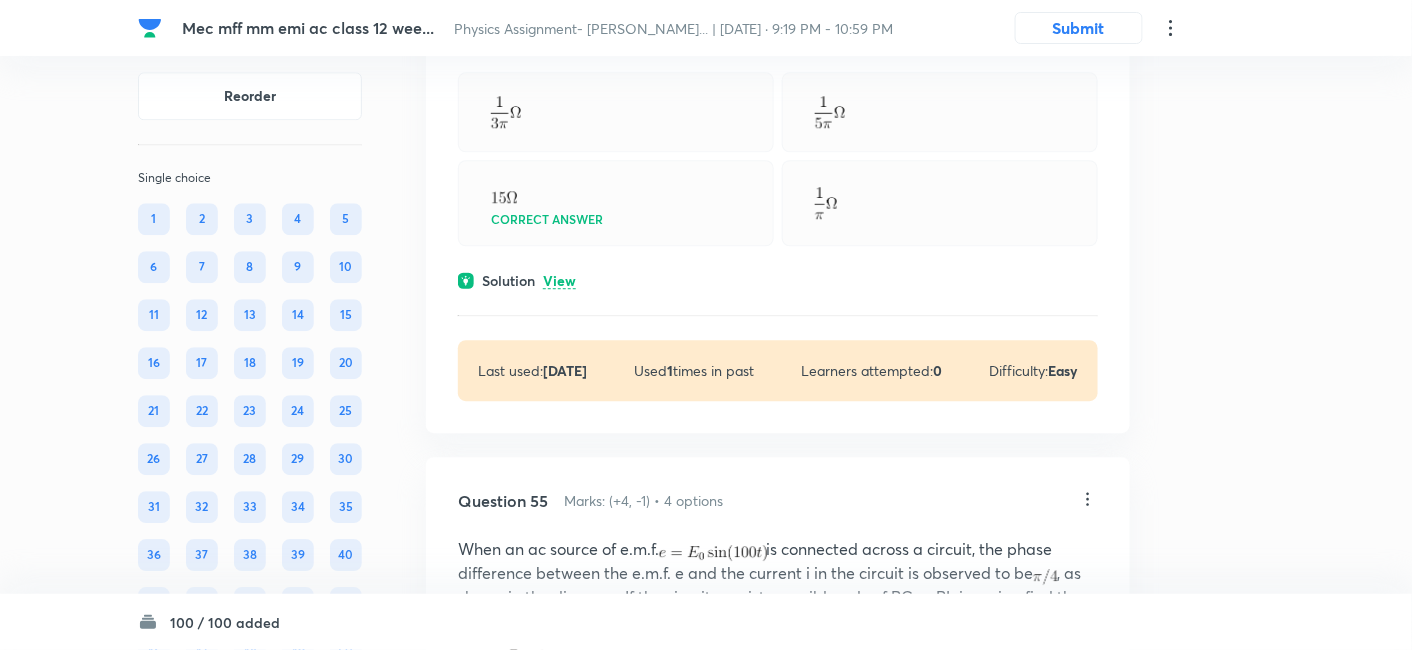 scroll, scrollTop: 32550, scrollLeft: 0, axis: vertical 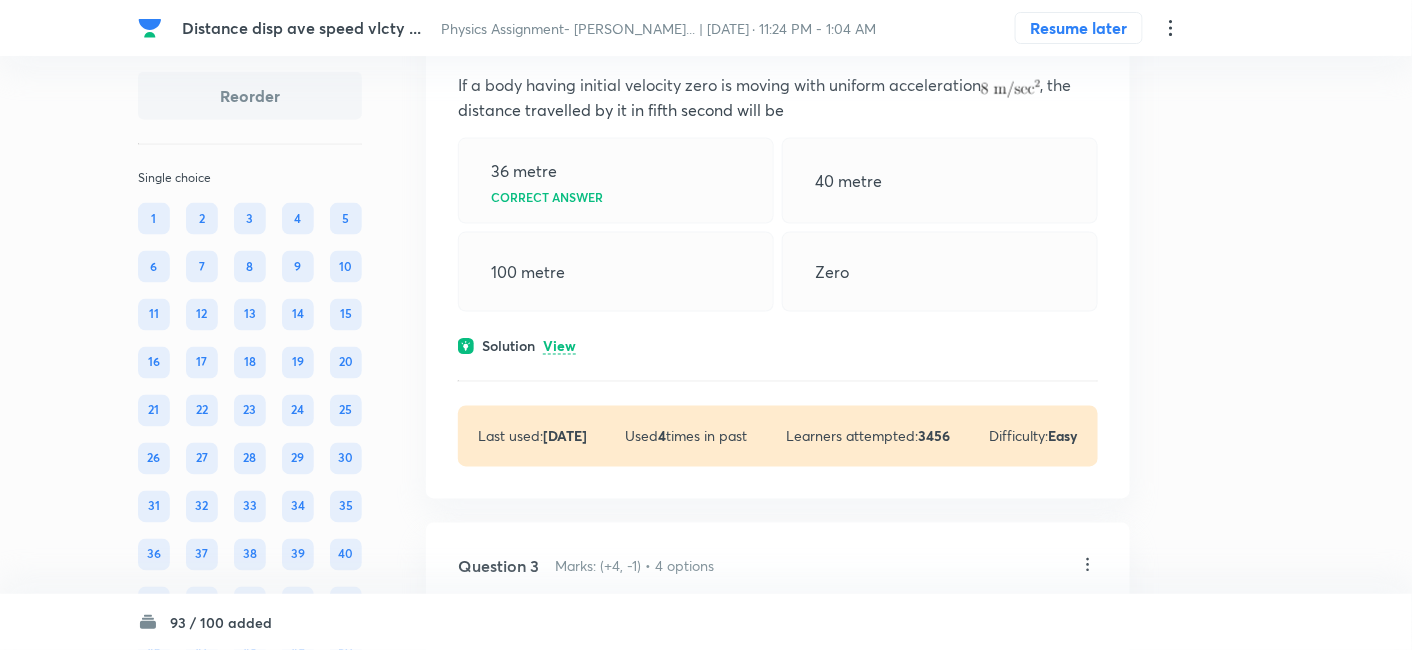 click on "View" at bounding box center [559, 347] 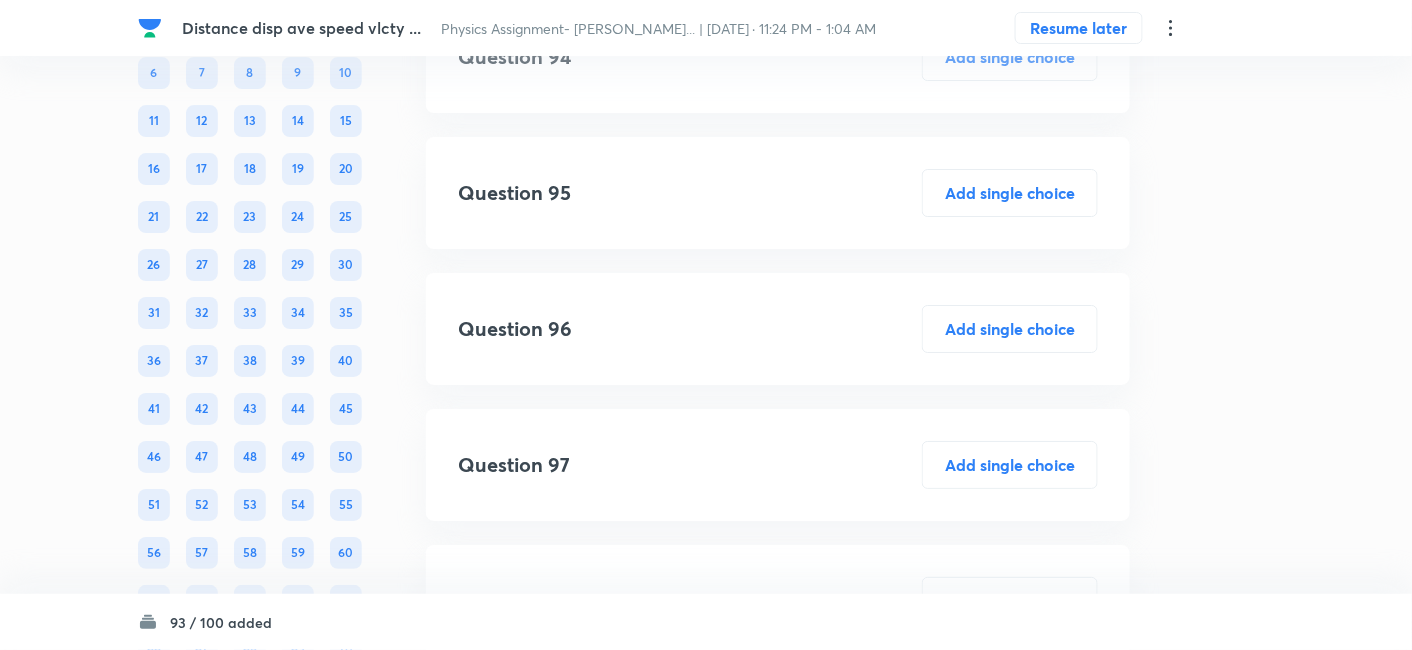 scroll, scrollTop: 57214, scrollLeft: 0, axis: vertical 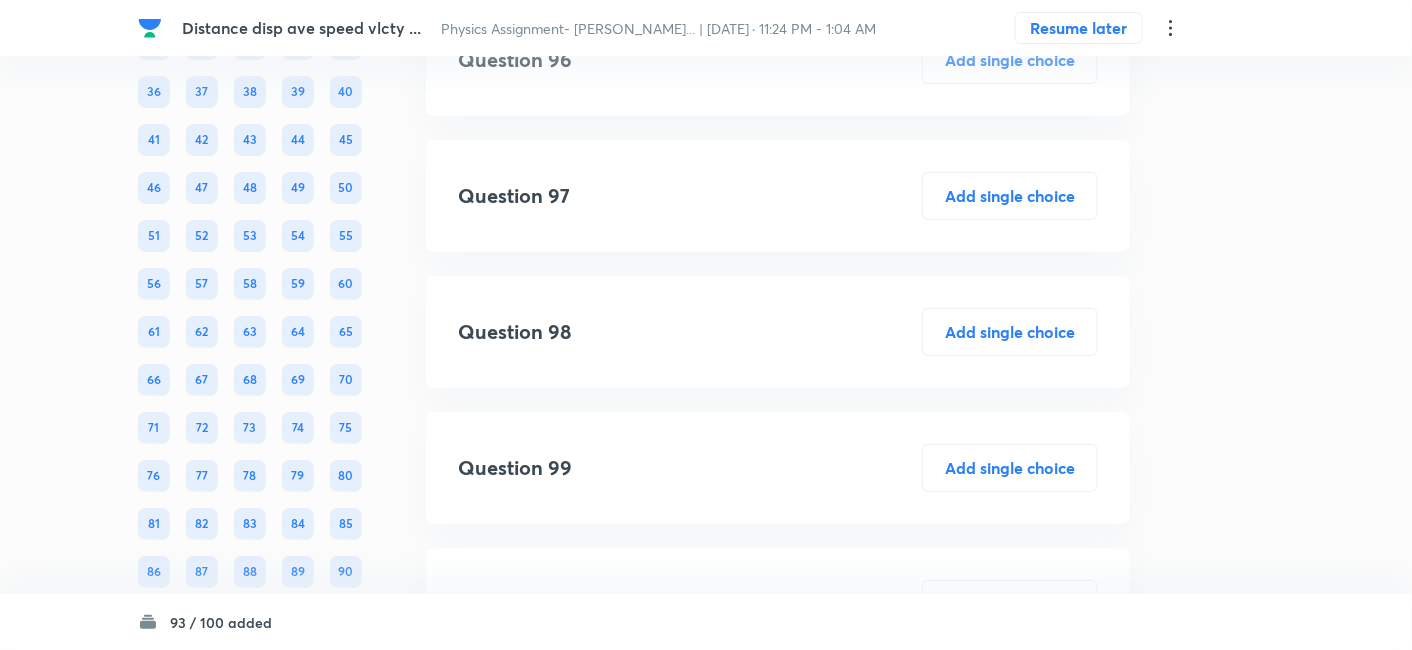click on "View" at bounding box center [559, -444] 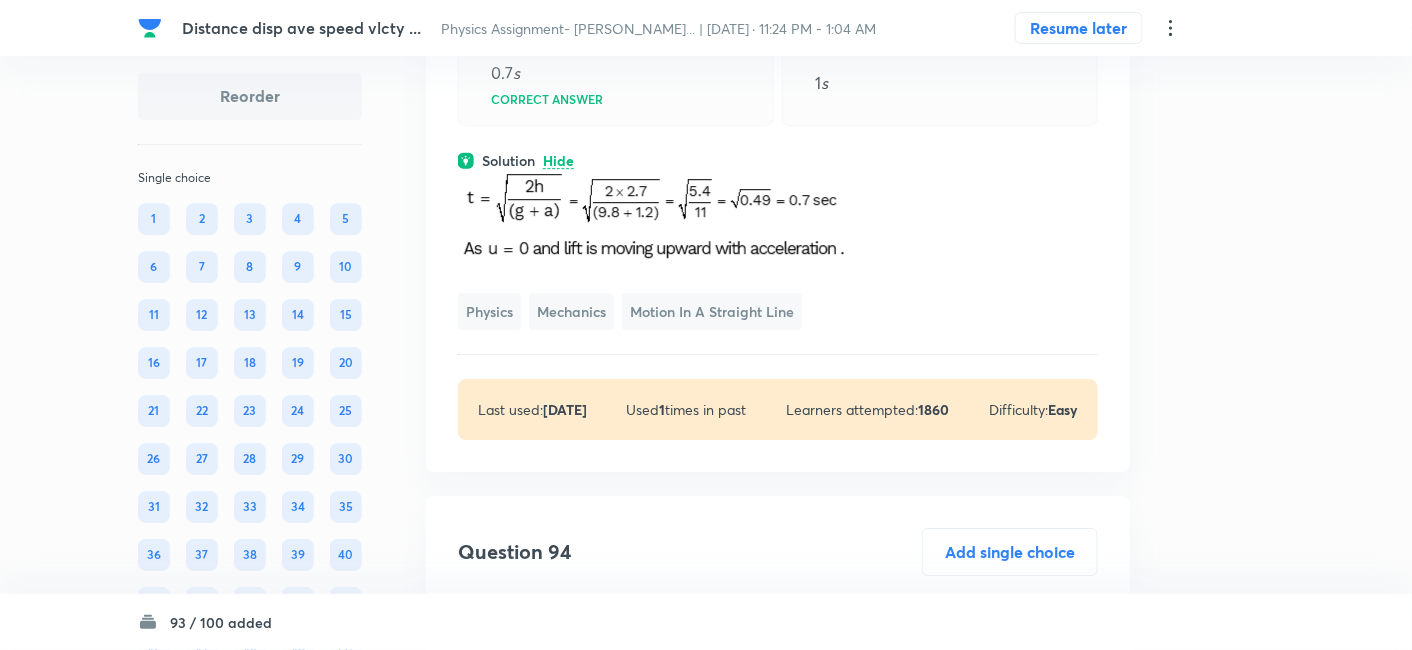 scroll, scrollTop: 56531, scrollLeft: 0, axis: vertical 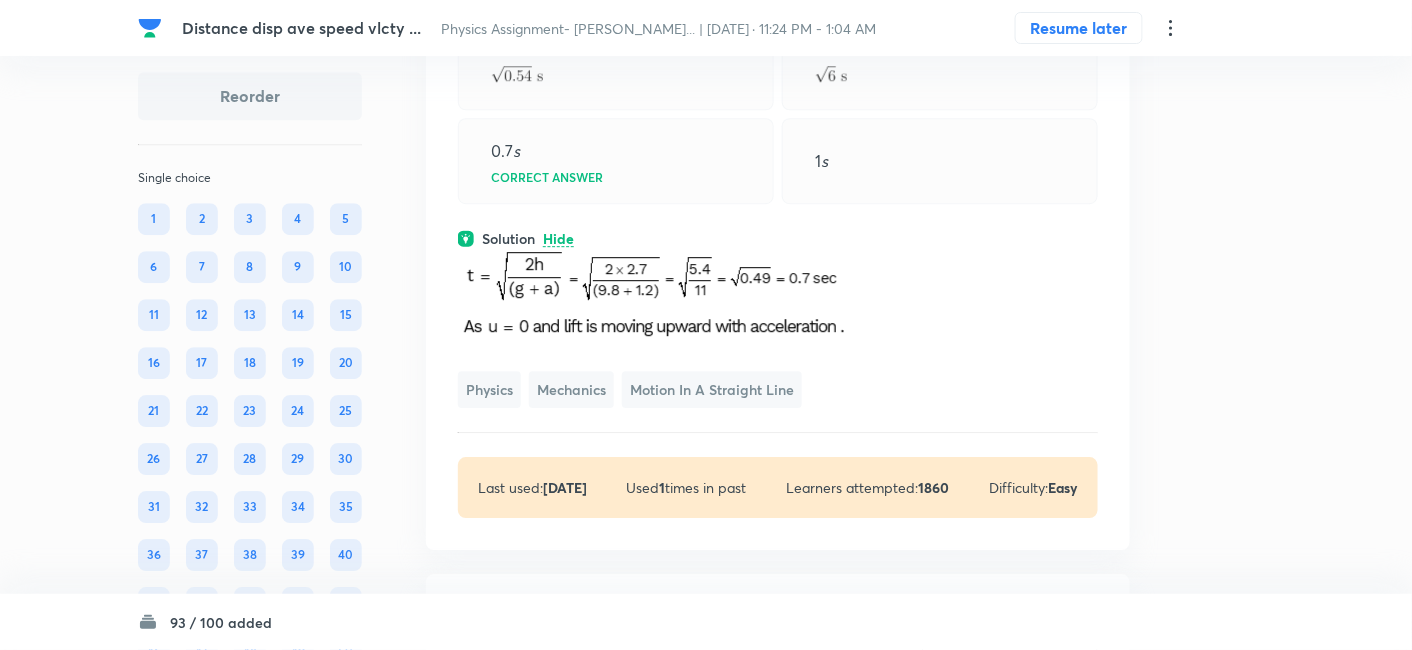 click on "View" at bounding box center [559, -314] 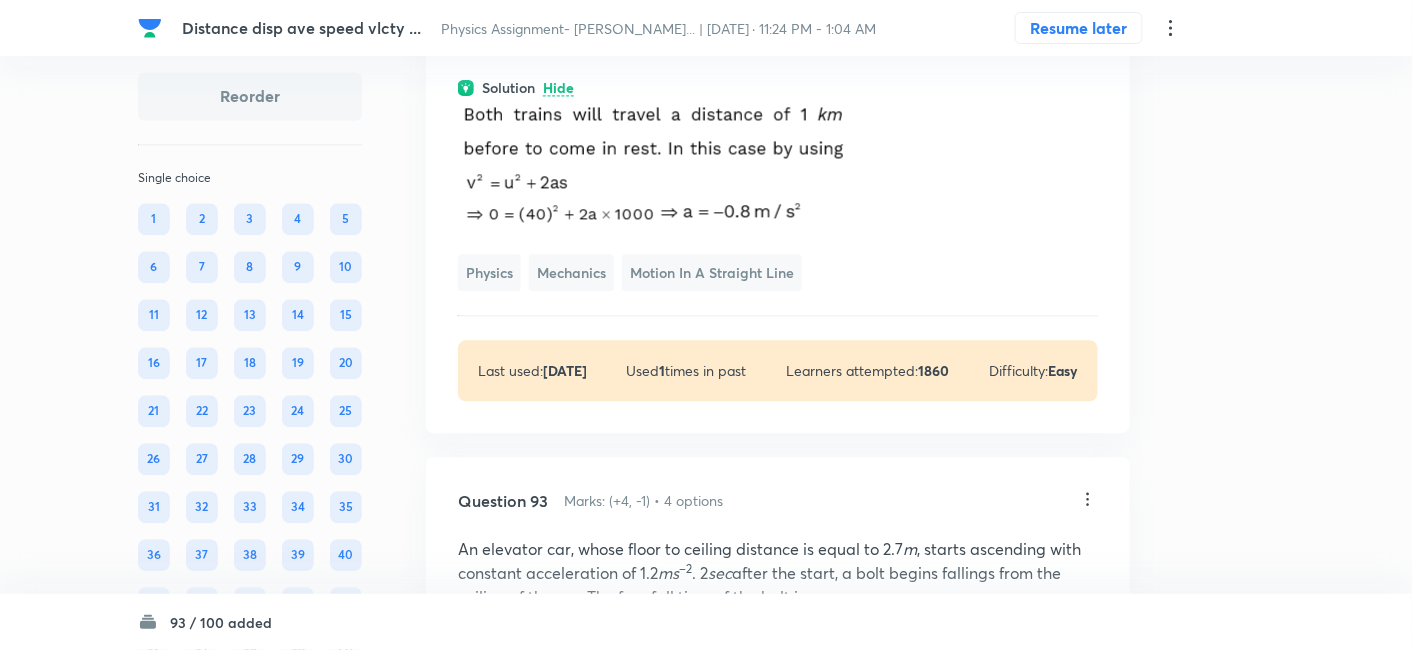 scroll, scrollTop: 56128, scrollLeft: 0, axis: vertical 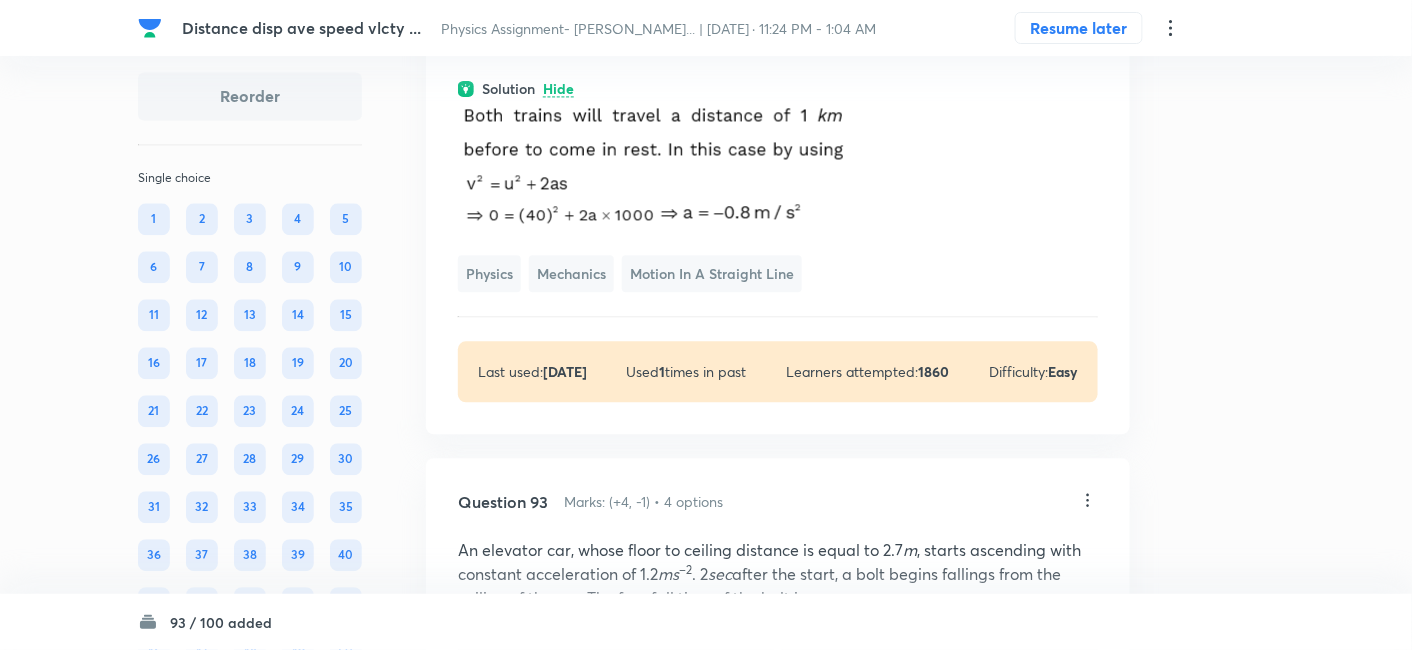 click on "View" at bounding box center [559, -489] 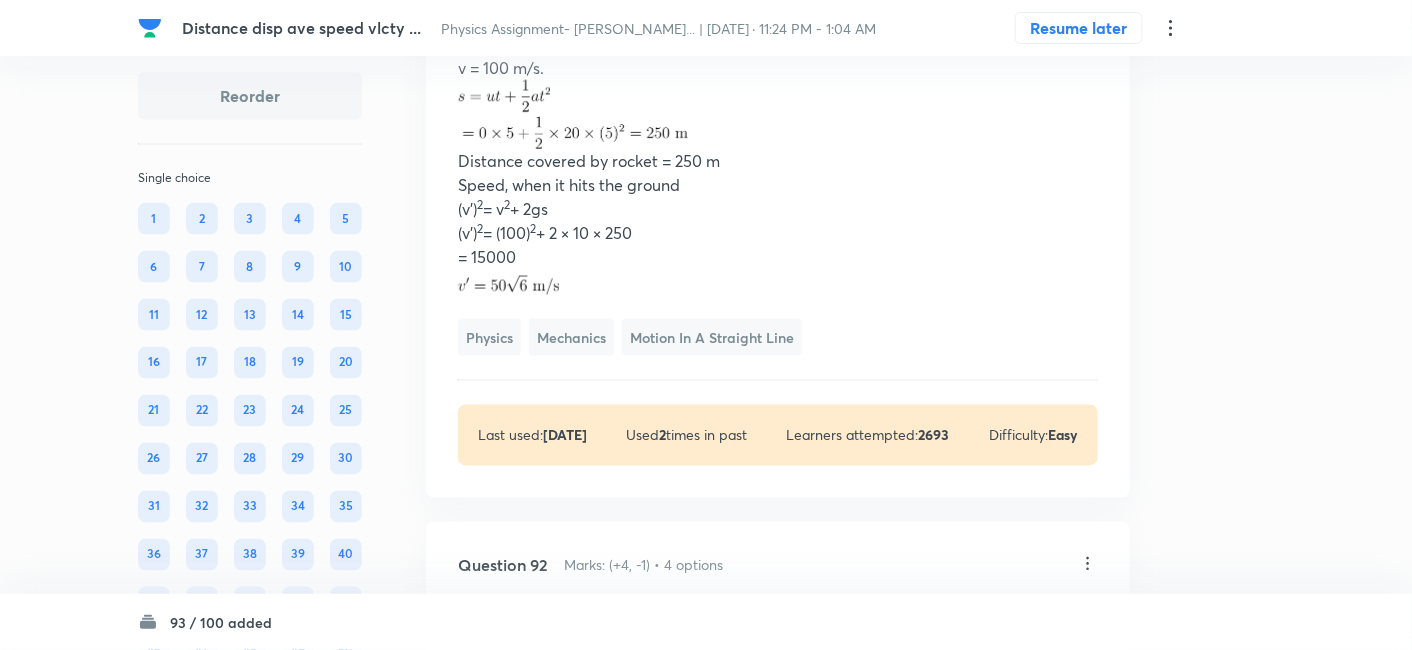 scroll, scrollTop: 55657, scrollLeft: 0, axis: vertical 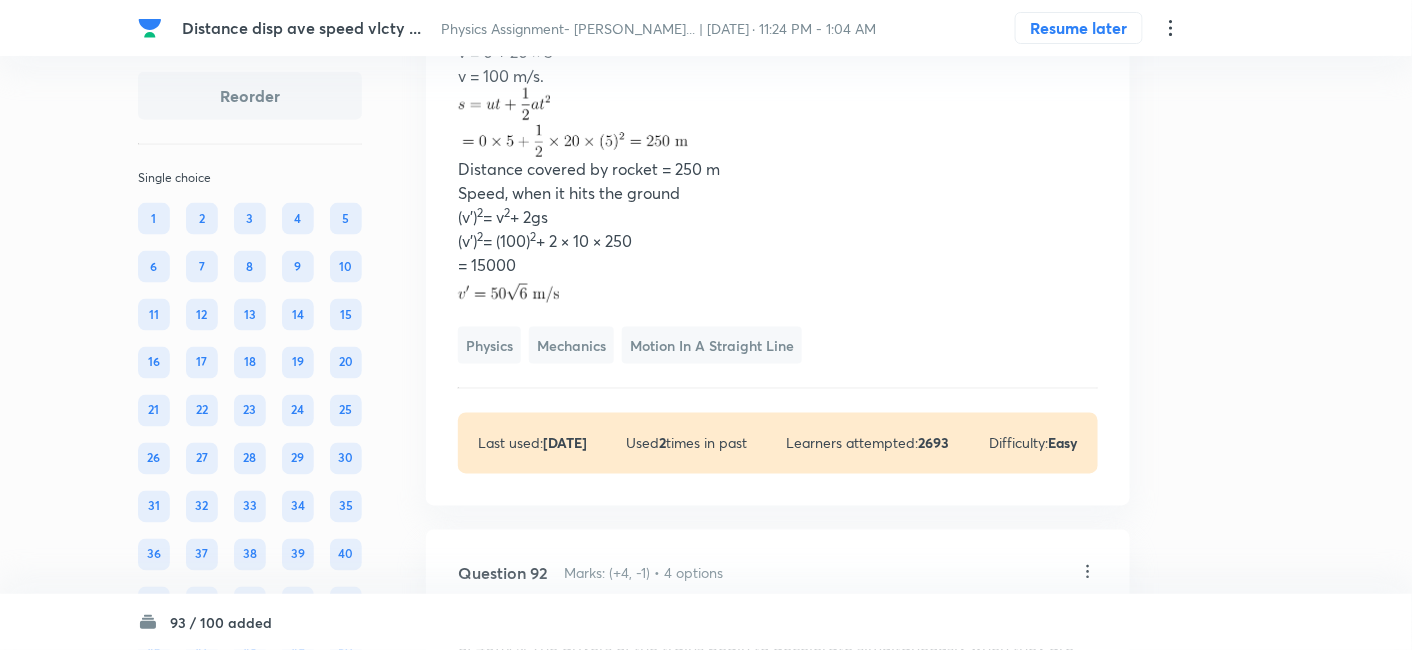 click on "View" at bounding box center (559, -620) 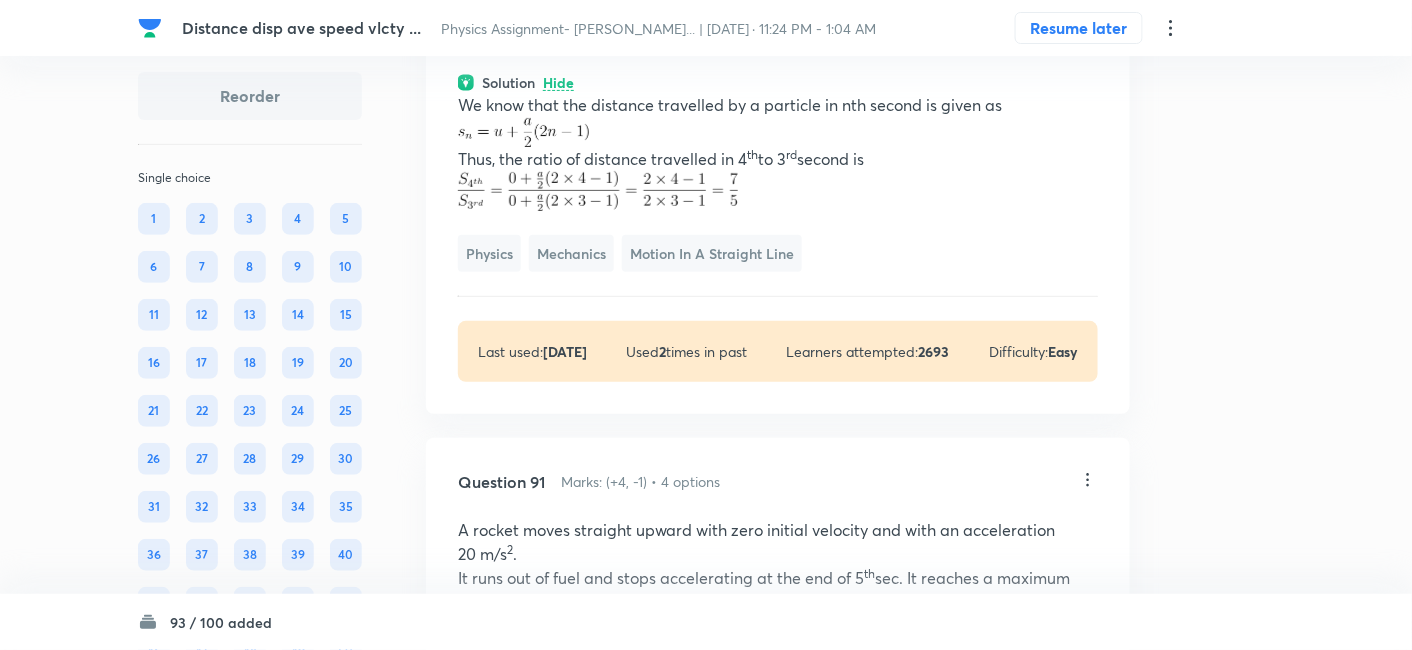 scroll, scrollTop: 54952, scrollLeft: 0, axis: vertical 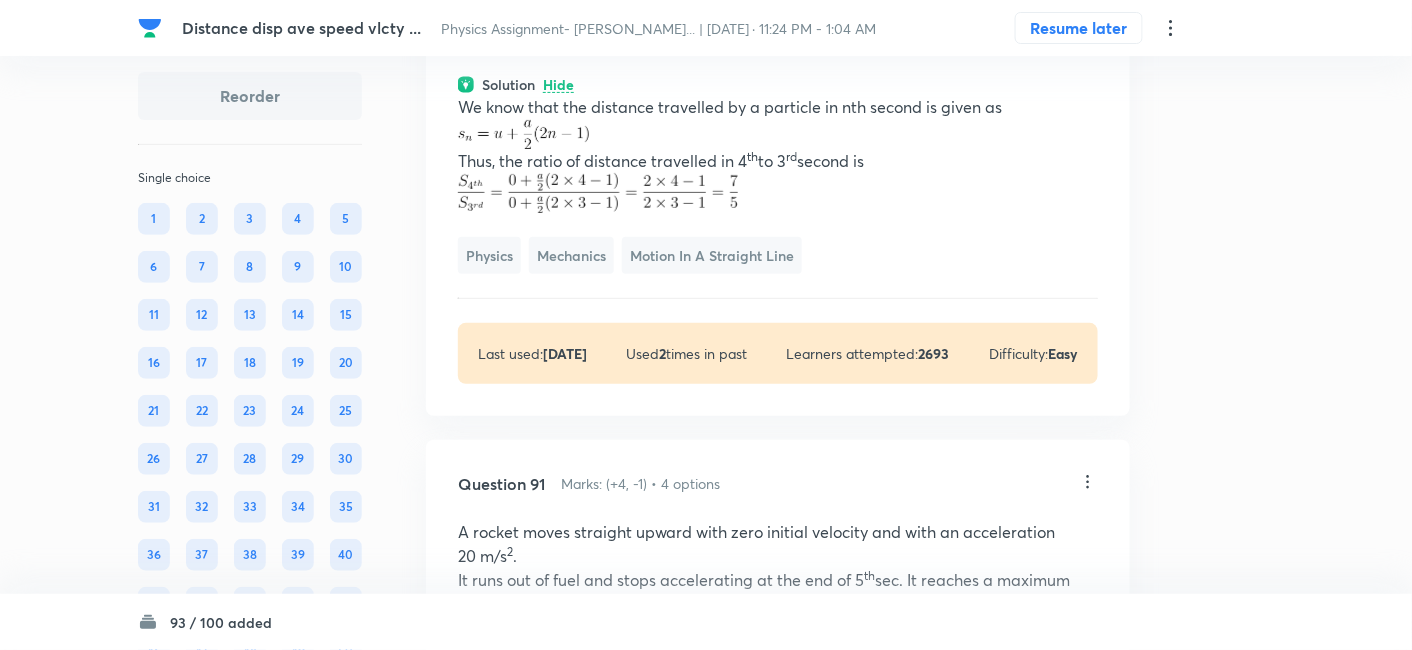 click on "View" at bounding box center (559, -453) 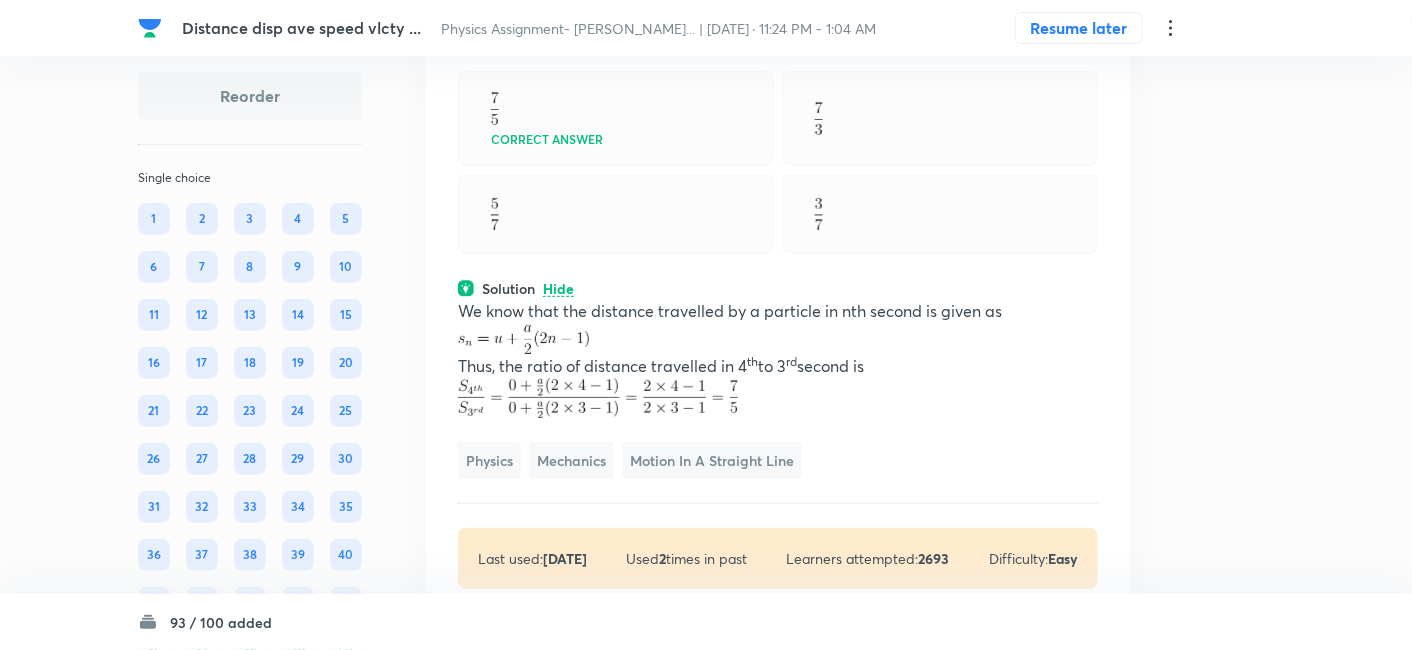 scroll, scrollTop: 54832, scrollLeft: 0, axis: vertical 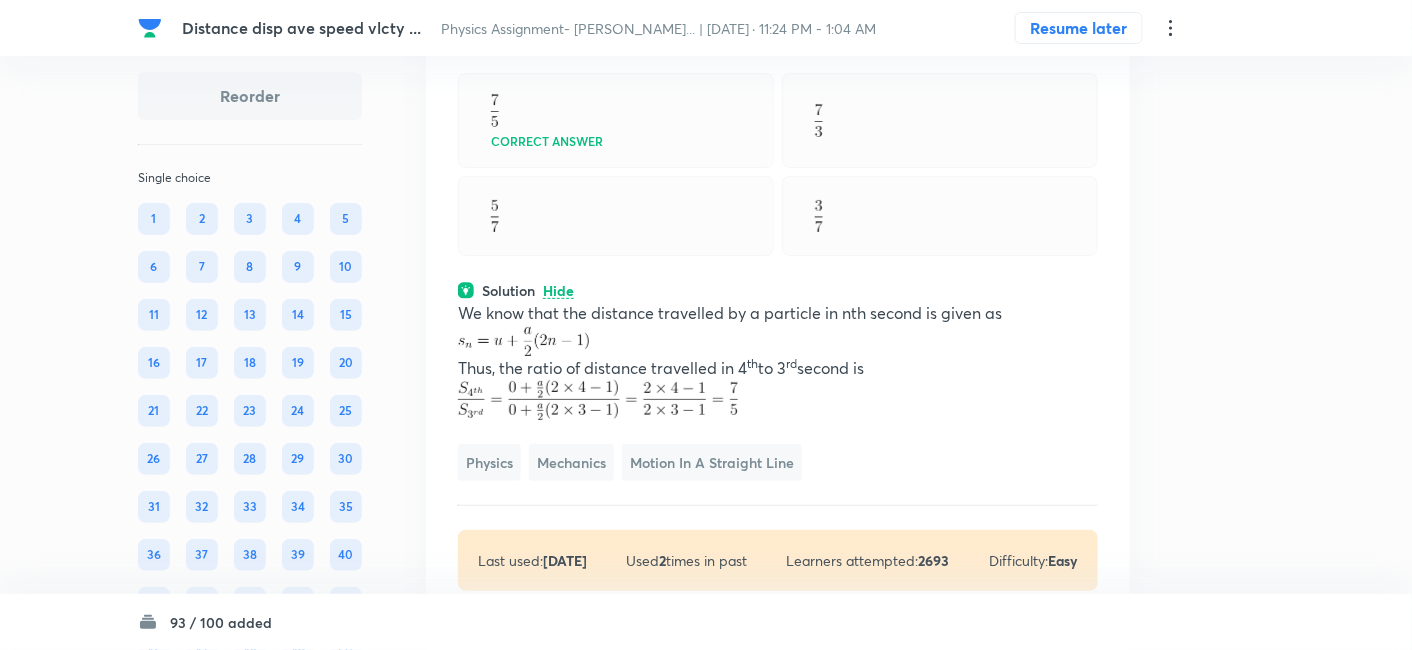 click 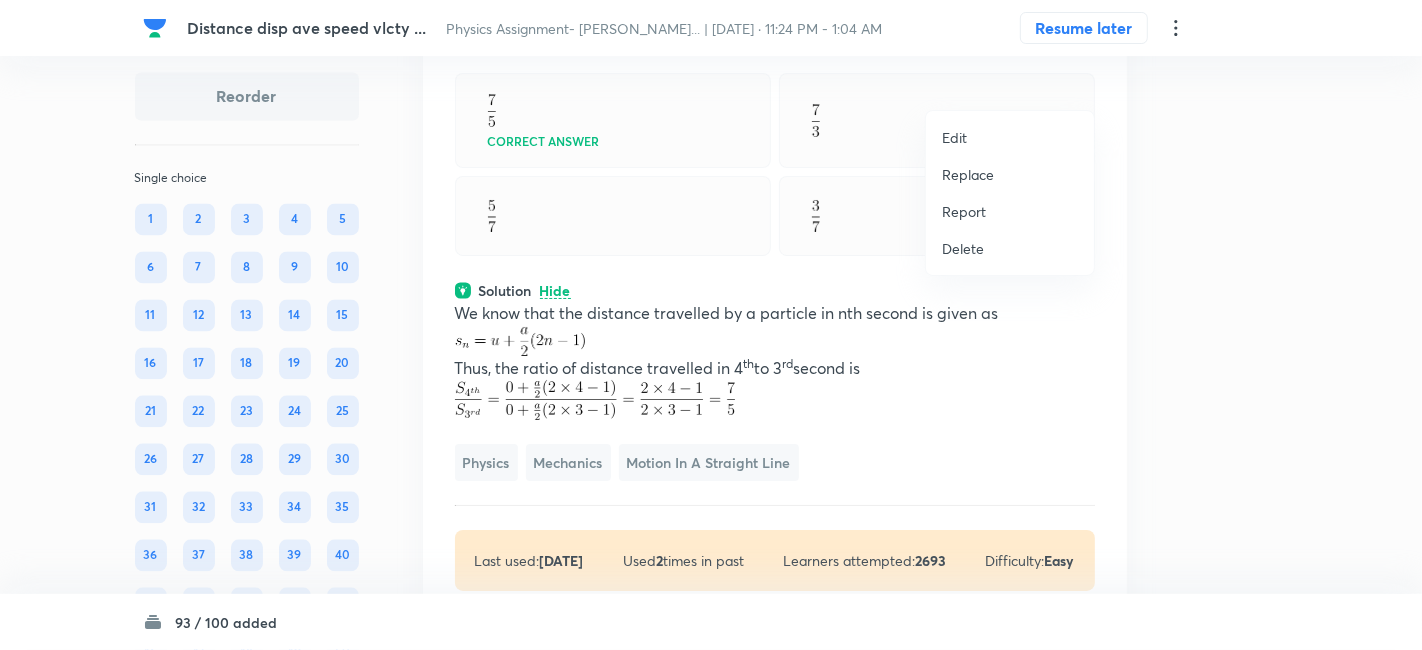 click on "Replace" at bounding box center [968, 174] 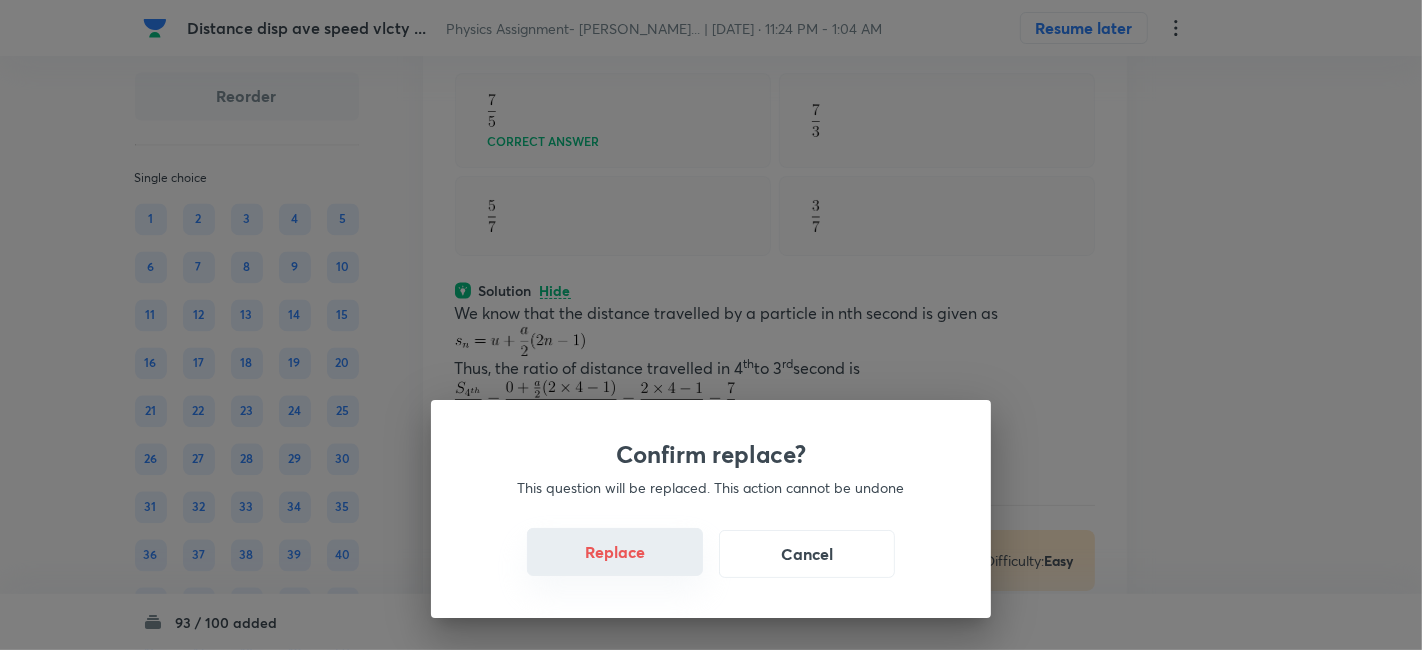 click on "Replace" at bounding box center [615, 552] 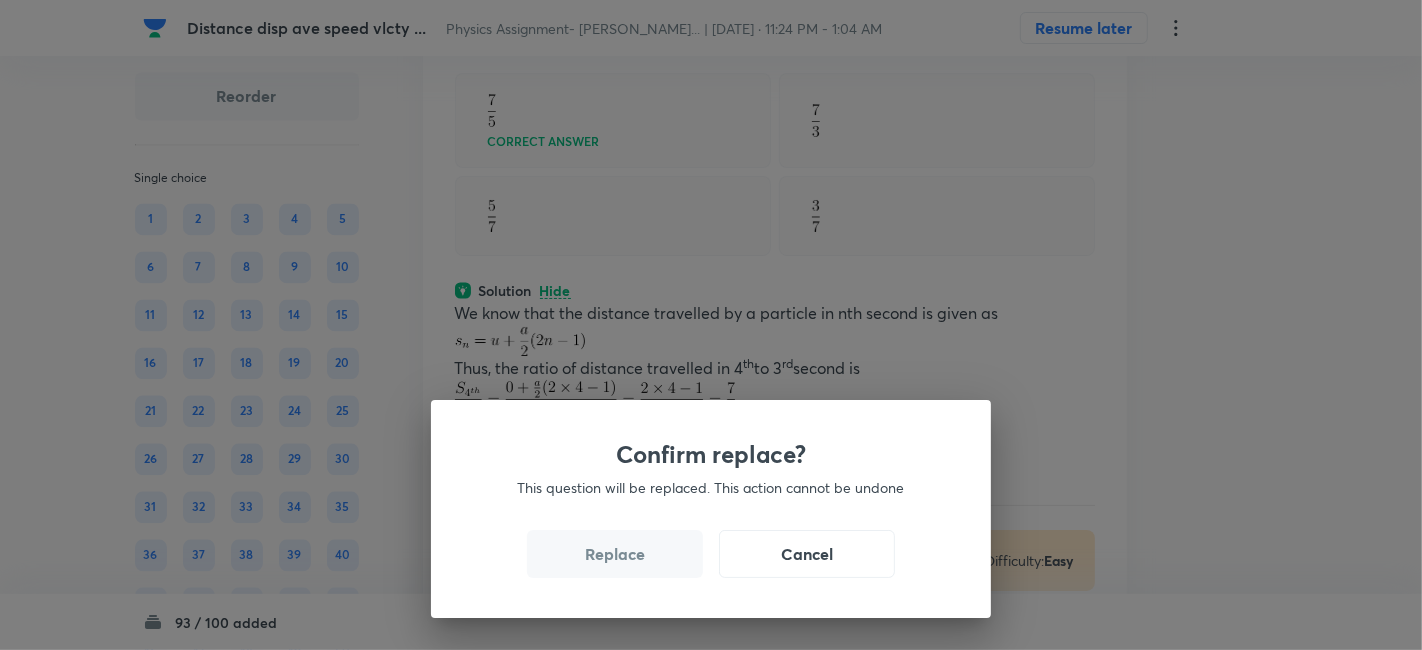 click on "Replace" at bounding box center (615, 554) 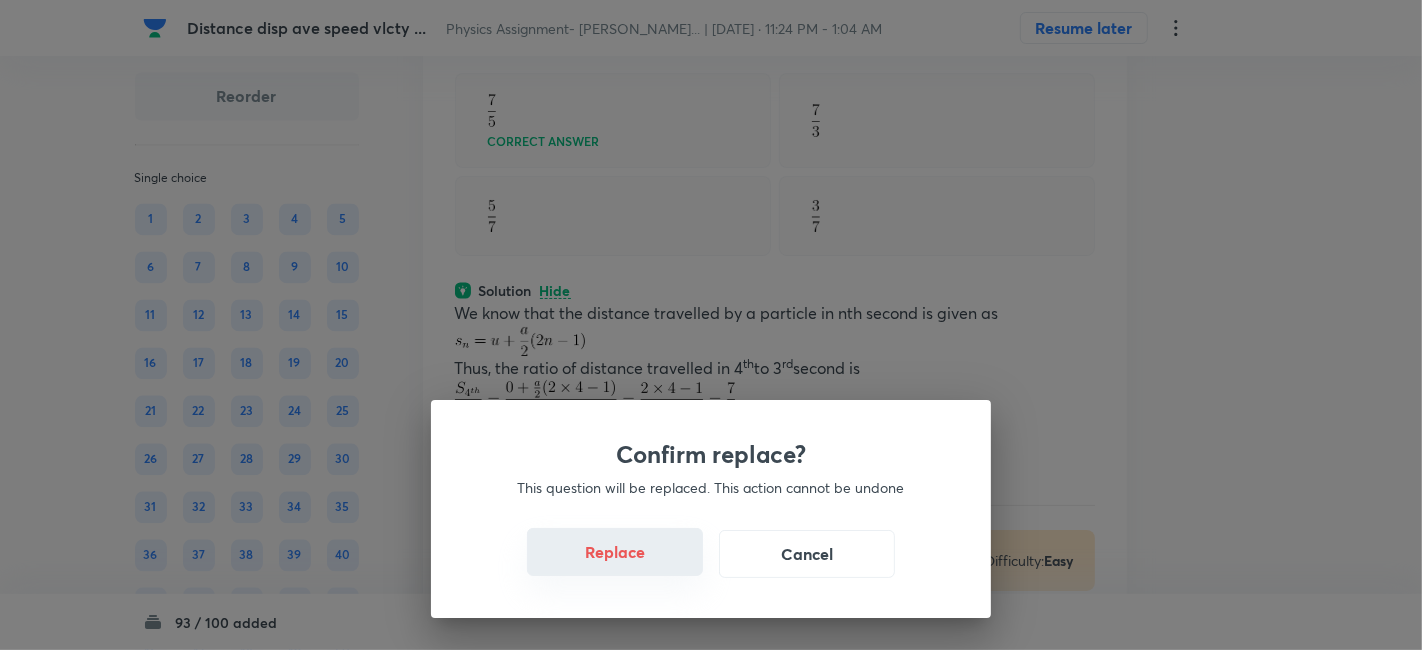 click on "Replace" at bounding box center (615, 552) 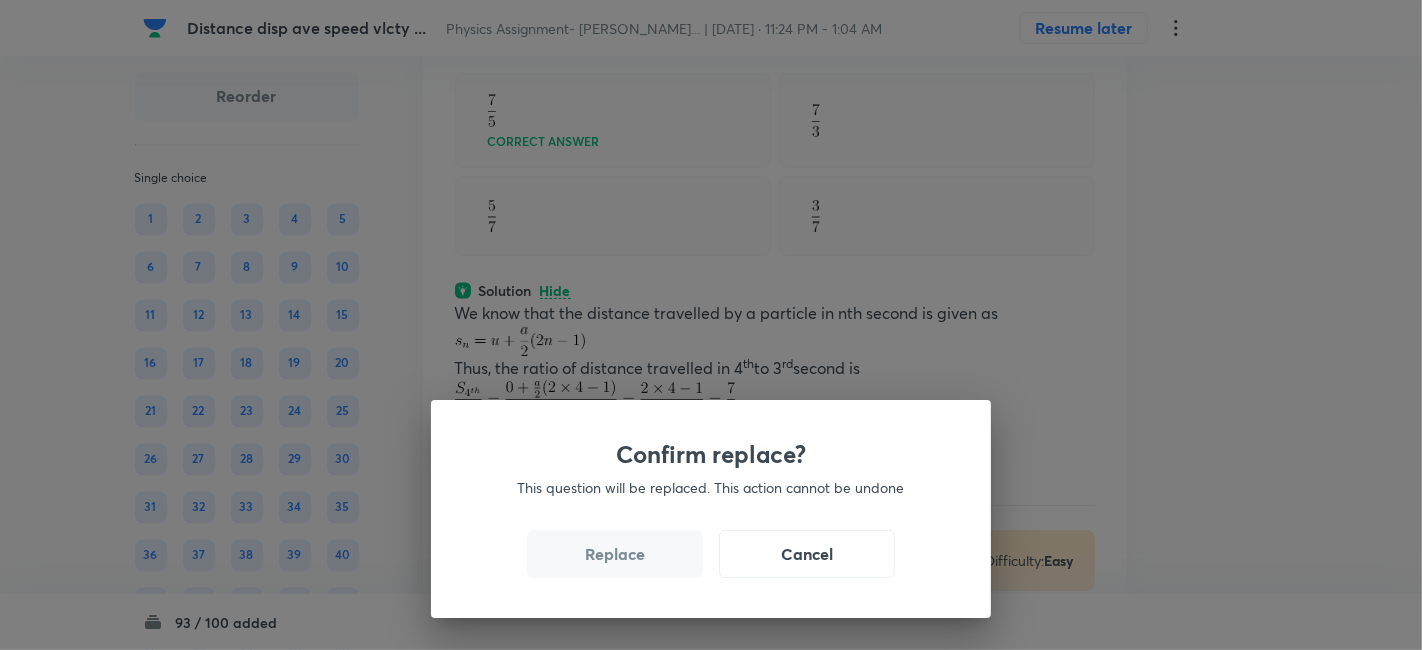 click on "Replace" at bounding box center (615, 554) 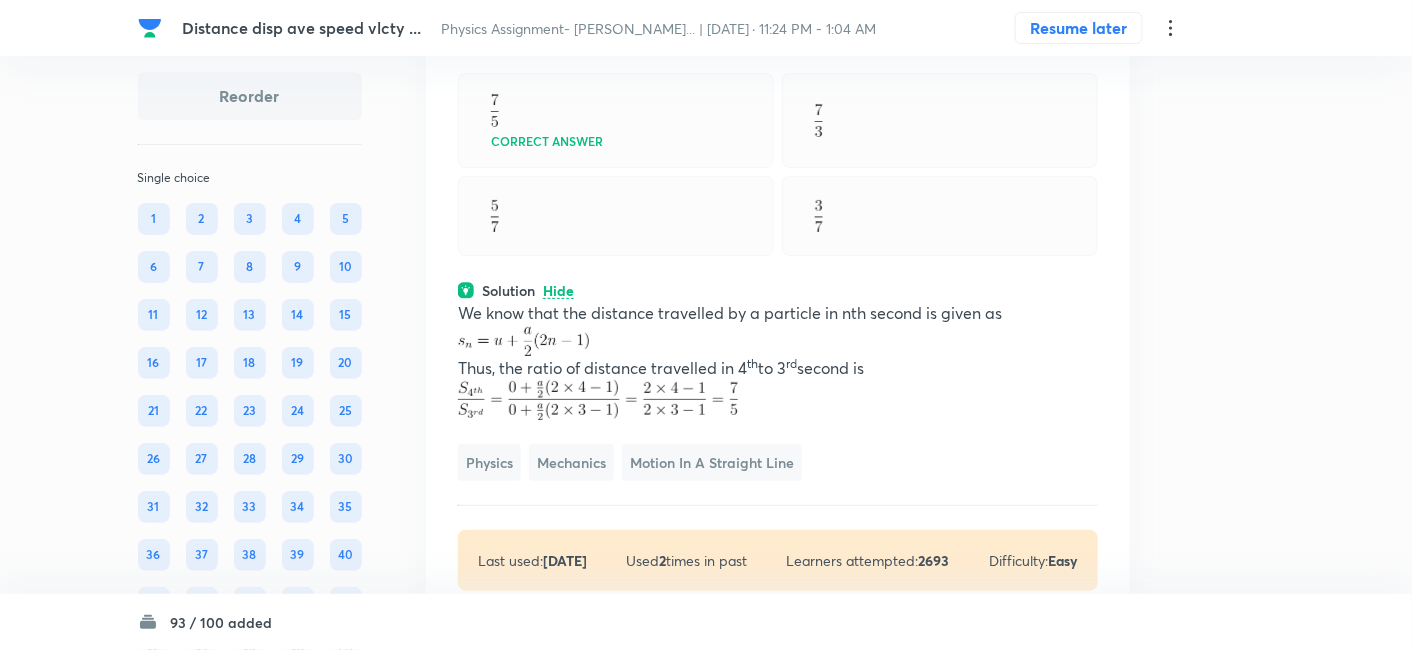 click on "[DATE]" at bounding box center (565, -158) 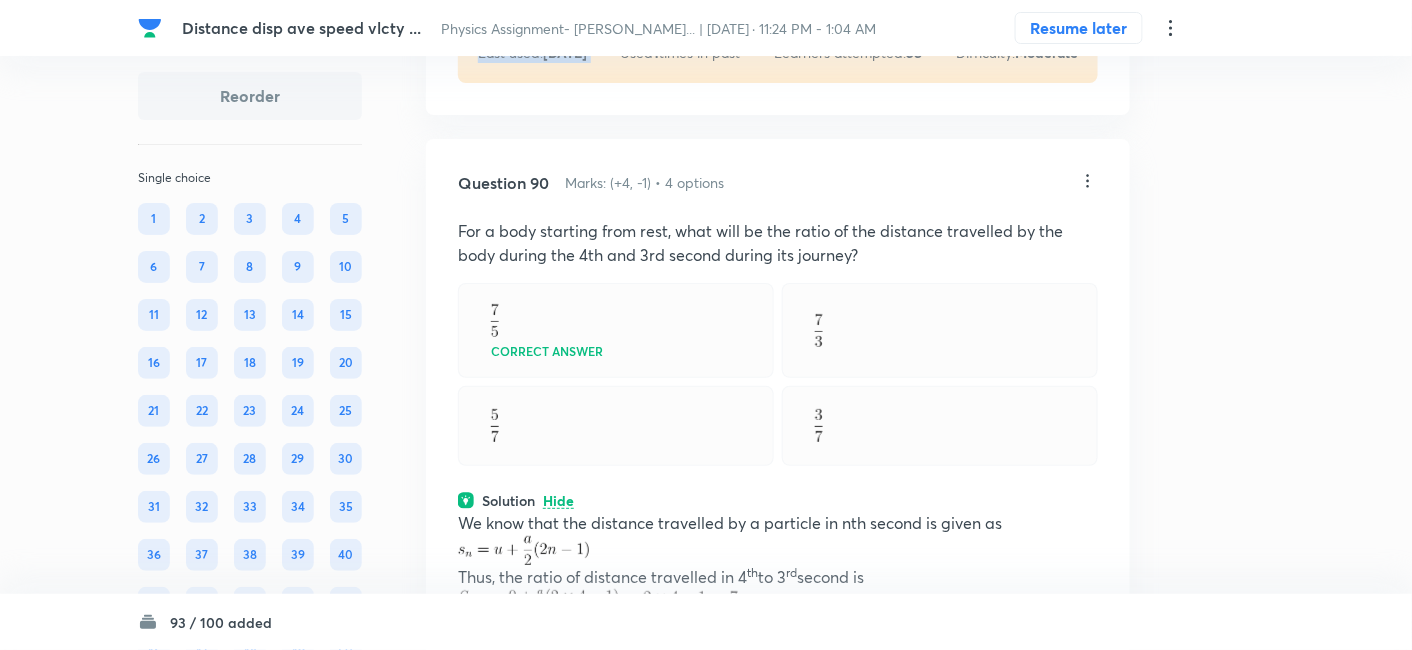 scroll, scrollTop: 54776, scrollLeft: 0, axis: vertical 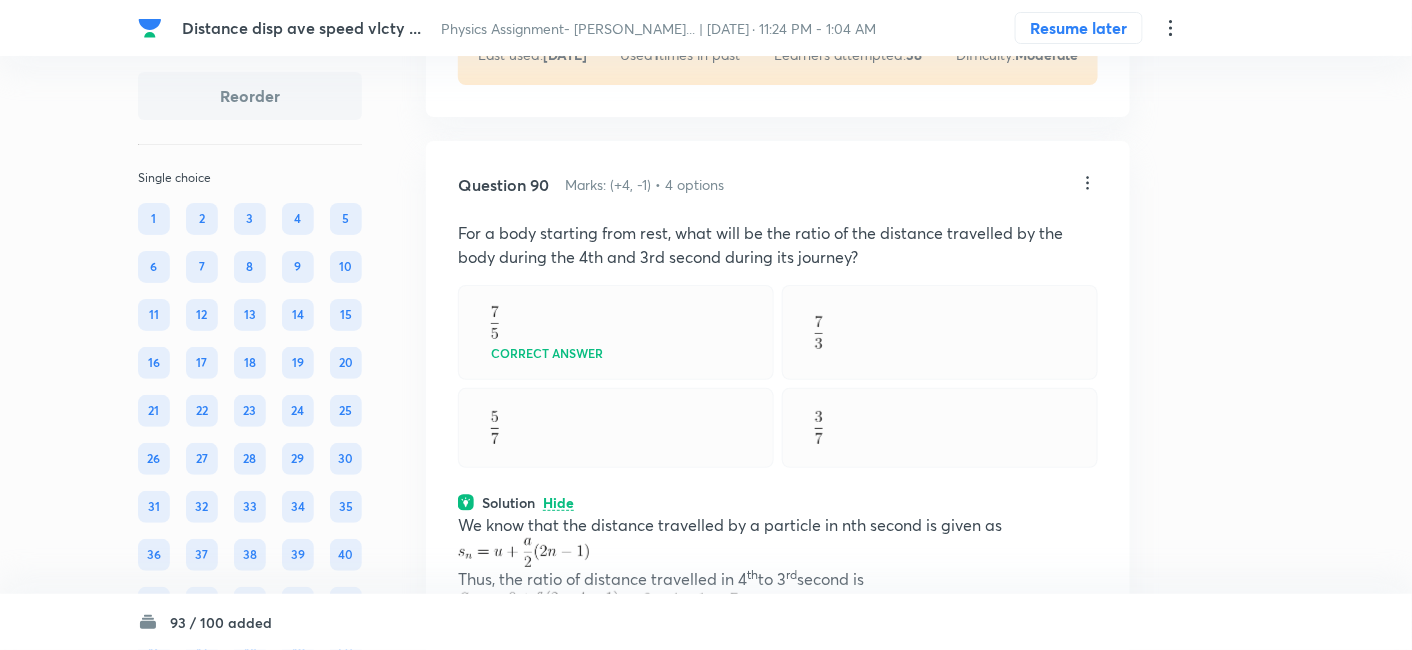 click on "Two objects A and B having velocity u and v w.r.t. ground (C) directed towards each other as shown." at bounding box center [778, -526] 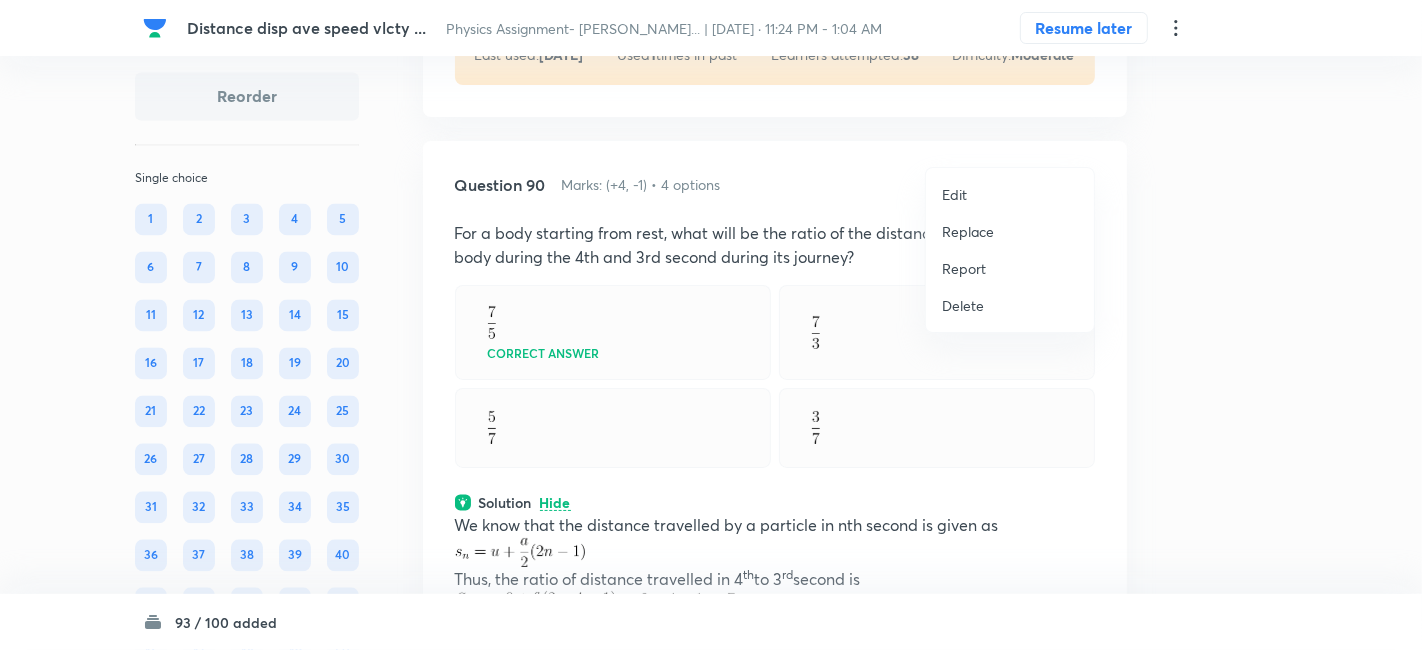click on "Replace" at bounding box center [968, 231] 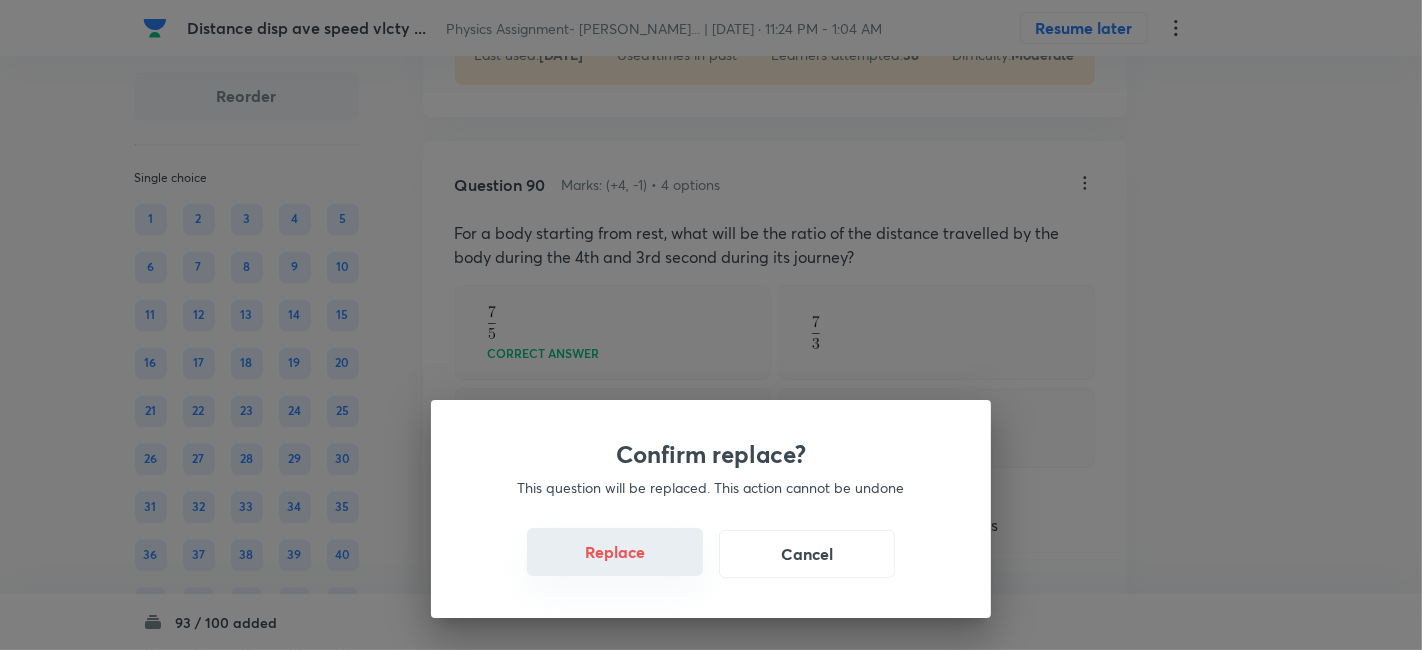 click on "Replace" at bounding box center [615, 552] 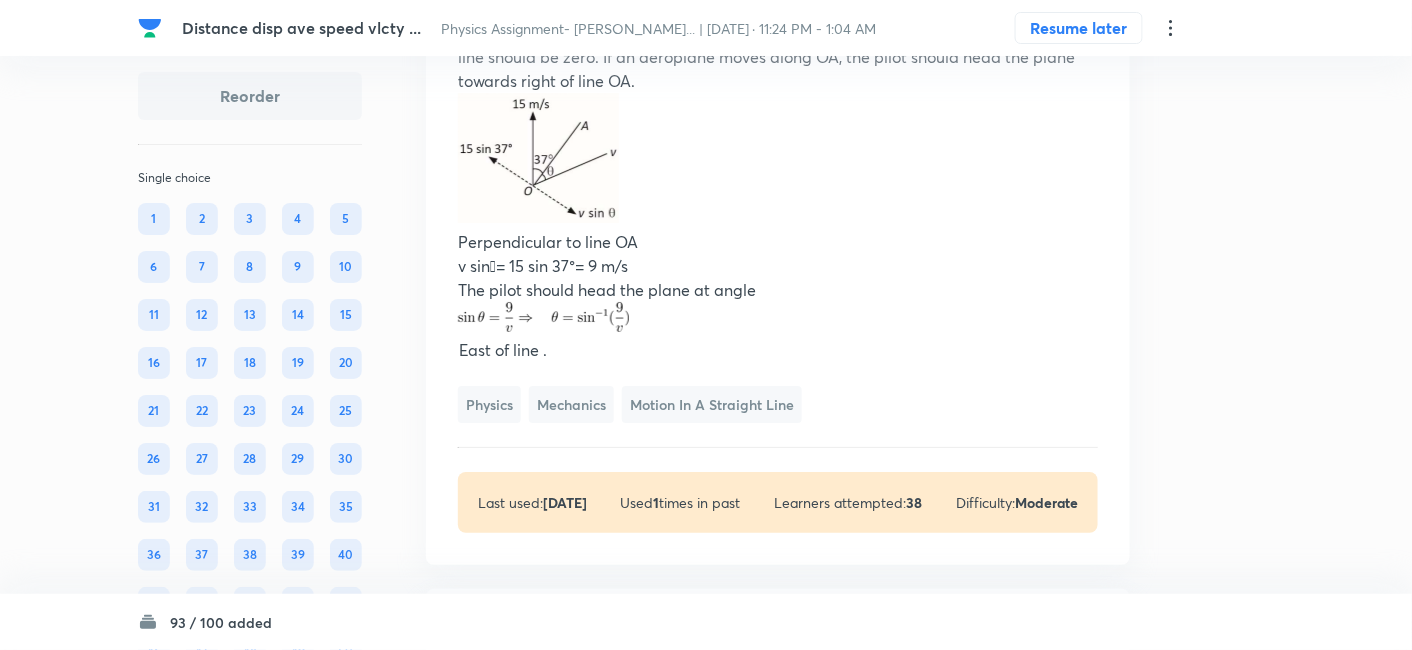 scroll, scrollTop: 54641, scrollLeft: 0, axis: vertical 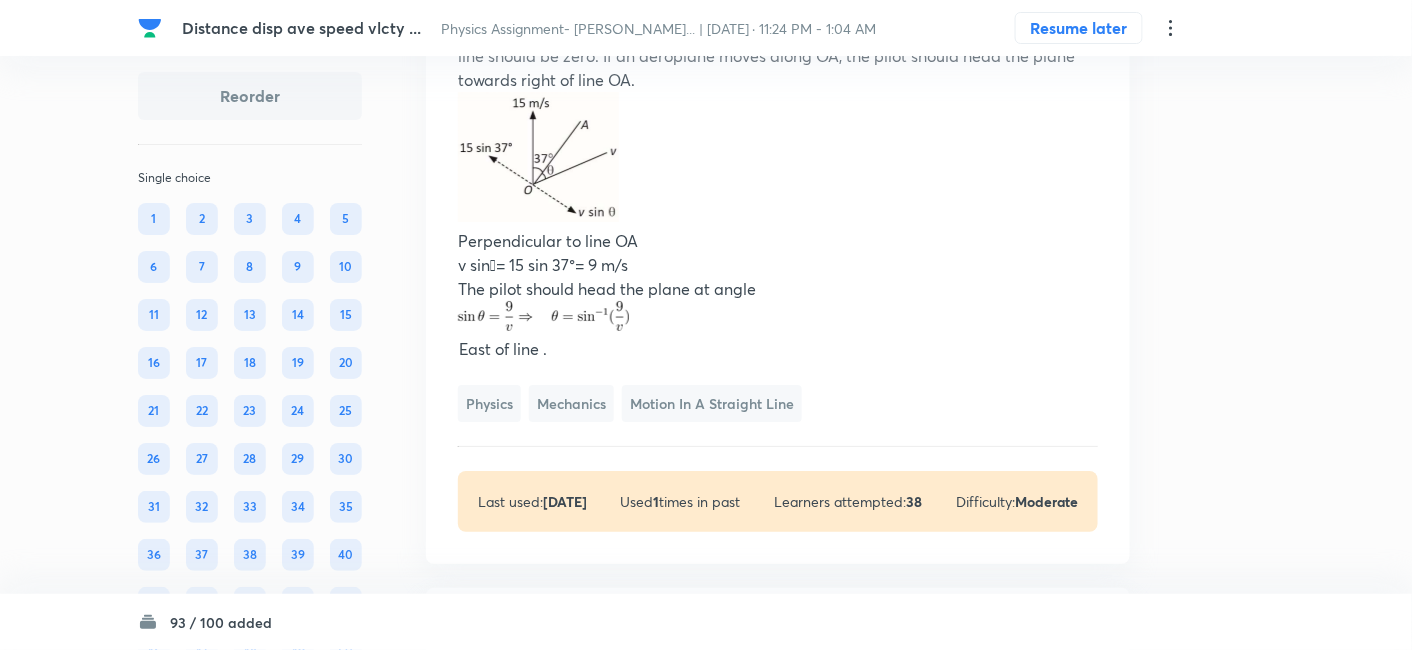 click 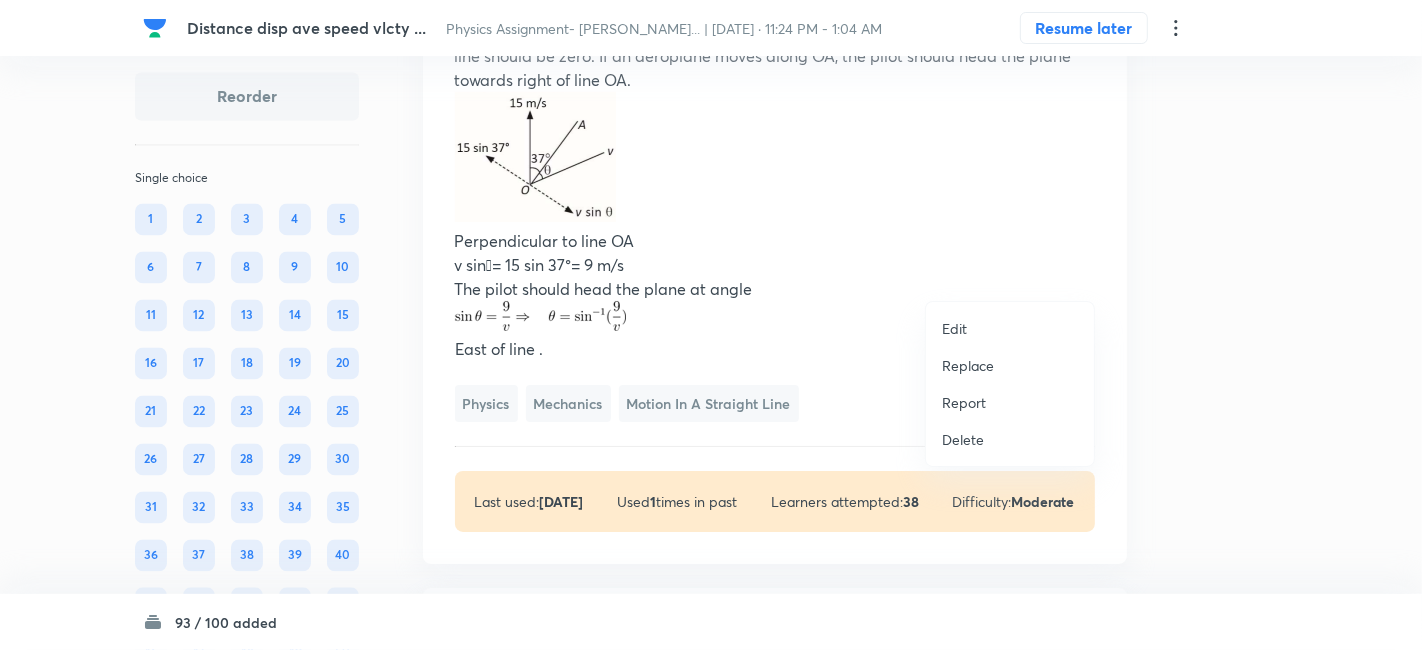 click on "Replace" at bounding box center (968, 365) 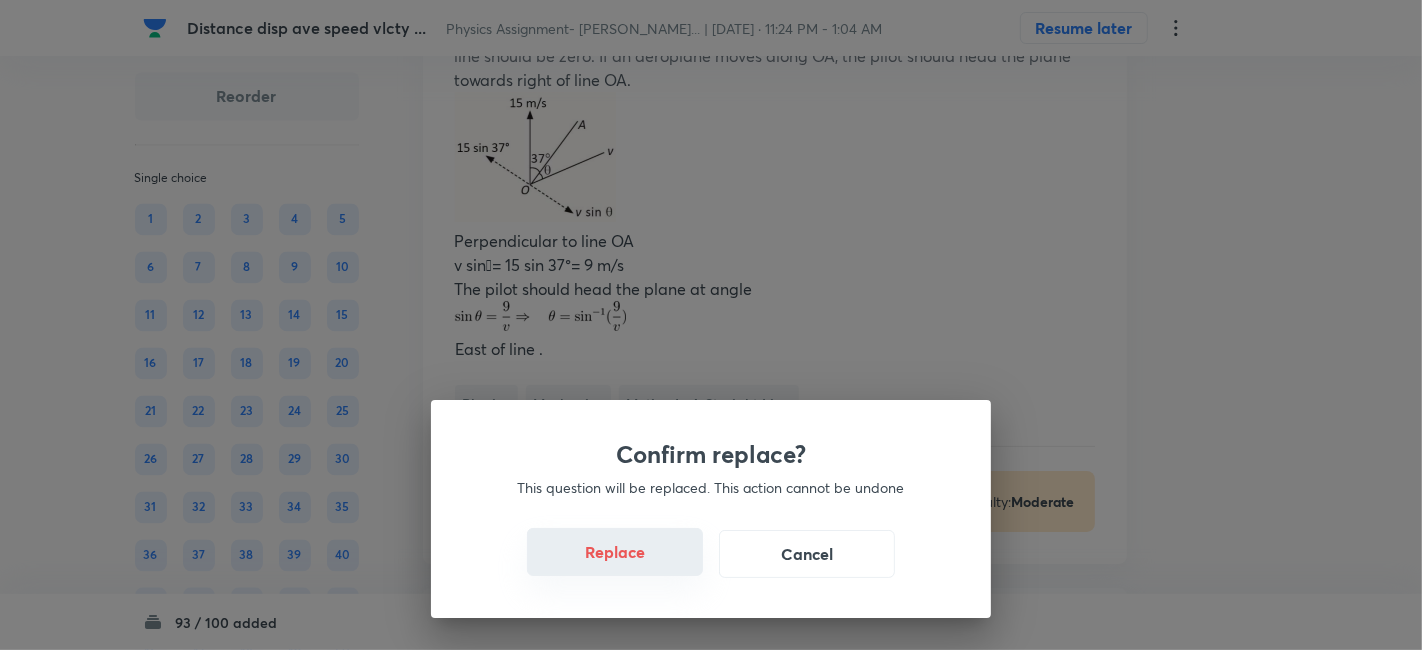 click on "Replace" at bounding box center (615, 552) 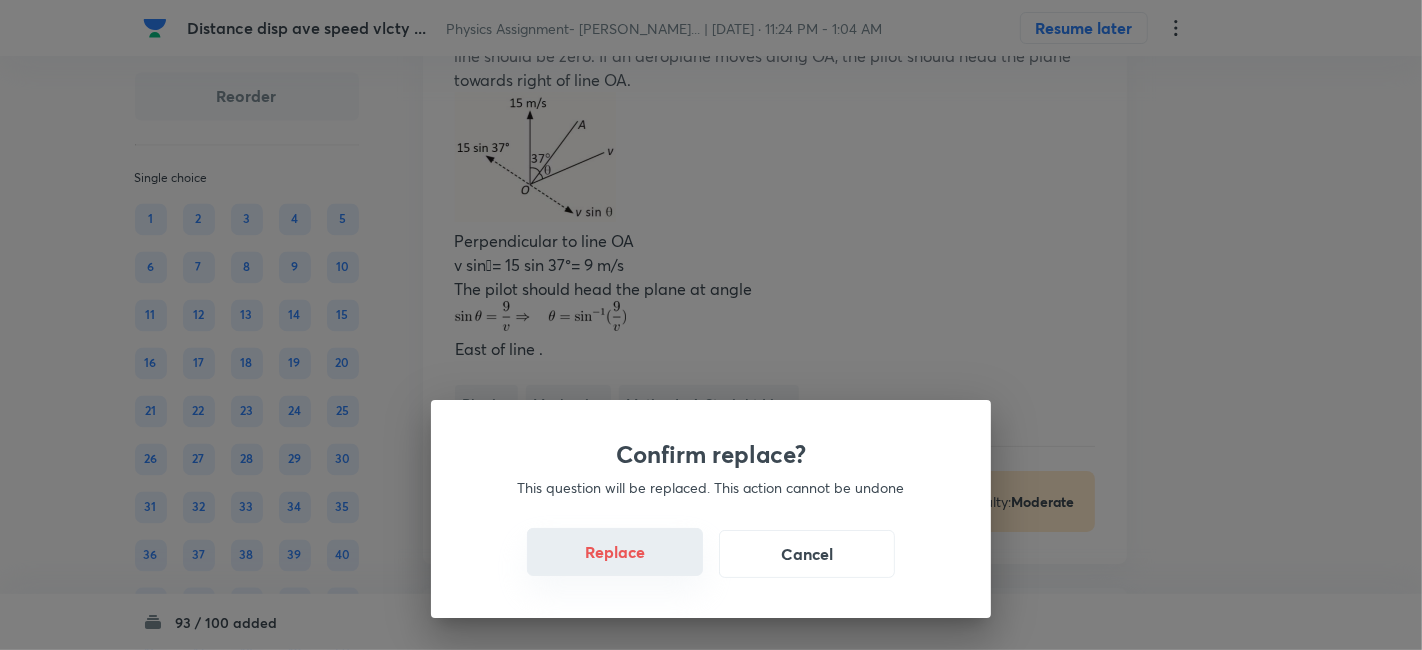 click on "Replace" at bounding box center (615, 552) 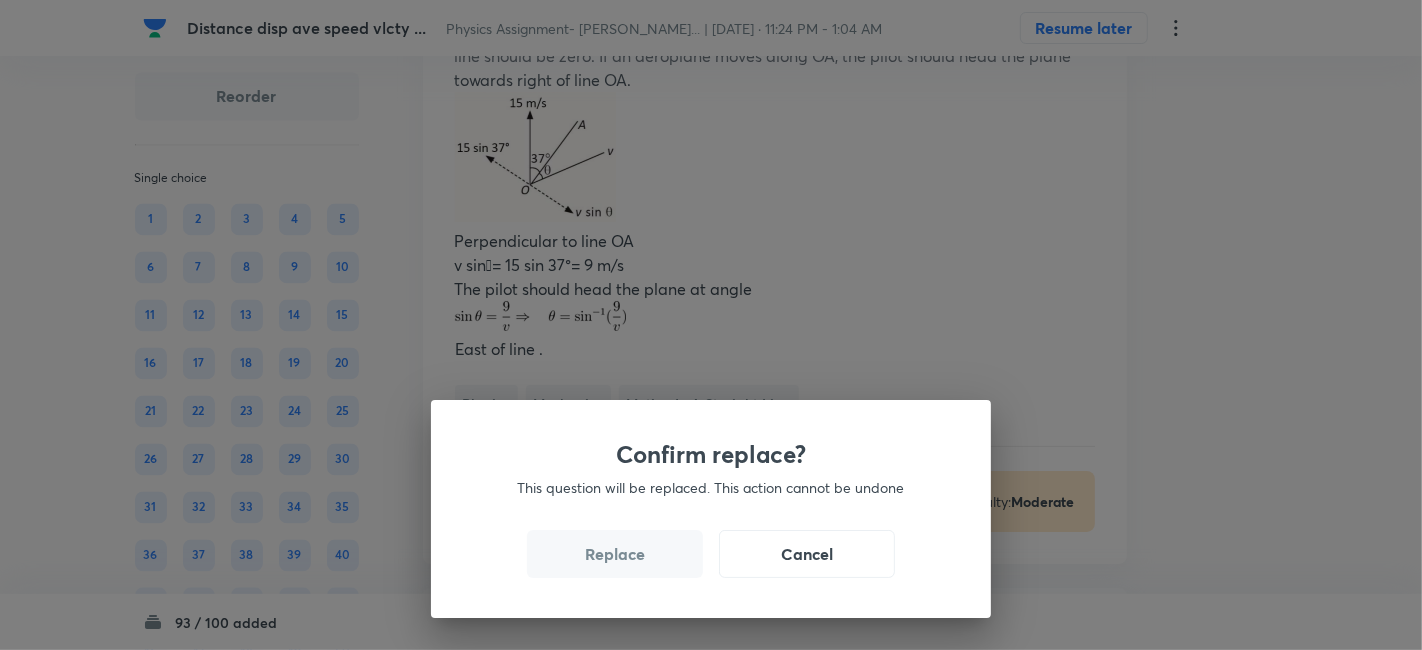 click on "Replace" at bounding box center (615, 554) 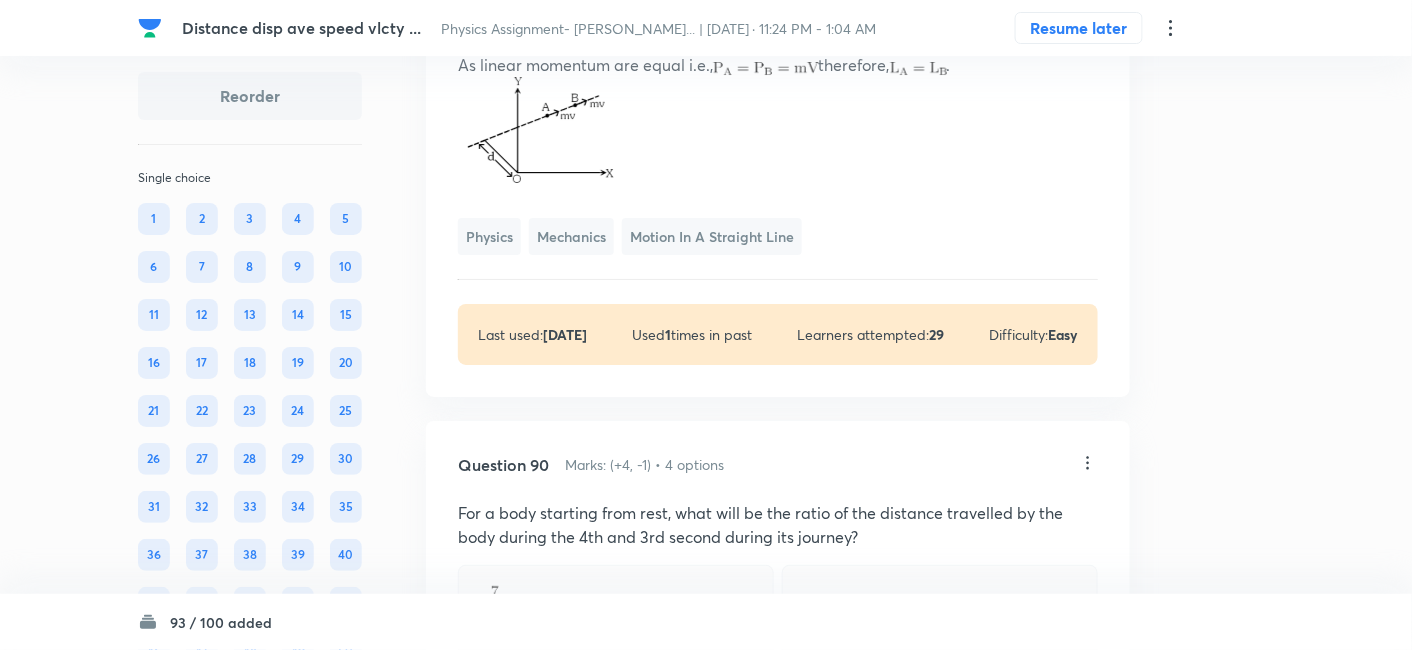 scroll, scrollTop: 54652, scrollLeft: 0, axis: vertical 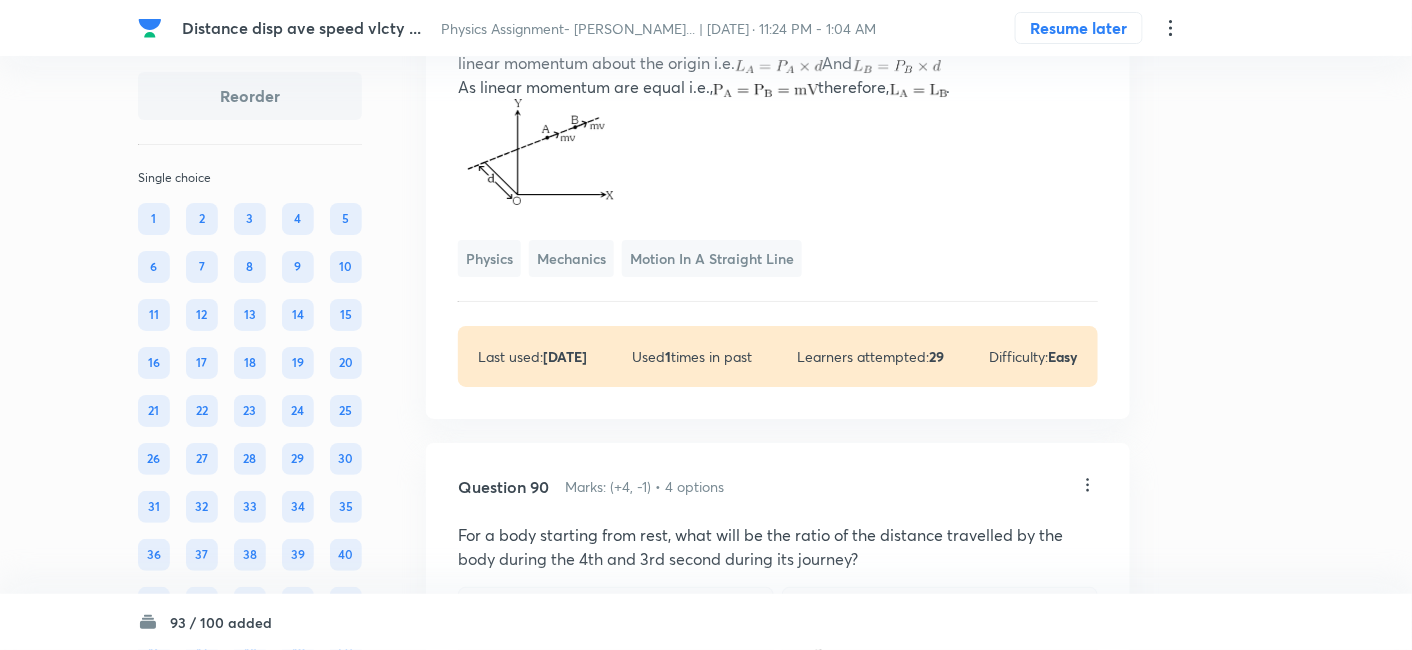 click 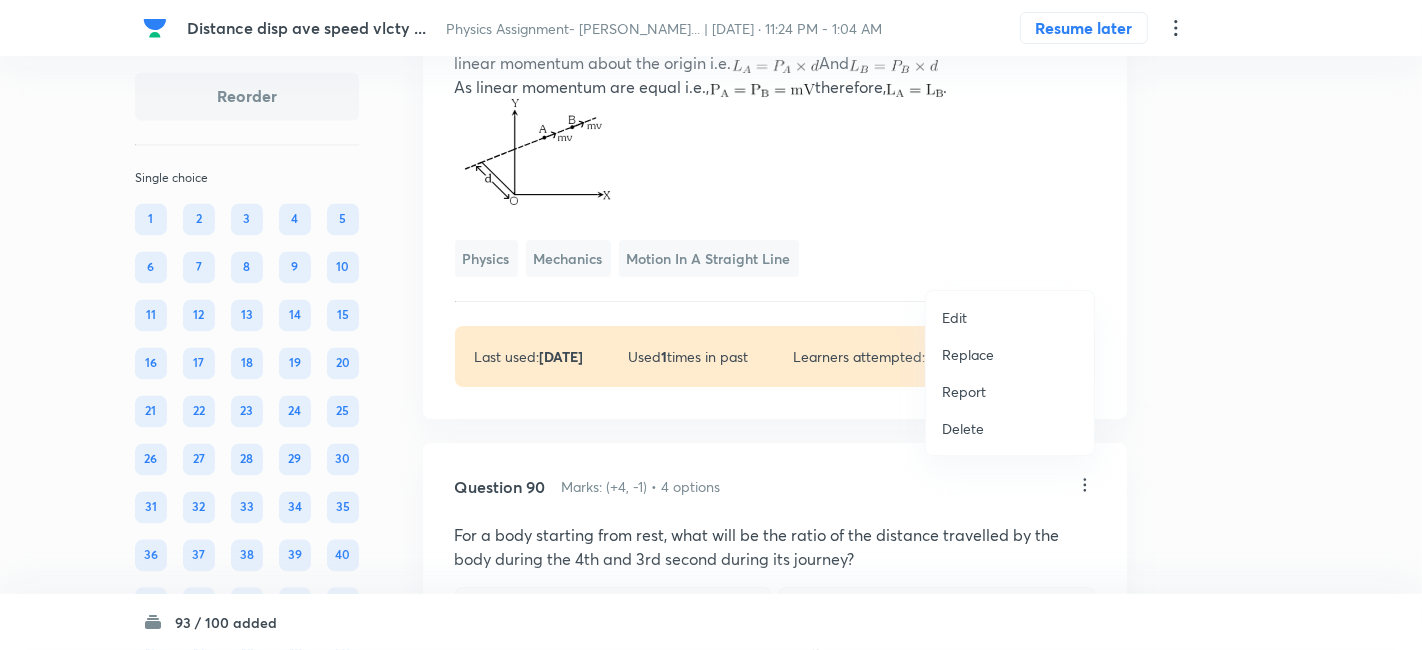 click on "Replace" at bounding box center [968, 354] 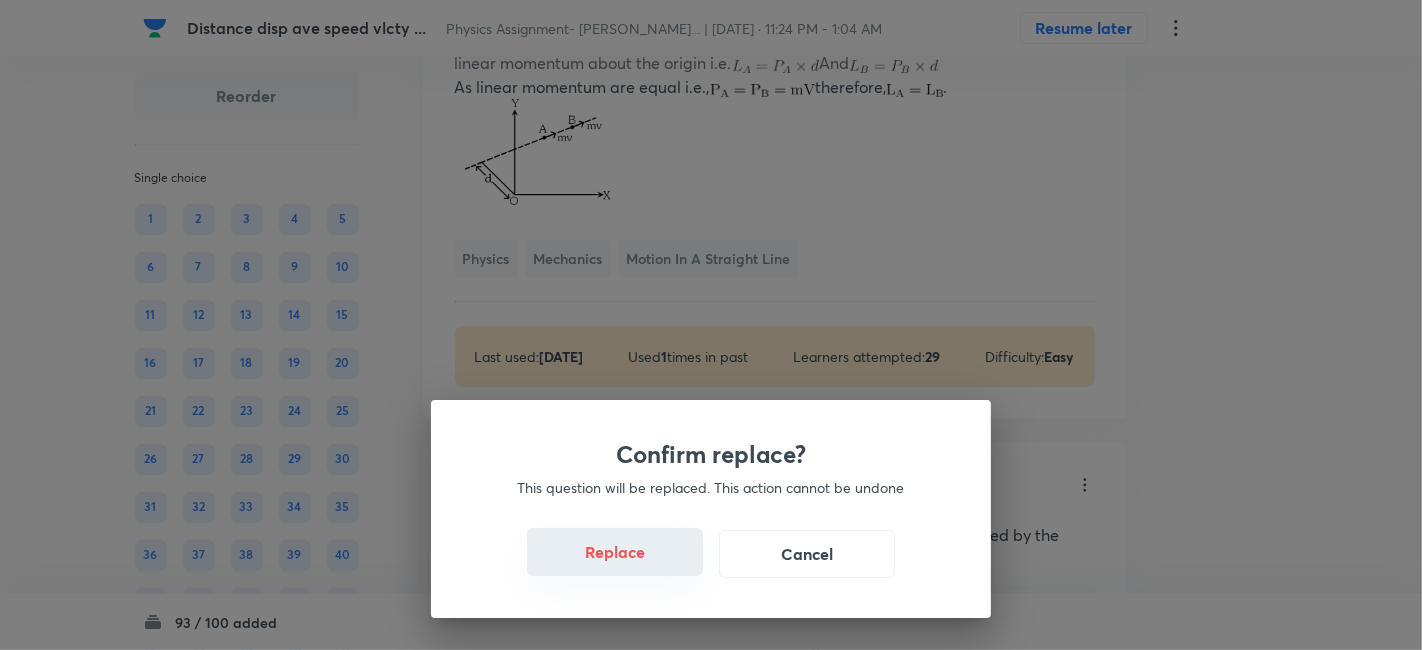 click on "Replace" at bounding box center (615, 552) 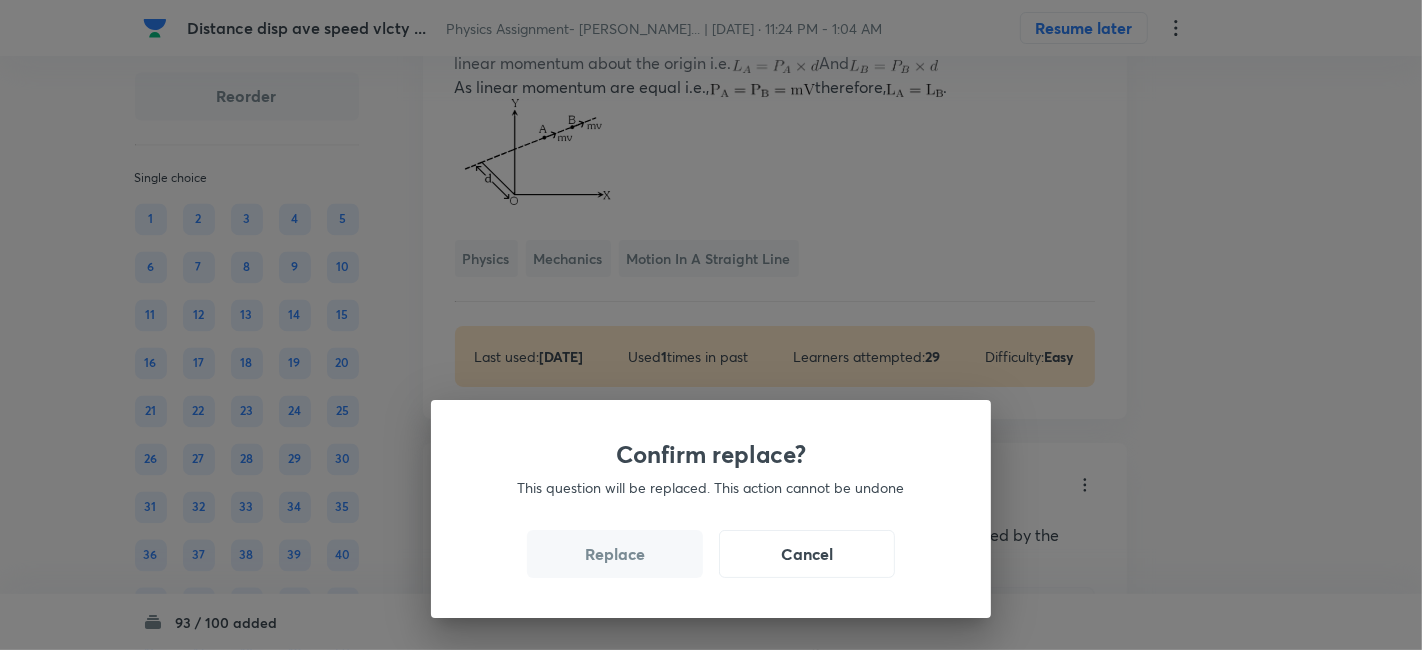 click on "Replace" at bounding box center (615, 554) 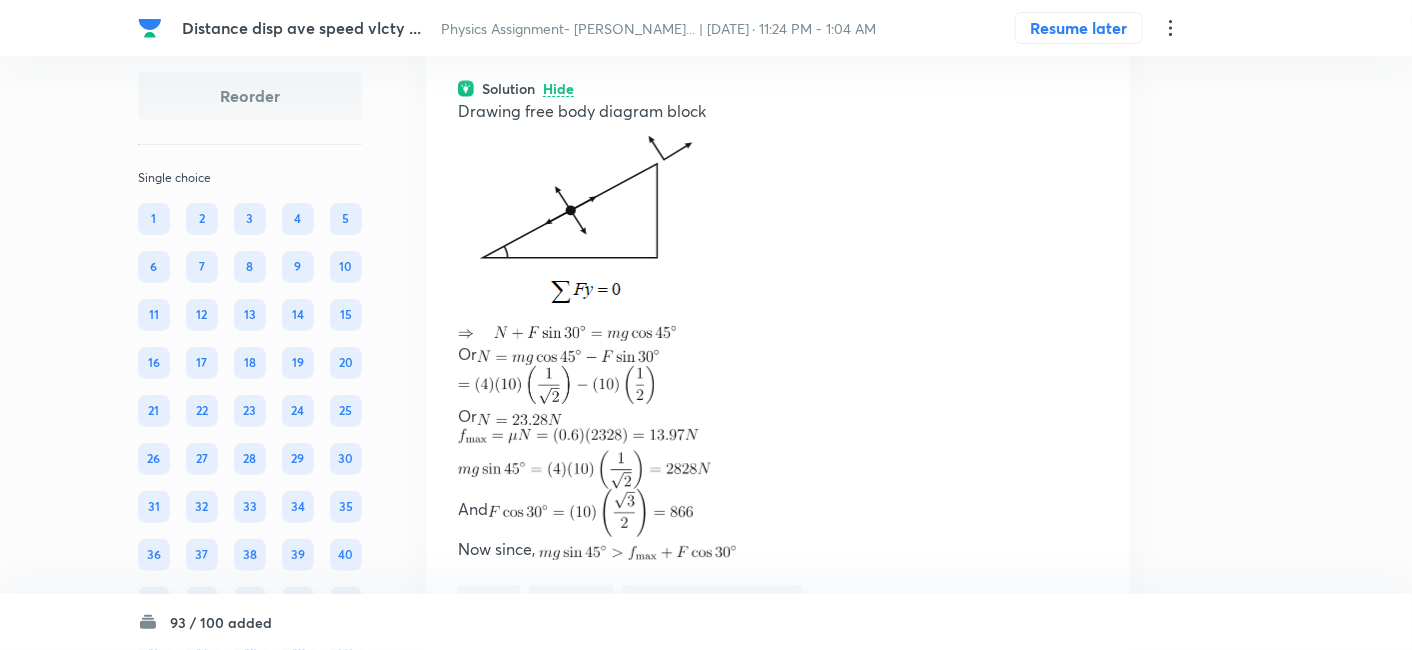 click on "2.68 N" at bounding box center (616, 14) 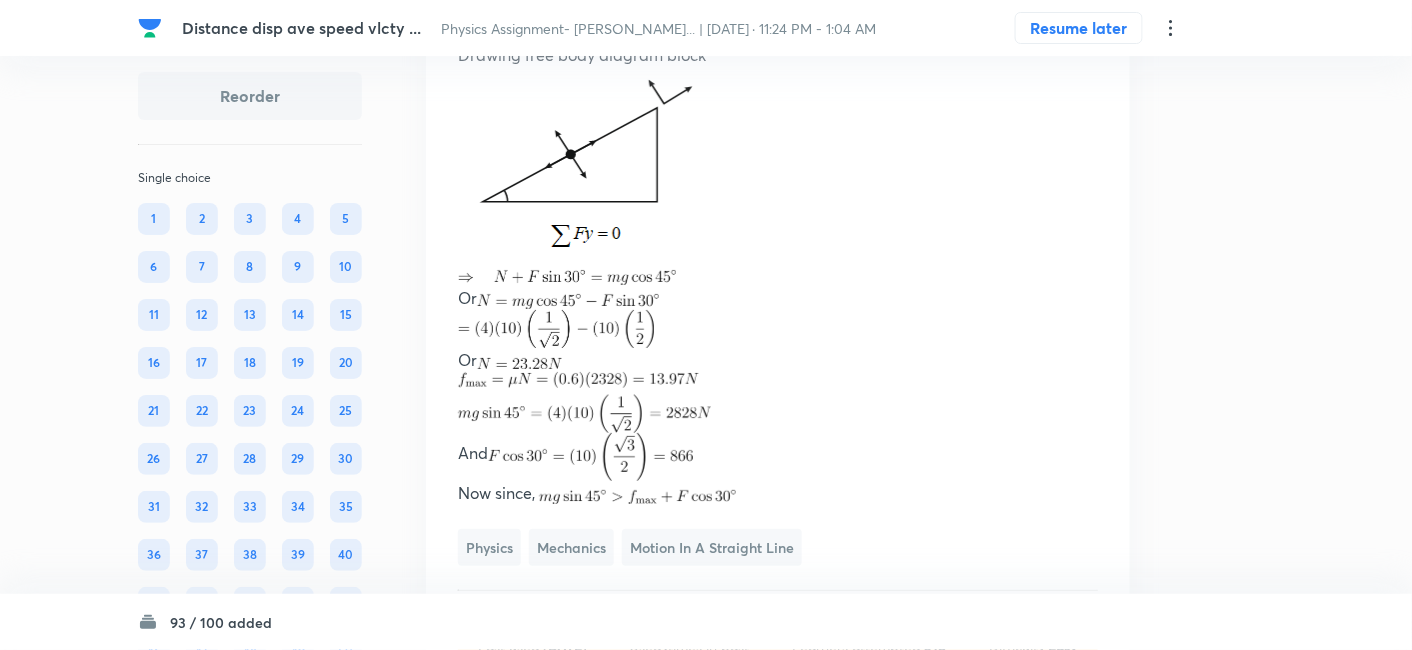 scroll, scrollTop: 54705, scrollLeft: 0, axis: vertical 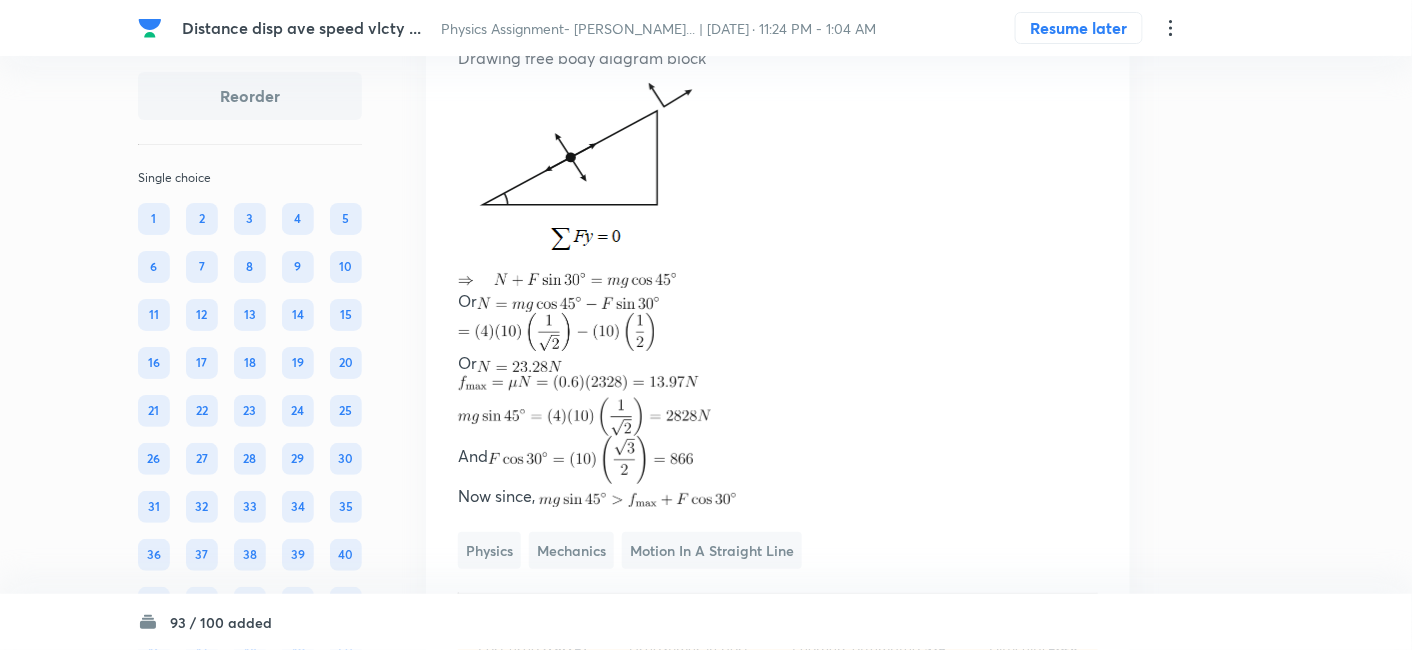 click 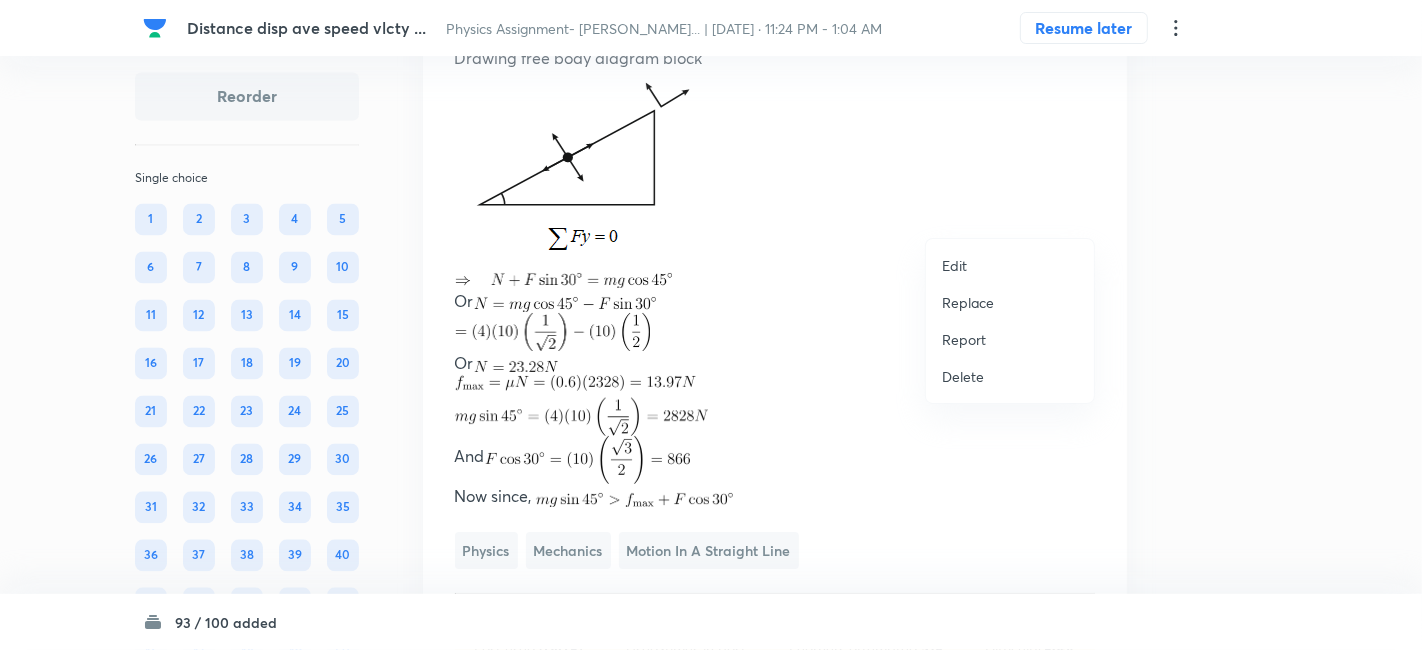 click on "Replace" at bounding box center (968, 302) 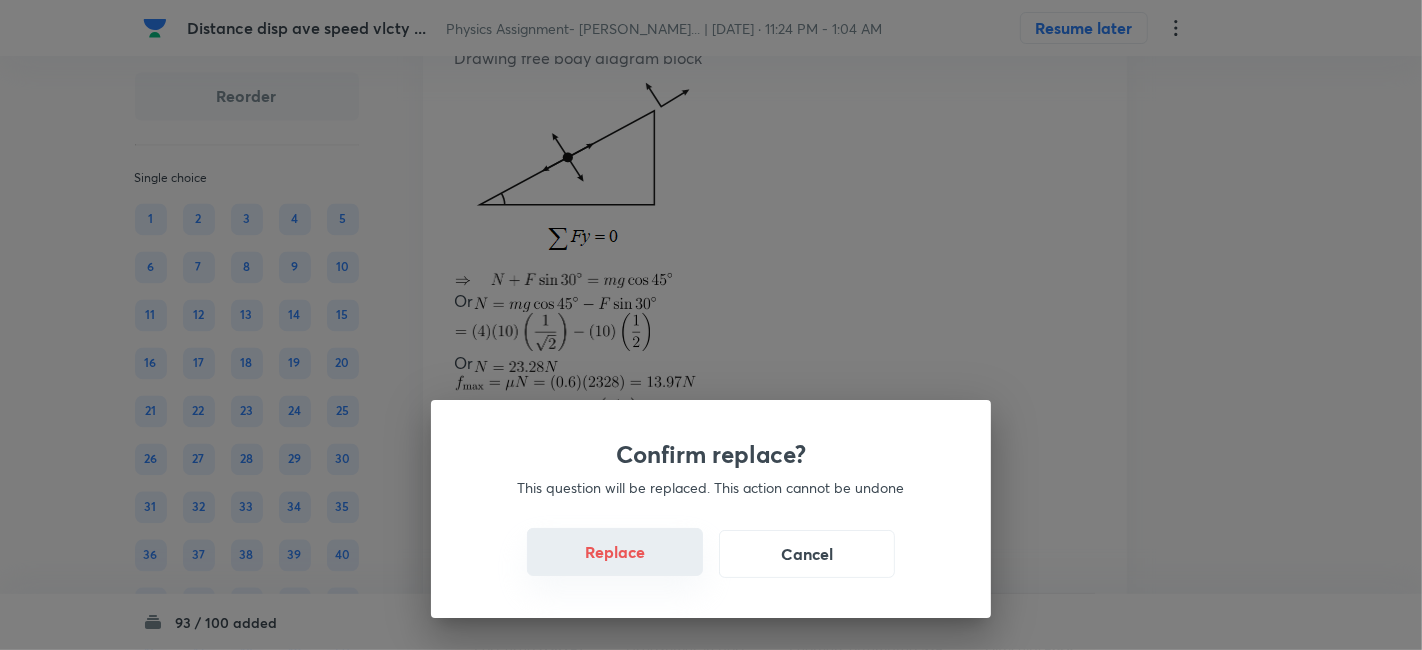 click on "Replace" at bounding box center [615, 552] 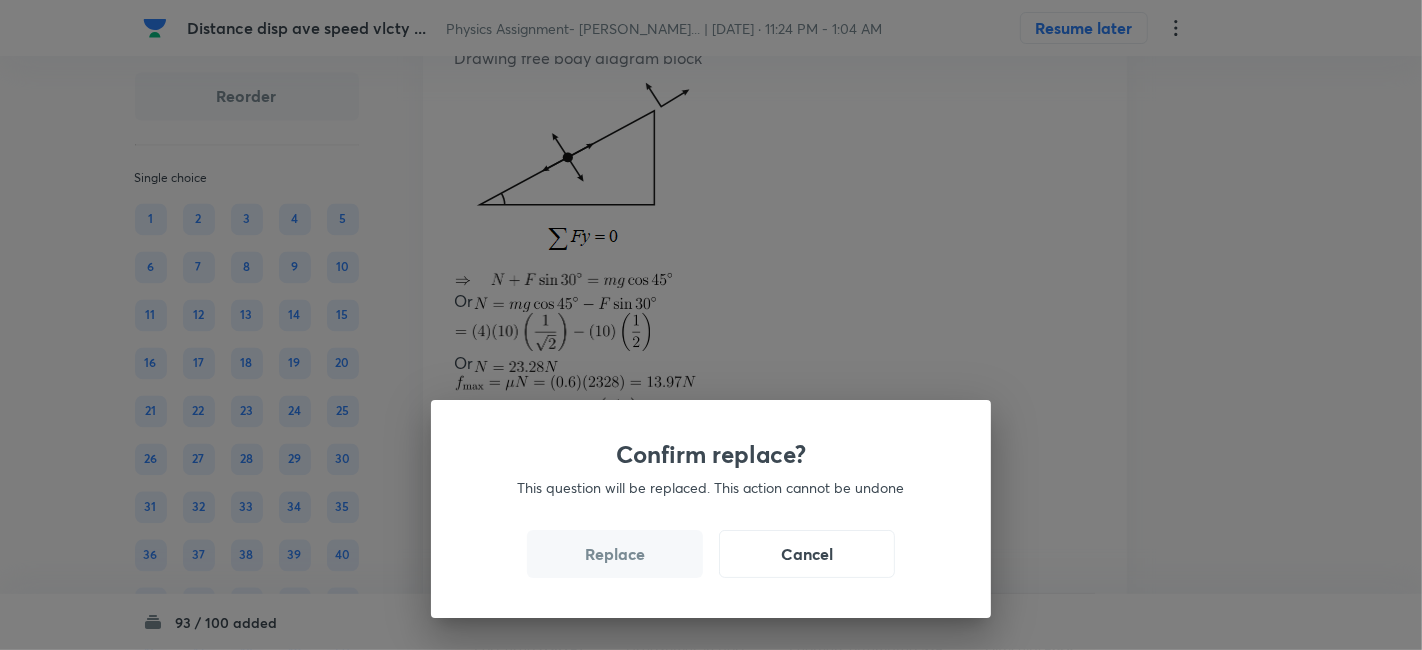 click on "Replace" at bounding box center (615, 554) 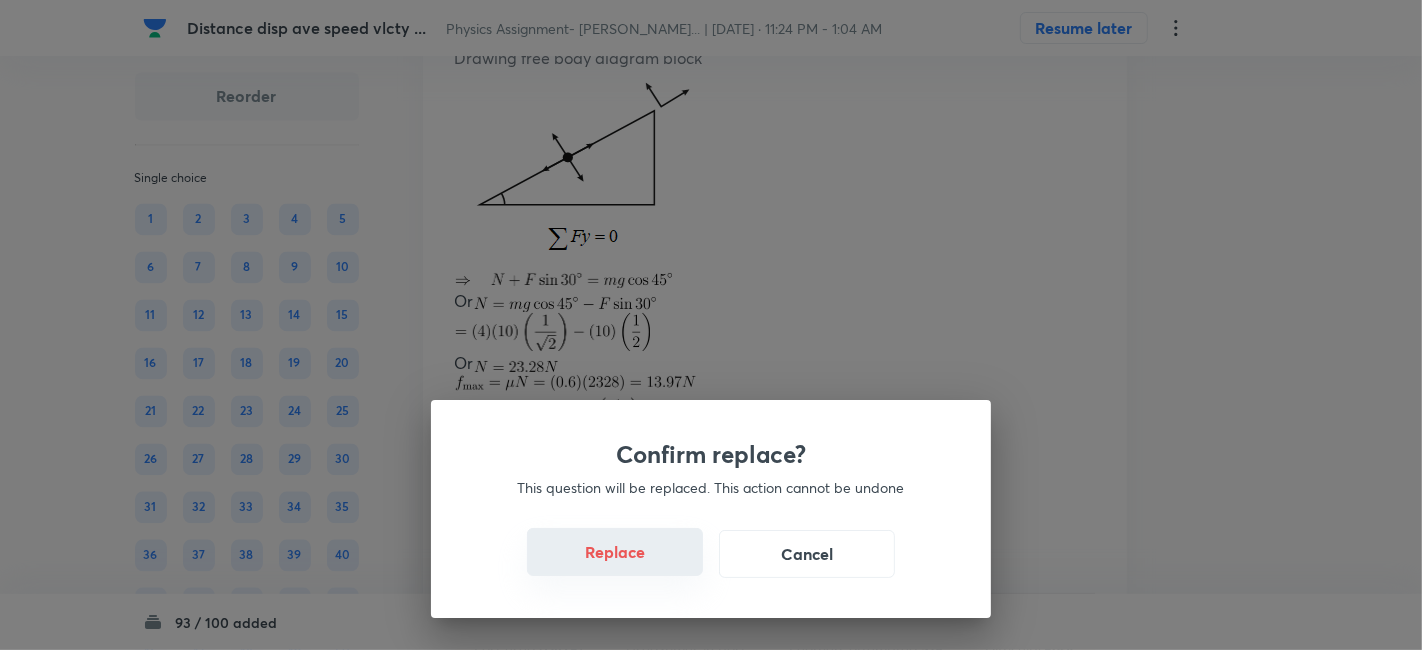 click on "Replace" at bounding box center [615, 552] 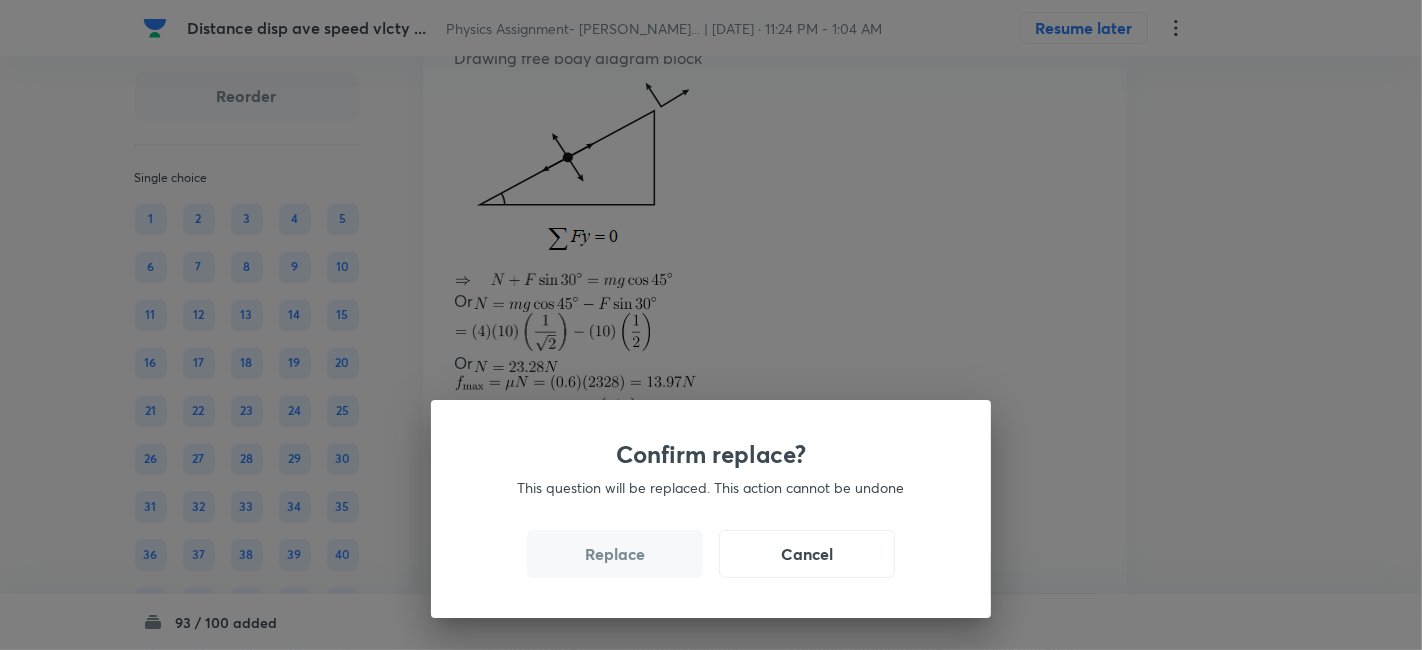 click on "Replace" at bounding box center [615, 554] 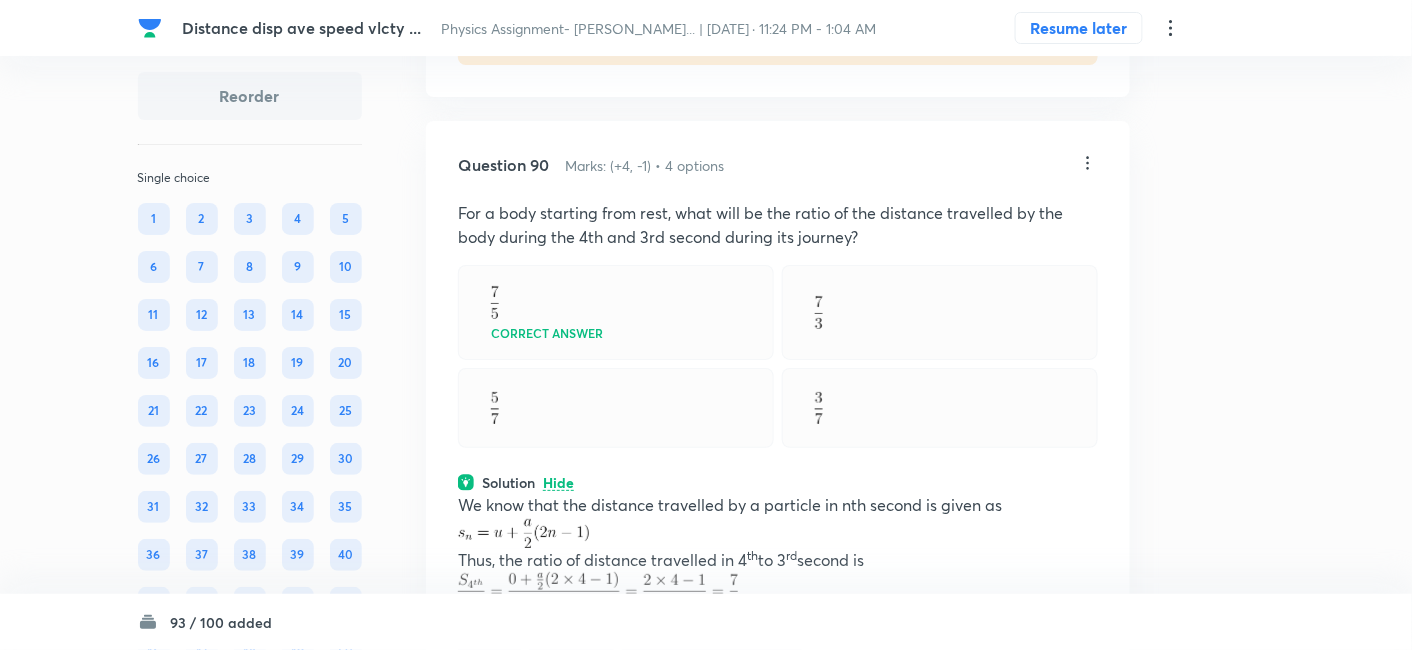 click at bounding box center (778, -159) 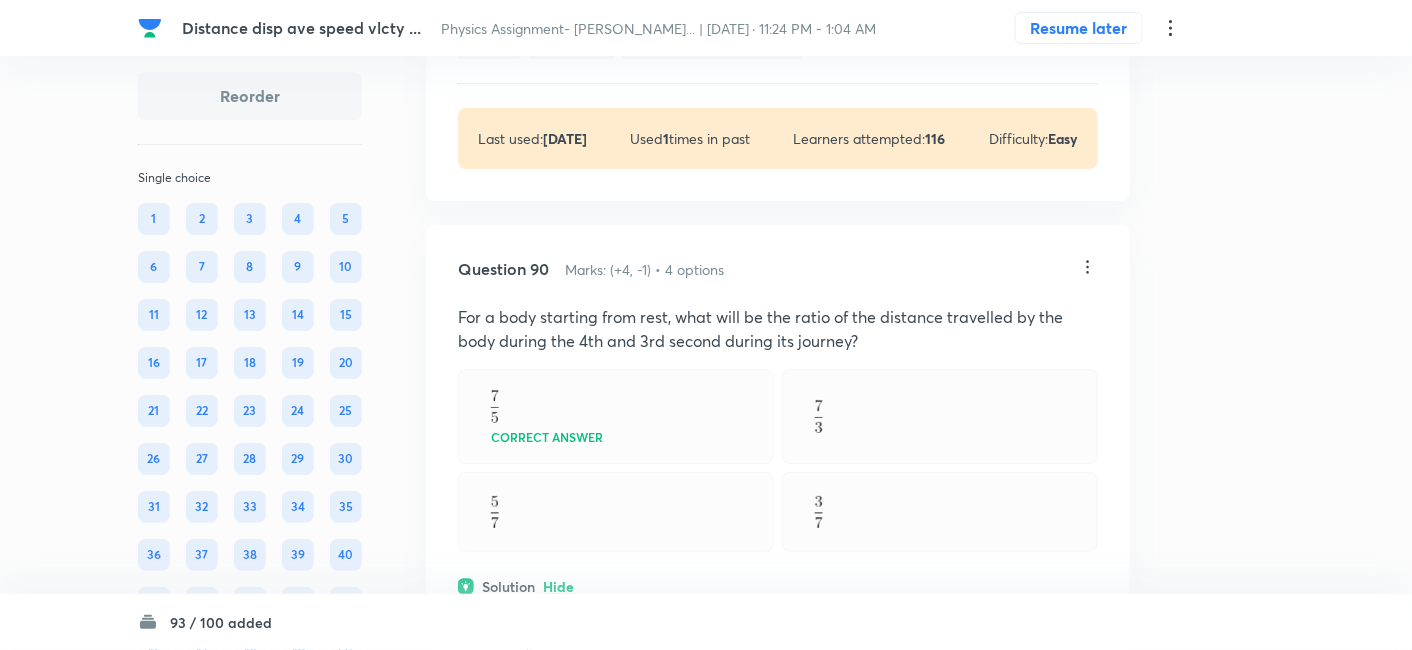 scroll, scrollTop: 54597, scrollLeft: 0, axis: vertical 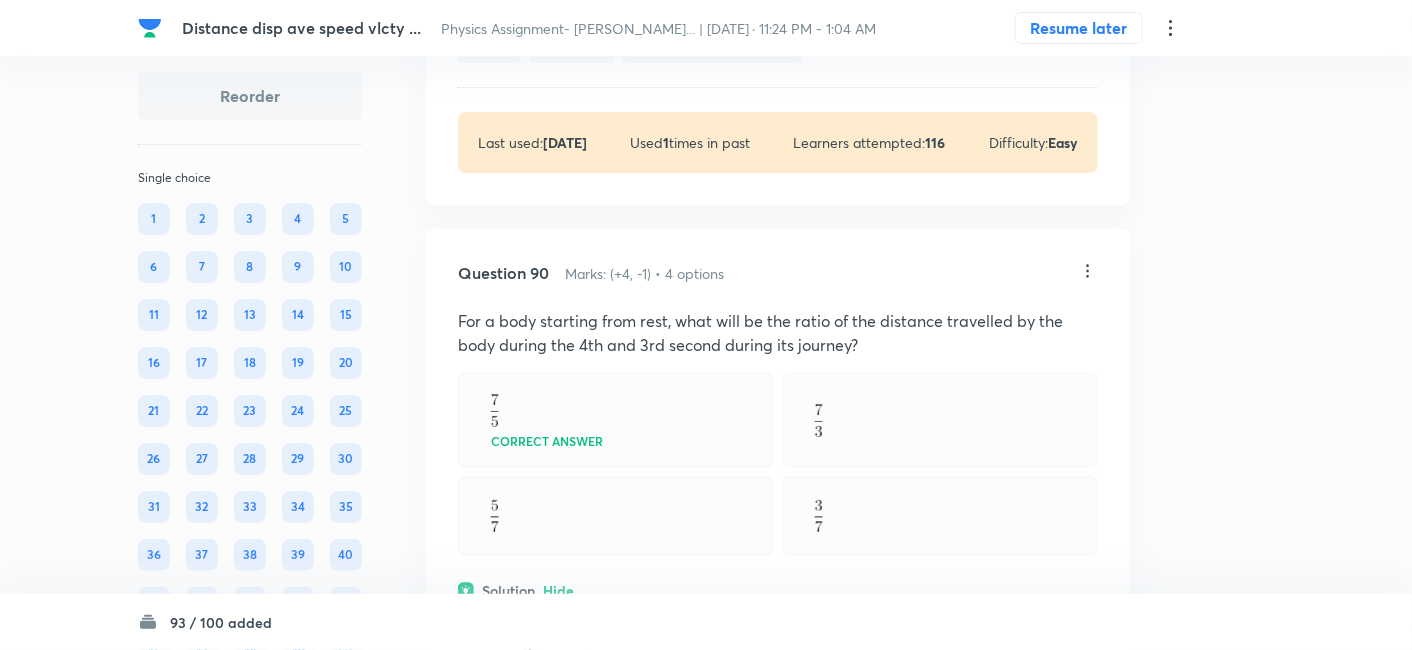 click 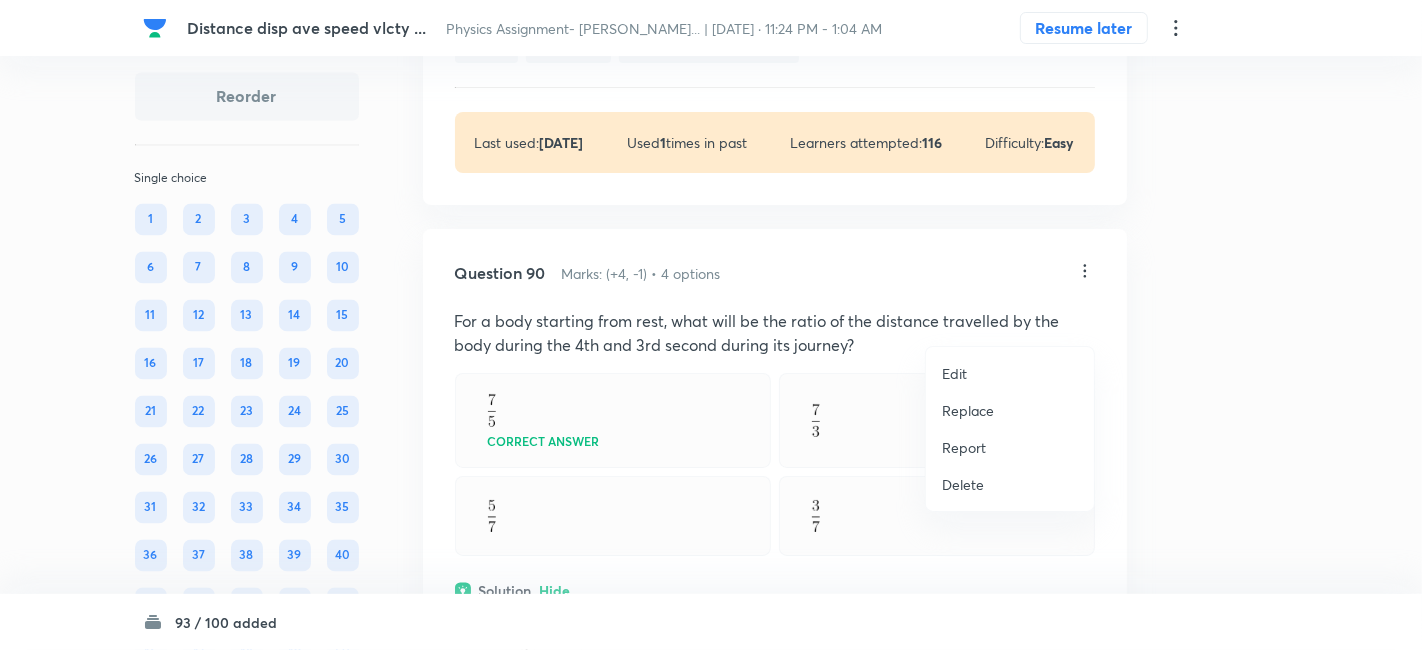 click on "Replace" at bounding box center [968, 410] 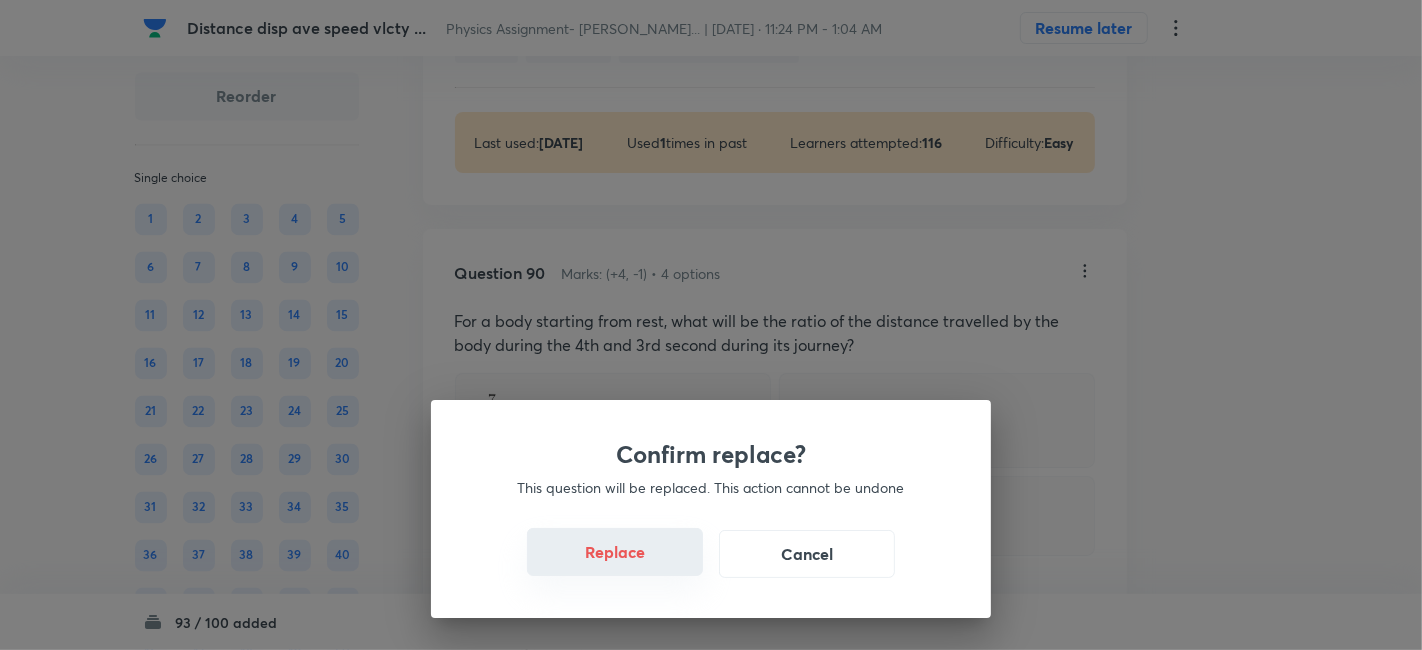 click on "Replace" at bounding box center [615, 552] 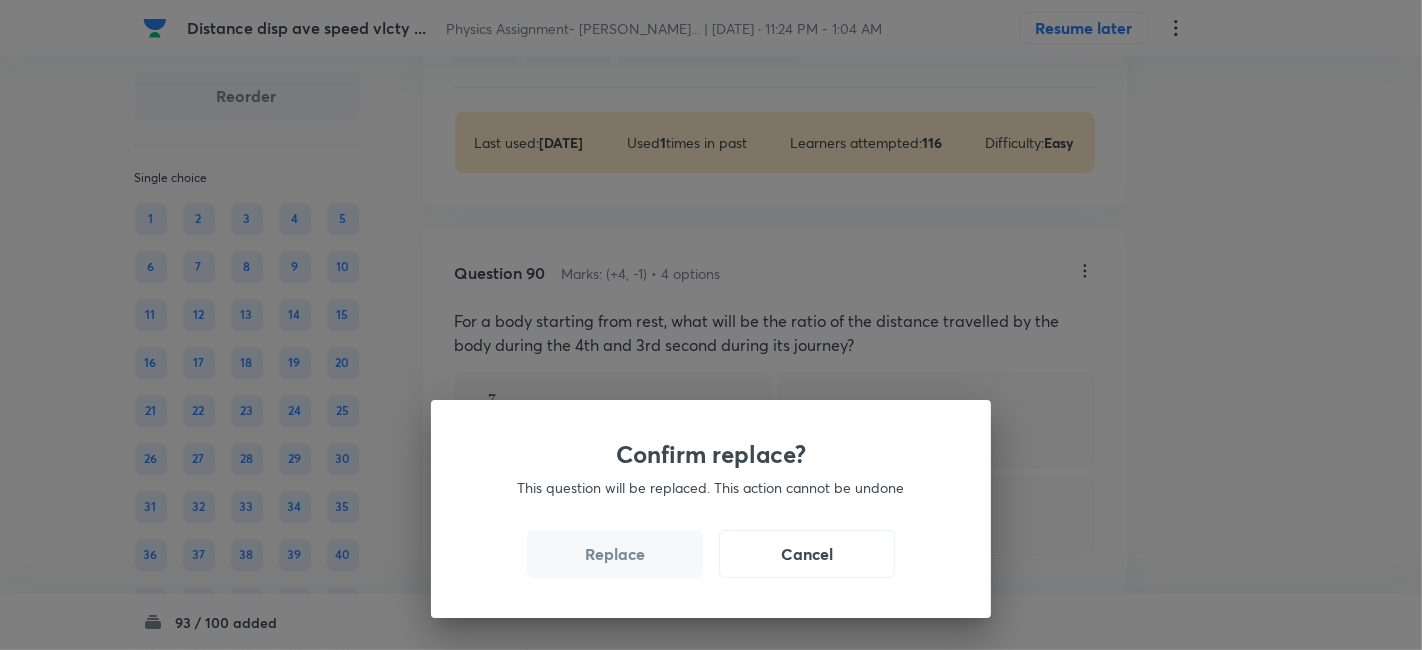 click on "Replace" at bounding box center (615, 554) 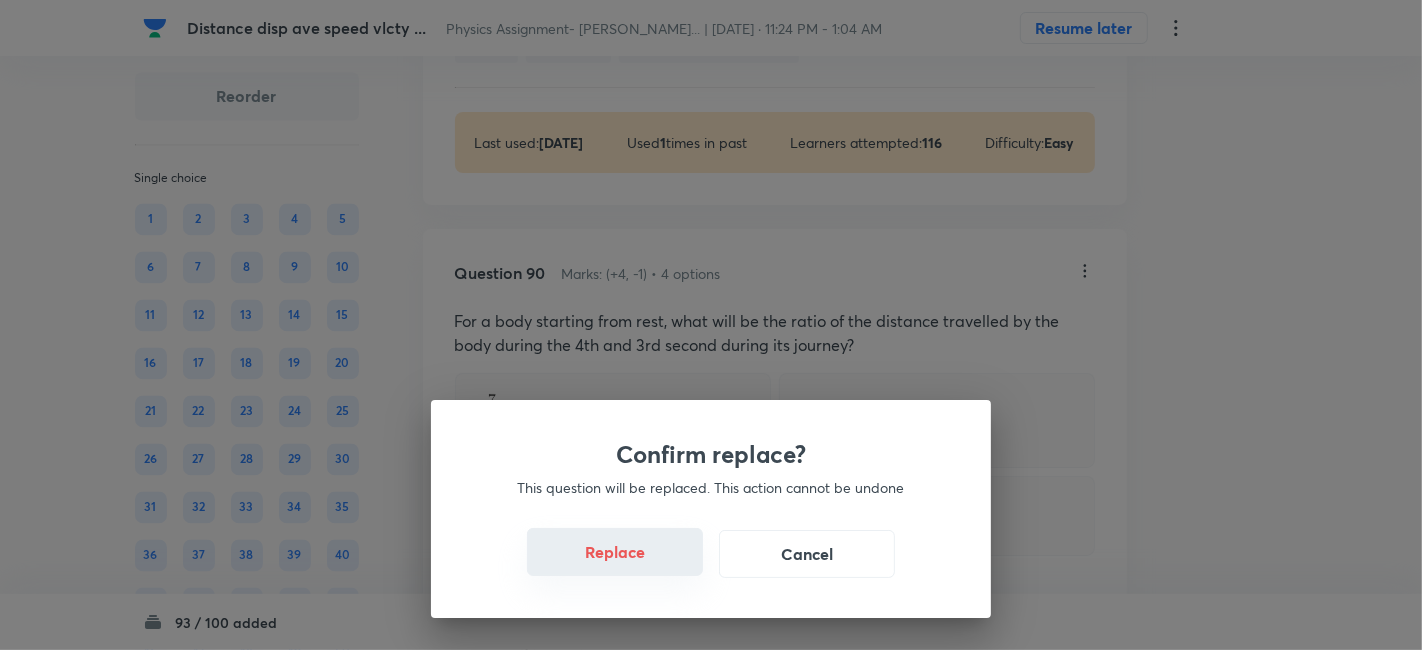 click on "Replace" at bounding box center (615, 552) 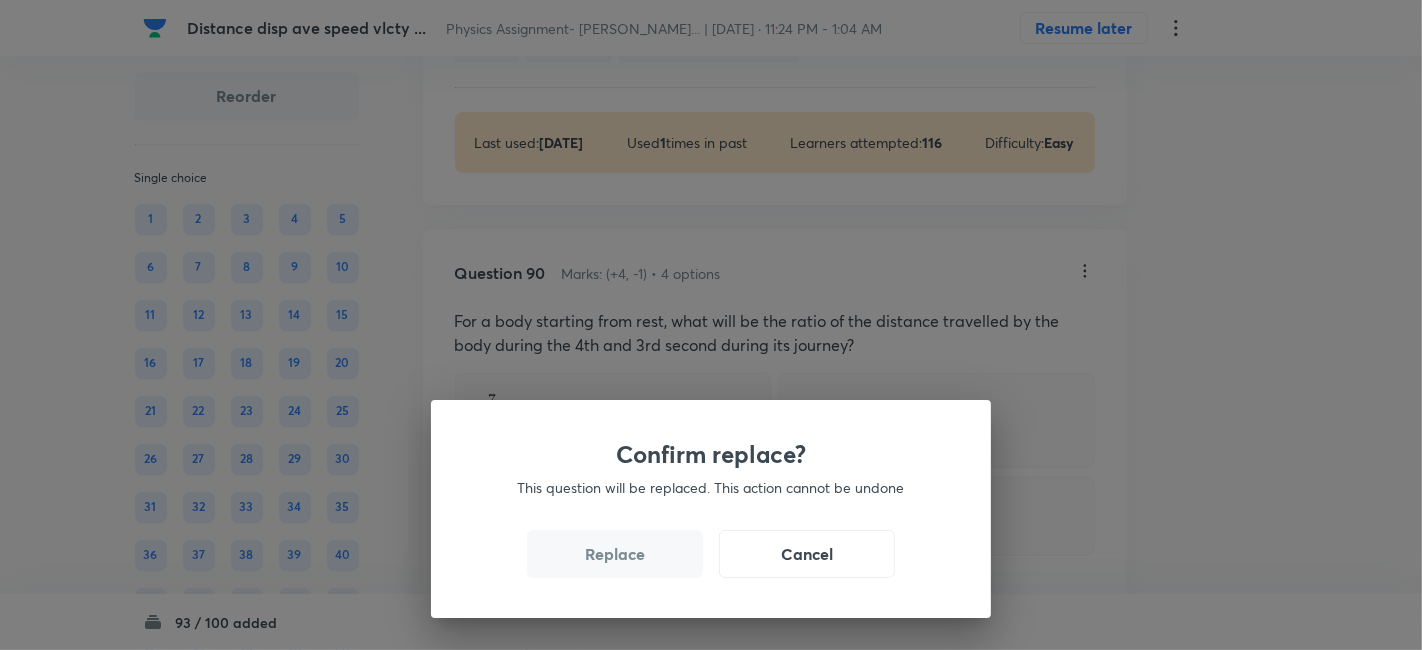click on "Replace" at bounding box center [615, 554] 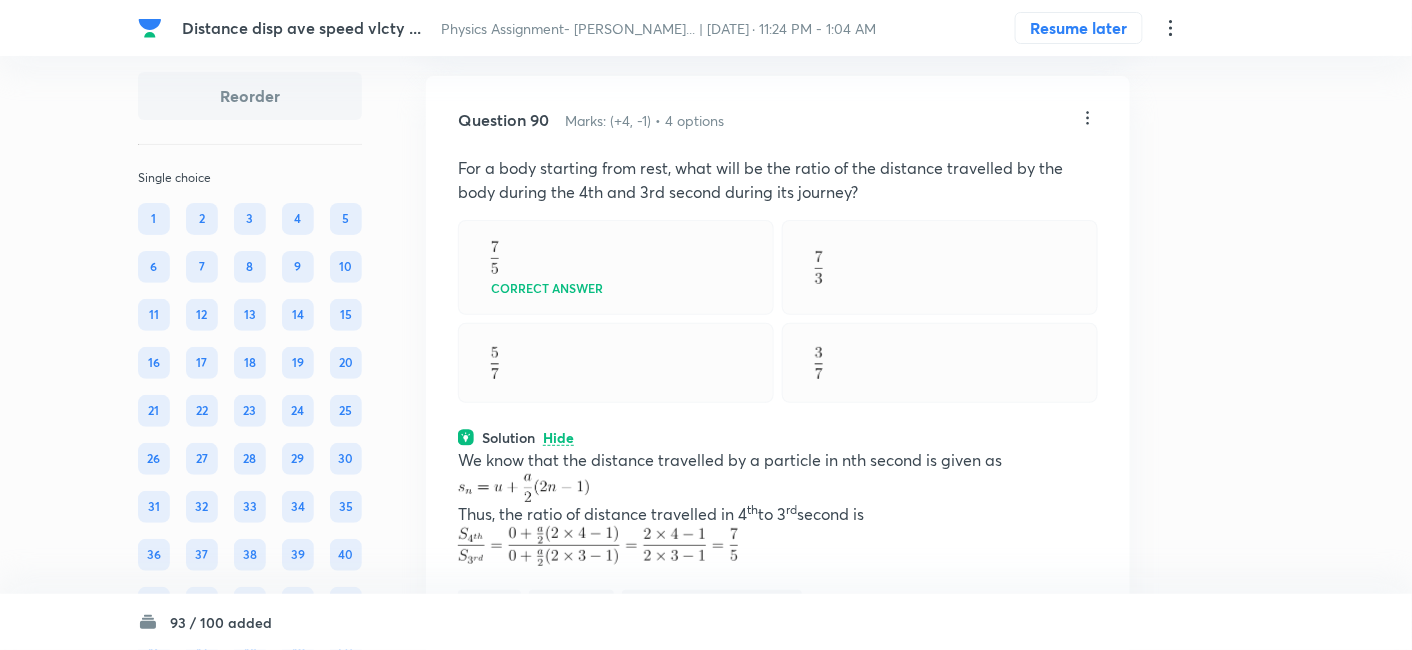 scroll, scrollTop: 54845, scrollLeft: 0, axis: vertical 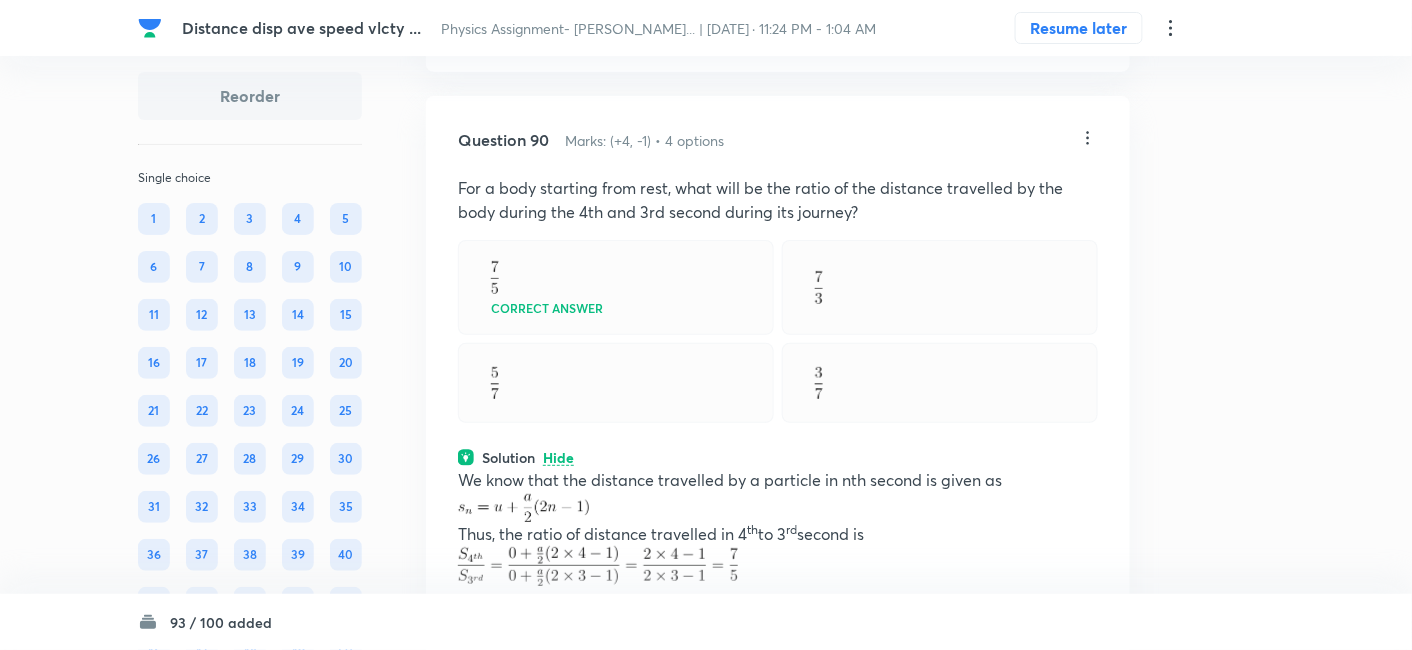 click 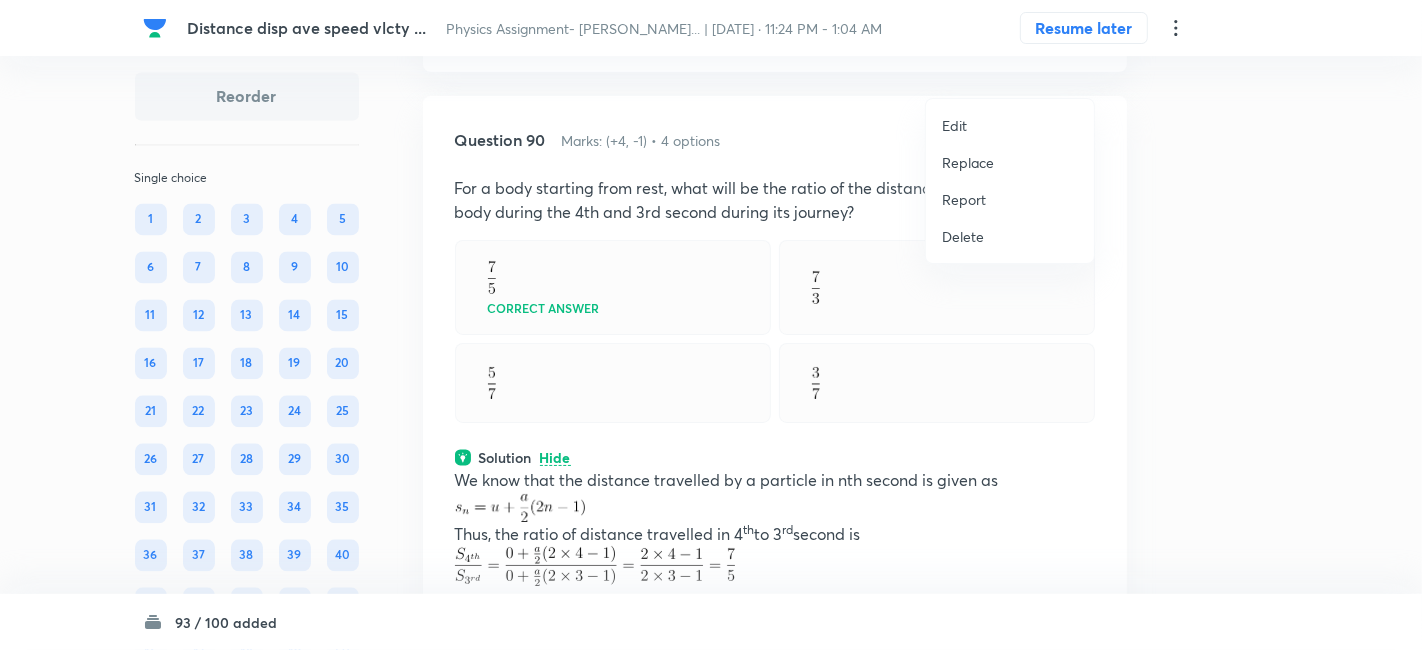 click on "Replace" at bounding box center [968, 162] 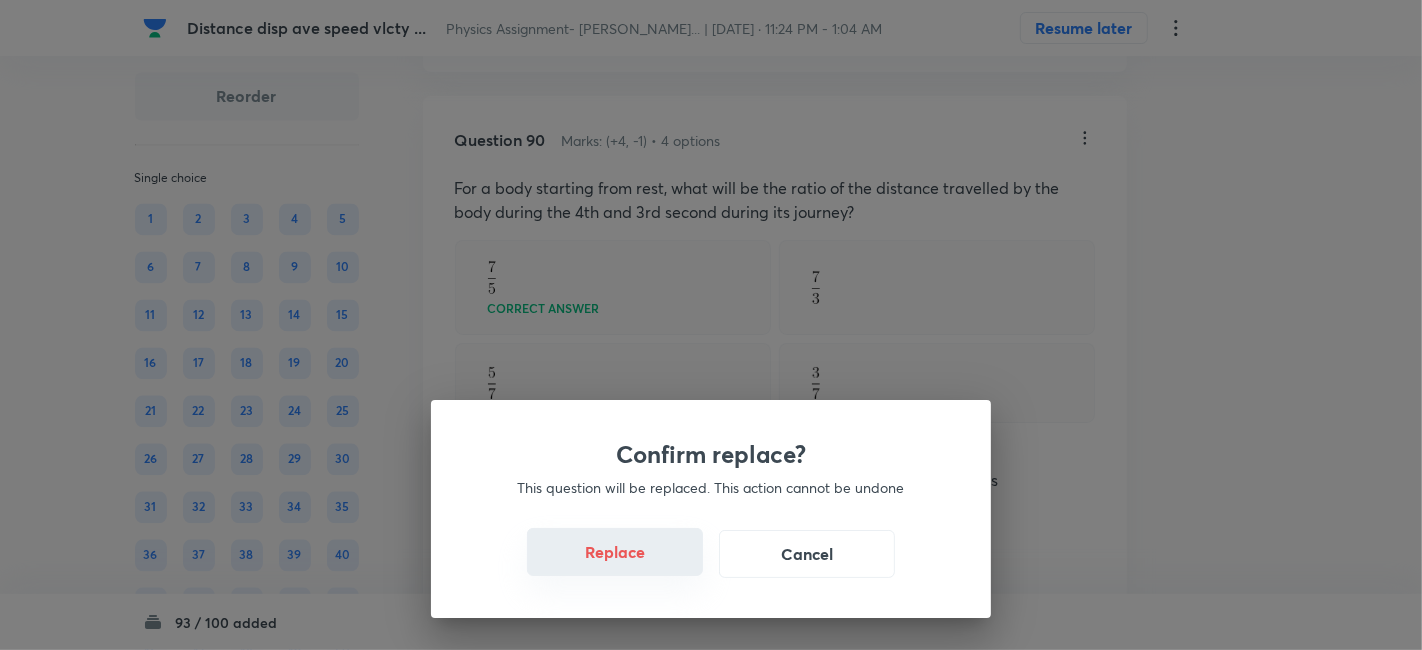 click on "Replace" at bounding box center [615, 552] 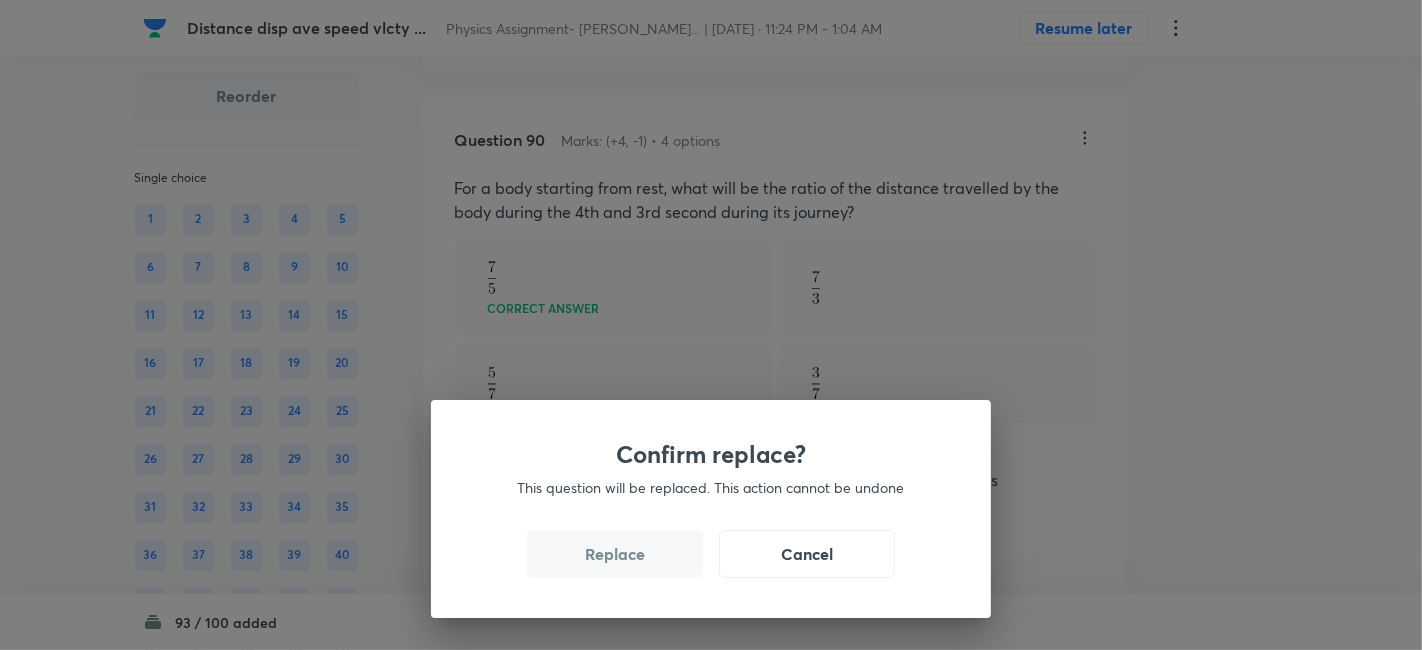 click on "Replace" at bounding box center [615, 554] 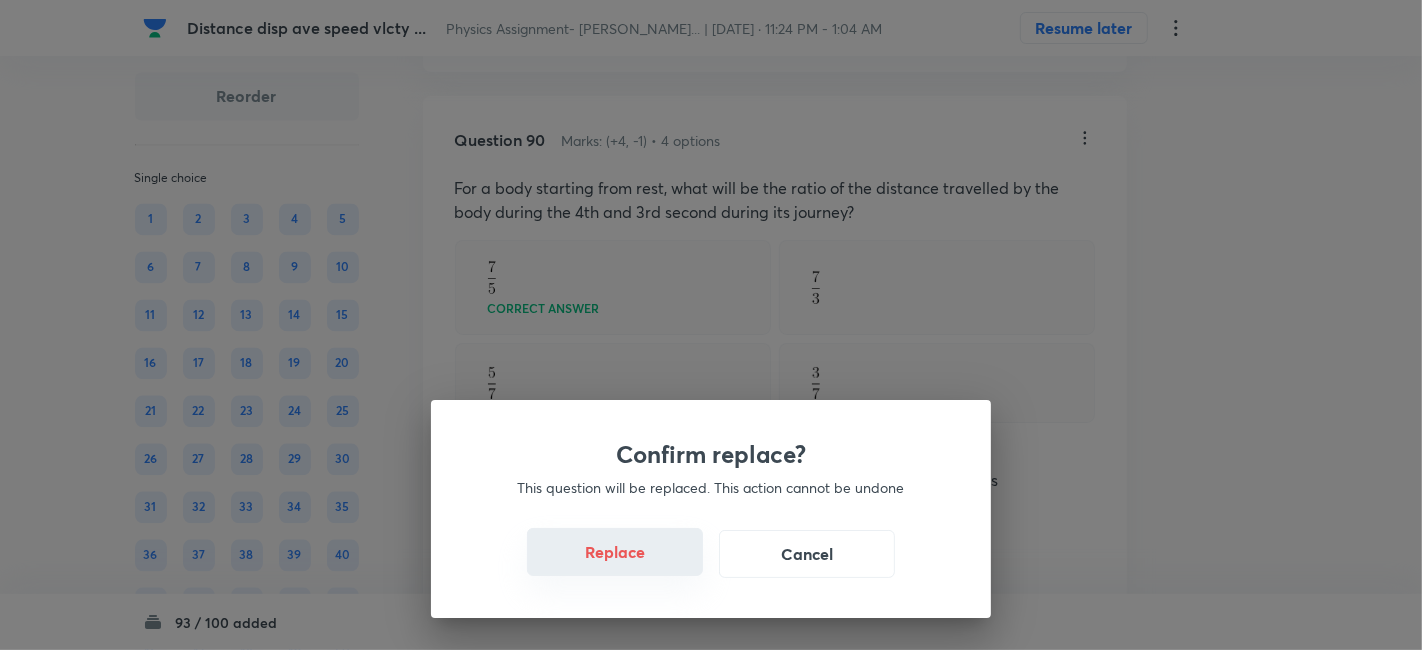 click on "Replace" at bounding box center [615, 552] 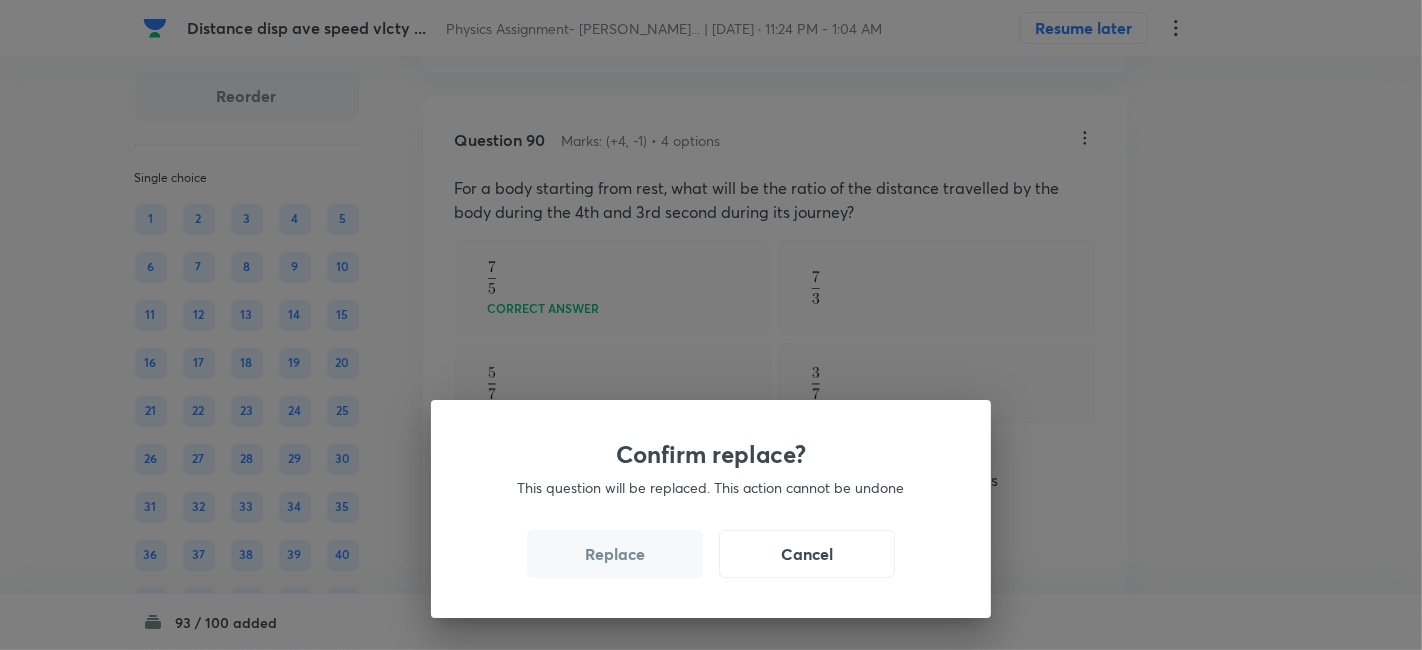 click on "Replace" at bounding box center [615, 554] 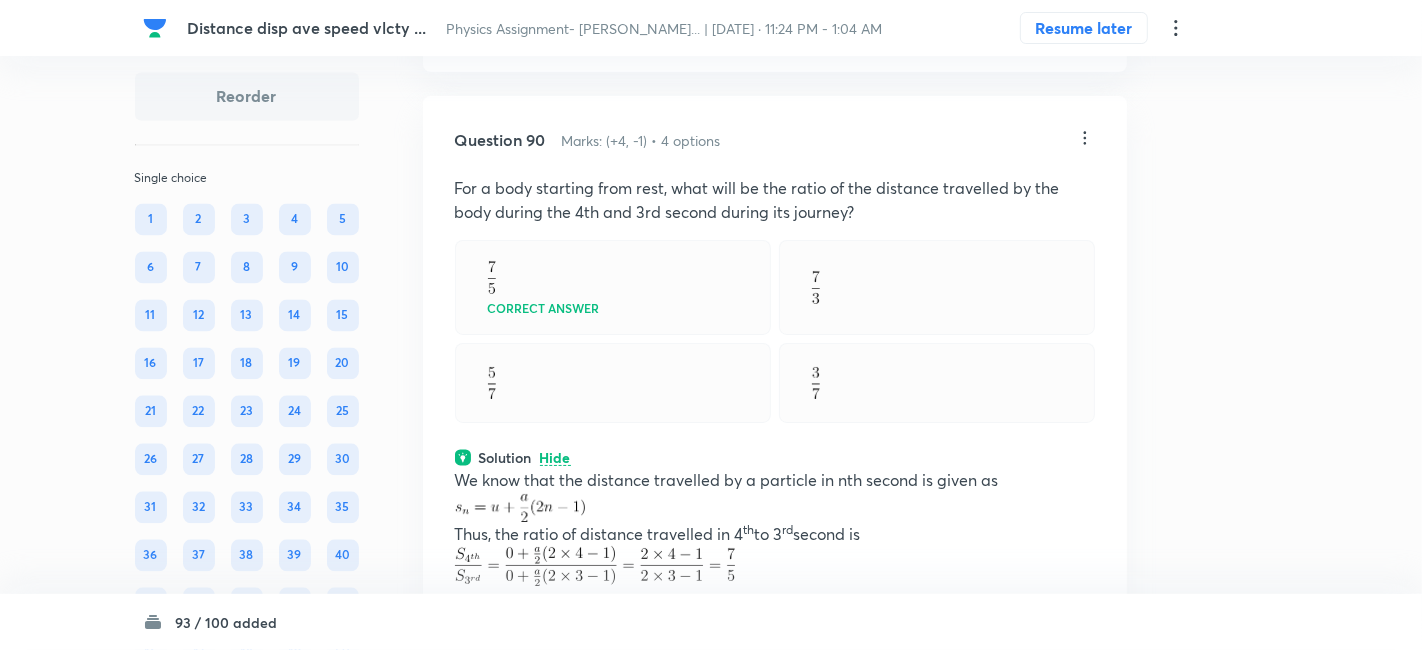 click on "Confirm replace? This question will be replaced. This action cannot be undone Replace Cancel" at bounding box center [711, 975] 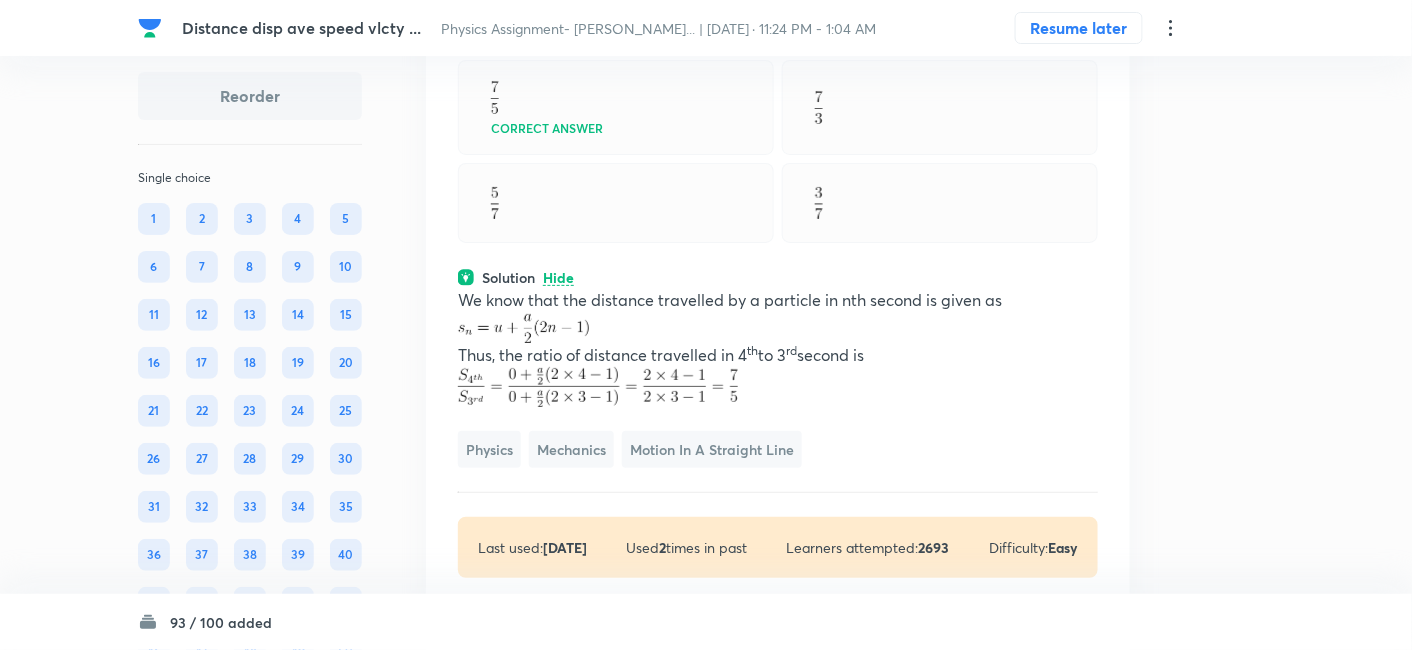 click 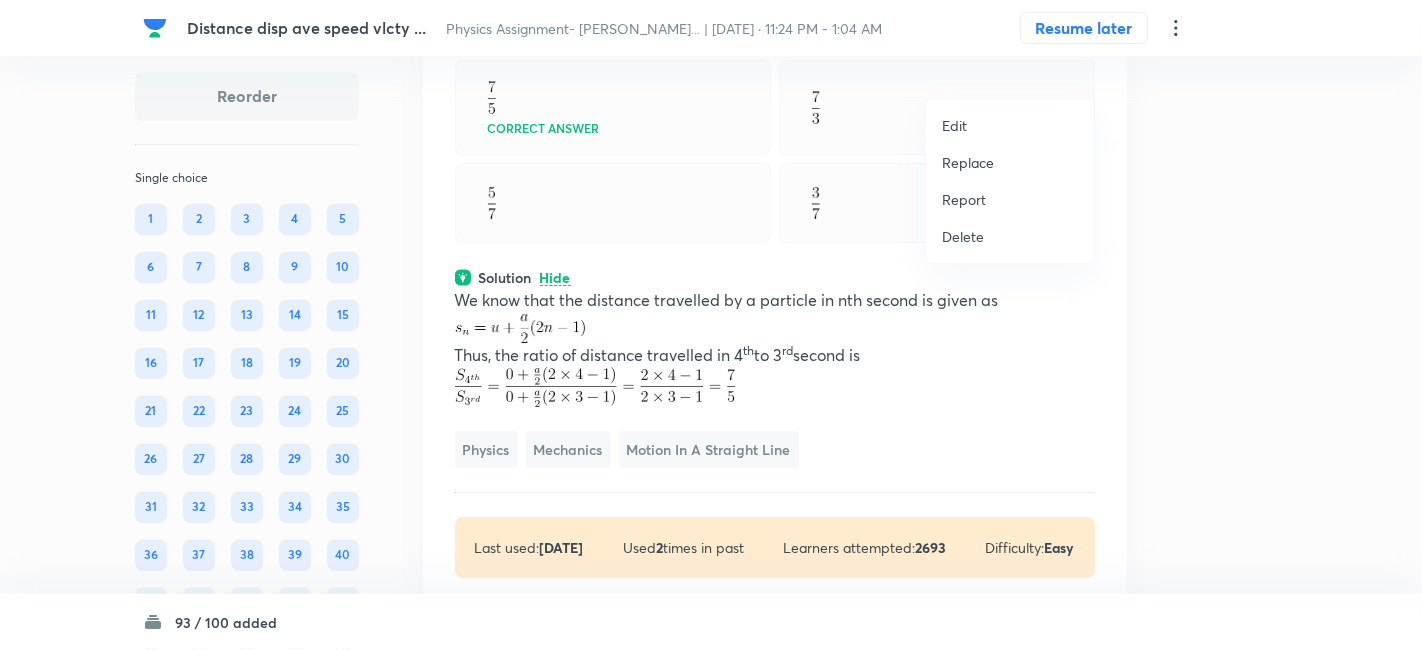click on "Replace" at bounding box center [968, 162] 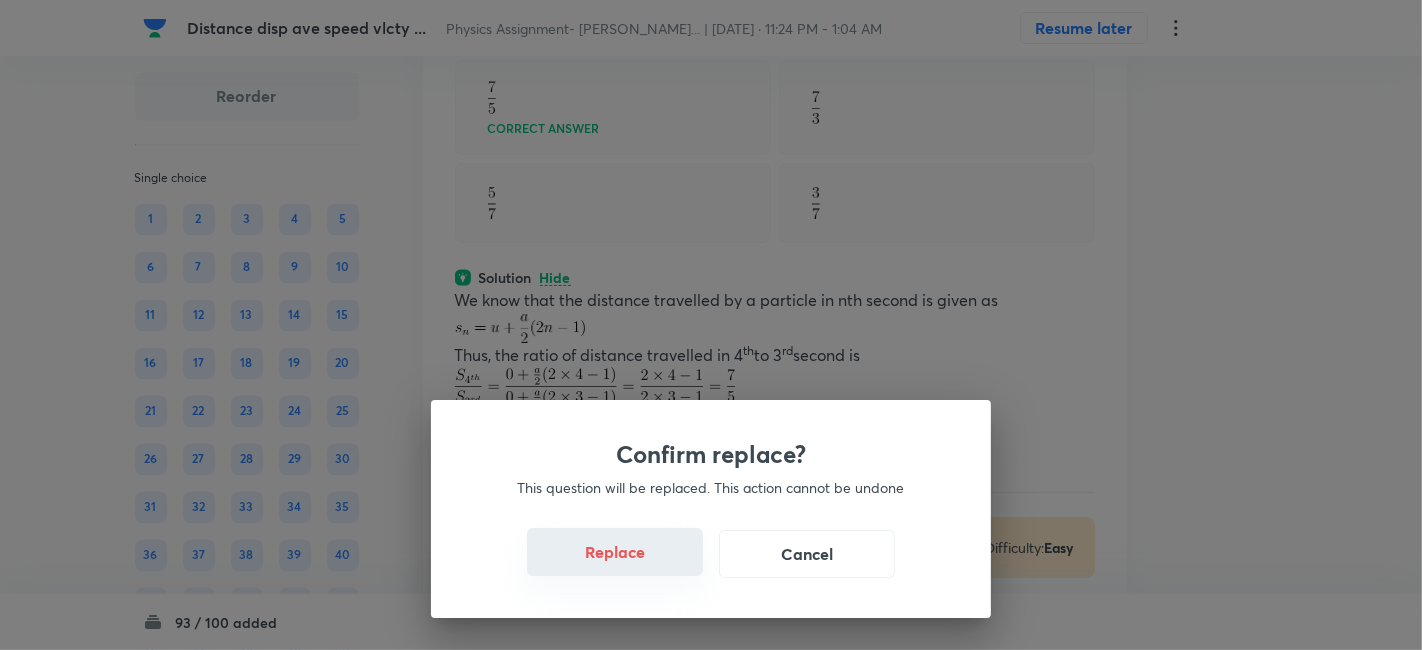 click on "Replace" at bounding box center (615, 552) 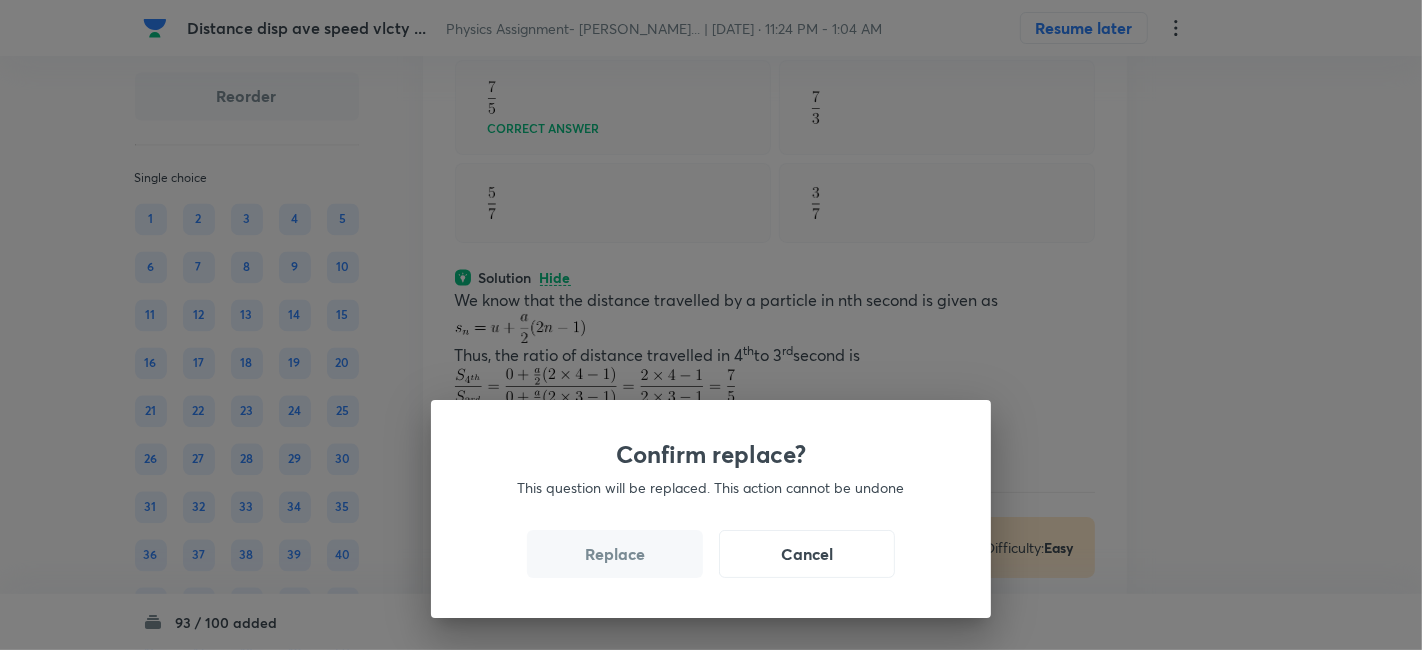 click on "Replace" at bounding box center (615, 554) 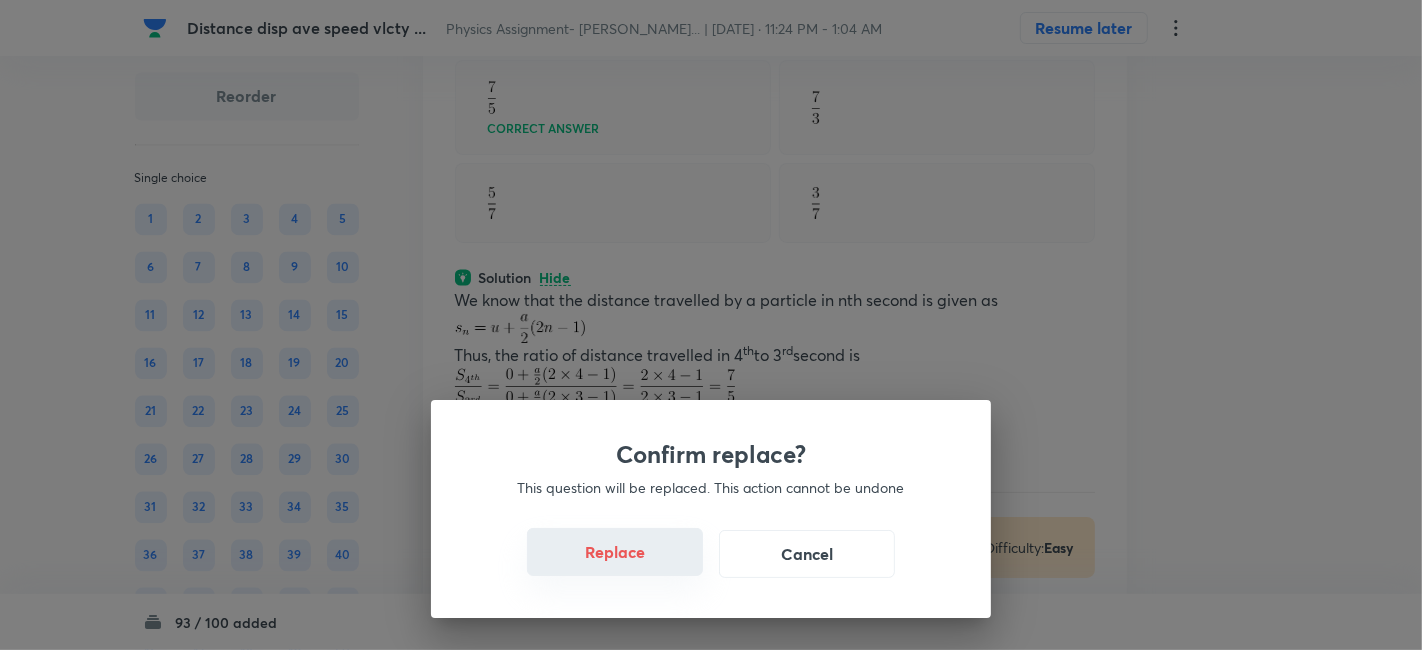 click on "Replace" at bounding box center [615, 552] 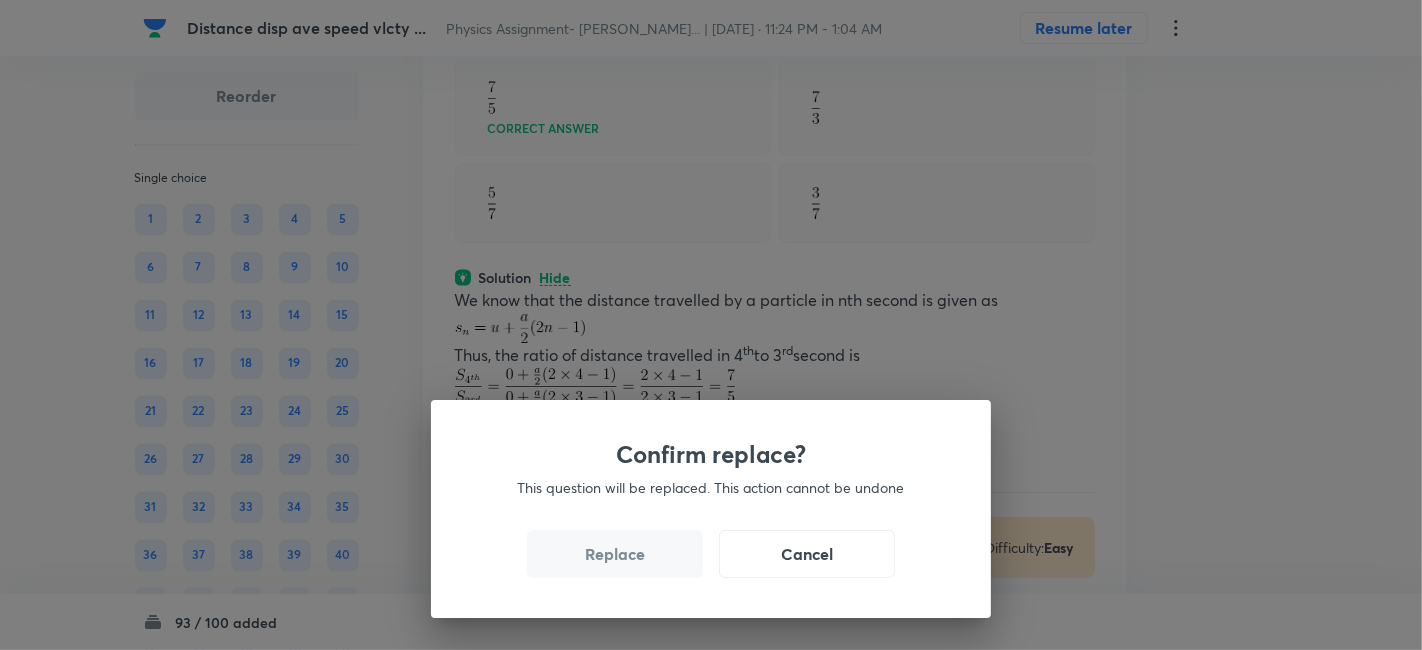 click on "Replace" at bounding box center [615, 554] 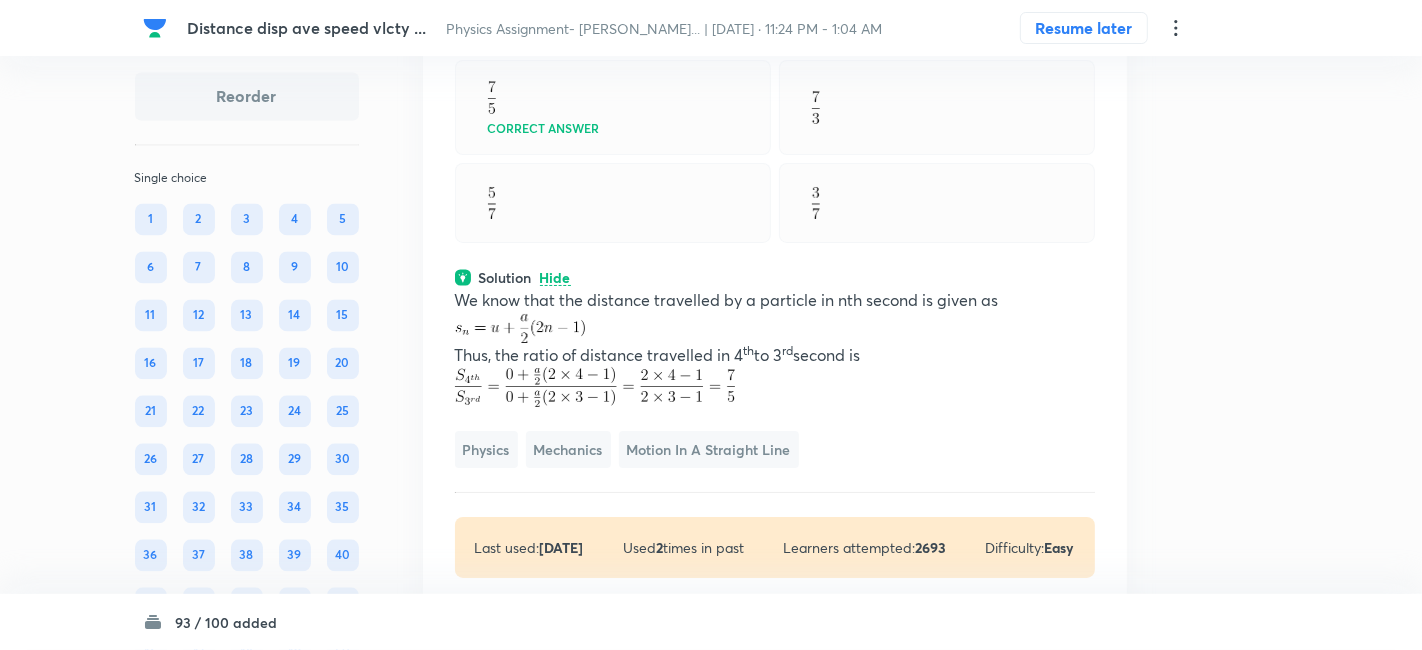 click on "Confirm replace? This question will be replaced. This action cannot be undone Replace Cancel" at bounding box center [711, 325] 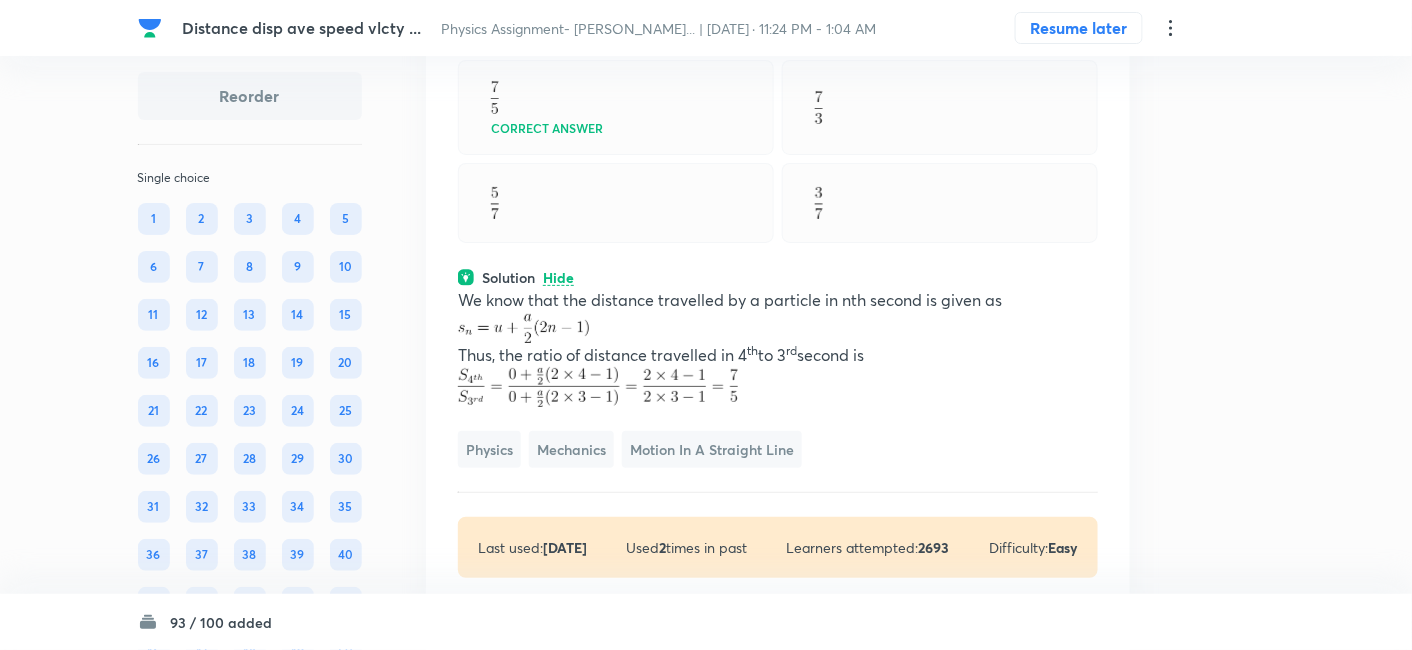 click on "[DATE]" at bounding box center (565, -171) 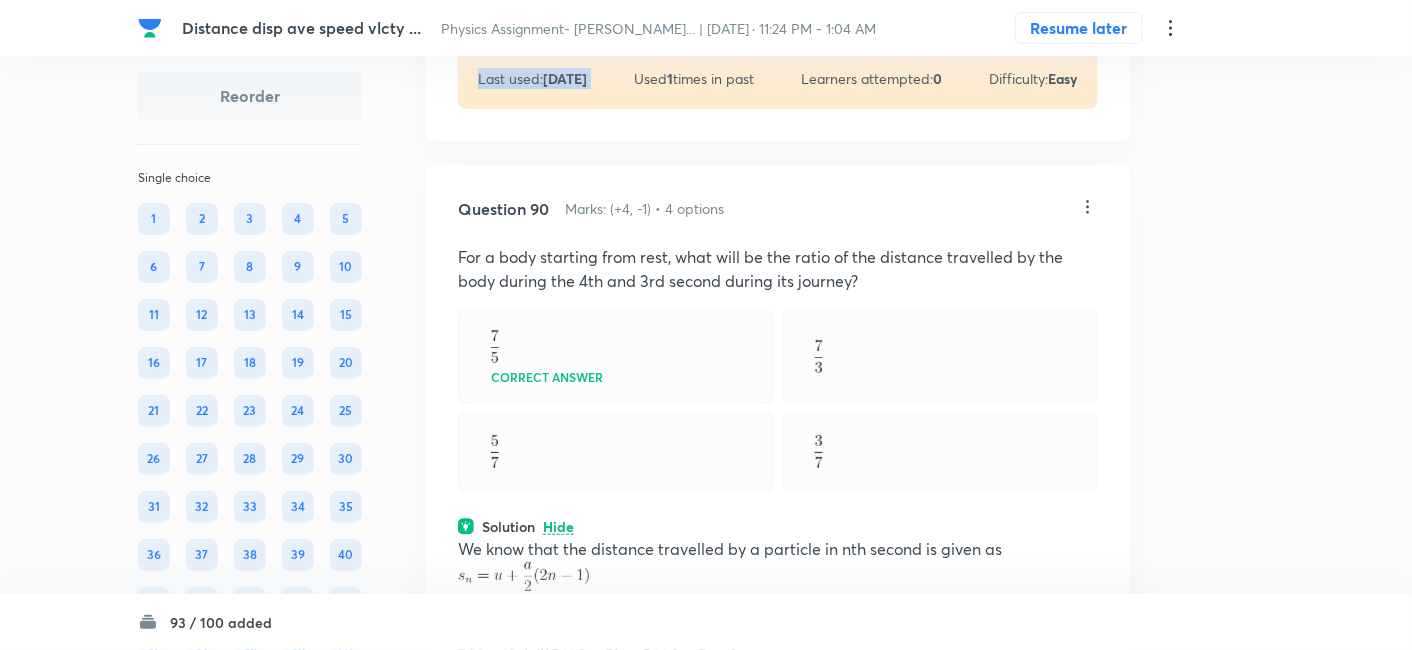scroll, scrollTop: 54751, scrollLeft: 0, axis: vertical 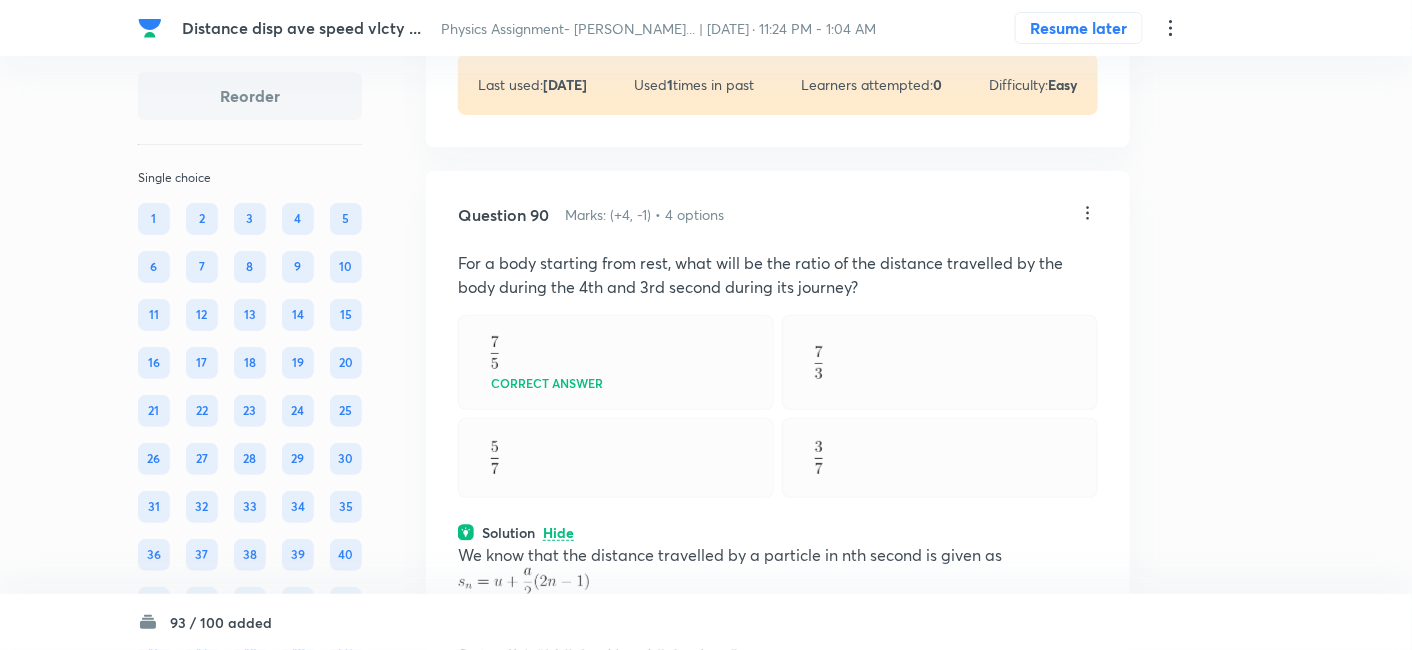 click 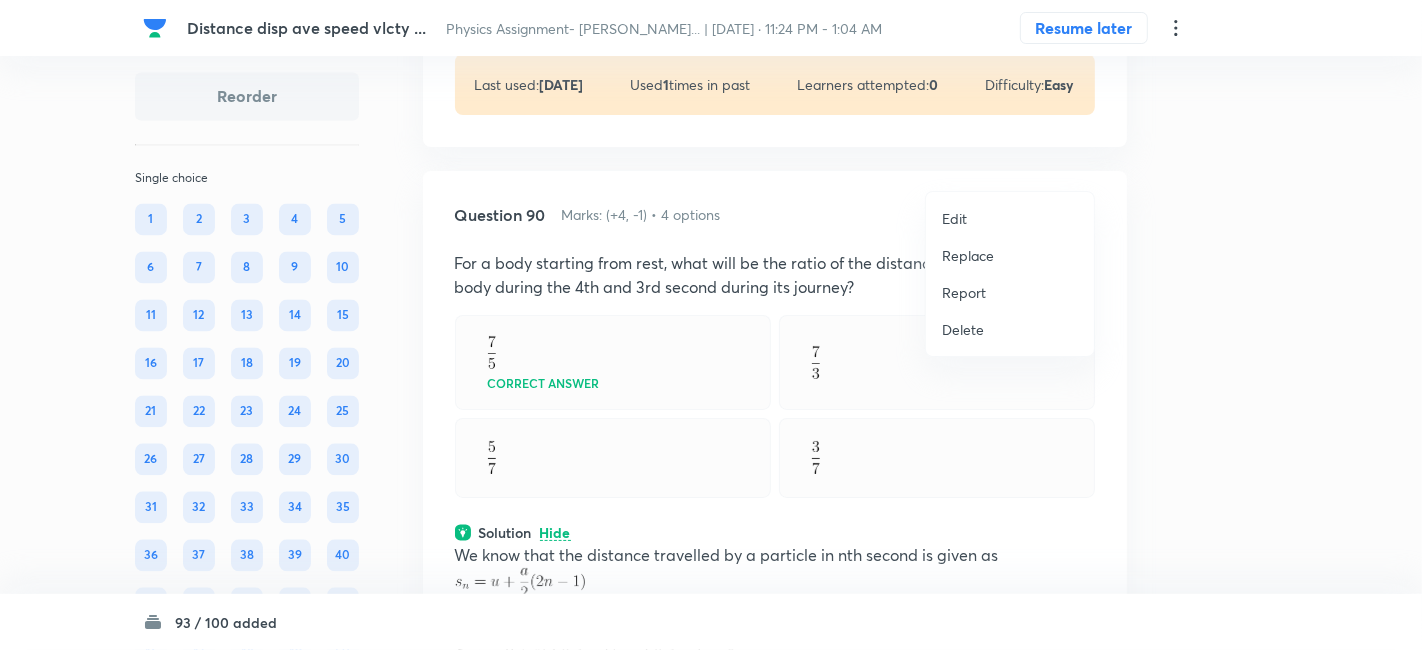 click on "Replace" at bounding box center [968, 255] 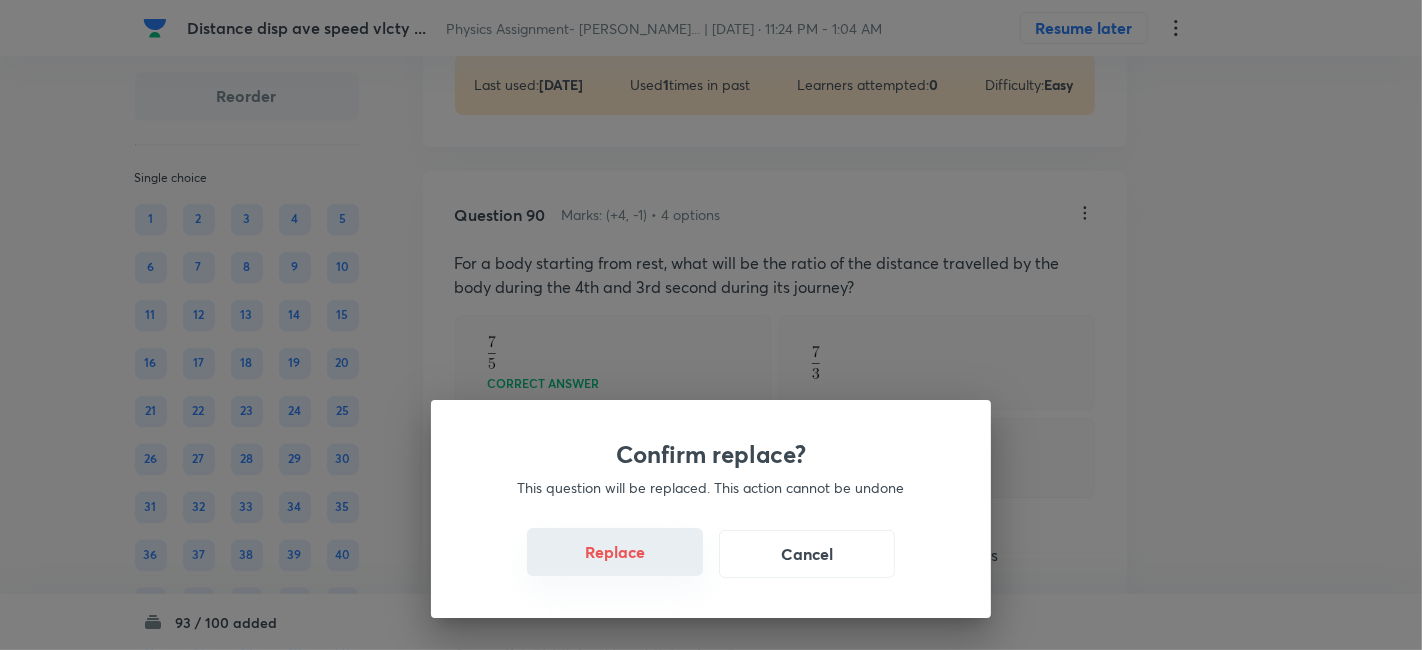 click on "Replace" at bounding box center (615, 552) 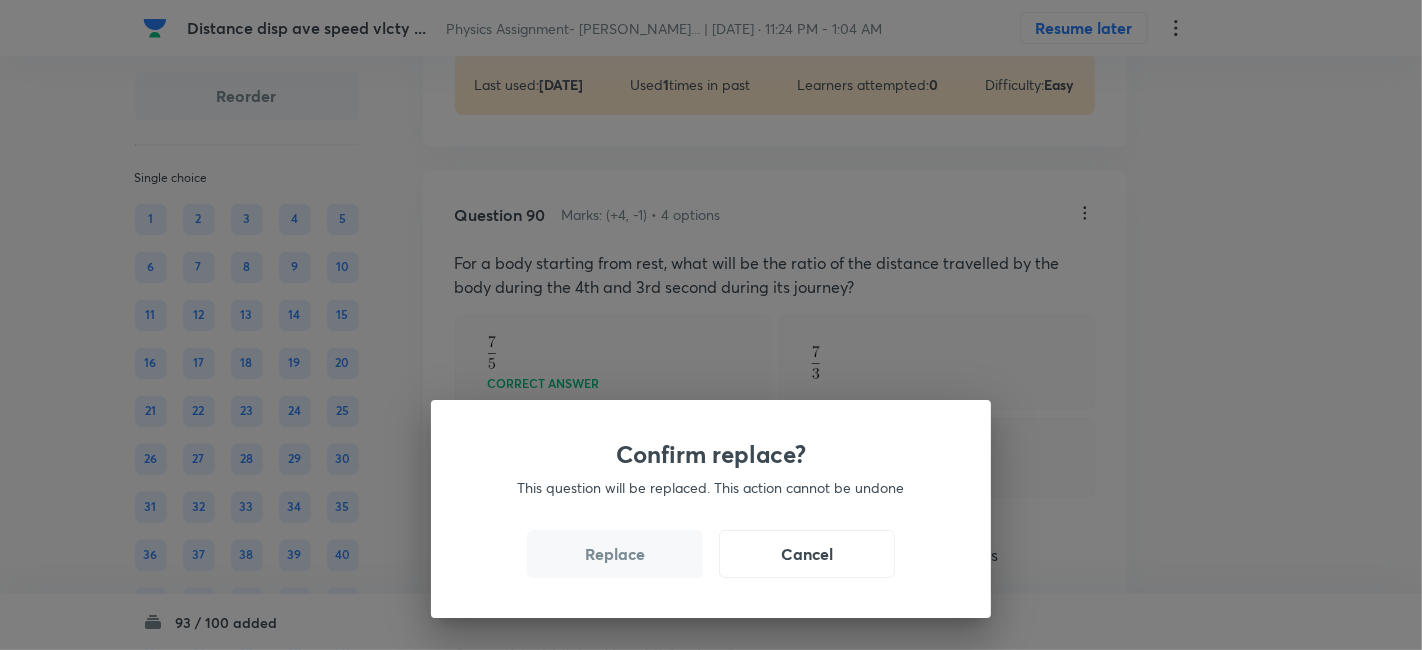 click on "Replace" at bounding box center (615, 554) 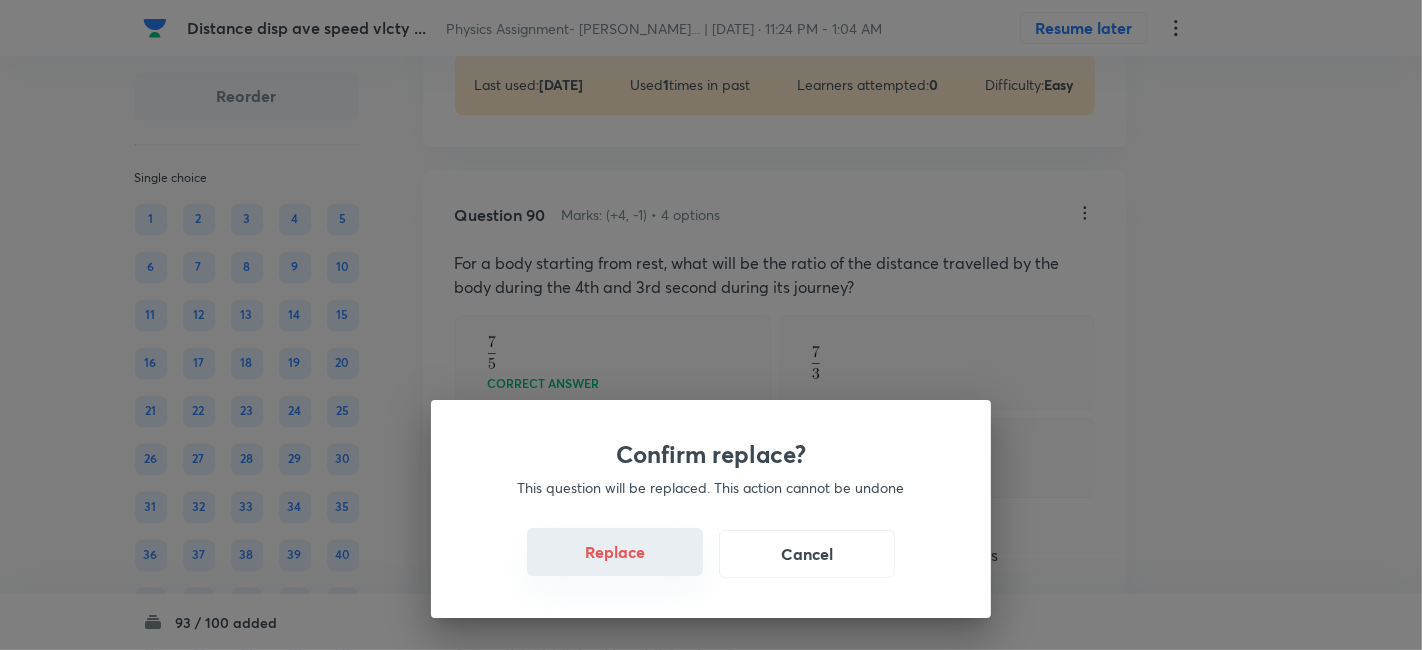 click on "Replace" at bounding box center (615, 552) 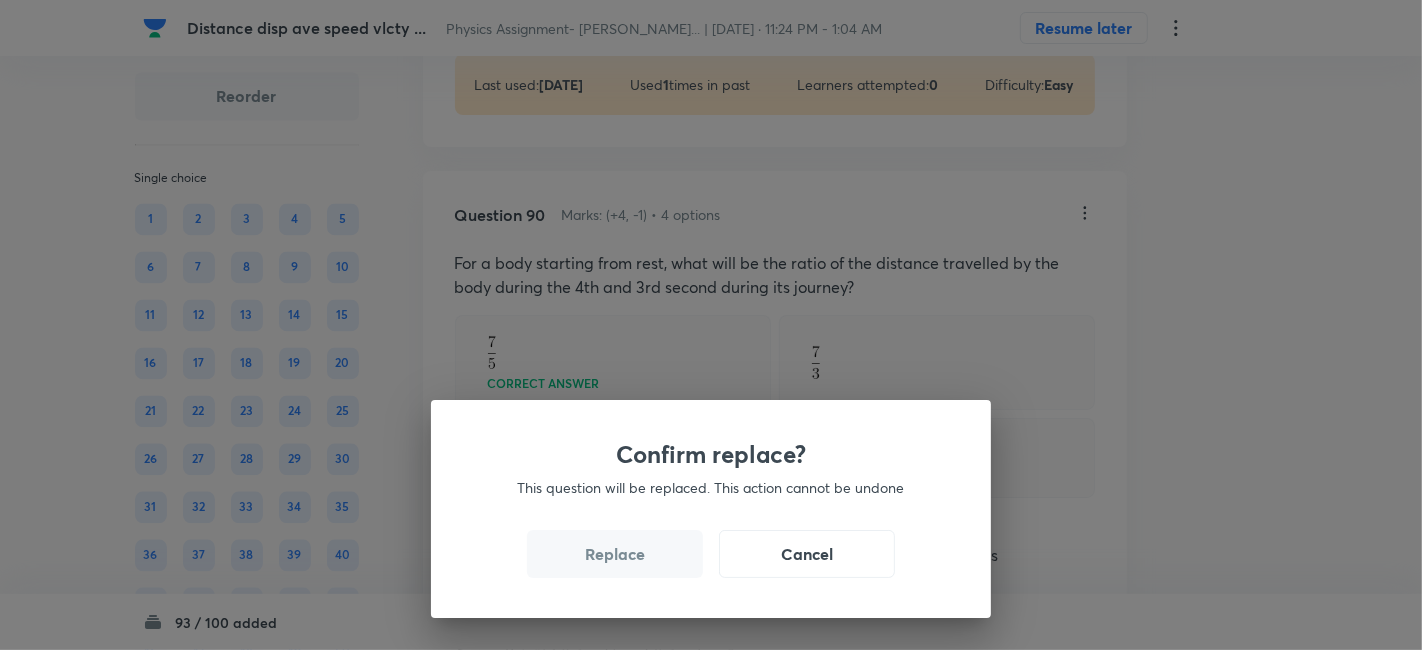 click on "Replace" at bounding box center (615, 554) 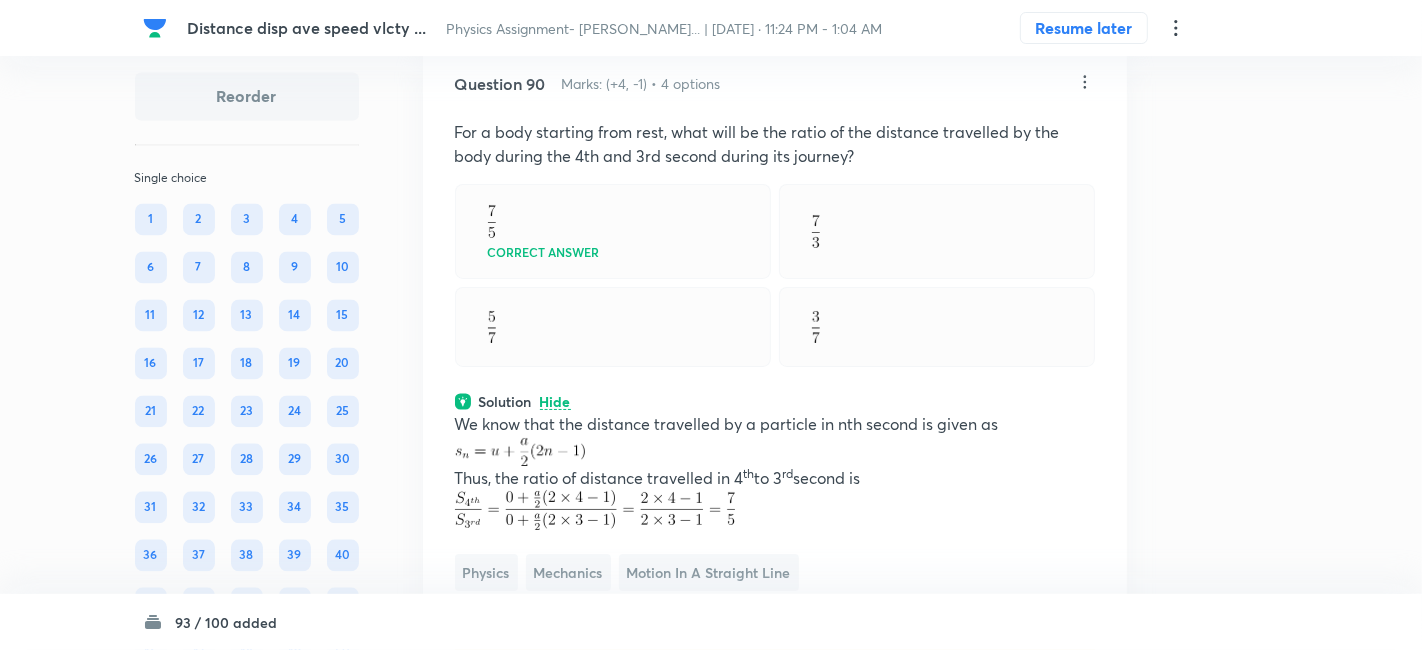 click on "Confirm replace? This question will be replaced. This action cannot be undone Replace Cancel" at bounding box center (711, 1159) 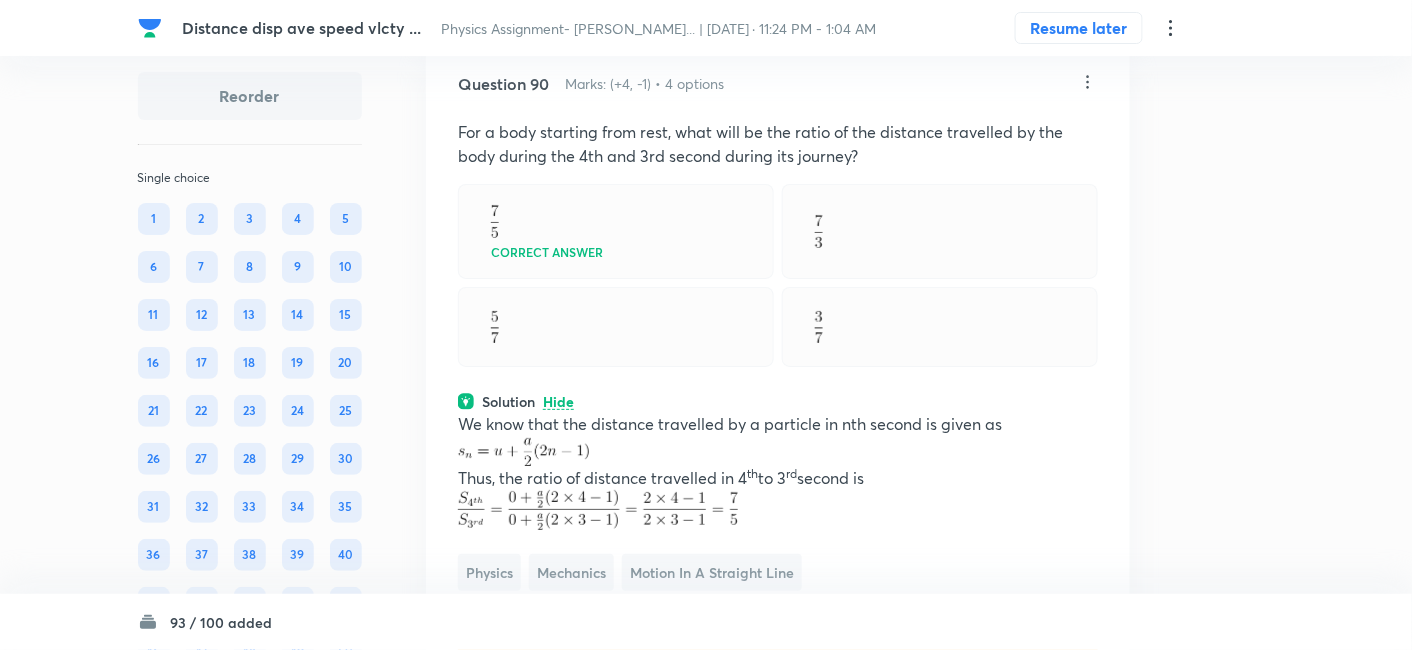 click at bounding box center [778, -199] 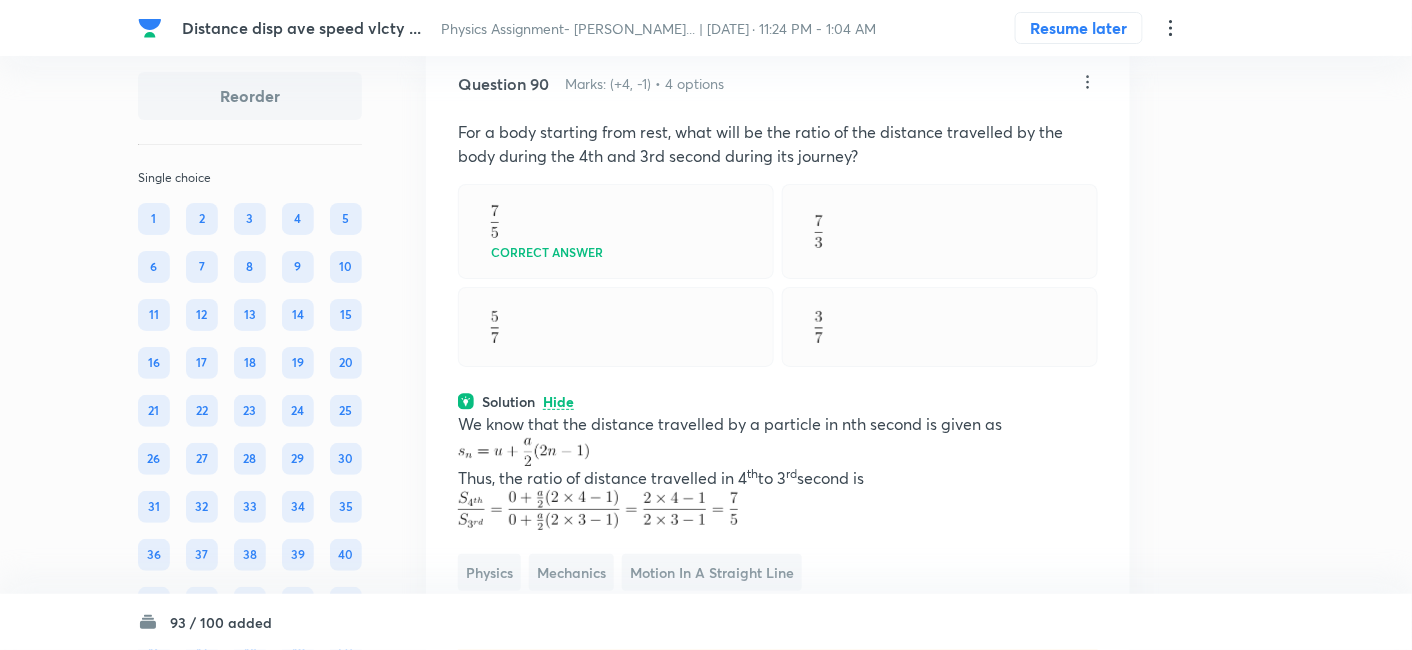 click on "Question 89 Marks: (+4, -1) • 4 options The initial velocity of a body moving along a straight line is 7 m/s. It has a uniform acceleration of  . The distance covered by the body in the 5 th  second of its motion is 25 m Correct answer 35 m 50 m 85 m Solution Hide Physics Mechanics Motion in a Straight Line Last used:  3 years ago Used  1  times in past Learners attempted:  0 Difficulty: Easy" at bounding box center [778, -295] 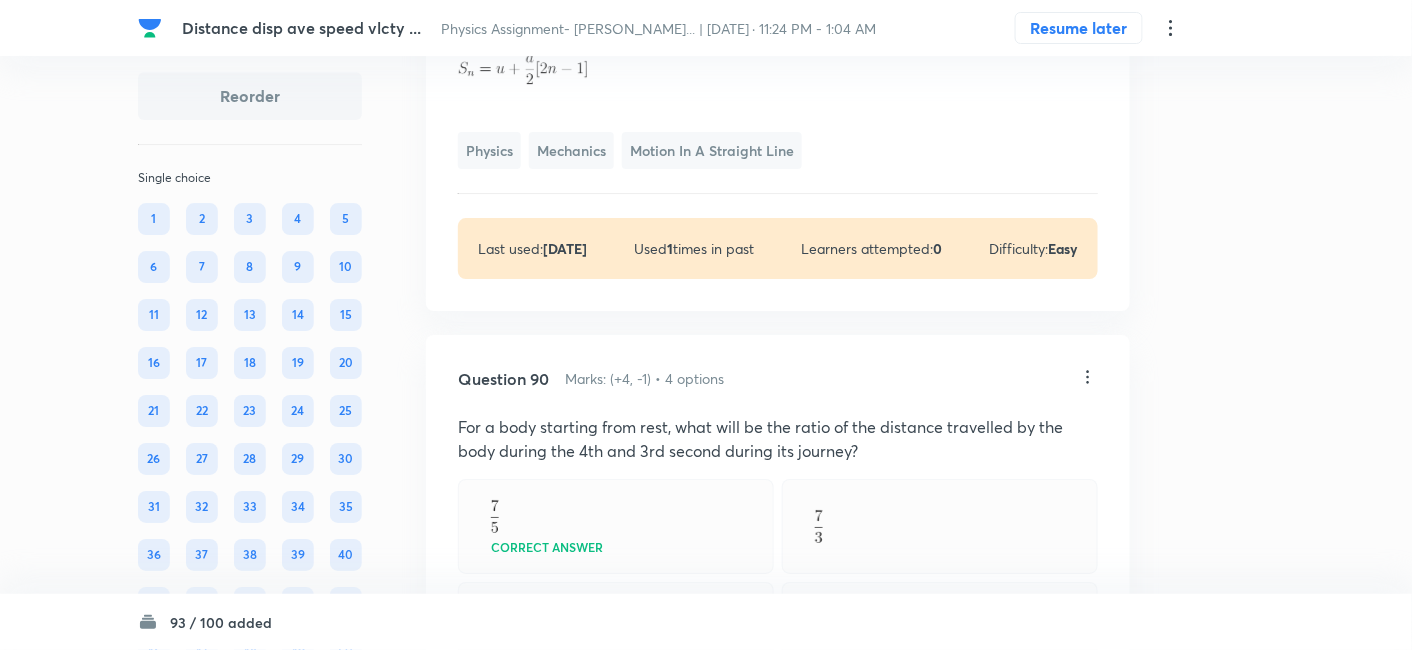 scroll, scrollTop: 54454, scrollLeft: 0, axis: vertical 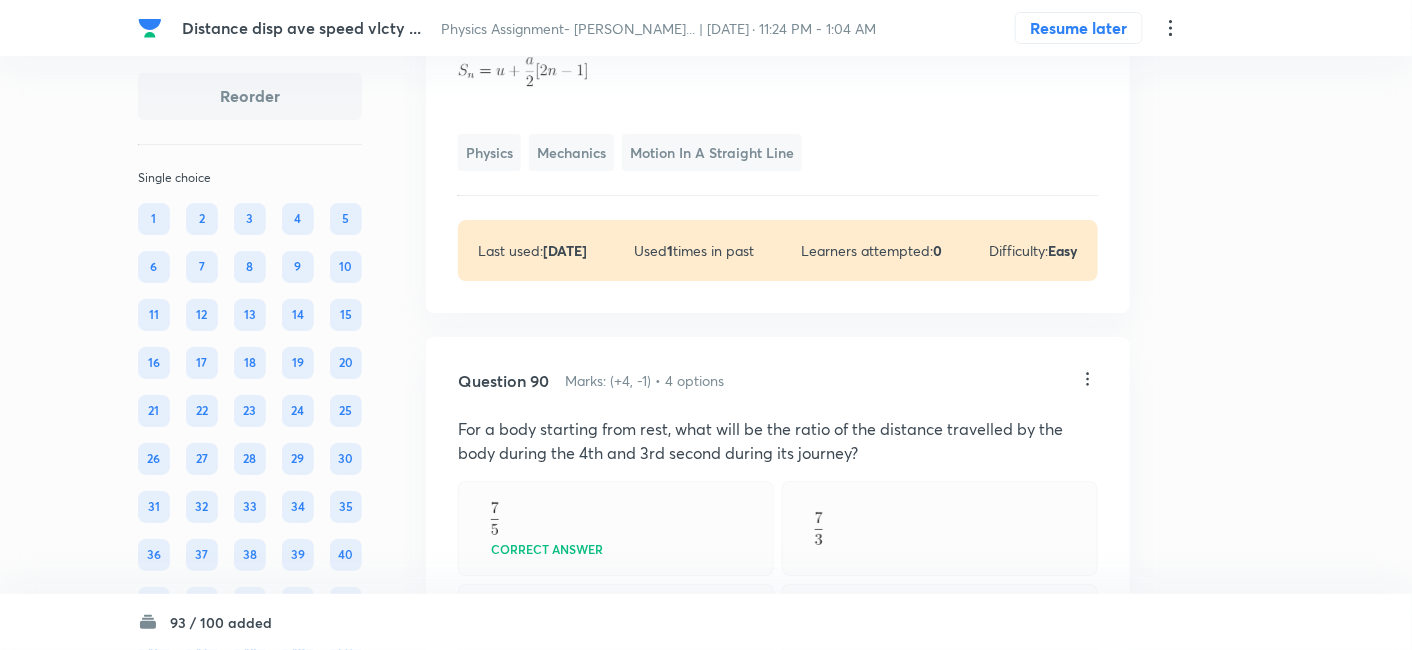 click on "View" at bounding box center (559, -484) 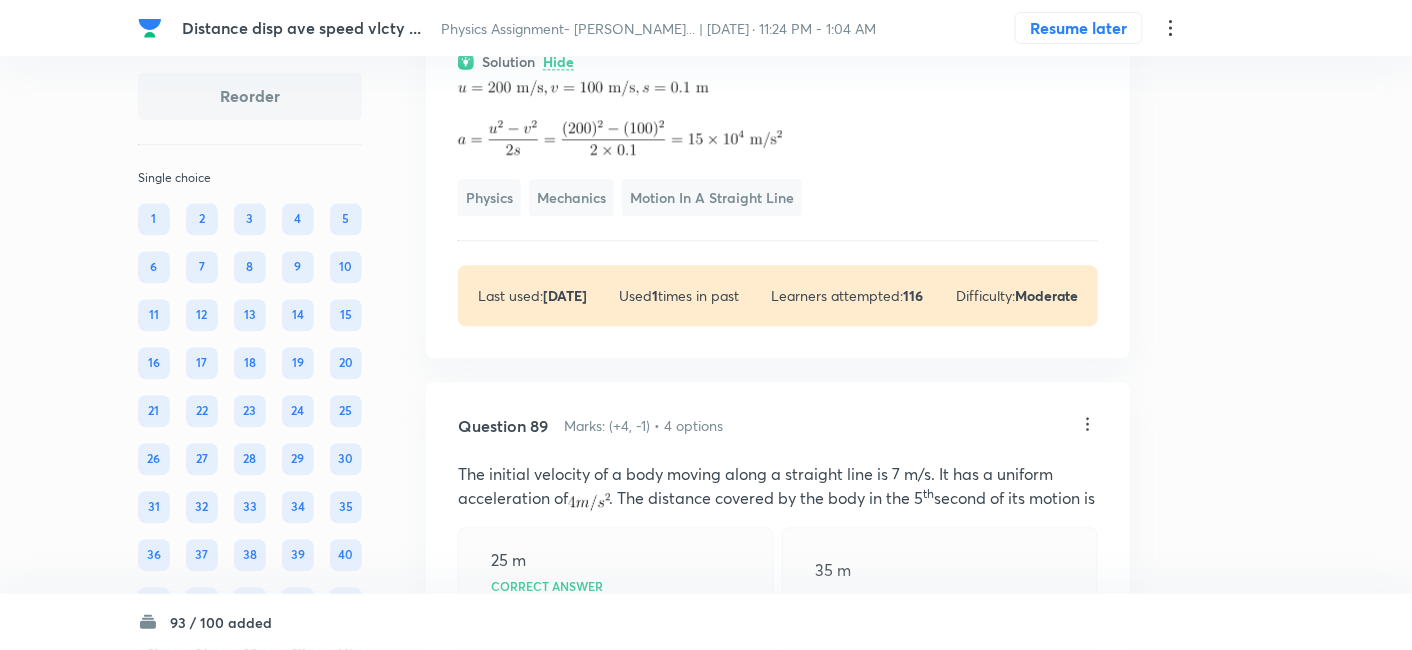 scroll, scrollTop: 53902, scrollLeft: 0, axis: vertical 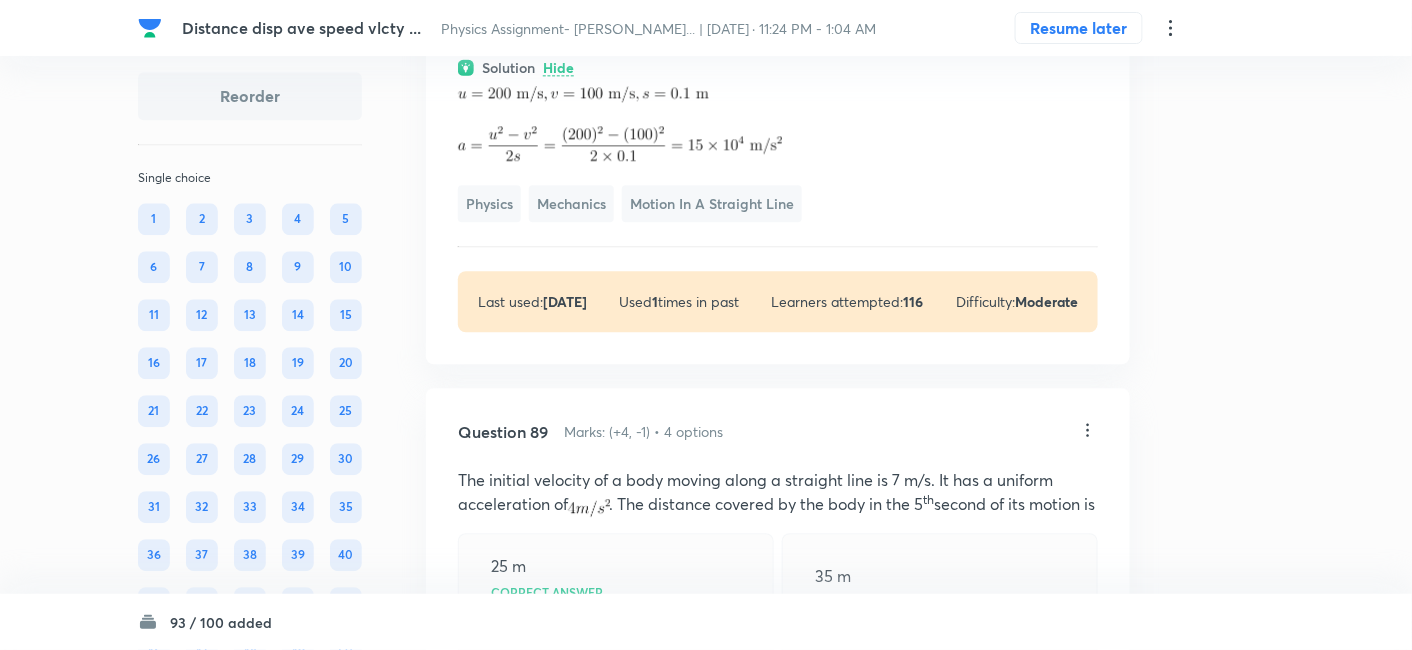 click on "View" at bounding box center [559, -462] 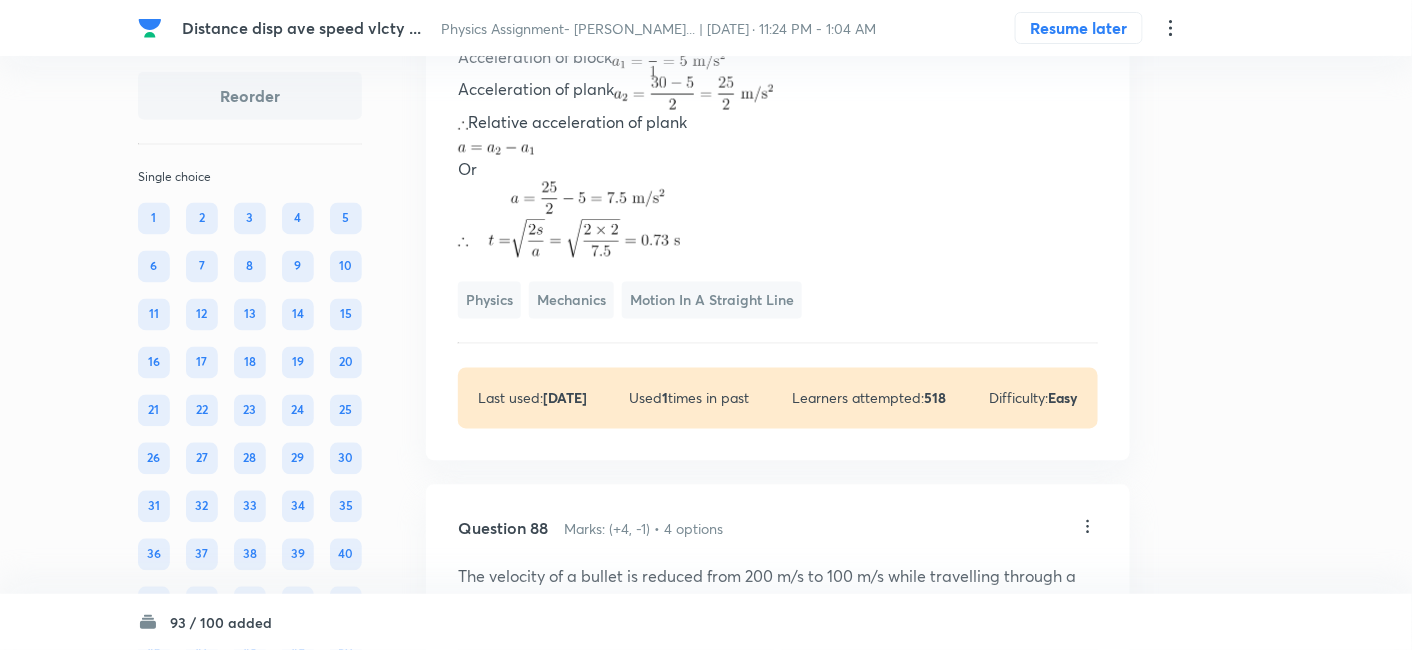 scroll, scrollTop: 53498, scrollLeft: 0, axis: vertical 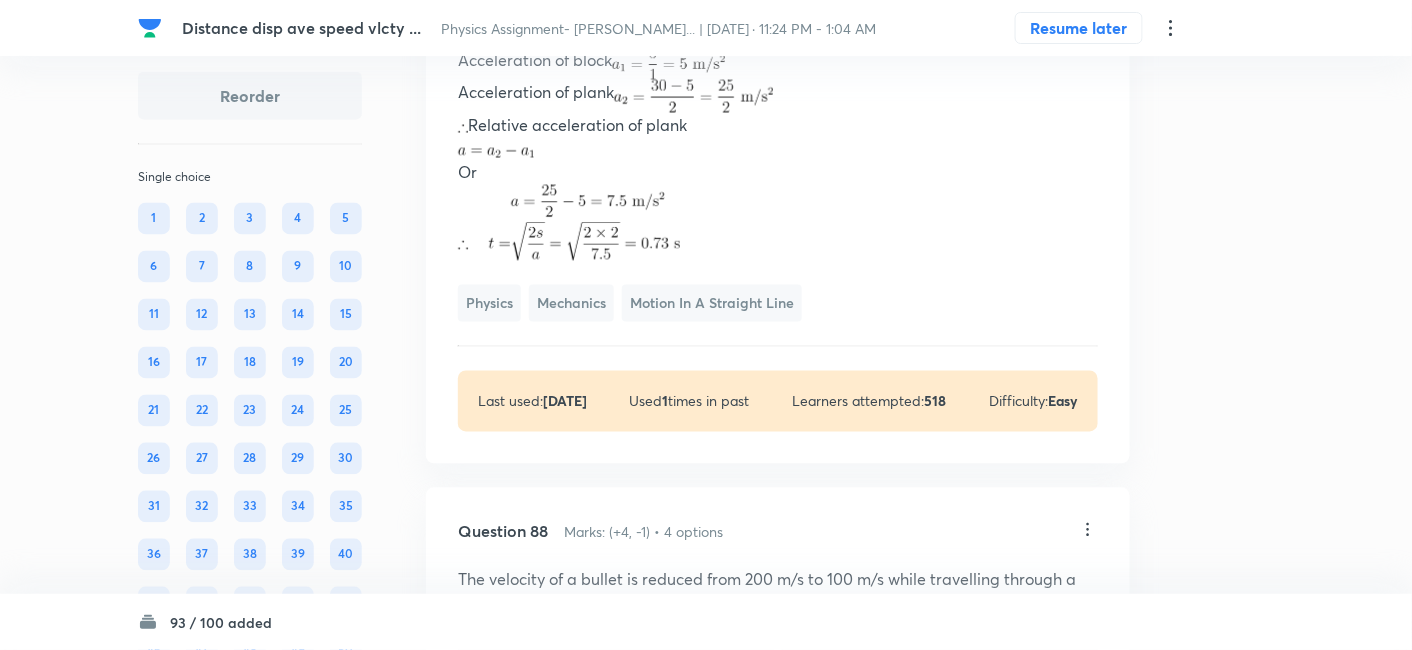 click 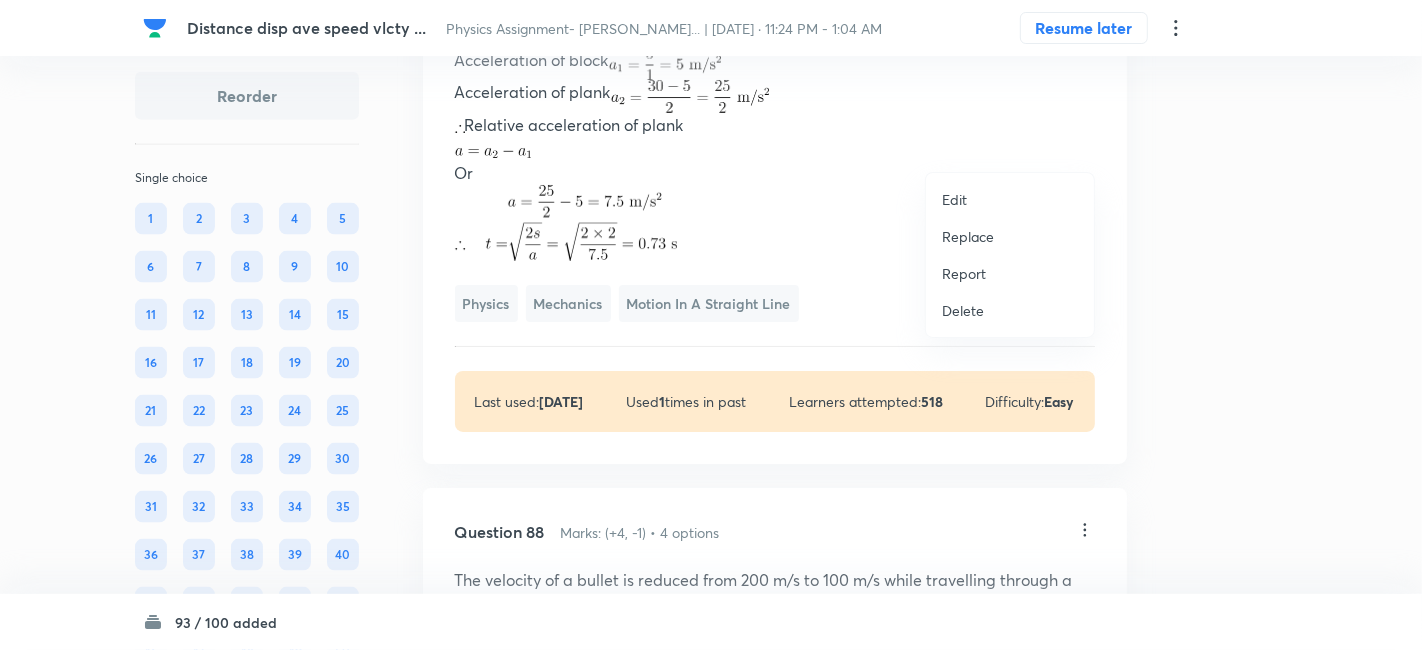 click on "Replace" at bounding box center (968, 236) 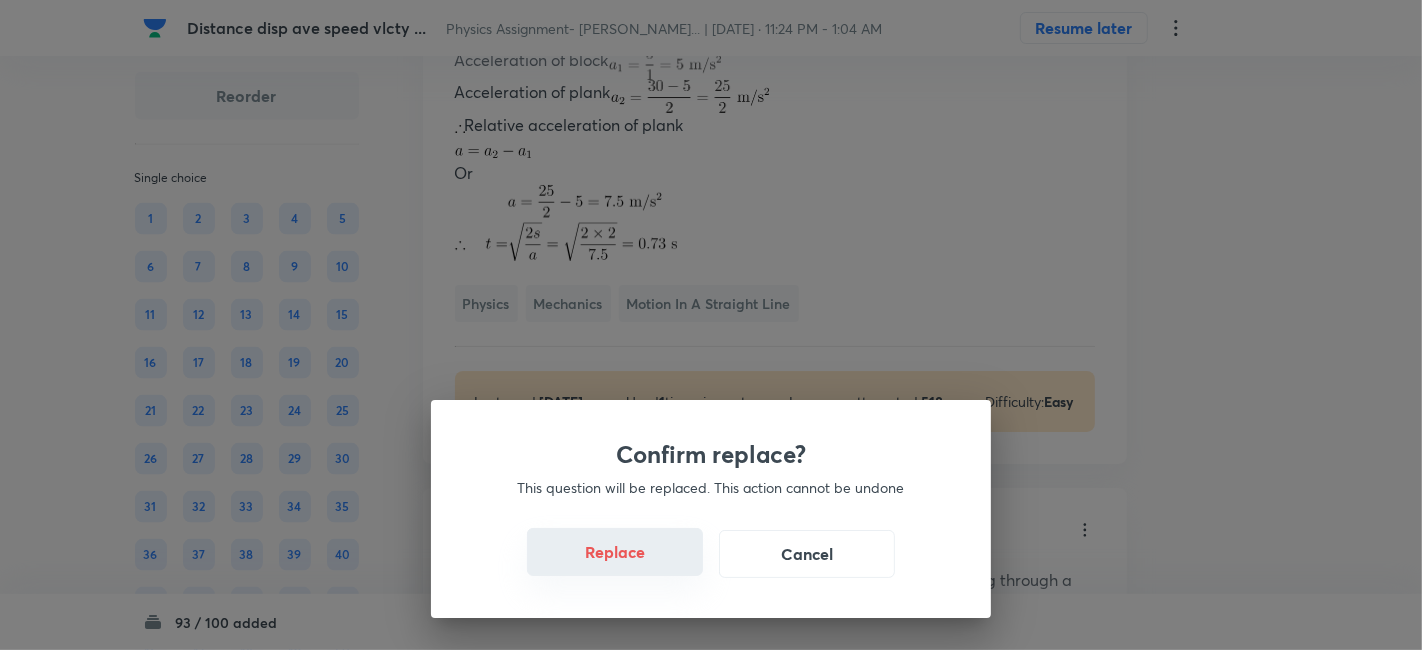click on "Replace" at bounding box center (615, 552) 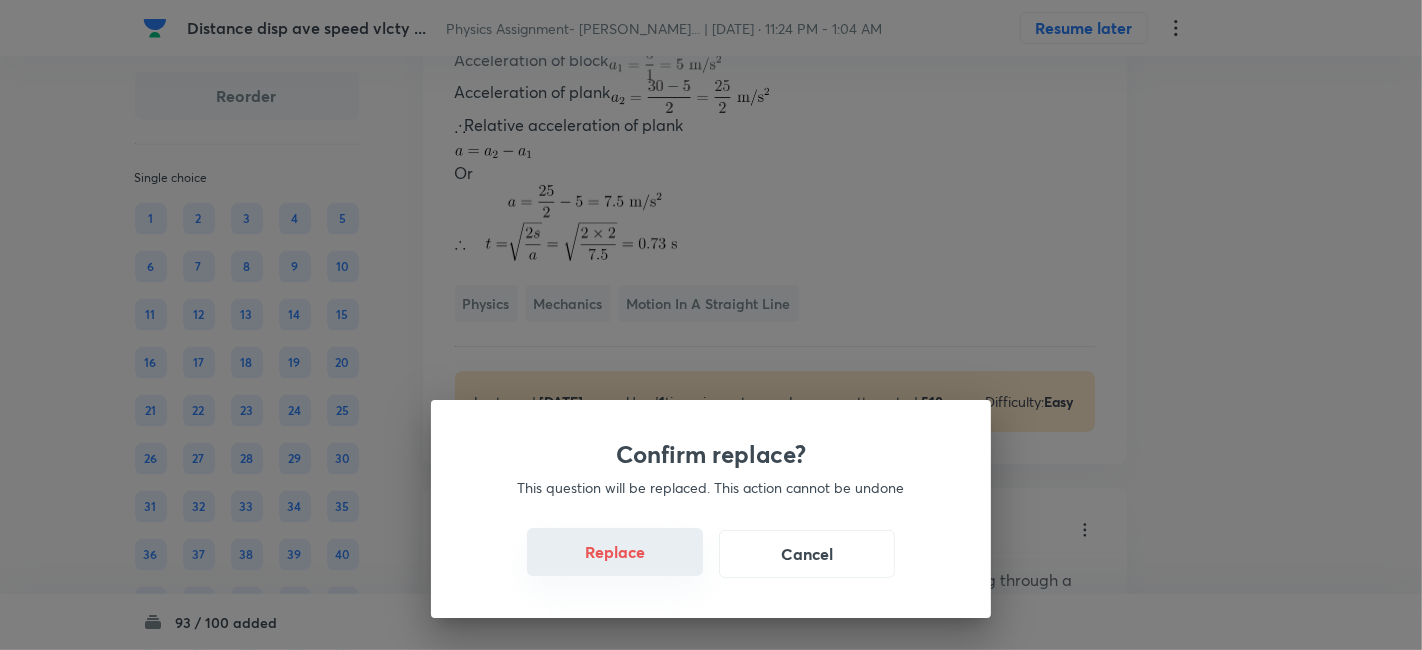 click on "Replace" at bounding box center [615, 552] 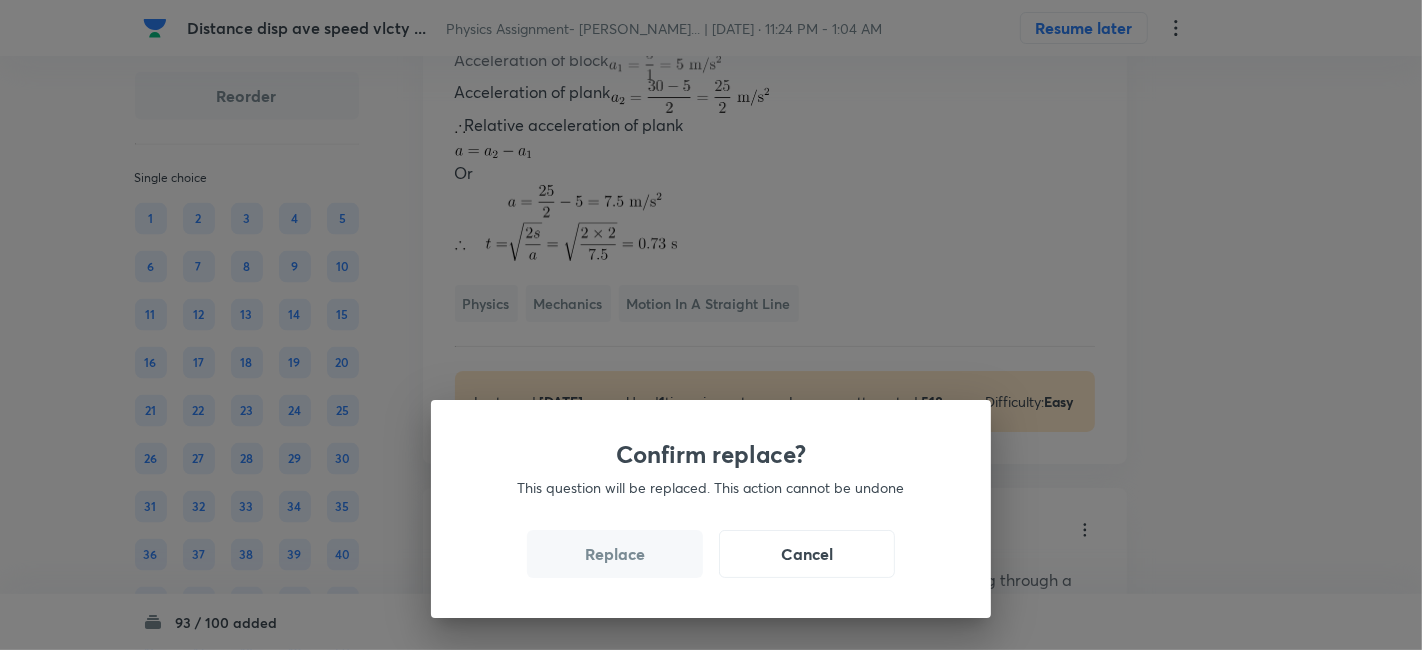 click on "Replace" at bounding box center [615, 554] 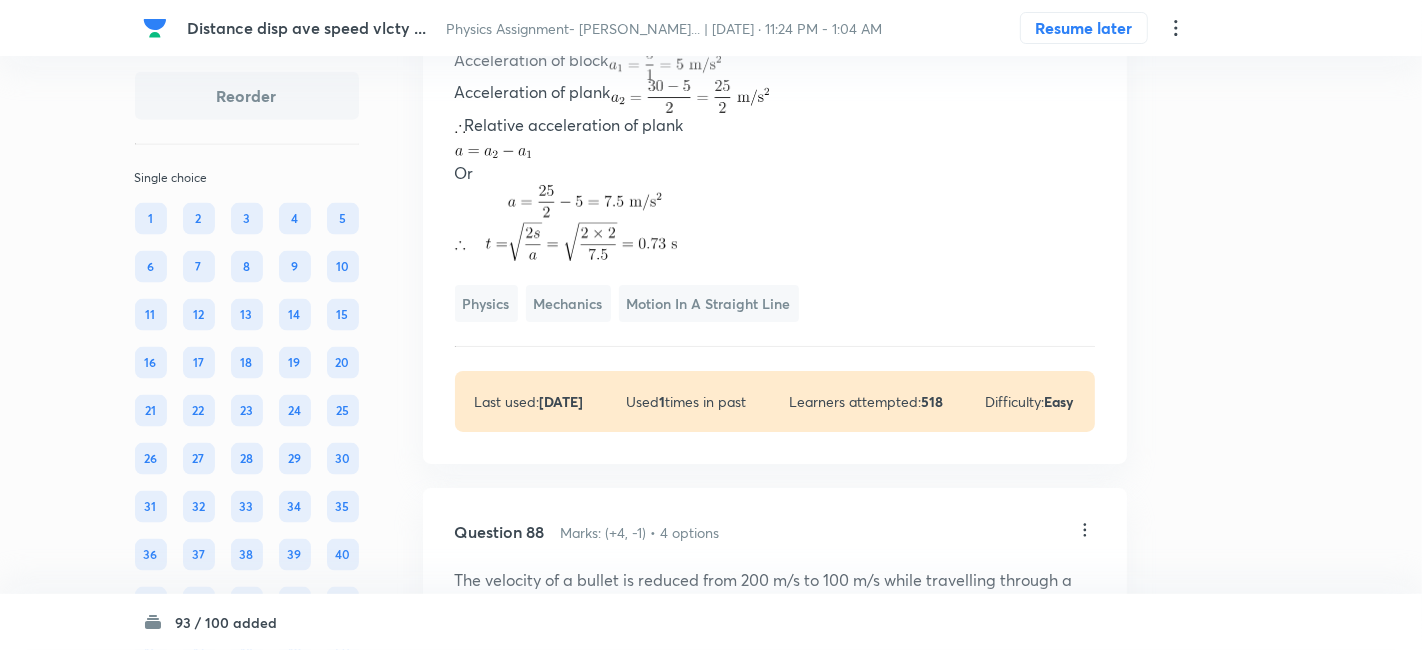 click on "Confirm replace? This question will be replaced. This action cannot be undone Replace Cancel" at bounding box center [711, 975] 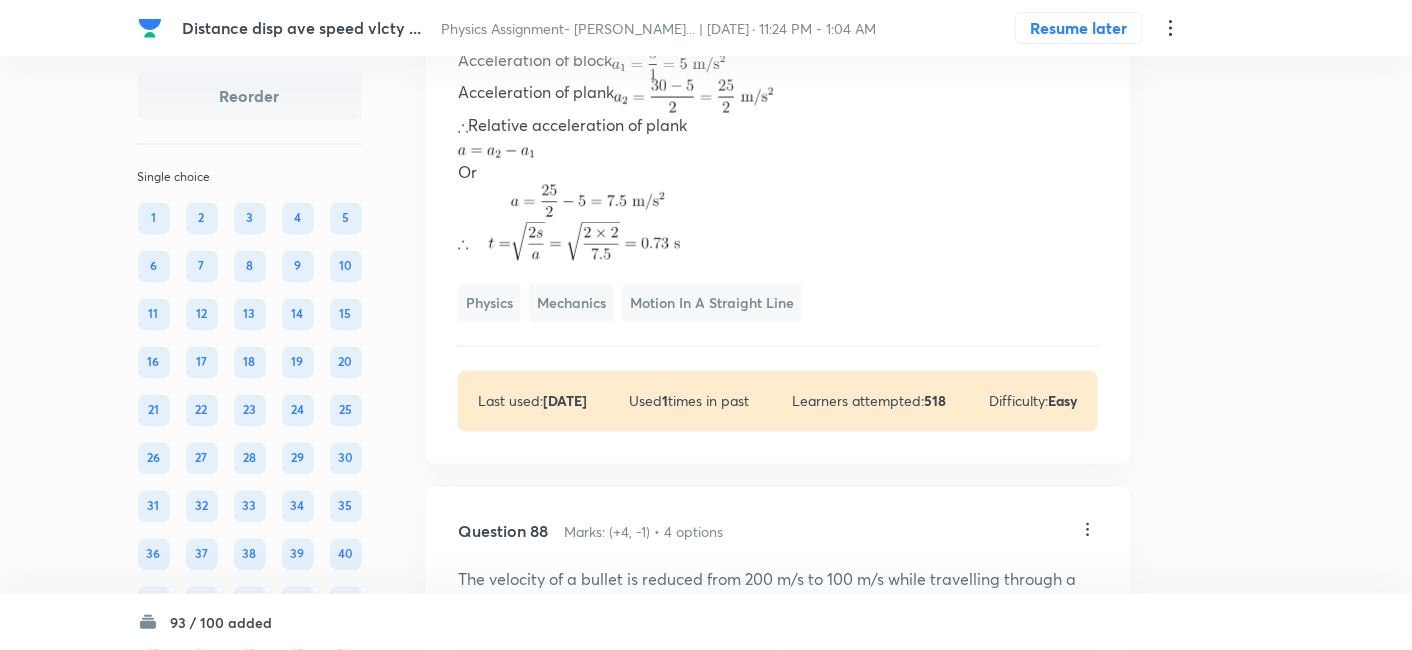 click on "0.73s Correct answer 1.2s 0.62s 1.6s" at bounding box center [778, -180] 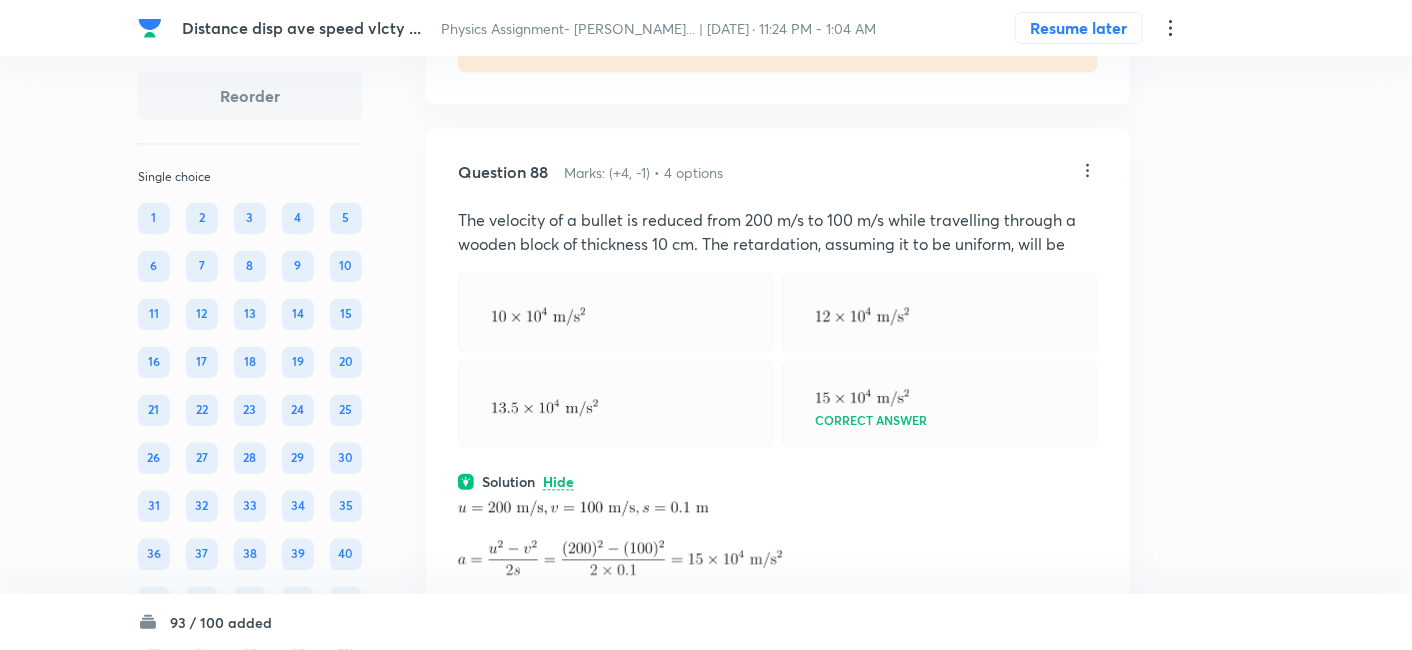 click on "Correct answer" at bounding box center (778, -278) 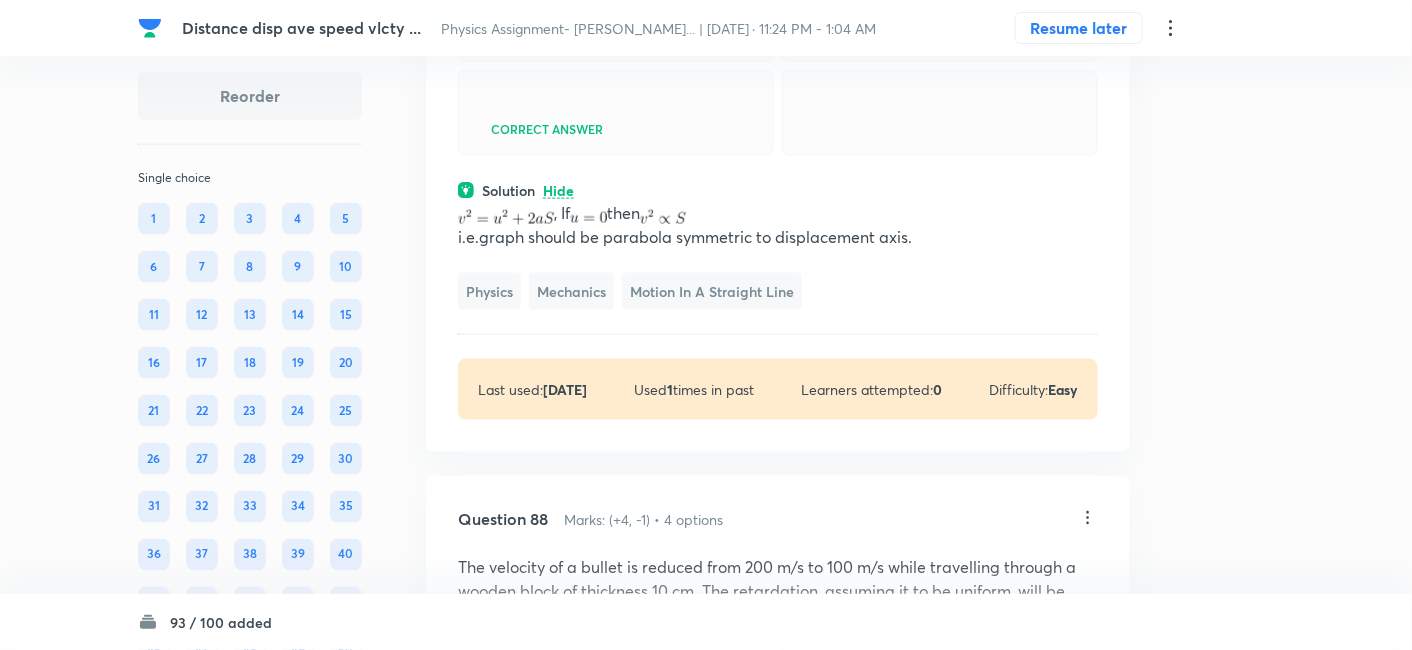 scroll, scrollTop: 53150, scrollLeft: 0, axis: vertical 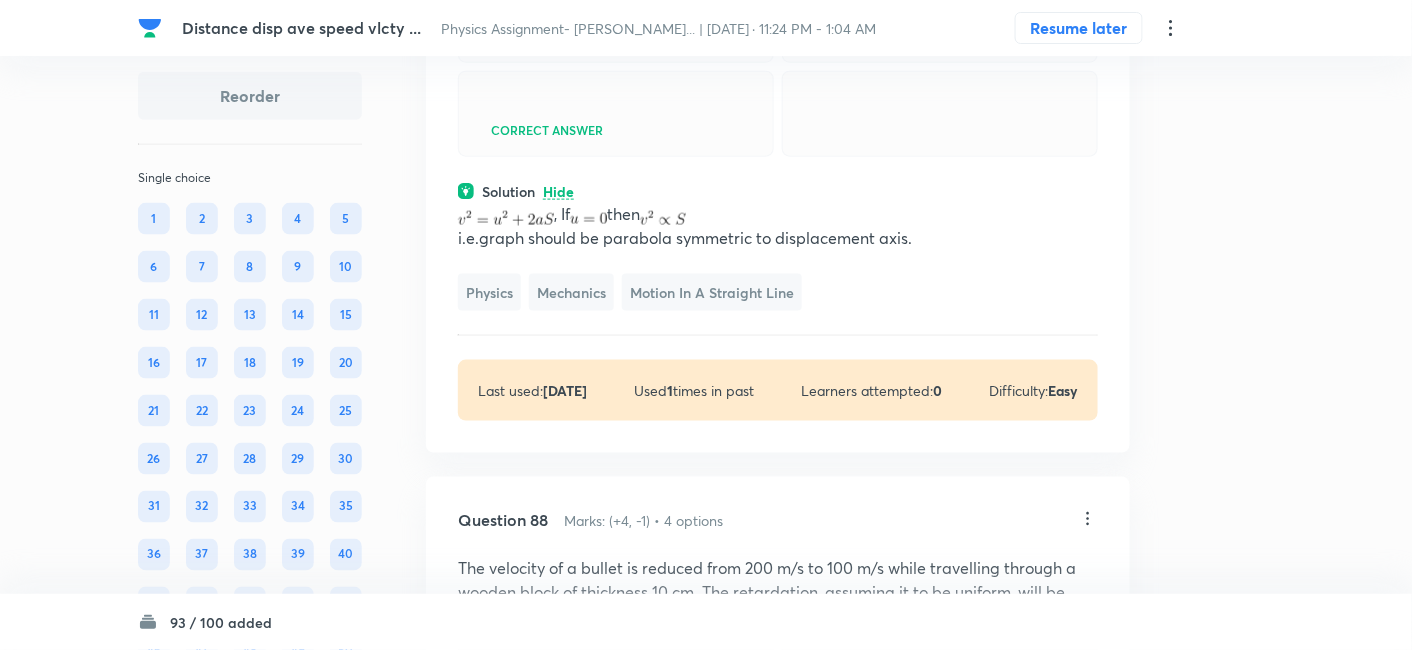 click on "View" at bounding box center [559, -337] 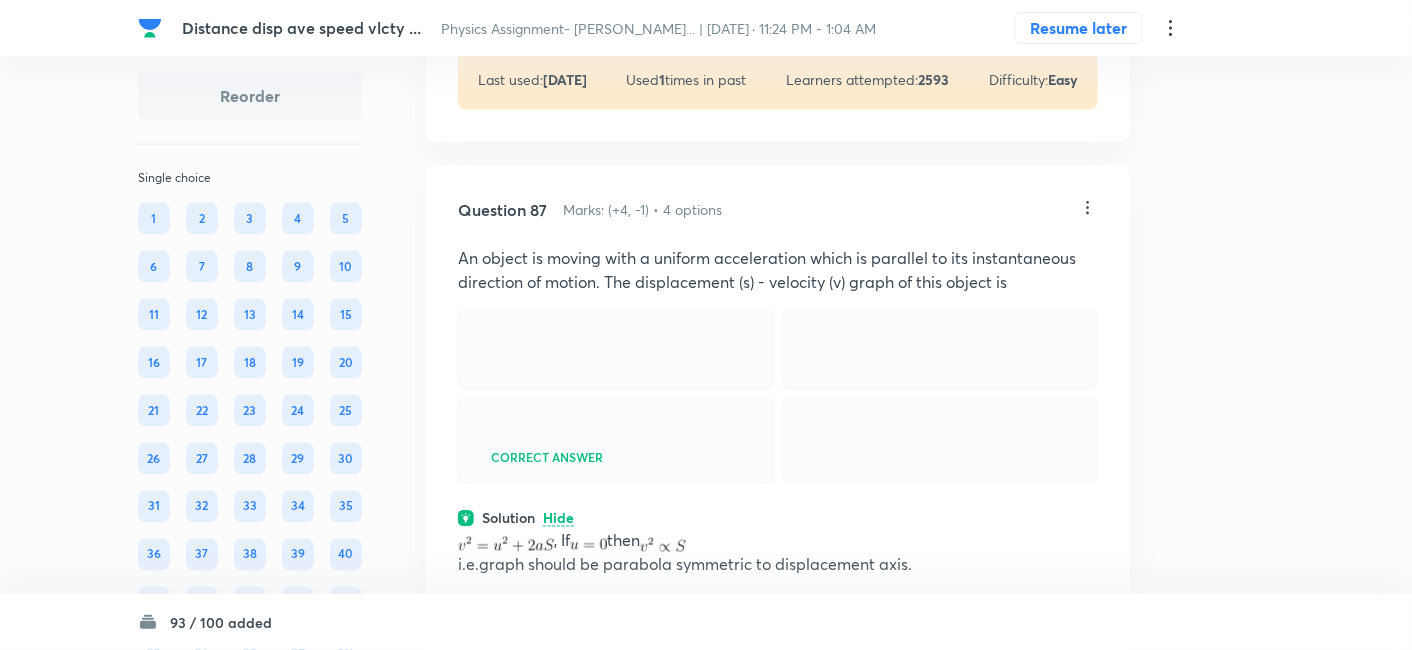scroll, scrollTop: 53147, scrollLeft: 0, axis: vertical 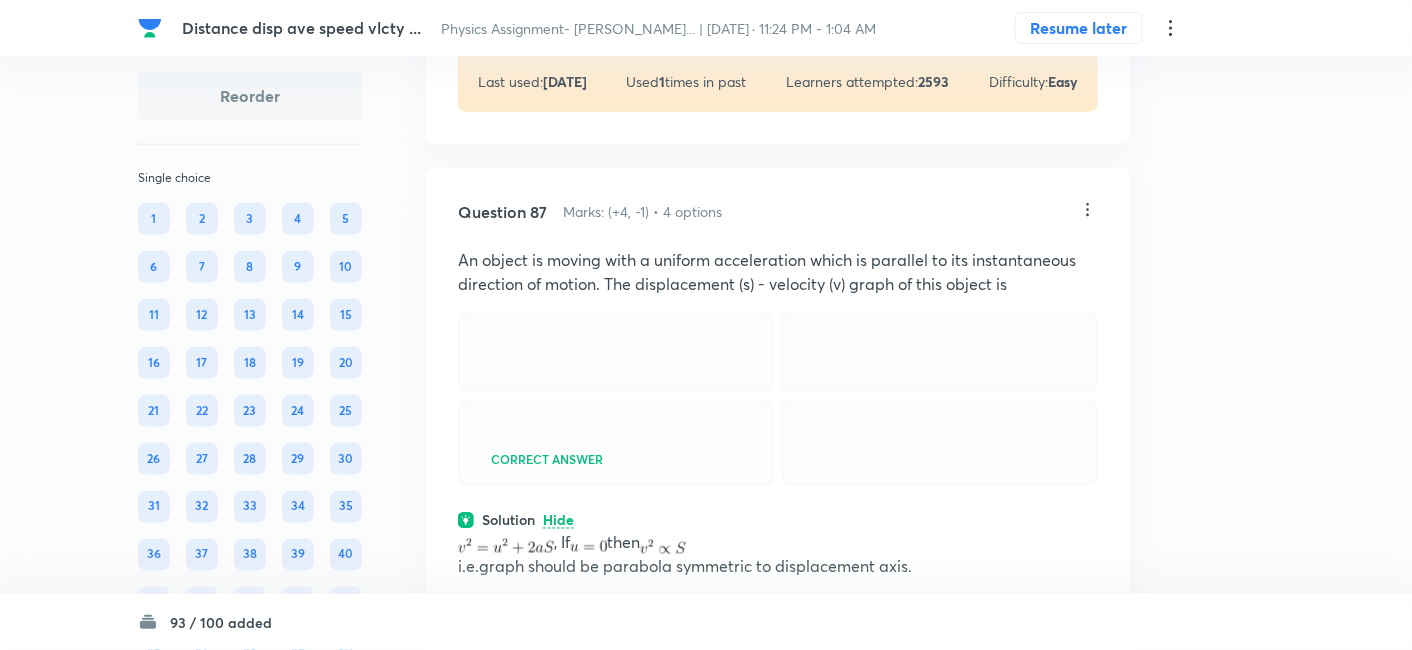 click on "Suppose train length x" at bounding box center (778, -312) 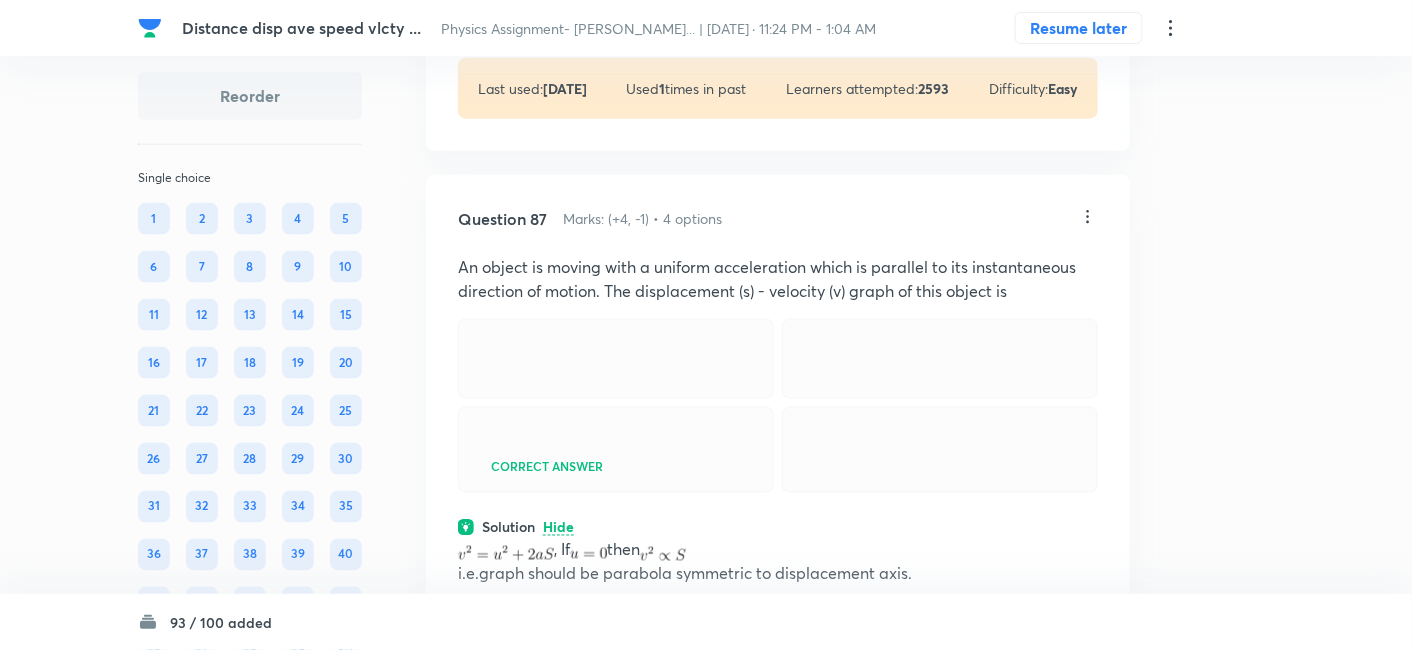 scroll, scrollTop: 53136, scrollLeft: 0, axis: vertical 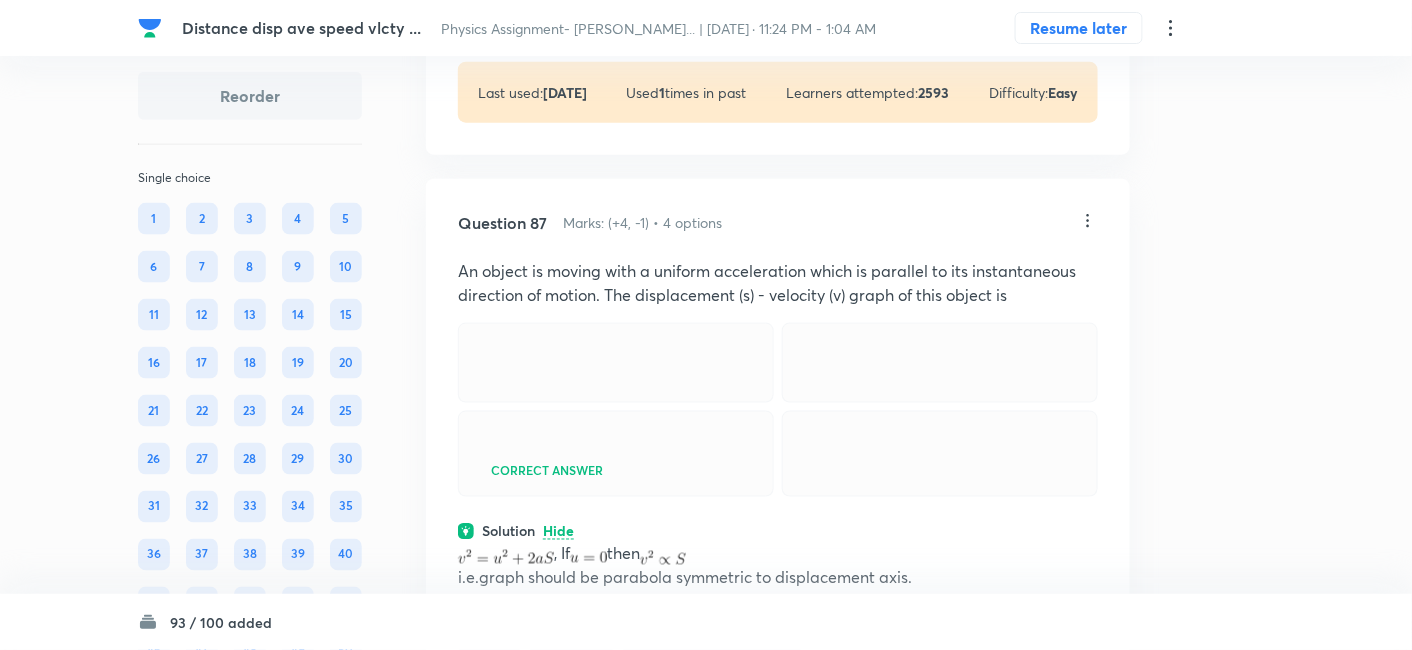 click on "Solution" at bounding box center (508, -324) 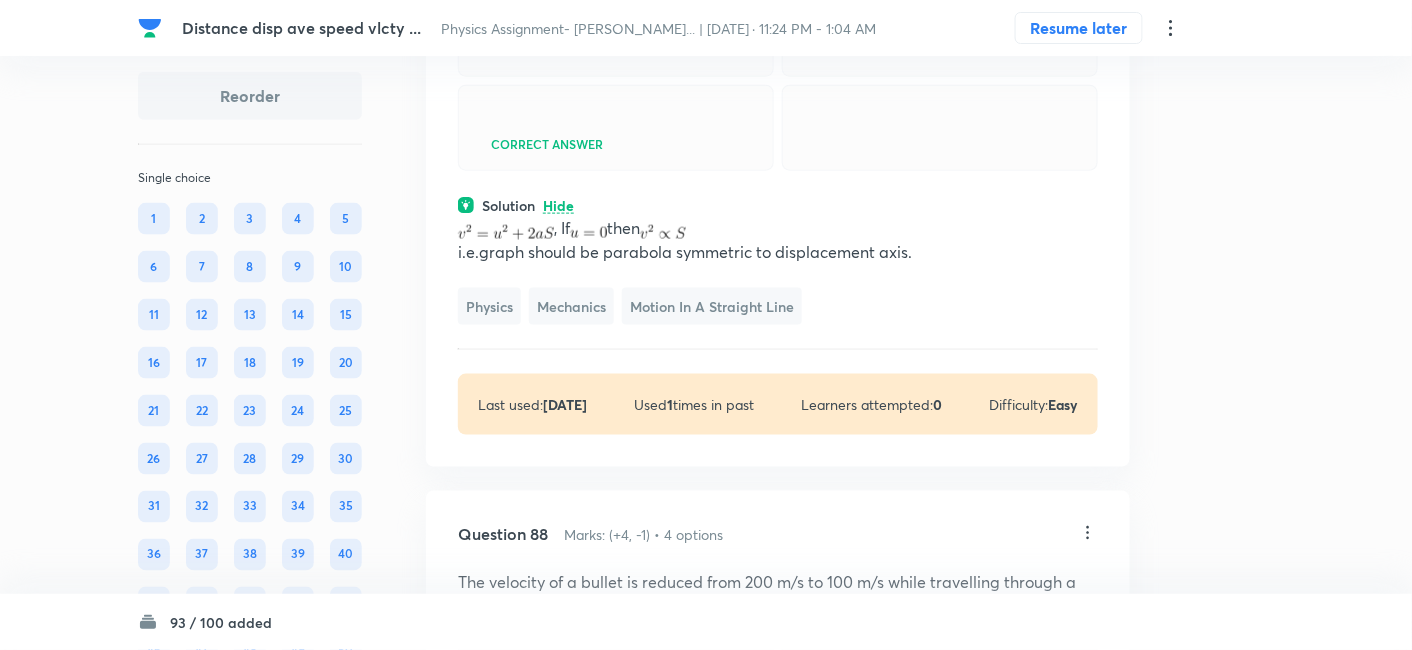 click on "Solution" at bounding box center [508, -324] 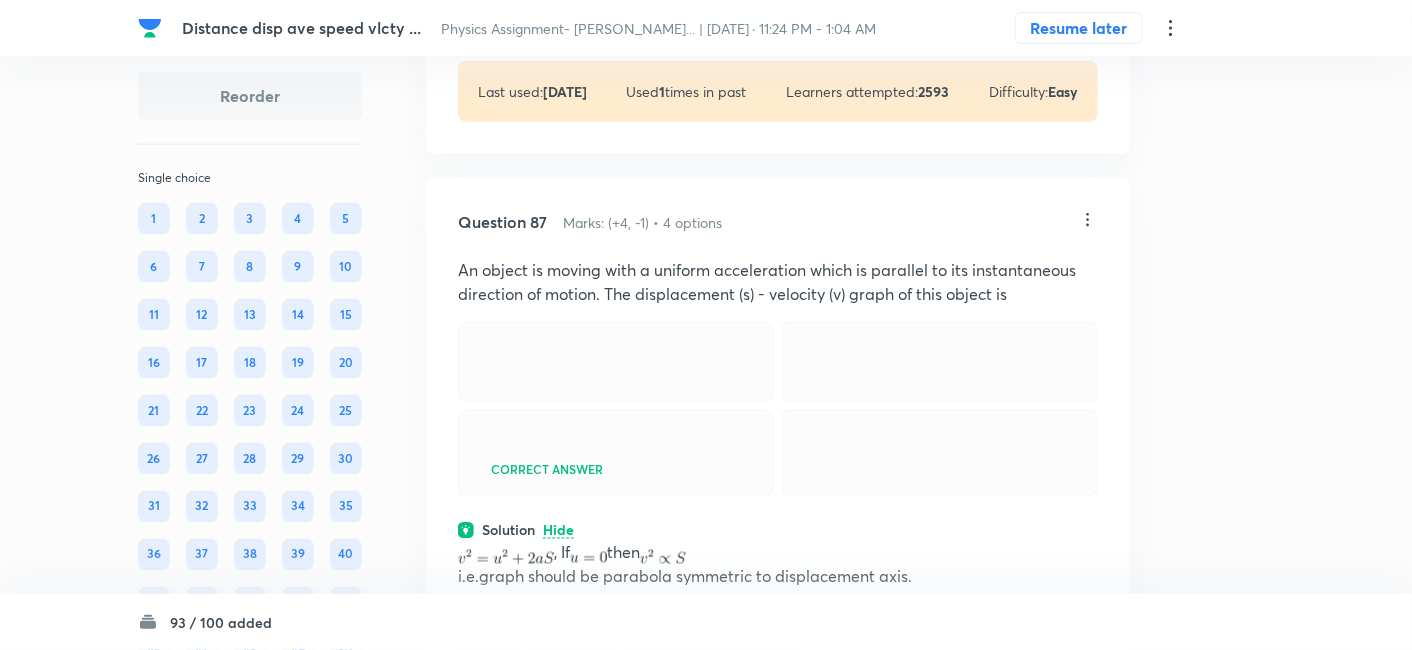 click on "Solution" at bounding box center [508, -324] 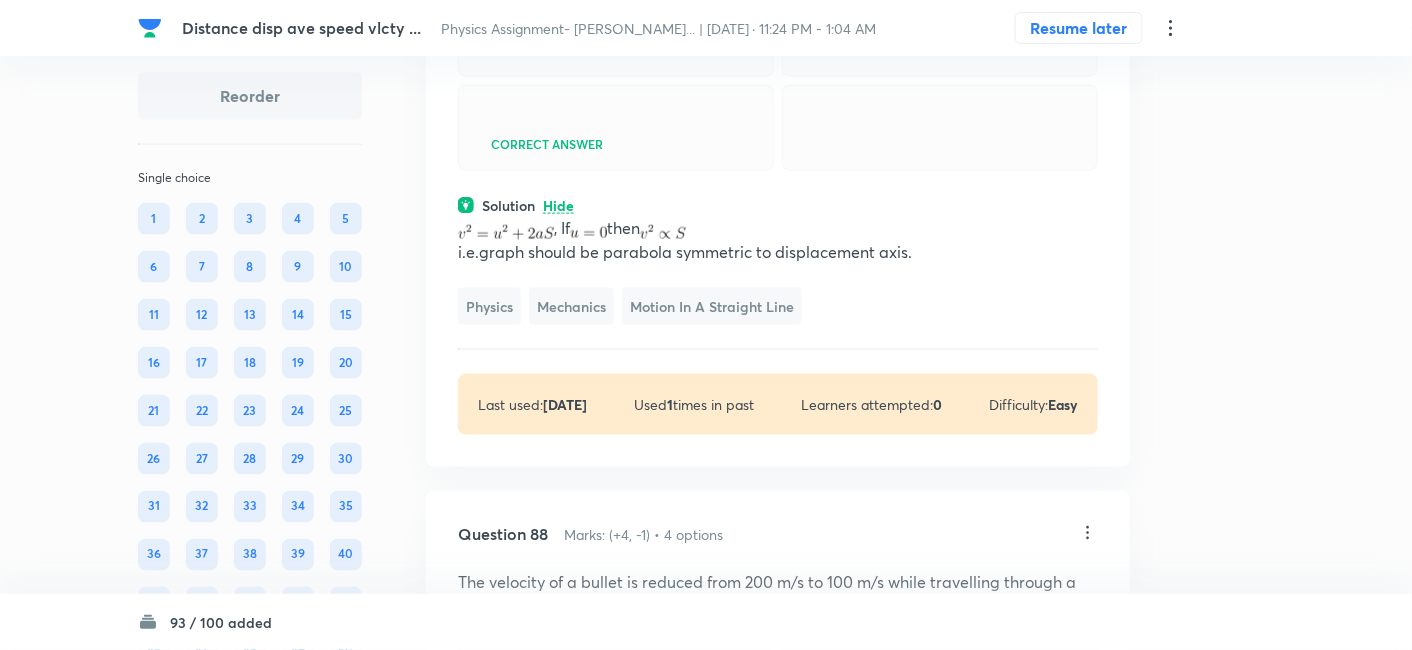 click on "View" at bounding box center [559, -323] 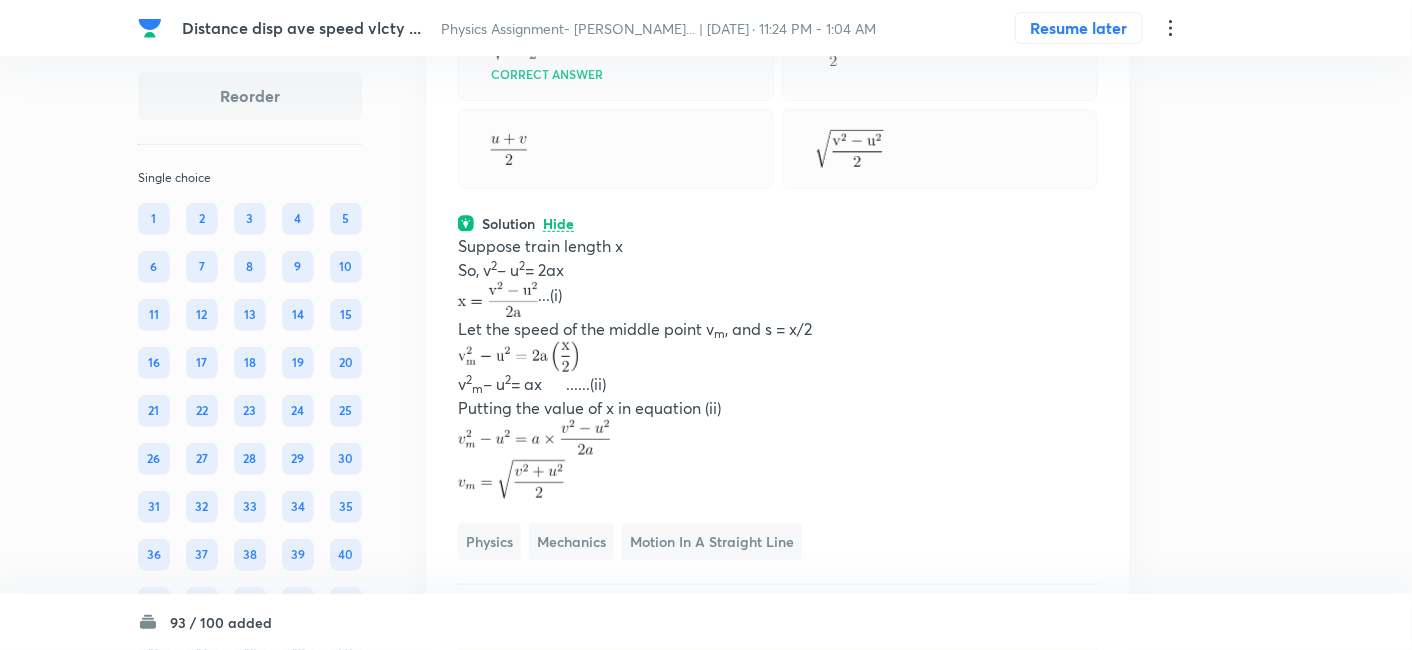scroll, scrollTop: 52585, scrollLeft: 0, axis: vertical 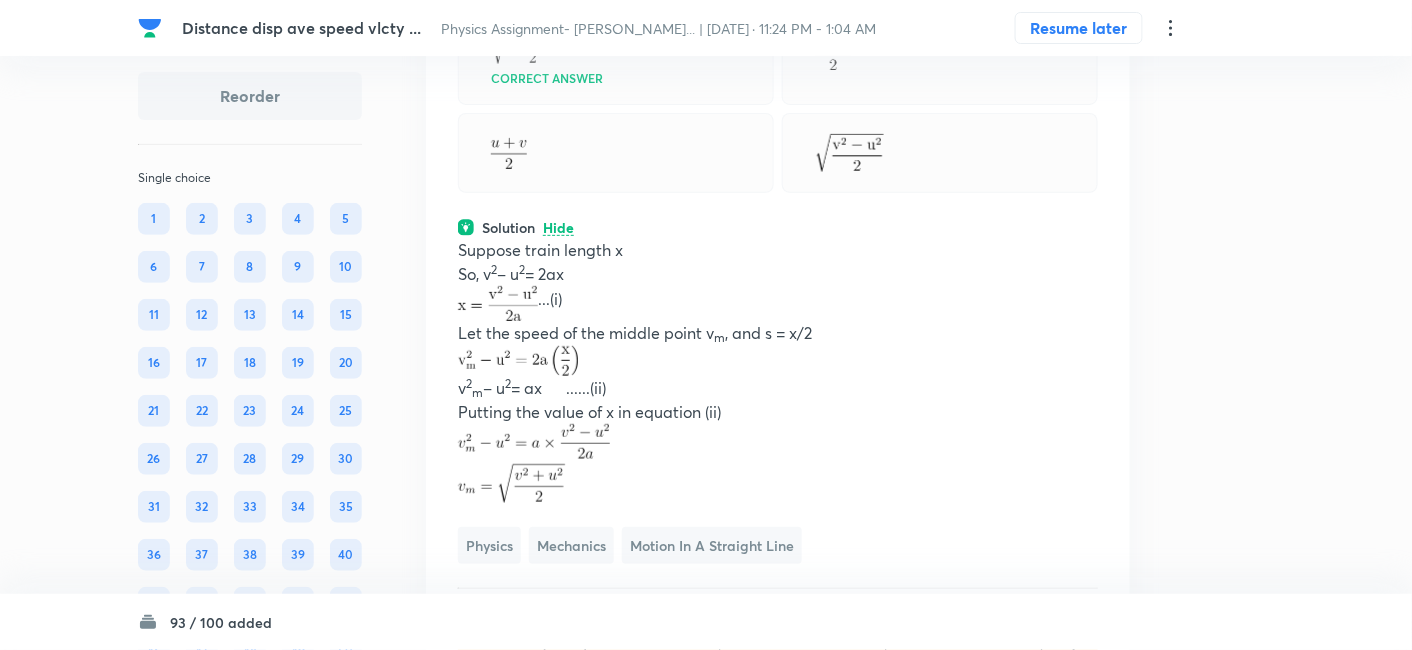 click on "View" at bounding box center (559, -340) 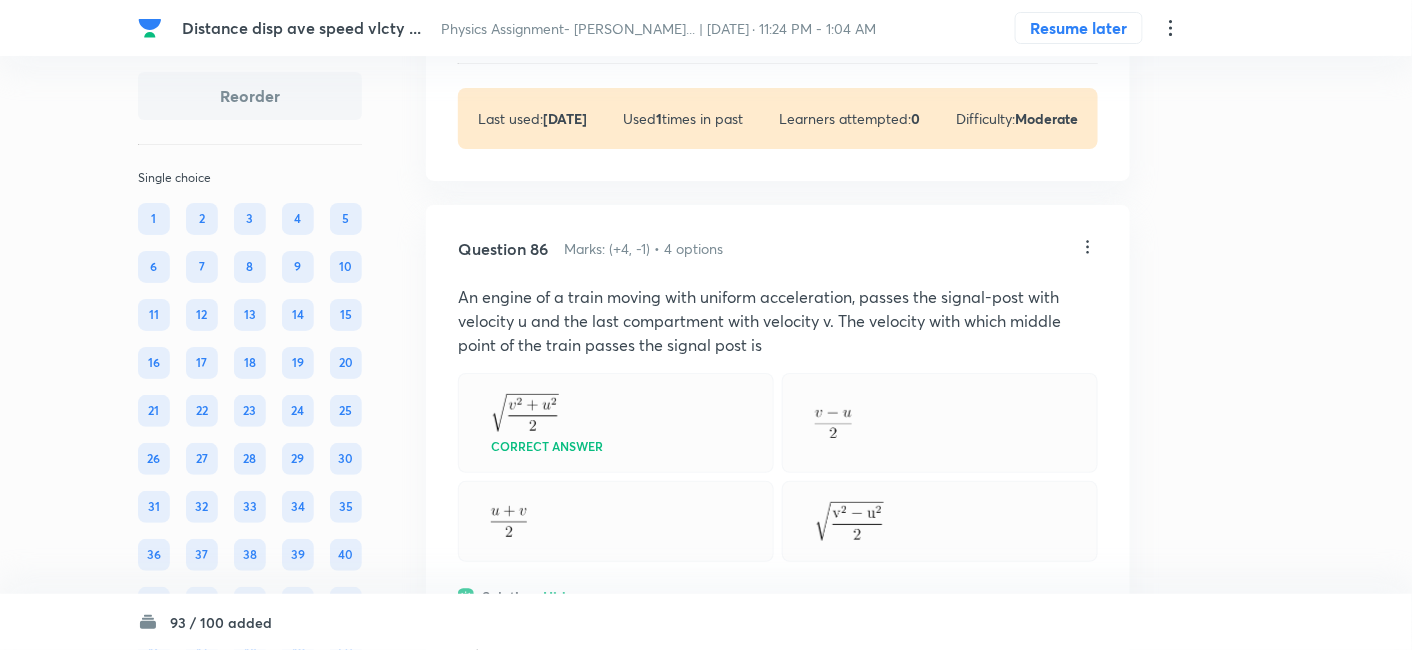 scroll, scrollTop: 52345, scrollLeft: 0, axis: vertical 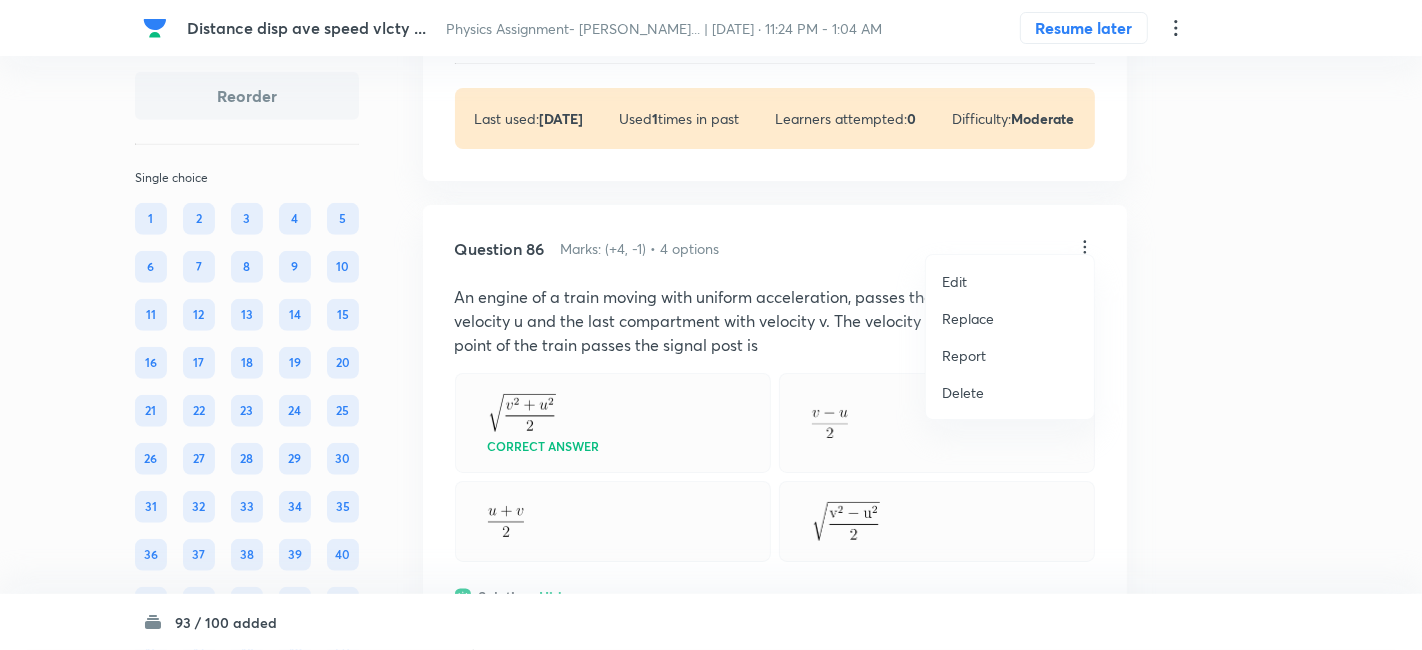 click on "Replace" at bounding box center (968, 318) 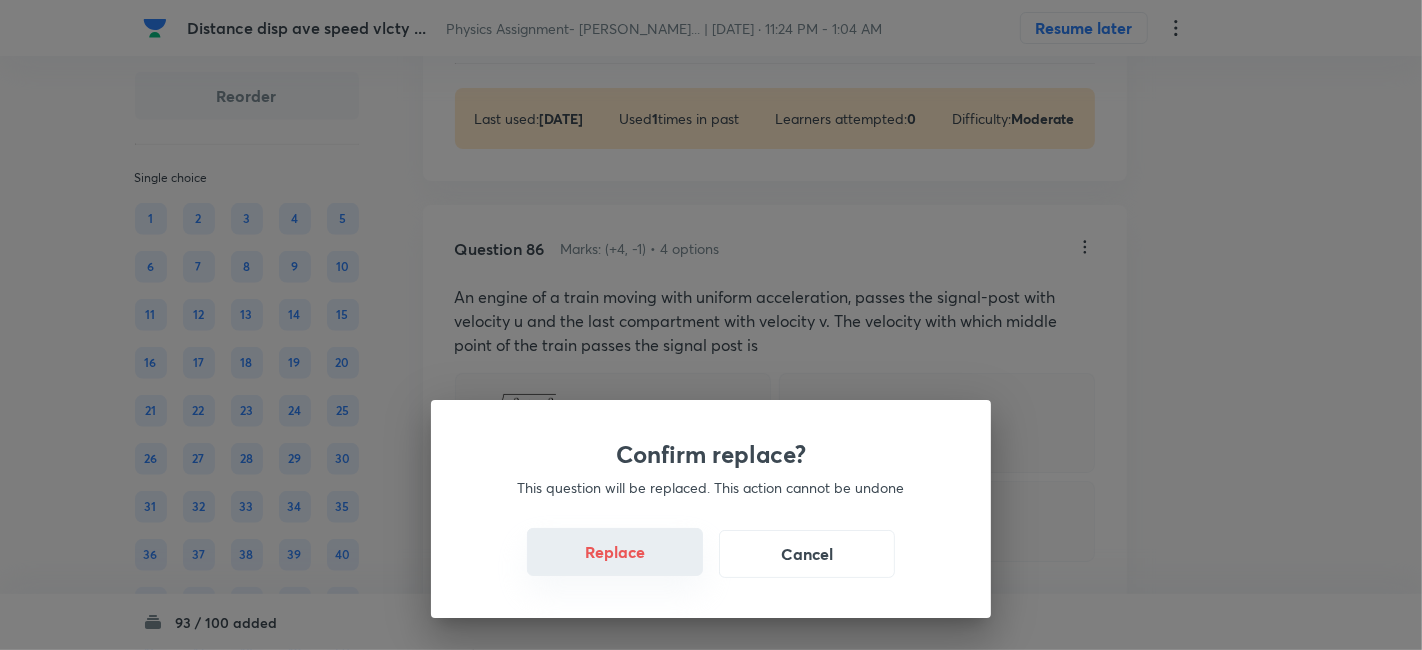 click on "Replace" at bounding box center (615, 552) 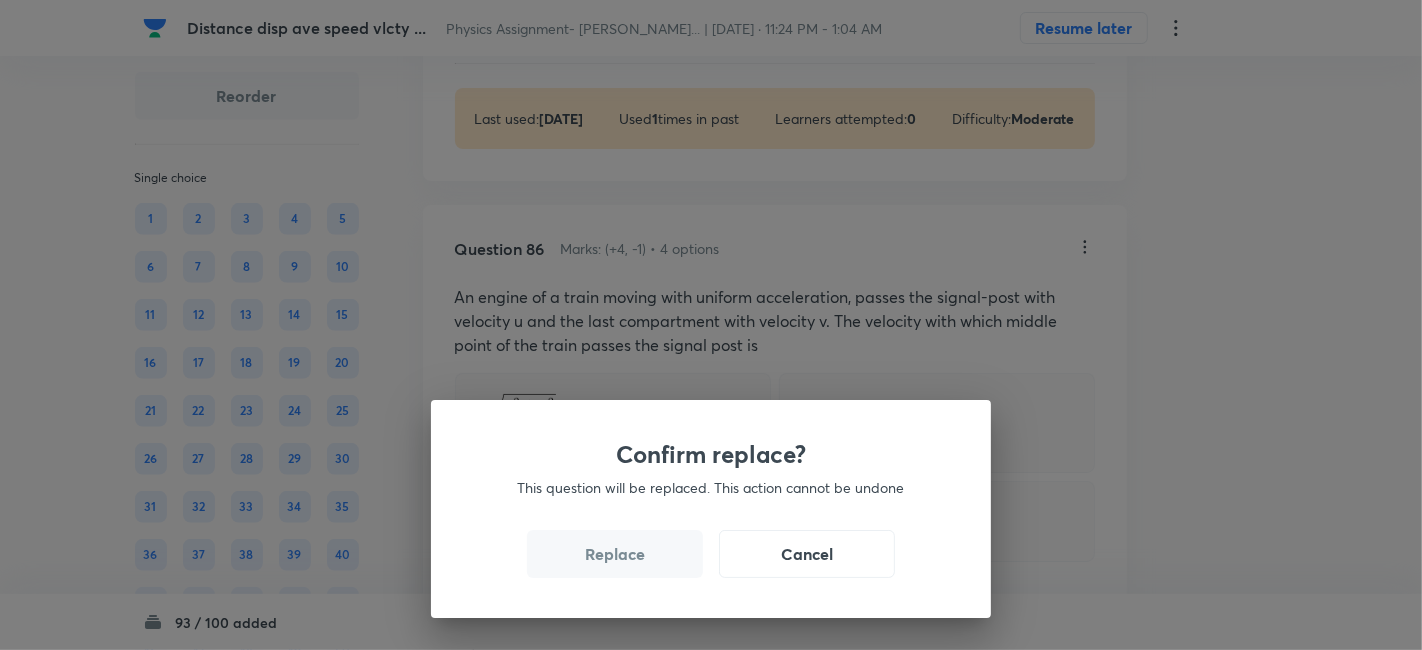 click on "Replace" at bounding box center (615, 554) 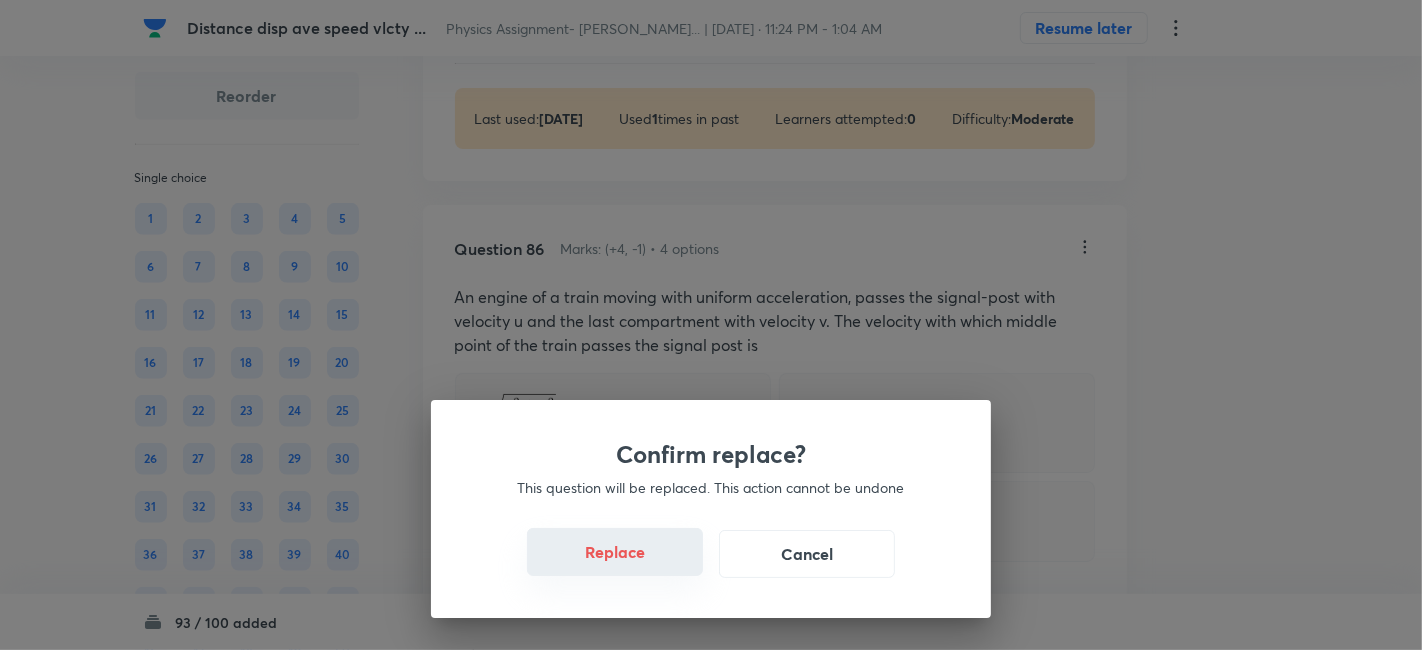 click on "Replace" at bounding box center [615, 552] 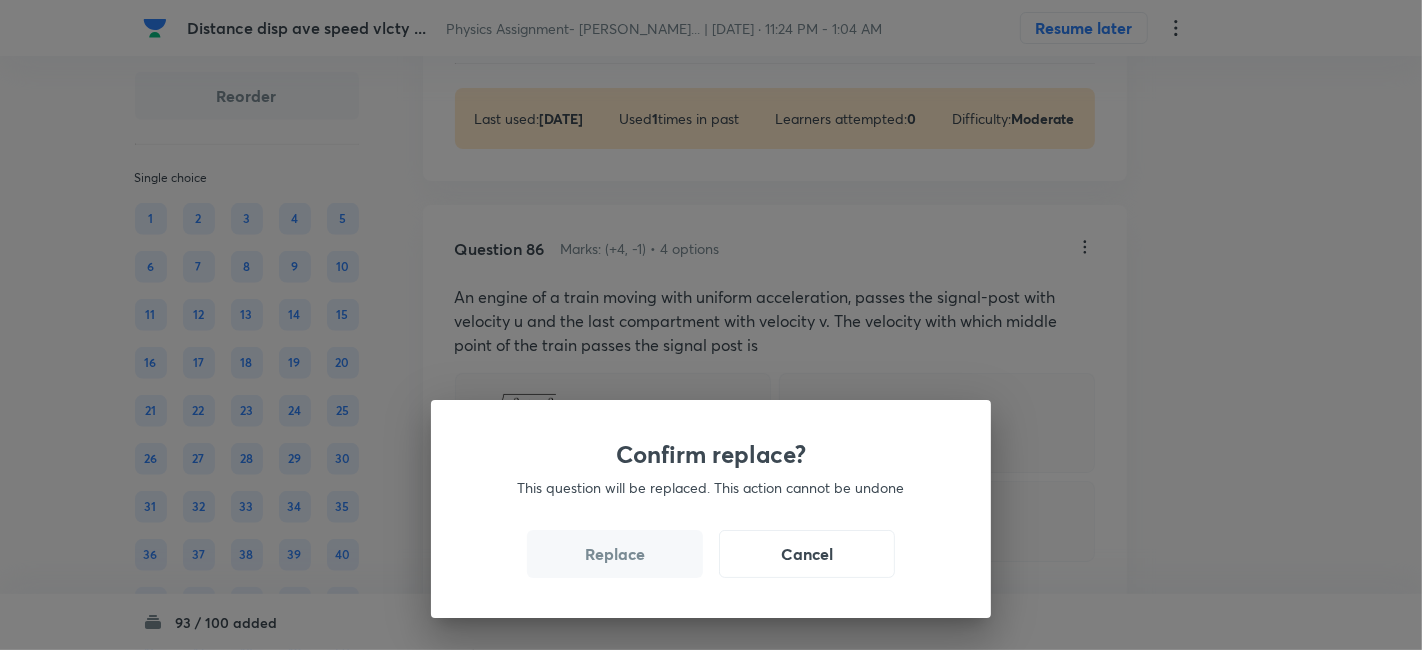 click on "Replace" at bounding box center [615, 554] 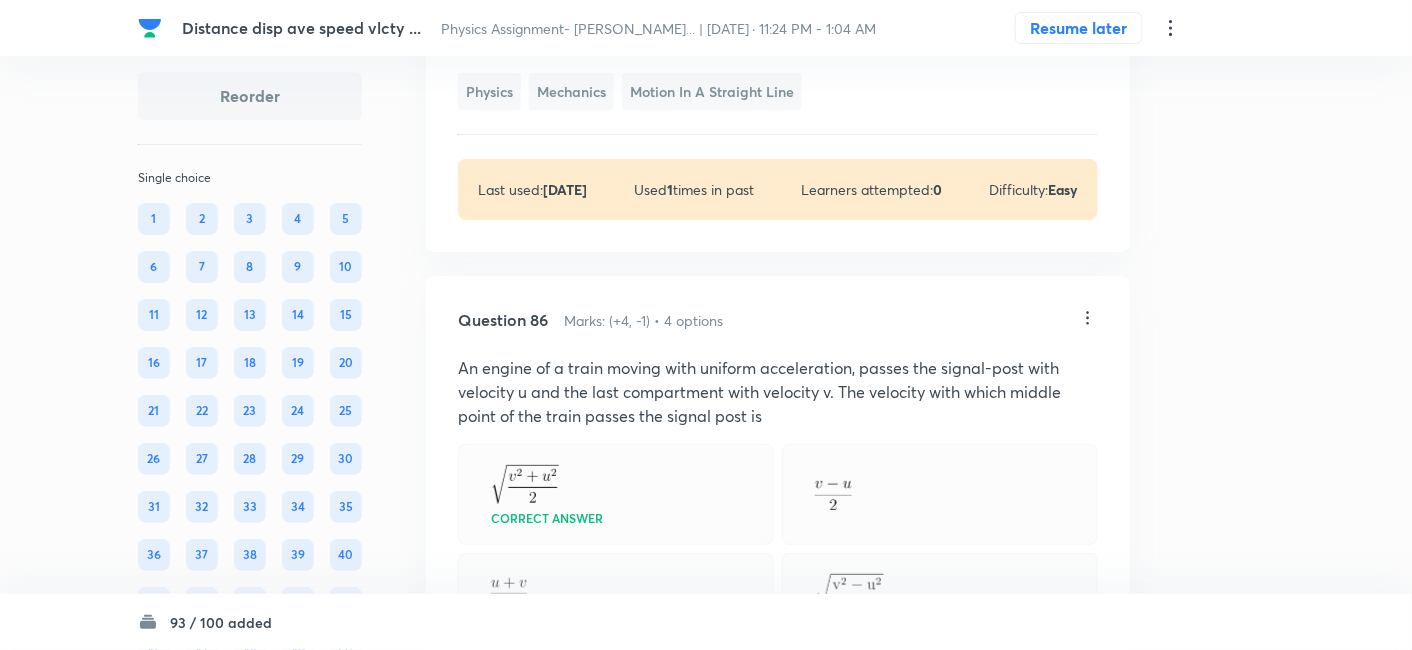 scroll, scrollTop: 52367, scrollLeft: 0, axis: vertical 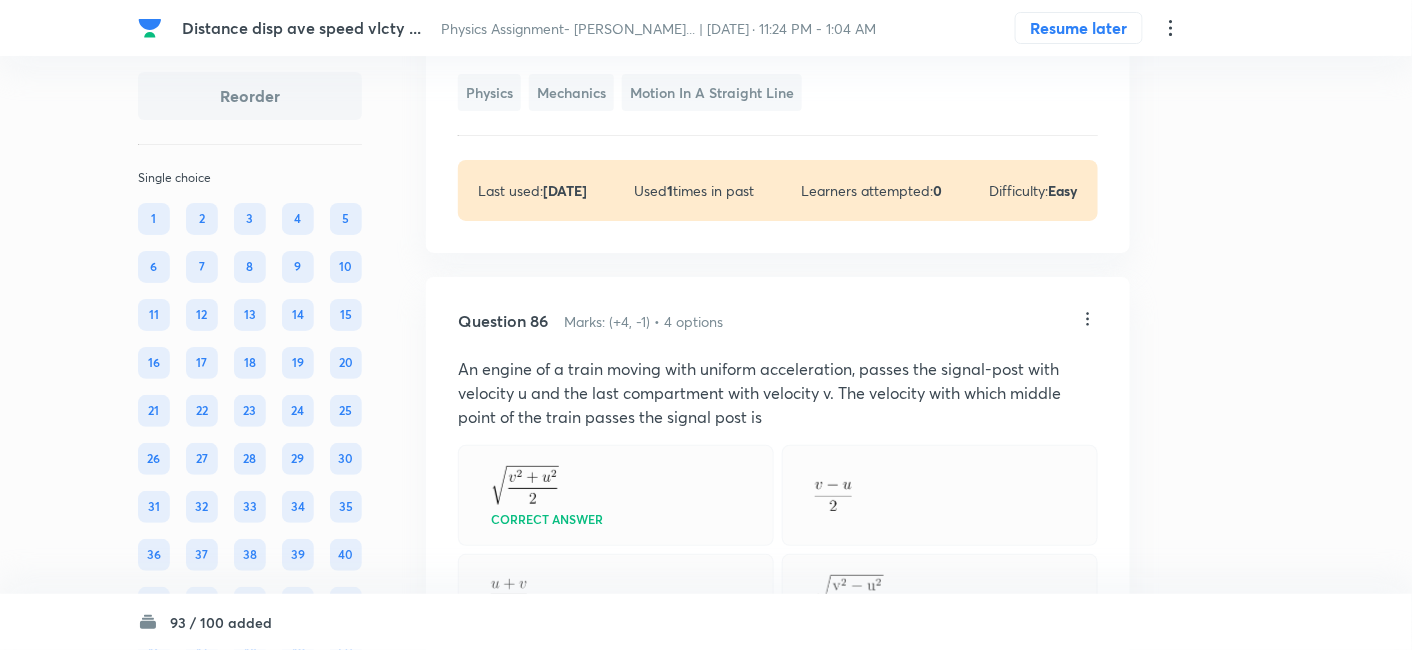 click 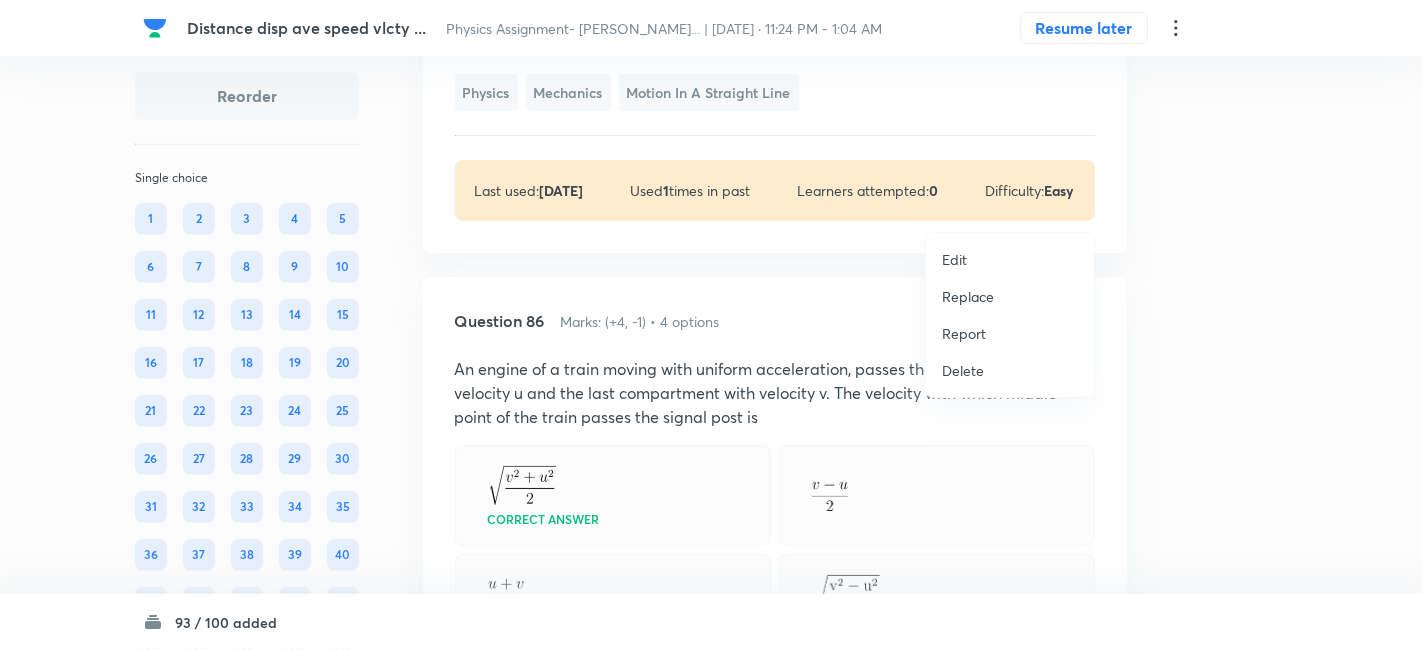 click on "Replace" at bounding box center [968, 296] 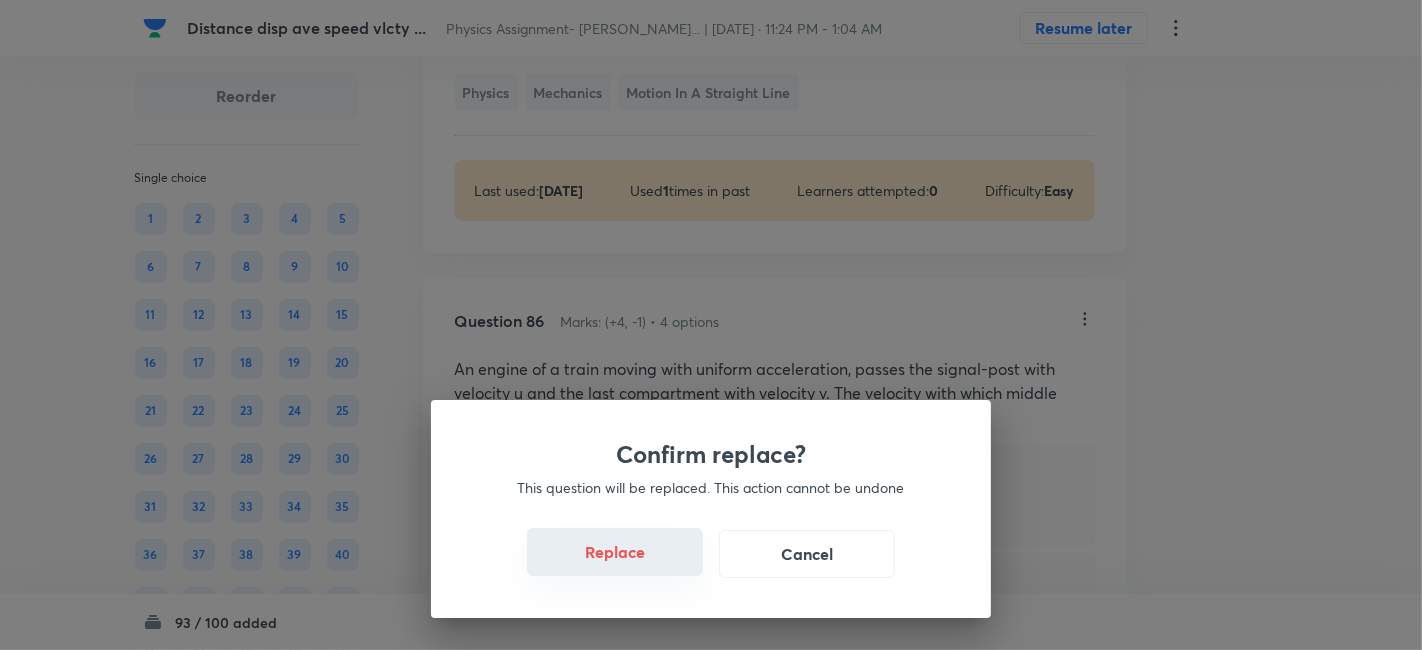 click on "Replace" at bounding box center (615, 552) 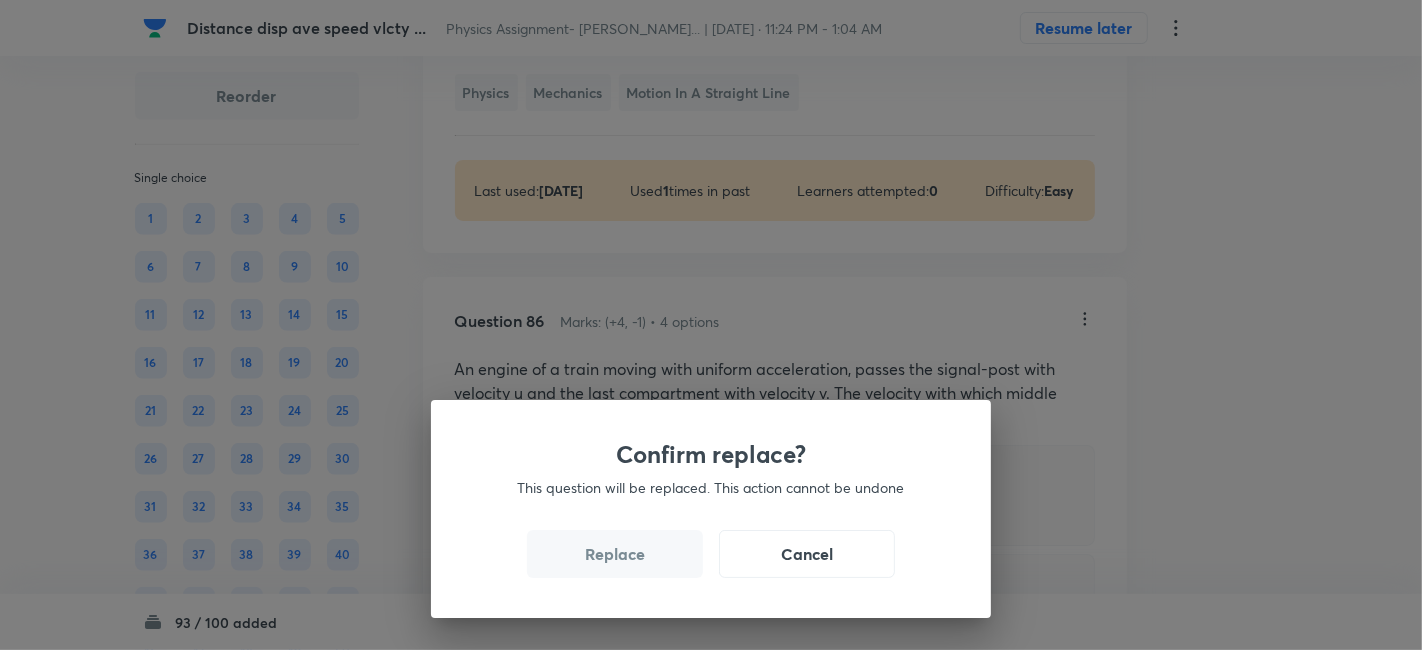 click on "Replace" at bounding box center (615, 554) 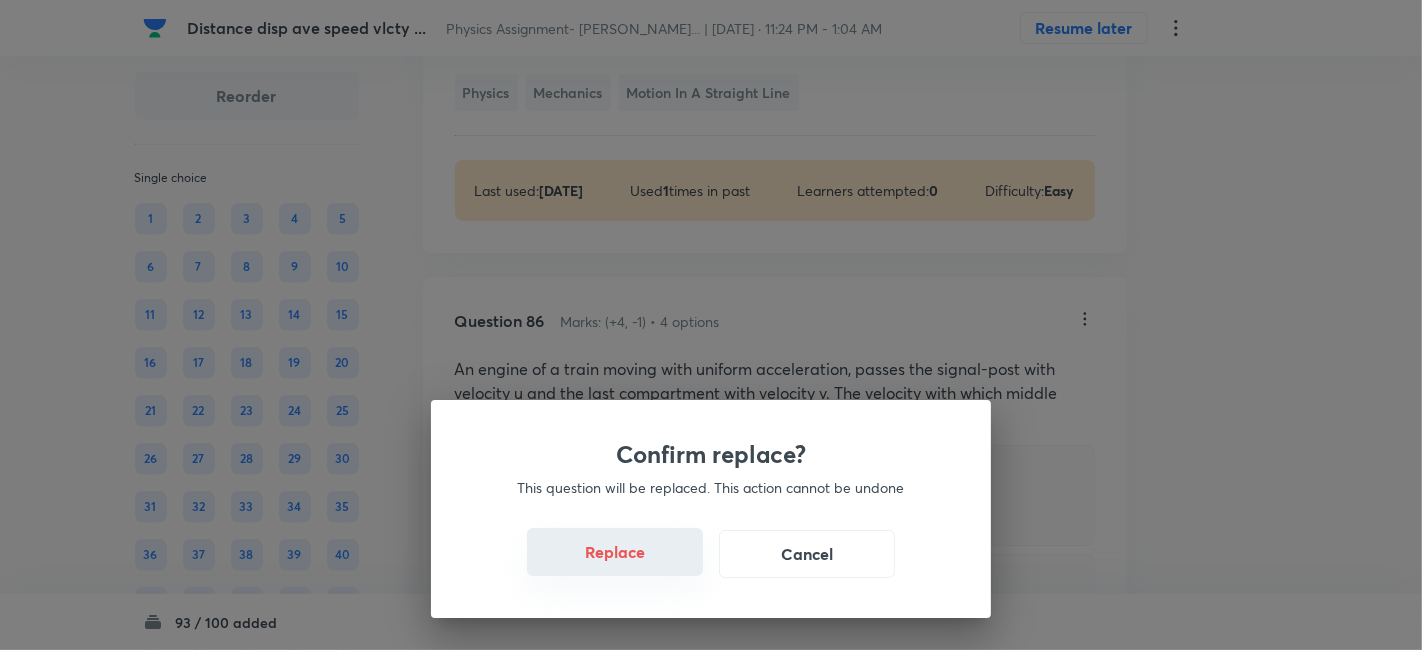 click on "Replace" at bounding box center [615, 552] 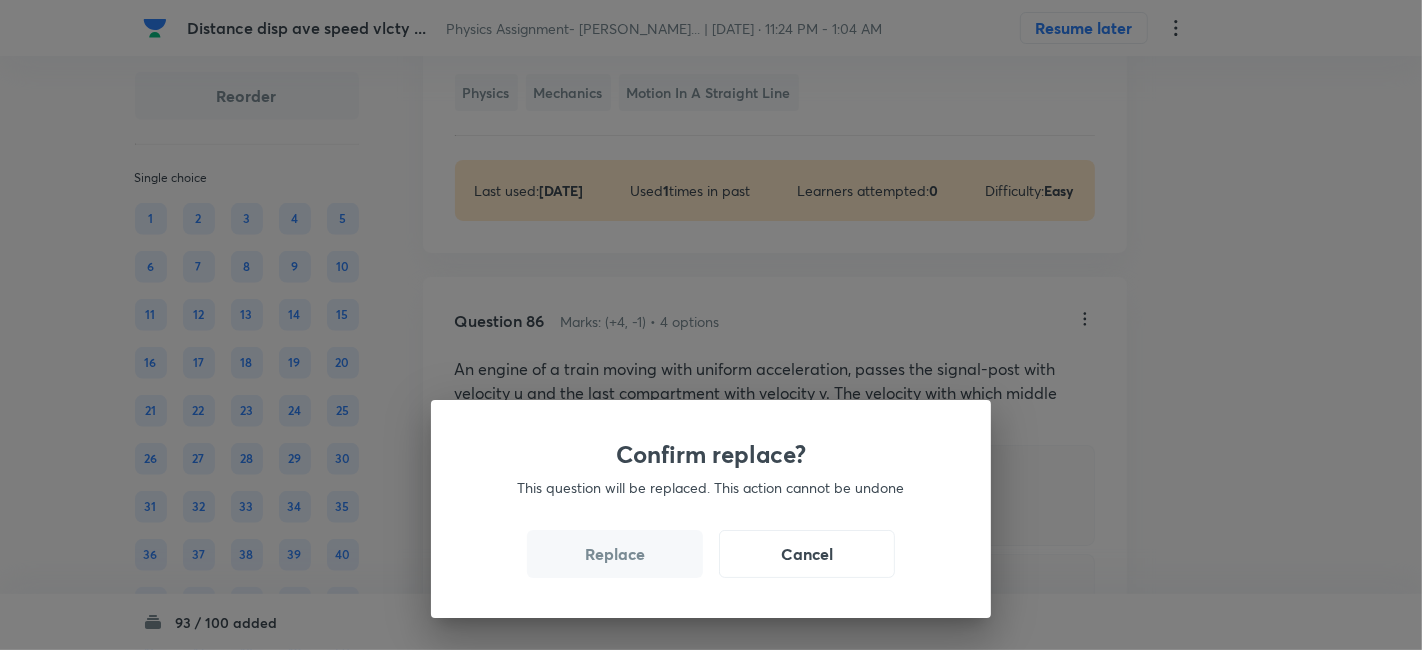 click on "Replace" at bounding box center (615, 554) 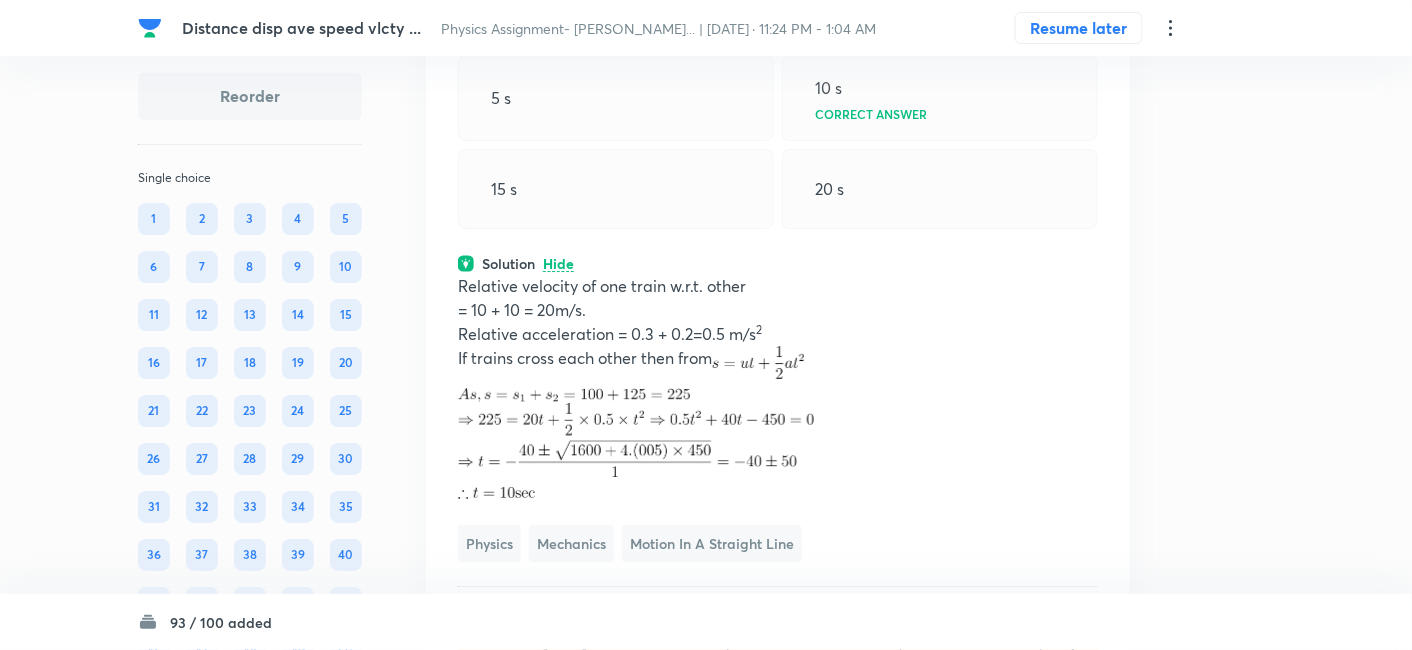 scroll, scrollTop: 52028, scrollLeft: 0, axis: vertical 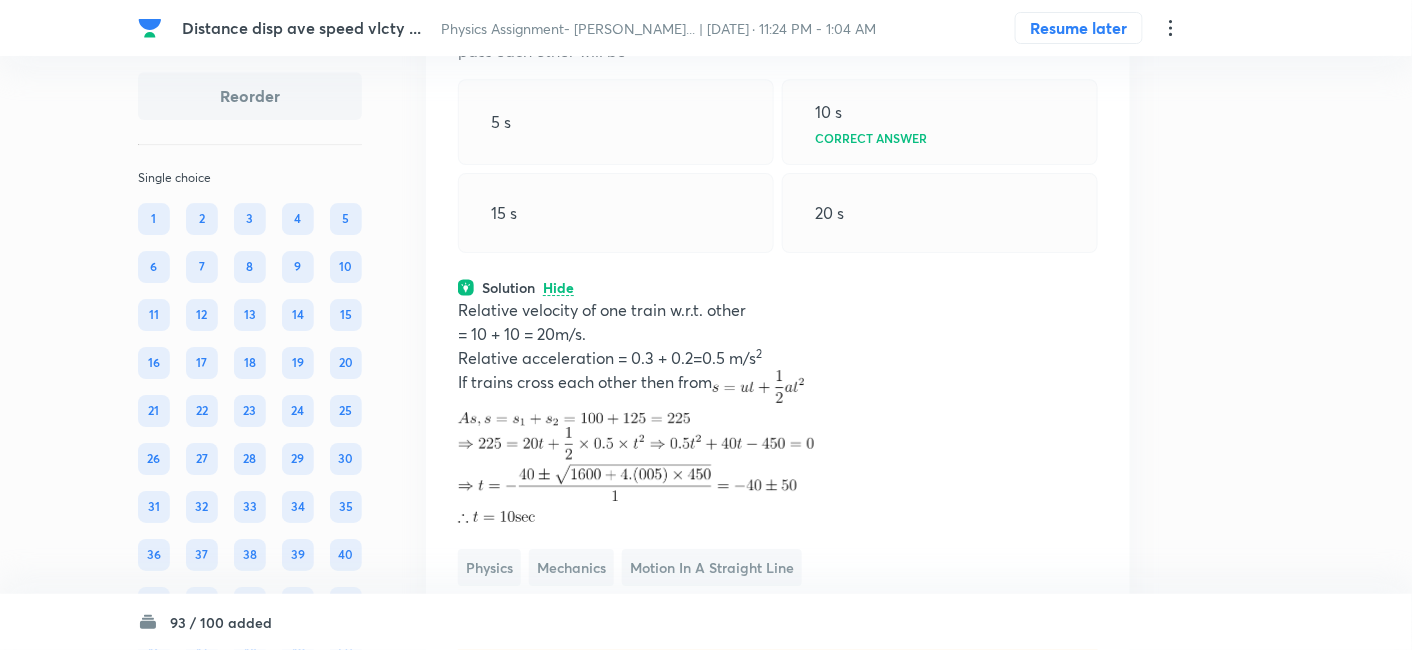 click on "View" at bounding box center (559, -289) 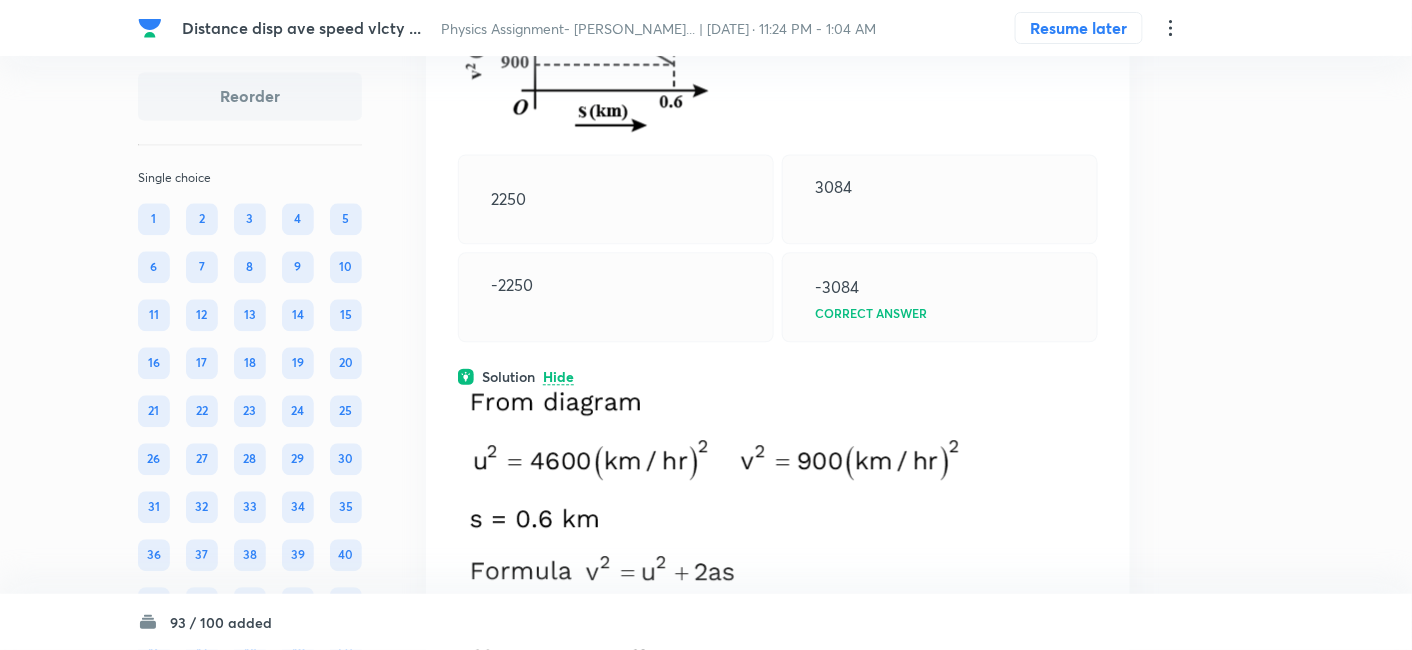 scroll, scrollTop: 51360, scrollLeft: 0, axis: vertical 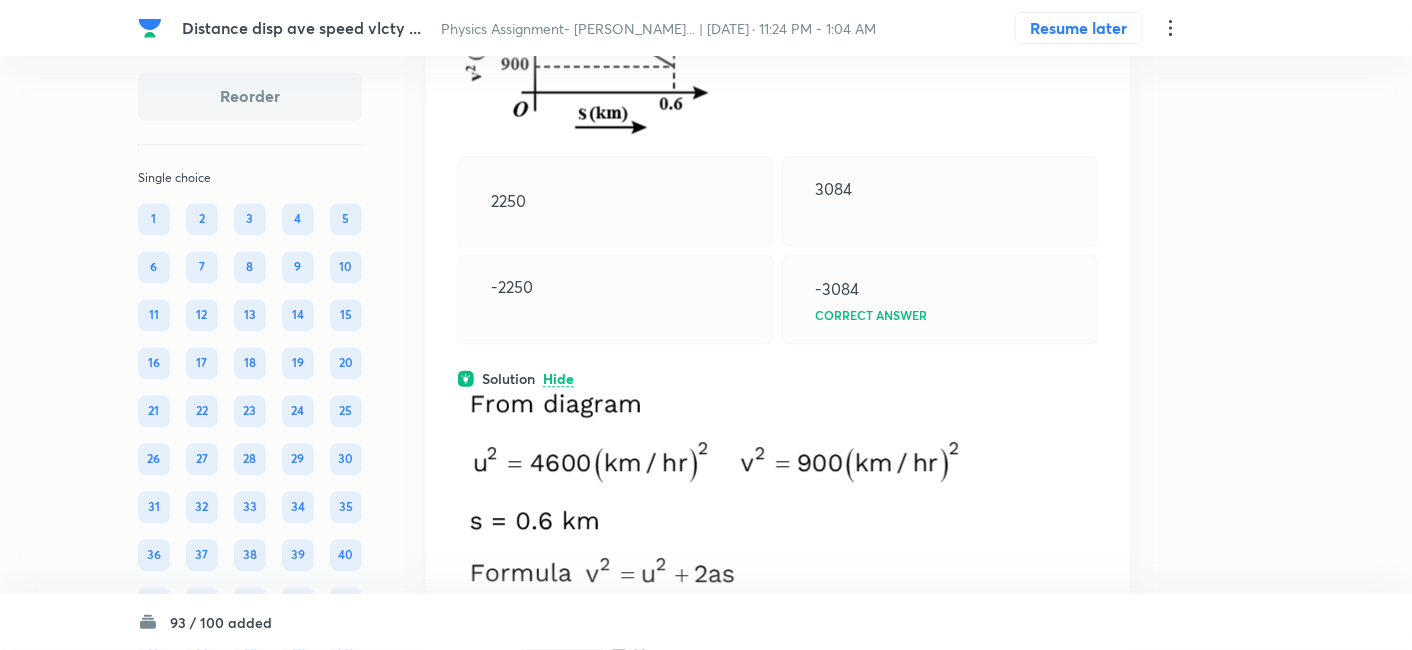 click on "View" at bounding box center [559, -348] 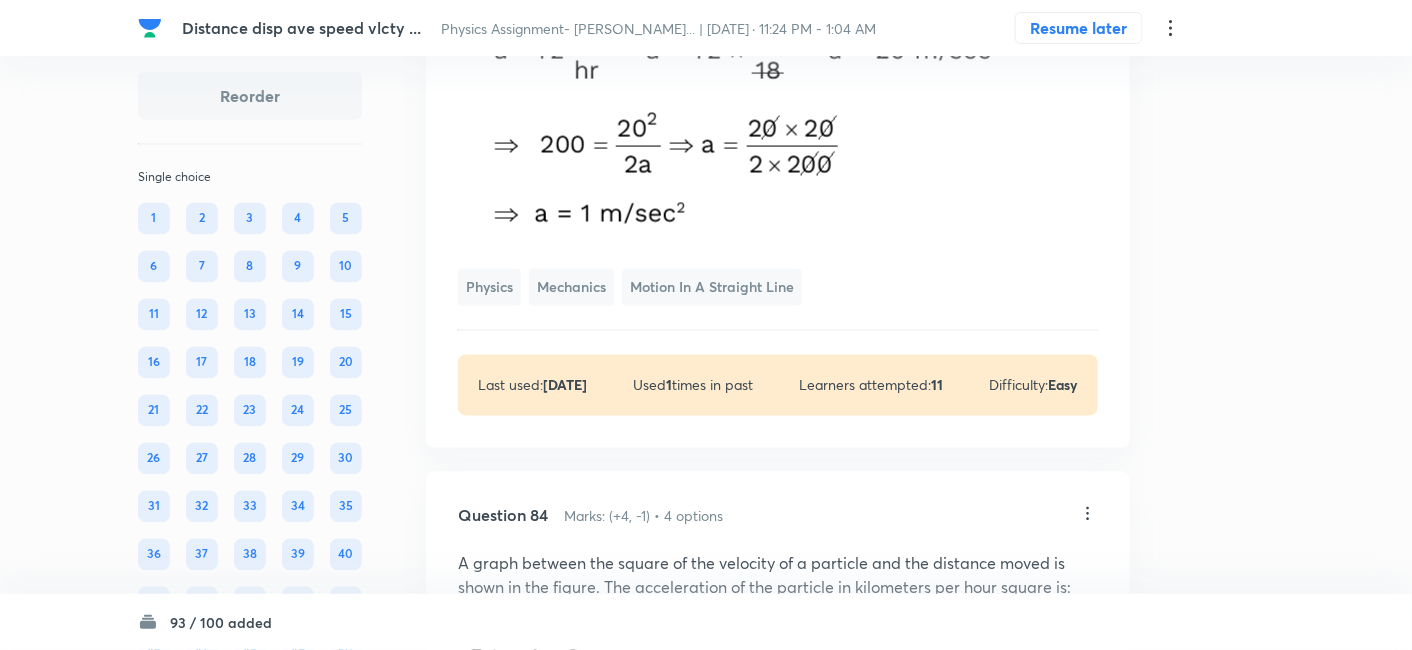 scroll, scrollTop: 51071, scrollLeft: 0, axis: vertical 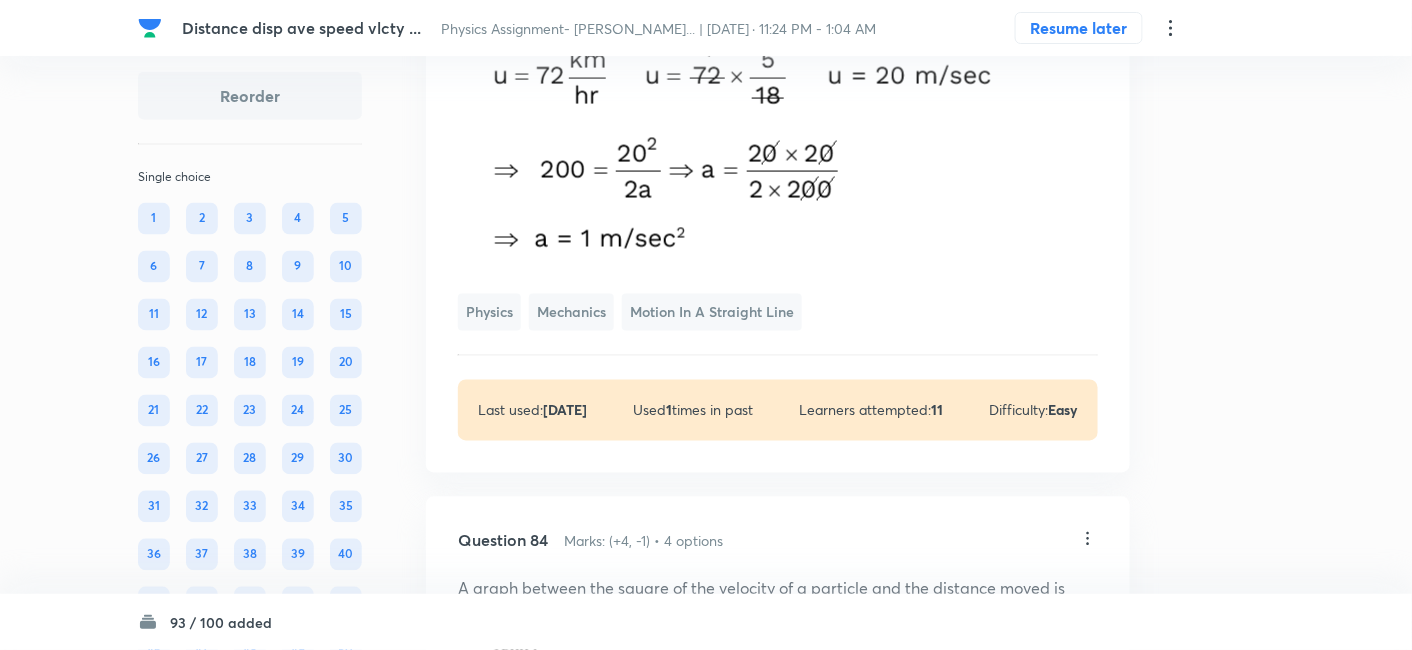 click 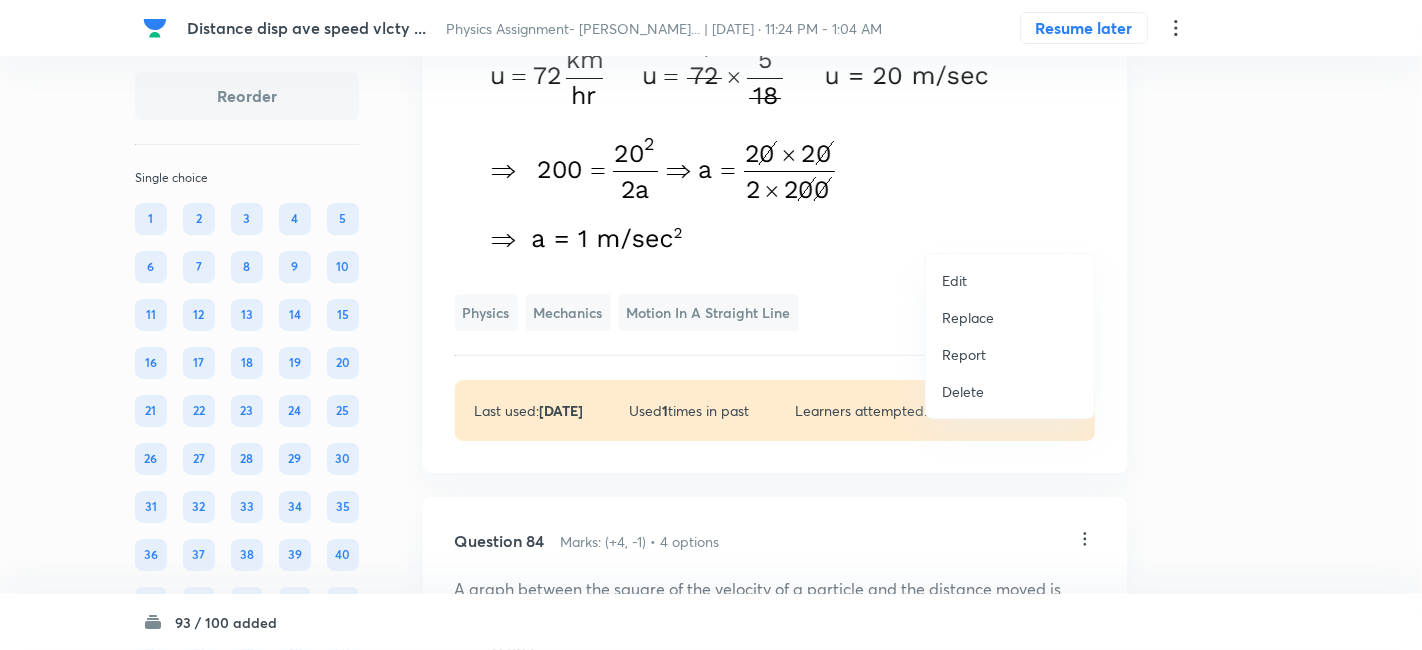 click on "Replace" at bounding box center (968, 317) 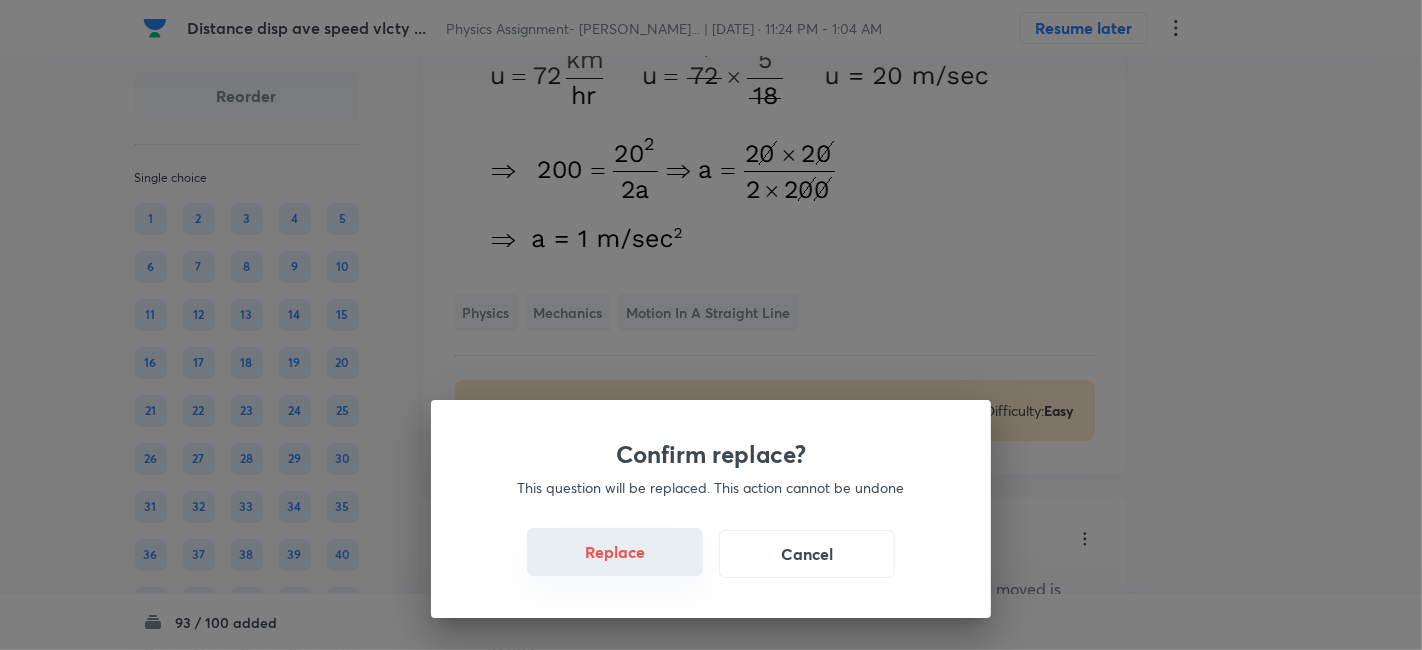 click on "Replace" at bounding box center (615, 552) 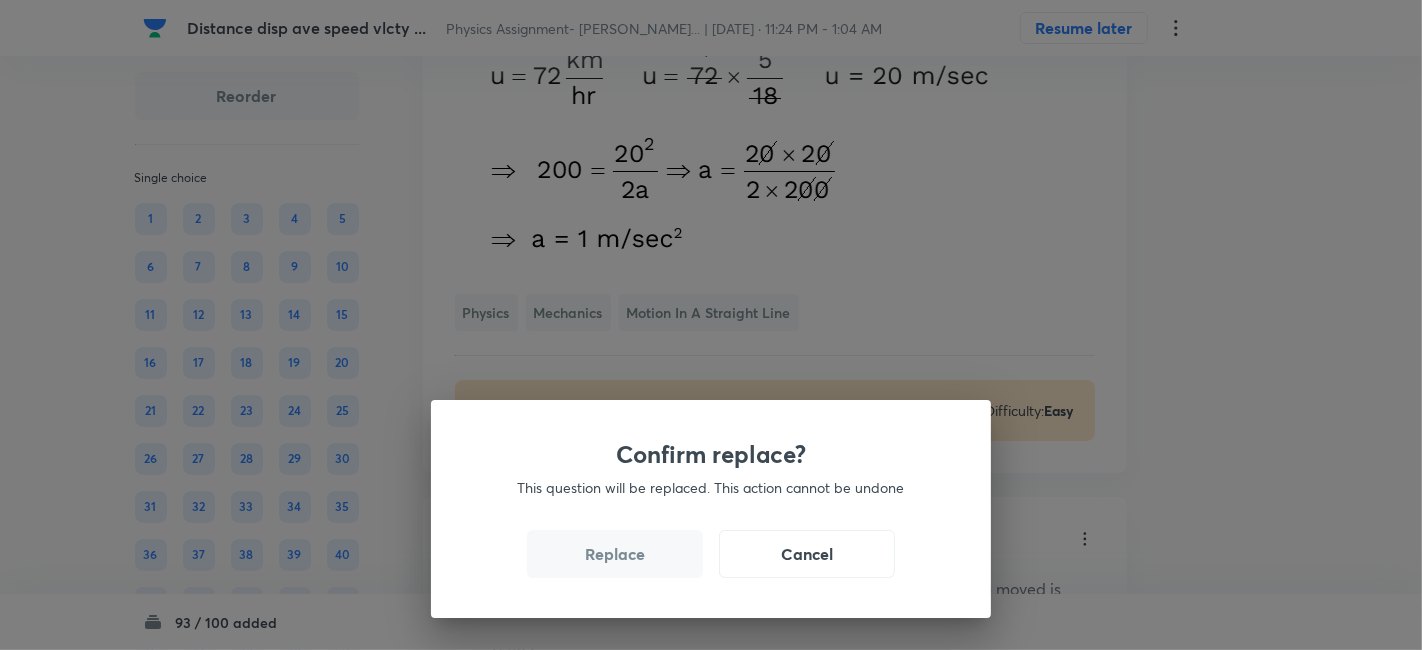 click on "Replace" at bounding box center (615, 554) 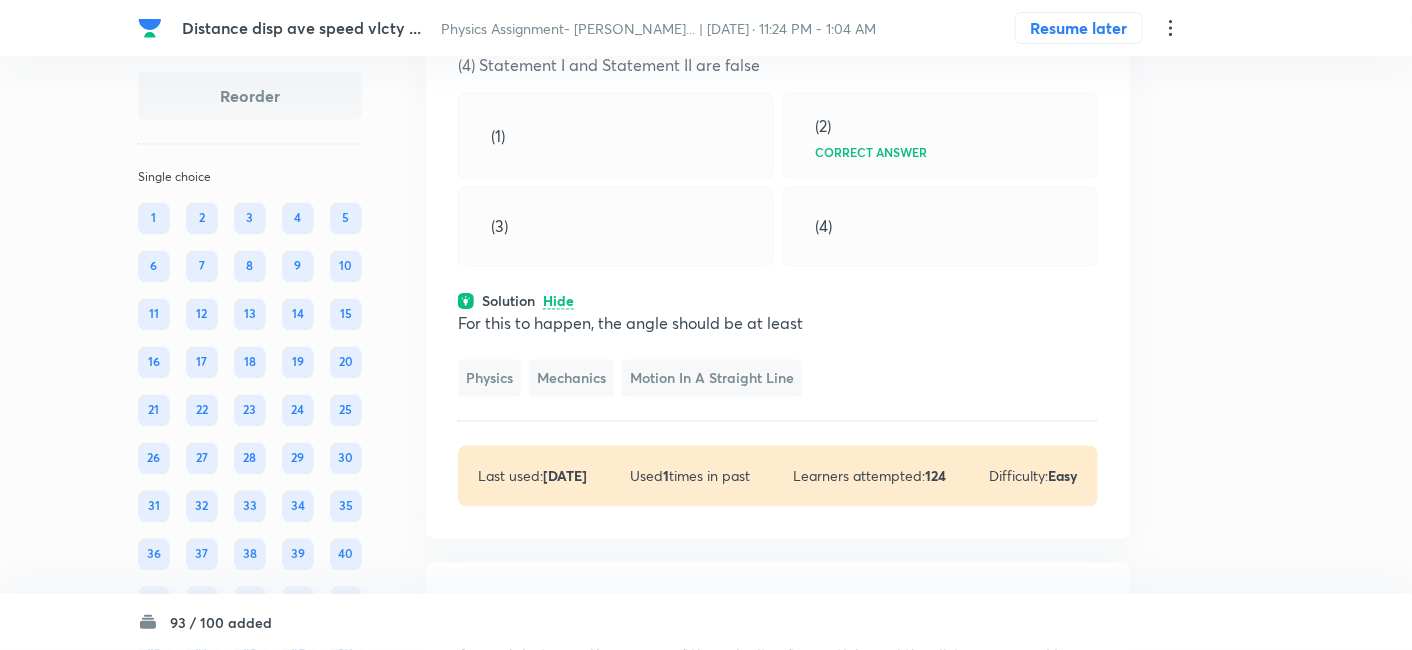 scroll, scrollTop: 51091, scrollLeft: 0, axis: vertical 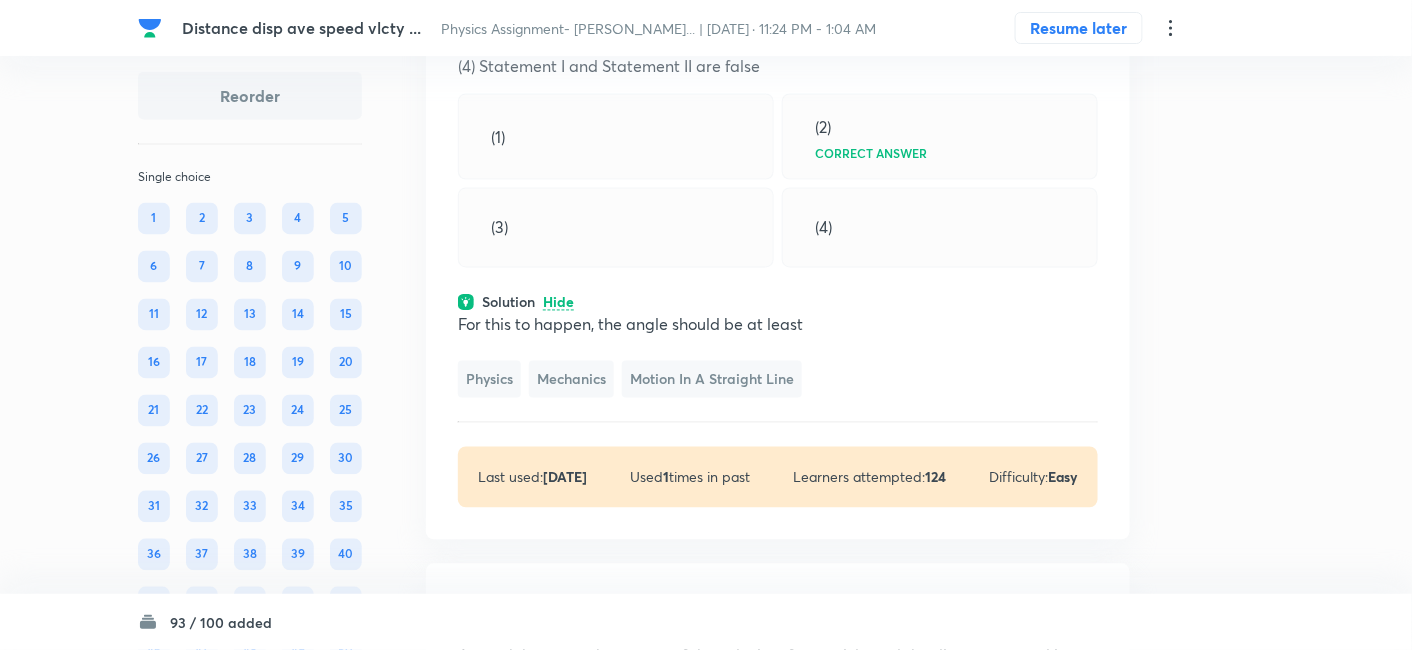 click 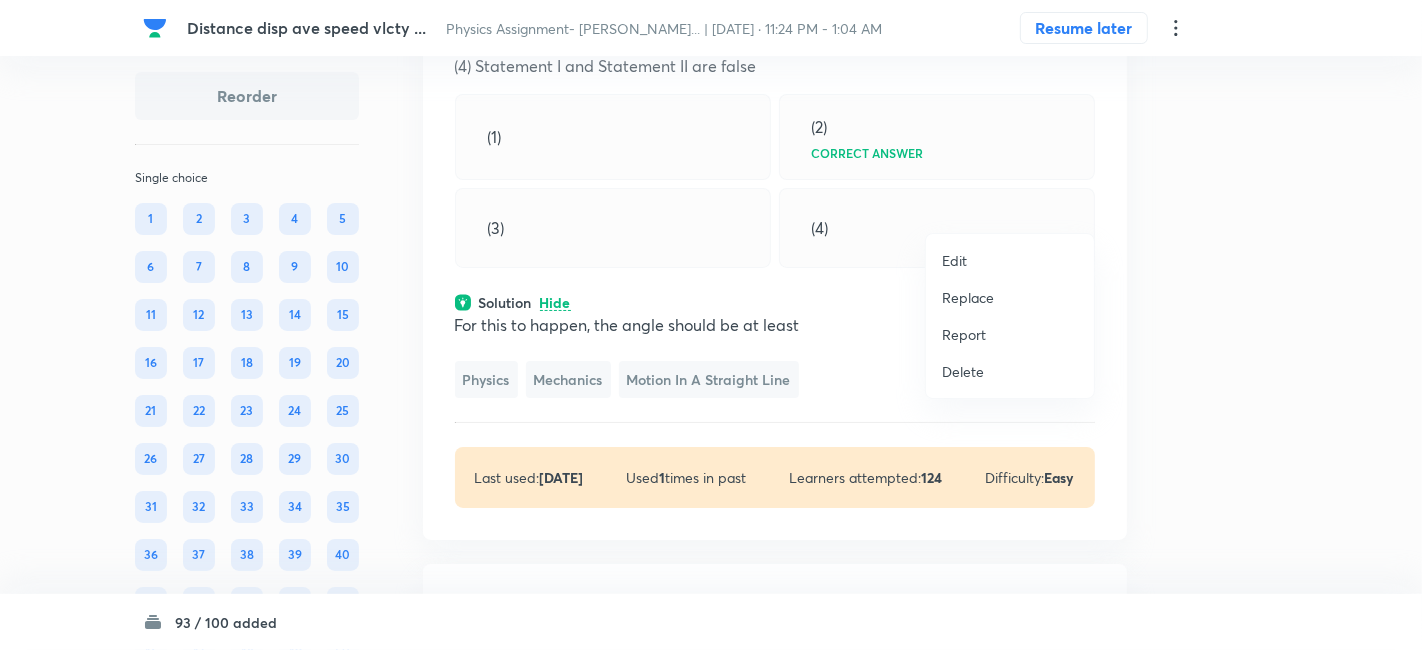 click on "Replace" at bounding box center [968, 297] 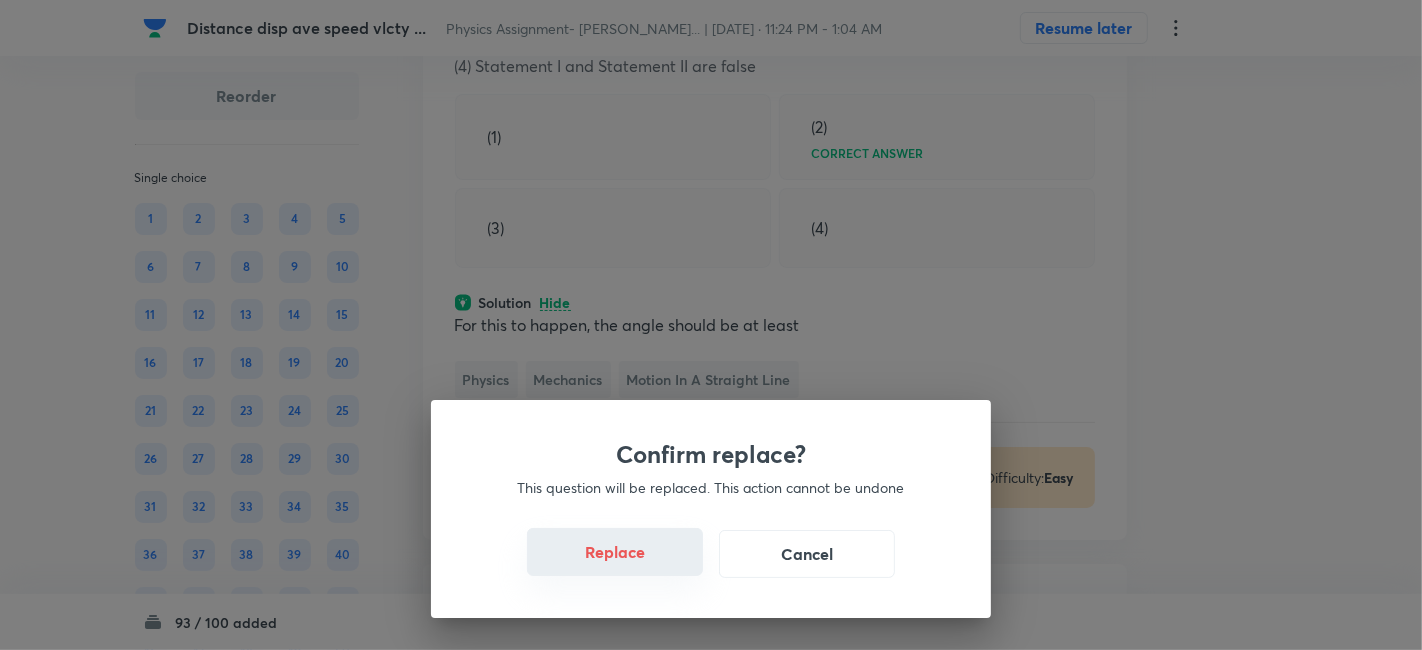 click on "Replace" at bounding box center [615, 552] 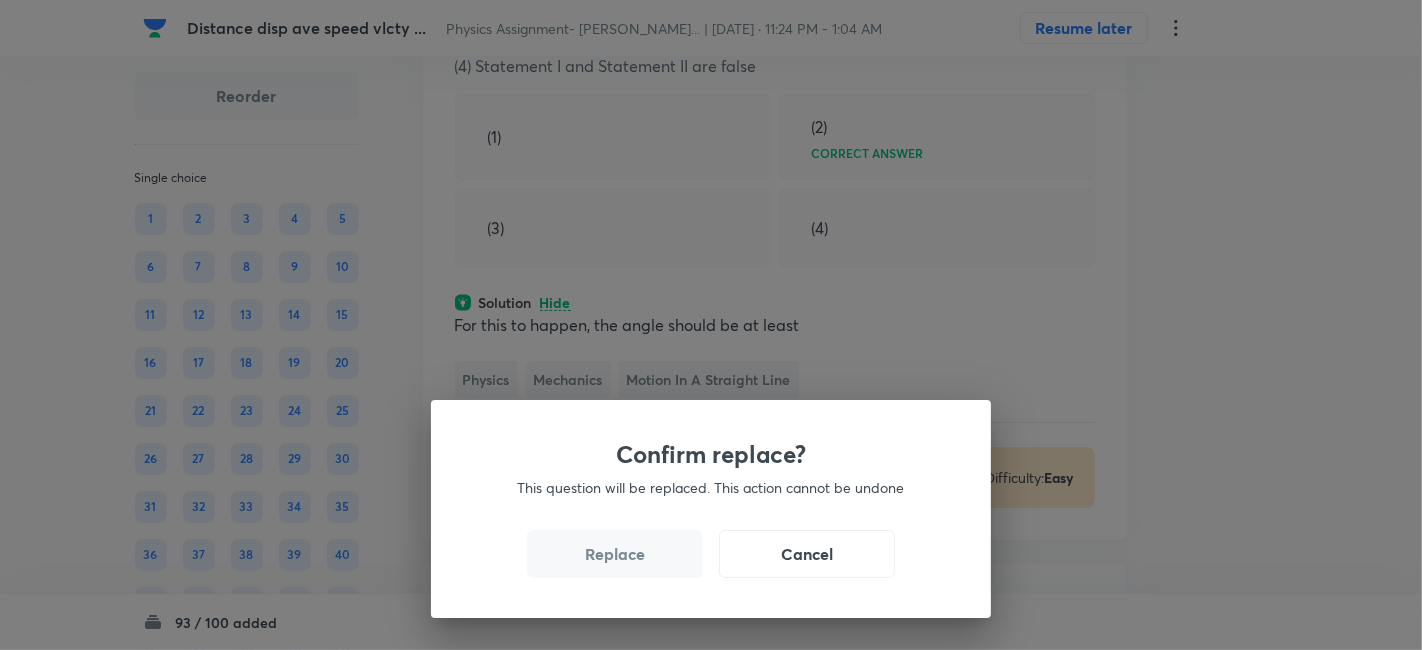 click on "Replace" at bounding box center [615, 554] 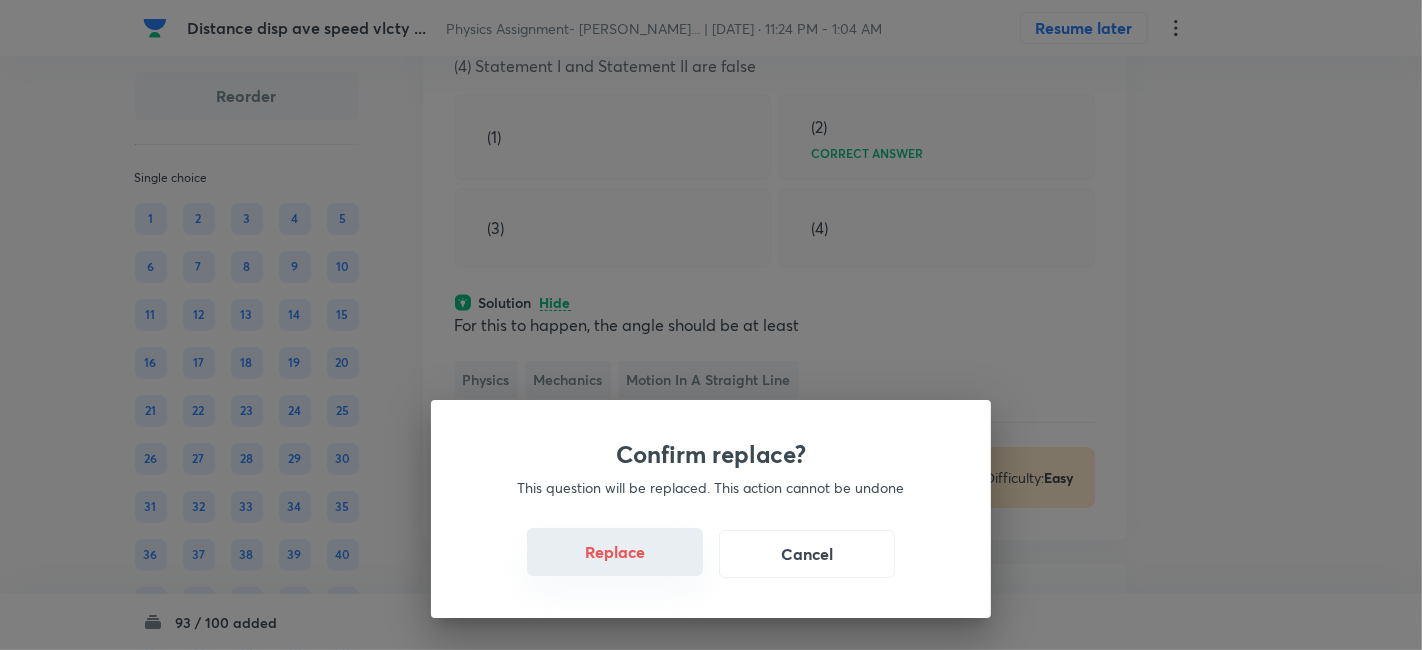 click on "Replace" at bounding box center [615, 552] 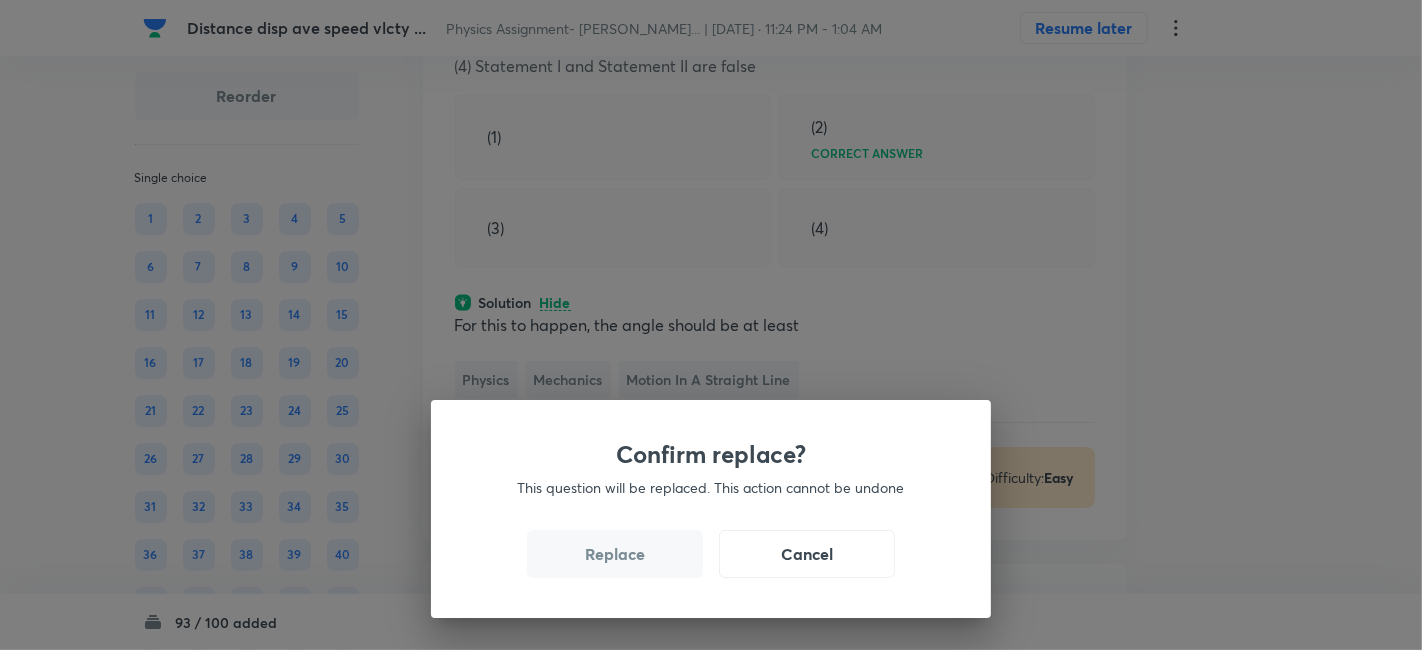 click on "Replace" at bounding box center [615, 554] 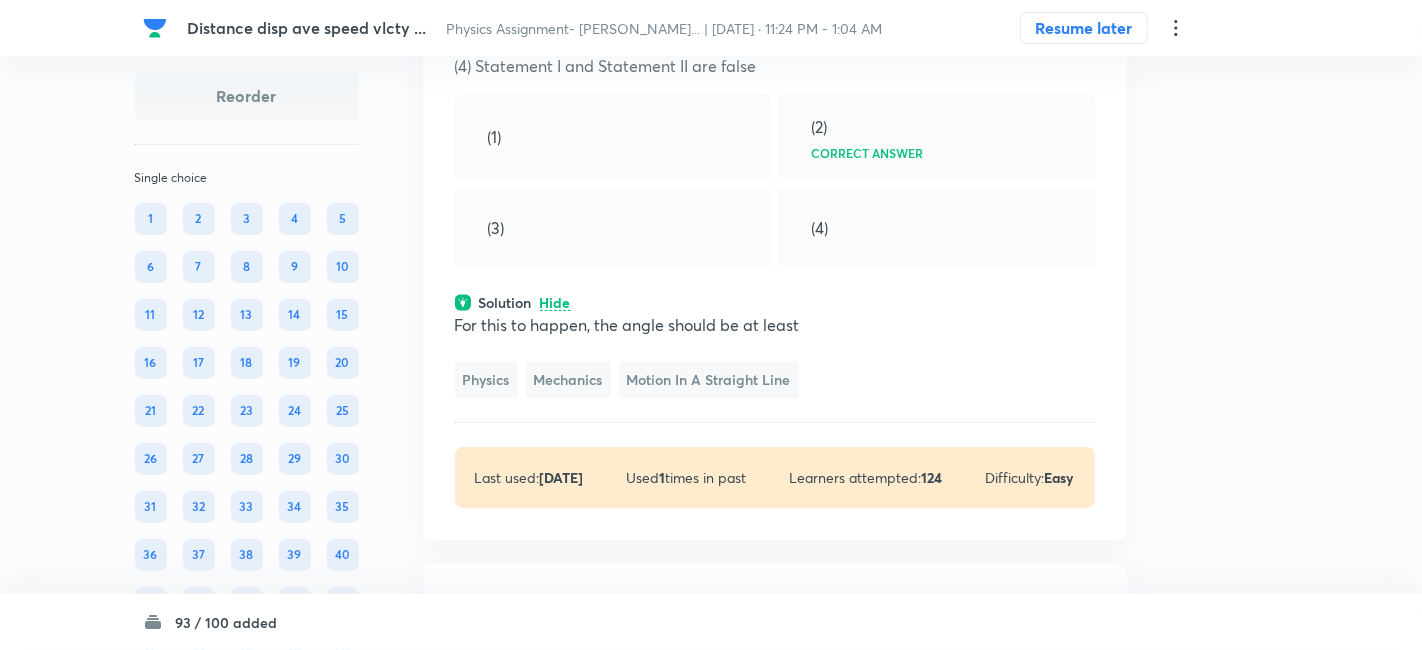 click on "Replace" at bounding box center (615, 1202) 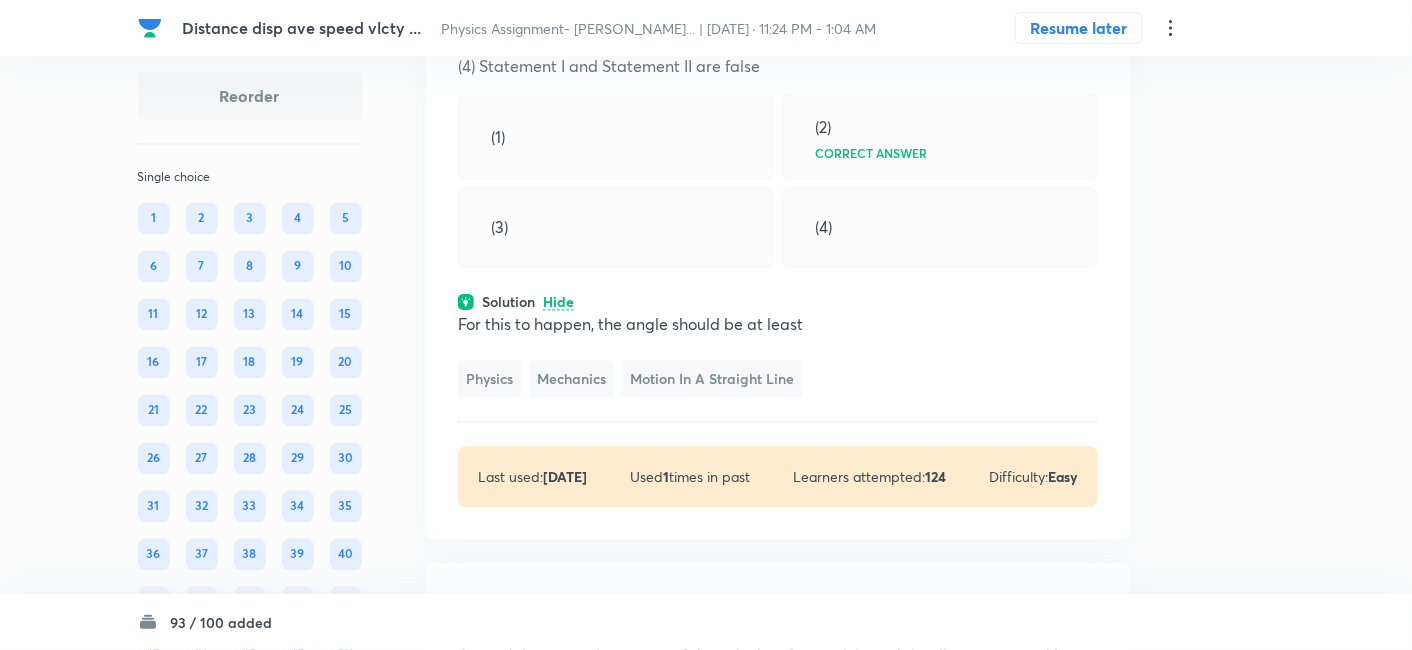 click on "(1) Statement I and Statement II are true and the Statement II is the correct explanation of Statement I" at bounding box center [778, -42] 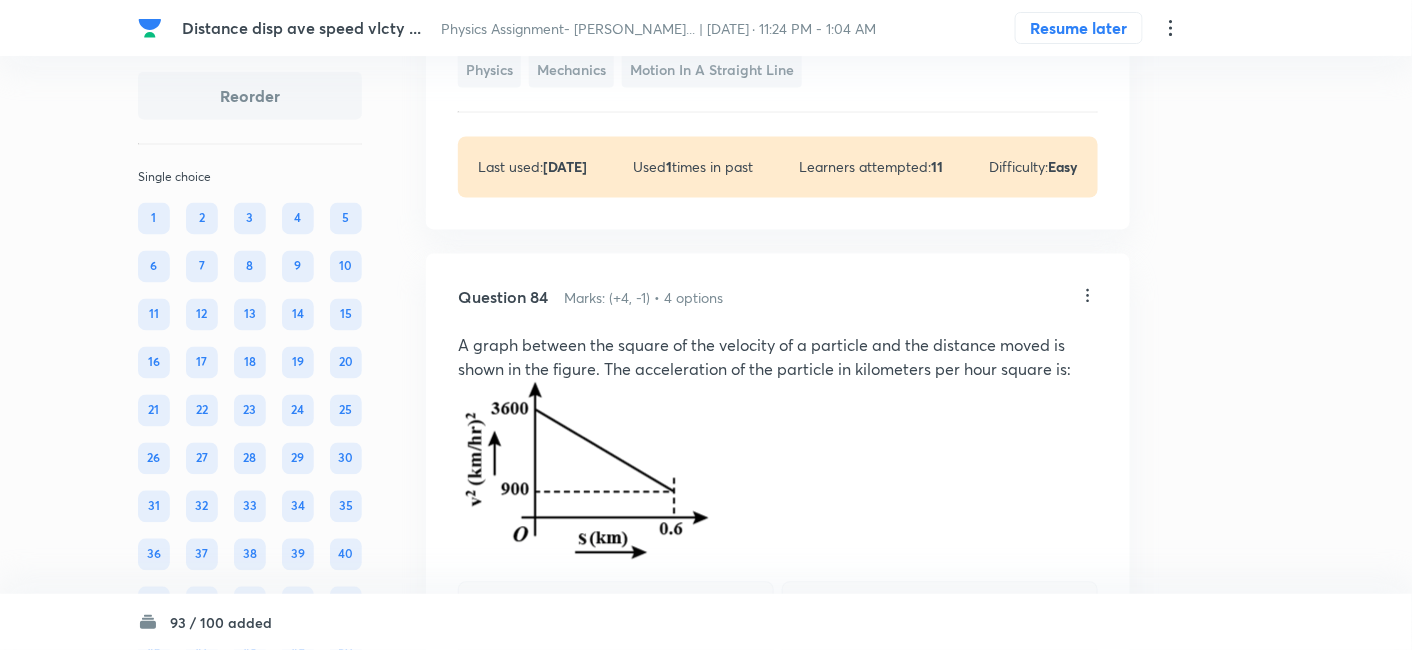 scroll, scrollTop: 51100, scrollLeft: 0, axis: vertical 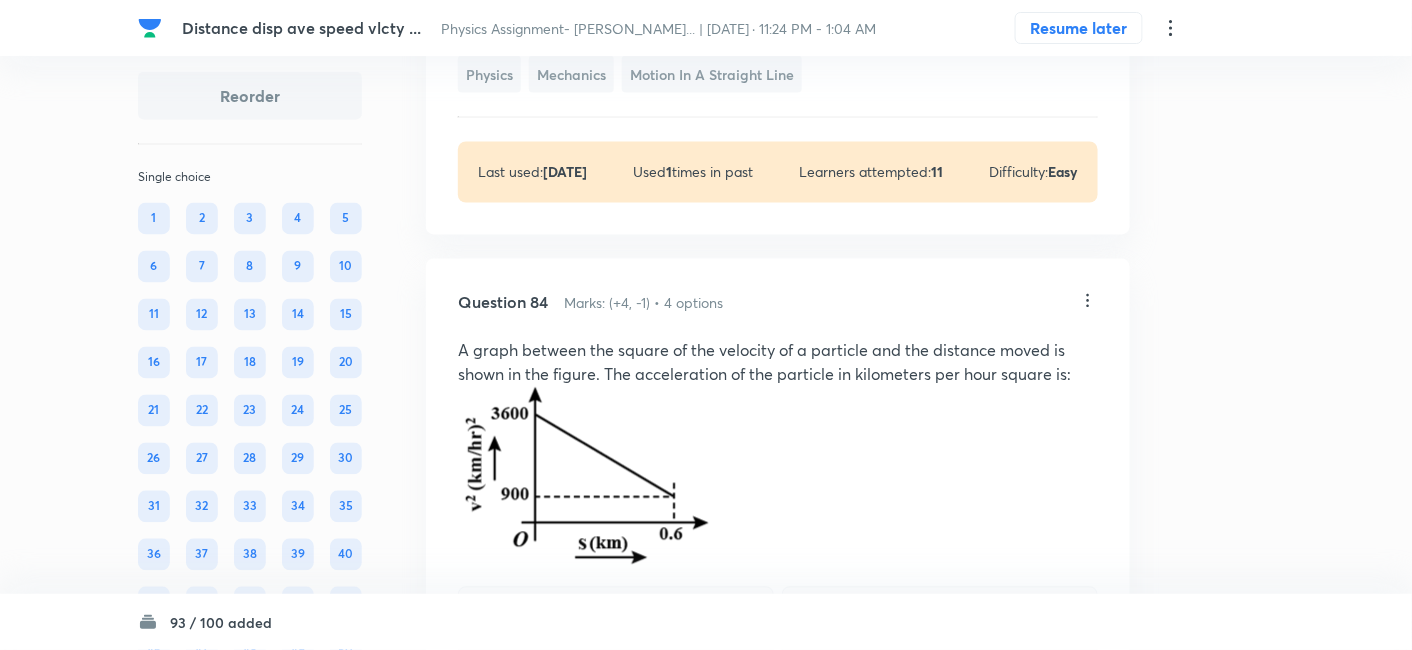 click 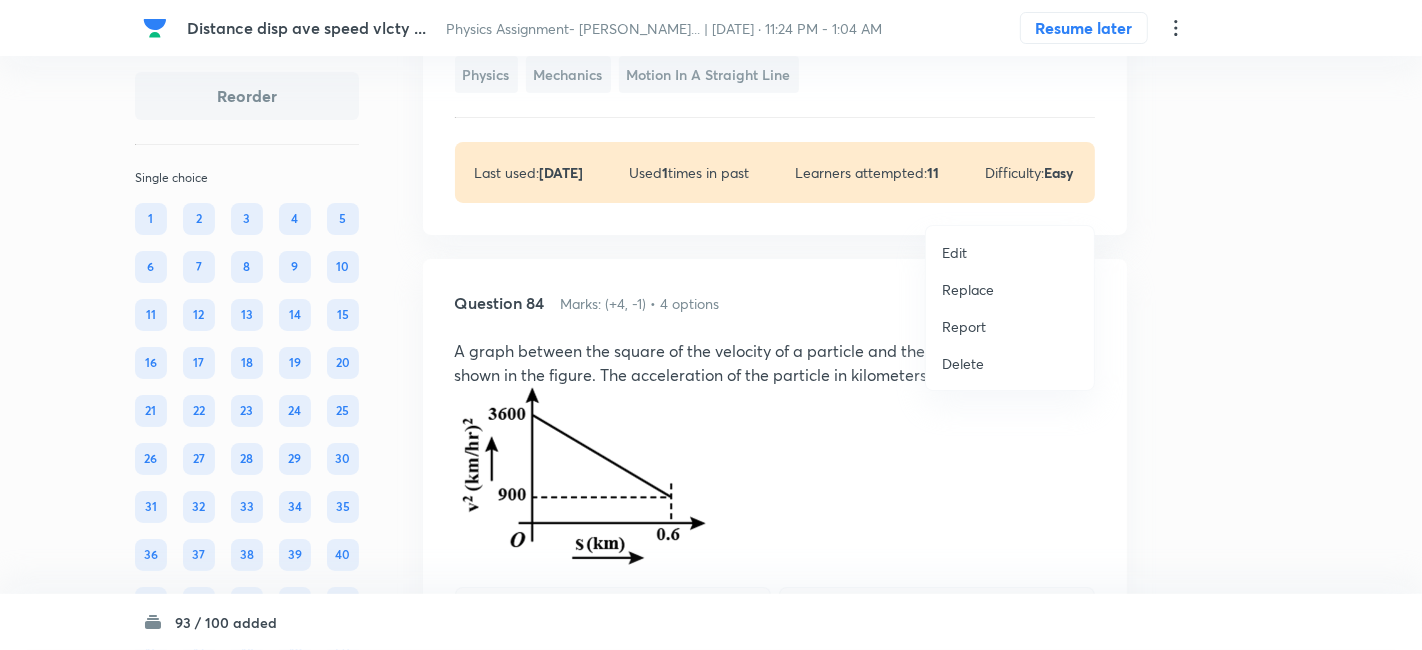 click on "Replace" at bounding box center [968, 289] 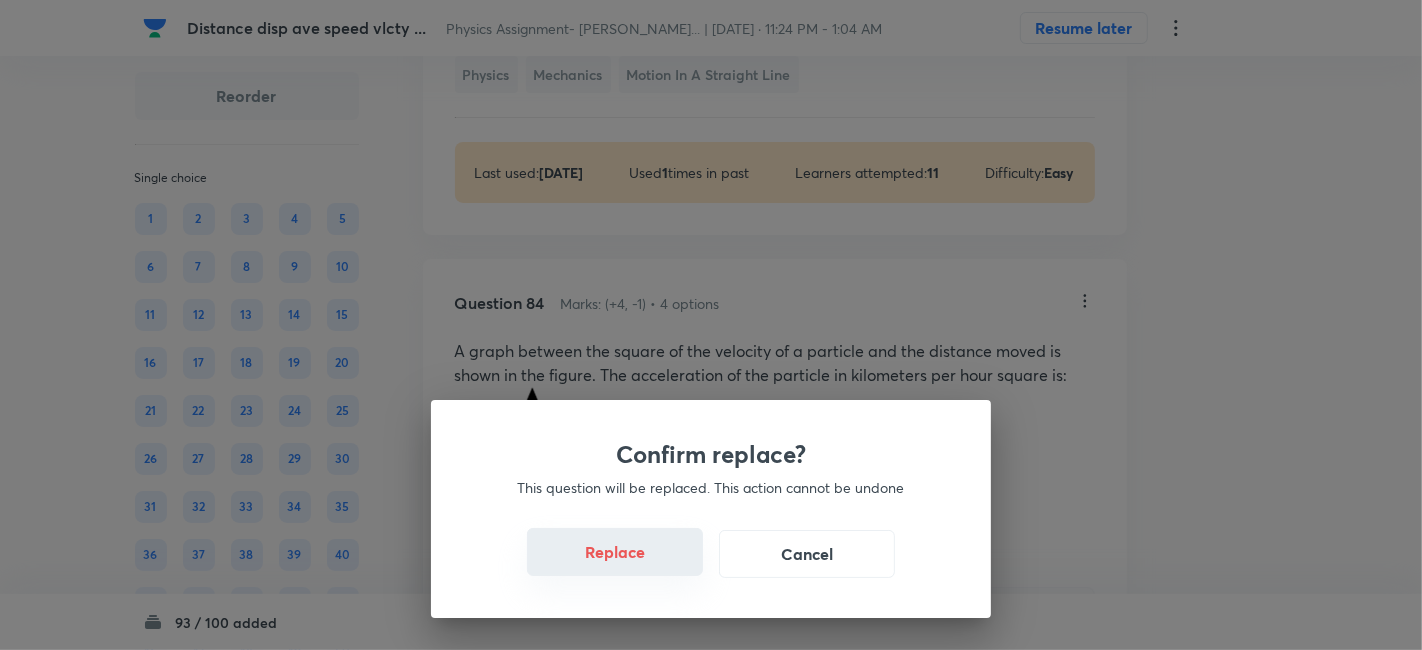 click on "Replace" at bounding box center [615, 552] 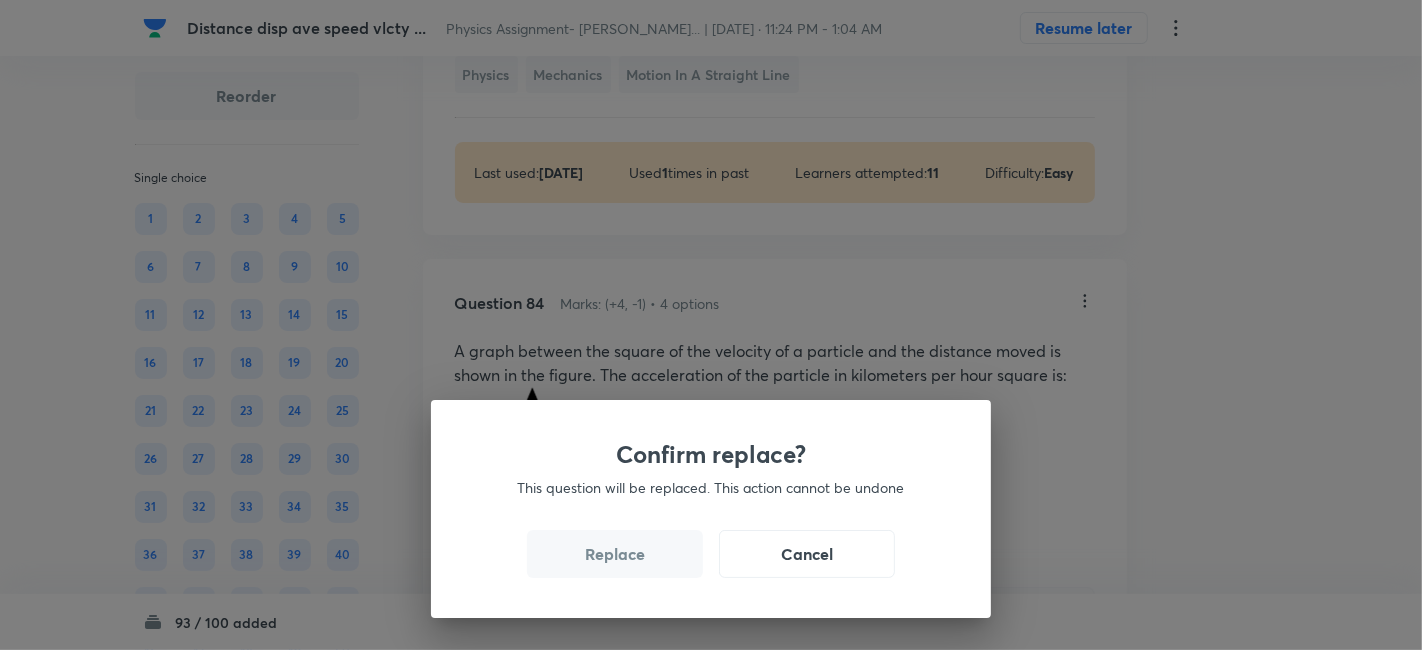 click on "Replace" at bounding box center [615, 554] 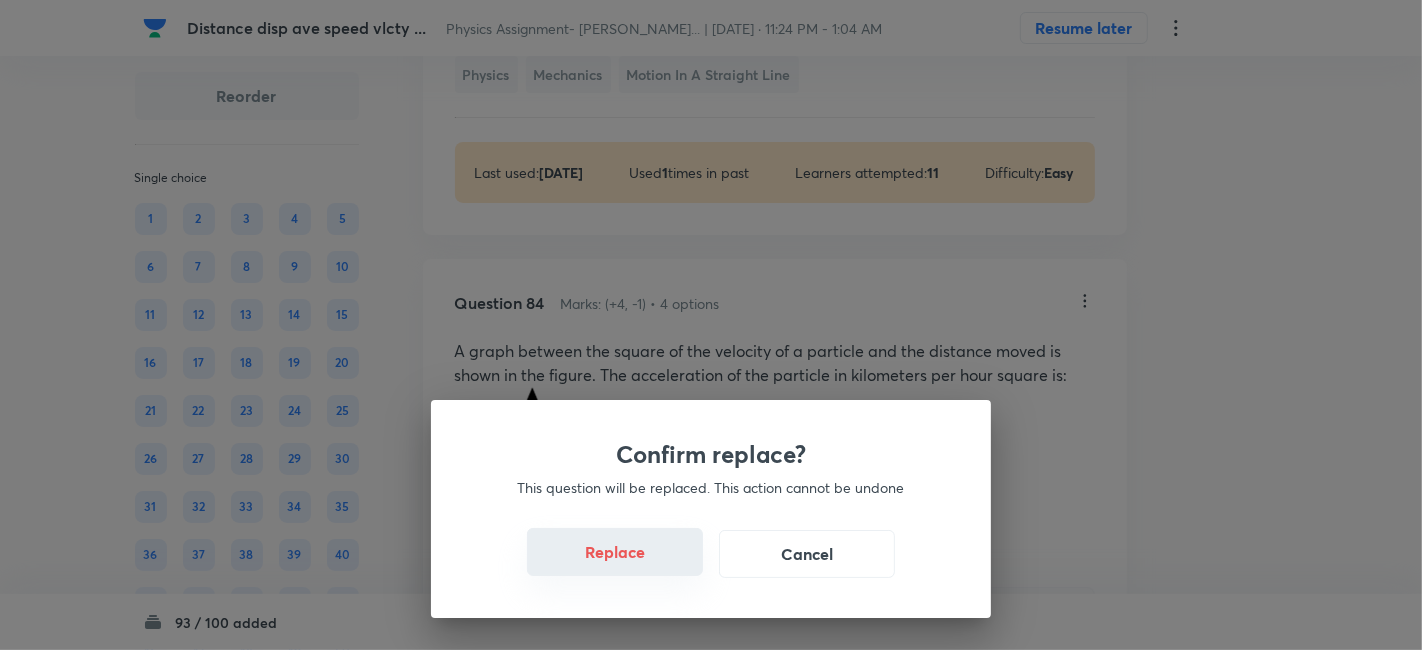 click on "Replace" at bounding box center [615, 552] 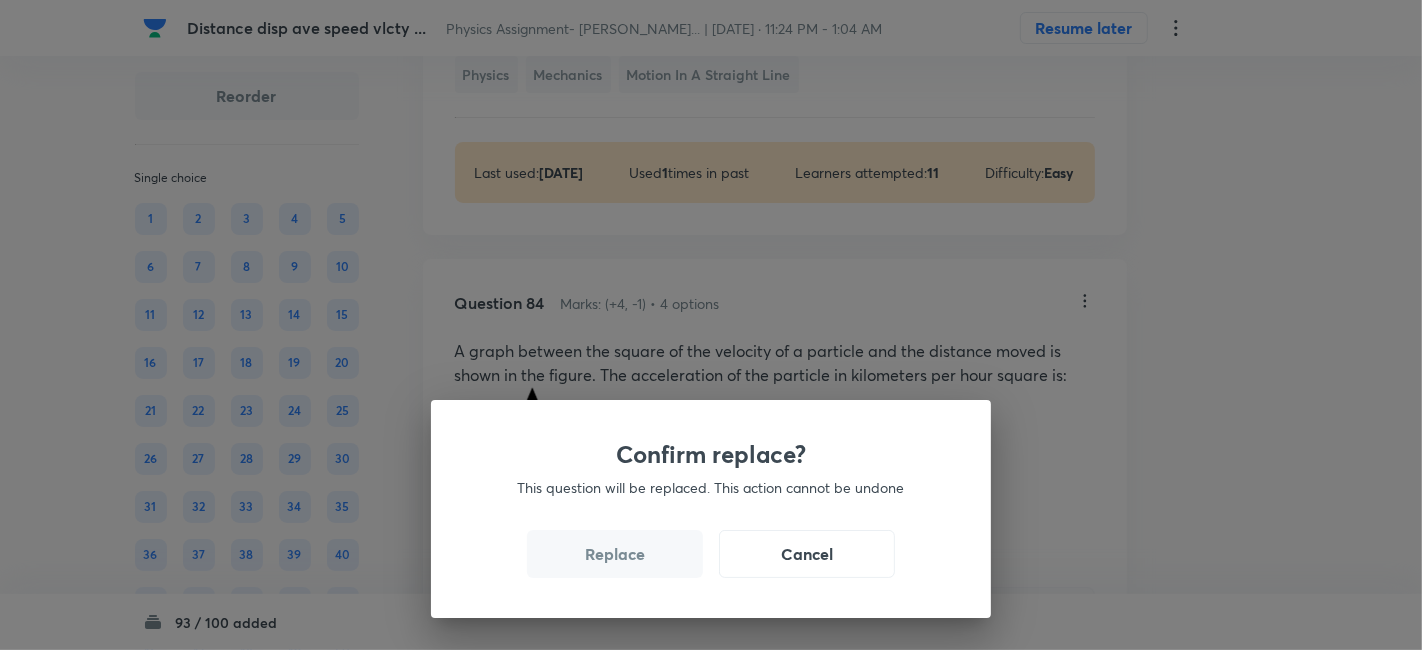 click on "Replace" at bounding box center (615, 554) 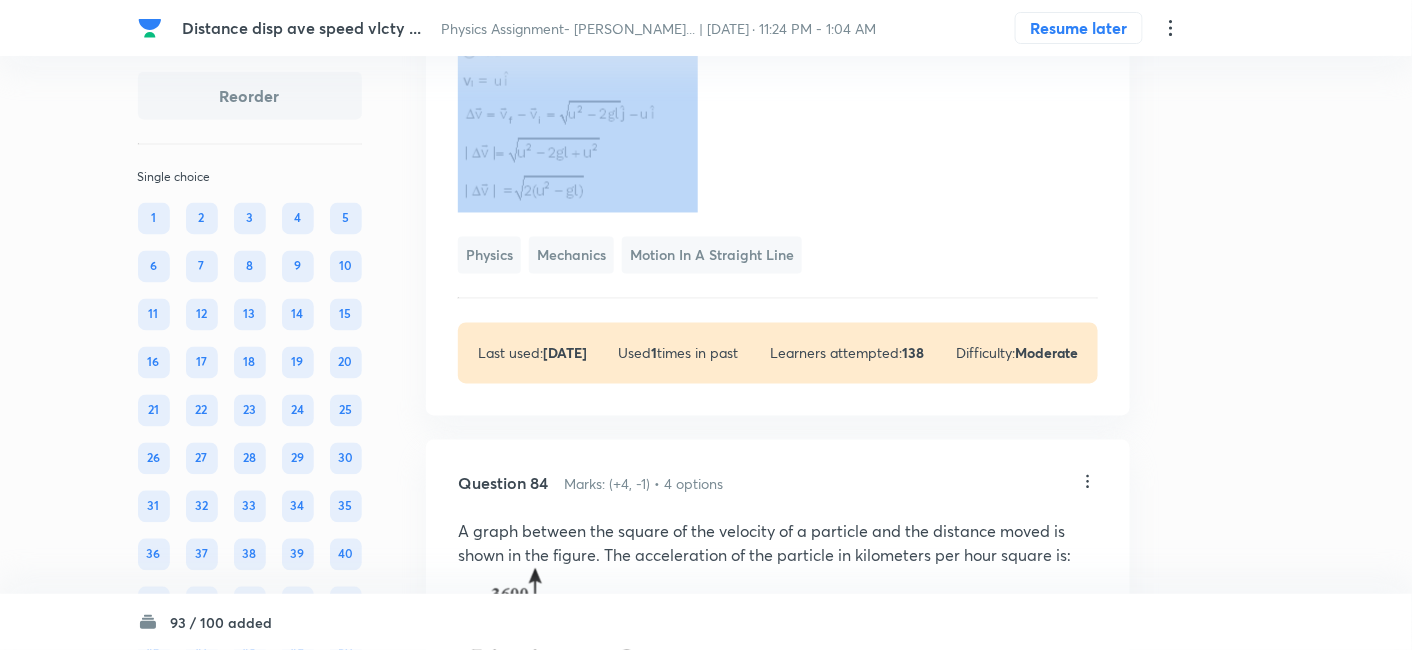 click on "Question 83 Marks: (+4, -1) • 4 options A stone is tied to a string of length l and is whirled in a vertical circle with the other end of the string as the centre. At a certain instant of time, the stone is at its lowest position and has a speed ‘u’. The magnitude of the change in velocity as it reaches a position where the string is horizontal (g being acceleration due to gravity) is: Correct answer Solution Hide Physics Mechanics Motion in a Straight Line Last used:  8 months ago Used  1  times in past Learners attempted:  138 Difficulty: Moderate" at bounding box center (778, -13) 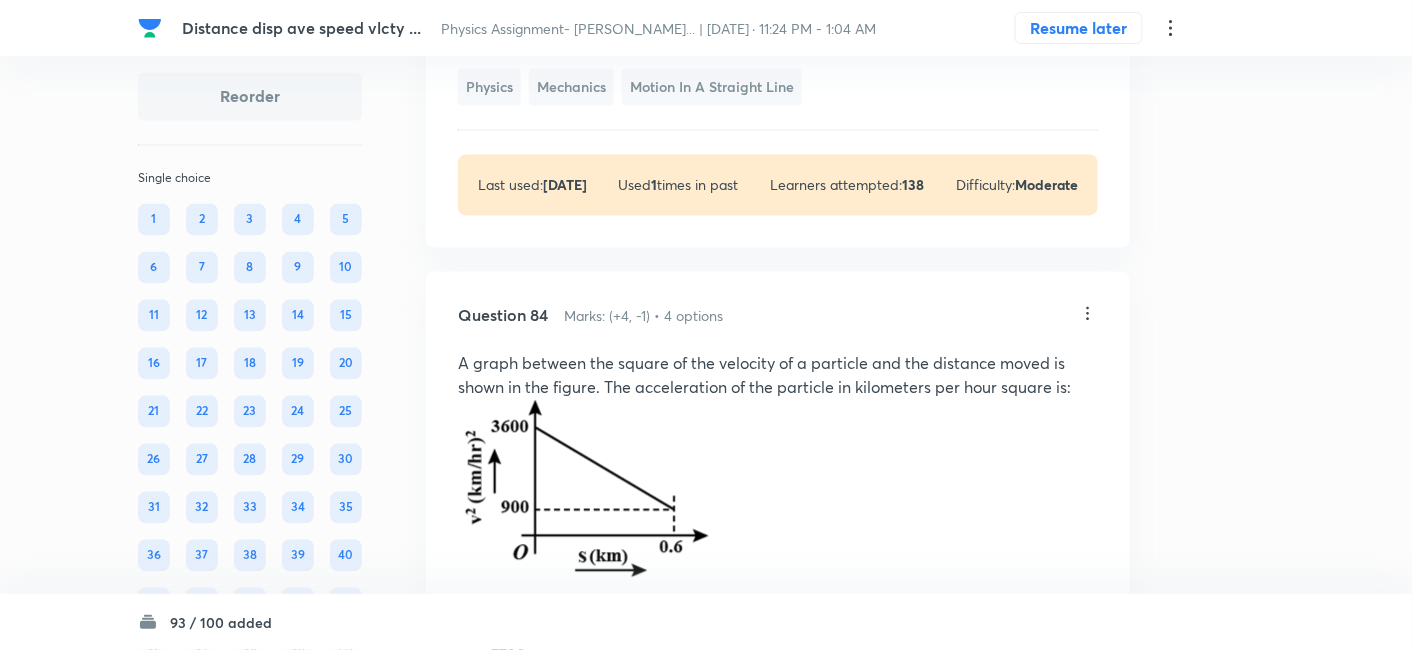 scroll, scrollTop: 51274, scrollLeft: 0, axis: vertical 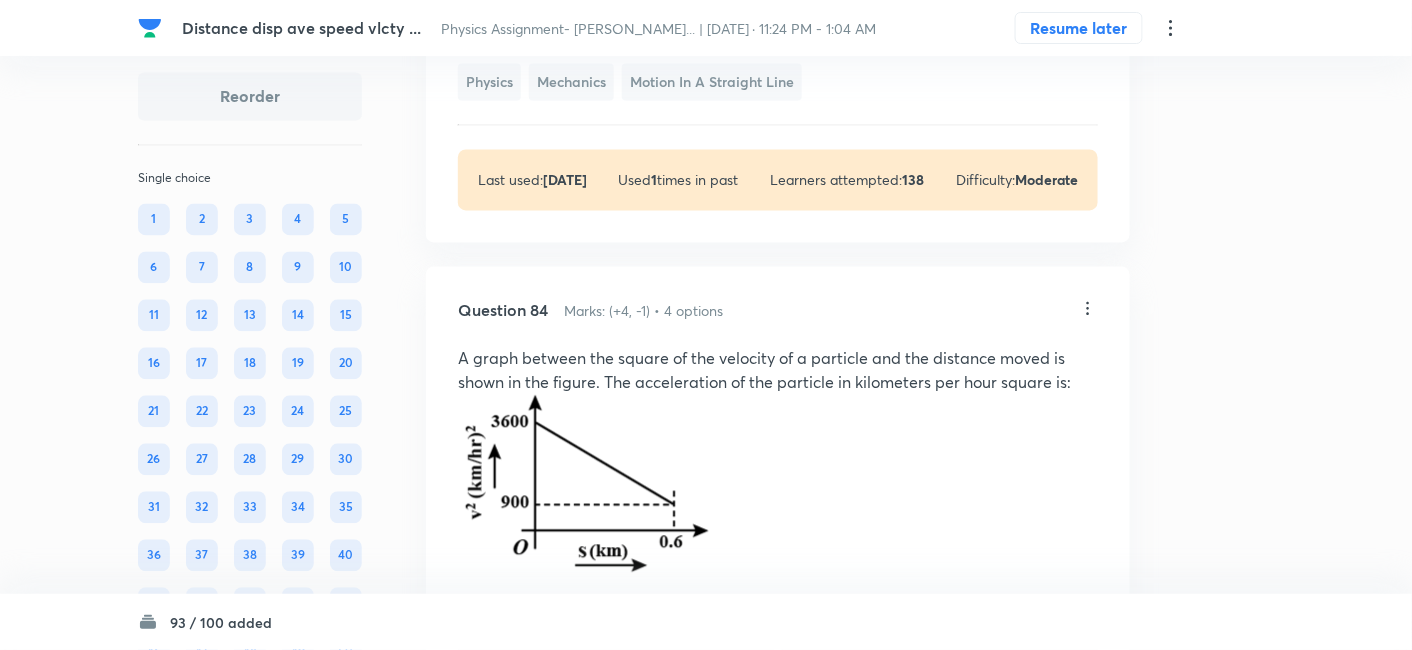 click at bounding box center (578, -86) 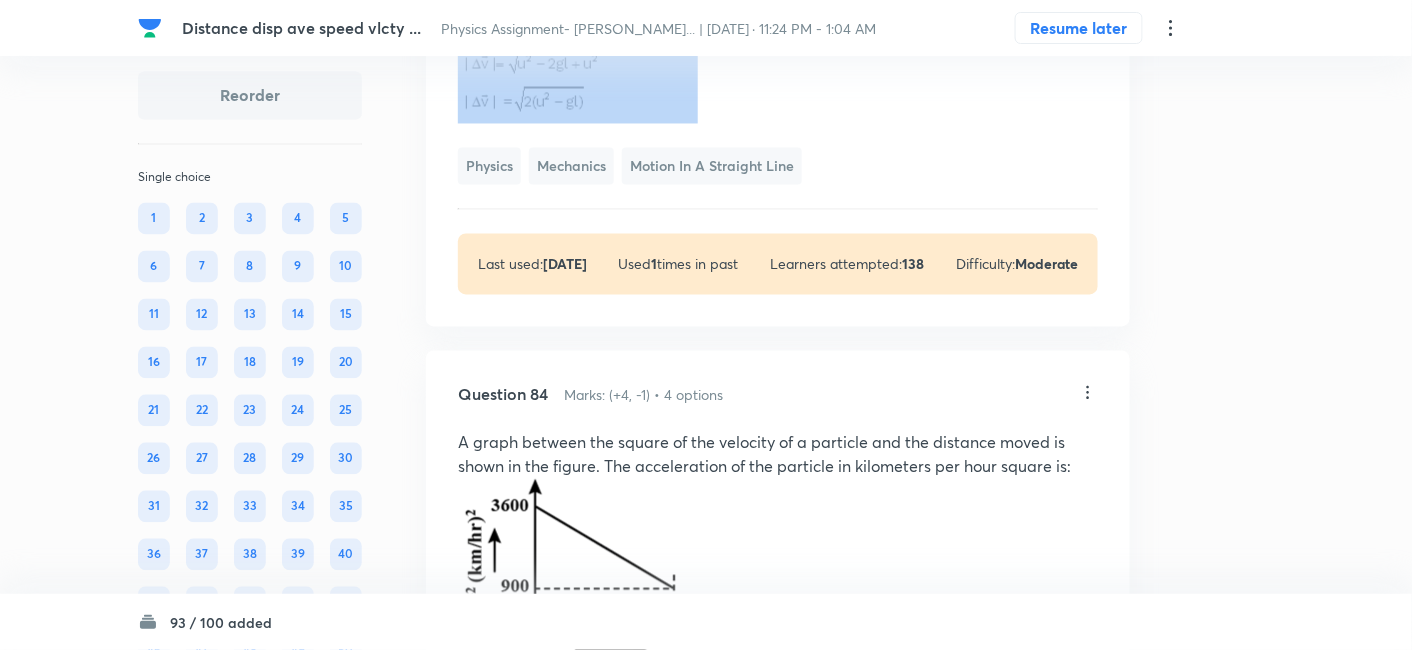 scroll, scrollTop: 51182, scrollLeft: 0, axis: vertical 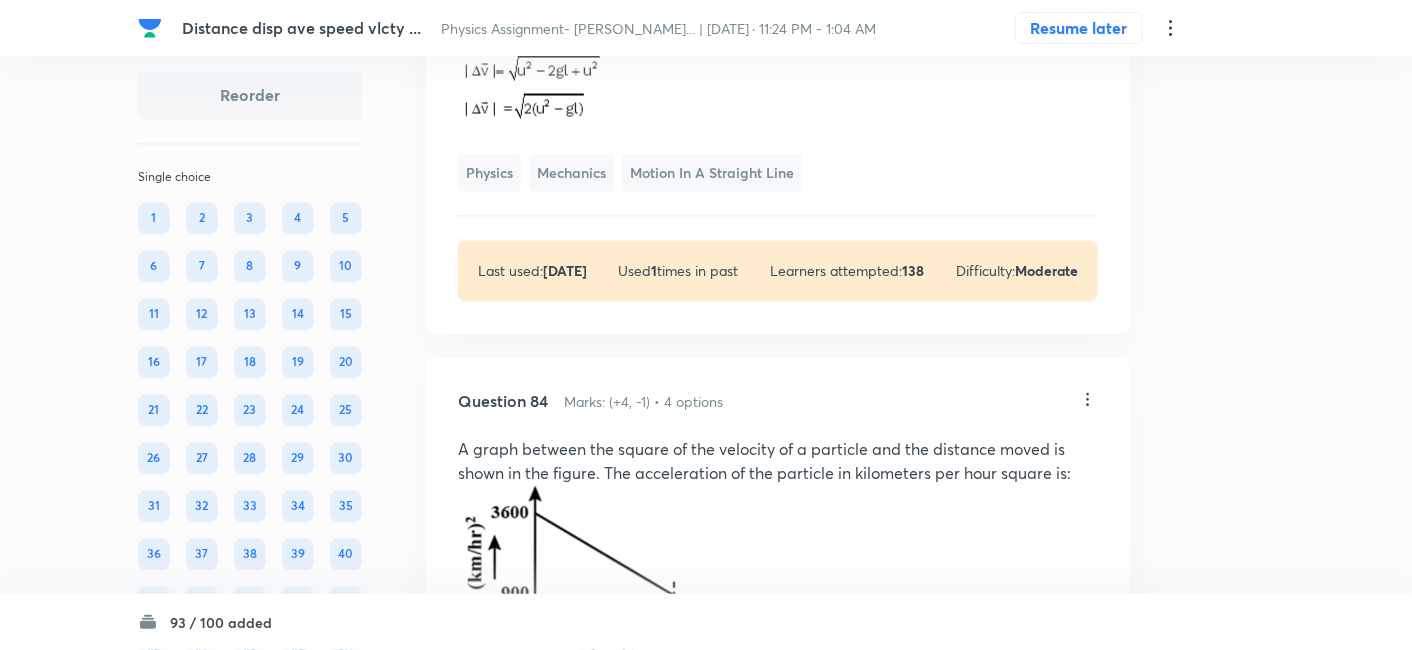 drag, startPoint x: 1100, startPoint y: 171, endPoint x: 1085, endPoint y: 115, distance: 57.974133 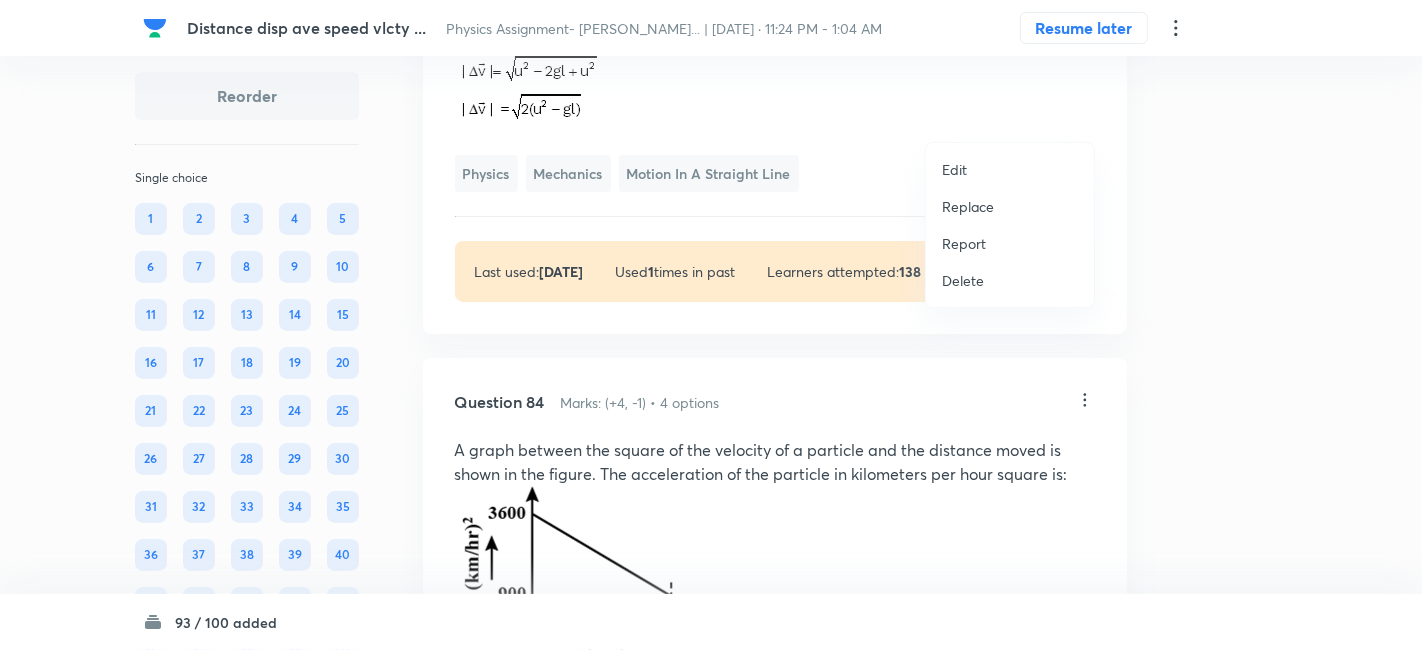 click on "Replace" at bounding box center (968, 206) 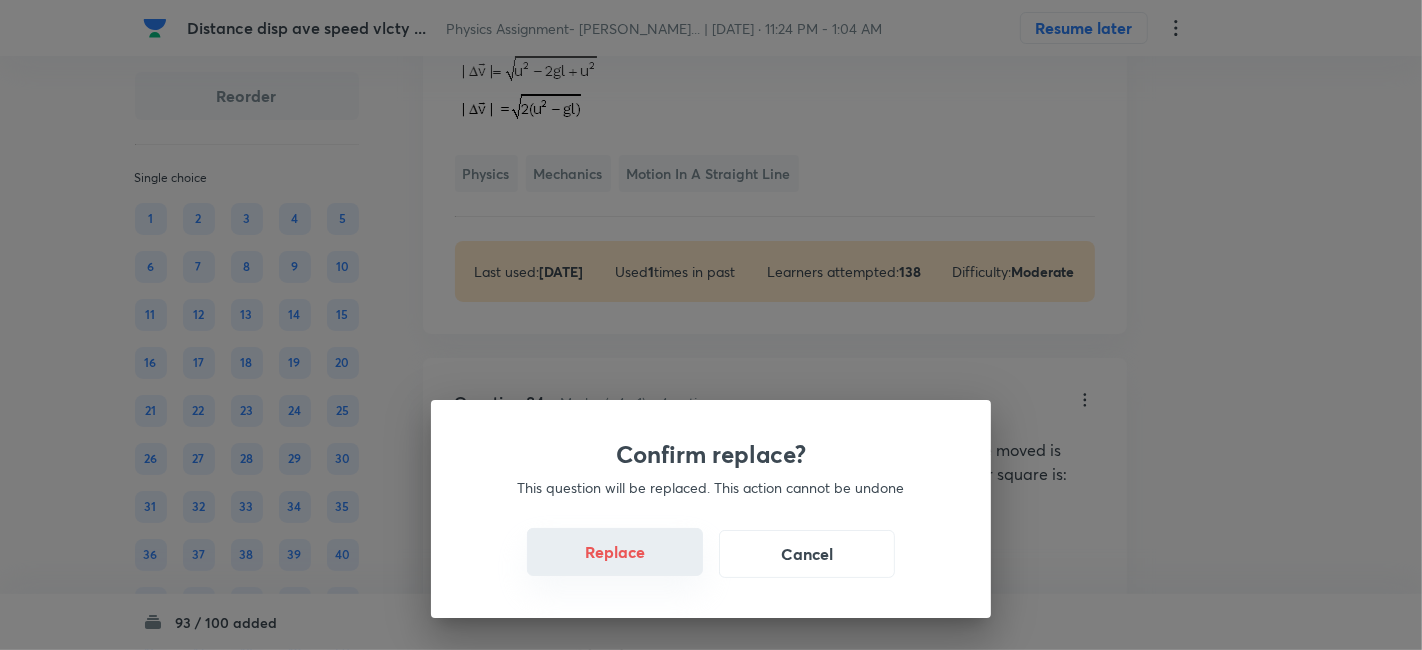 click on "Replace" at bounding box center [615, 552] 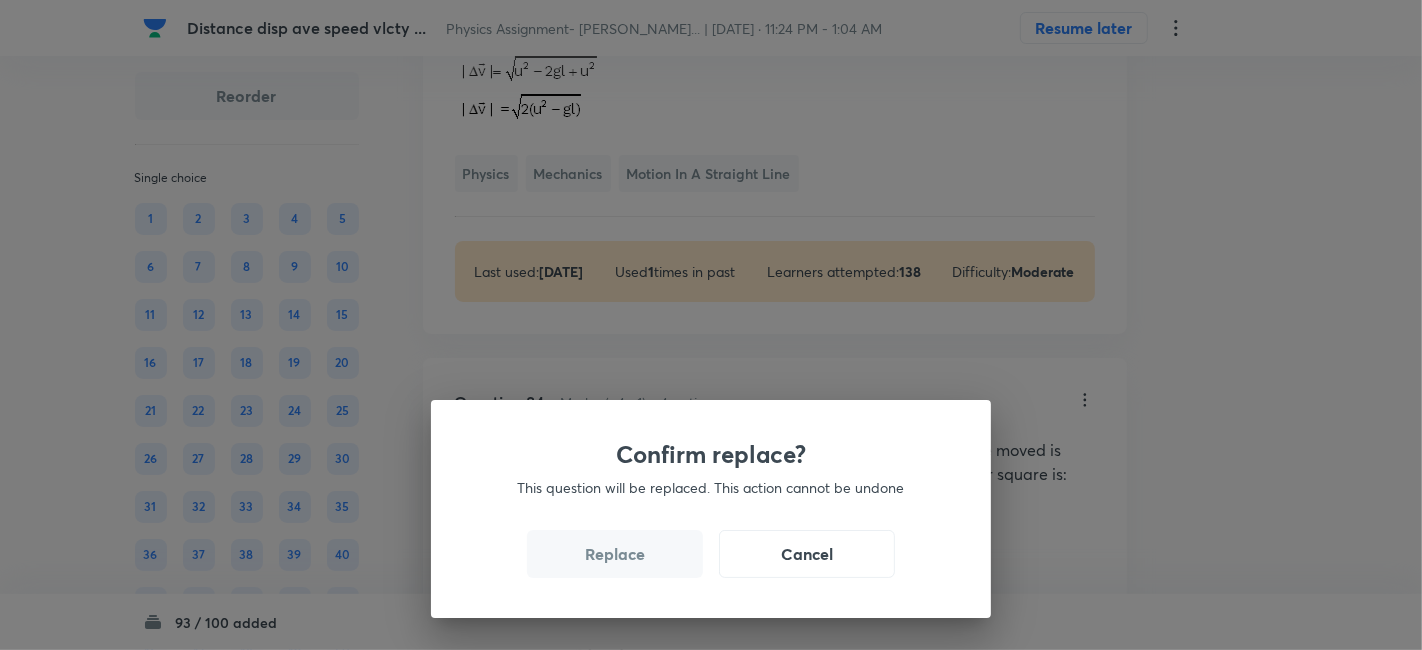 click on "Replace" at bounding box center [615, 554] 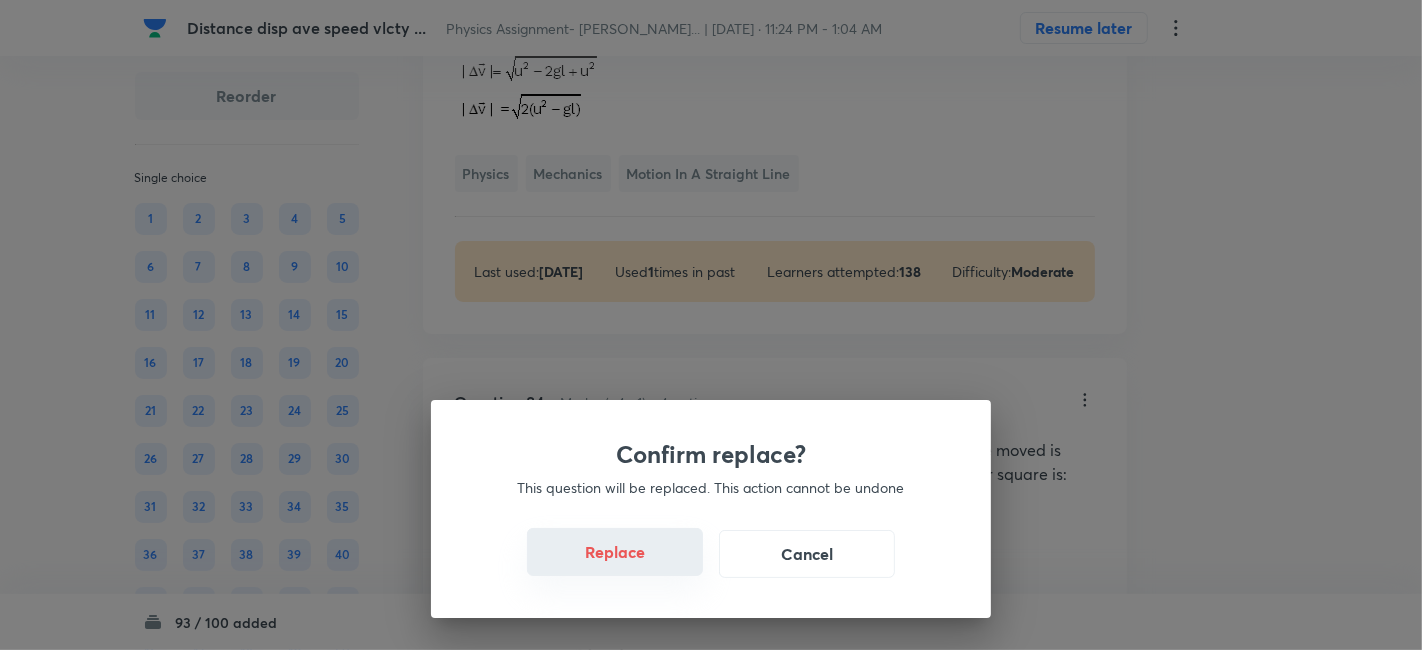 click on "Replace" at bounding box center (615, 552) 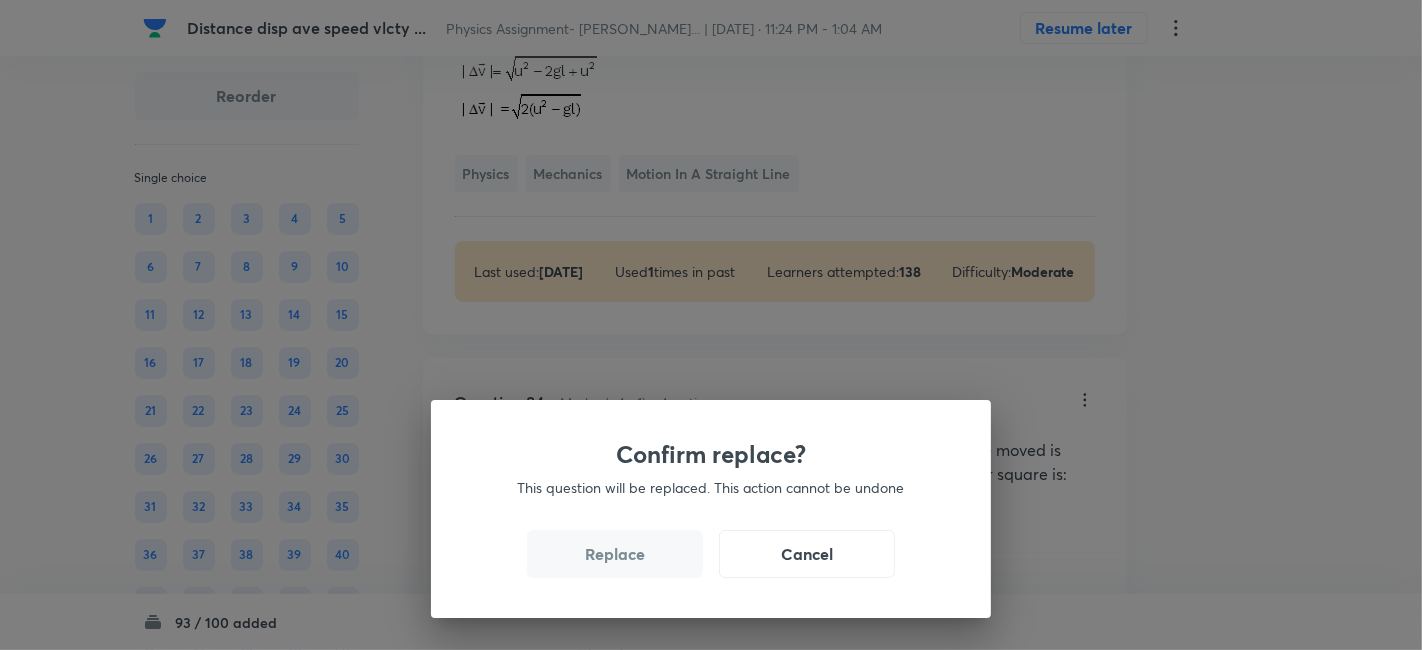 click on "Replace" at bounding box center [615, 554] 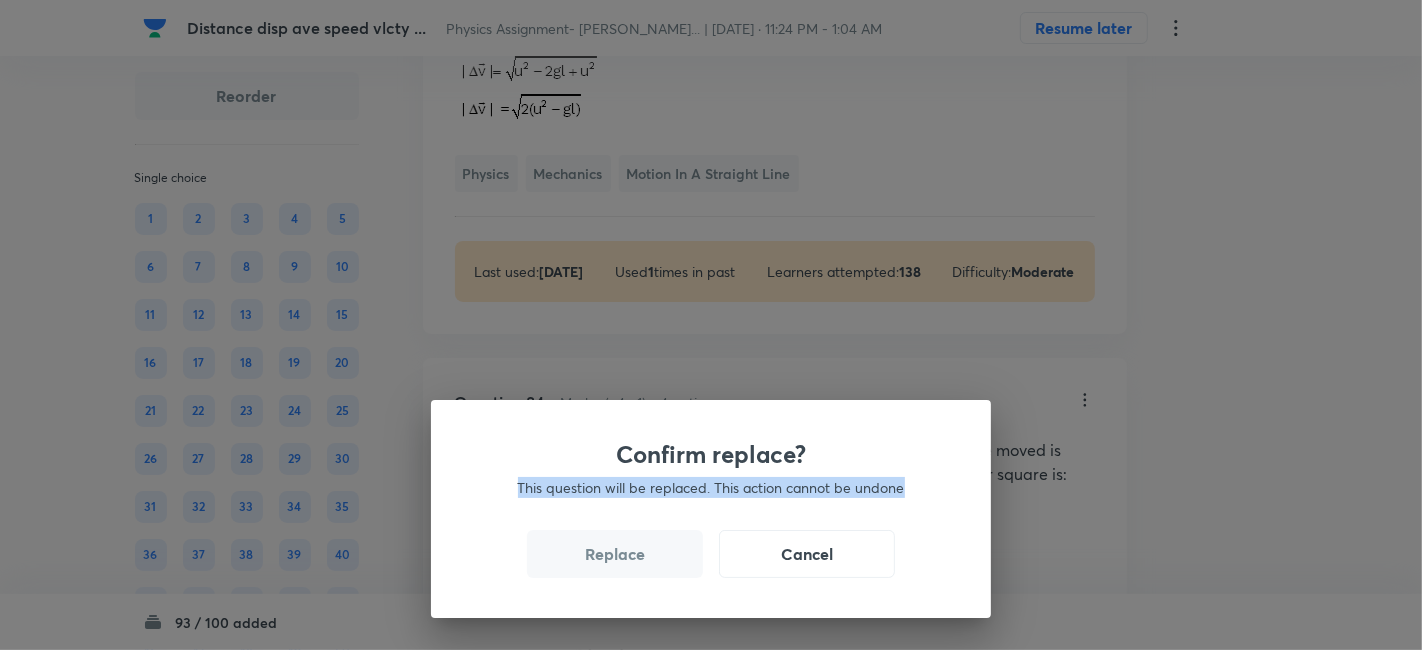 click on "Confirm replace? This question will be replaced. This action cannot be undone Replace Cancel" at bounding box center [711, 325] 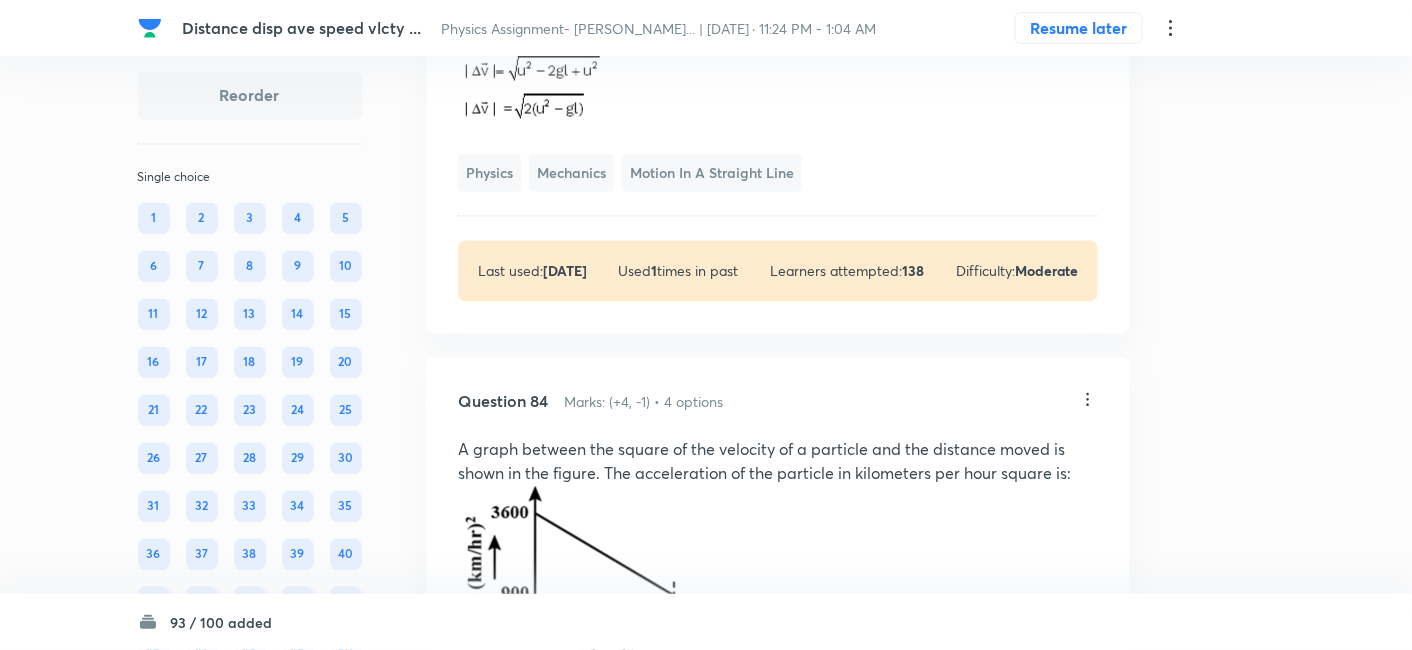 click at bounding box center (578, 6) 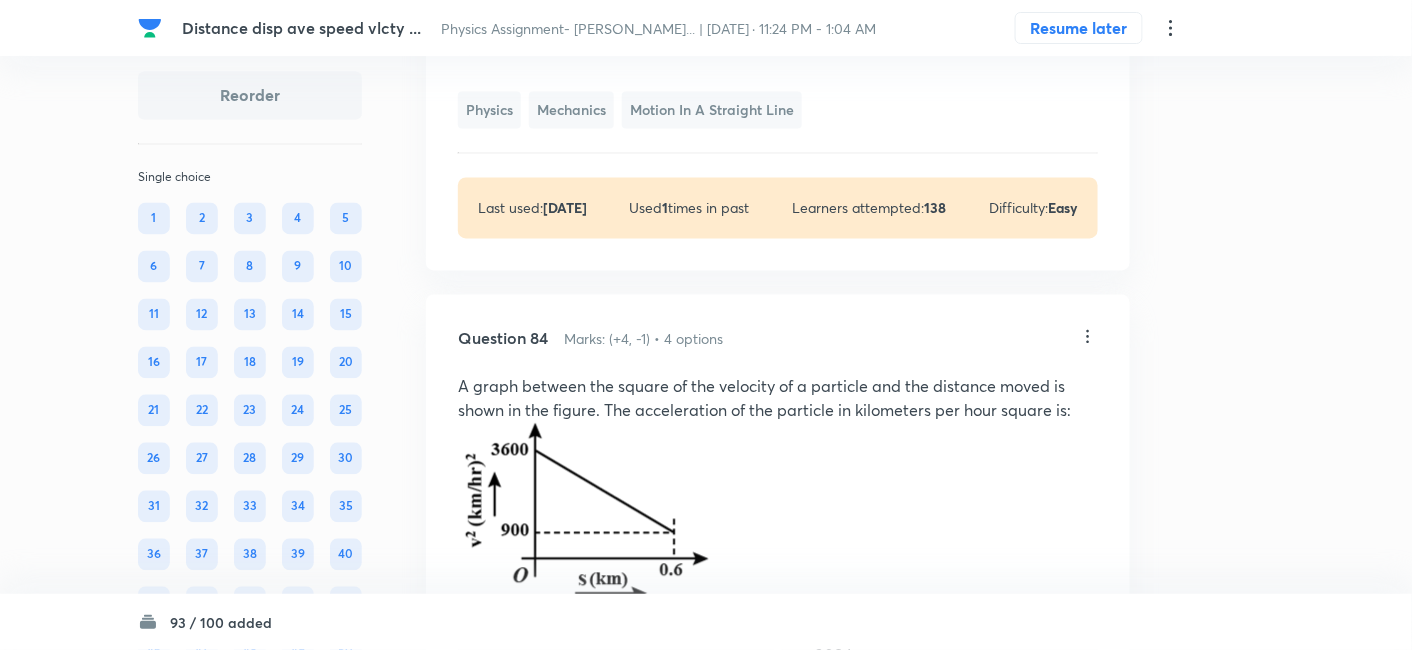 scroll, scrollTop: 51189, scrollLeft: 0, axis: vertical 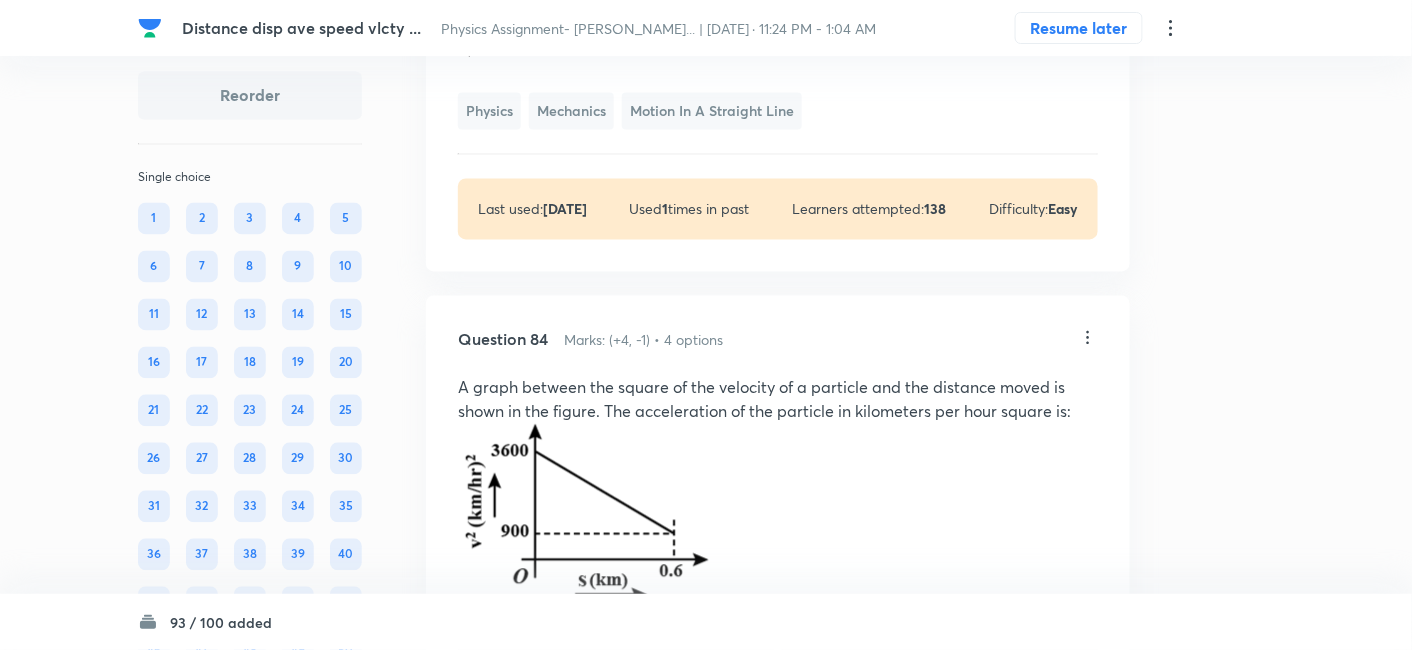click 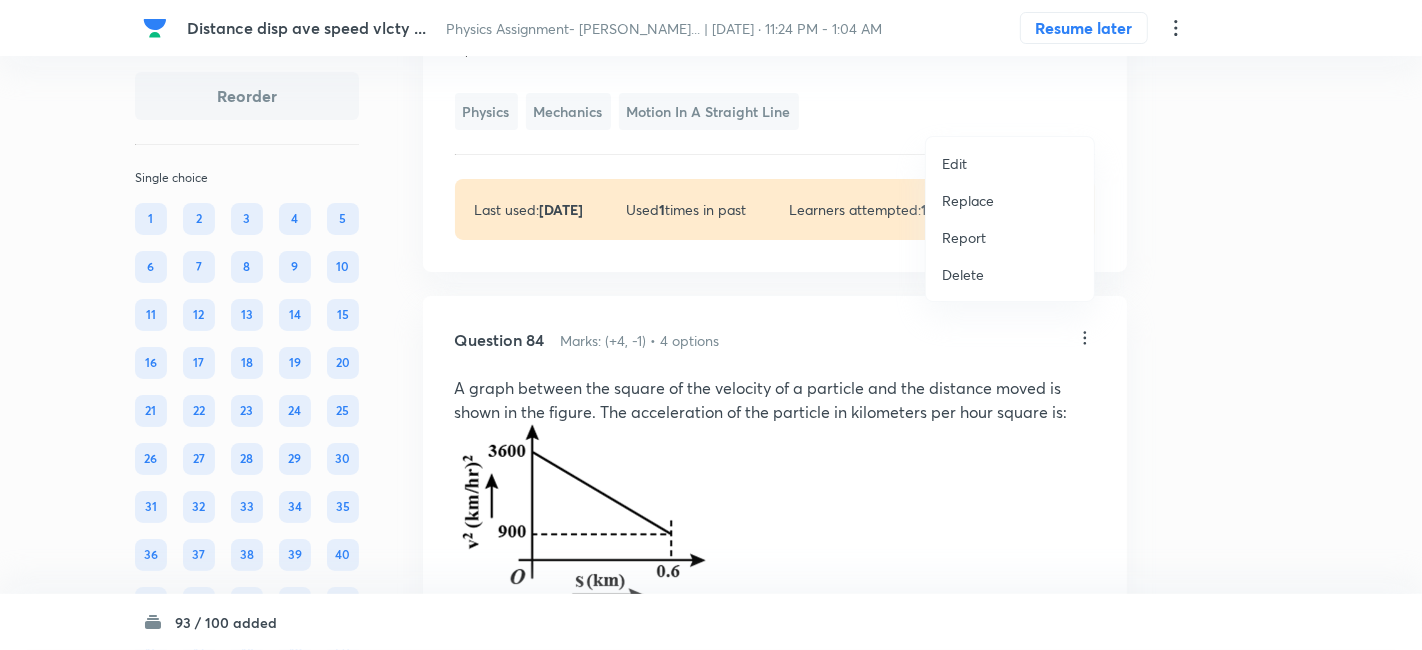 click on "Replace" at bounding box center (968, 200) 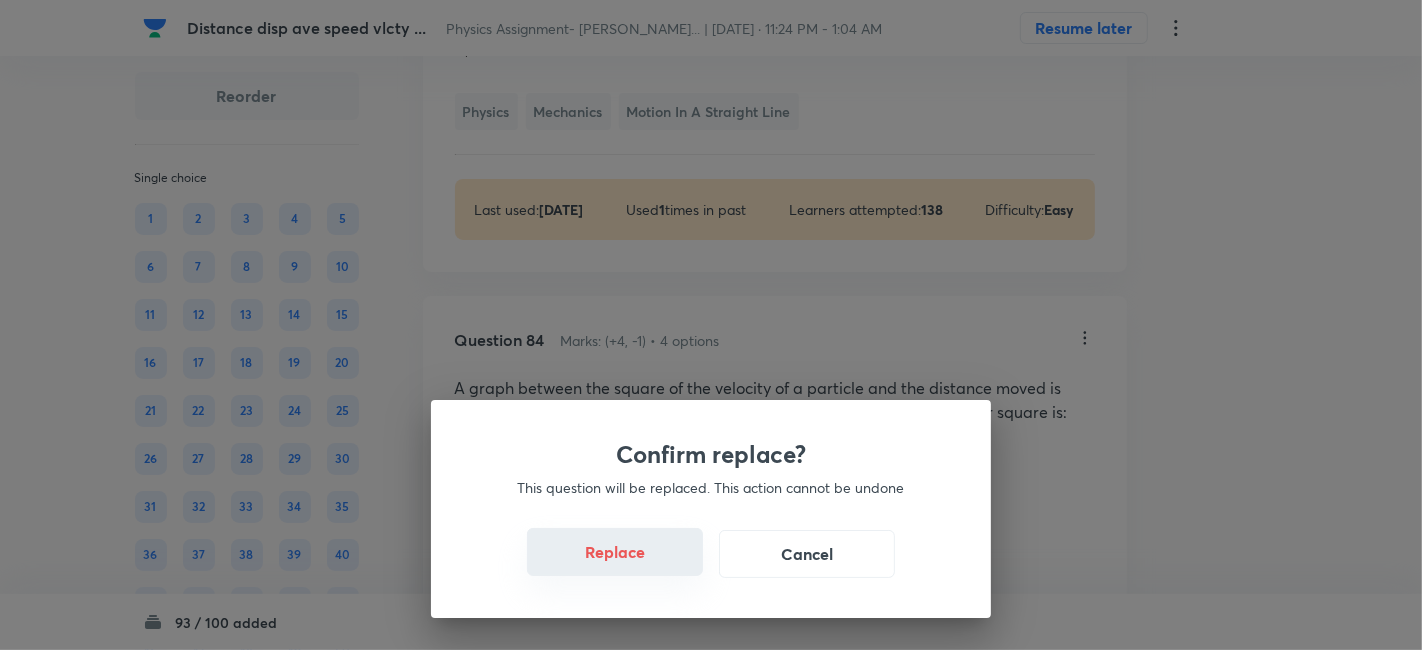 click on "Replace" at bounding box center (615, 552) 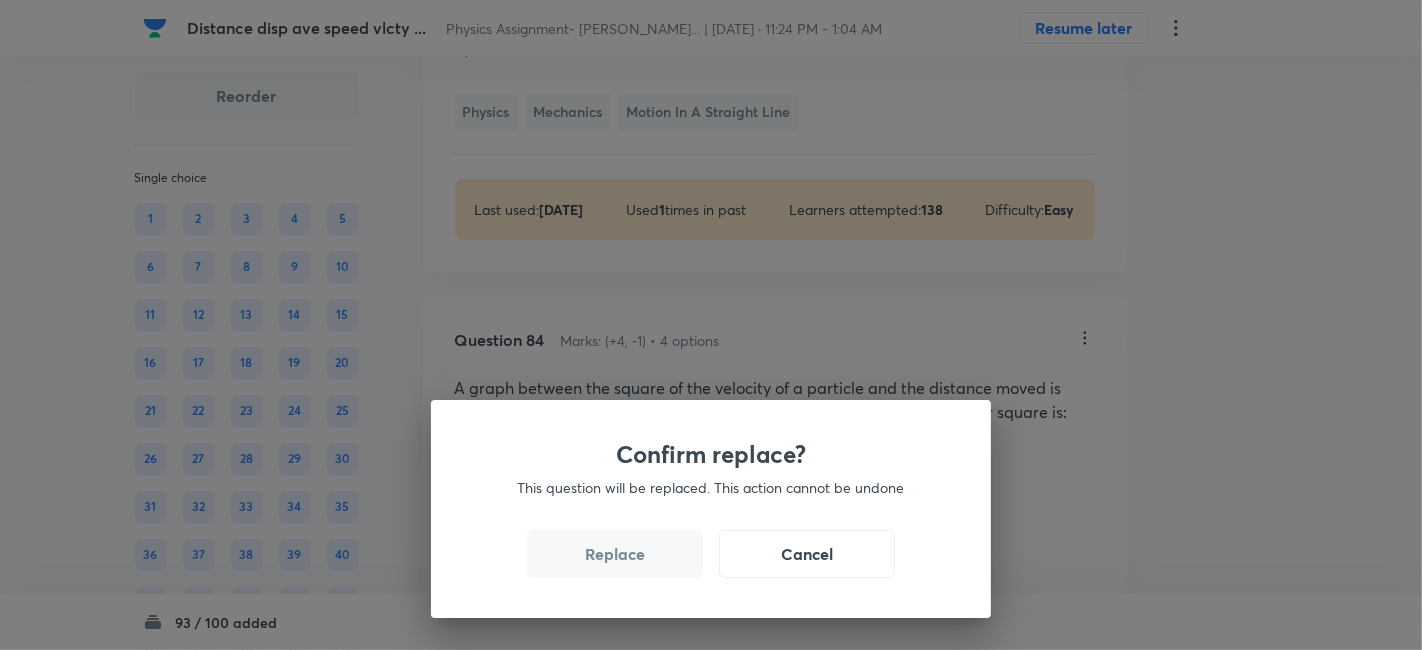 click on "Replace" at bounding box center [615, 554] 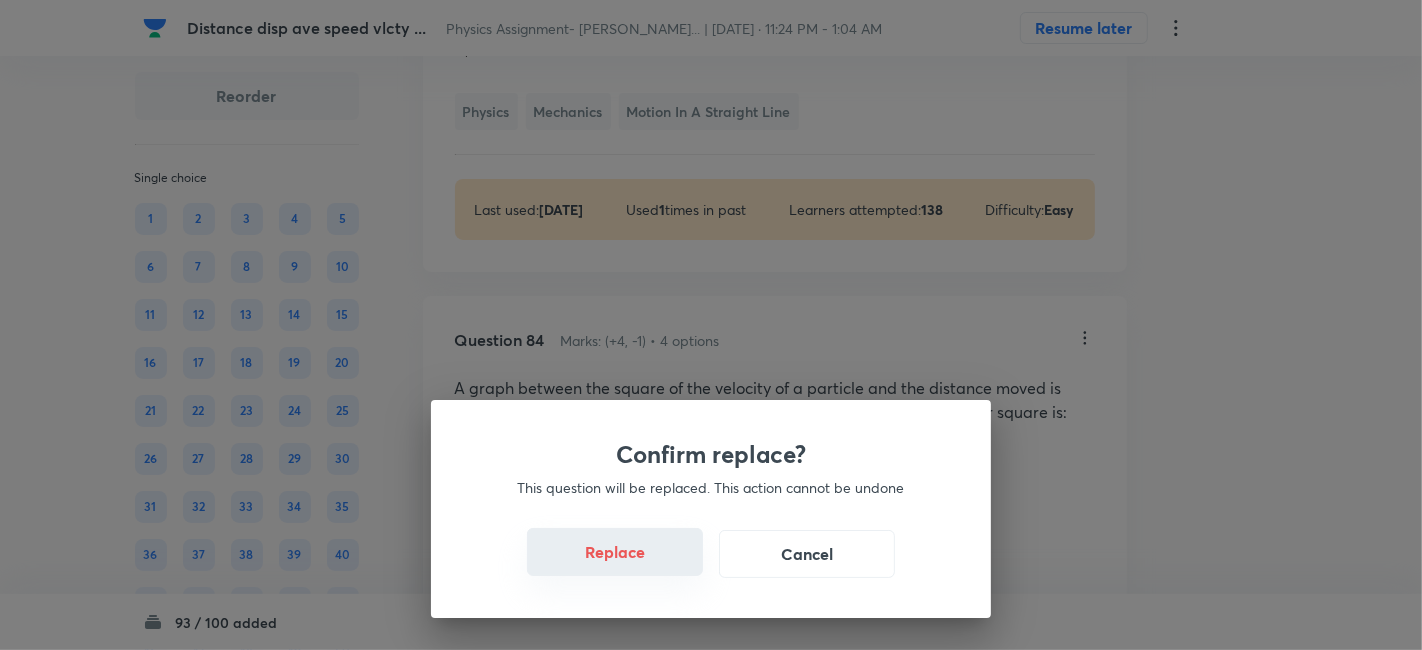 click on "Replace" at bounding box center (615, 552) 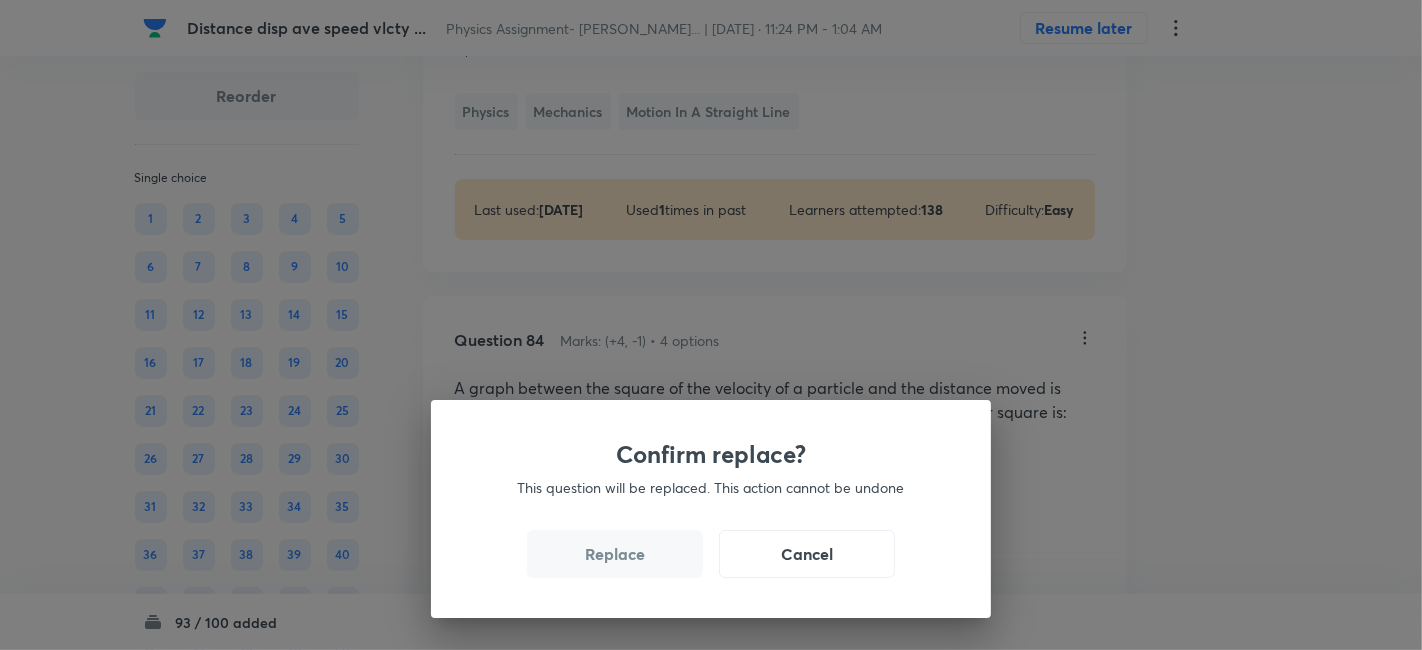click on "Replace" at bounding box center (615, 554) 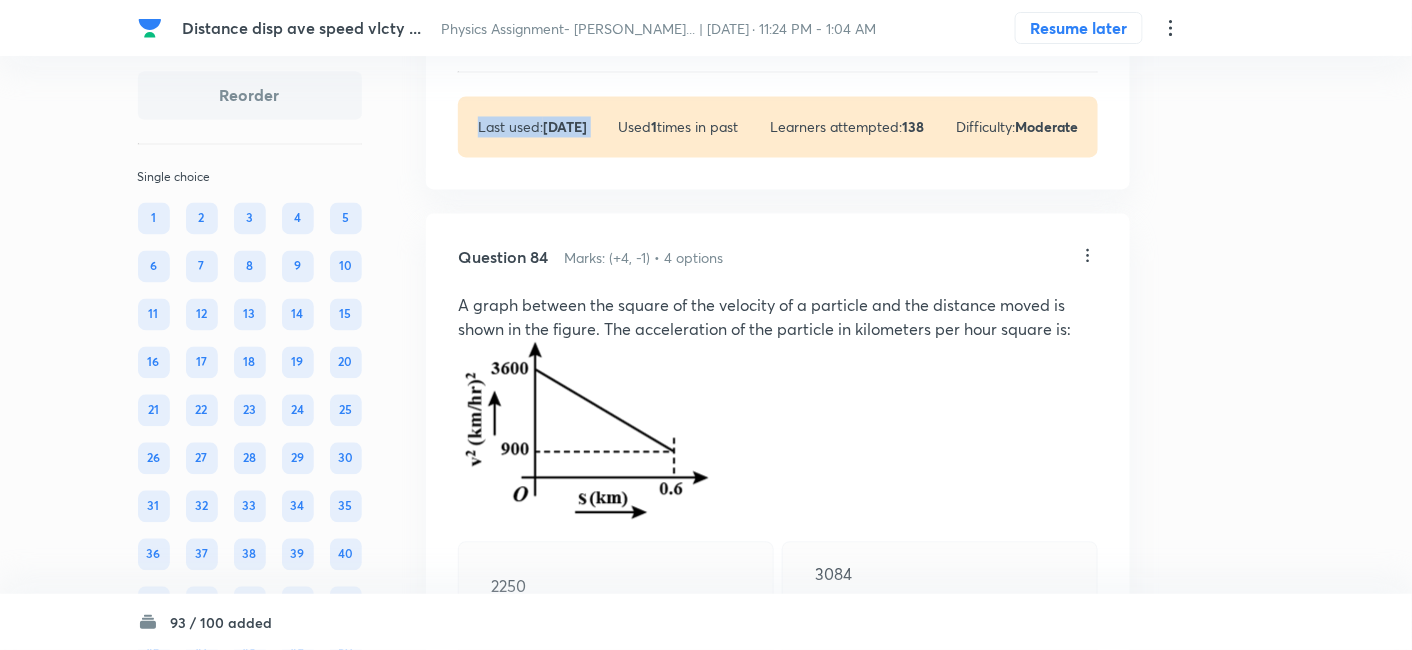 click on "Question 83 Marks: (+4, -1) • 4 options A force   = (3x 2  + 2x – 7N) acts on a 2 kg body as a result of which the body get displaced from x = 0 to x = 5 m. The work done by the force will be: 35 J 70 J 115 J Correct answer  270 J Solution Hide Physics Mechanics Motion in a Straight Line Last used:  8 months ago Used  1  times in past Learners attempted:  138 Difficulty: Moderate" at bounding box center [778, -170] 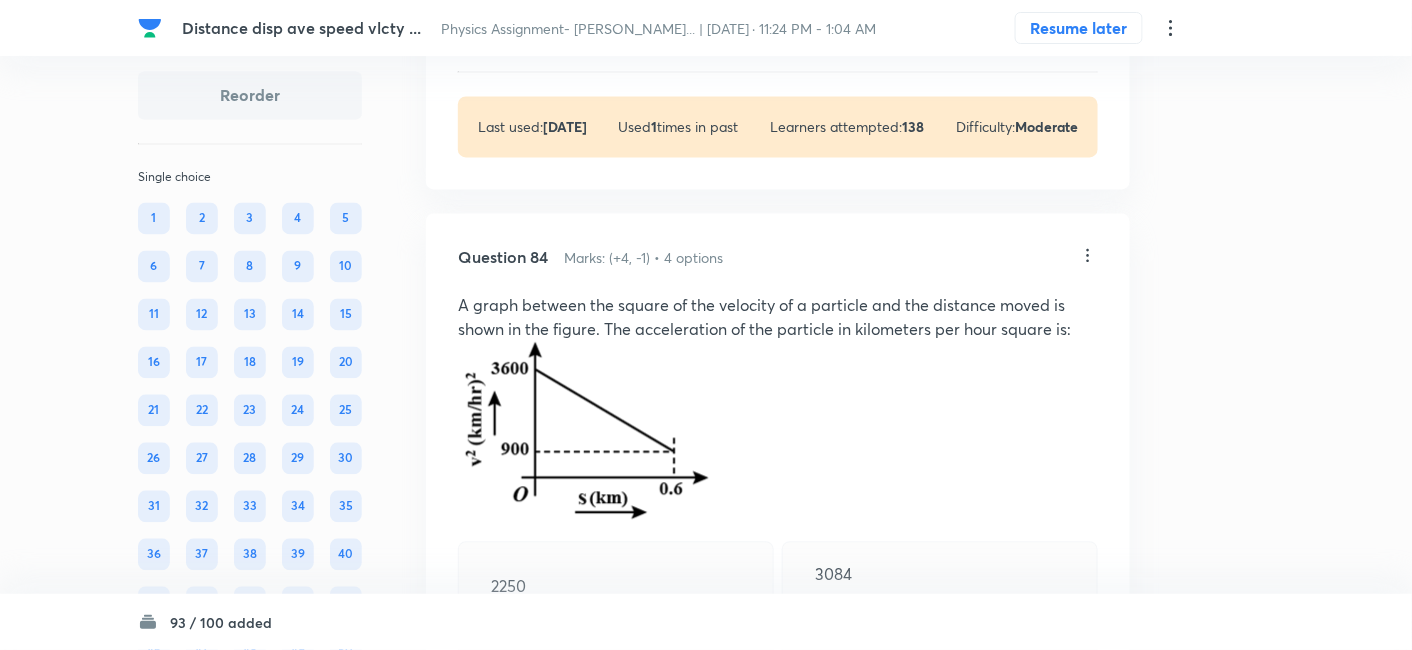 click 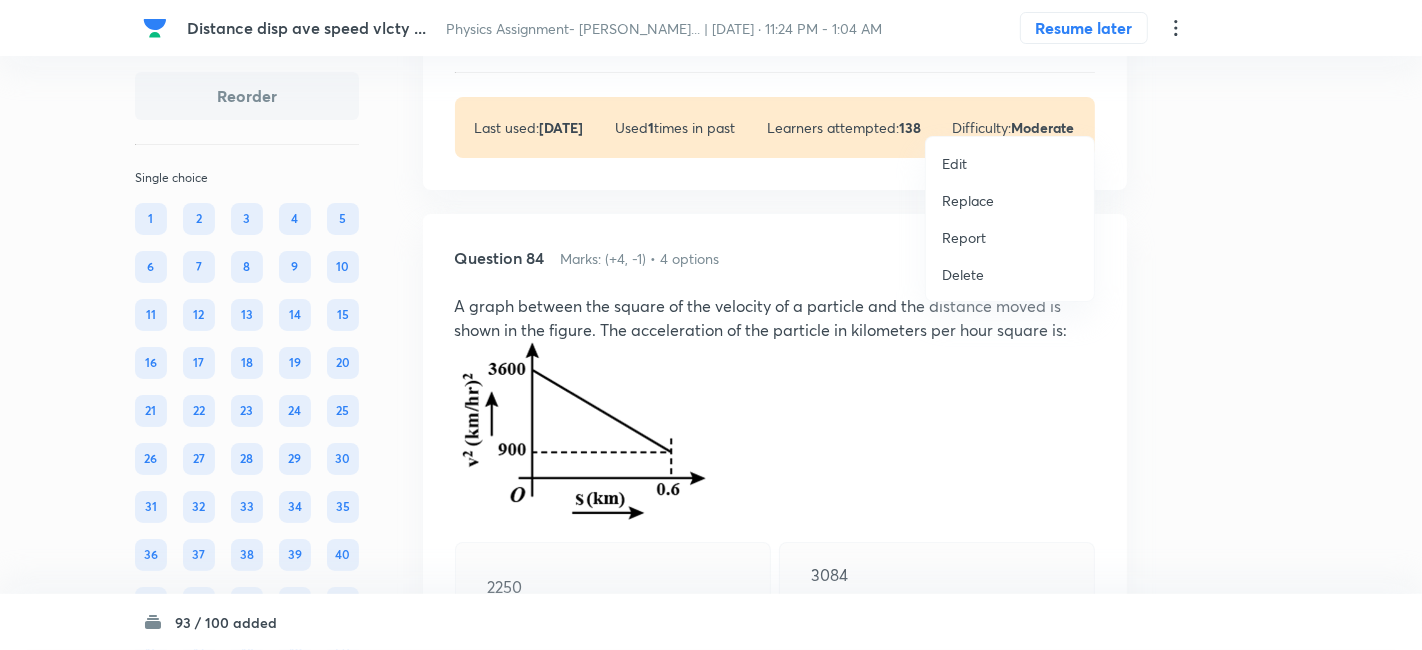 click on "Replace" at bounding box center (968, 200) 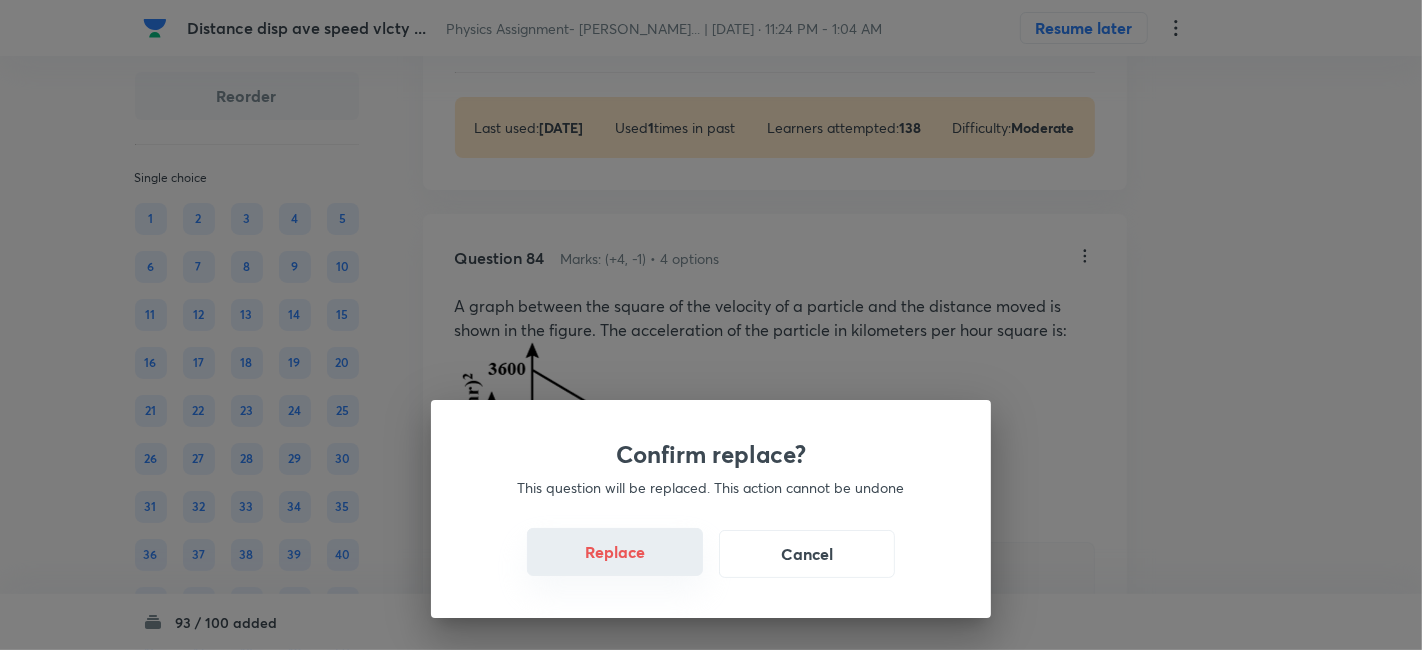 click on "Replace" at bounding box center [615, 552] 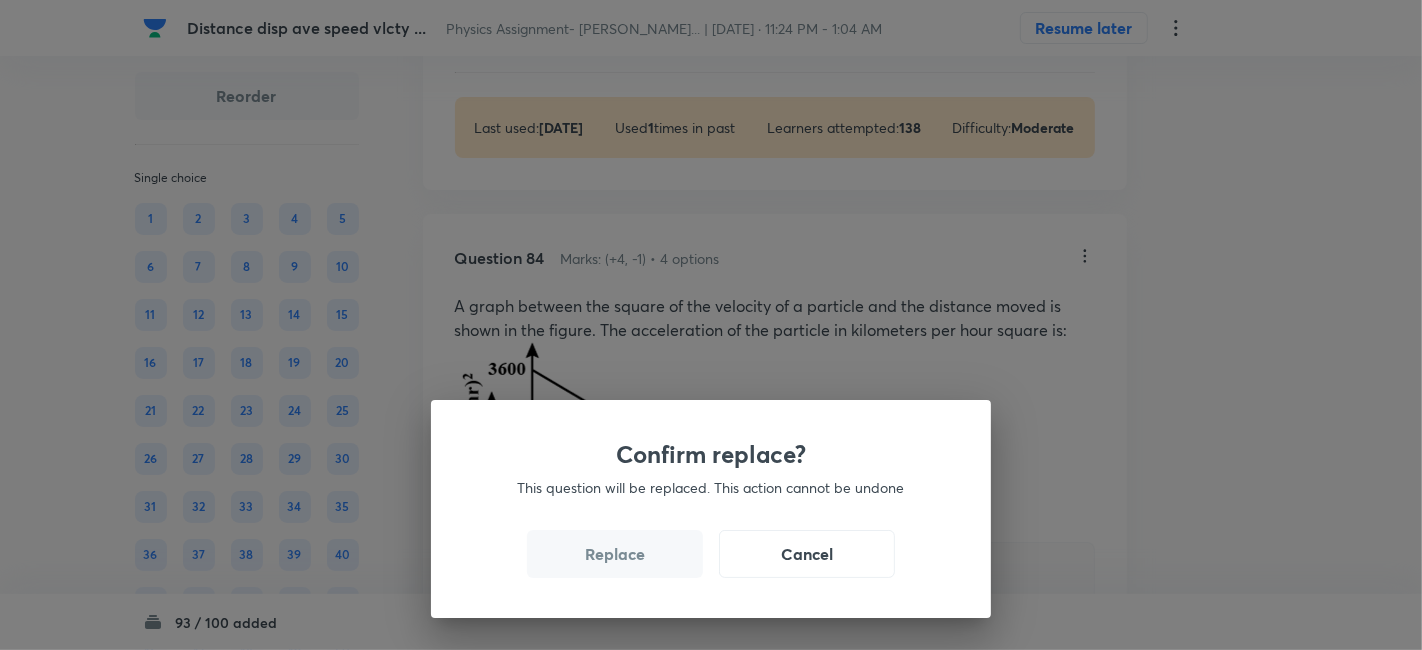 click on "Replace" at bounding box center [615, 554] 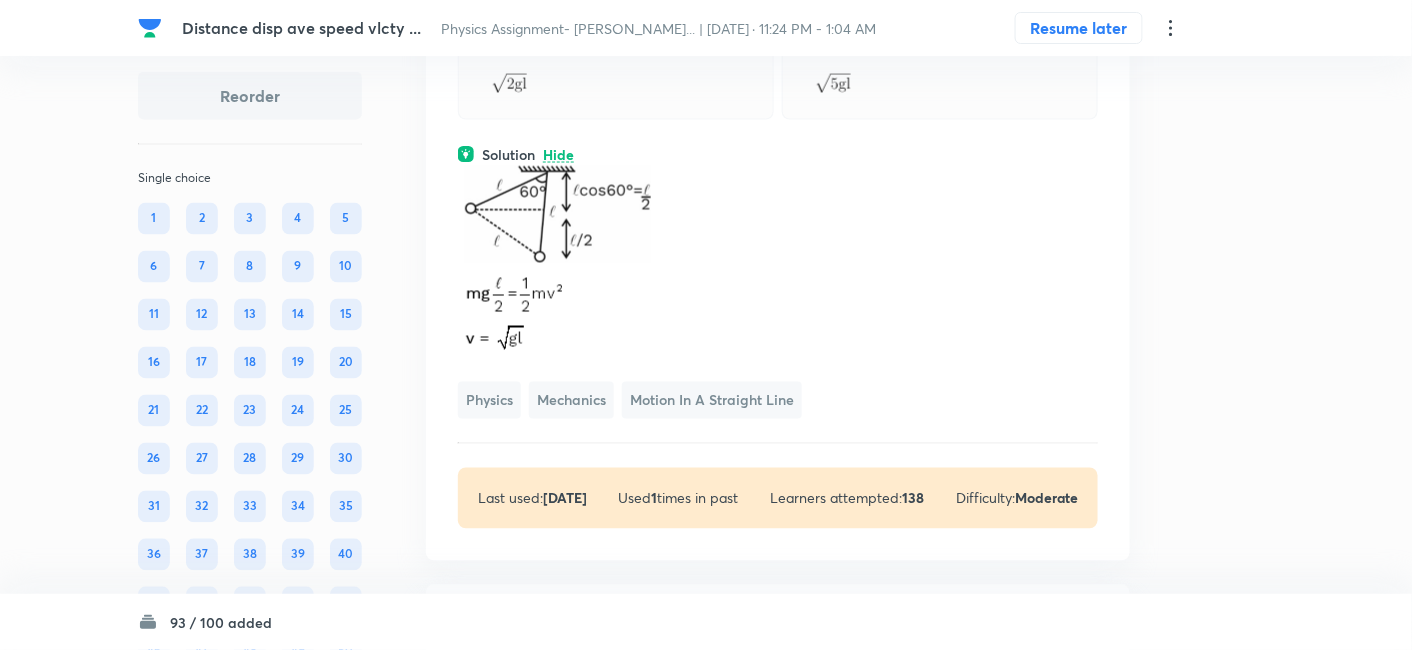 scroll, scrollTop: 51038, scrollLeft: 0, axis: vertical 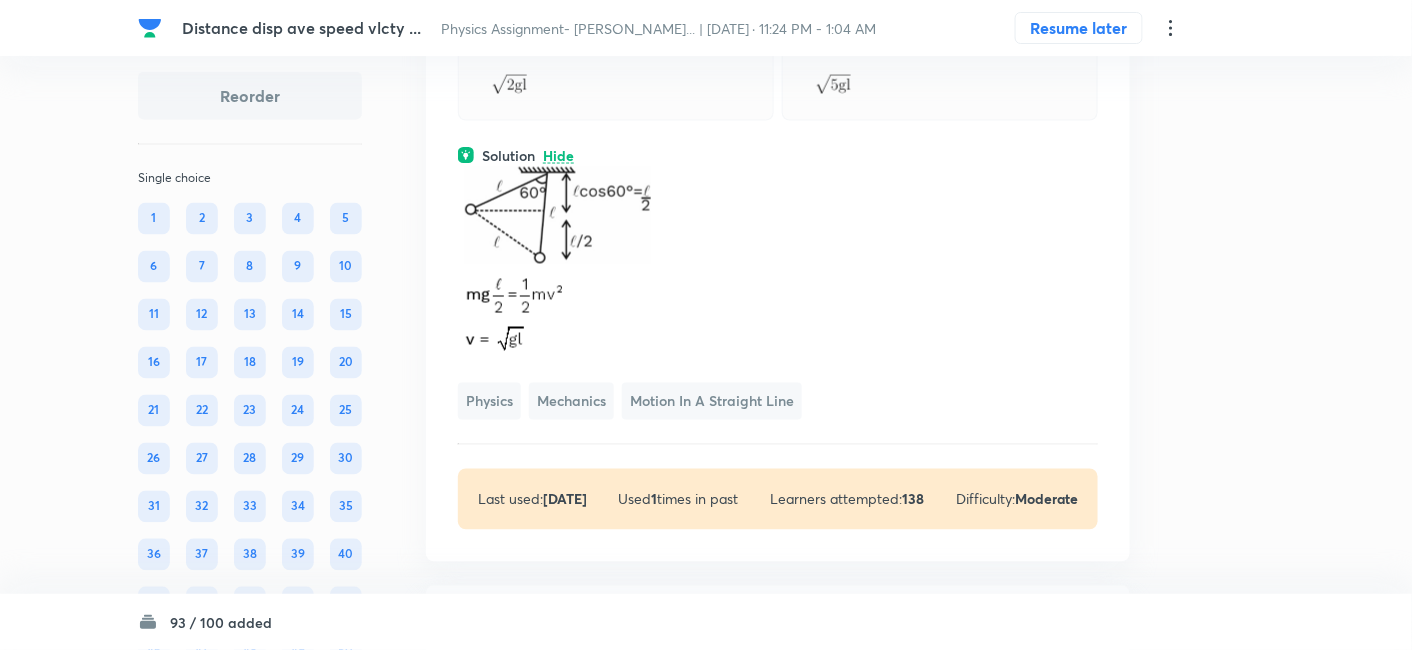 click 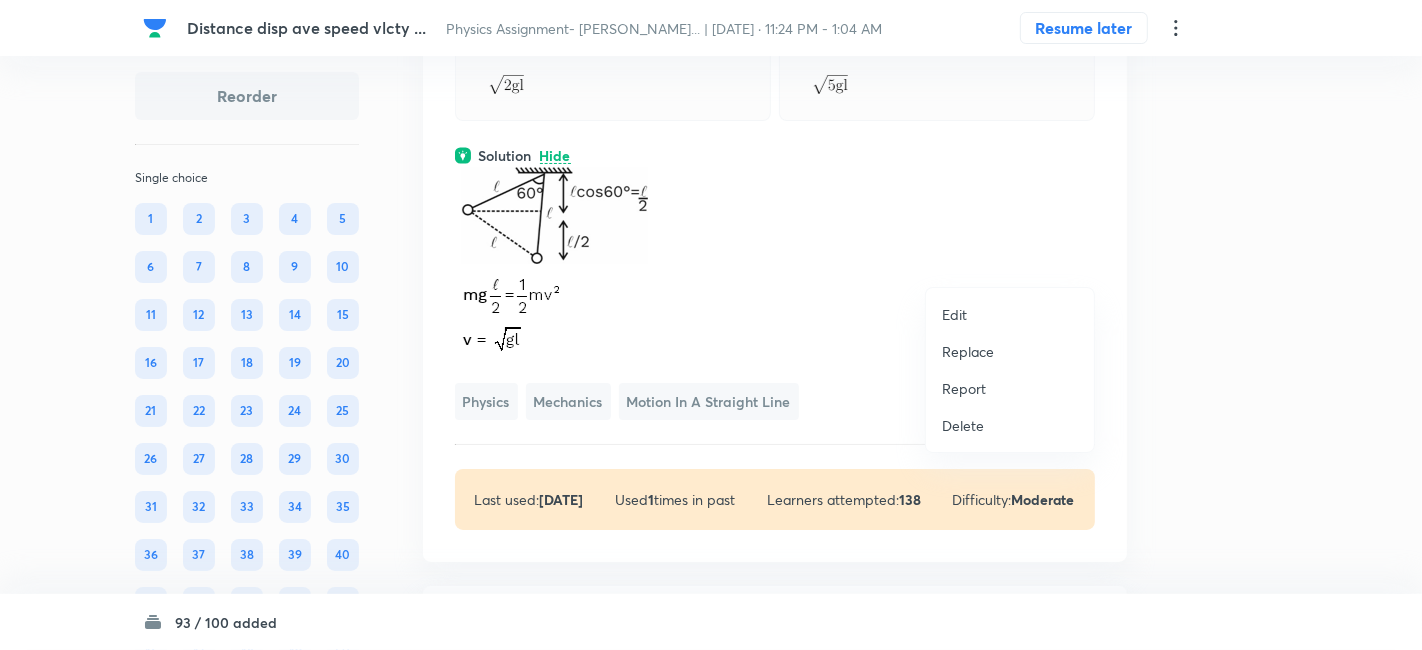click on "Replace" at bounding box center (968, 351) 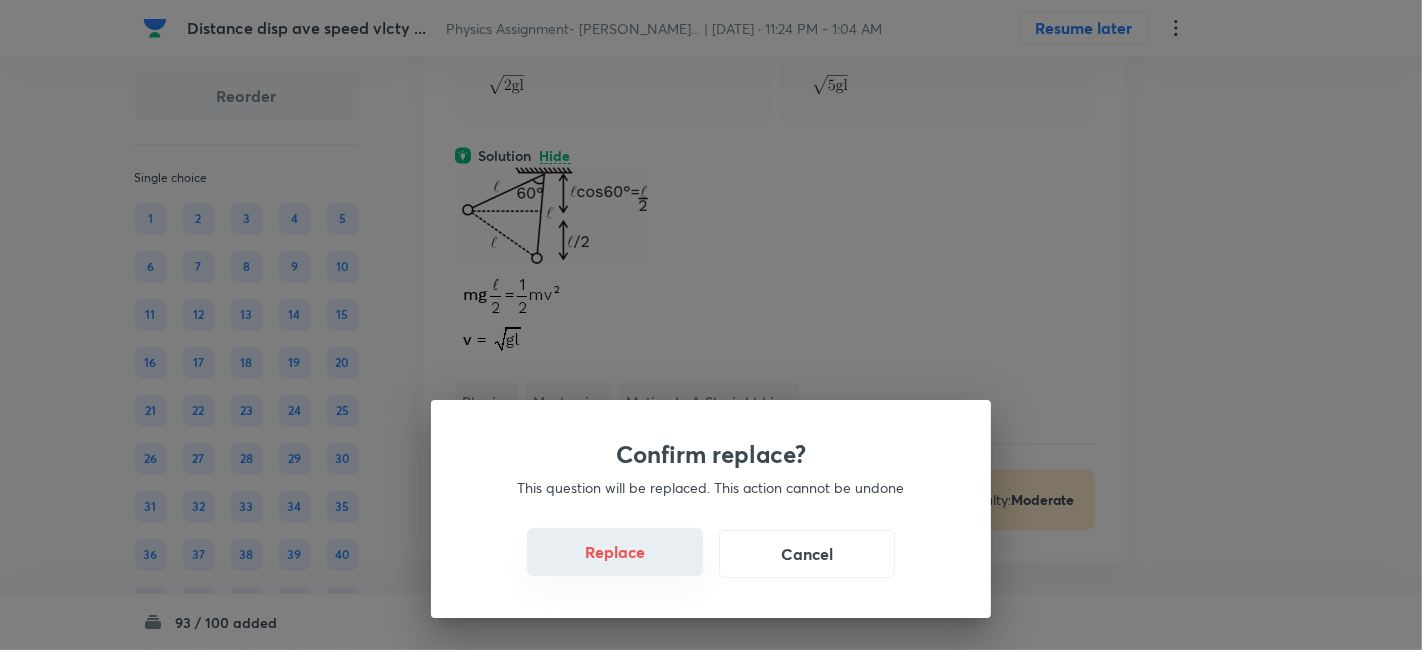 click on "Replace" at bounding box center (615, 552) 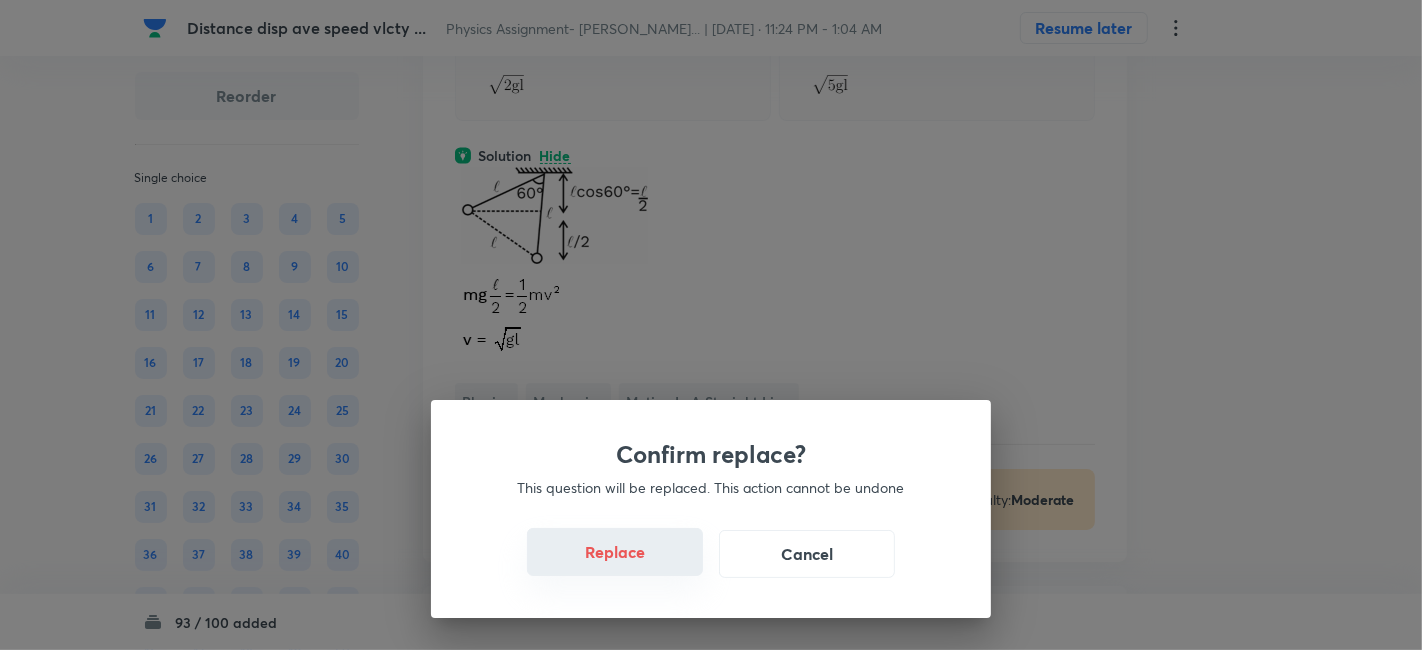 click on "Replace" at bounding box center [615, 552] 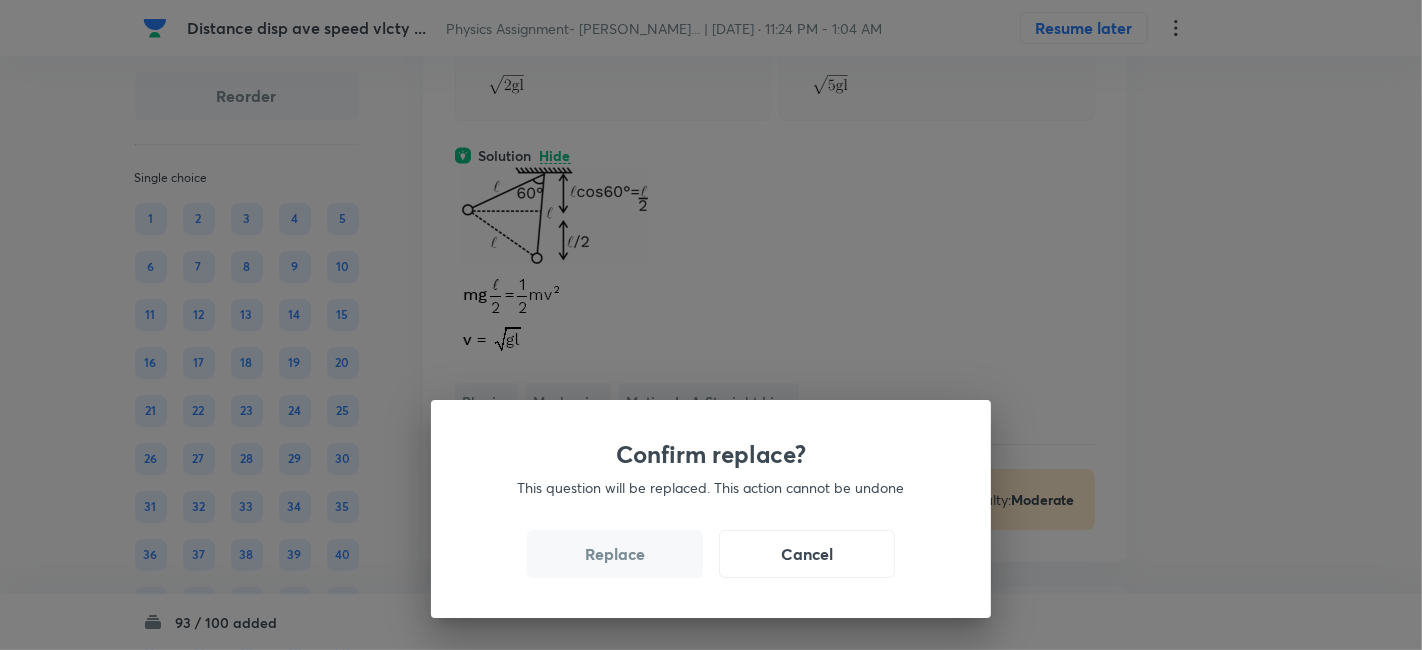 click on "Replace" at bounding box center [615, 554] 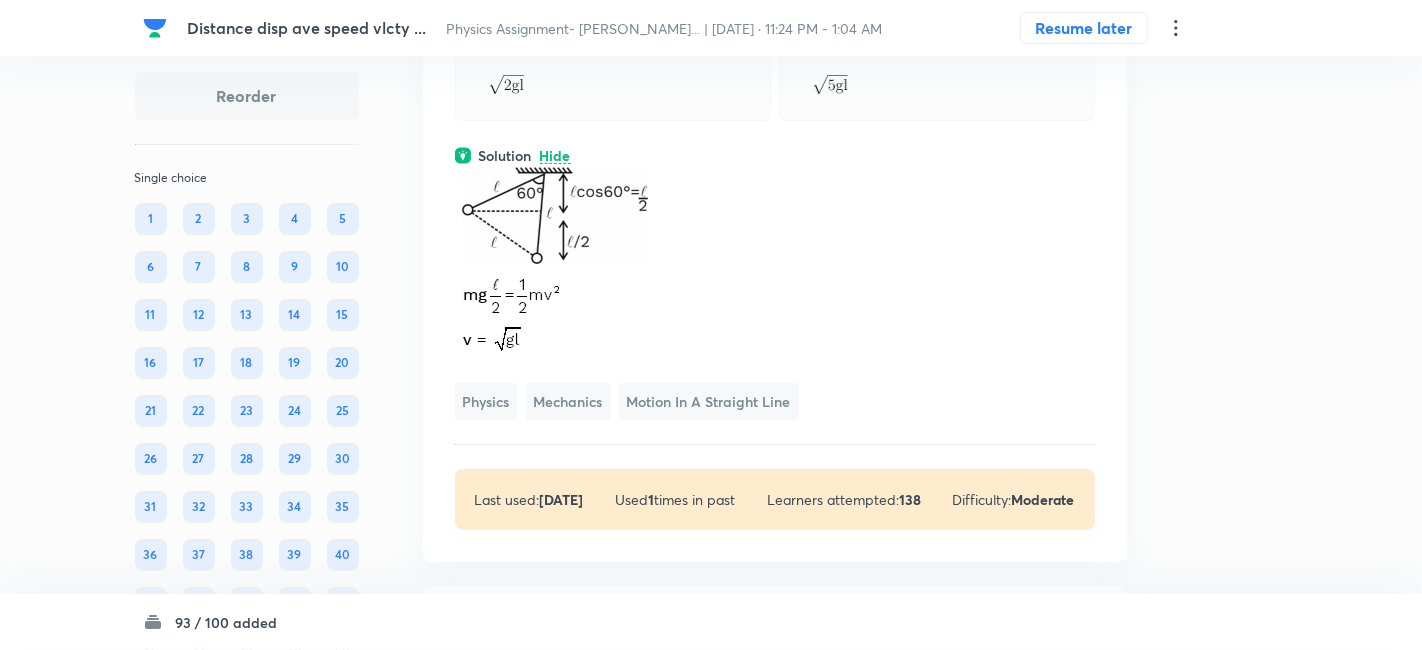 click on "Confirm replace? This question will be replaced. This action cannot be undone Replace Cancel" at bounding box center (711, 1159) 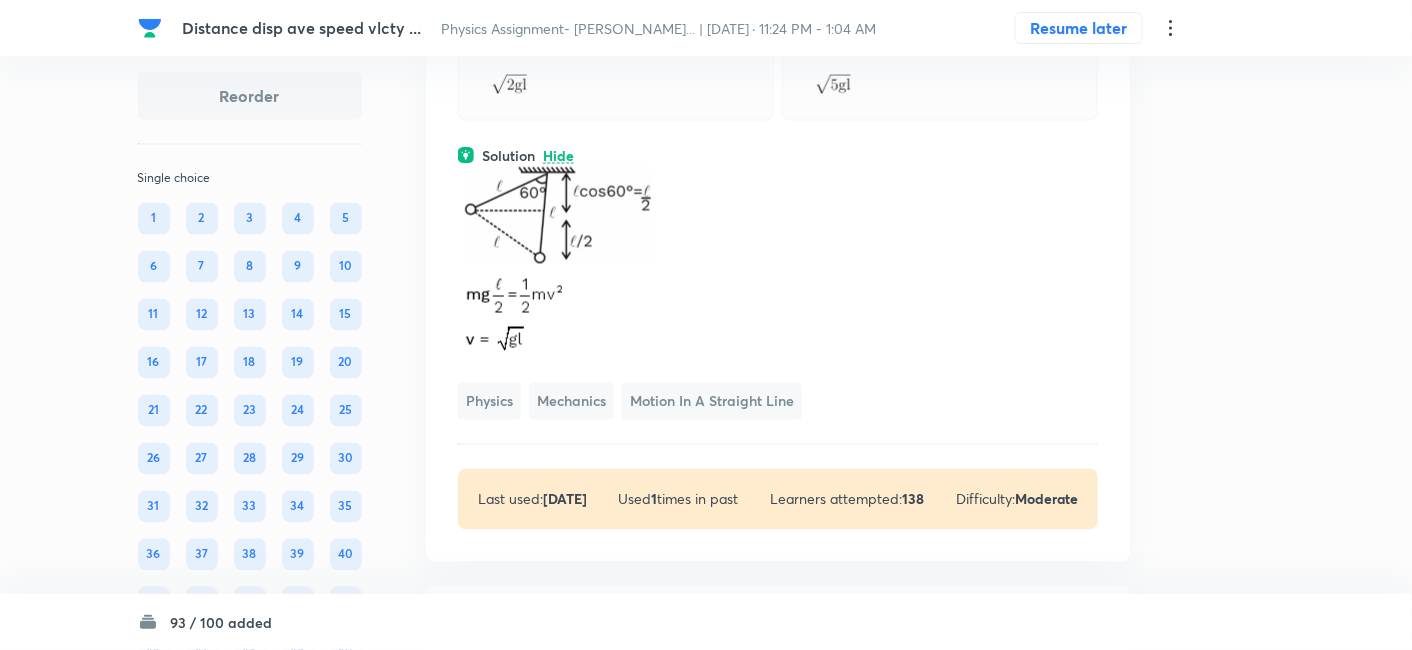 click on "Correct answer" at bounding box center (616, -11) 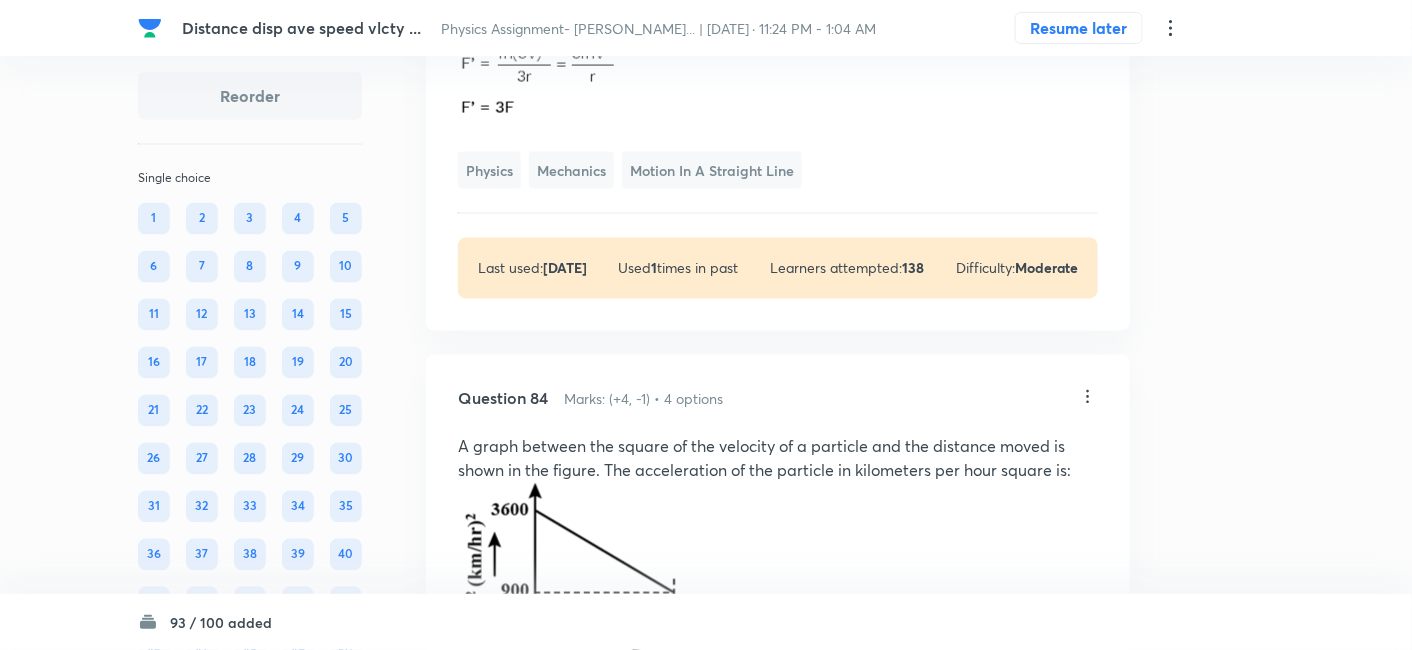 scroll, scrollTop: 51021, scrollLeft: 0, axis: vertical 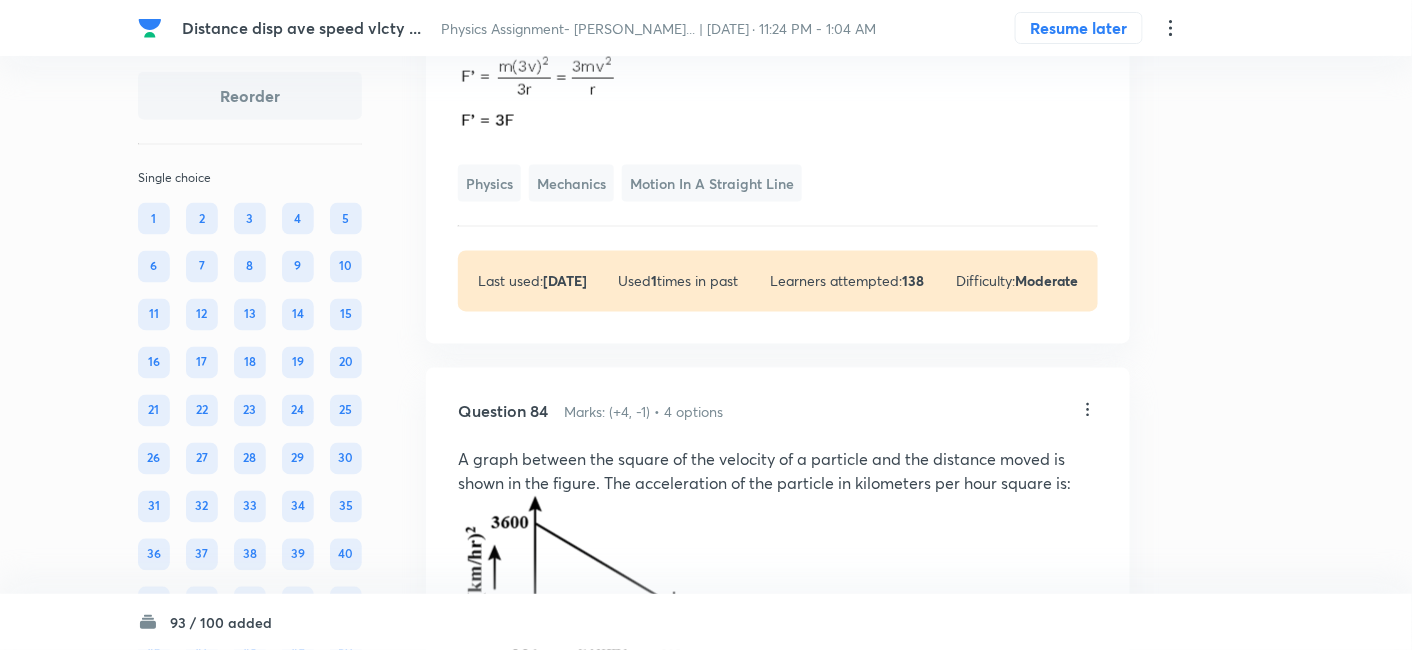 click 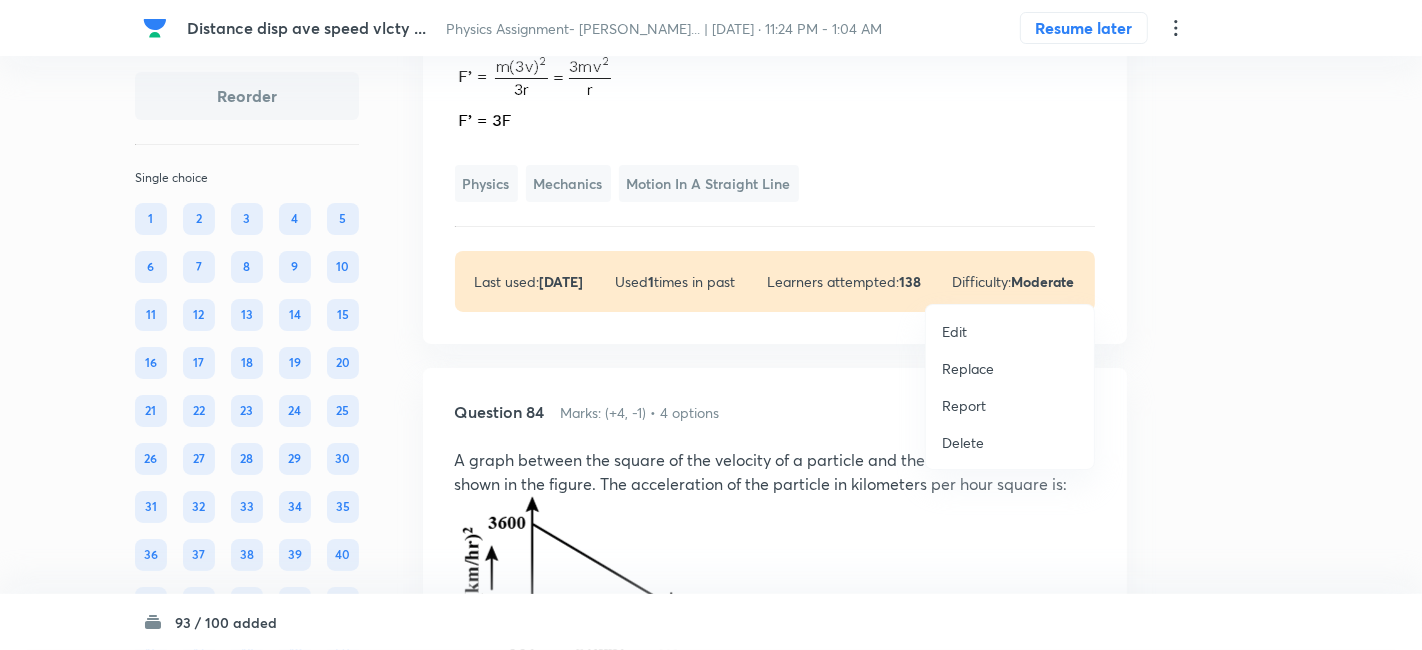 click on "Replace" at bounding box center [968, 368] 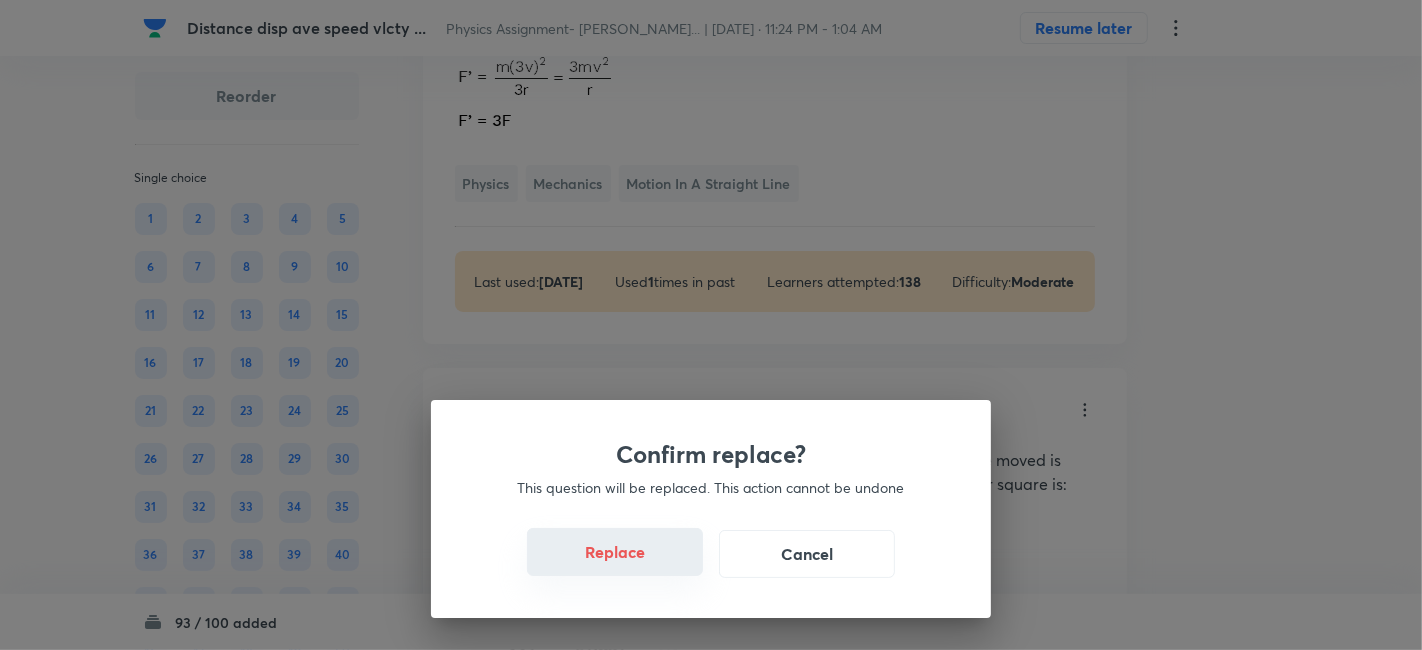 click on "Replace" at bounding box center [615, 552] 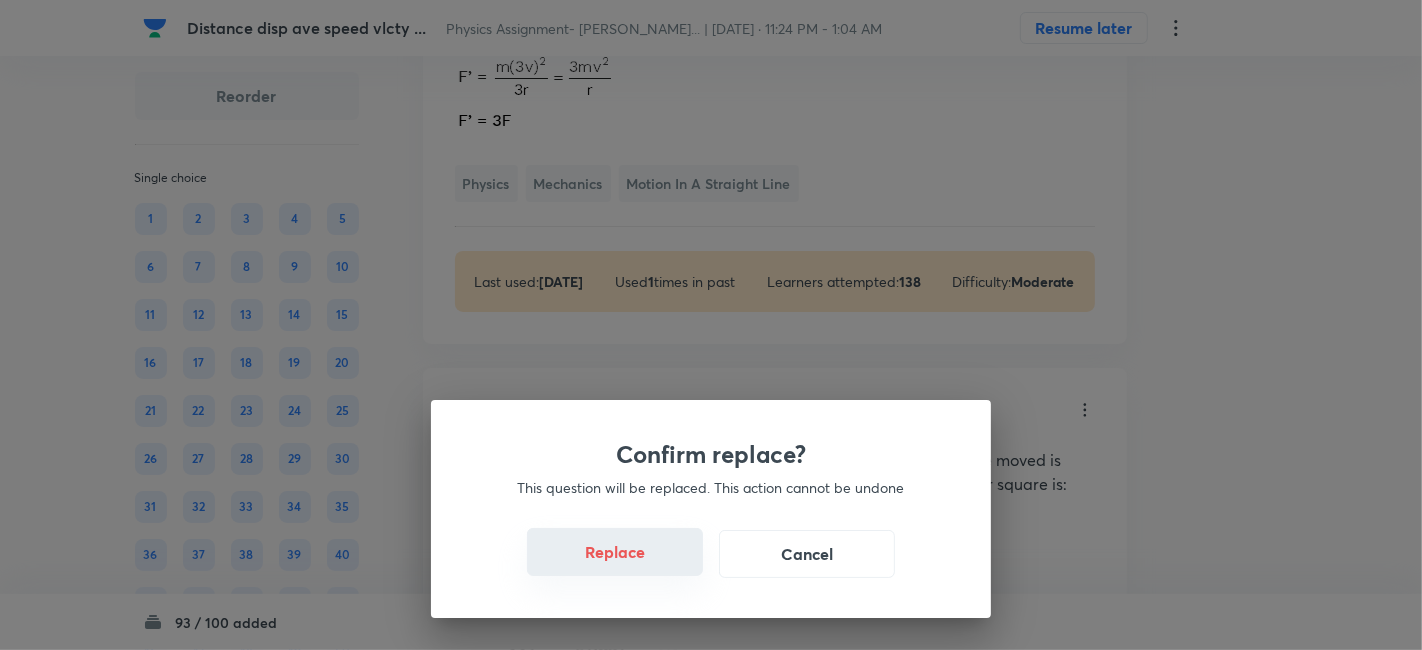 click on "Replace" at bounding box center (615, 552) 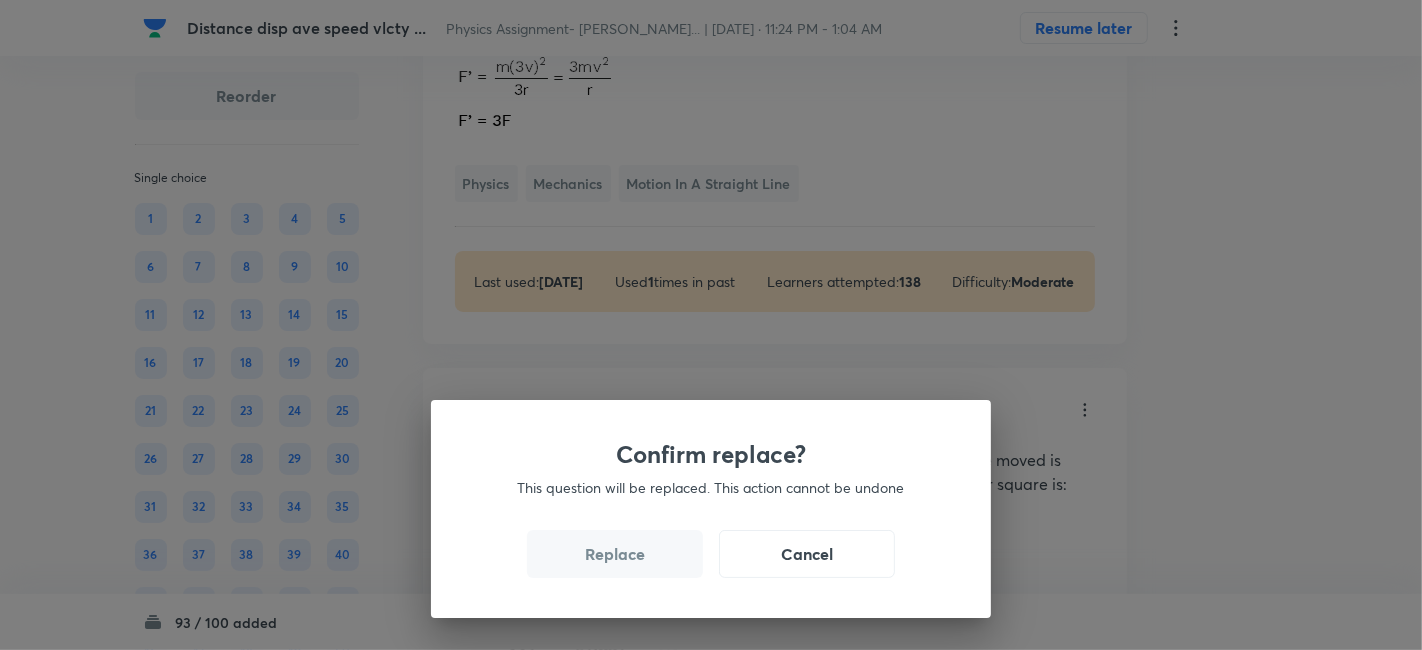 click on "Replace" at bounding box center [615, 554] 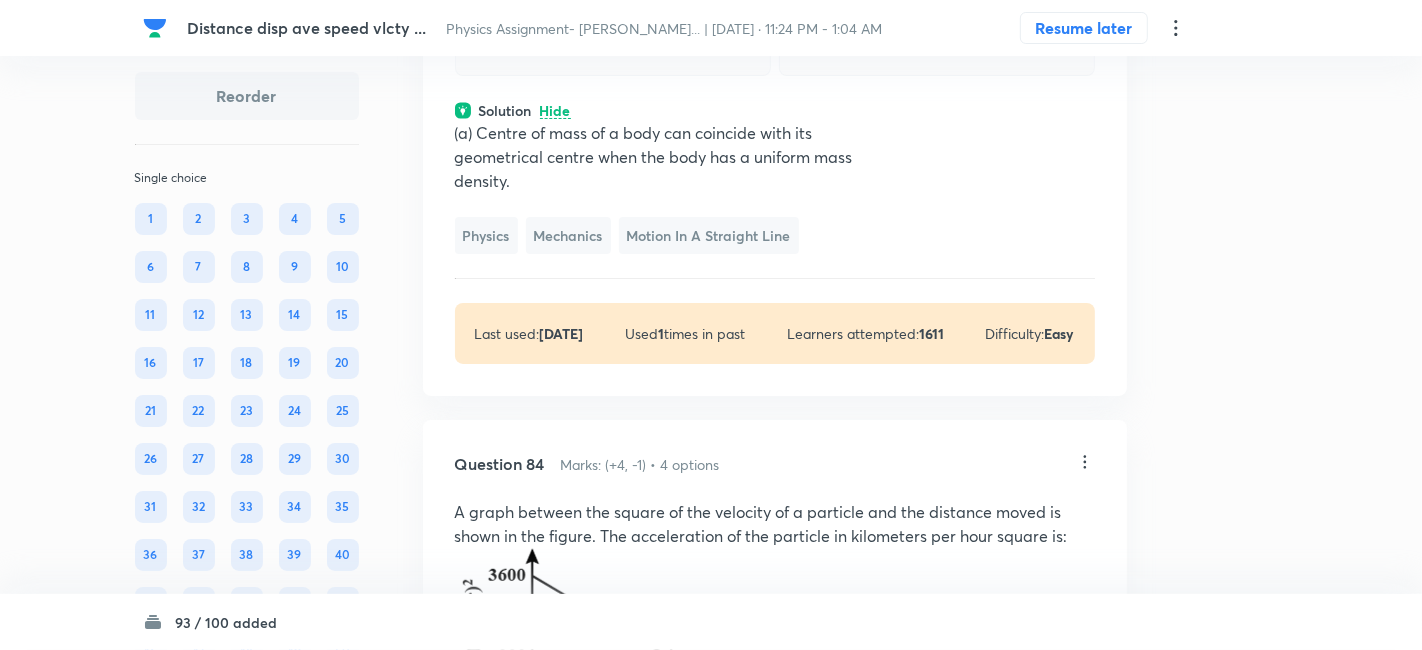 click on "Confirm replace? This question will be replaced. This action cannot be undone Replace Cancel" at bounding box center (711, 975) 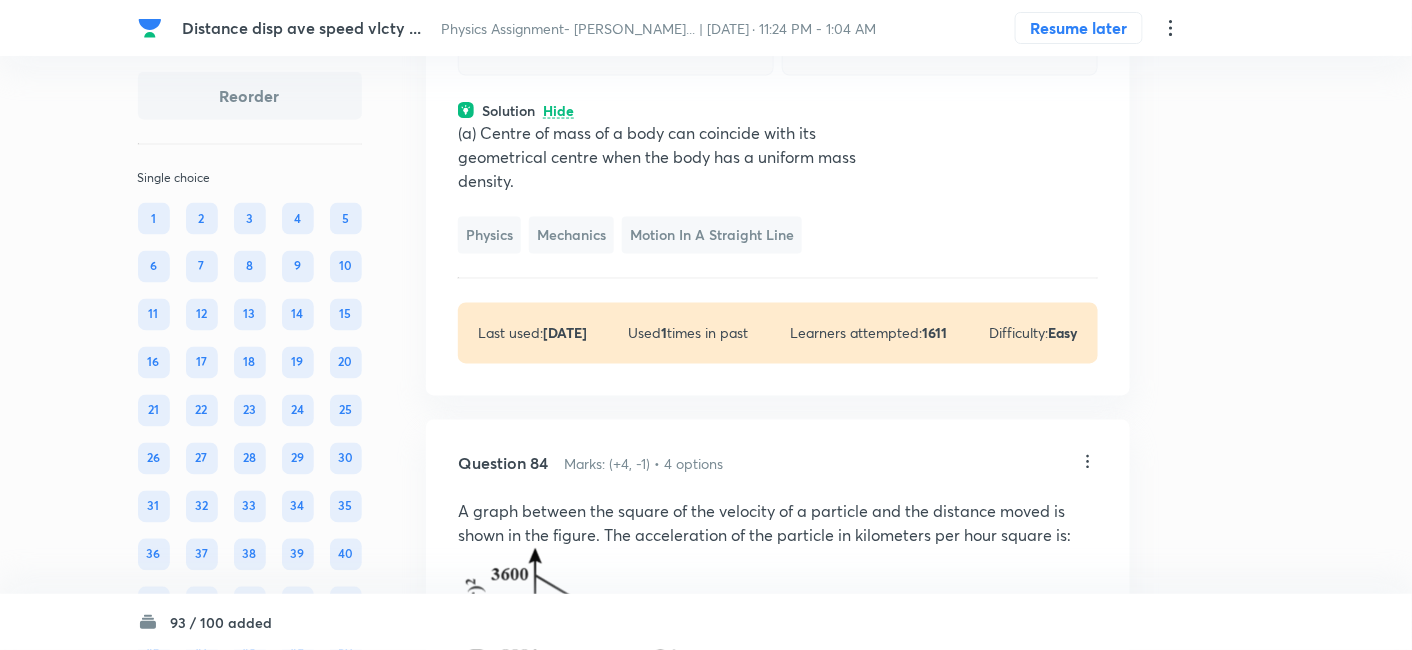 click on "II and III  Correct answer" at bounding box center [616, -55] 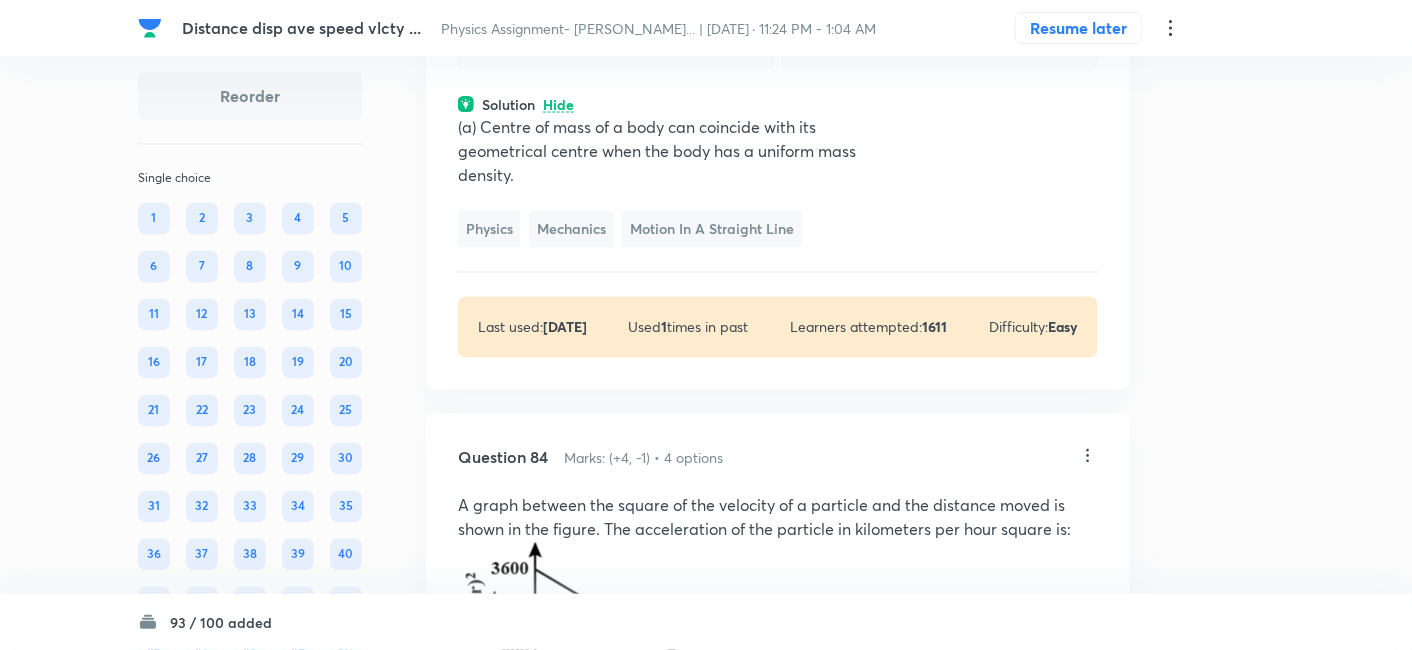 scroll, scrollTop: 51019, scrollLeft: 0, axis: vertical 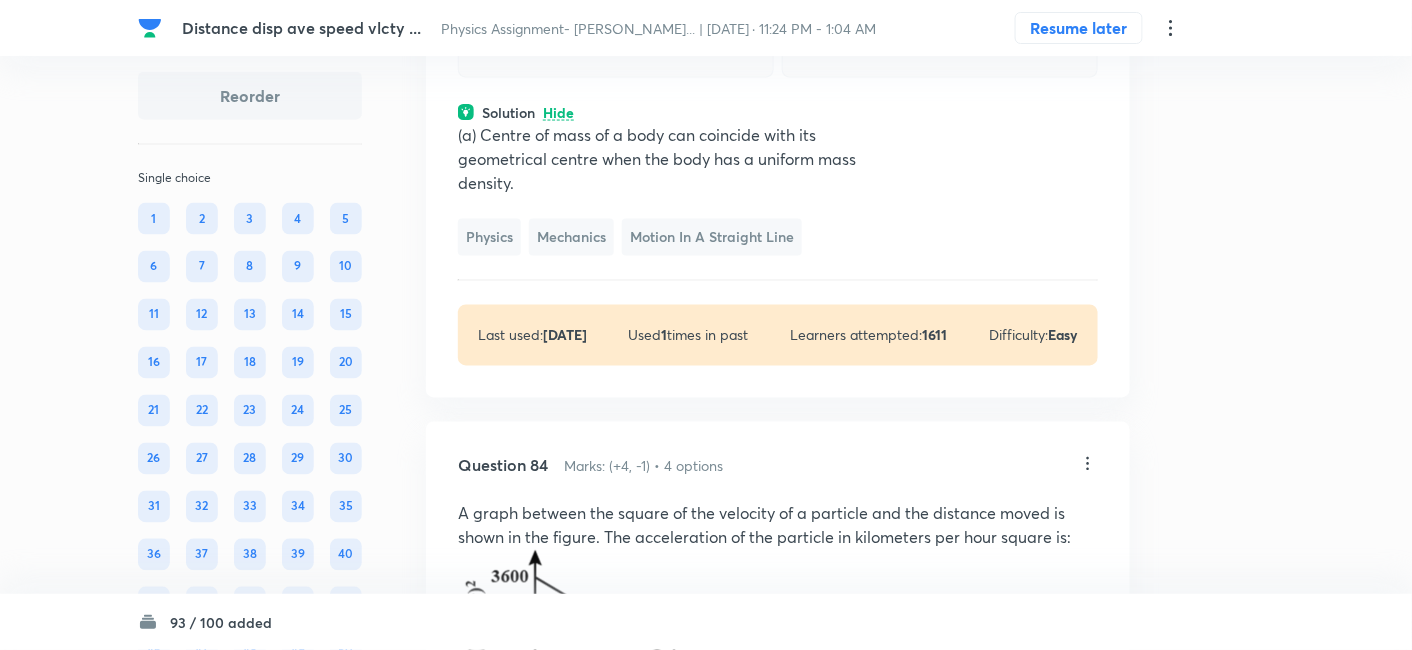 click 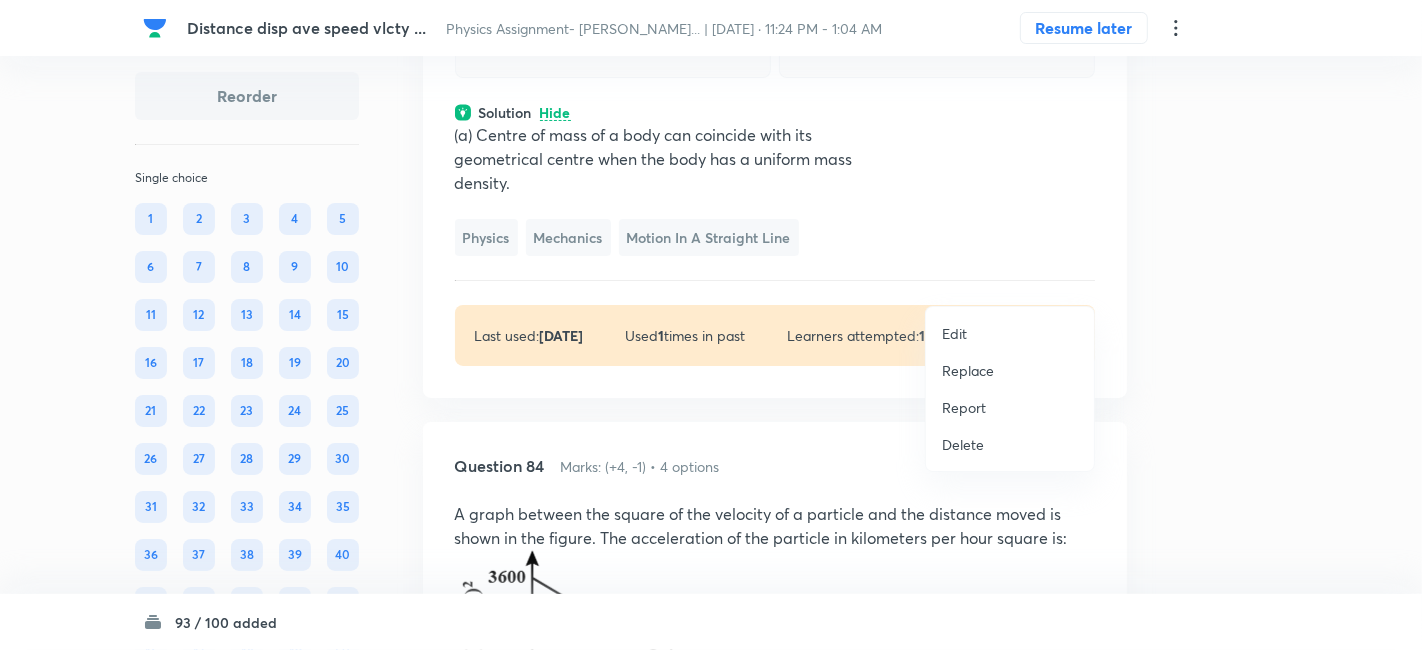 click on "Replace" at bounding box center (968, 370) 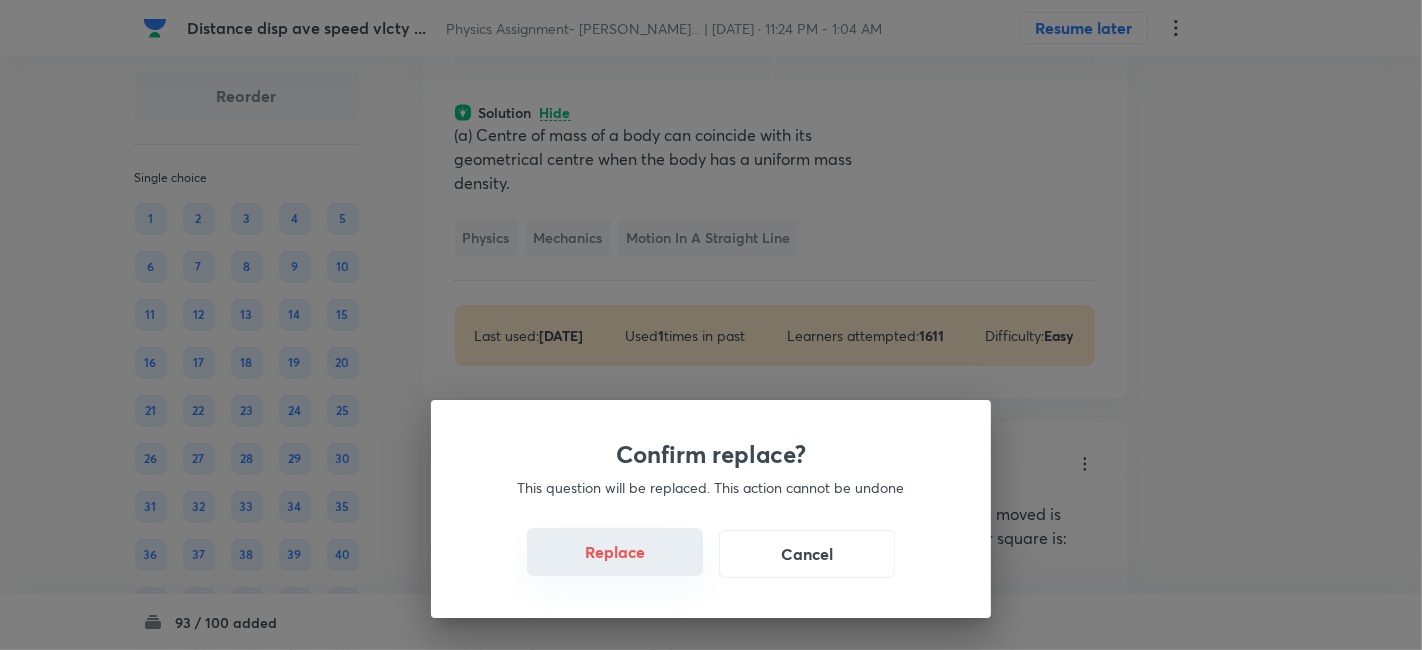 click on "Replace" at bounding box center [615, 552] 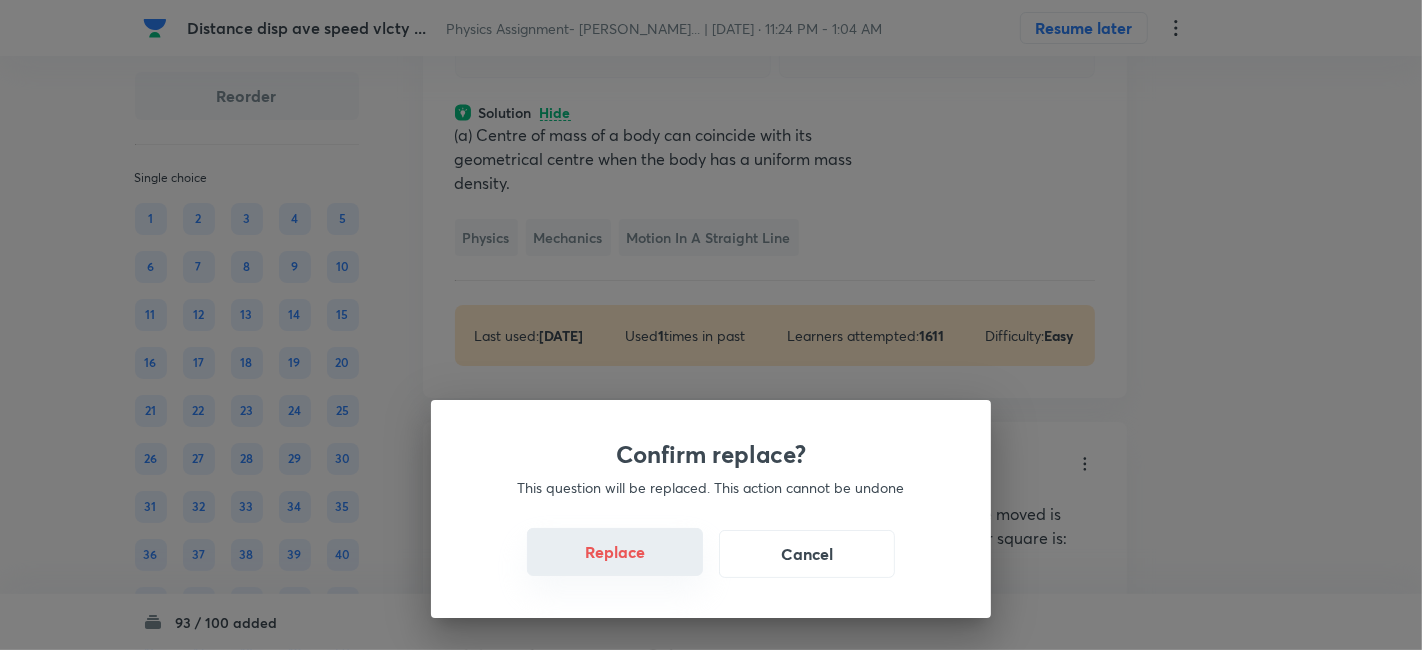 click on "Replace" at bounding box center (615, 552) 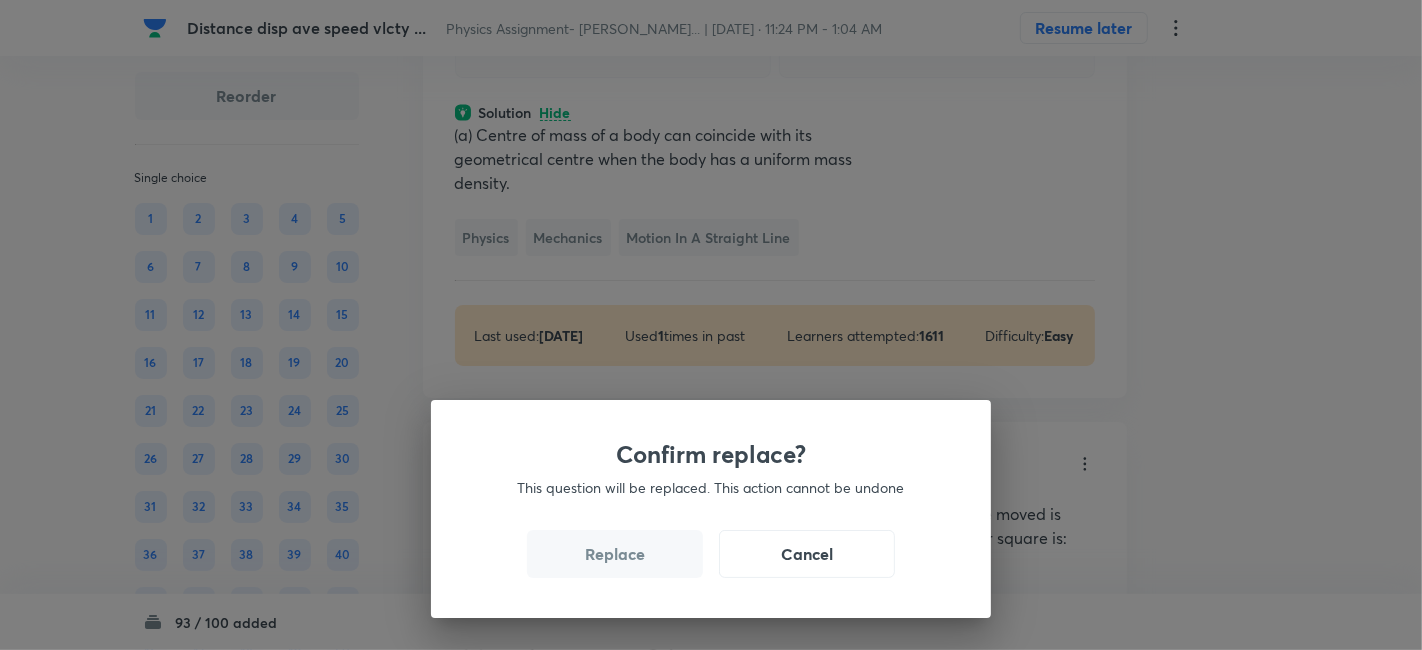 click on "Replace" at bounding box center [615, 554] 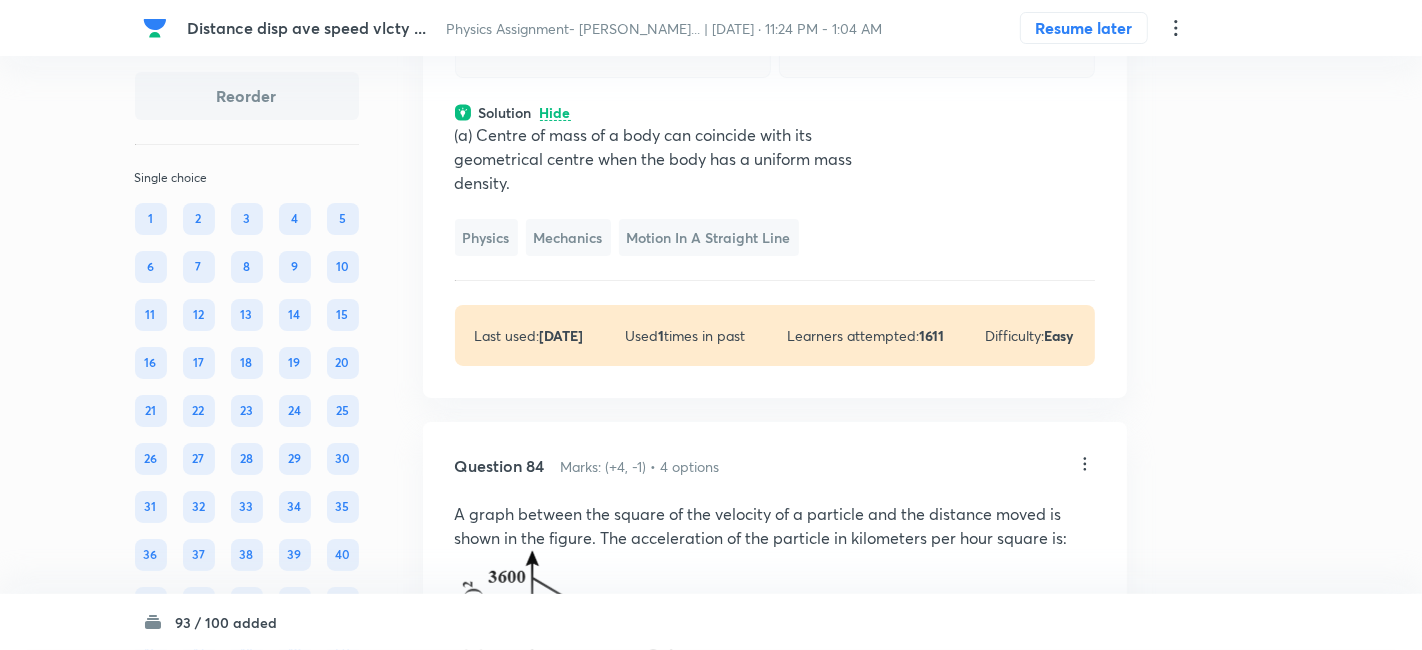 click on "Confirm replace? This question will be replaced. This action cannot be undone Replace Cancel" at bounding box center (711, 975) 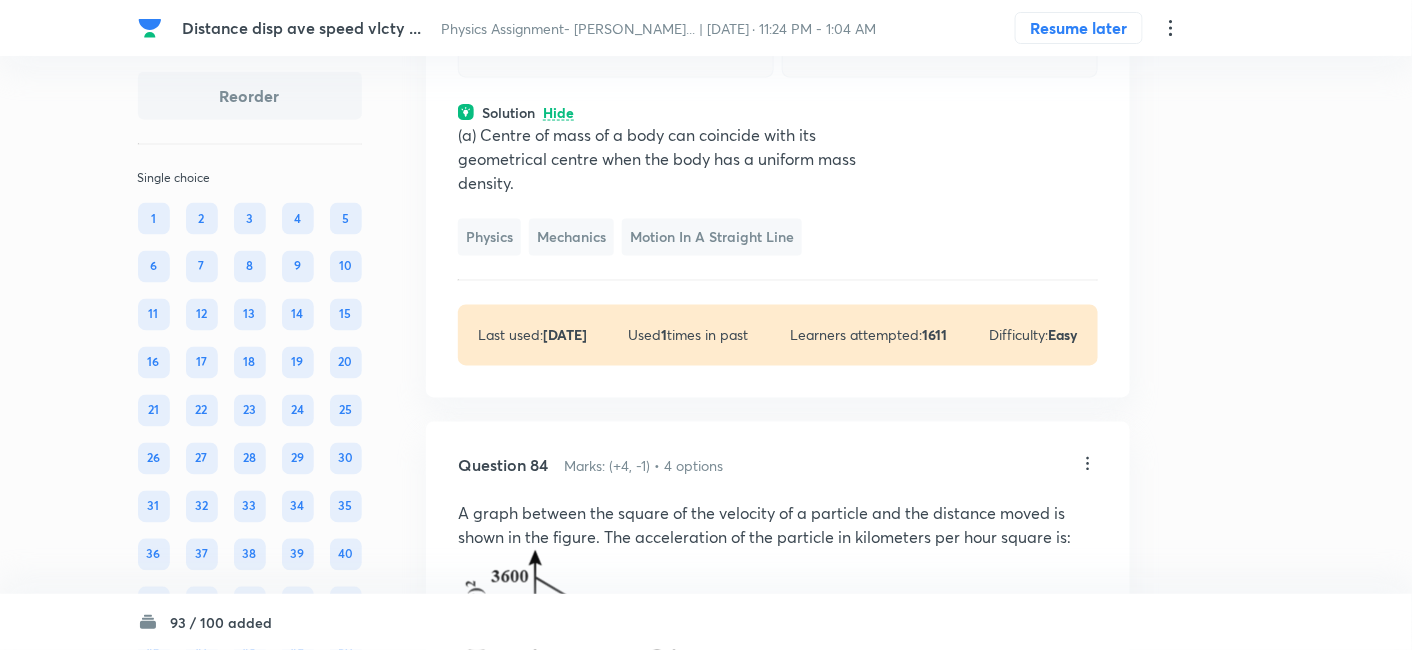 click on "II and III  Correct answer" at bounding box center [616, -53] 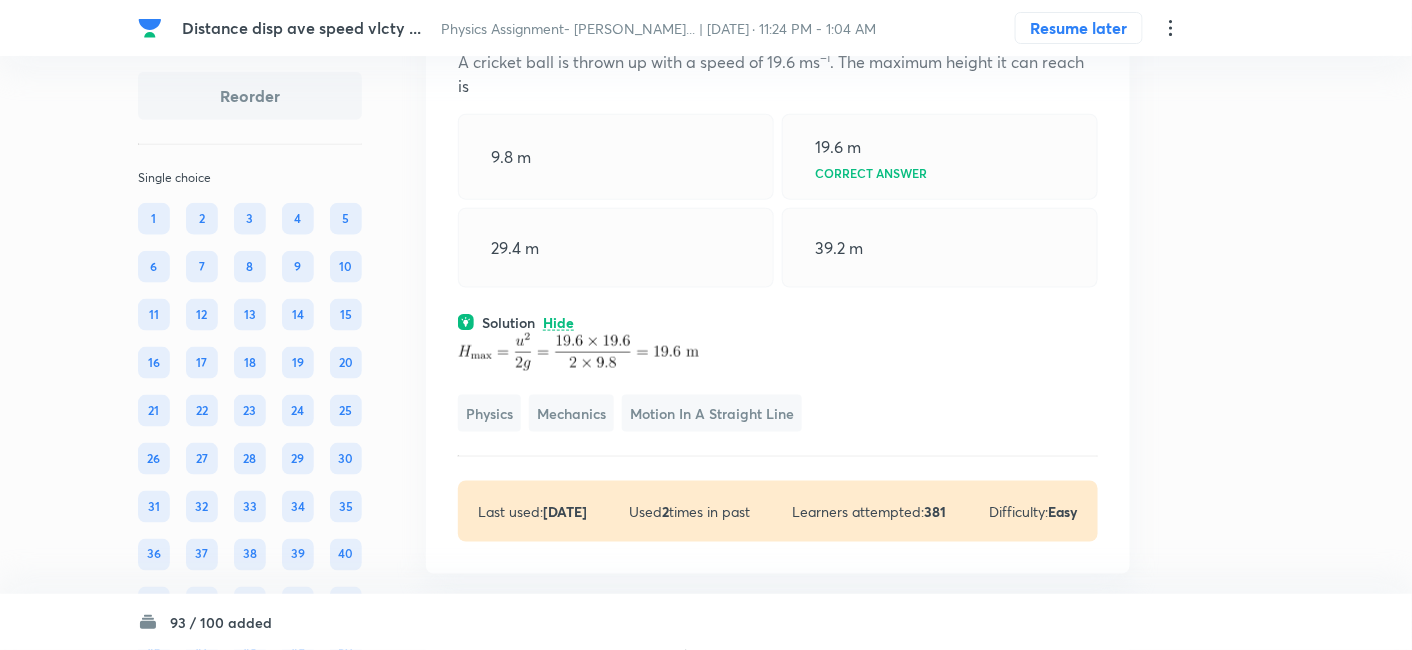 scroll, scrollTop: 50687, scrollLeft: 0, axis: vertical 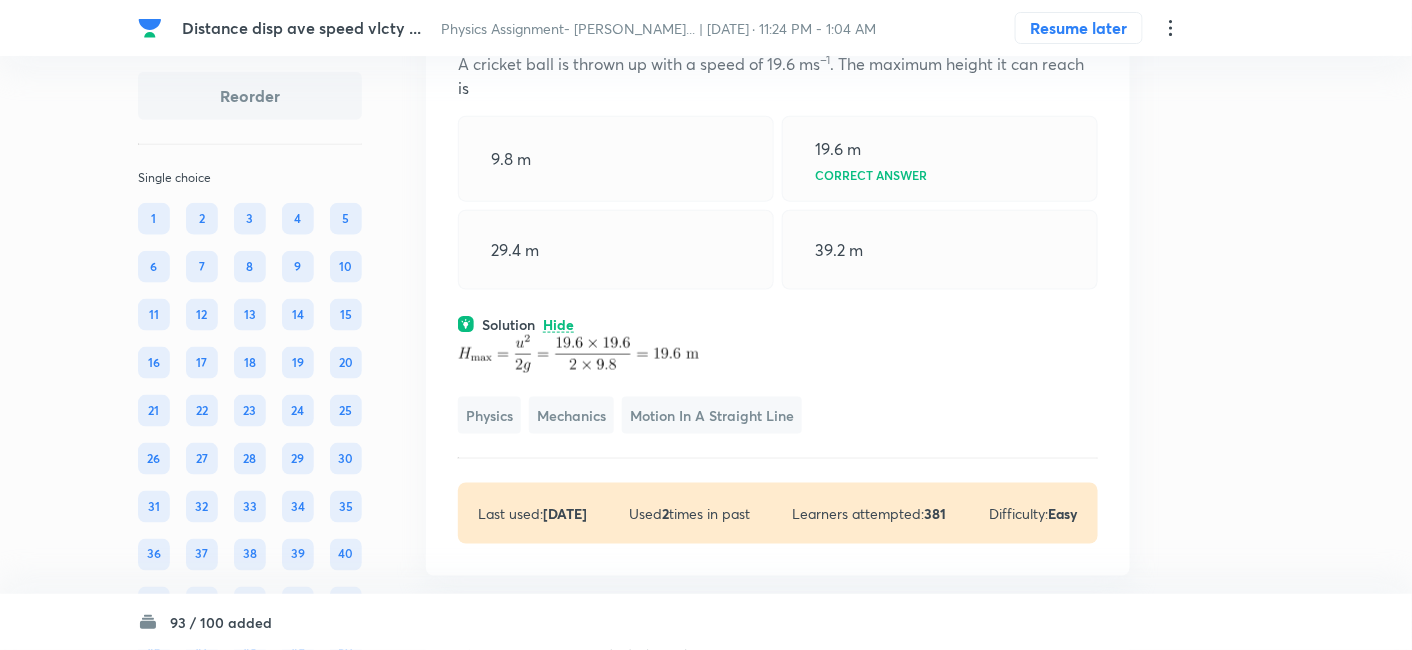 click on "Solution View" at bounding box center [778, -205] 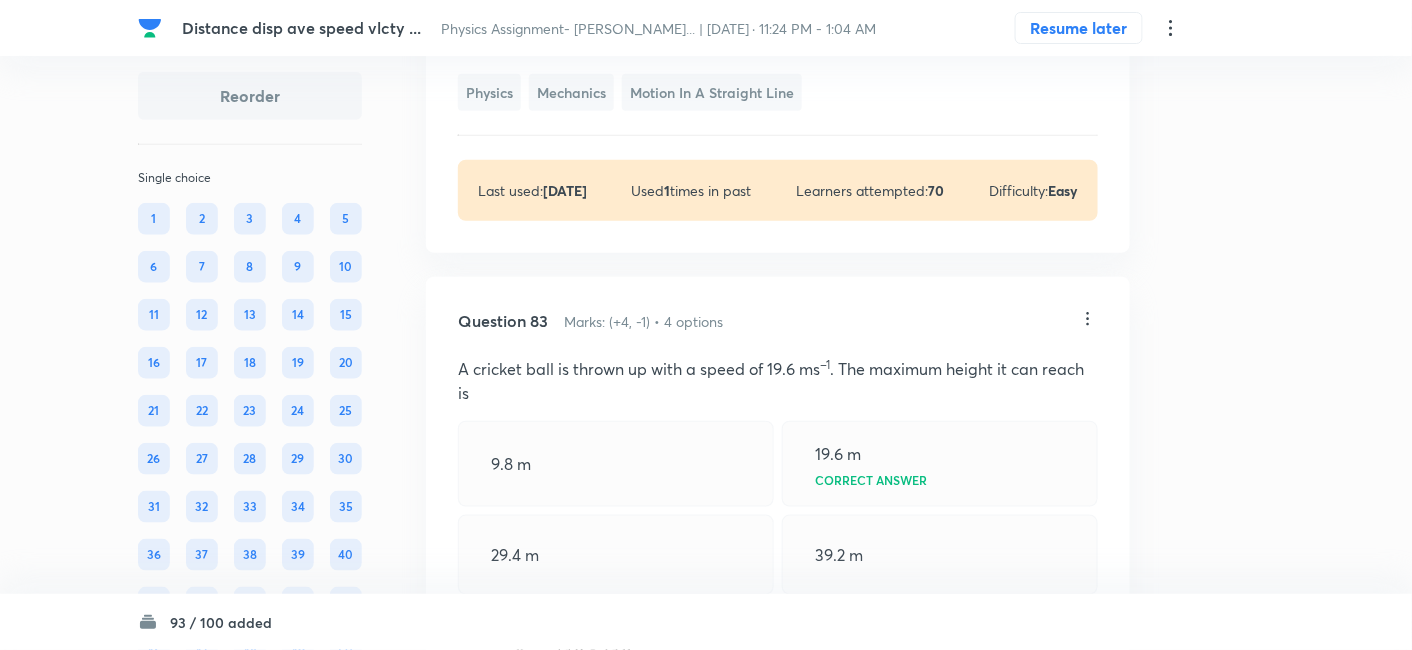 scroll, scrollTop: 50489, scrollLeft: 0, axis: vertical 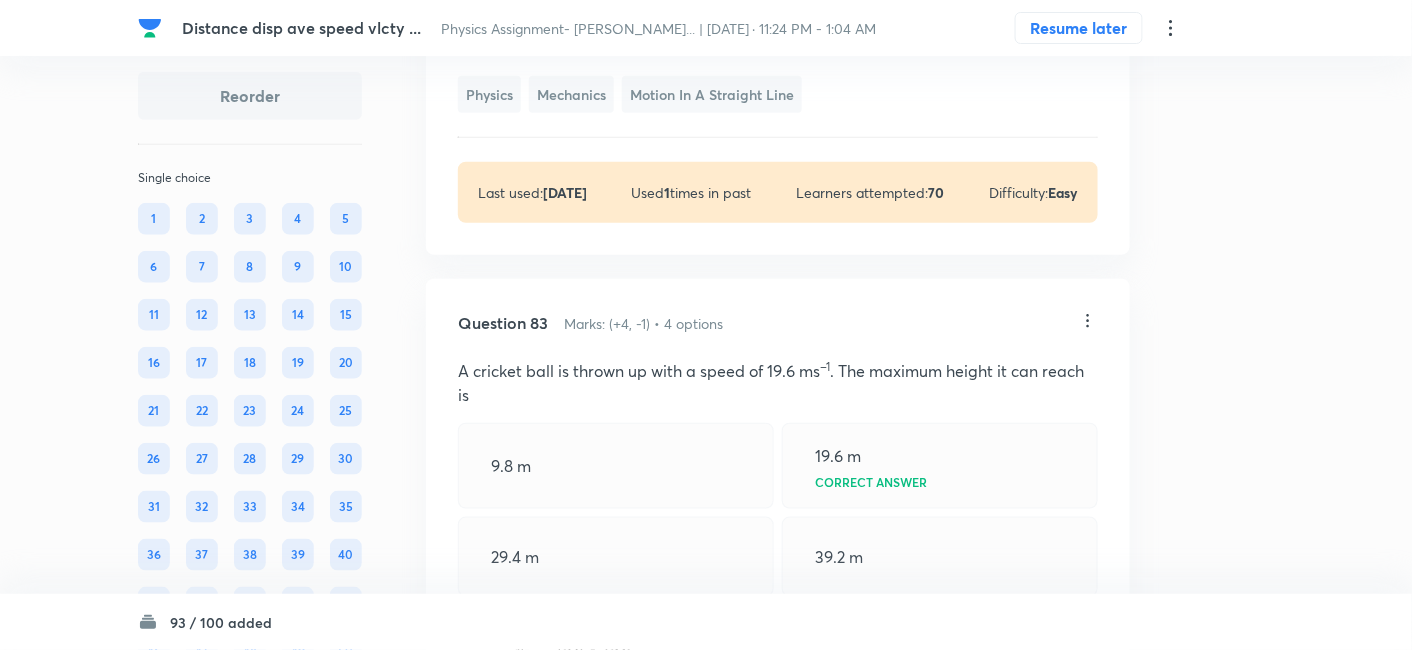 click 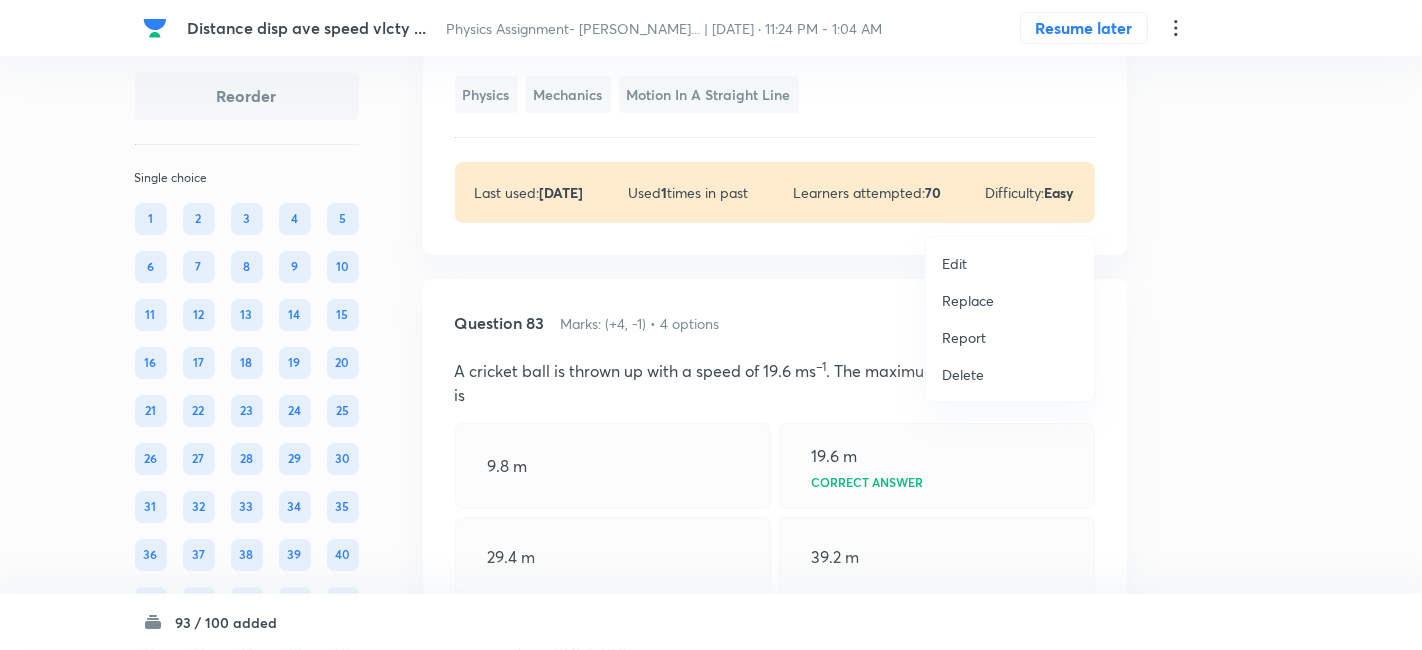 click on "Replace" at bounding box center (968, 300) 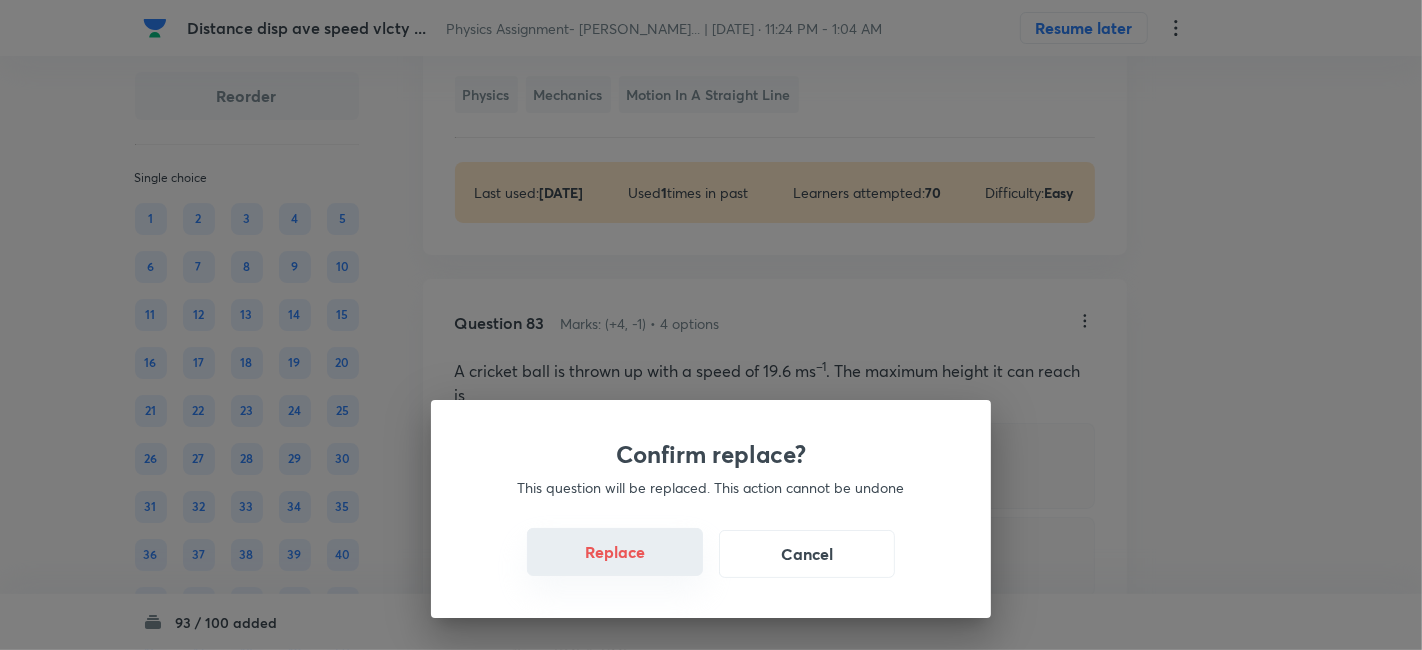 click on "Replace" at bounding box center (615, 552) 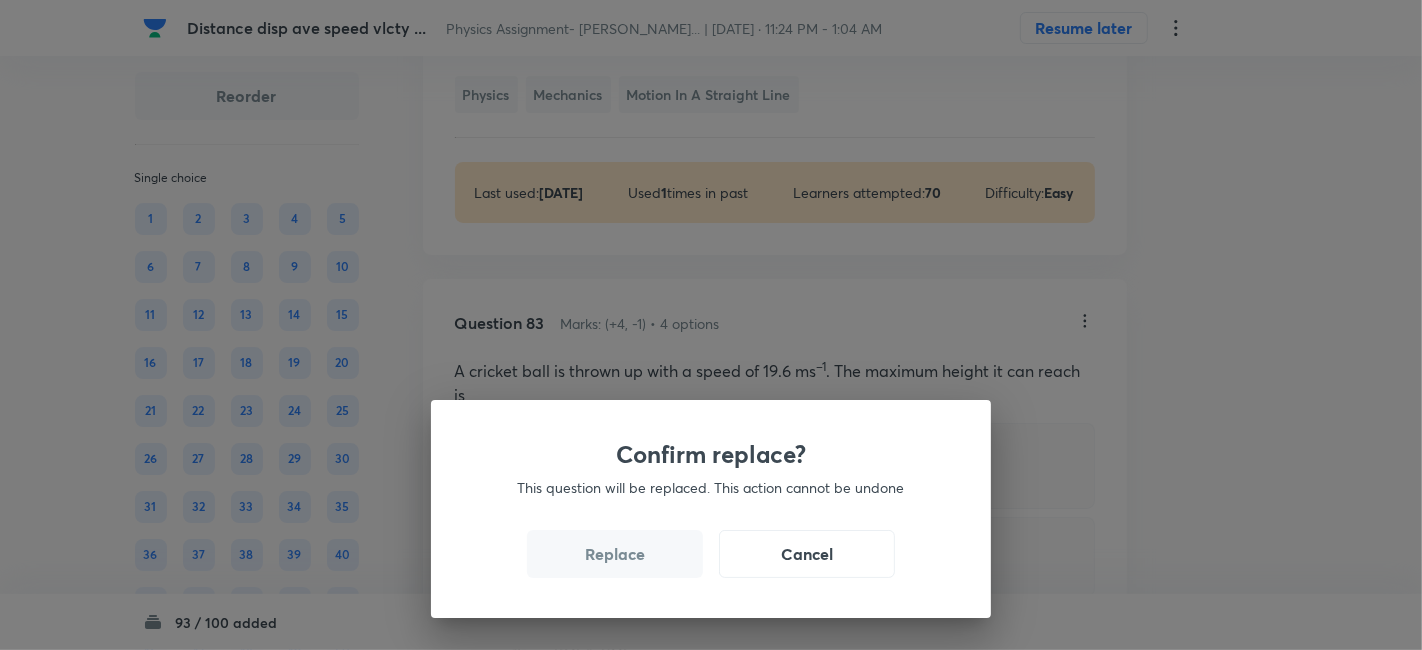 click on "Replace" at bounding box center [615, 554] 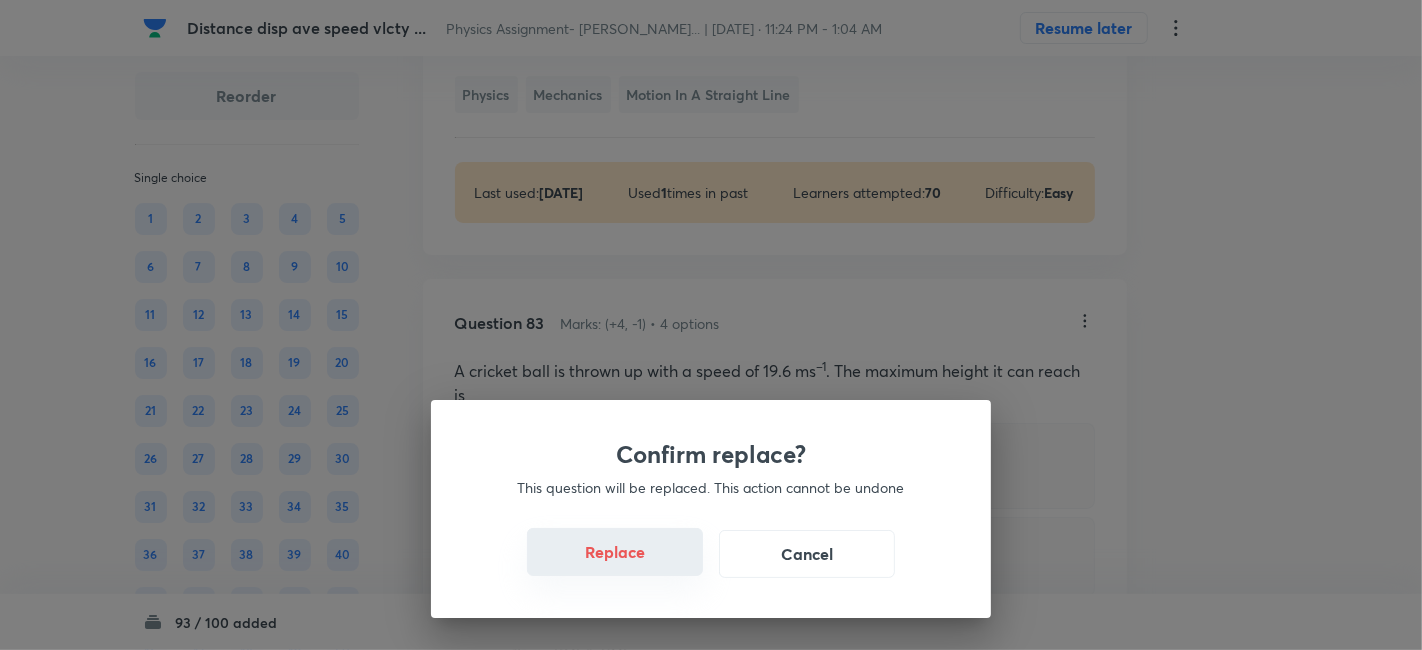 click on "Replace" at bounding box center [615, 552] 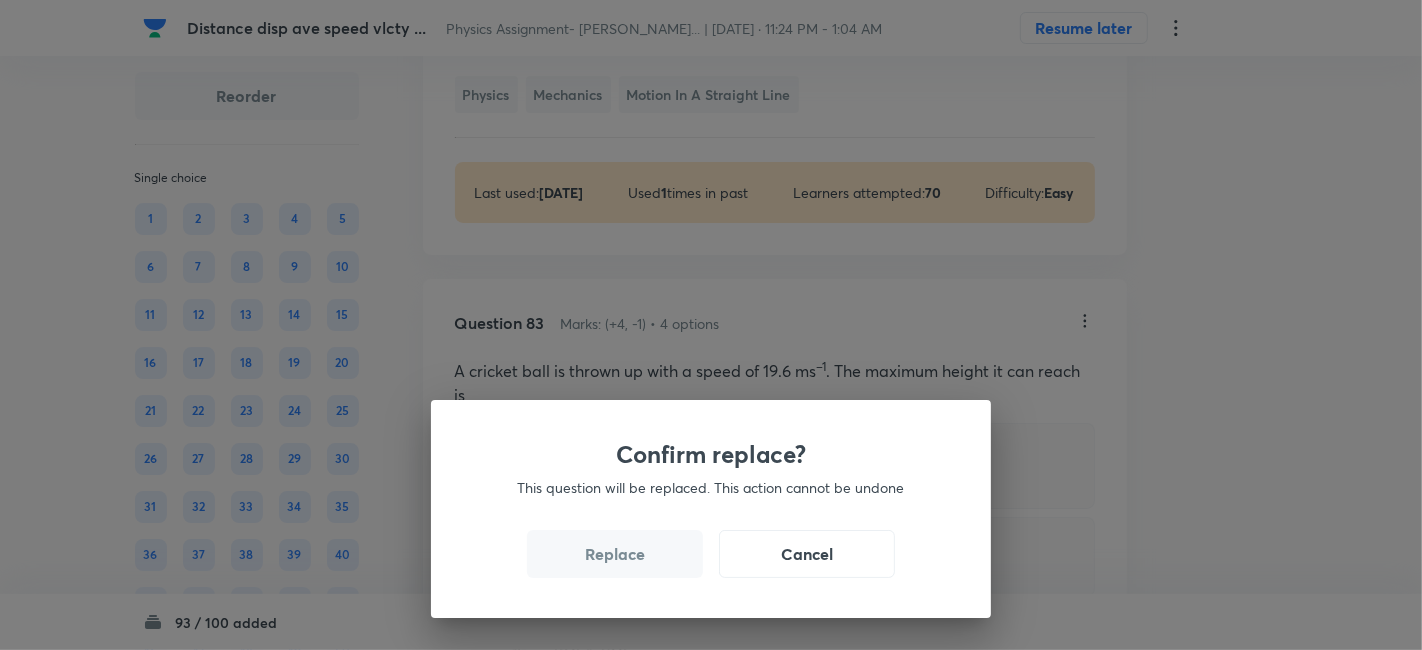 click on "Replace" at bounding box center (615, 554) 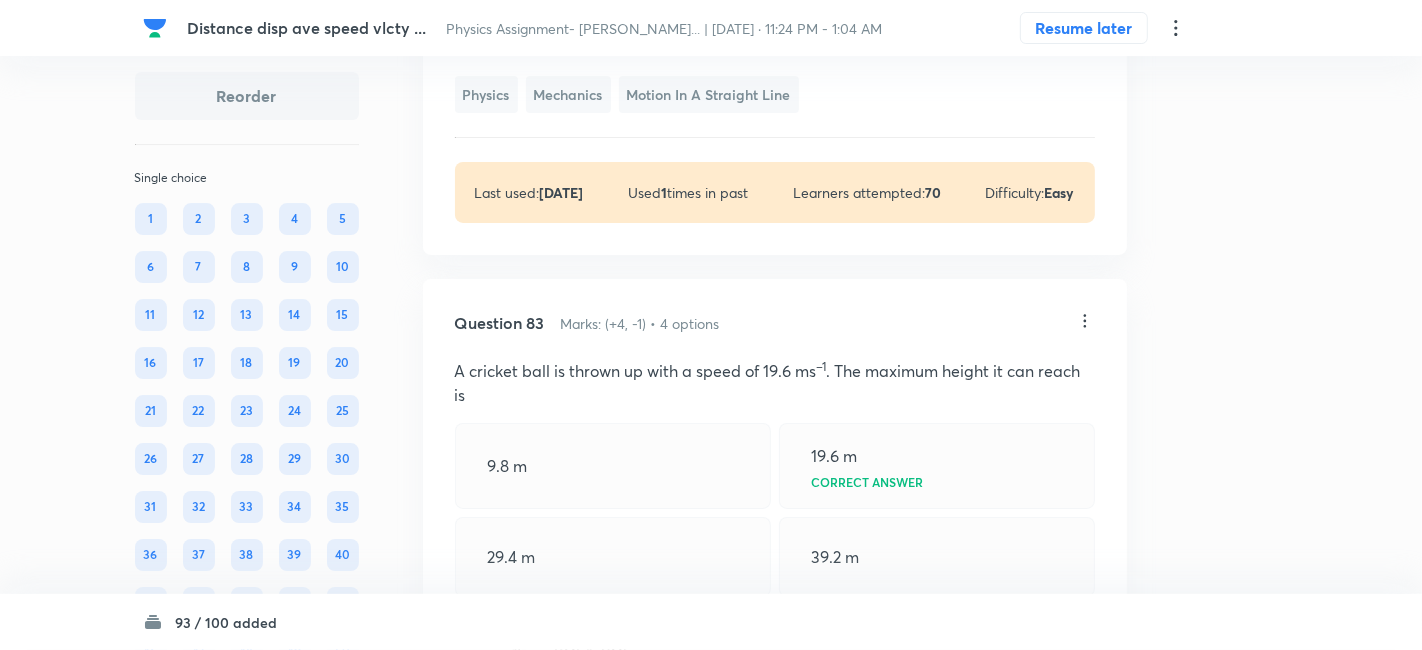 click on "Confirm replace? This question will be replaced. This action cannot be undone Replace Cancel" at bounding box center [711, 975] 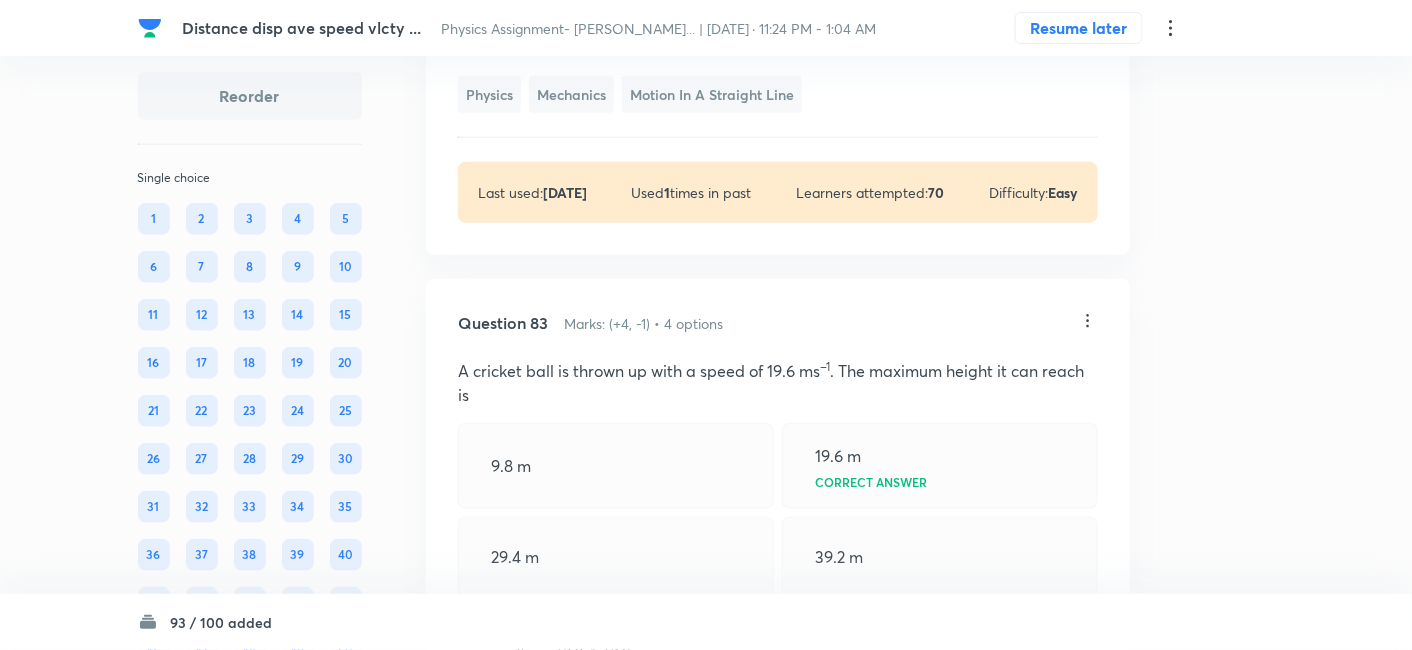 click on "Question 82 Marks: (+4, -1) • 4 options Which among the following is the Supplementary physical quantity.          (1) Mass          (2) Time          (3) Solid angle          (4) Luminosity (1) (2) (3) Correct answer (4) Solution Hide Solid angle is Supplementary physical quantity and Mass, Time and Luminosity are Base physical quantity. Physics Mechanics Motion in a Straight Line Last used:  9 months ago Used  1  times in past Learners attempted:  70 Difficulty: Easy" at bounding box center (778, -88) 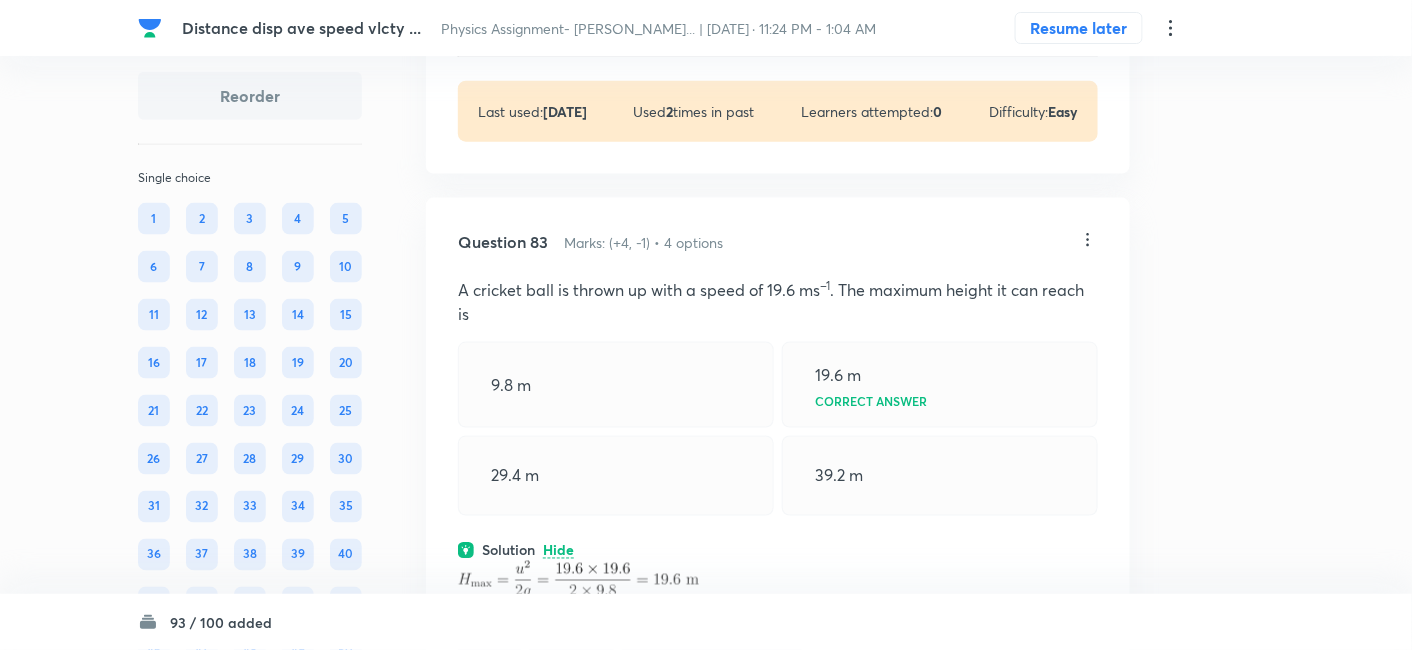 scroll, scrollTop: 50791, scrollLeft: 0, axis: vertical 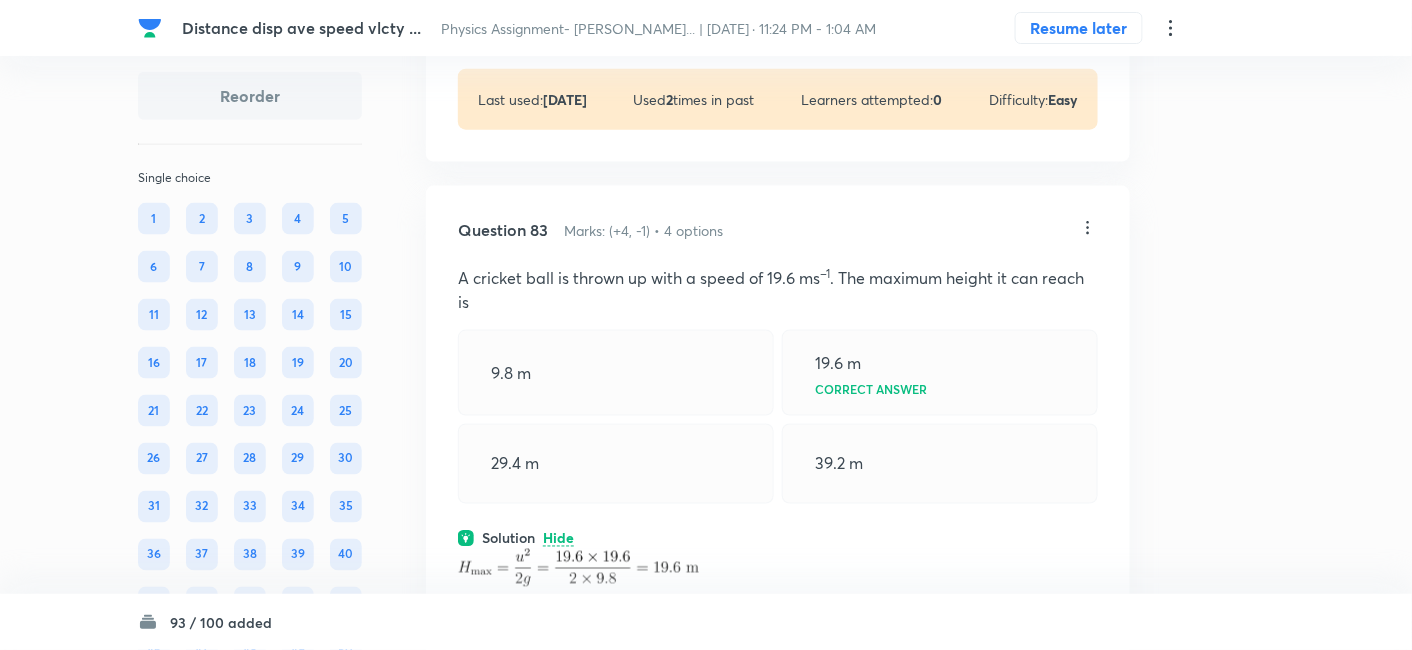 click on "At time   particle Q overtakes particle P.  Correct answer" at bounding box center [616, -262] 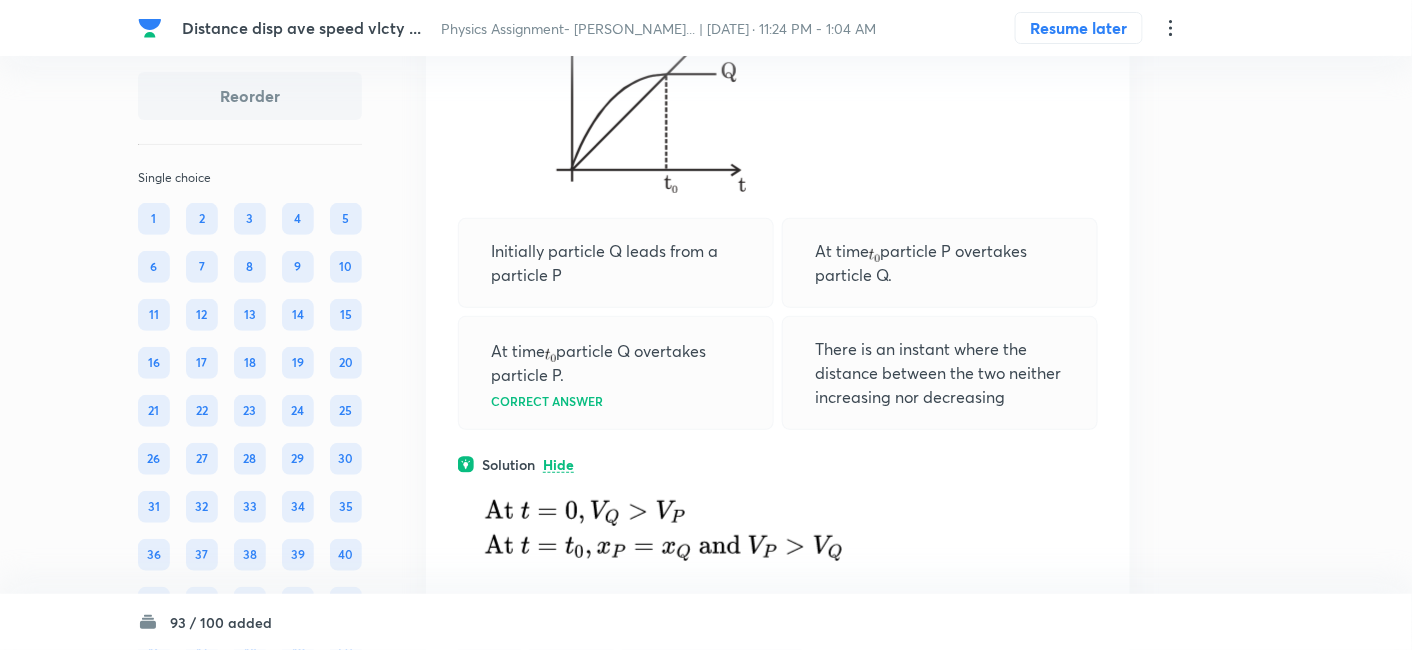 scroll, scrollTop: 50154, scrollLeft: 0, axis: vertical 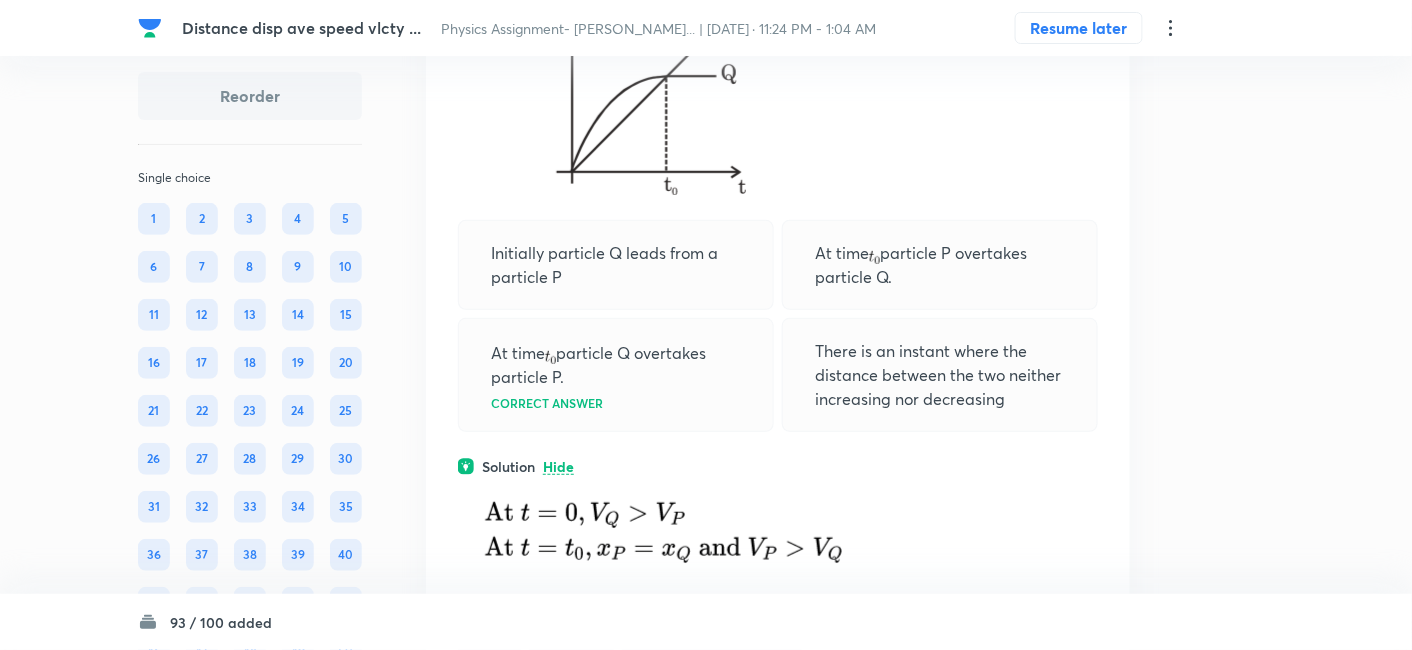 click on "View" at bounding box center [559, -272] 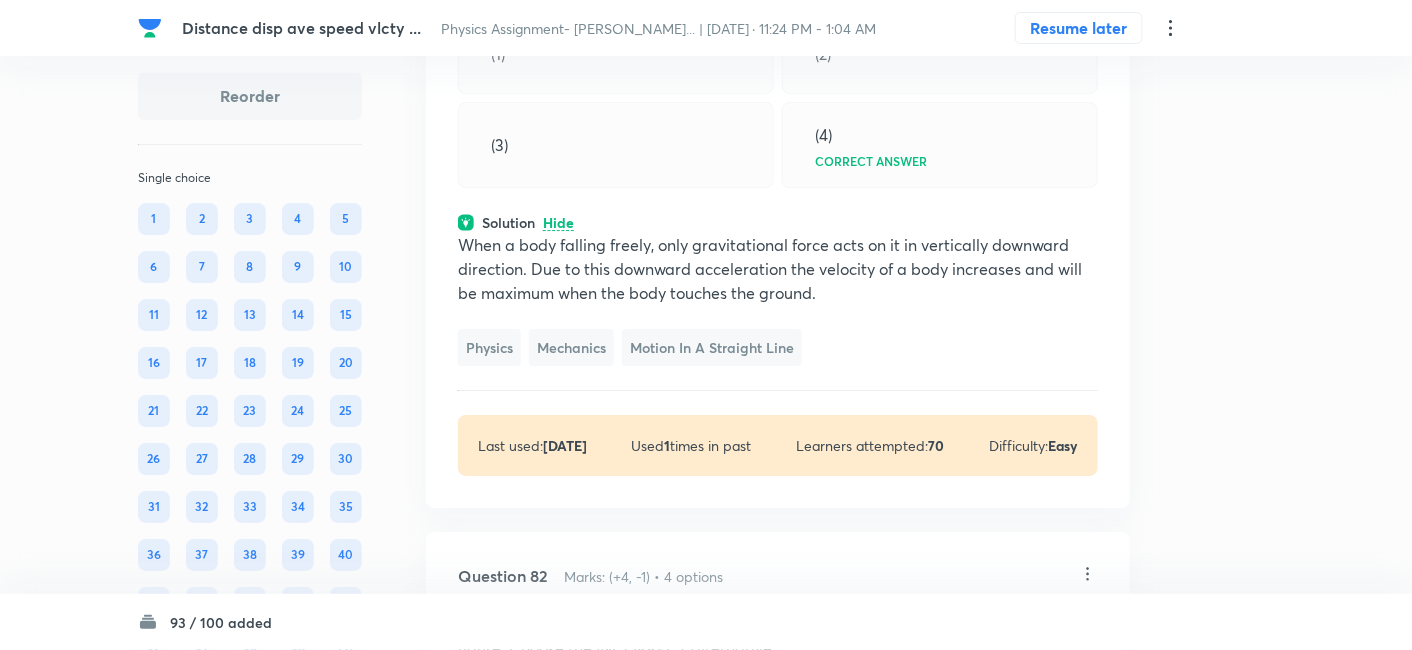 scroll, scrollTop: 49656, scrollLeft: 0, axis: vertical 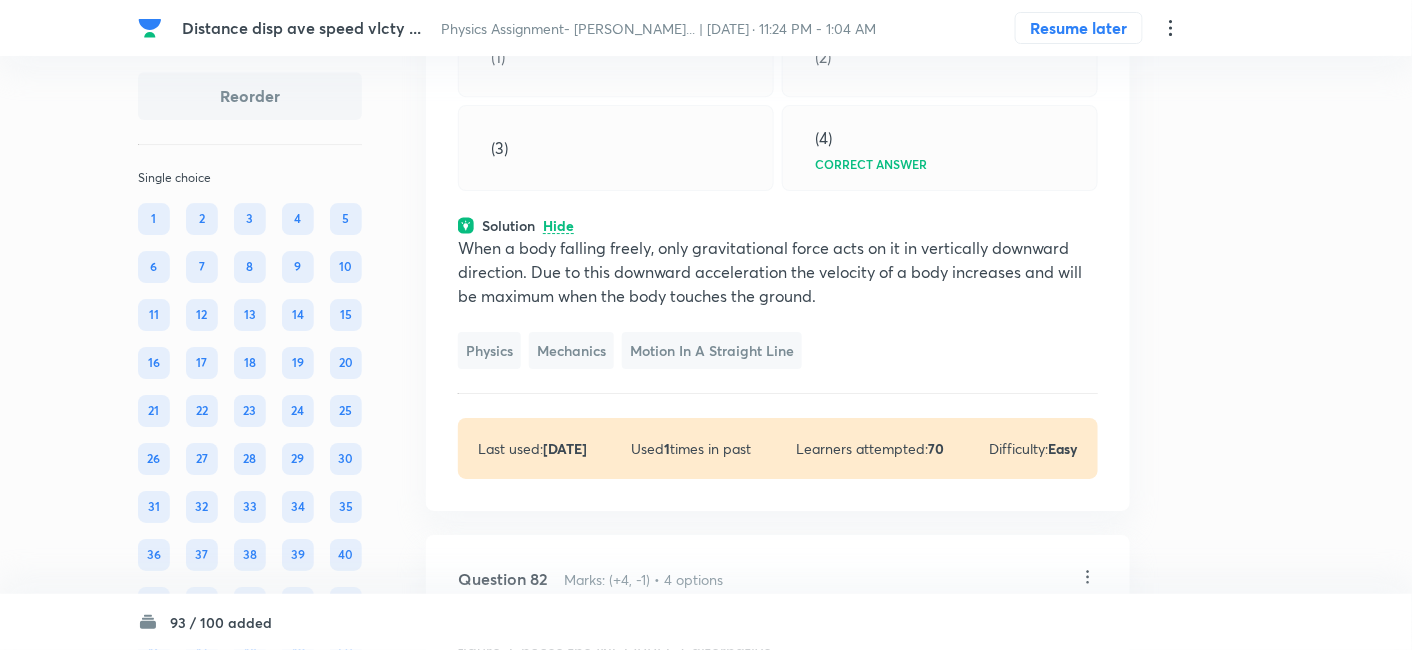 click on "View" at bounding box center (559, -471) 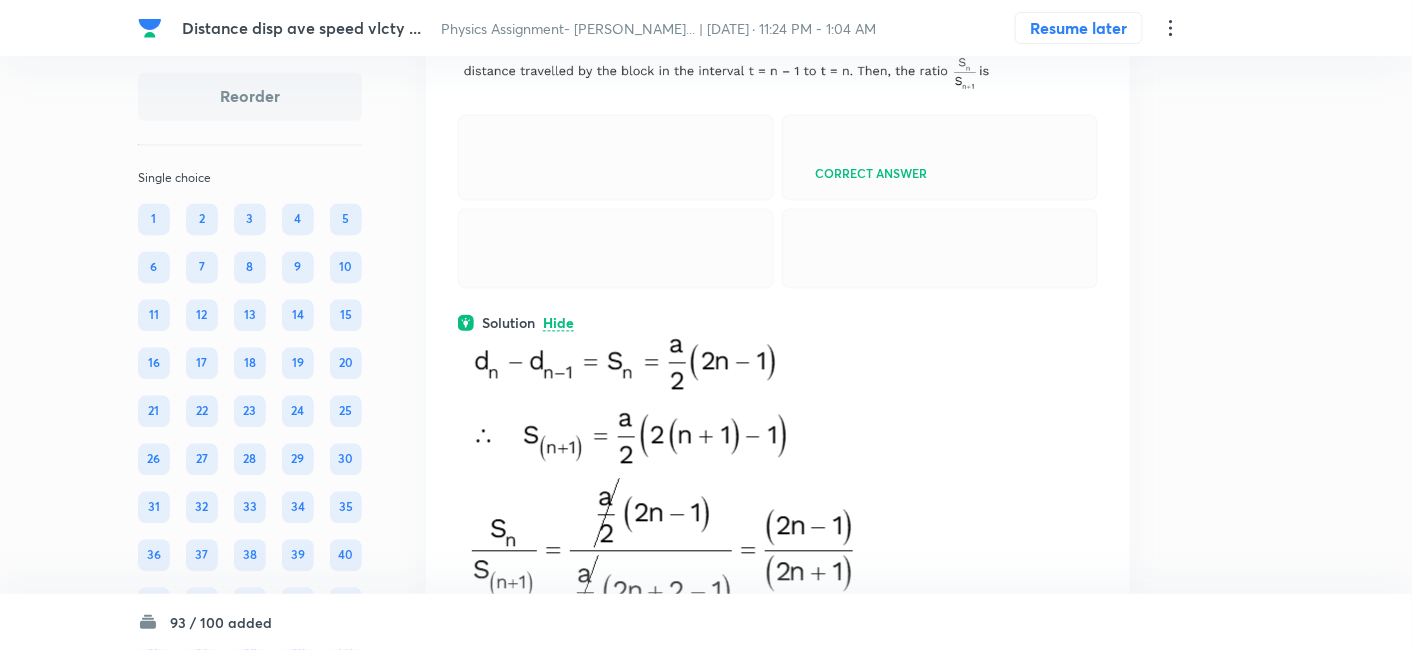scroll, scrollTop: 48857, scrollLeft: 0, axis: vertical 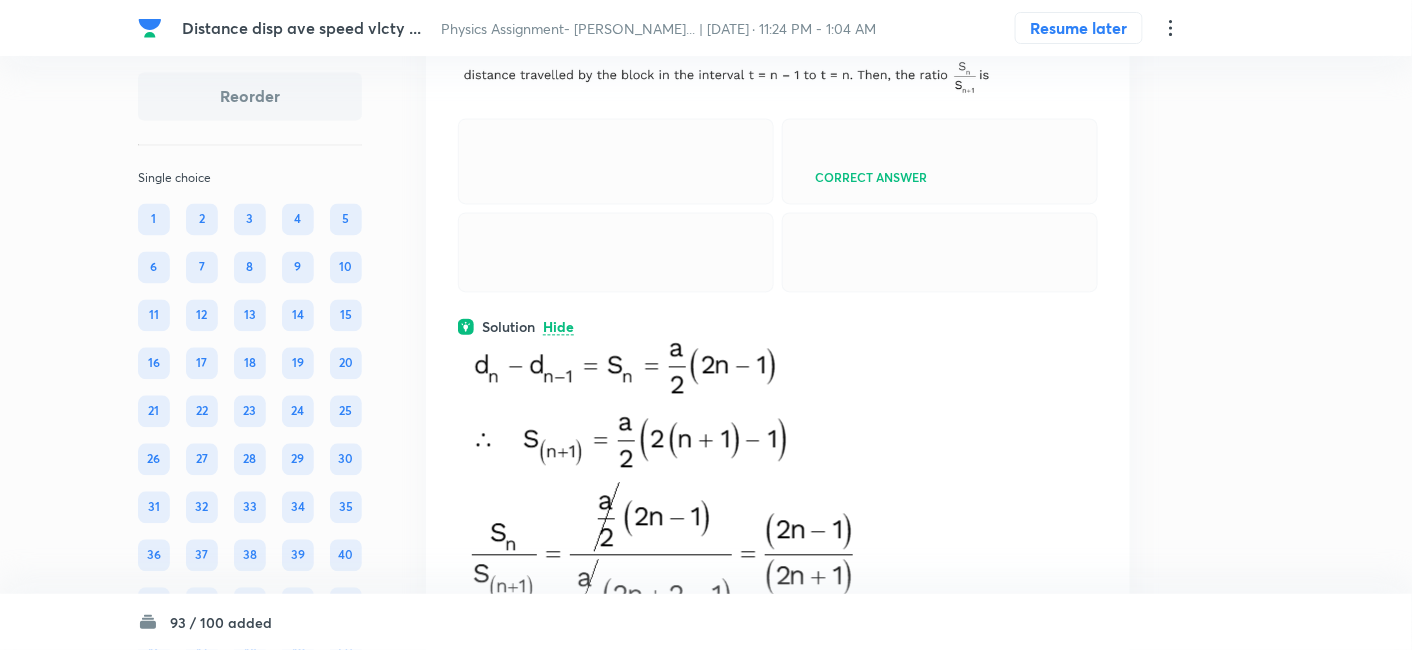 click on "View" at bounding box center [559, -224] 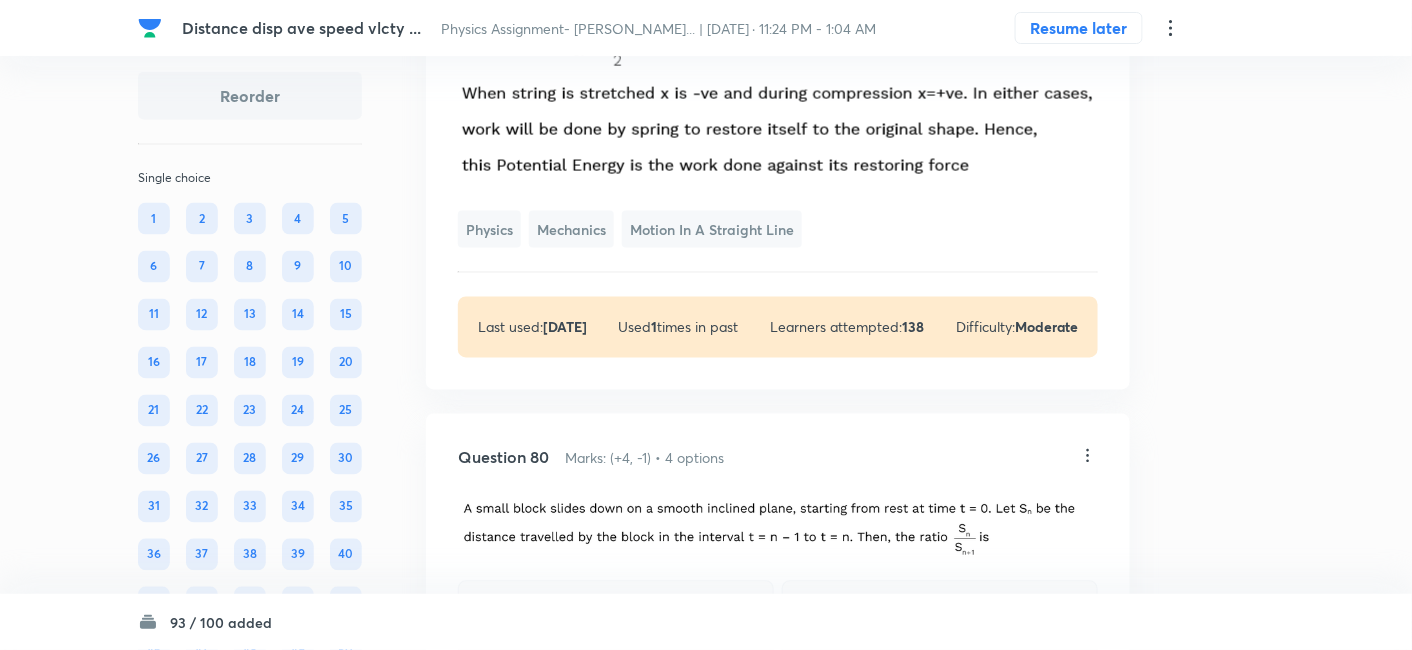 scroll, scrollTop: 48620, scrollLeft: 0, axis: vertical 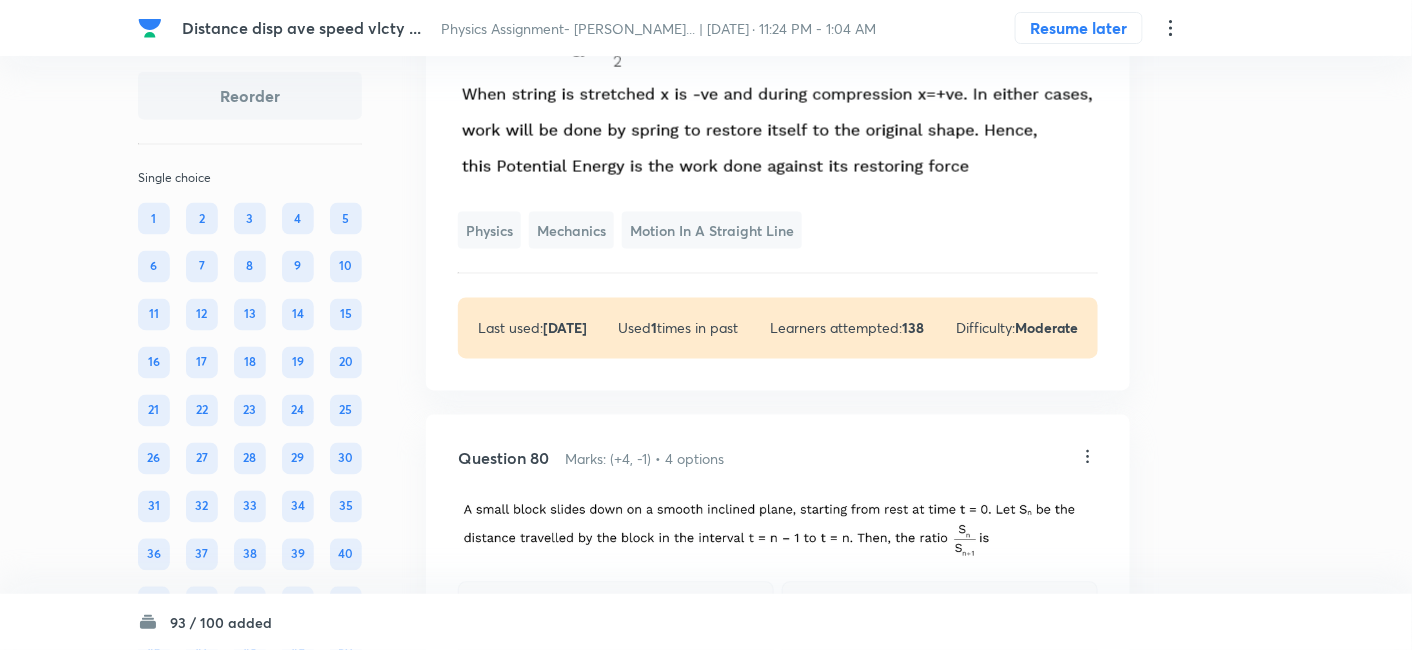 click 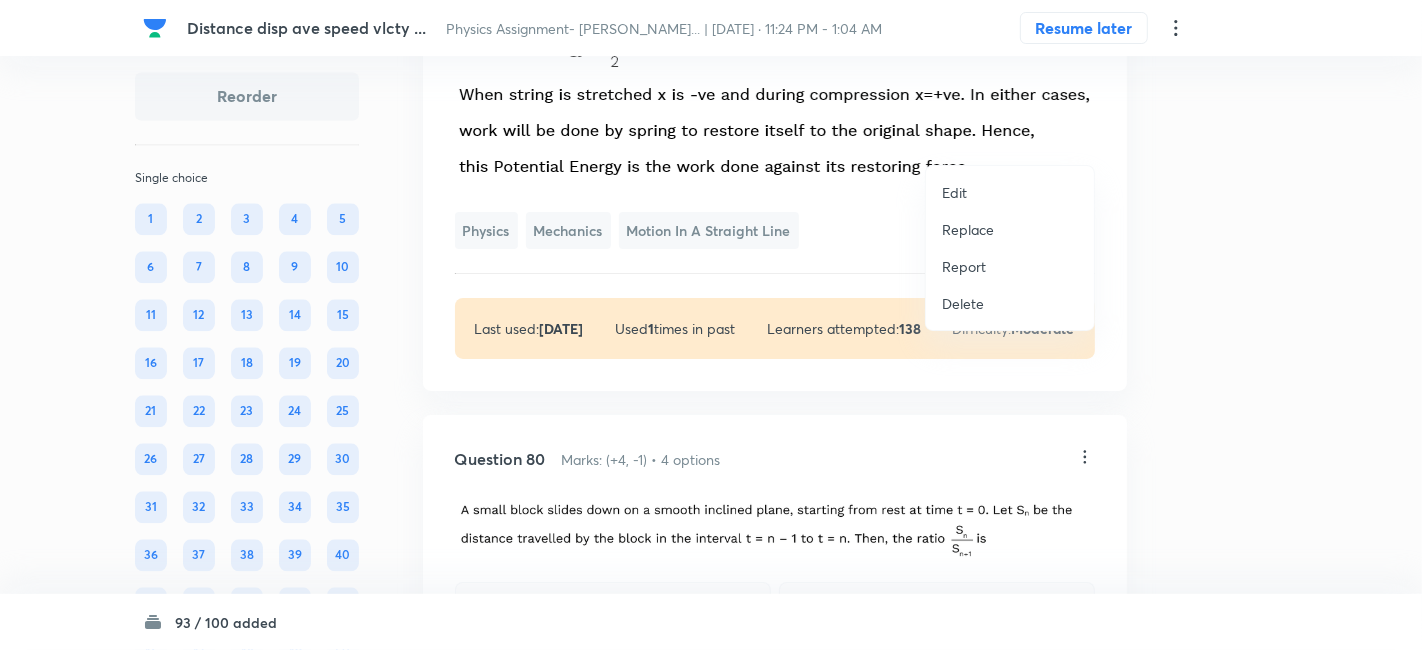 click on "Replace" at bounding box center (1010, 229) 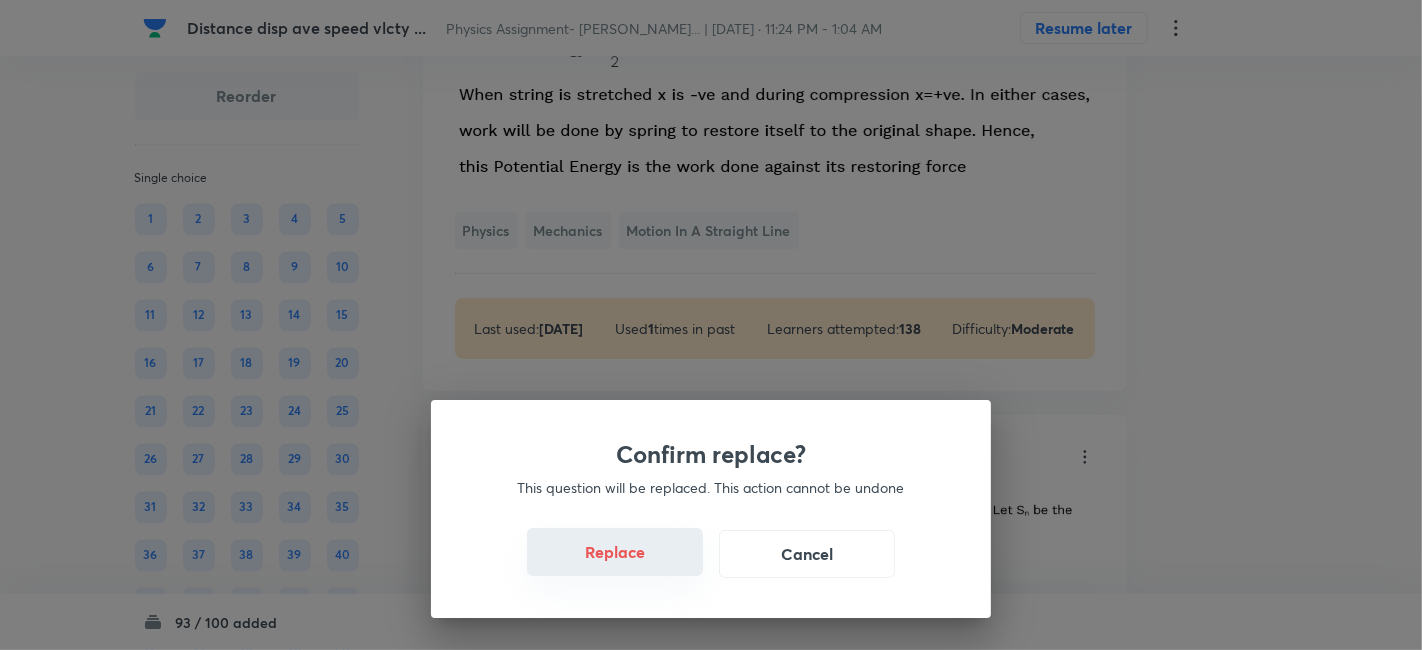 click on "Replace" at bounding box center [615, 552] 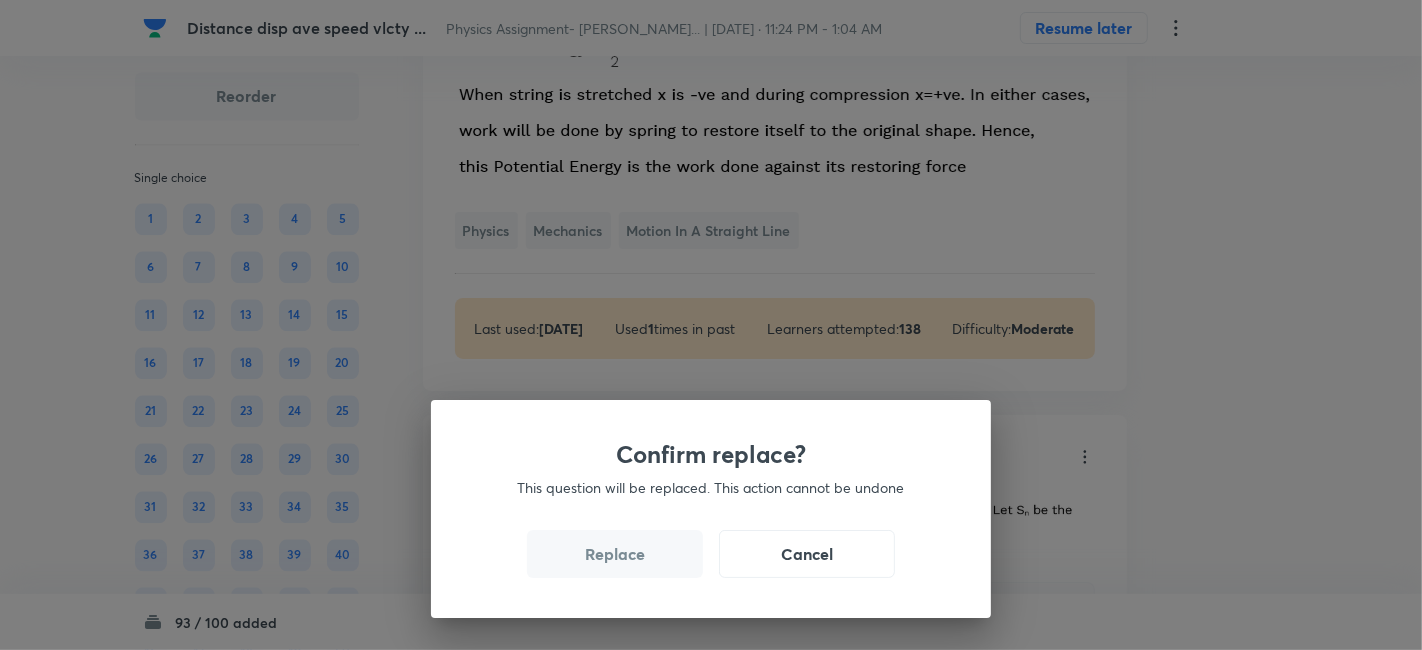 click on "Replace" at bounding box center [615, 554] 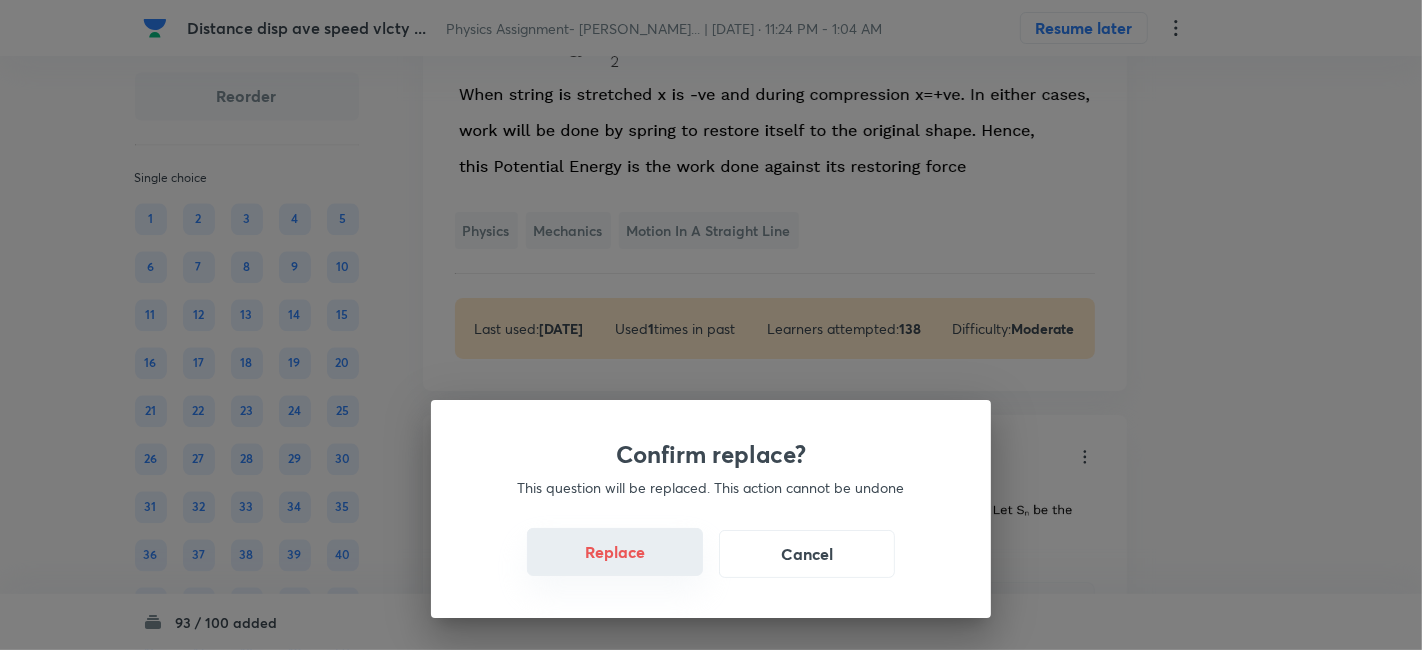 click on "Replace" at bounding box center [615, 552] 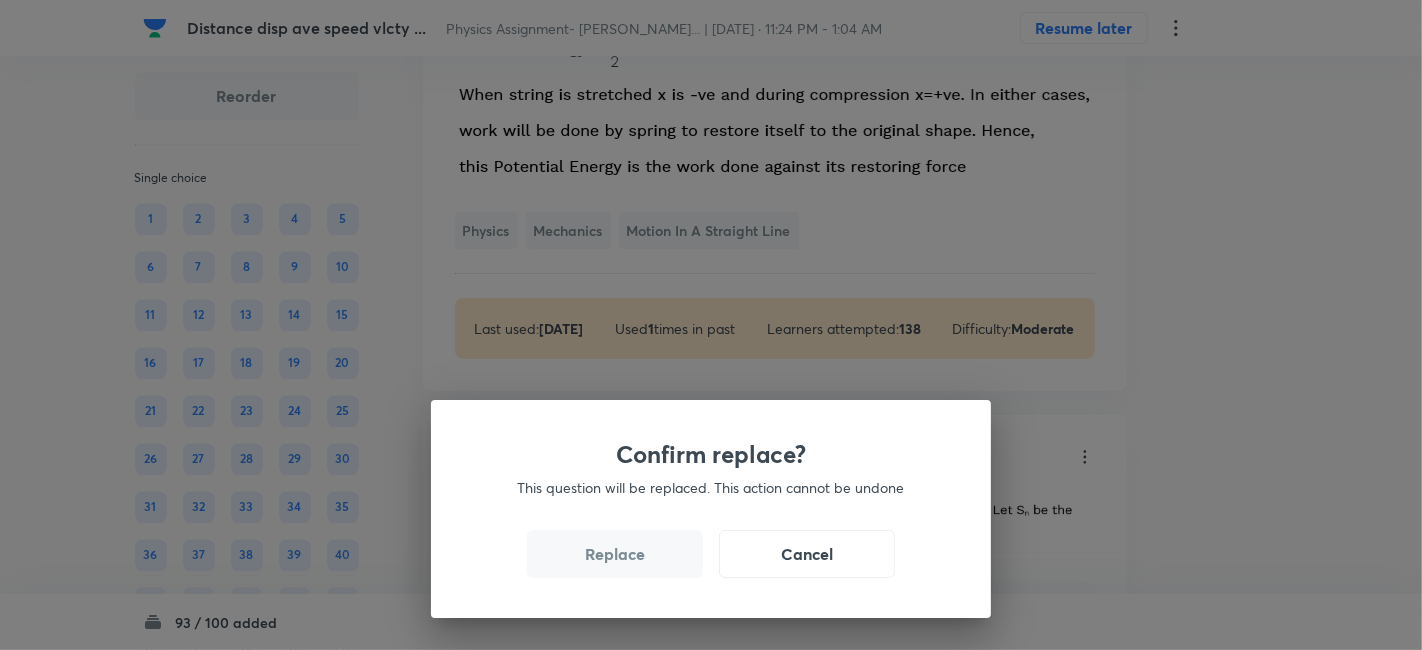 click on "Replace" at bounding box center (615, 554) 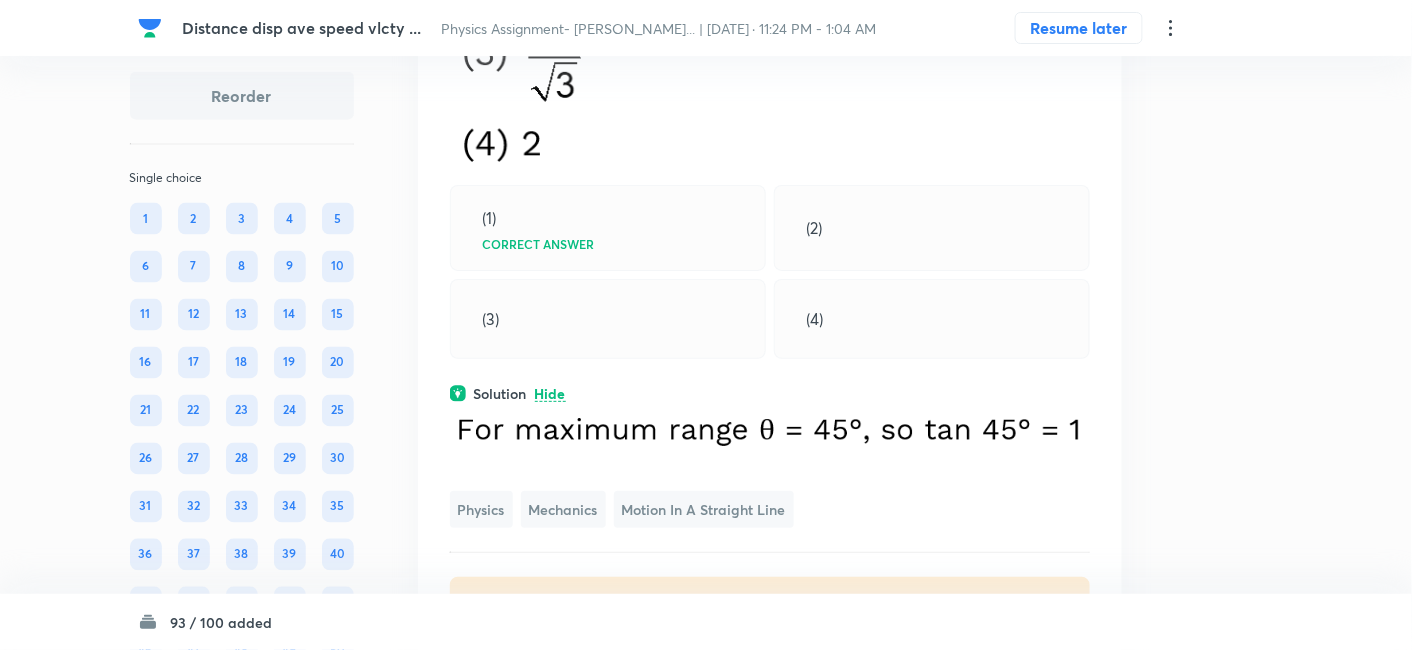 click on "Question 79 Marks: (+4, -1) • 4 options (1) Correct answer (2) (3) (4) Solution Hide Physics Mechanics Motion in a Straight Line Last used:  9 months ago Used  1  times in past Learners attempted:  124 Difficulty: Hard" at bounding box center [770, 141] 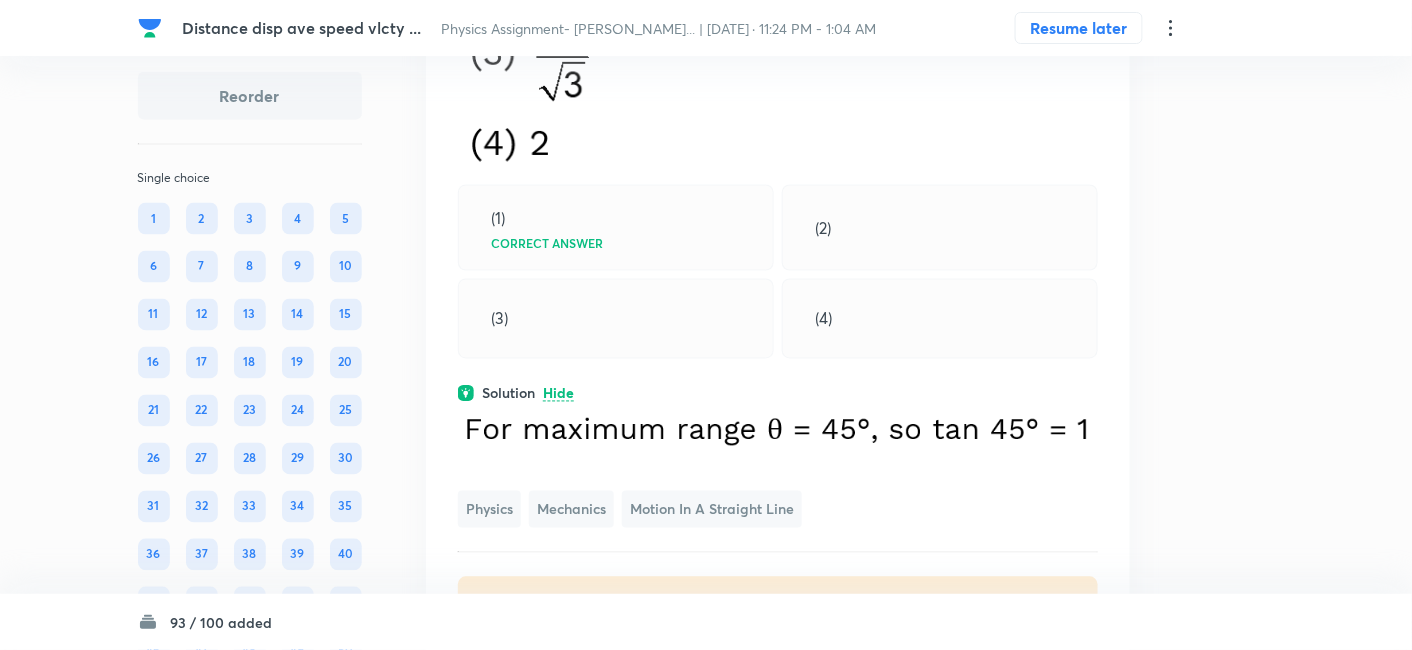 click at bounding box center (778, -73) 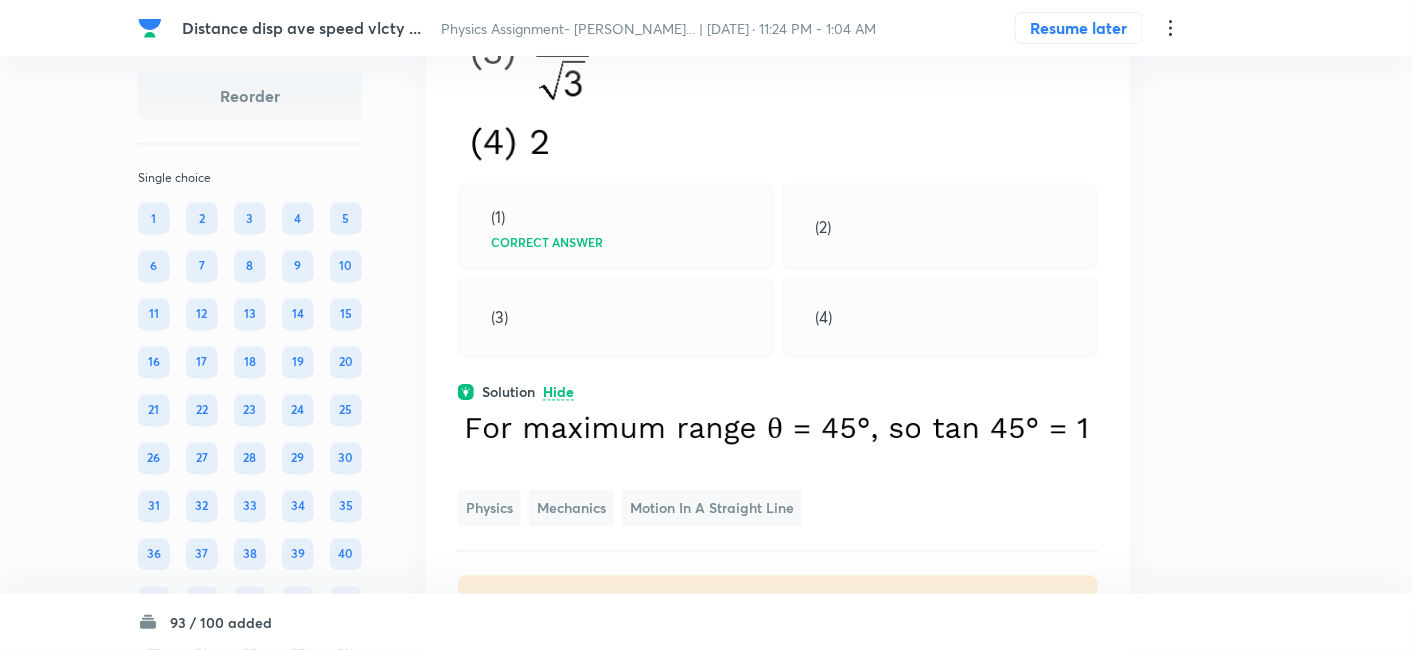 scroll, scrollTop: 48611, scrollLeft: 0, axis: vertical 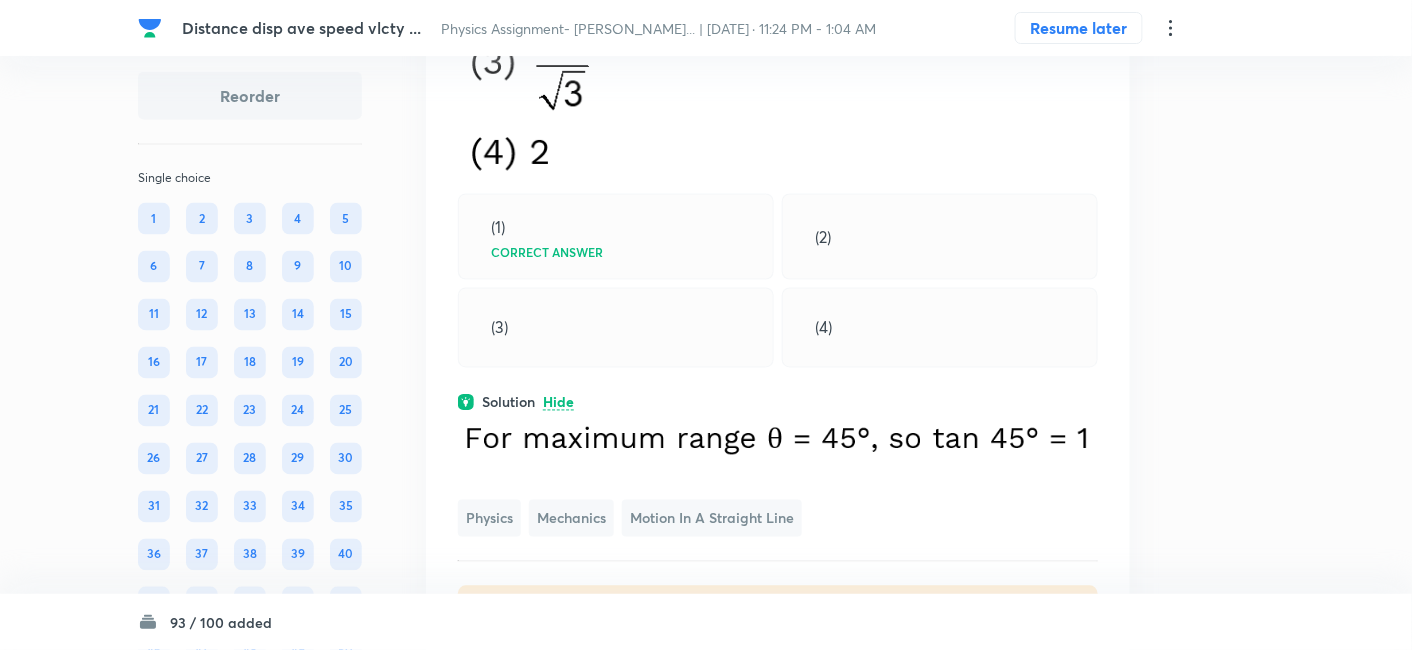 click 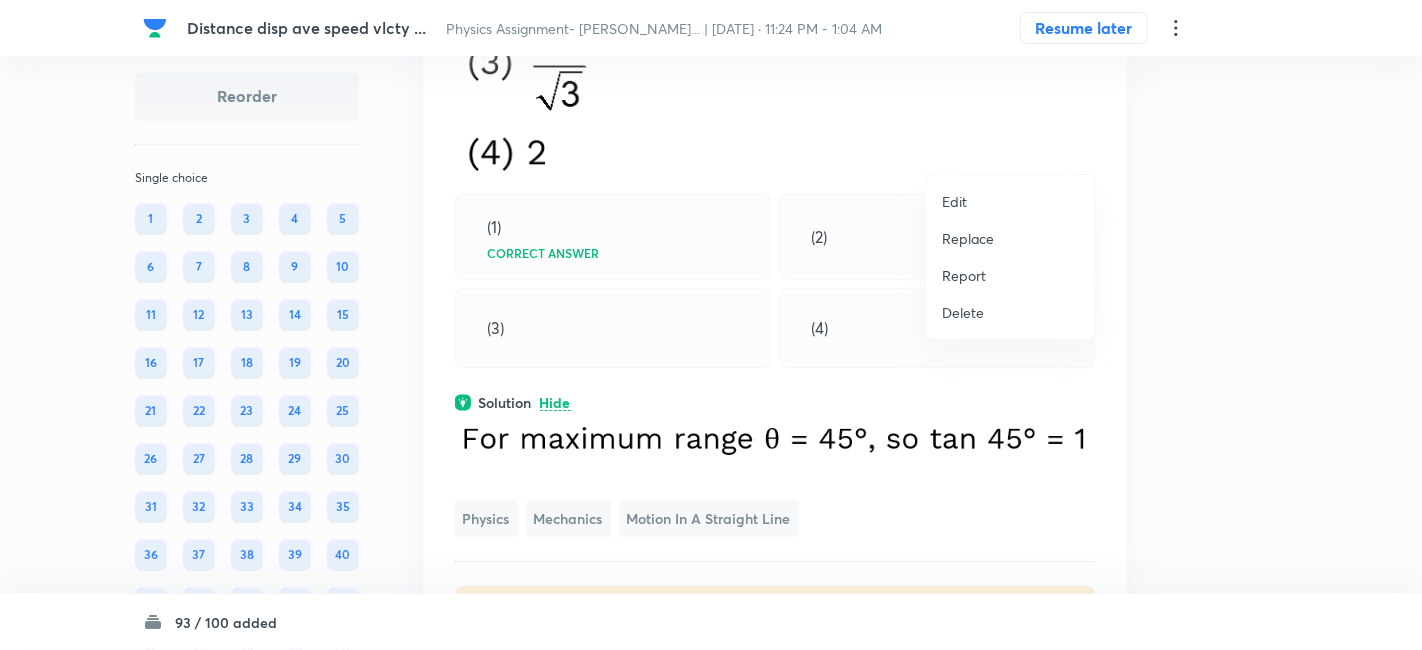 click on "Replace" at bounding box center [968, 238] 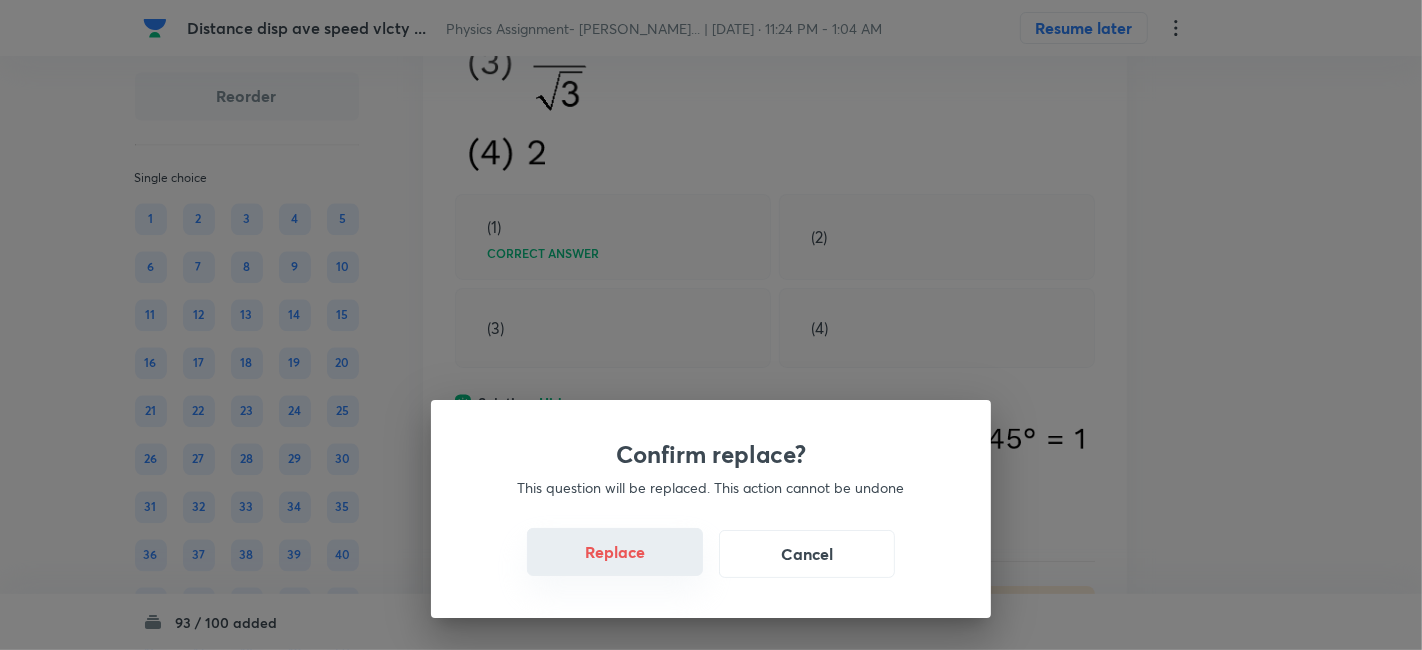click on "Replace" at bounding box center (615, 552) 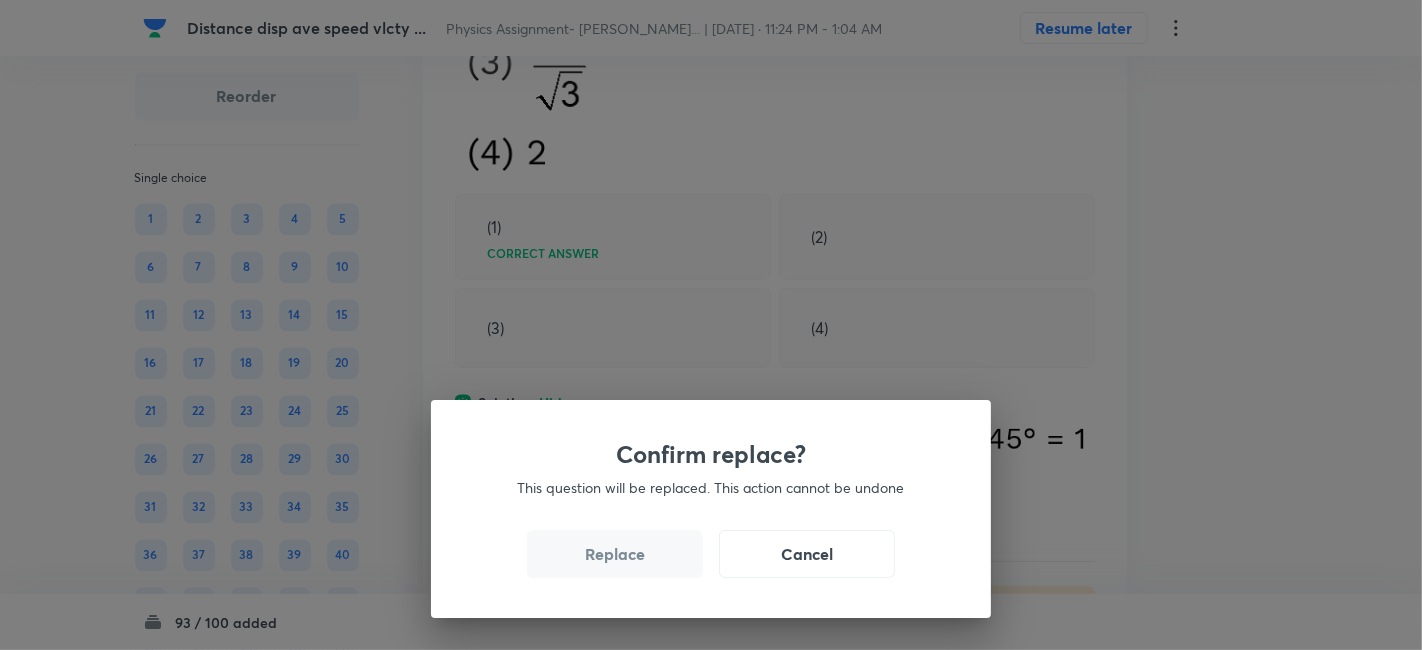 click on "Replace" at bounding box center [615, 554] 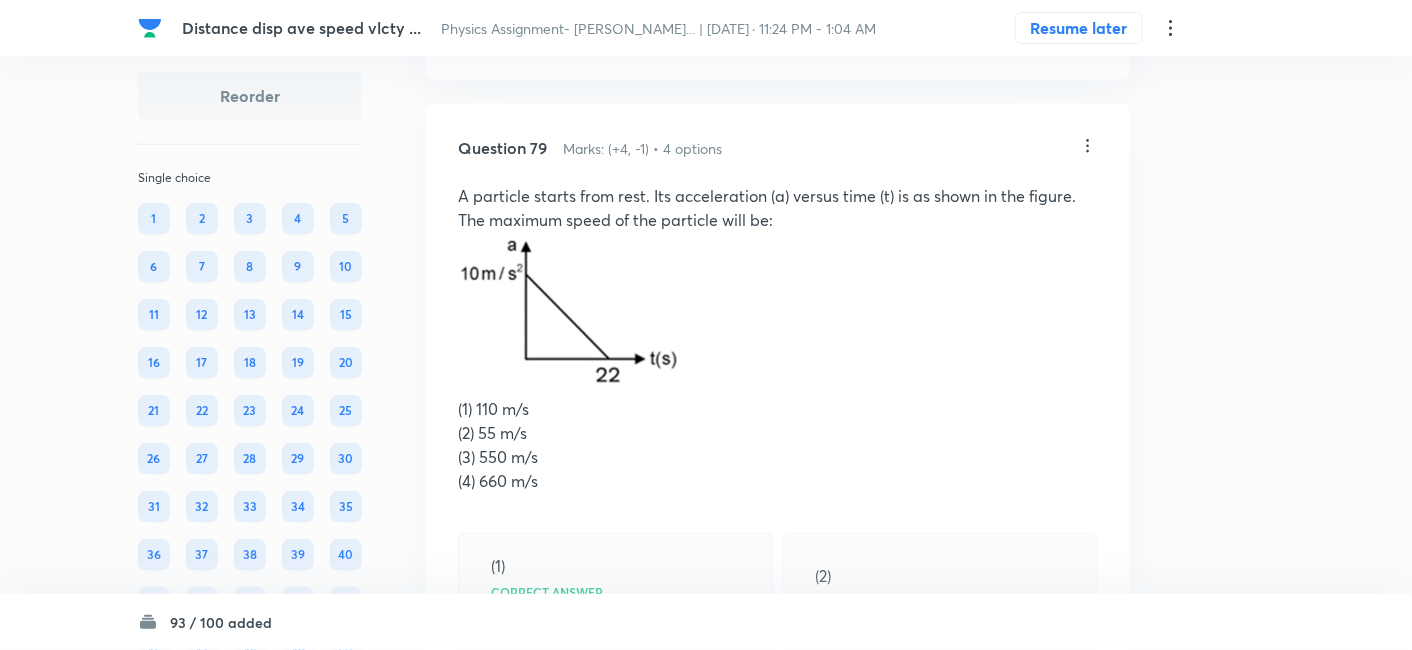 scroll, scrollTop: 48091, scrollLeft: 0, axis: vertical 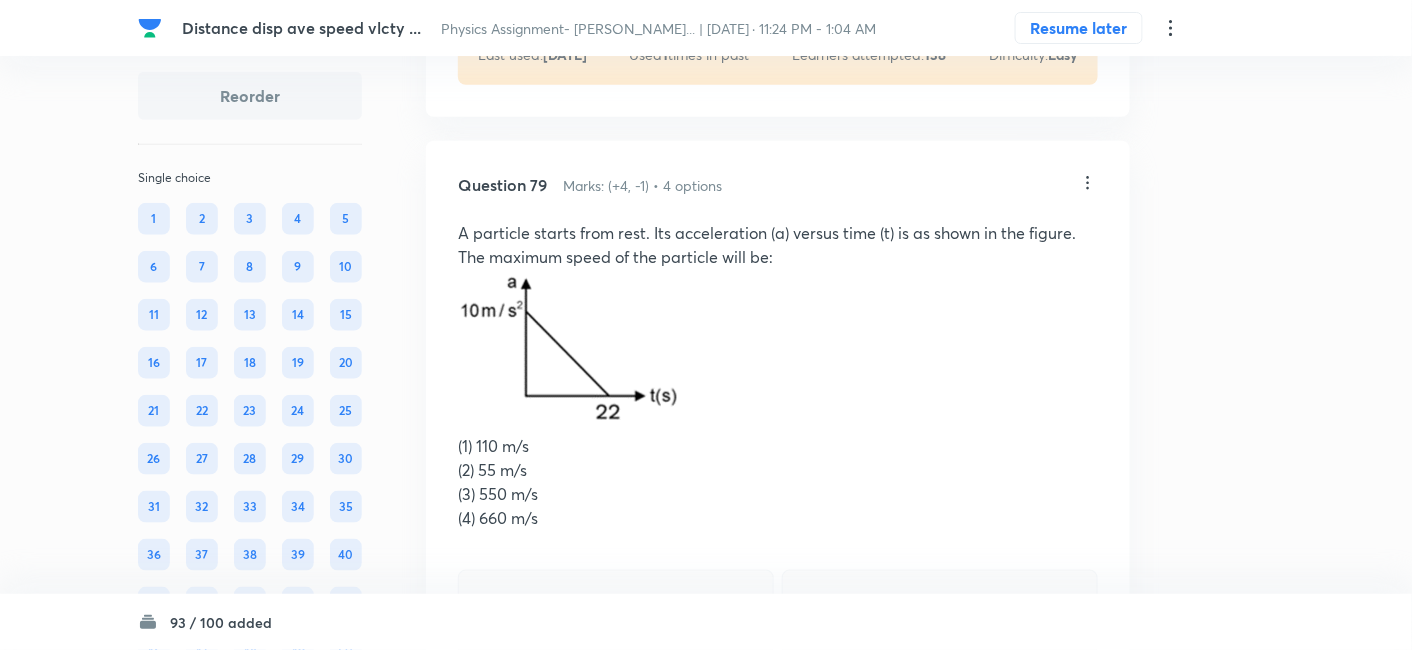 click on "View" at bounding box center (559, -35) 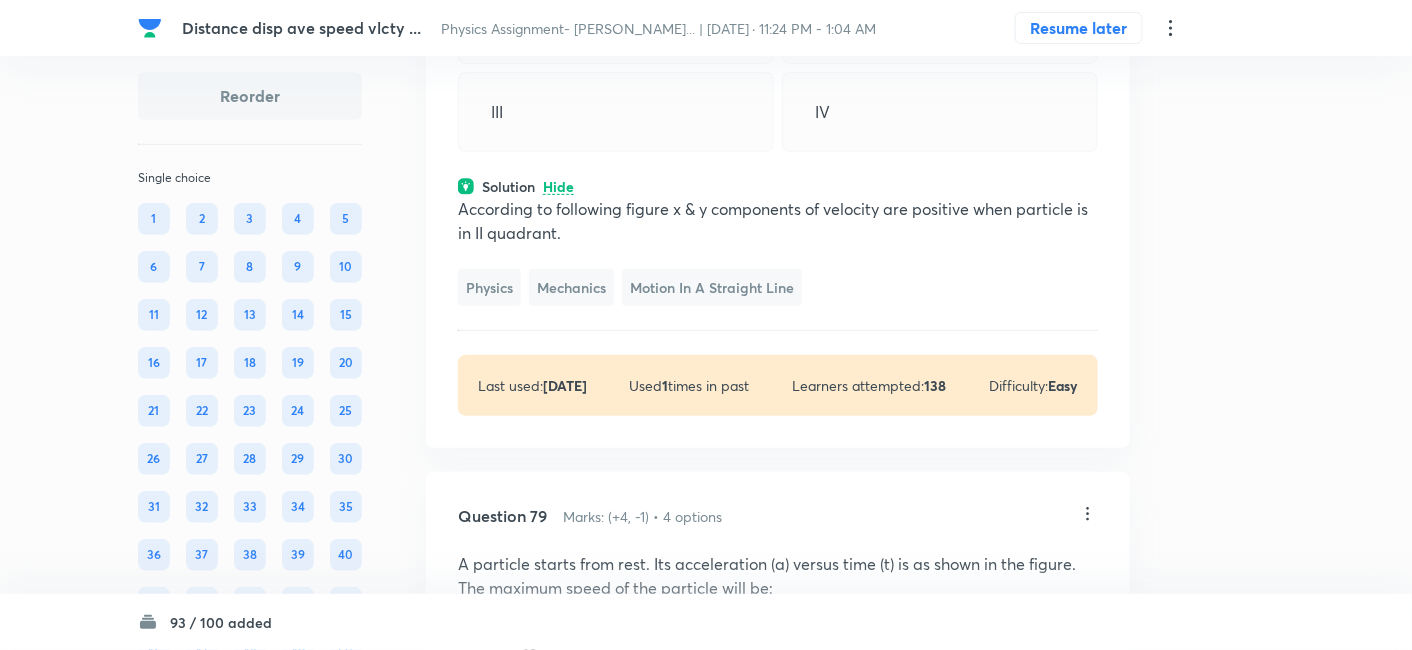 scroll, scrollTop: 47865, scrollLeft: 0, axis: vertical 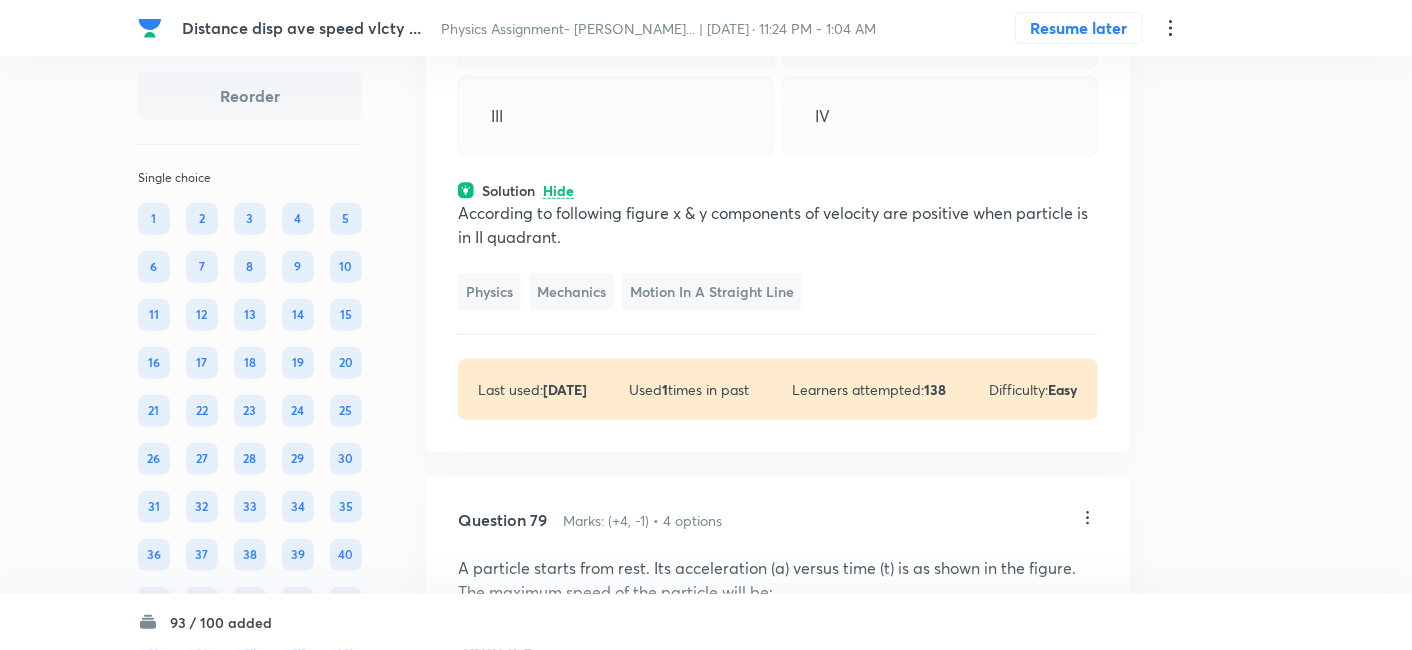 click 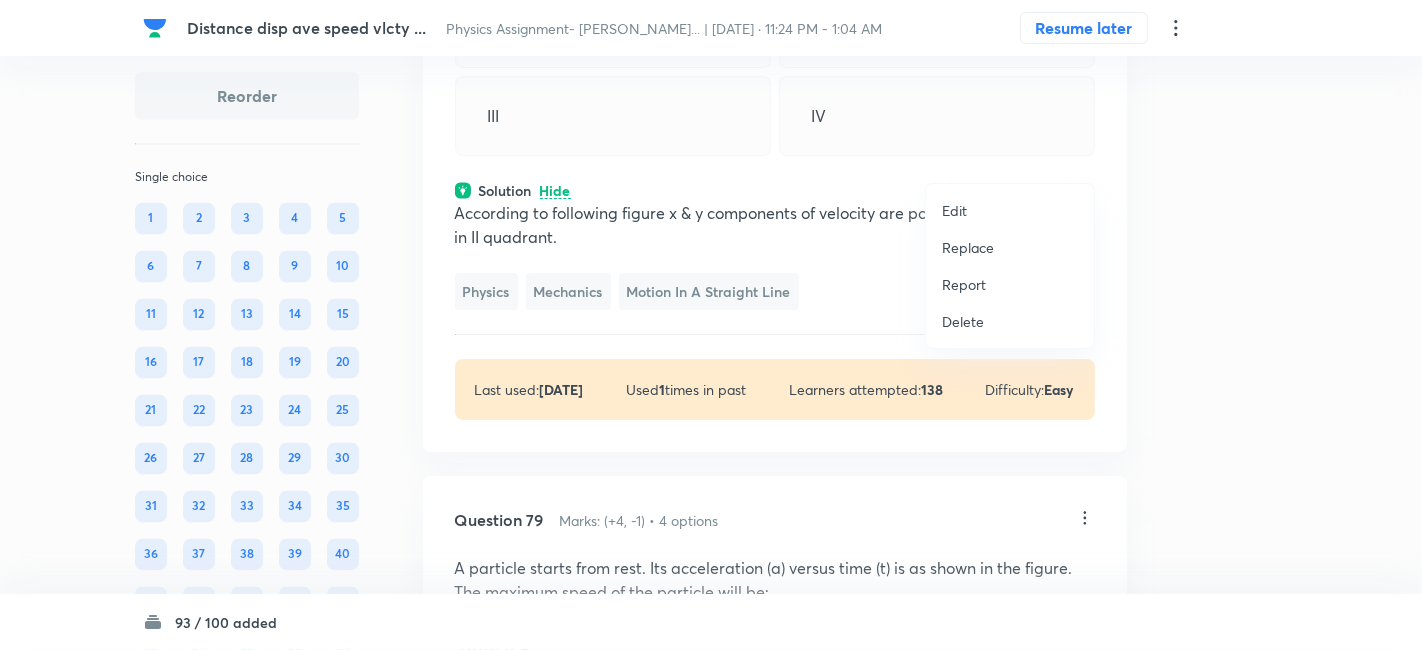 click on "Edit" at bounding box center [1010, 210] 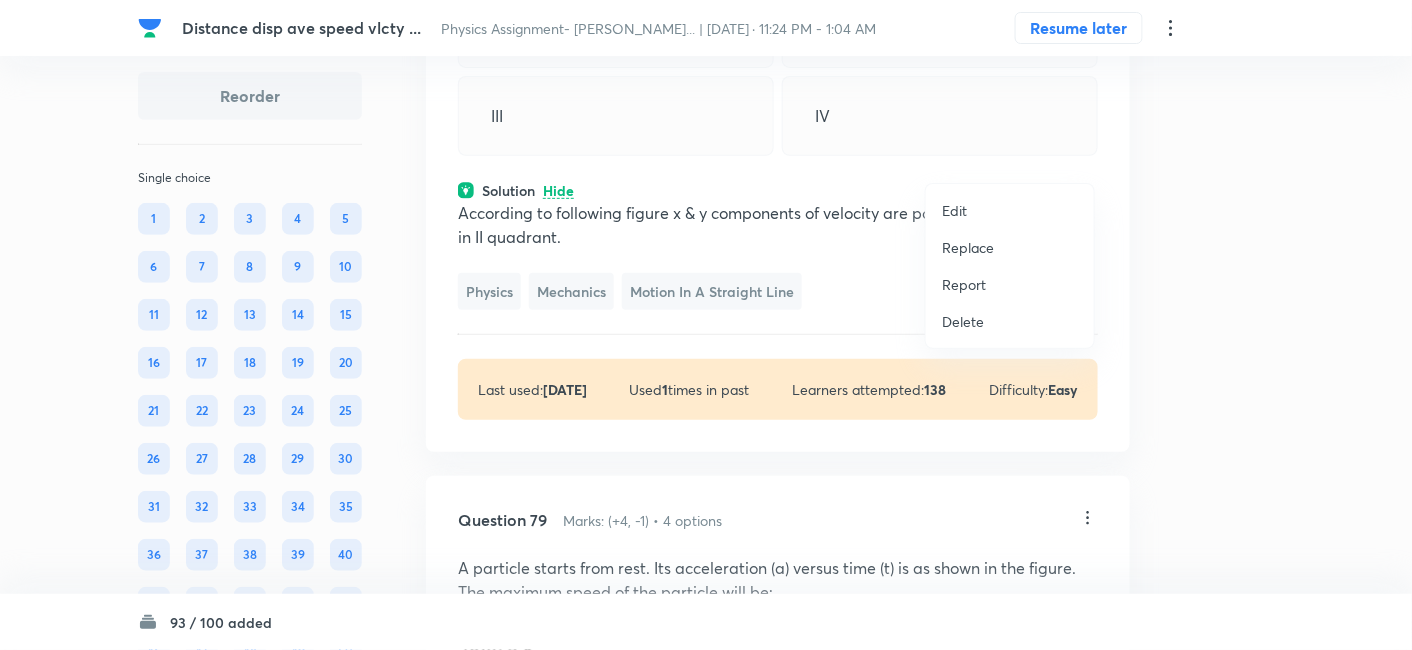 click on "Edit" at bounding box center (1010, 210) 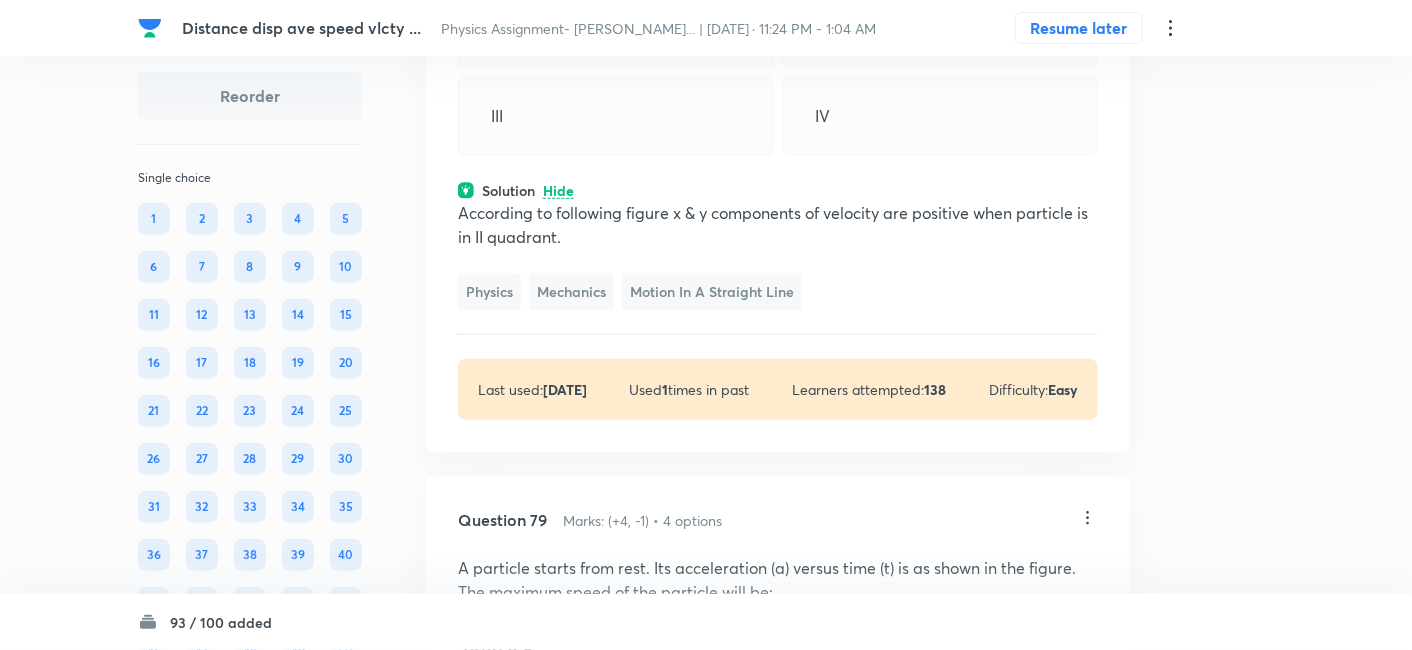 scroll, scrollTop: 0, scrollLeft: 0, axis: both 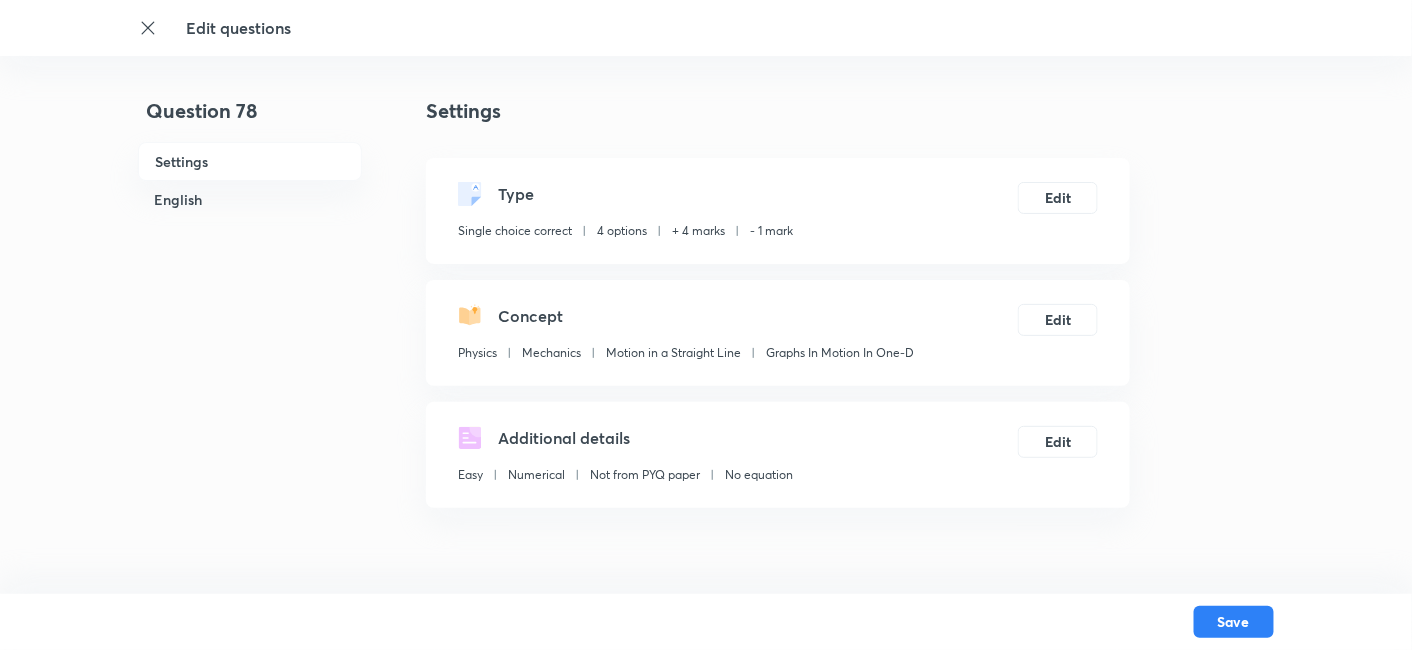checkbox on "true" 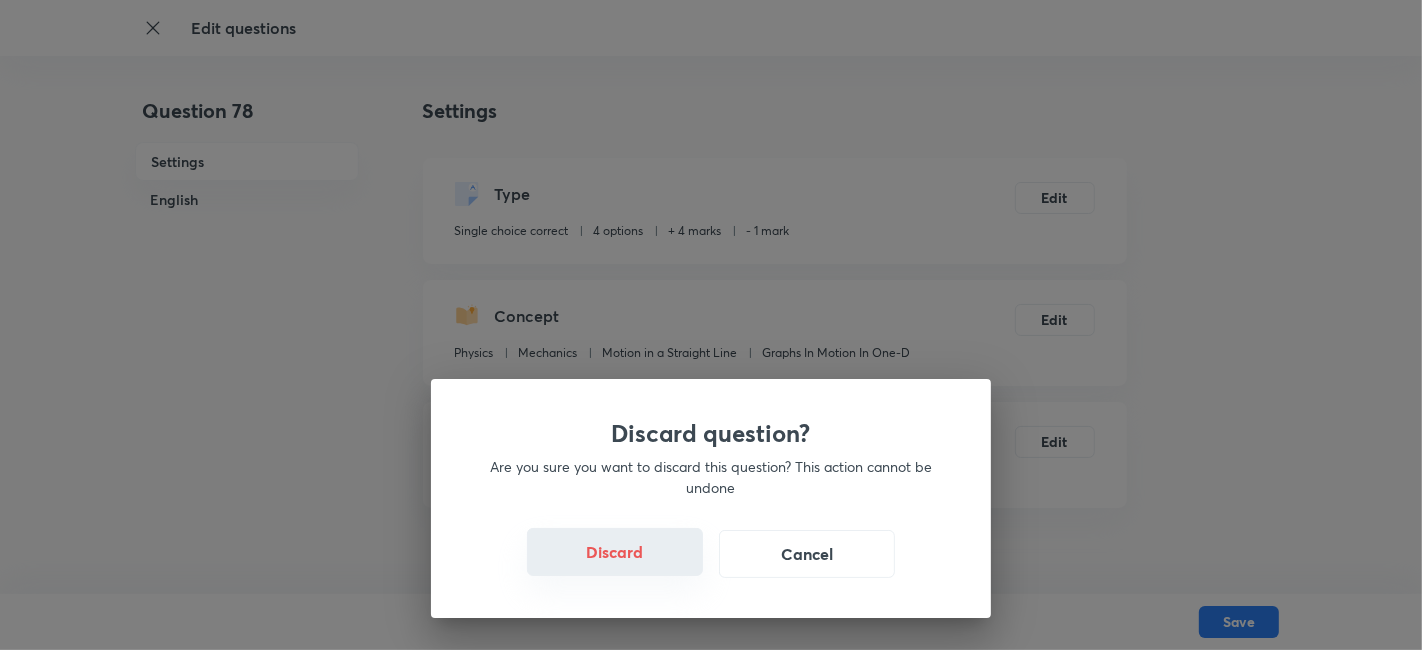 click on "Discard" at bounding box center [615, 552] 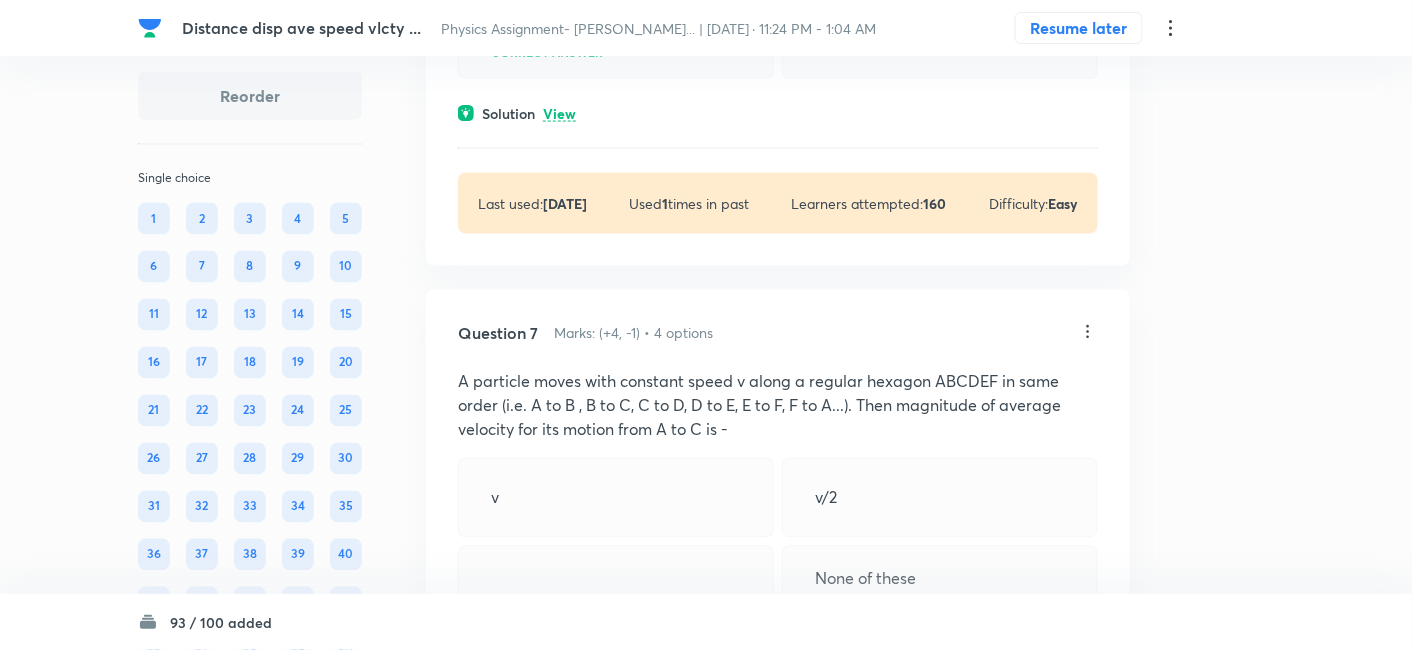 scroll, scrollTop: 47587, scrollLeft: 0, axis: vertical 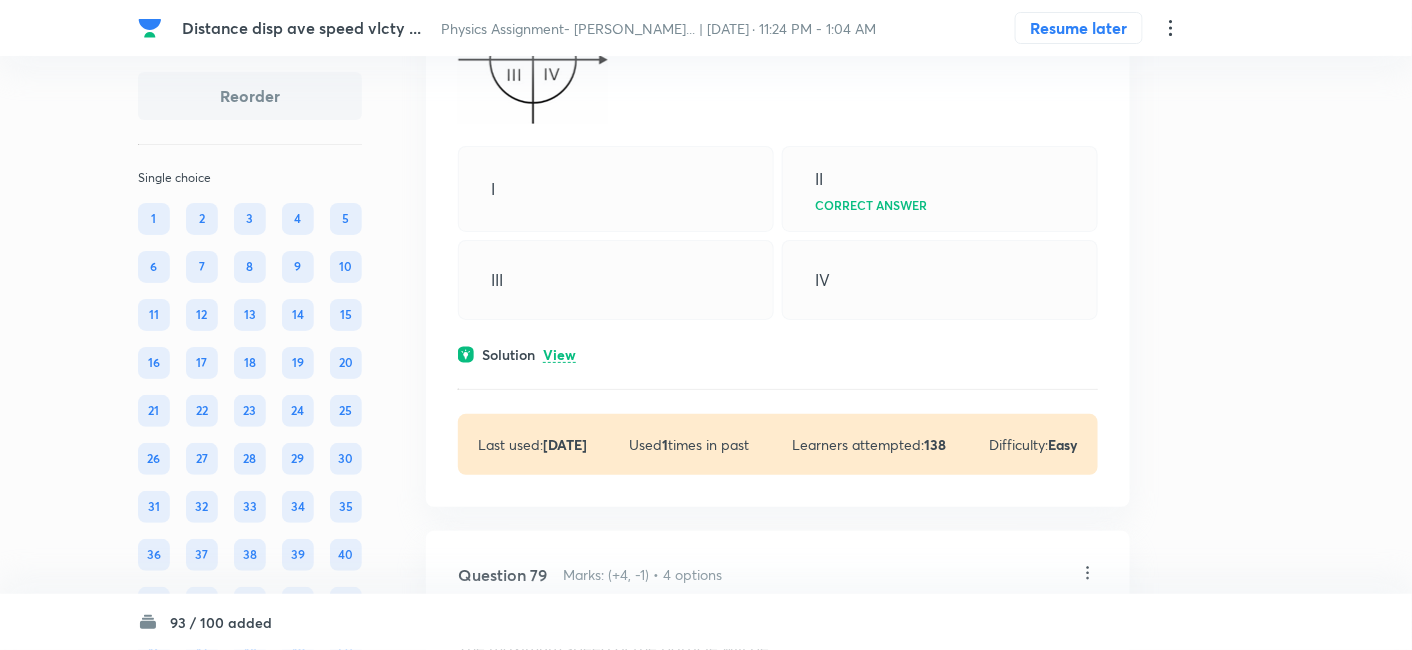 click 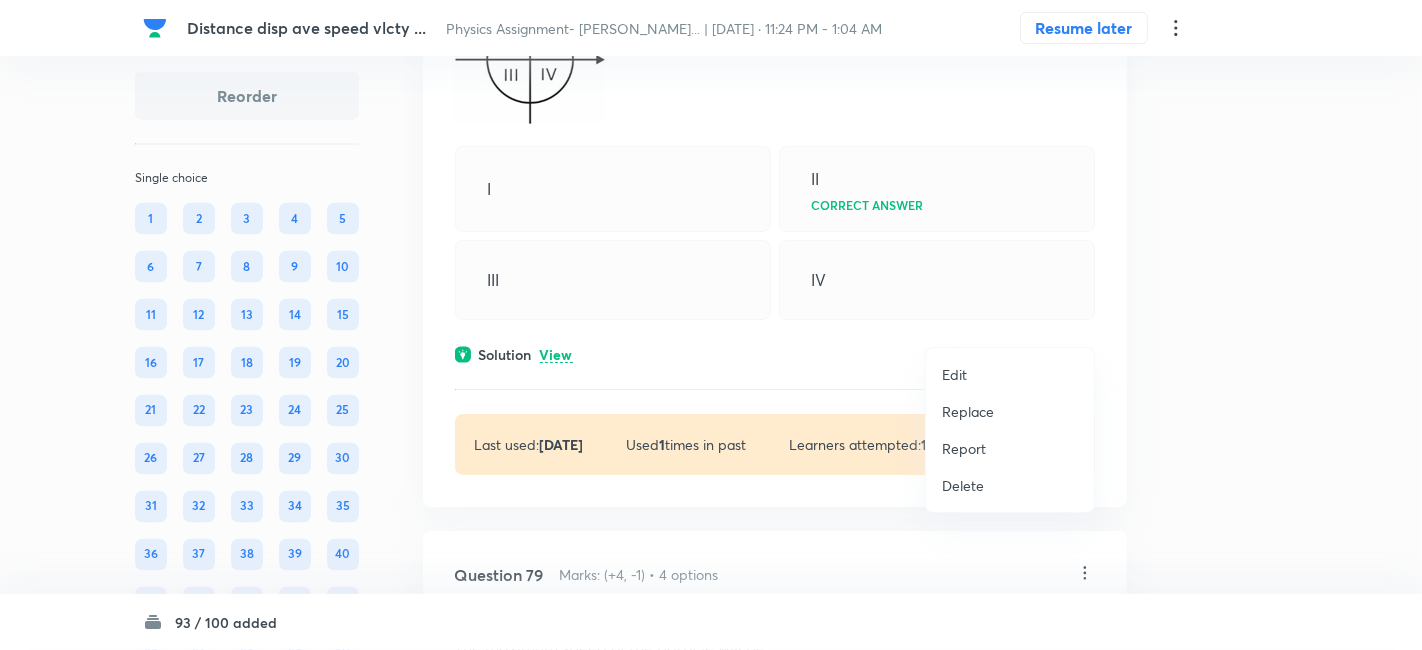 click on "Replace" at bounding box center (968, 411) 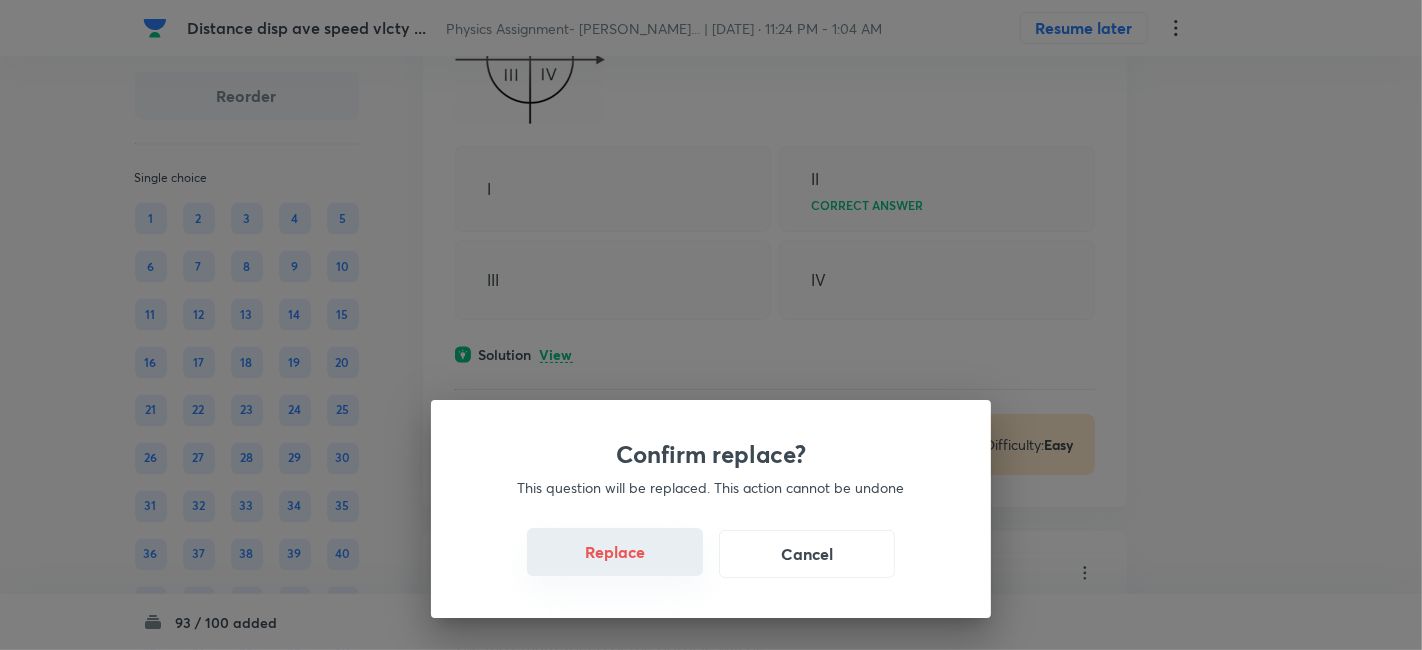 click on "Replace" at bounding box center (615, 552) 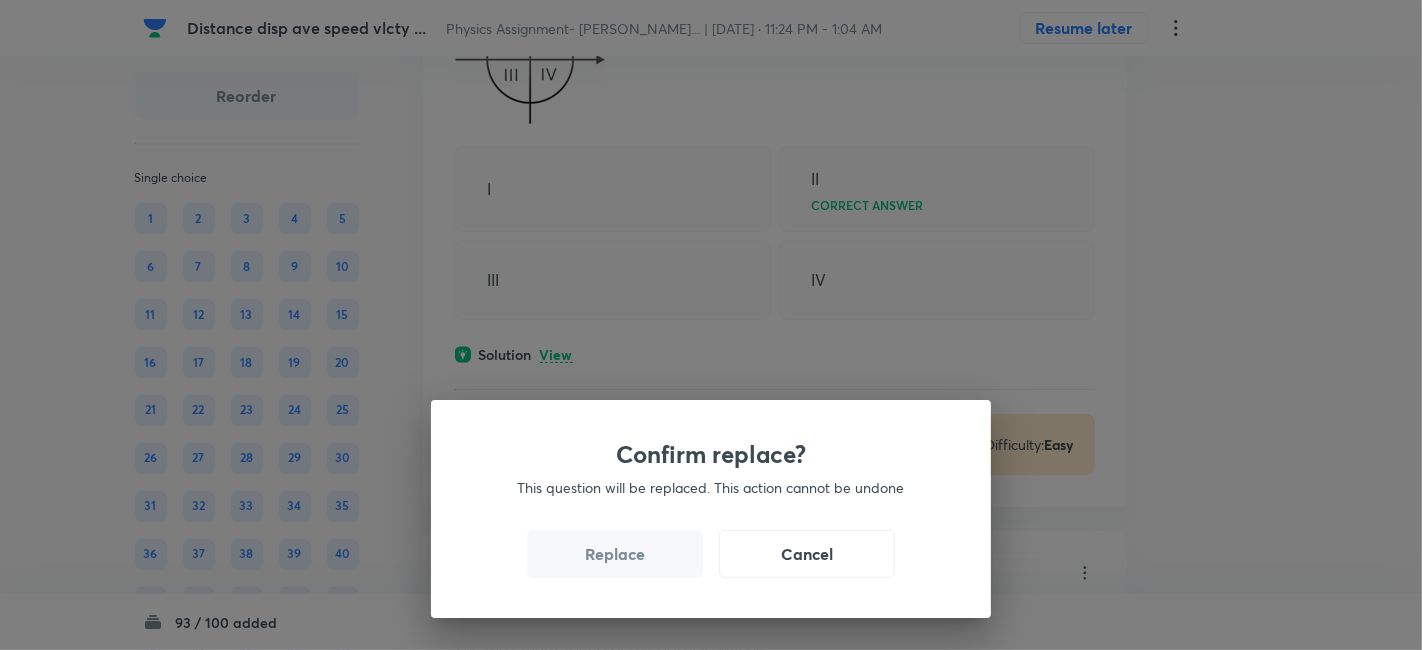 click on "Replace" at bounding box center (615, 554) 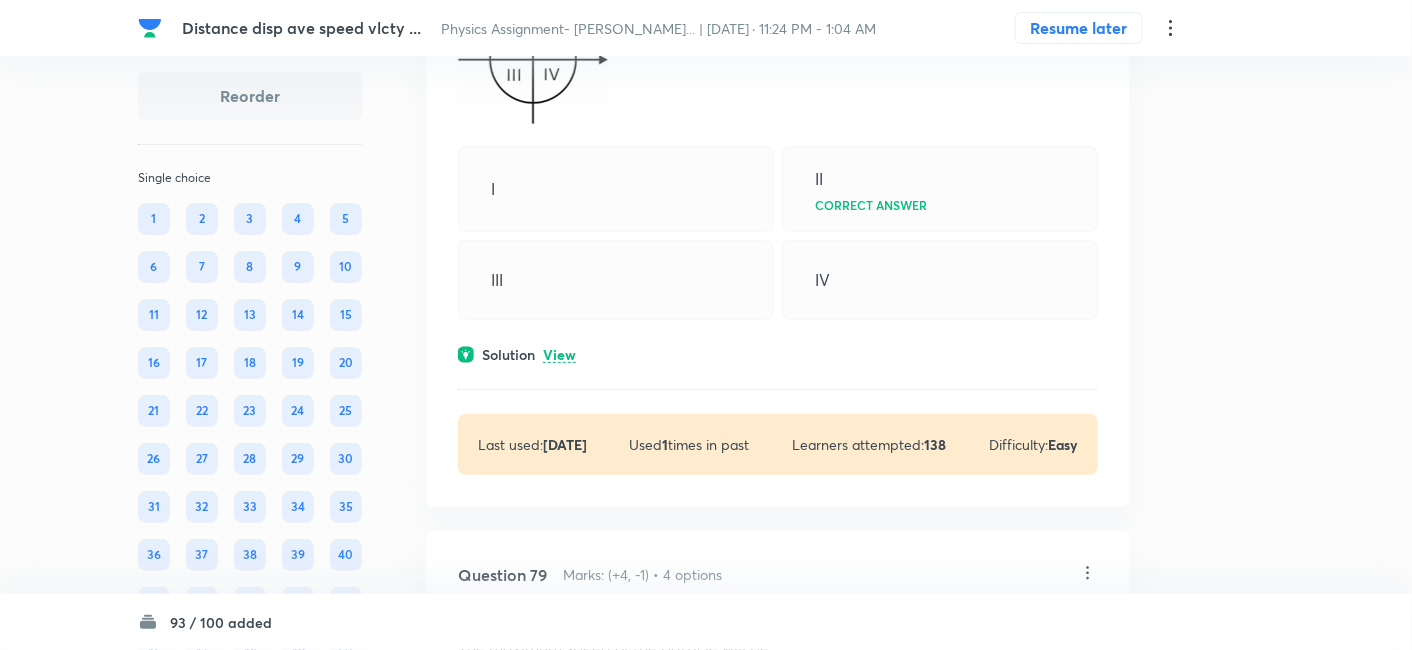 click at bounding box center (778, 62) 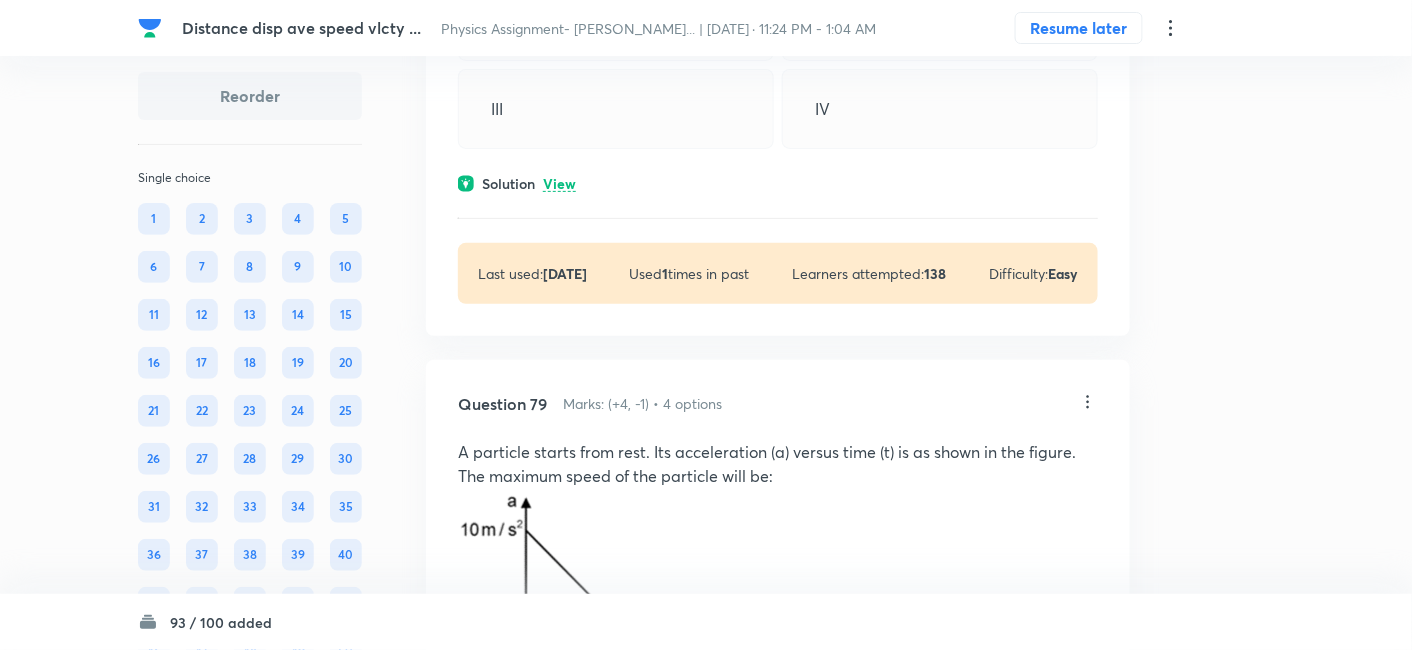 scroll, scrollTop: 47757, scrollLeft: 0, axis: vertical 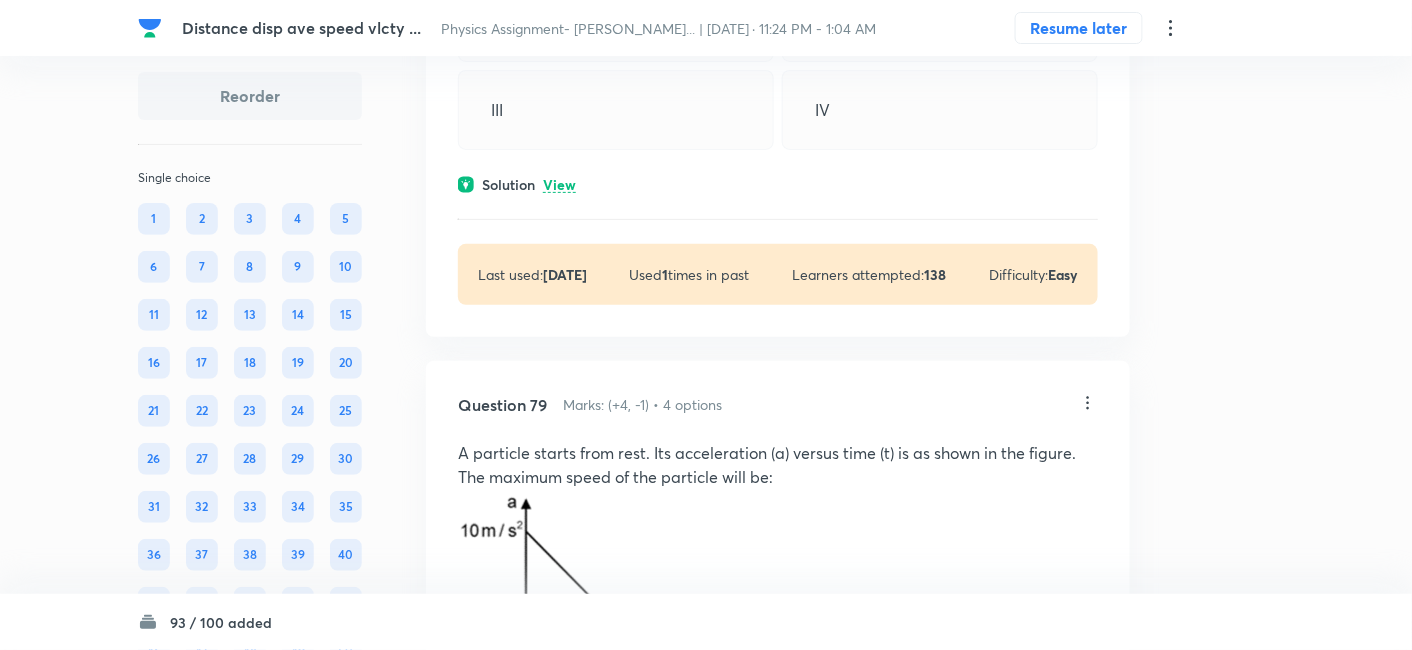 click 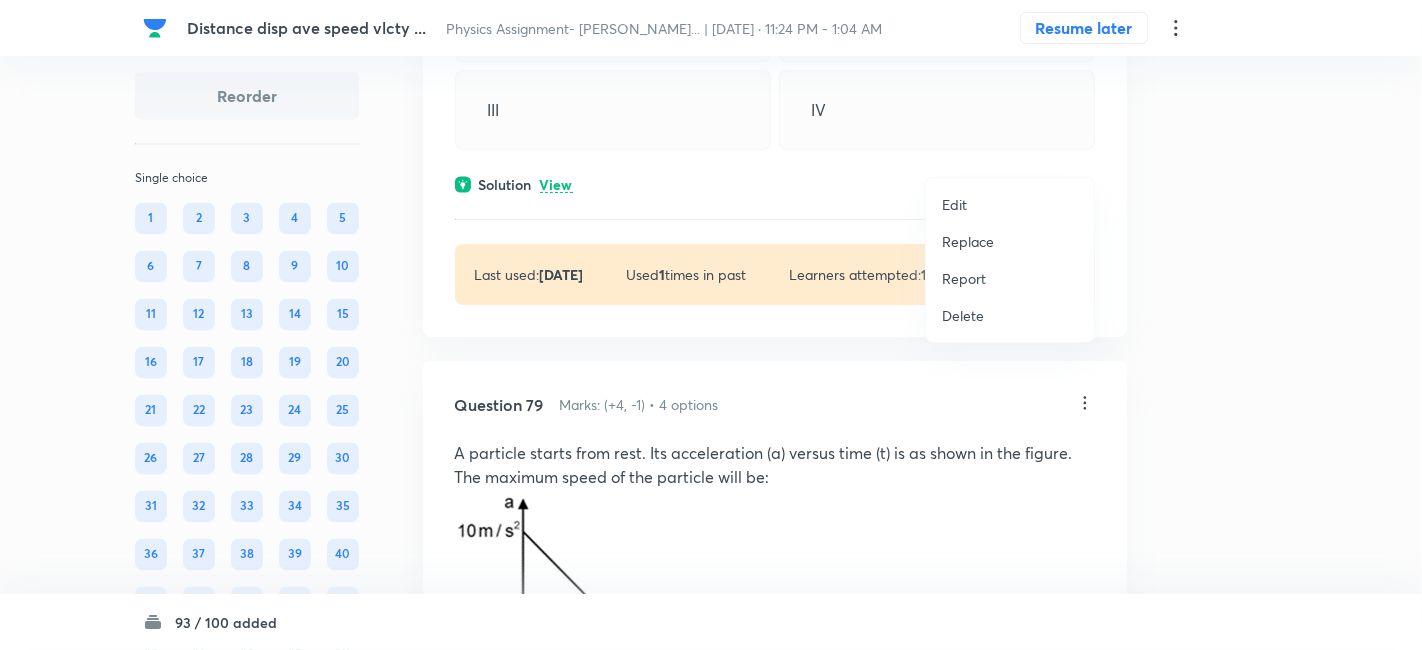click on "Replace" at bounding box center (968, 241) 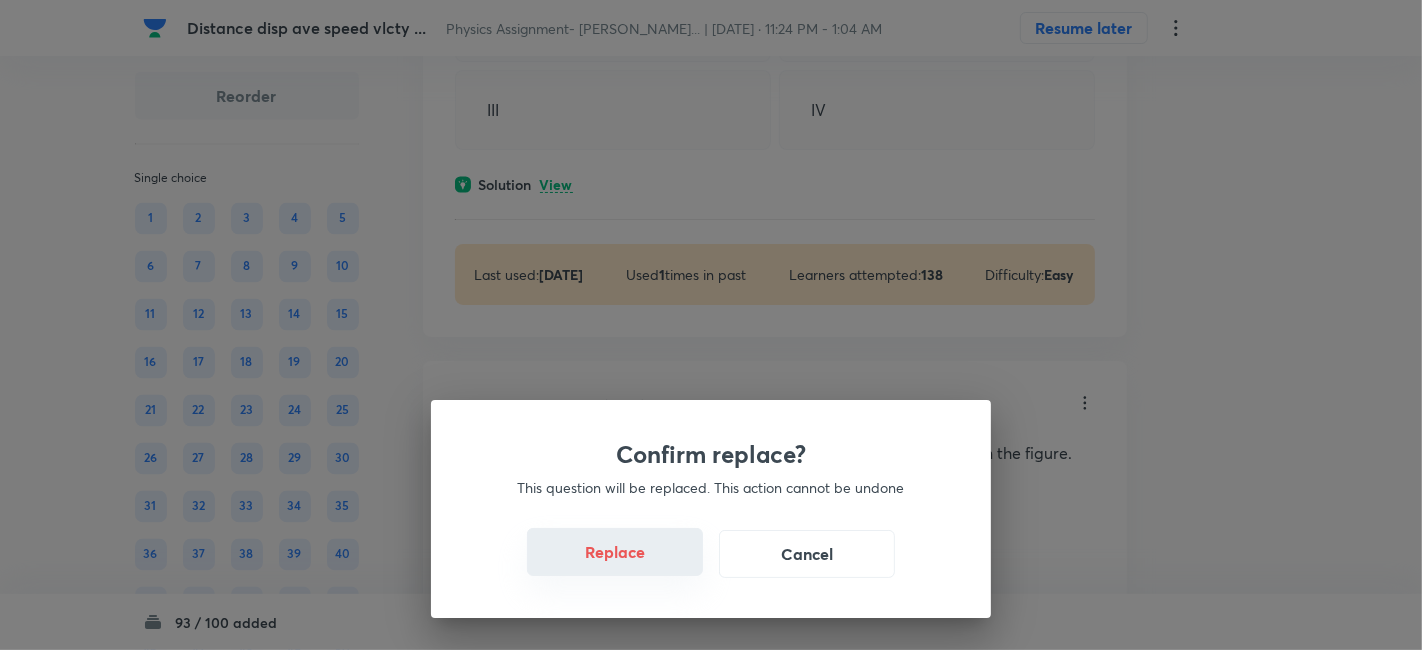 click on "Replace" at bounding box center [615, 552] 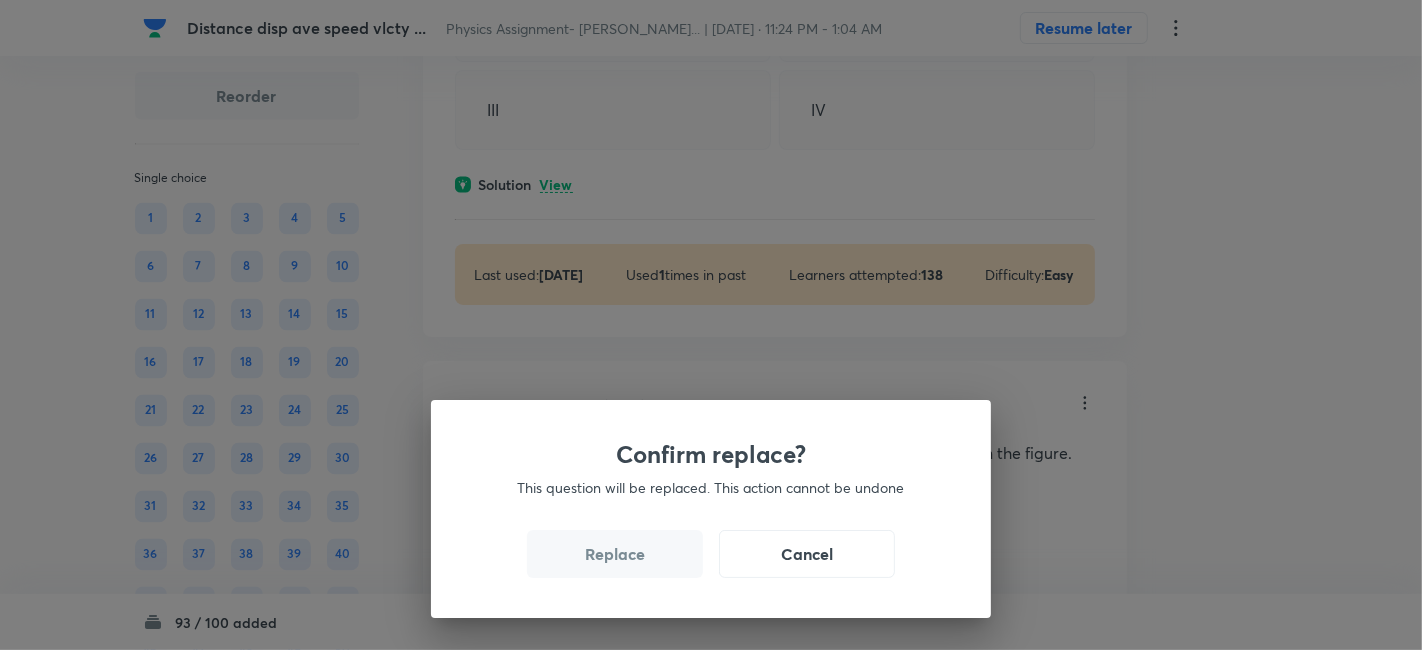 click on "Replace" at bounding box center [615, 554] 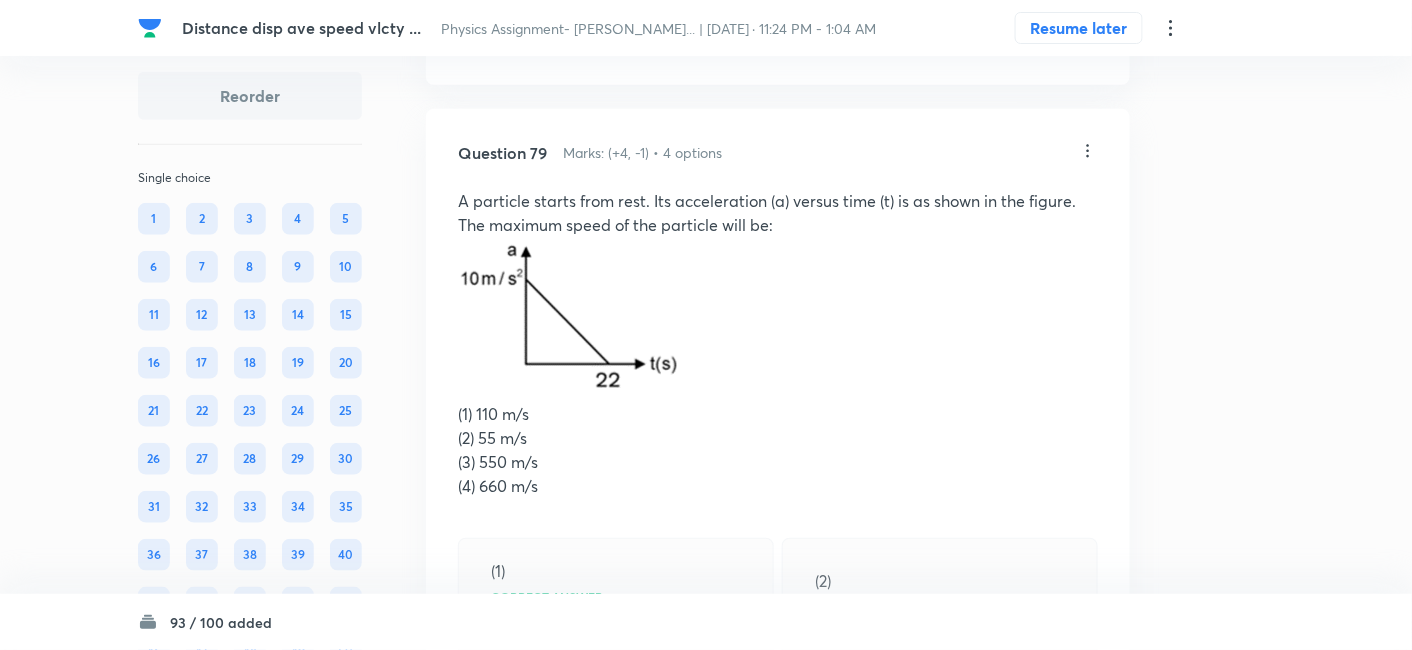 scroll, scrollTop: 48011, scrollLeft: 0, axis: vertical 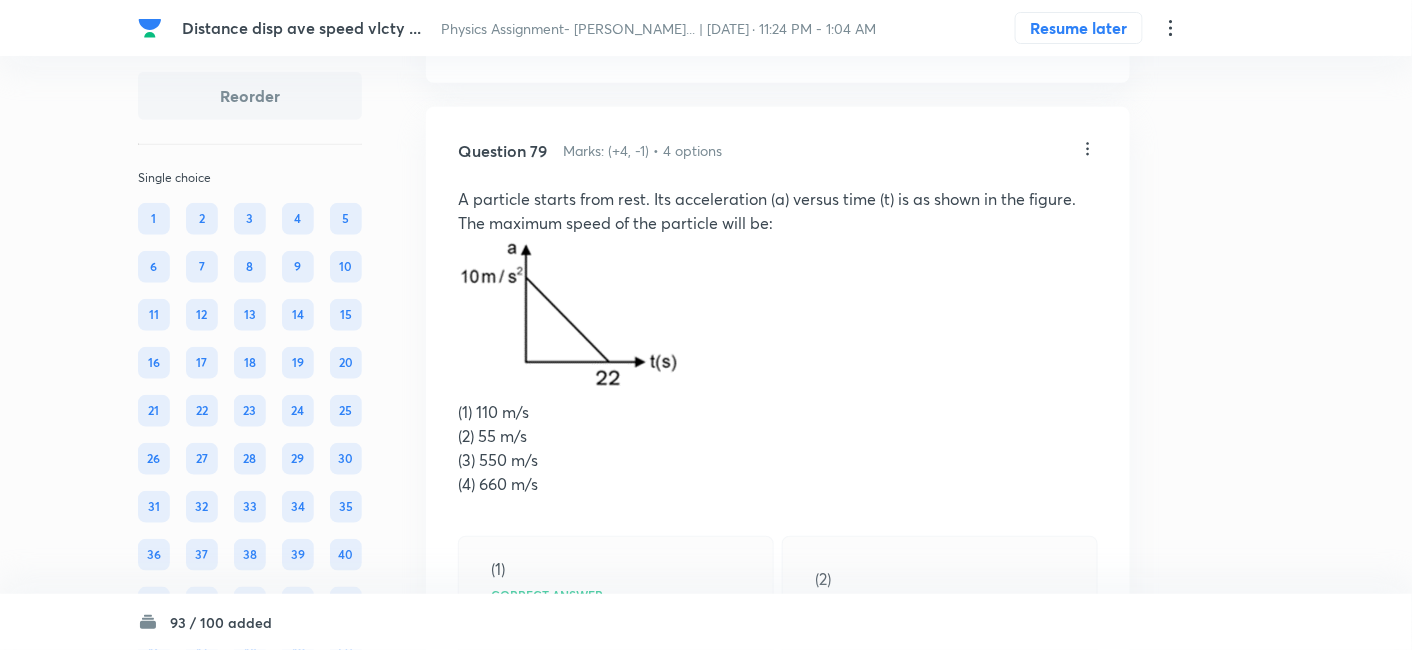 drag, startPoint x: 611, startPoint y: 564, endPoint x: 562, endPoint y: 415, distance: 156.85025 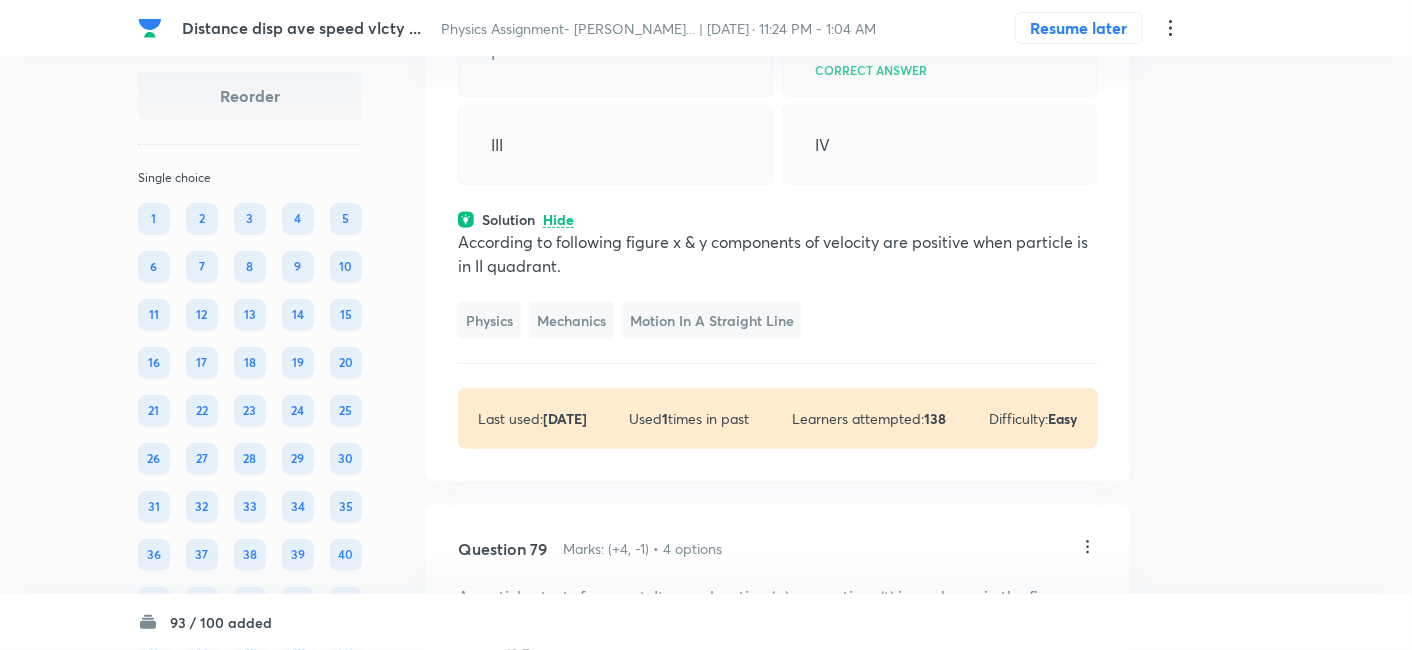 scroll, scrollTop: 47715, scrollLeft: 0, axis: vertical 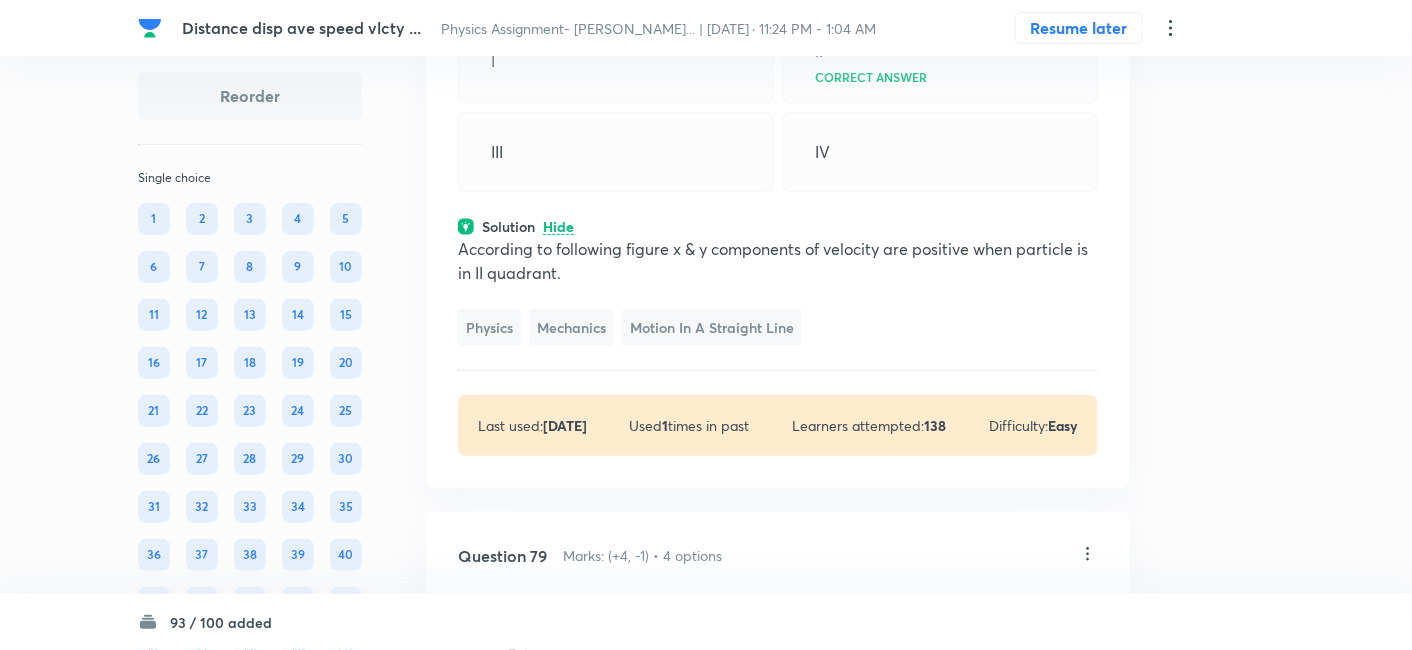 click 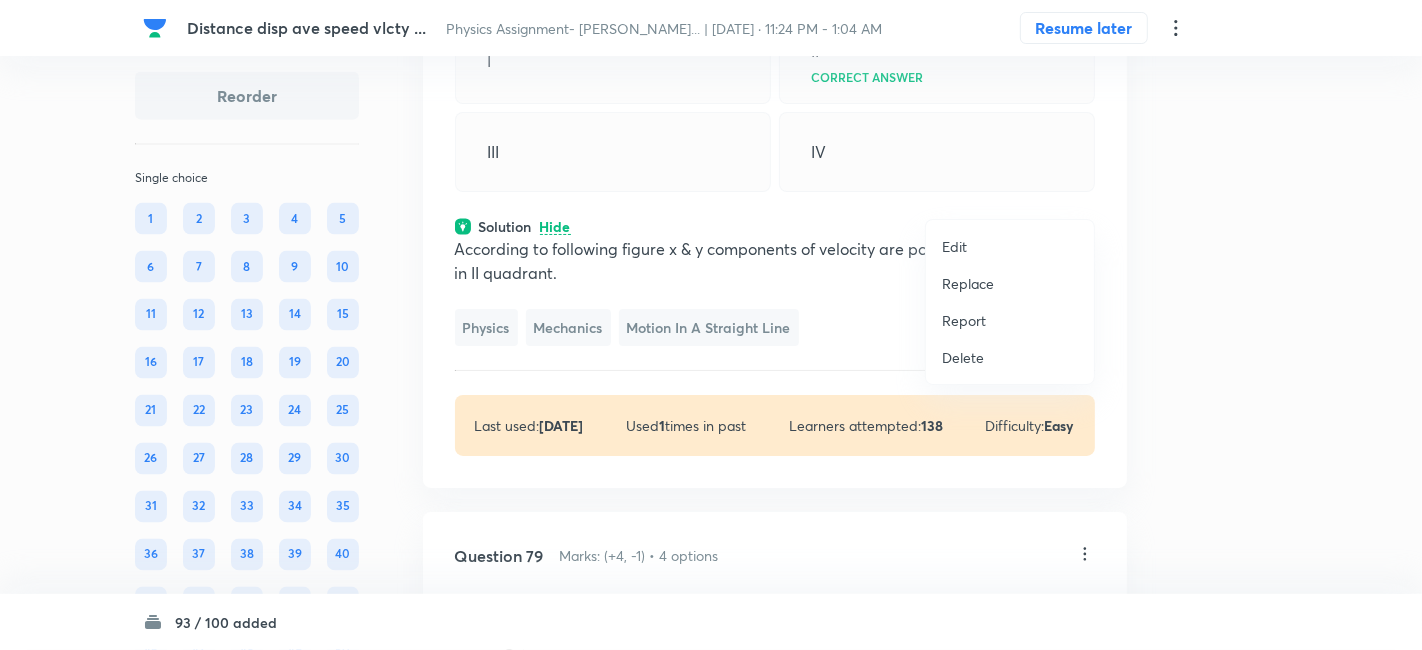 click on "Replace" at bounding box center (968, 283) 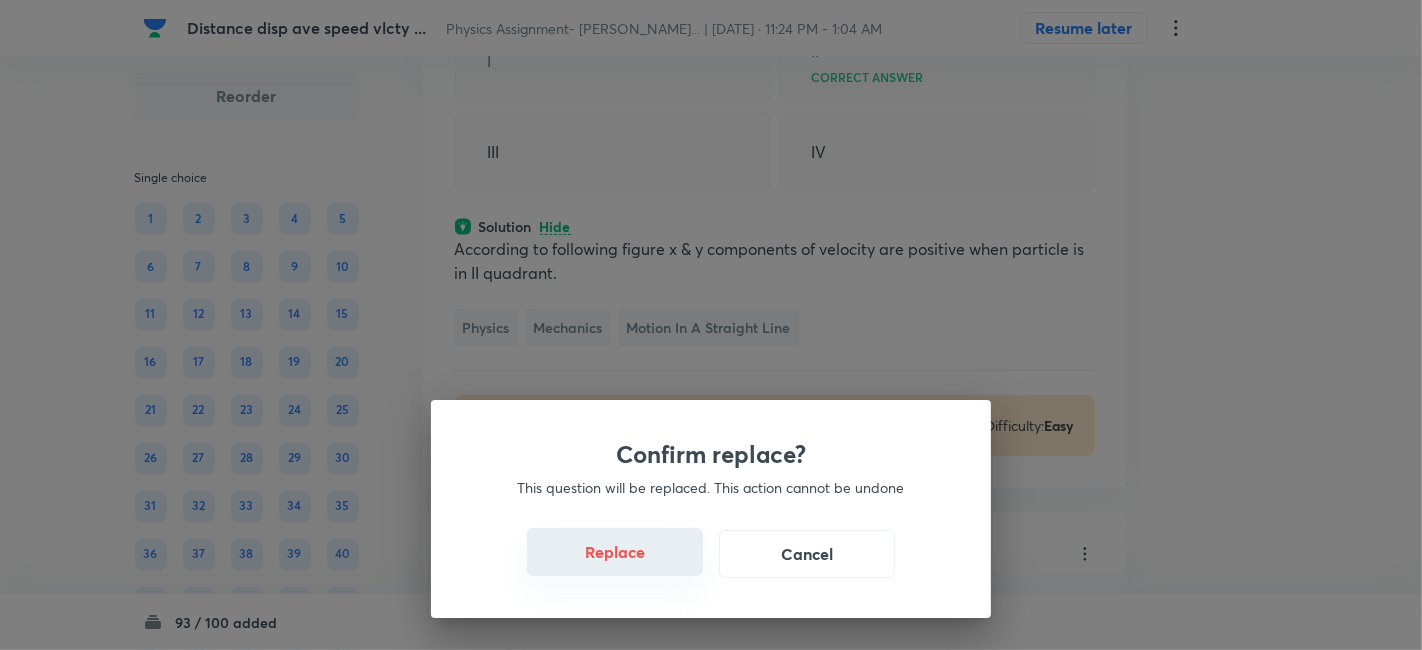 click on "Replace" at bounding box center [615, 552] 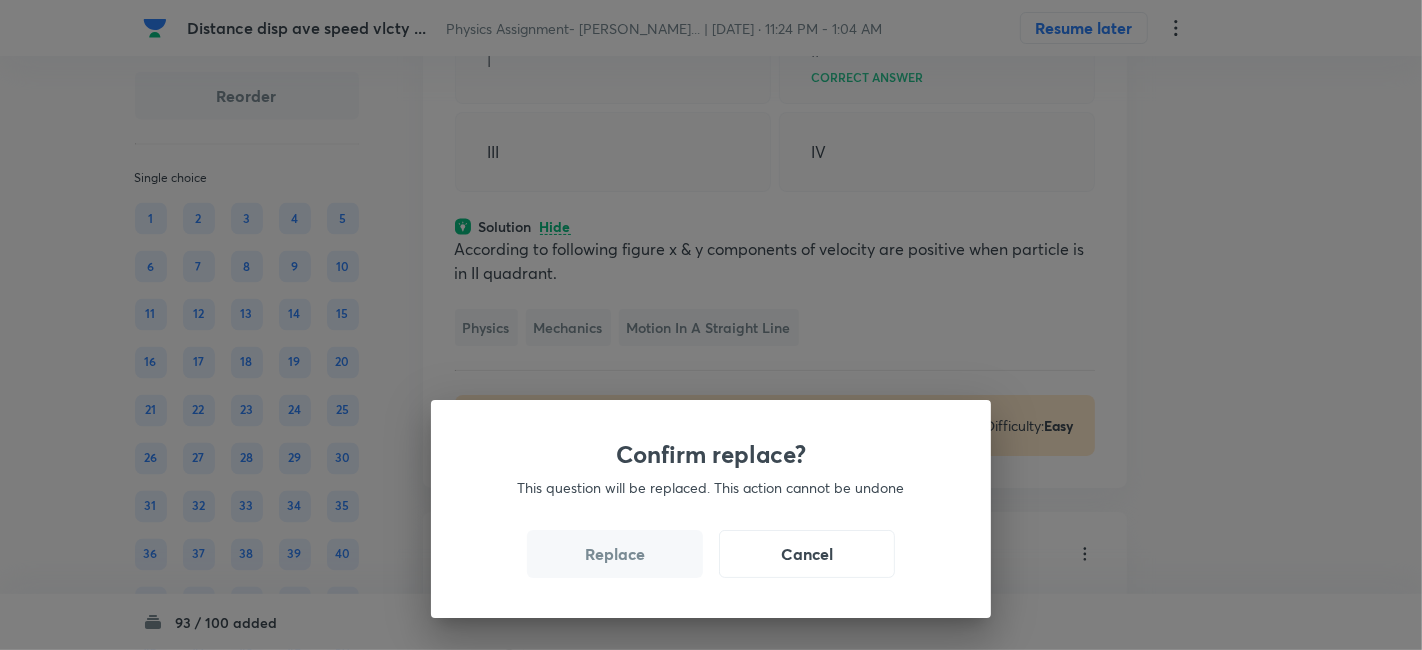 click on "Replace" at bounding box center (615, 554) 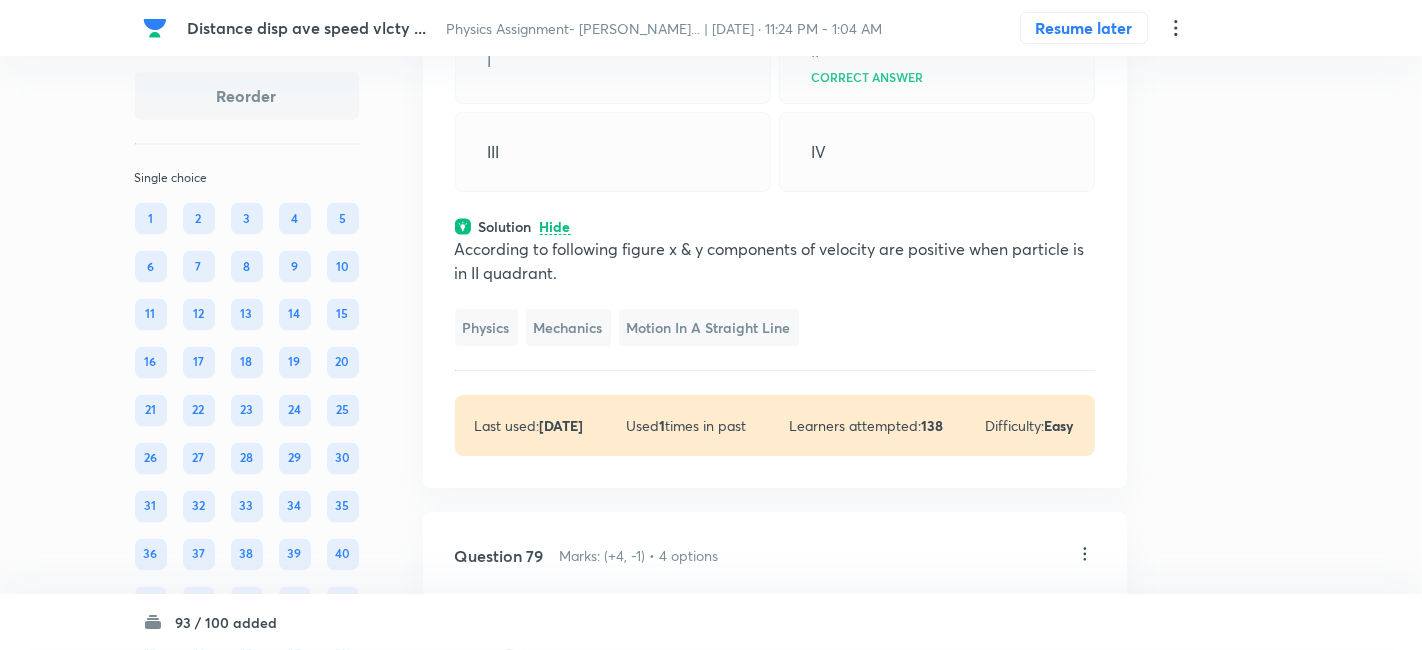 click on "Confirm replace? This question will be replaced. This action cannot be undone Replace Cancel" at bounding box center (711, 975) 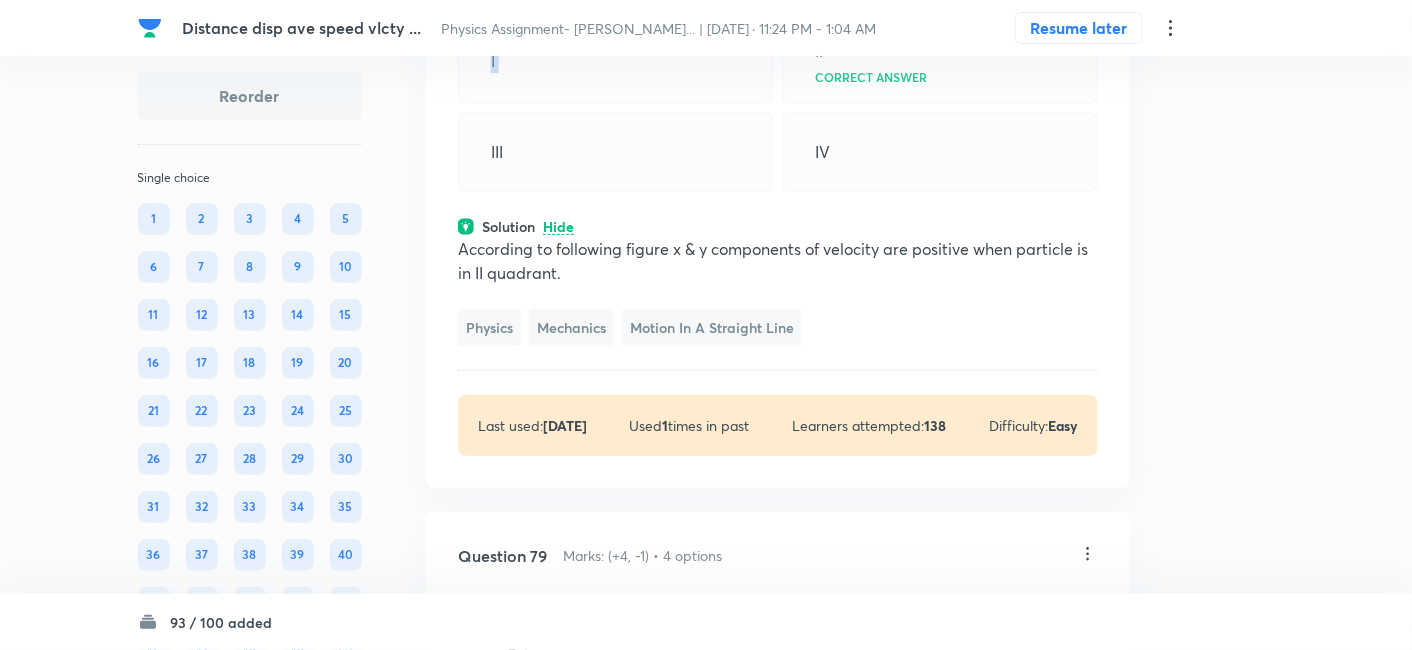 click on "I" at bounding box center [616, 61] 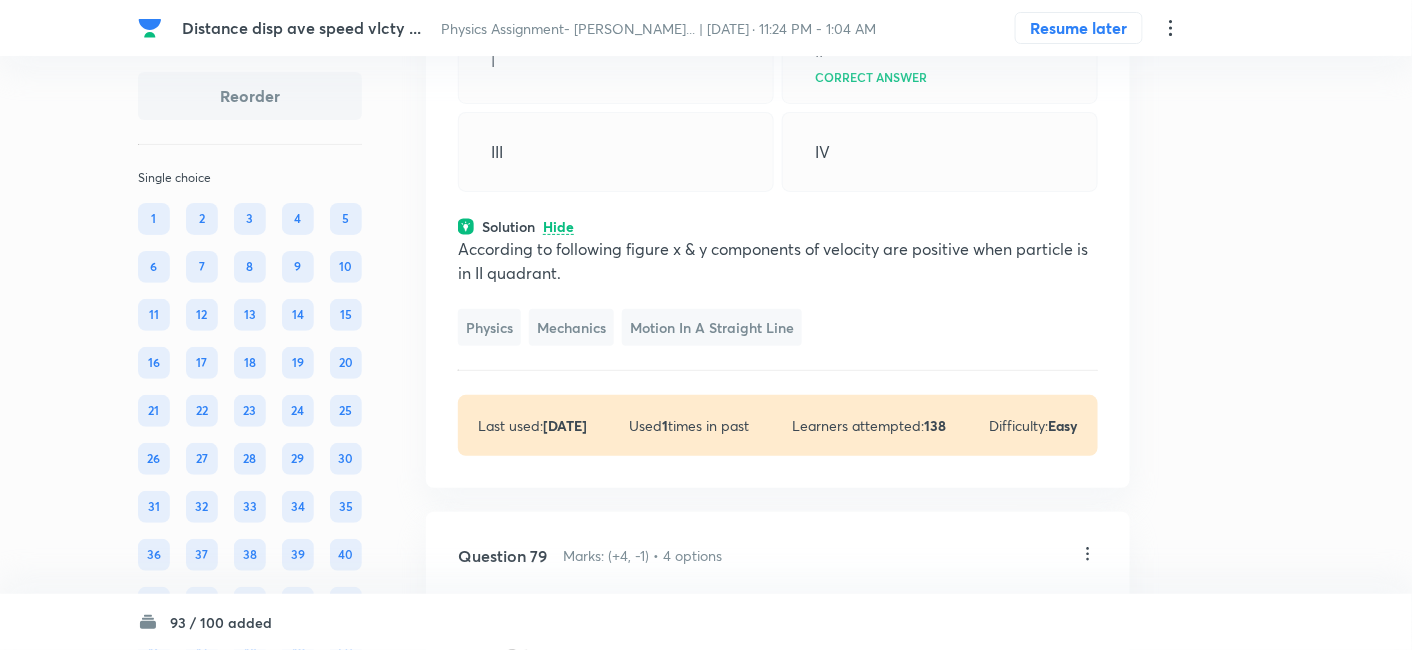 click 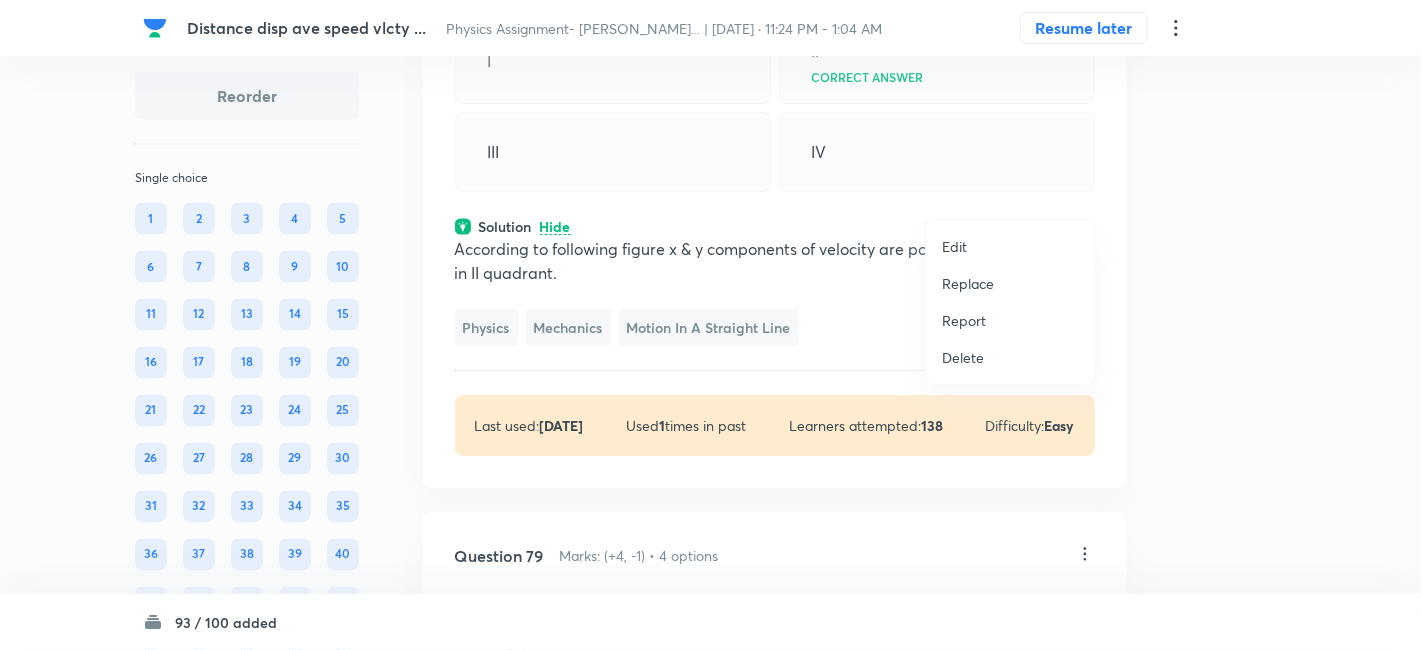 click on "Replace" at bounding box center (968, 283) 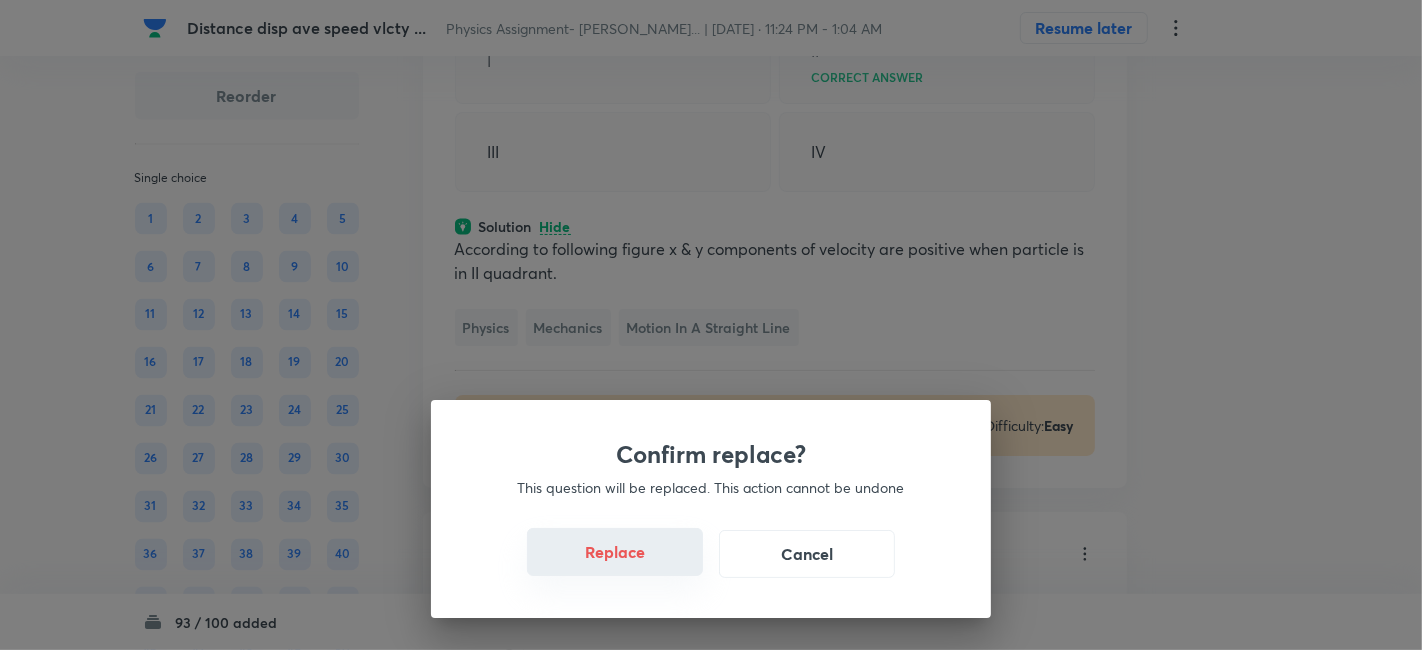 click on "Replace" at bounding box center [615, 552] 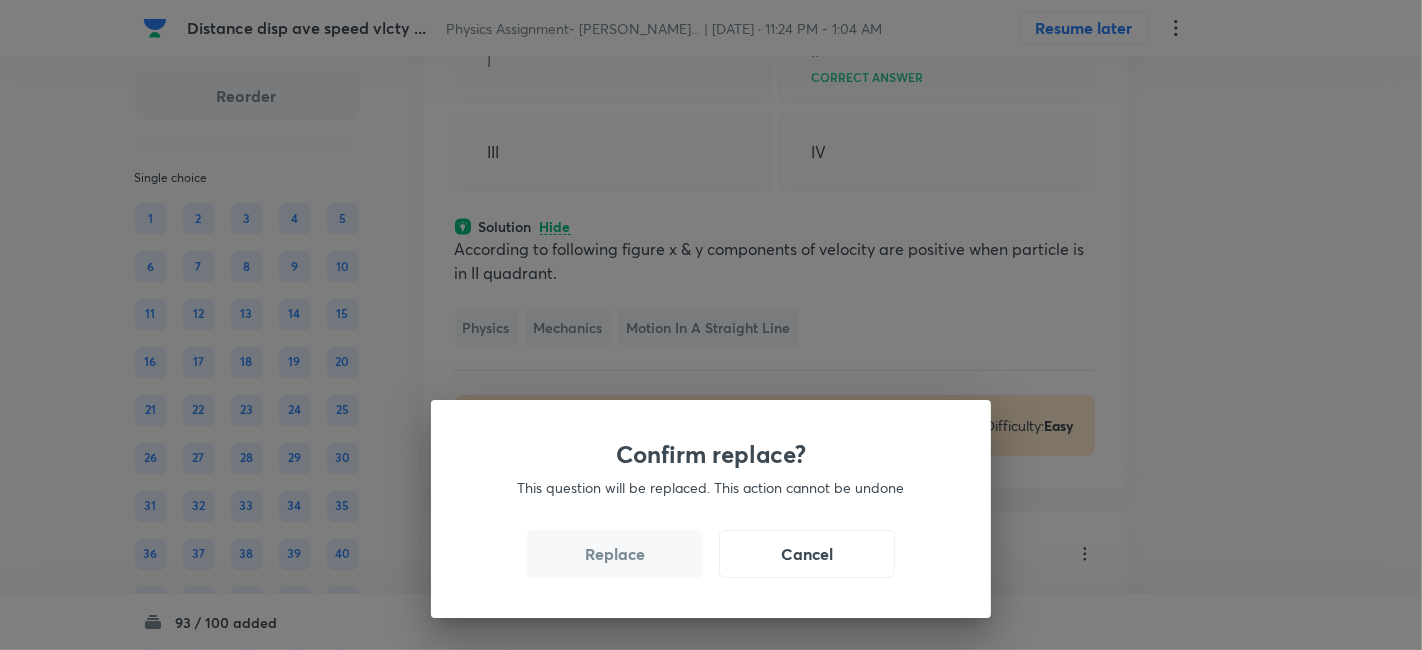 click on "Replace" at bounding box center (615, 554) 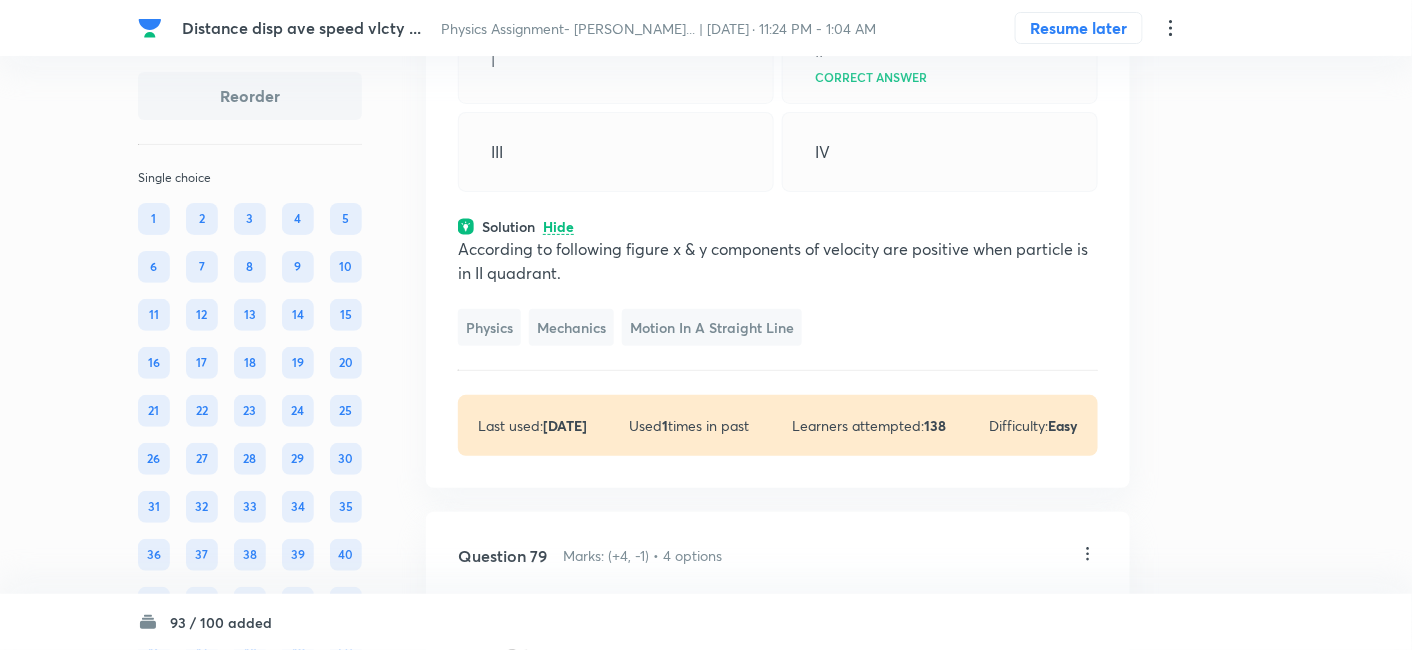 click on "I" at bounding box center [616, 61] 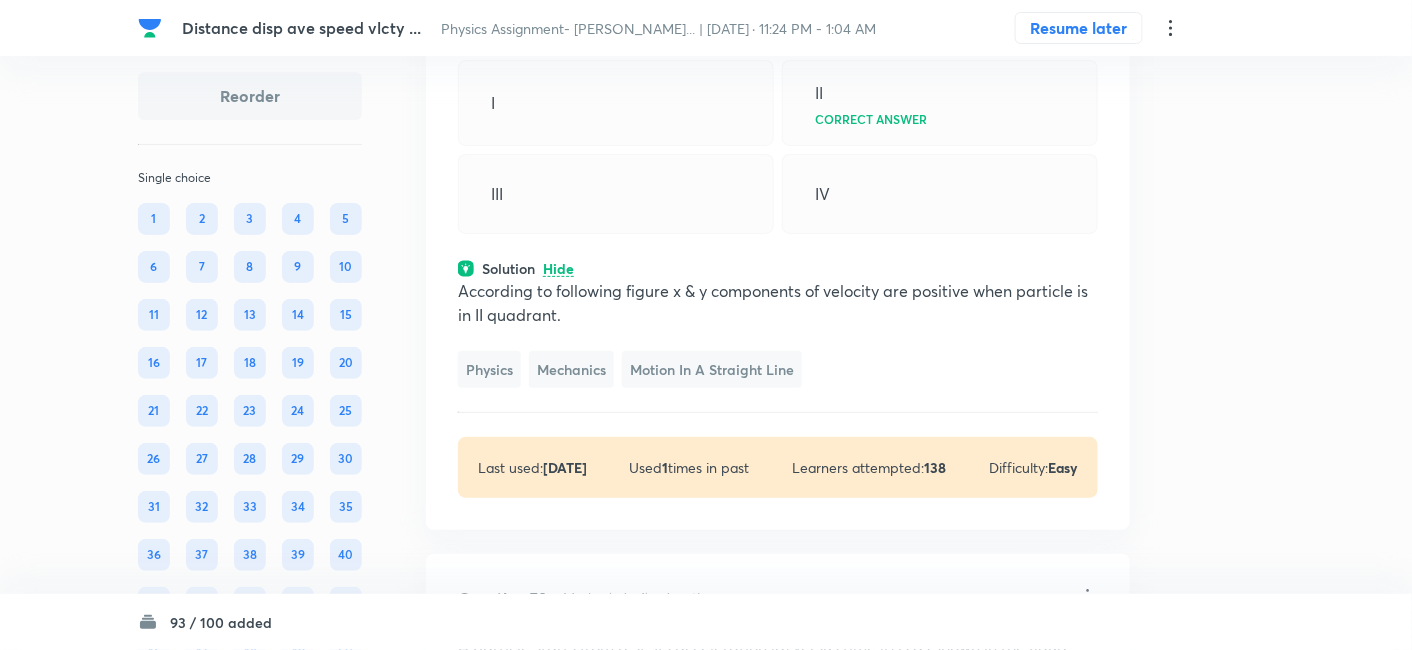 scroll, scrollTop: 47667, scrollLeft: 0, axis: vertical 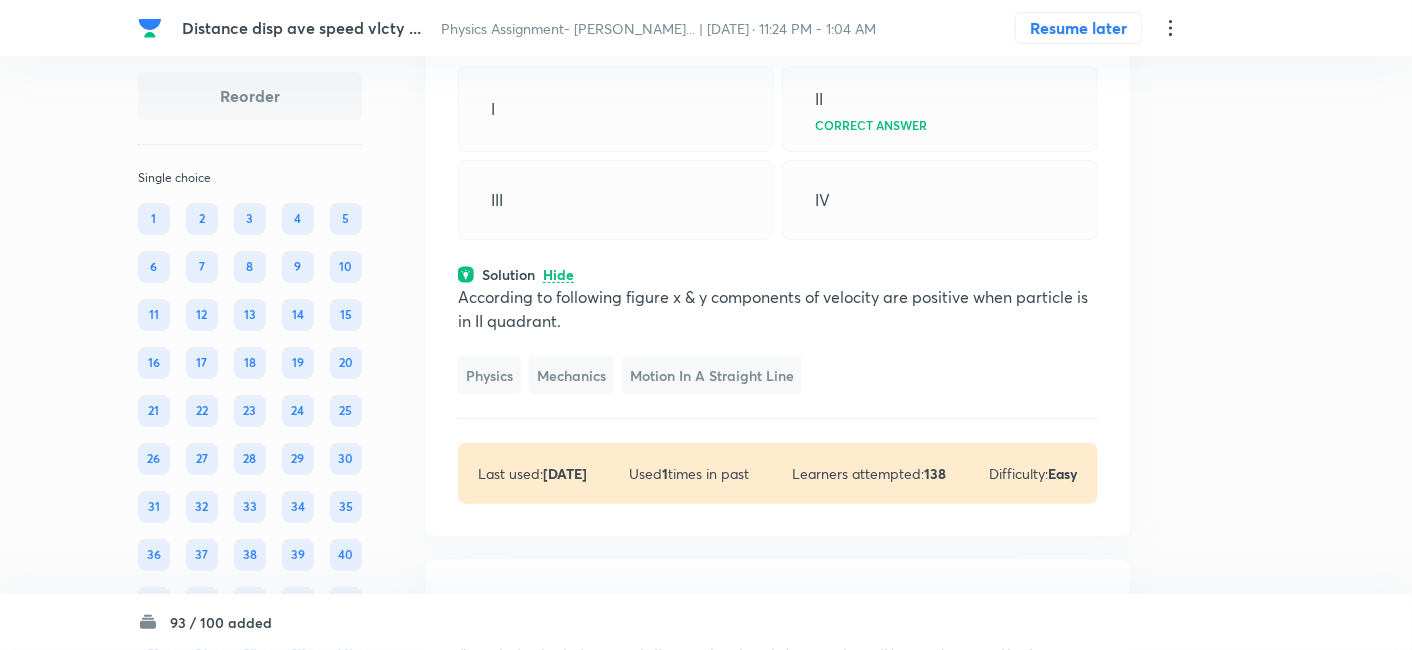 click 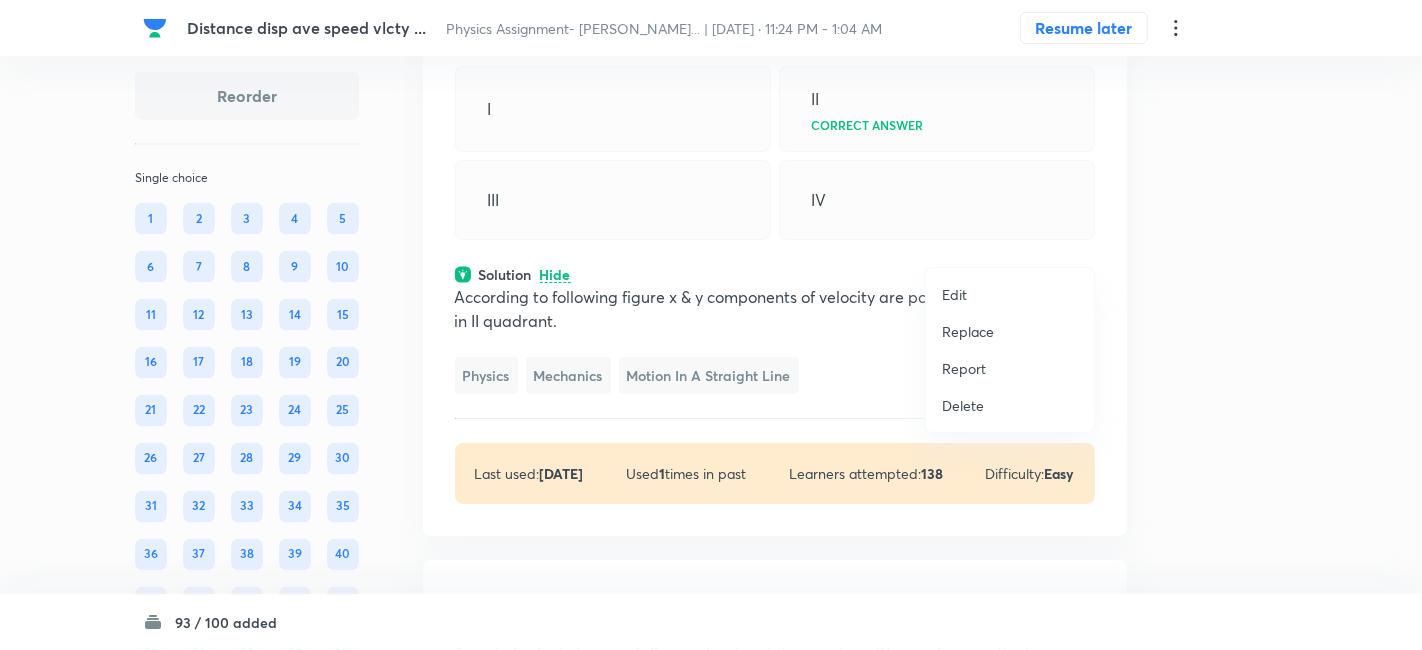click on "Replace" at bounding box center (968, 331) 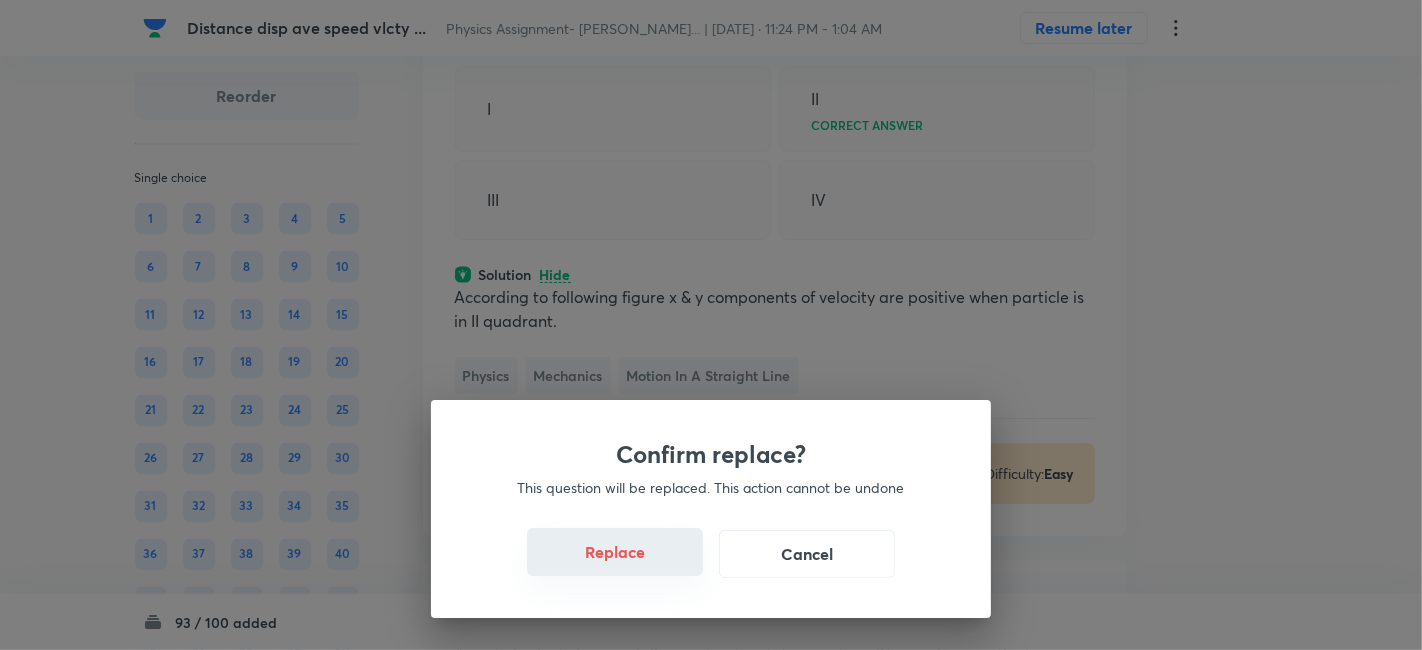 click on "Replace" at bounding box center (615, 552) 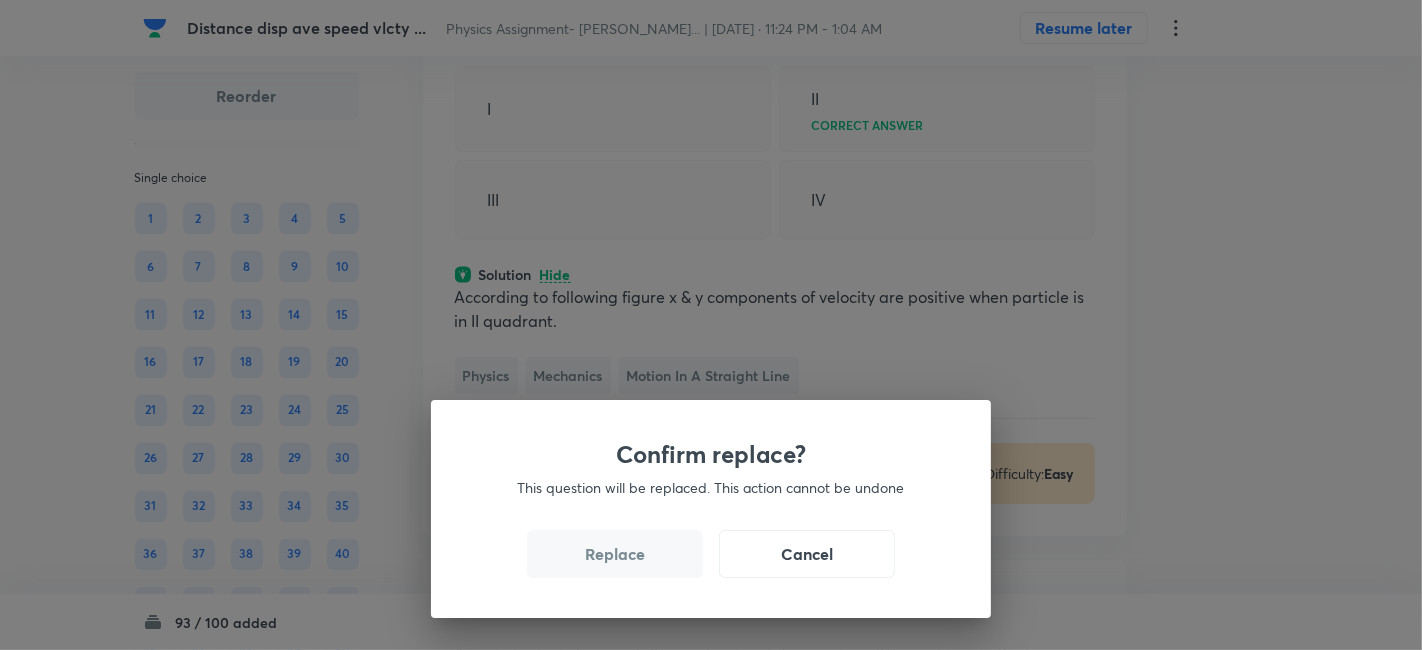 click on "Replace" at bounding box center [615, 554] 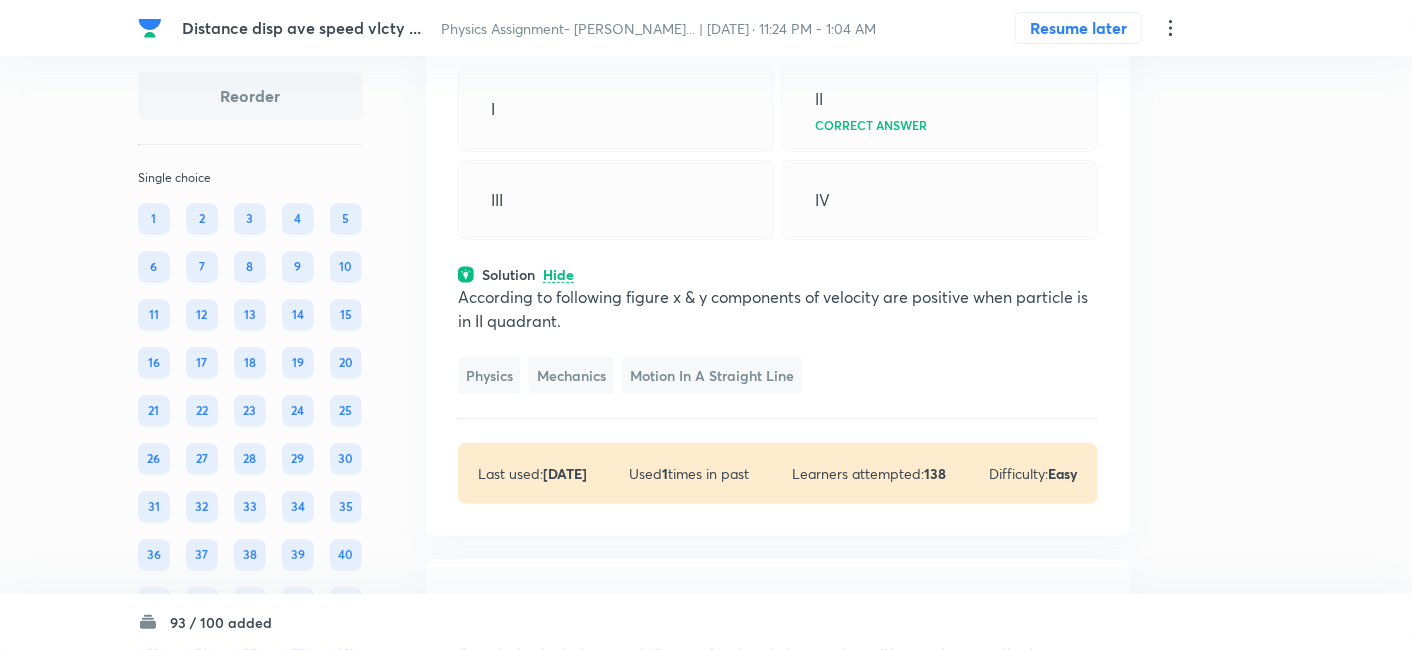 click 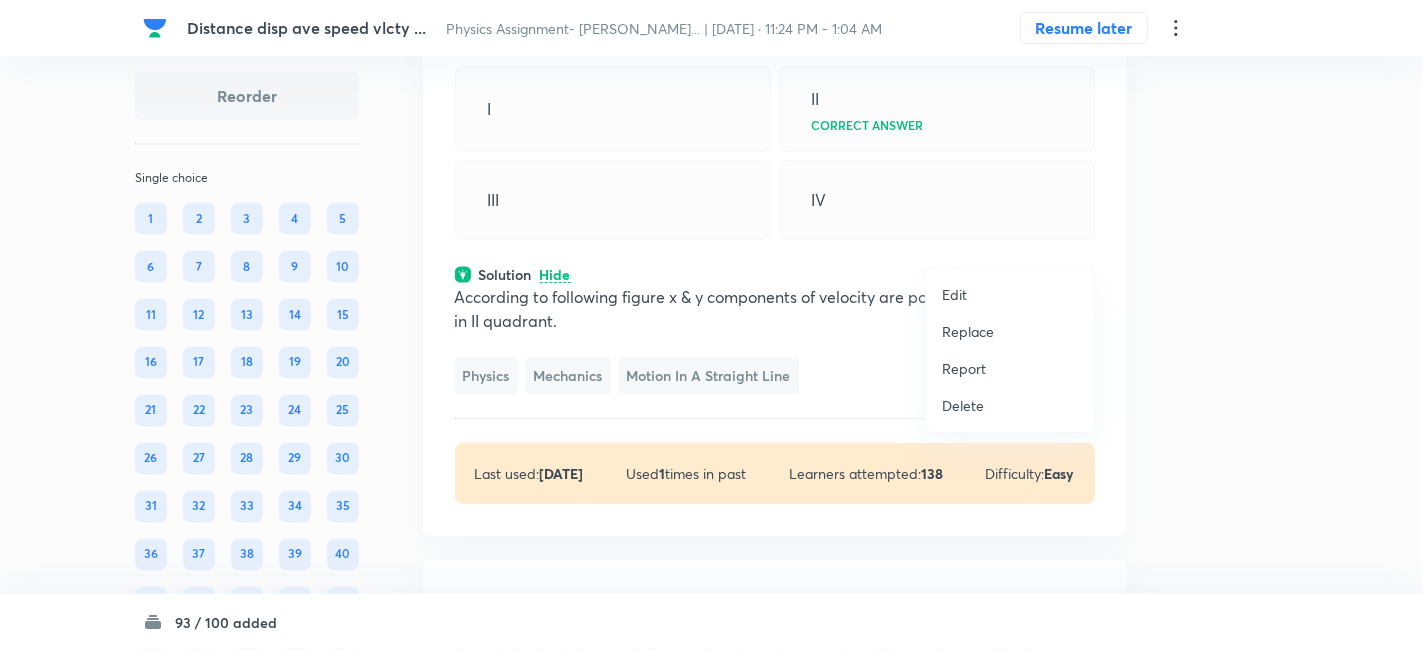 click on "Replace" at bounding box center (968, 331) 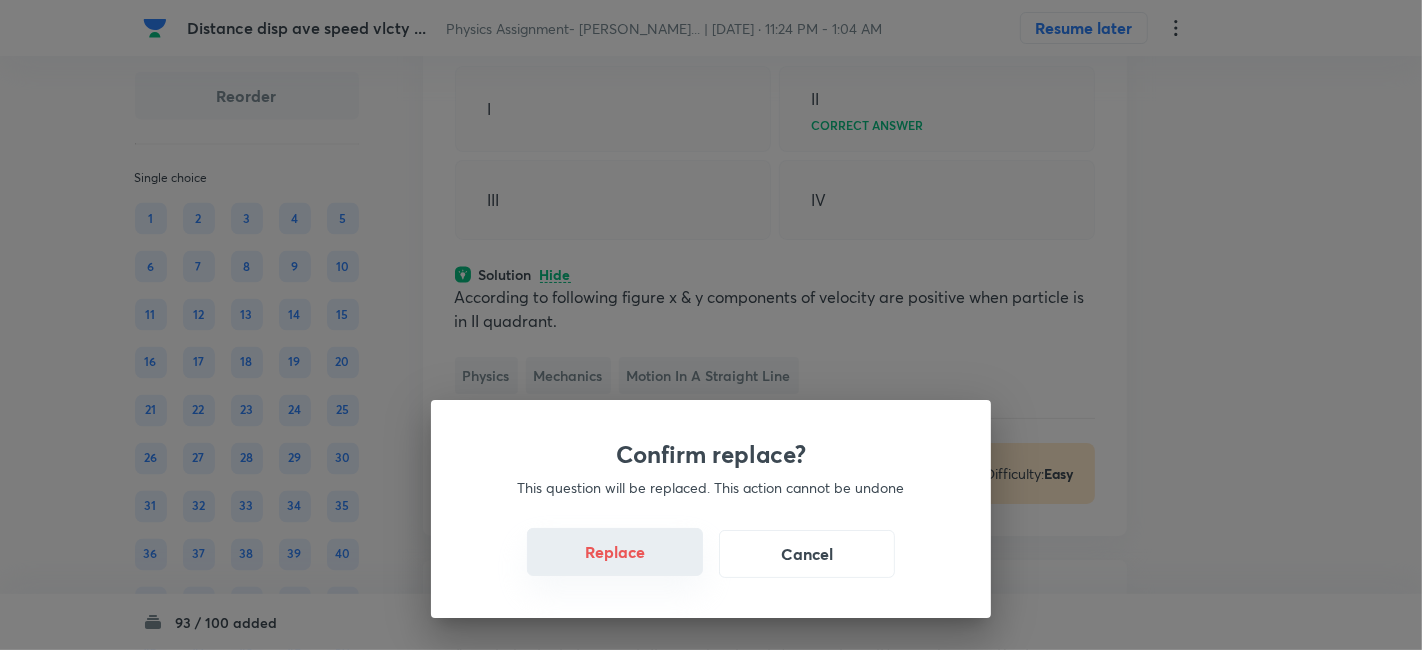 click on "Replace" at bounding box center [615, 552] 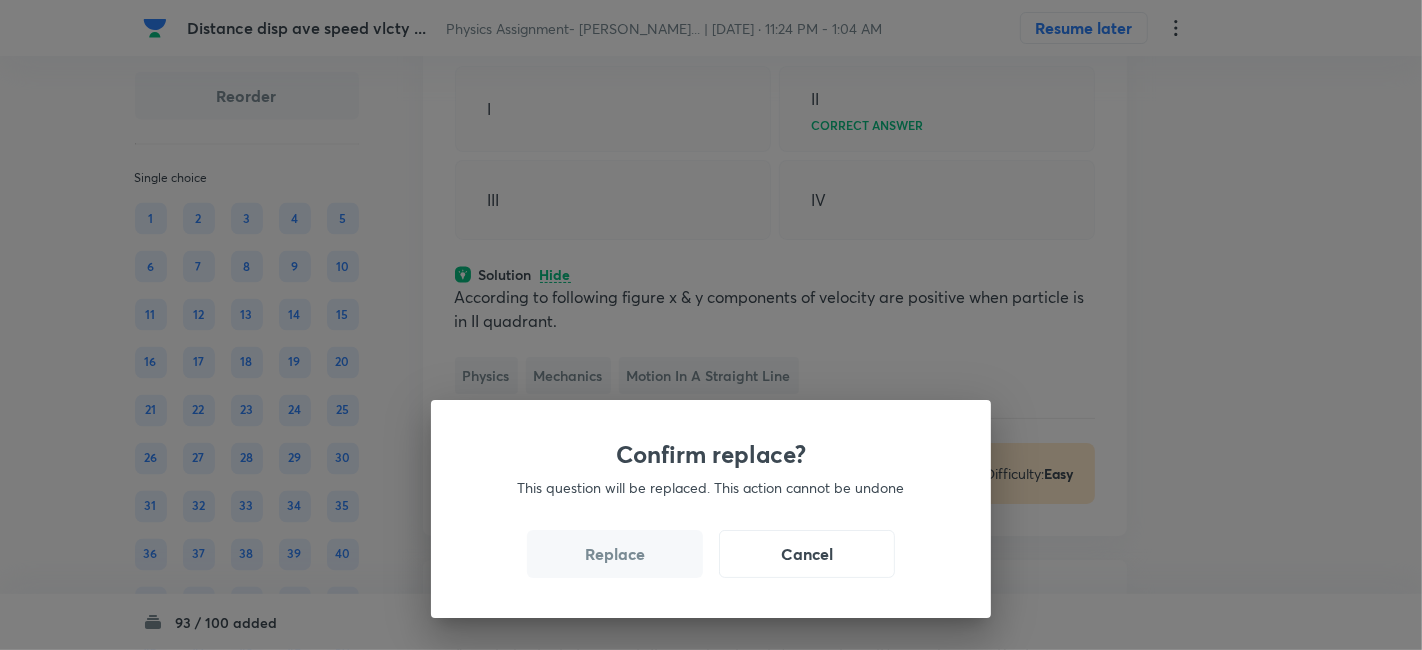 click on "Replace" at bounding box center [615, 554] 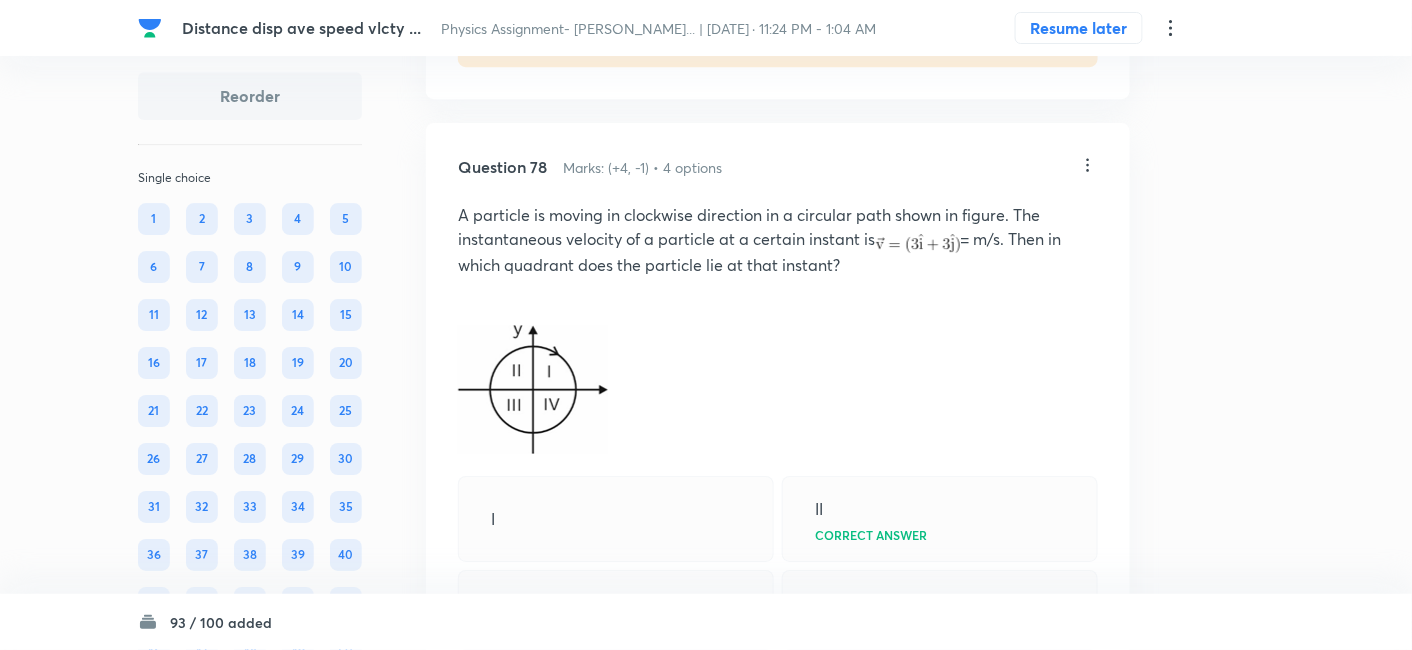 click on "View" at bounding box center [559, -53] 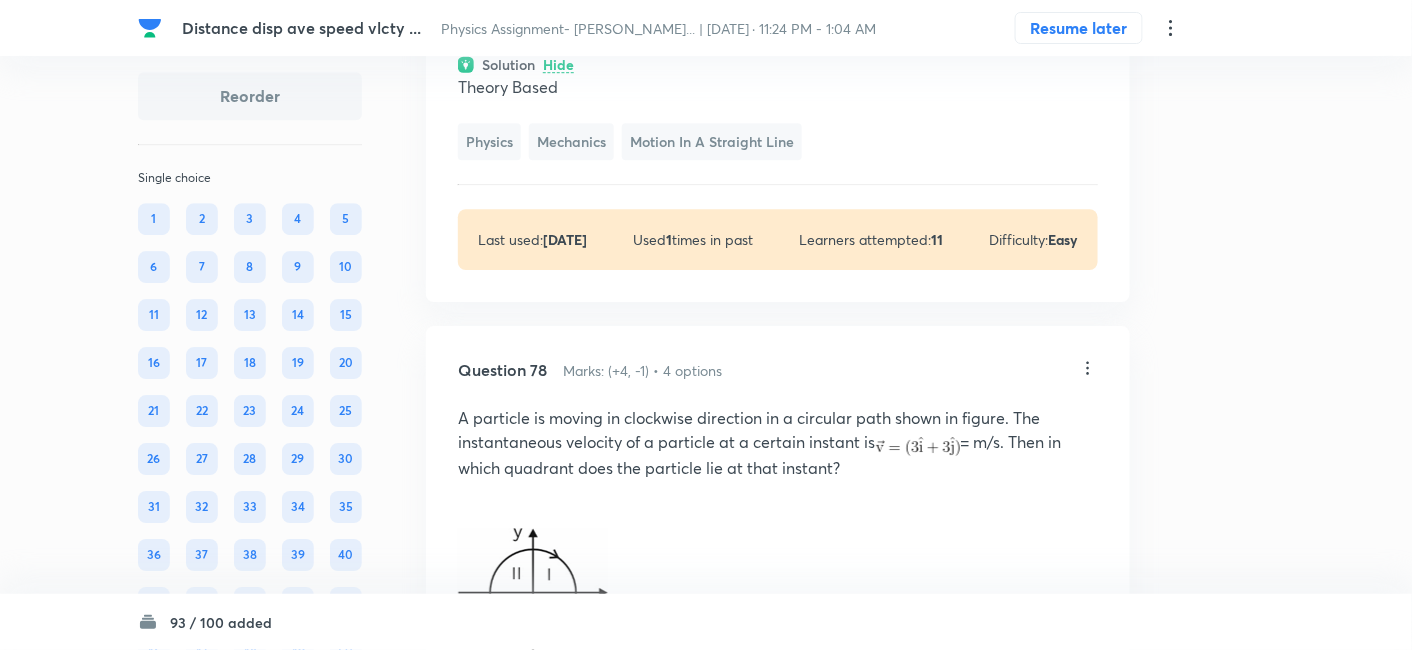 scroll, scrollTop: 47134, scrollLeft: 0, axis: vertical 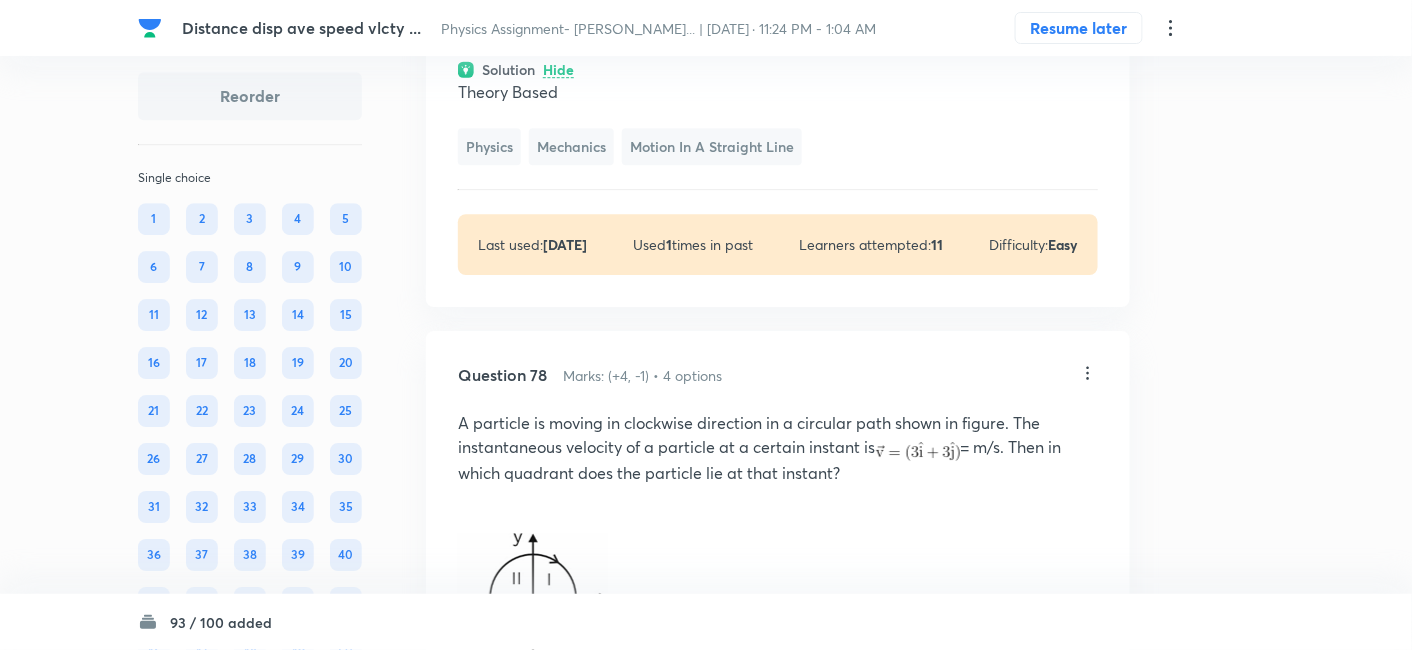 click 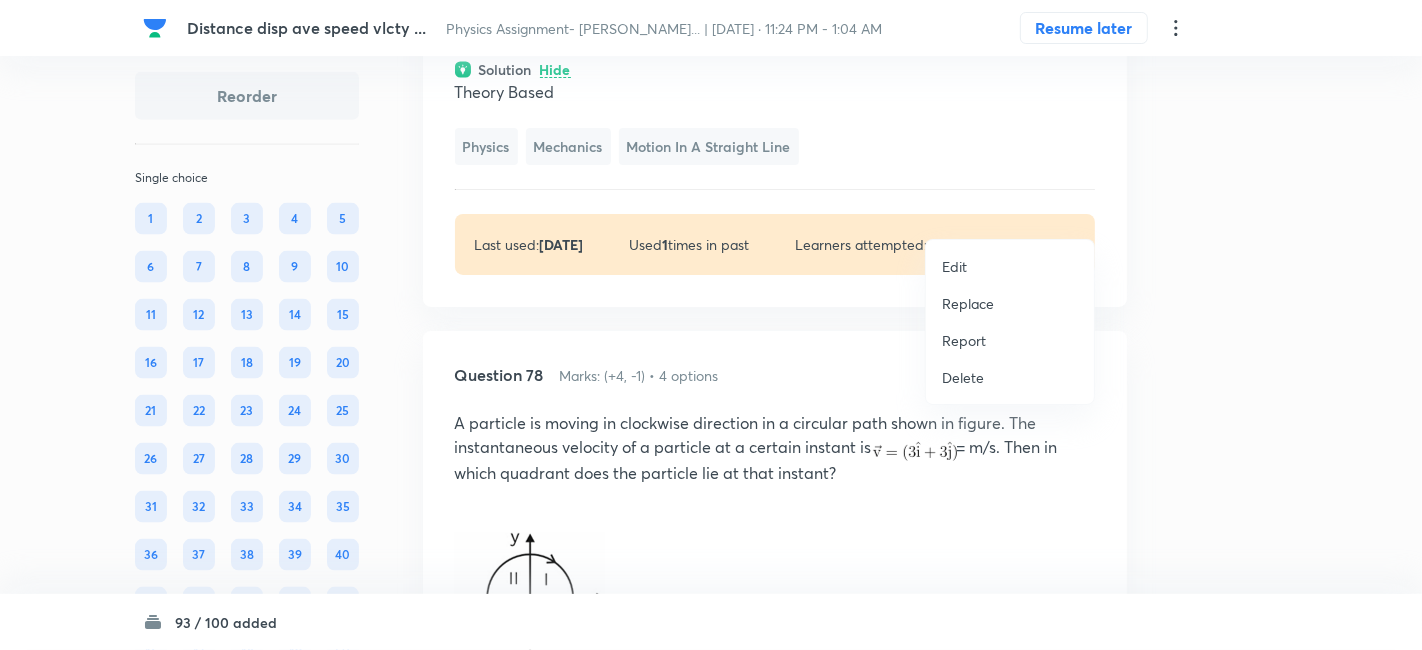 click on "Replace" at bounding box center (968, 303) 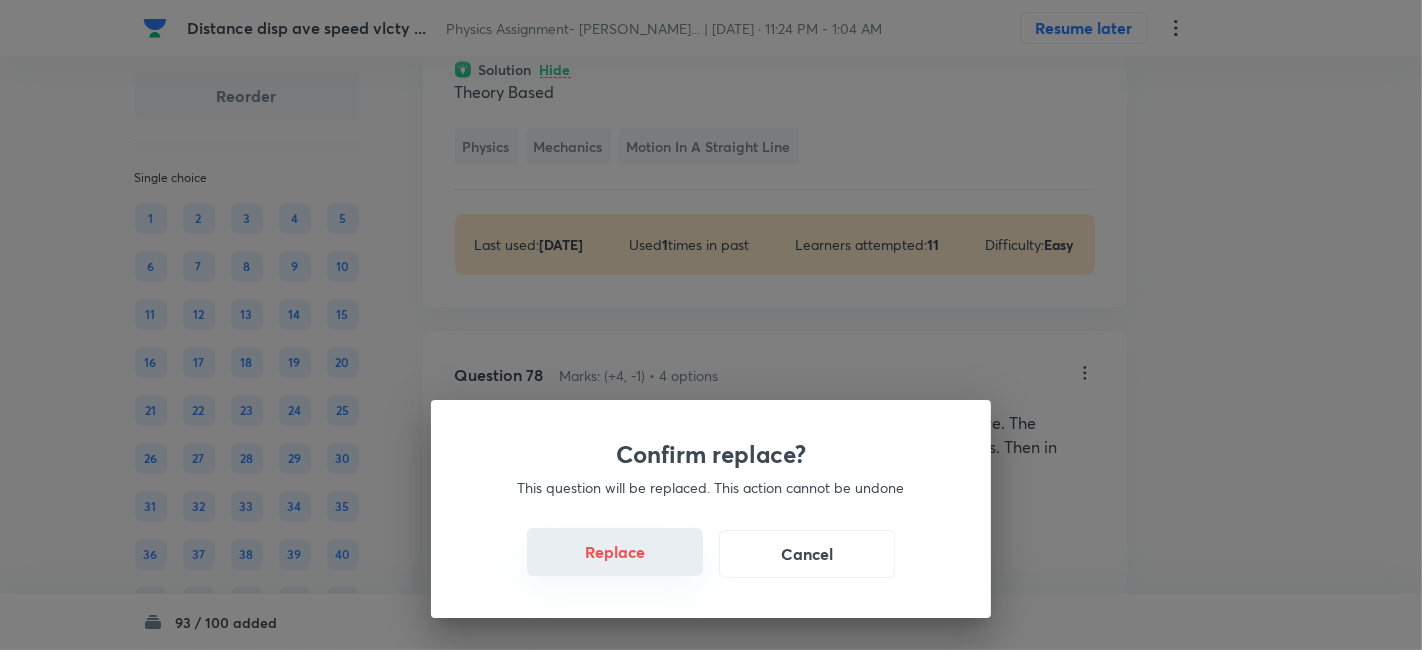 click on "Replace" at bounding box center [615, 552] 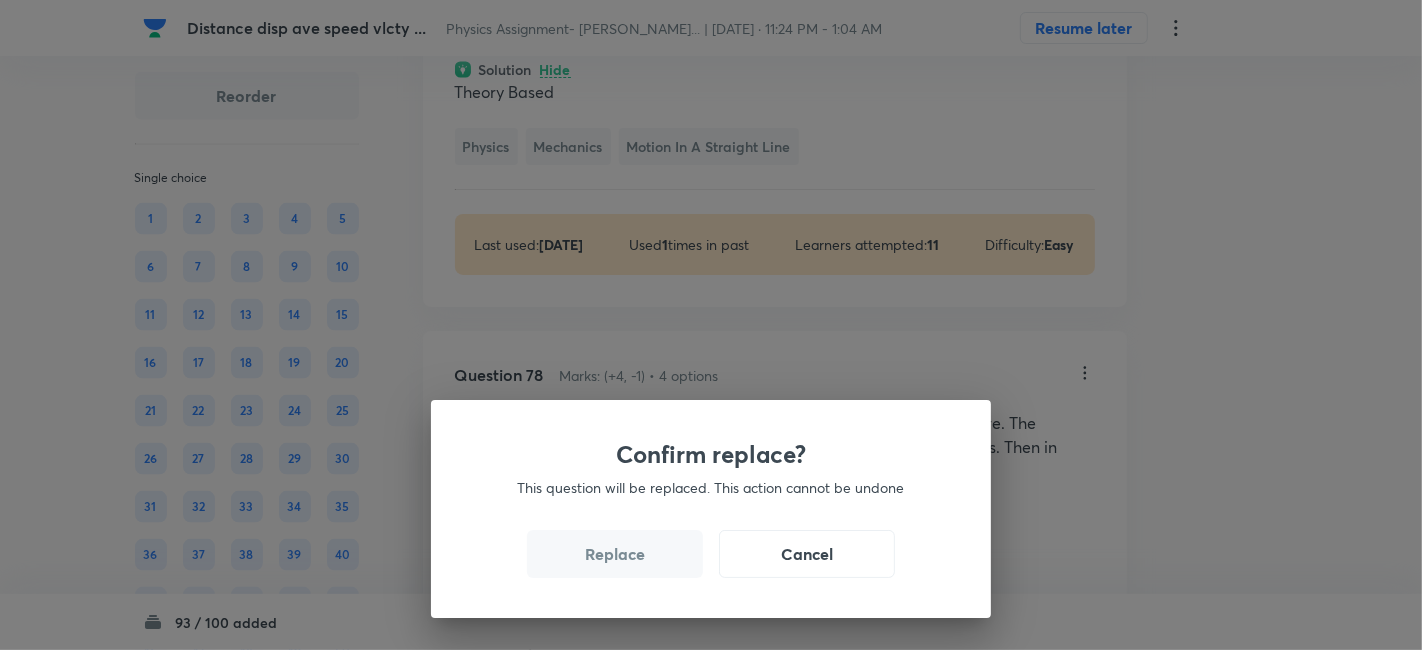 click on "Replace" at bounding box center [615, 554] 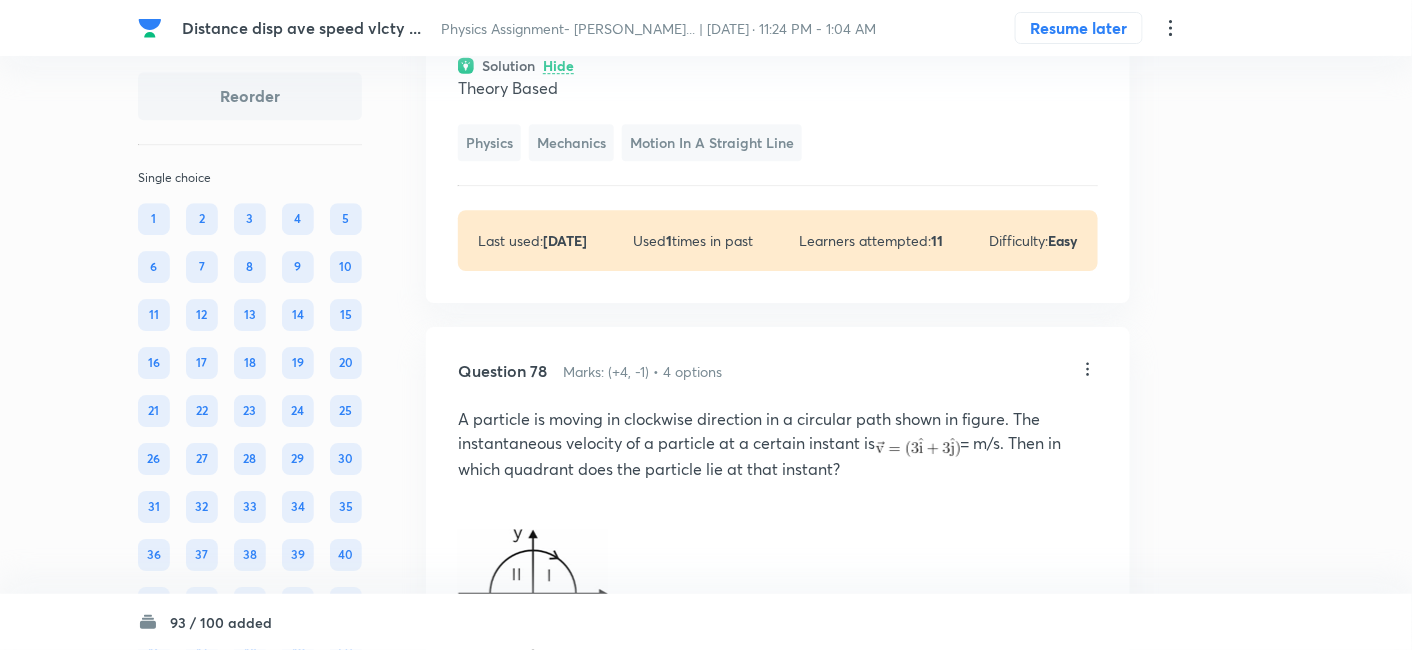 scroll, scrollTop: 47129, scrollLeft: 0, axis: vertical 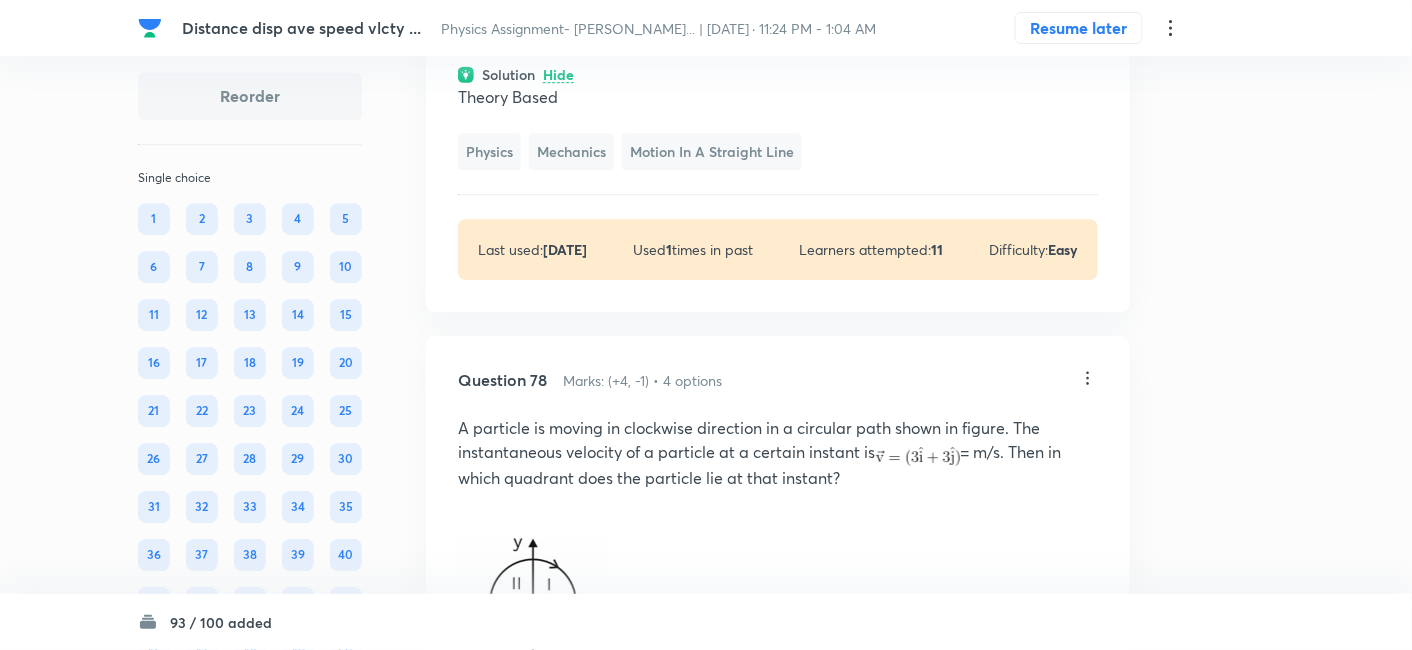 click 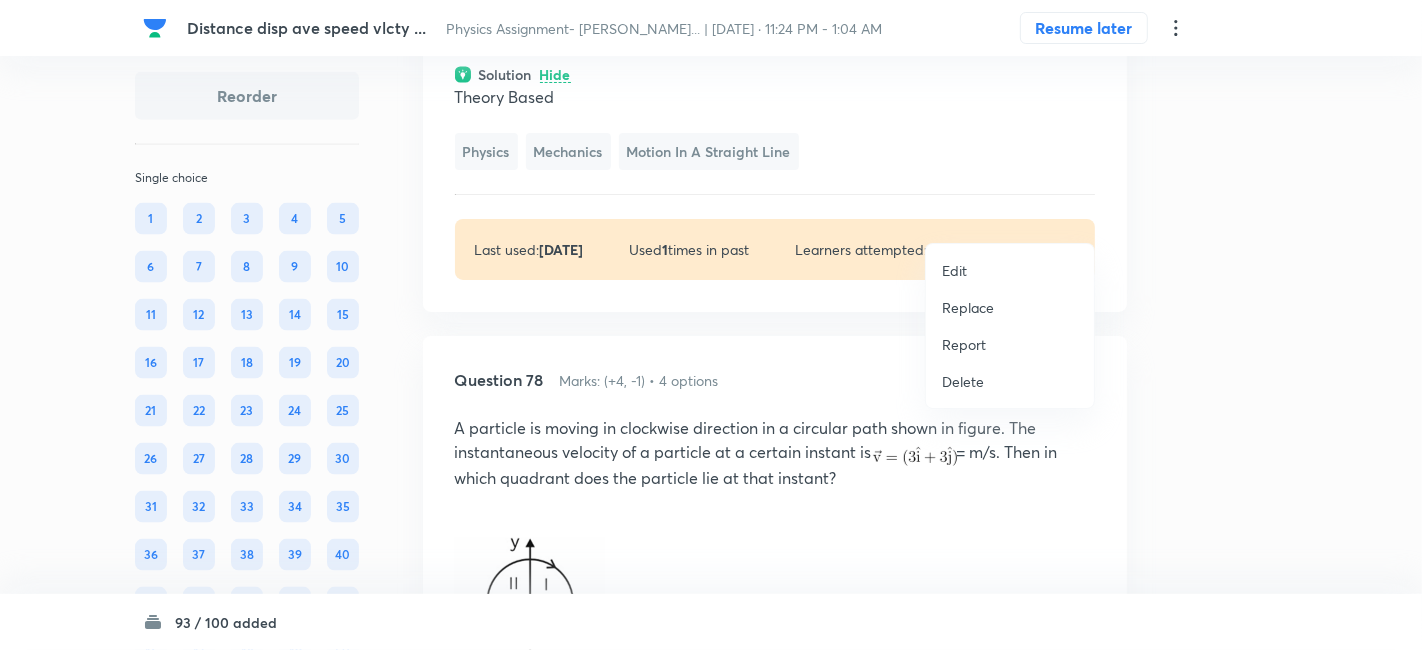 click on "Replace" at bounding box center [968, 307] 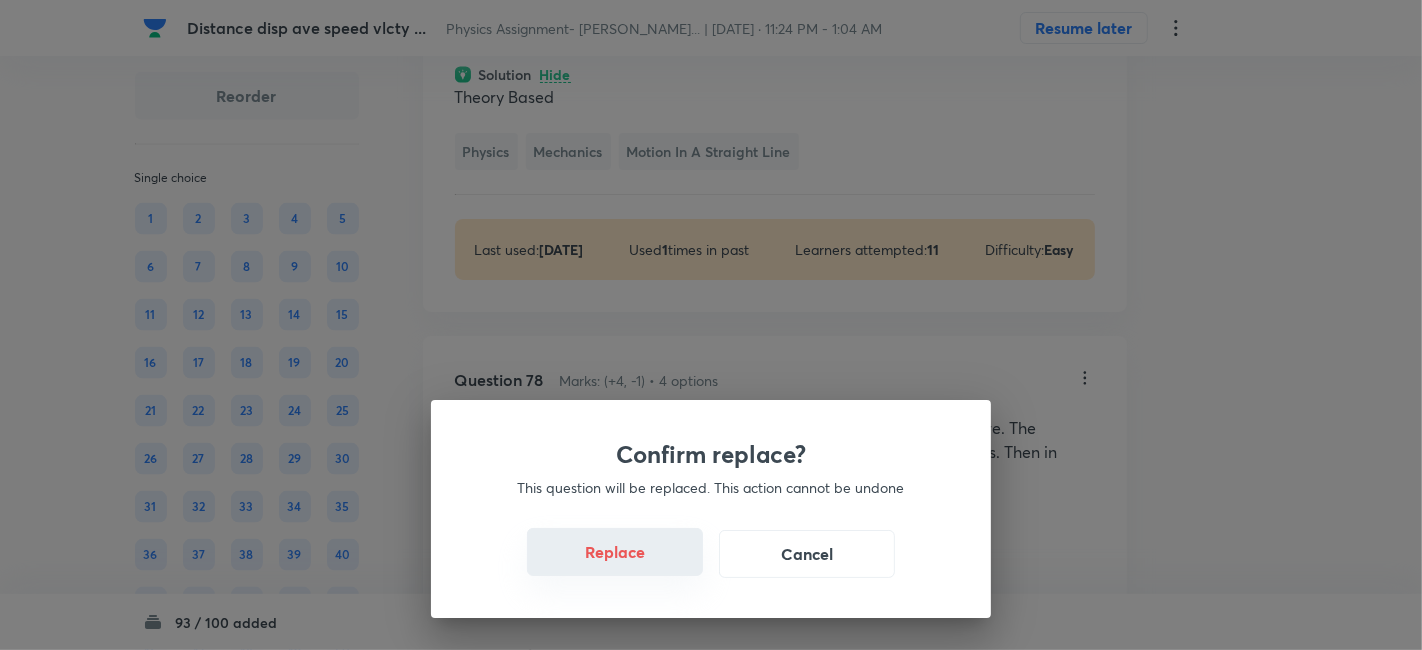 click on "Replace" at bounding box center [615, 552] 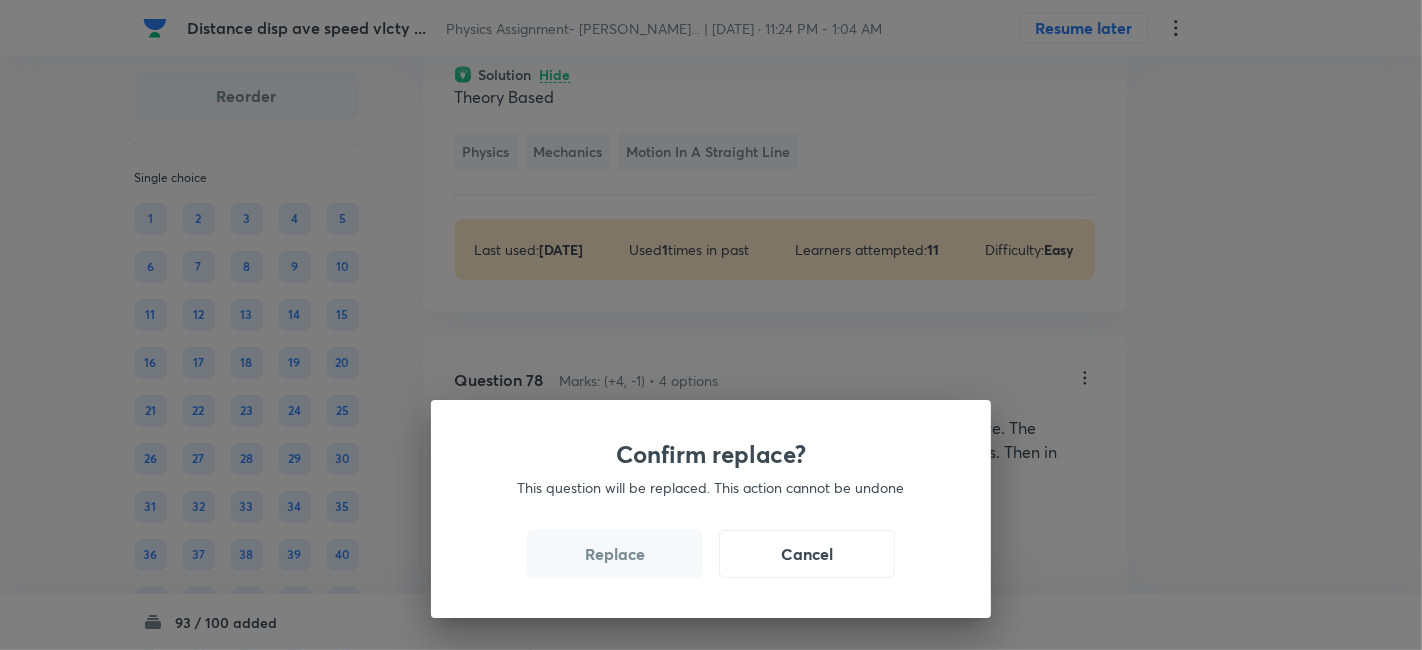 click on "Replace" at bounding box center (615, 554) 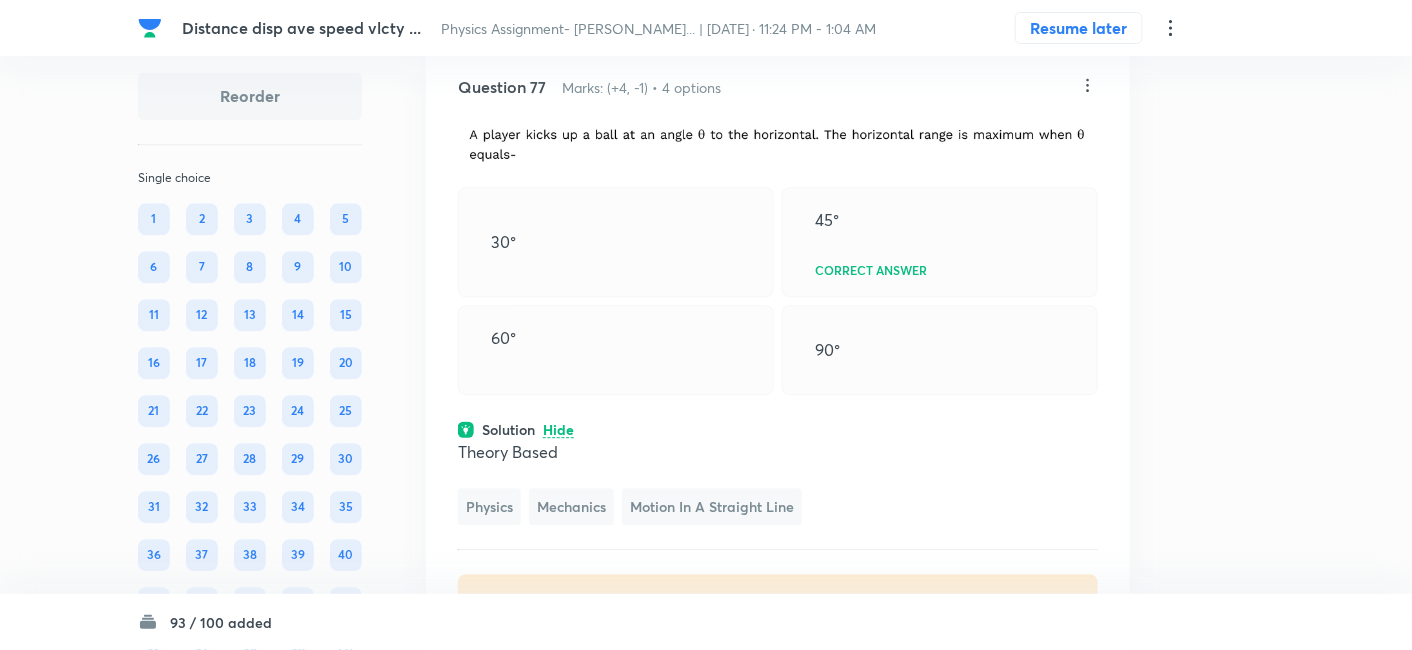 scroll, scrollTop: 46768, scrollLeft: 0, axis: vertical 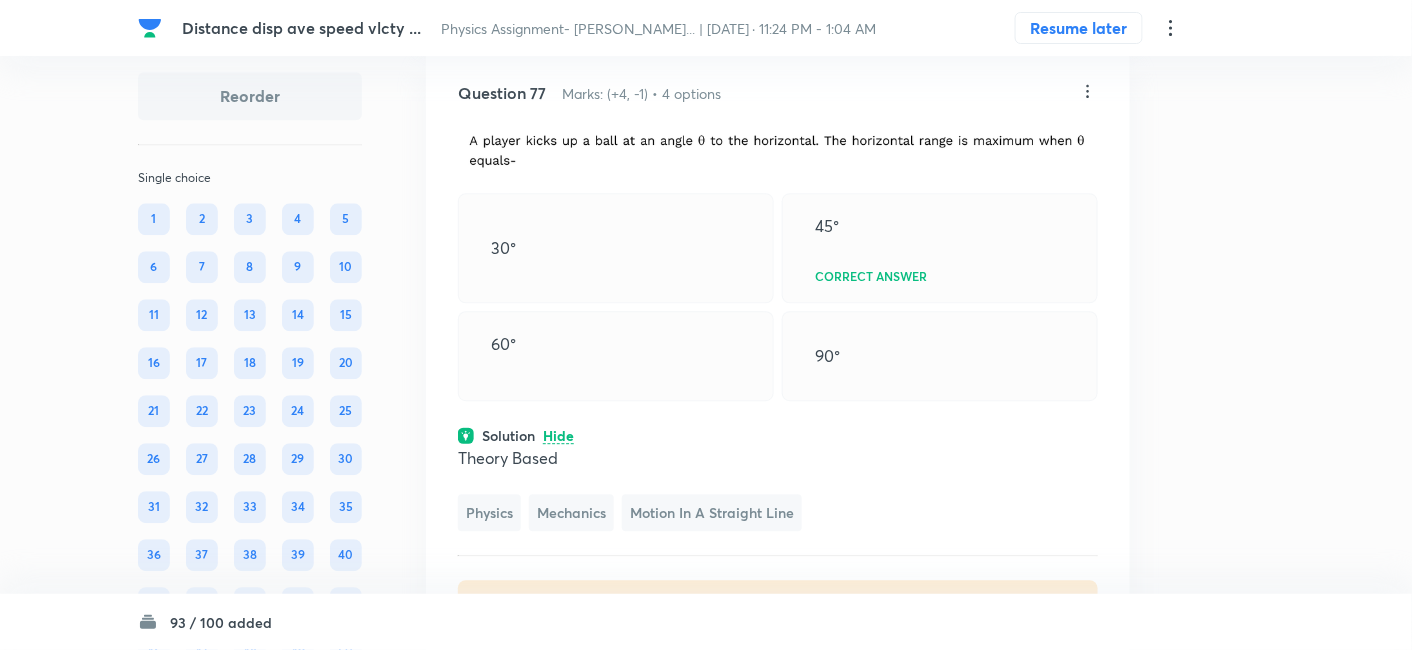 click on "View" at bounding box center (559, -127) 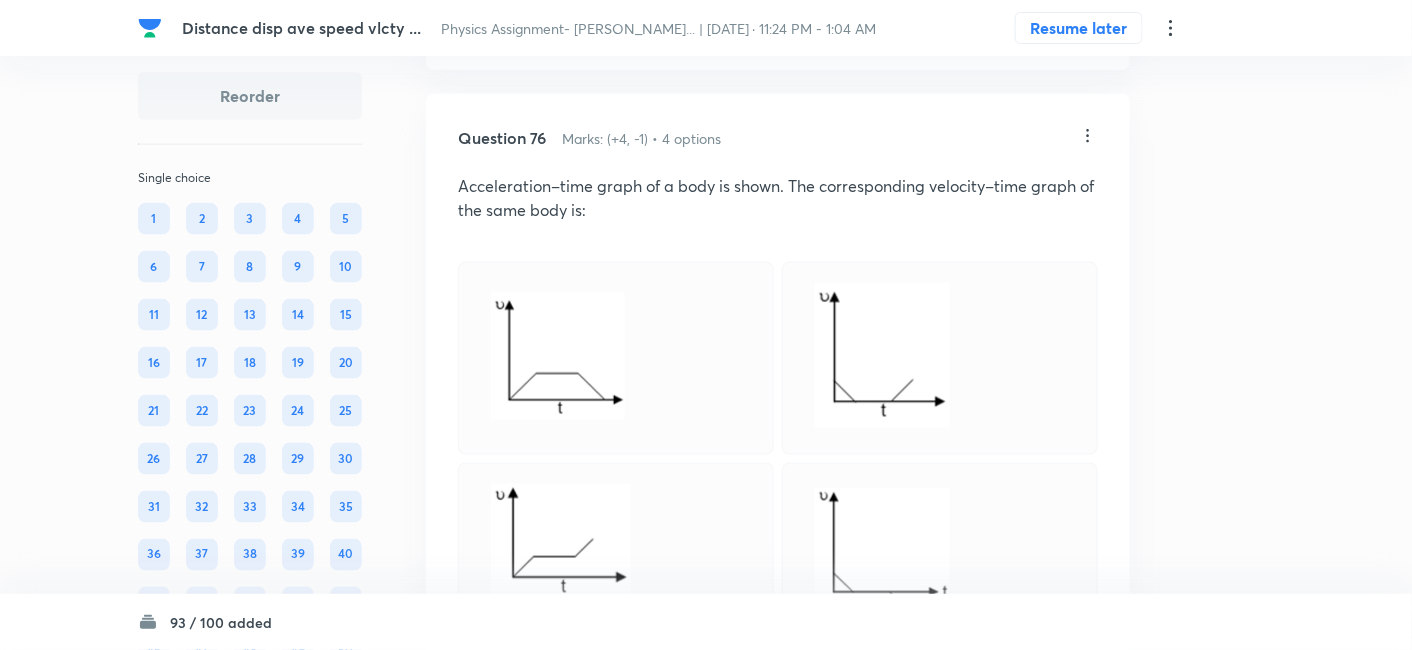scroll, scrollTop: 45961, scrollLeft: 0, axis: vertical 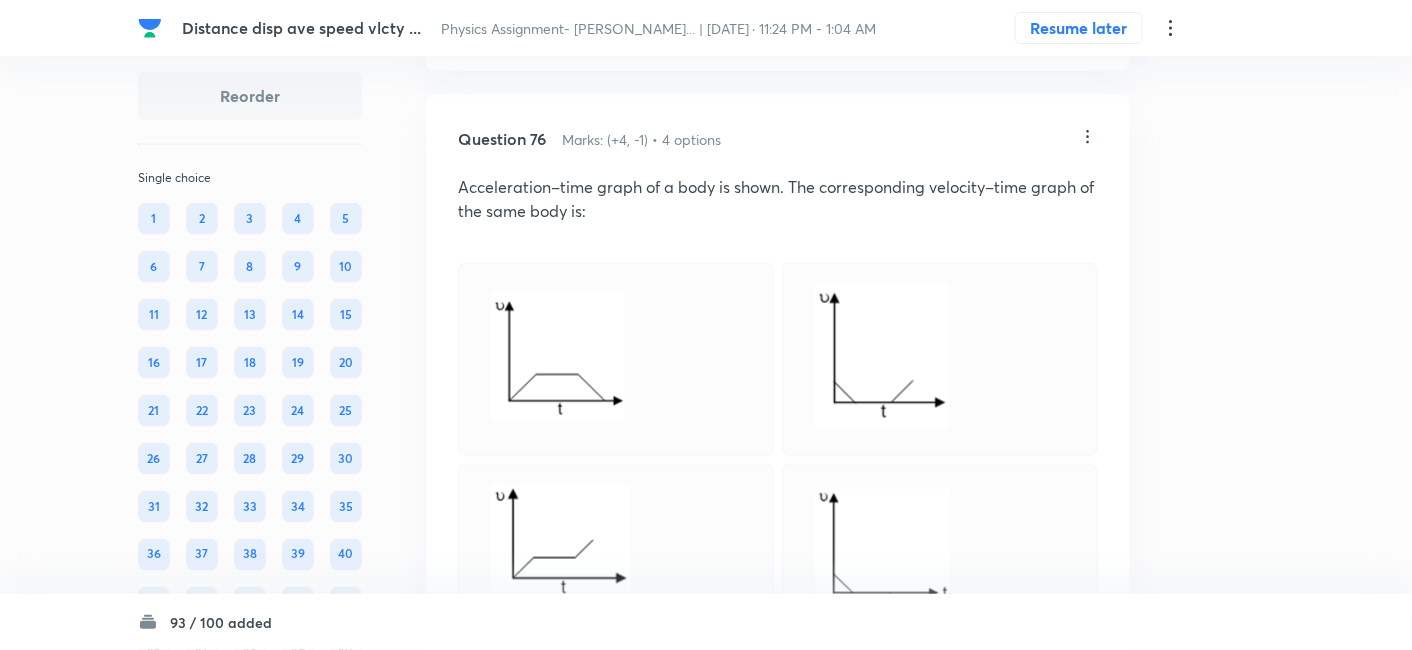 click on "View" at bounding box center (559, -81) 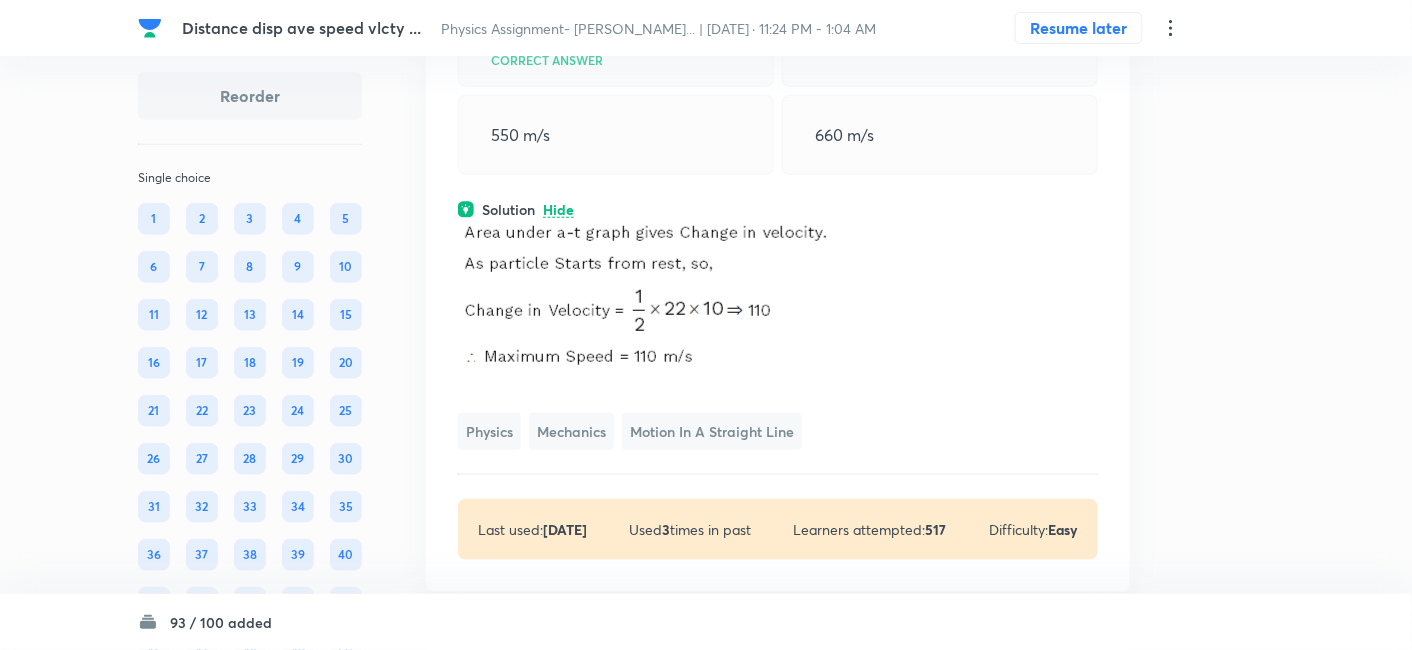 scroll, scrollTop: 45665, scrollLeft: 0, axis: vertical 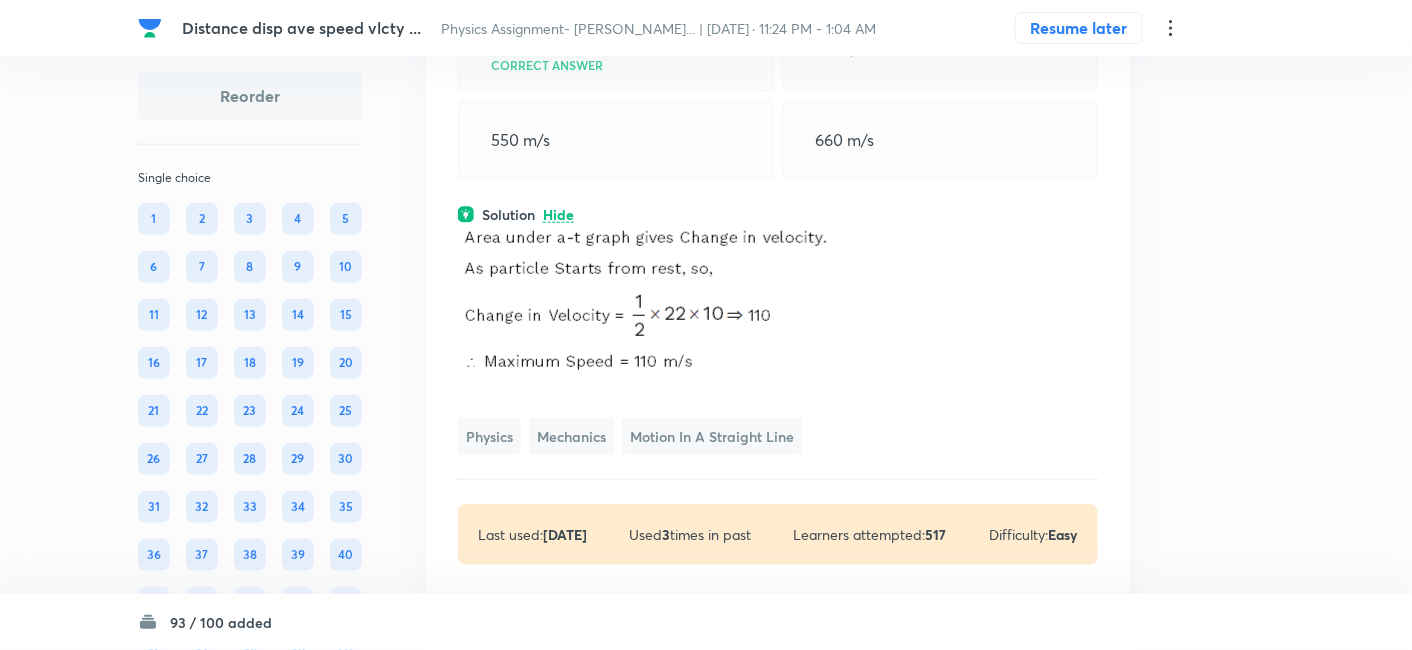 click 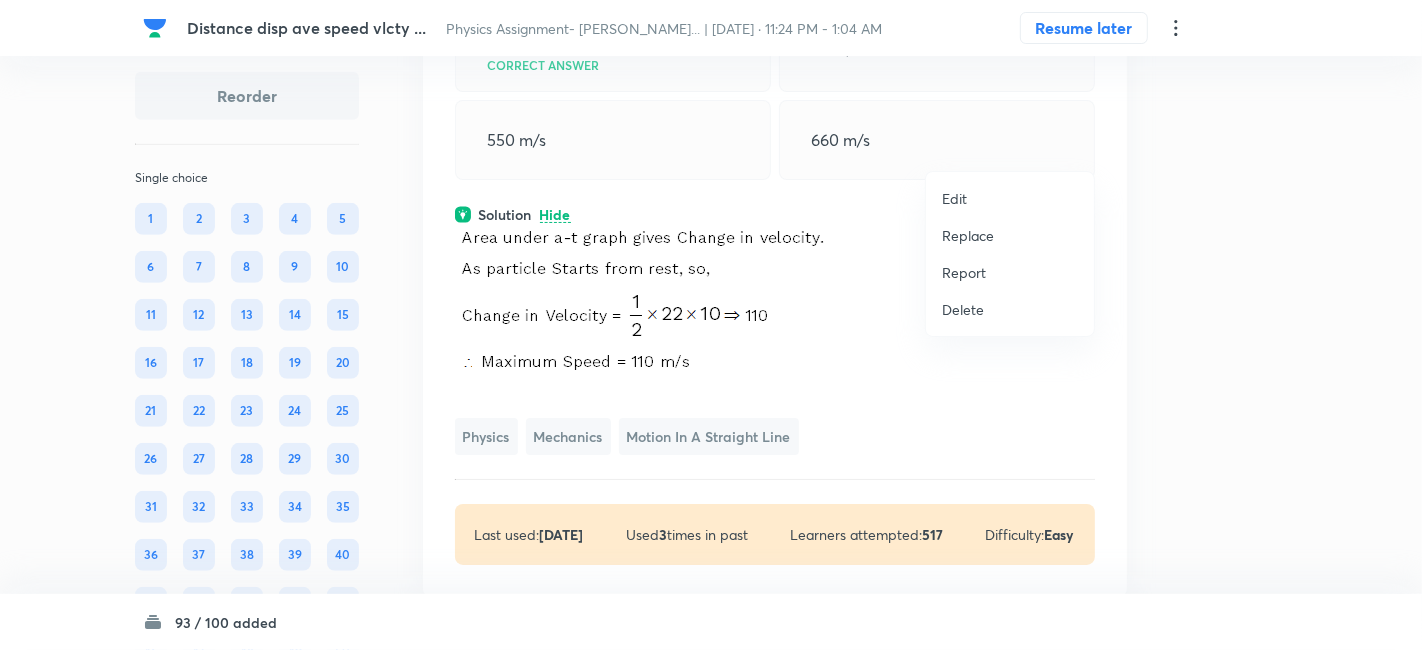 click on "Replace" at bounding box center [968, 235] 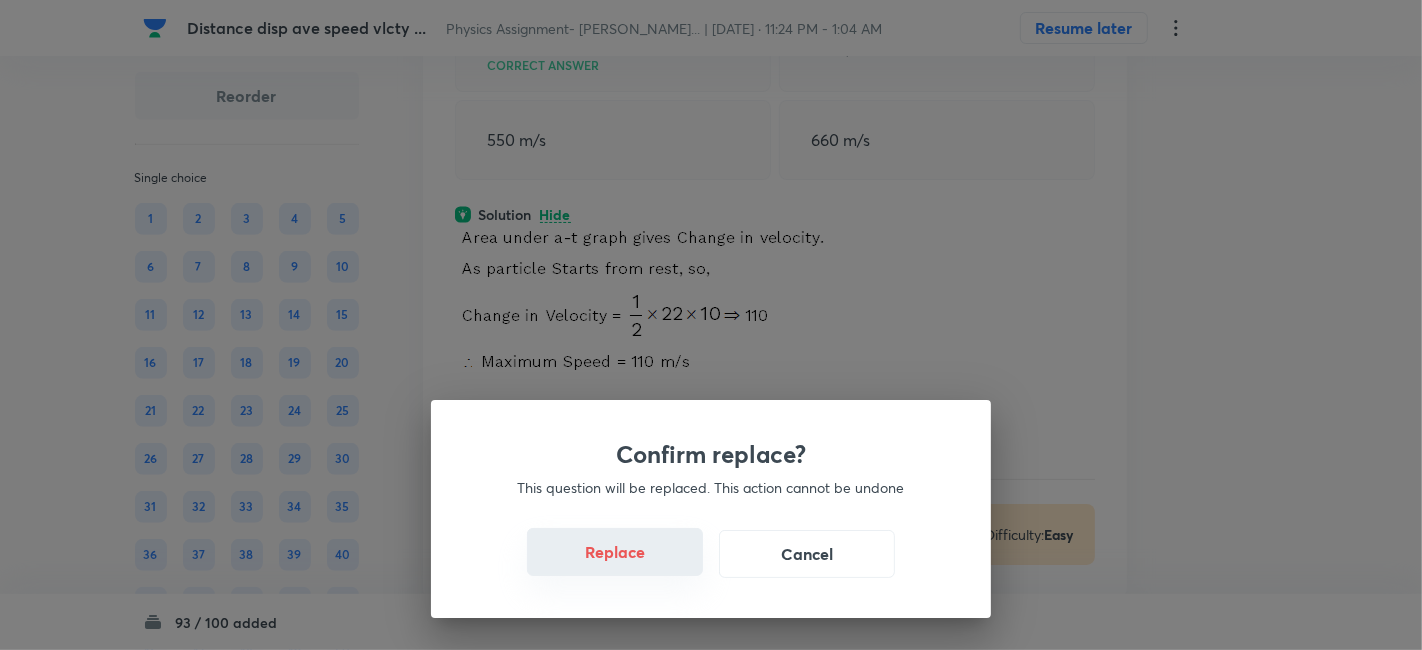 click on "Replace" at bounding box center (615, 552) 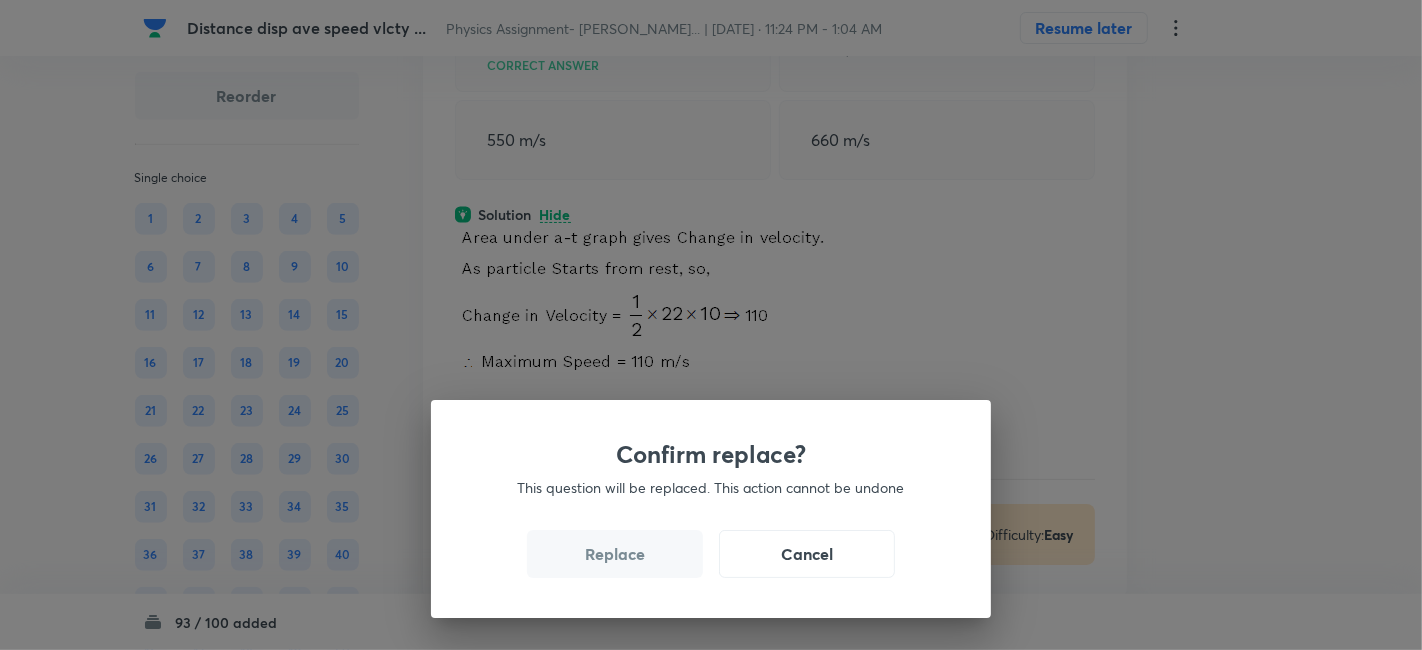 click on "Replace" at bounding box center (615, 554) 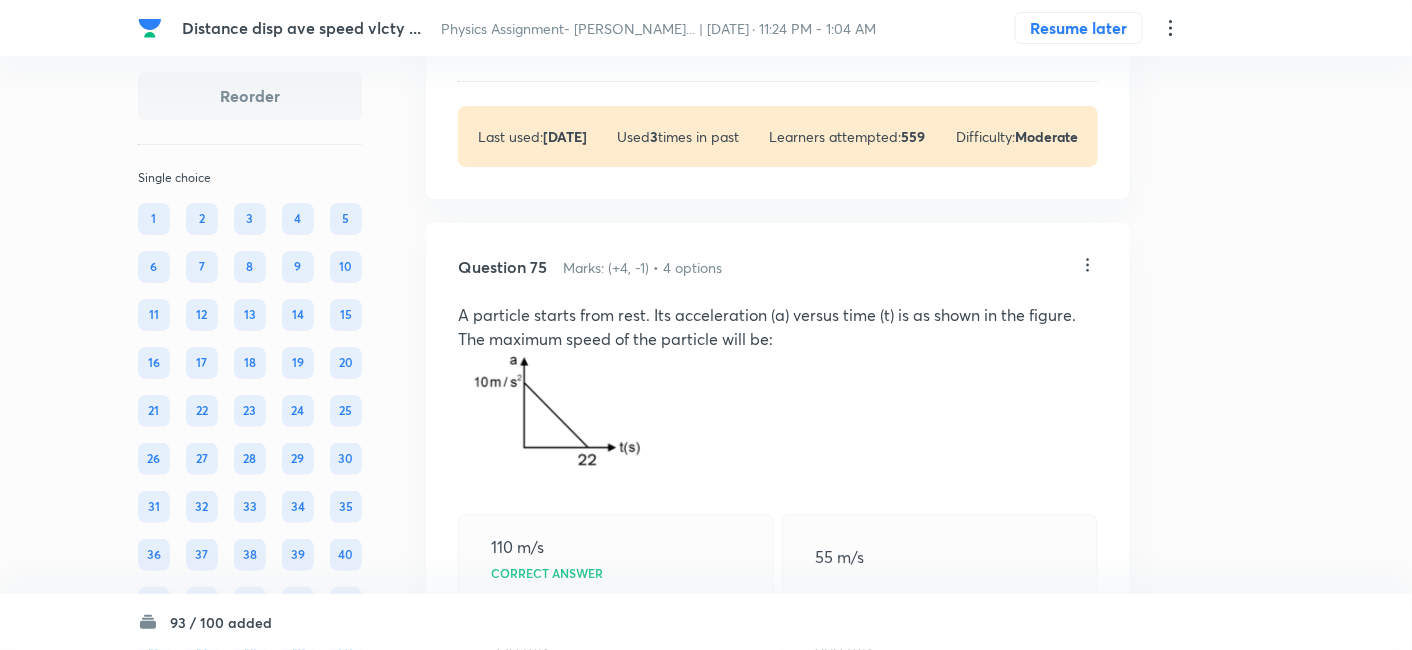 scroll, scrollTop: 45150, scrollLeft: 0, axis: vertical 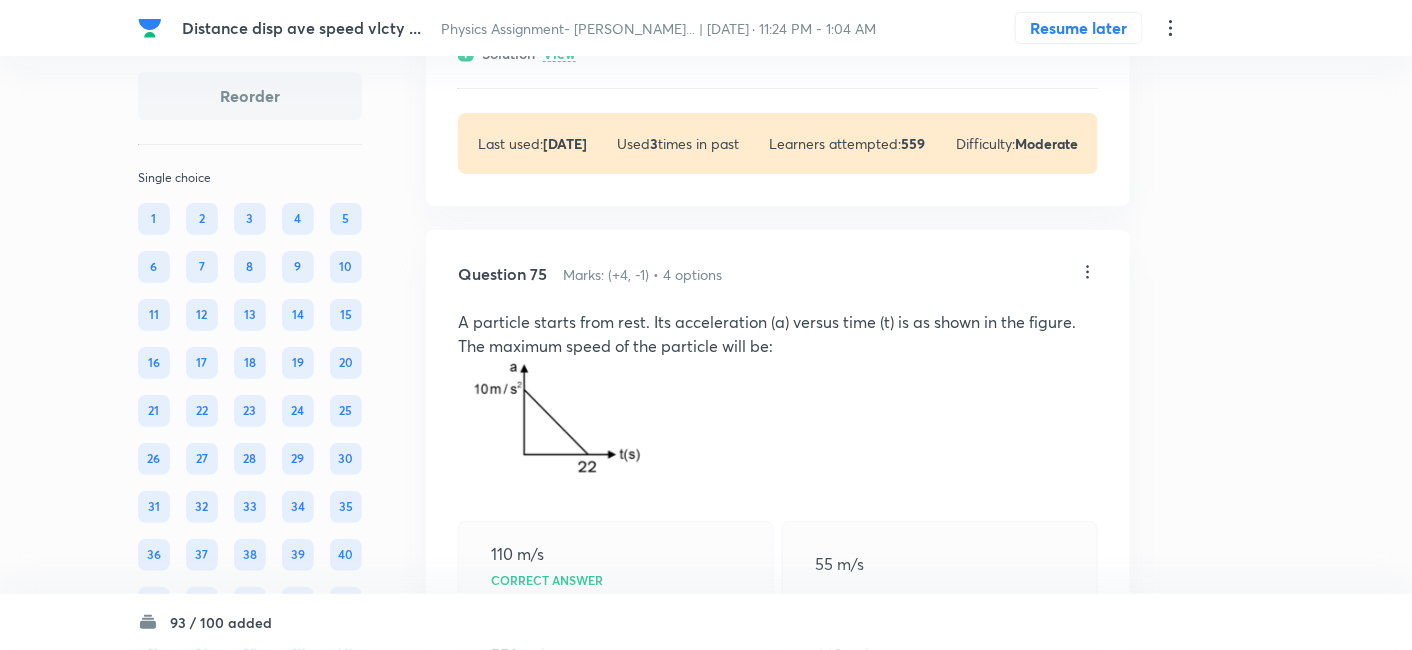 click on "View" at bounding box center [559, 54] 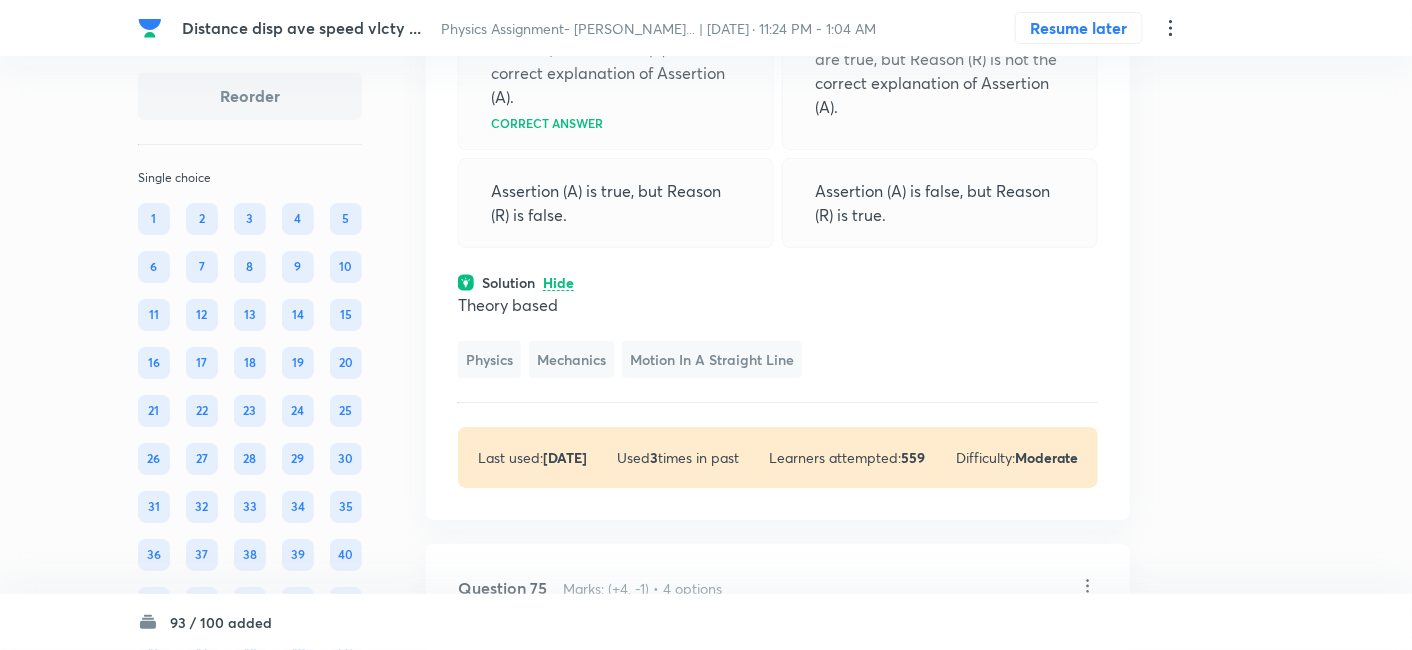 scroll, scrollTop: 44920, scrollLeft: 0, axis: vertical 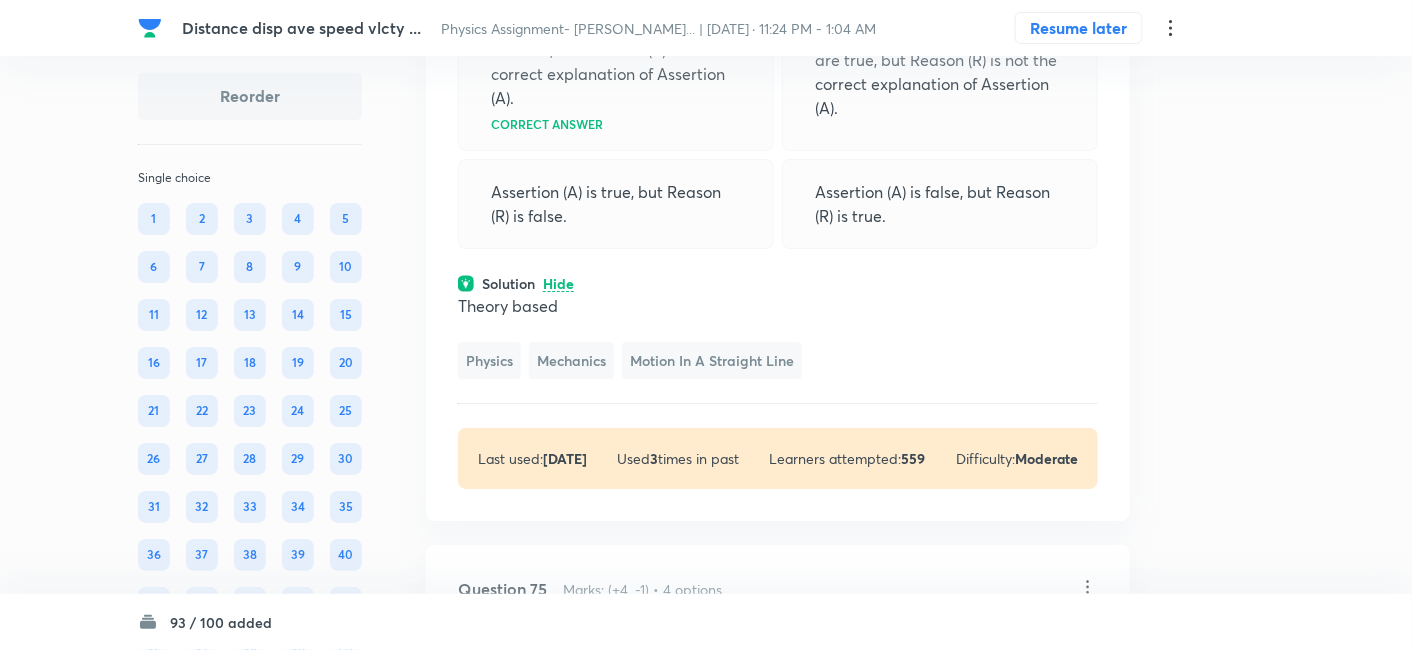 click 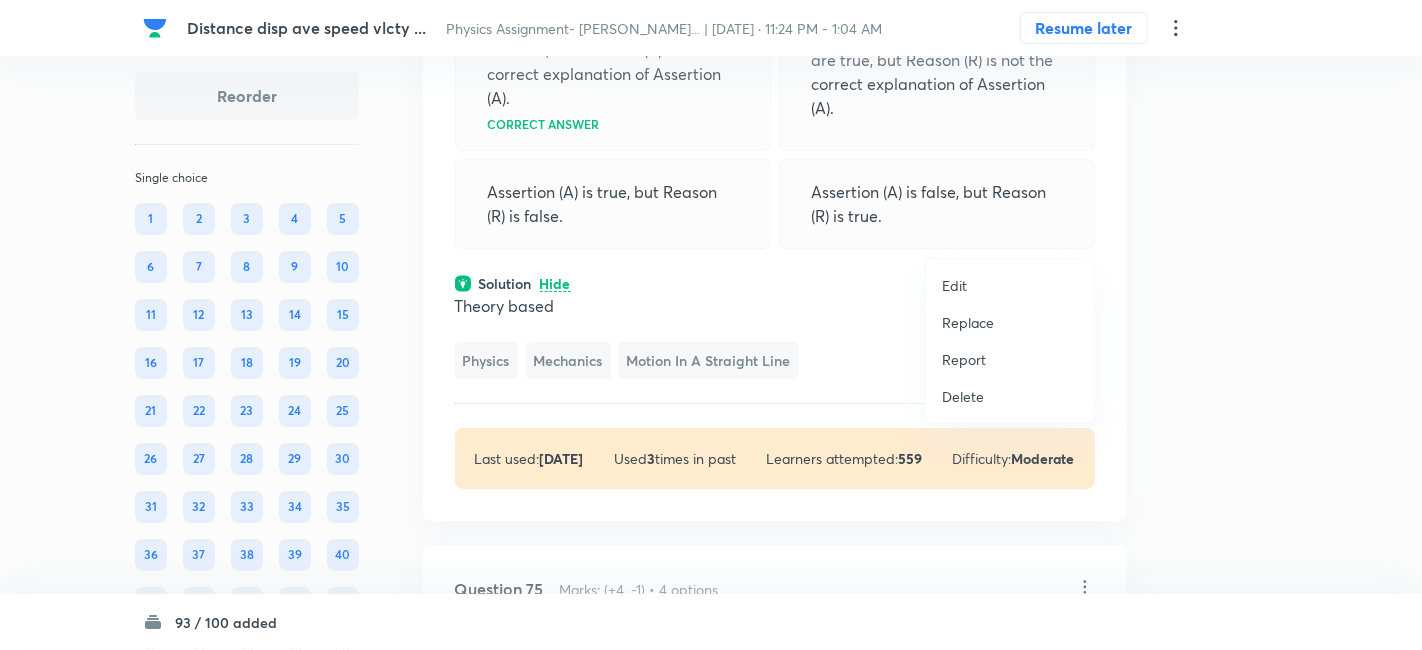 click on "Replace" at bounding box center (968, 322) 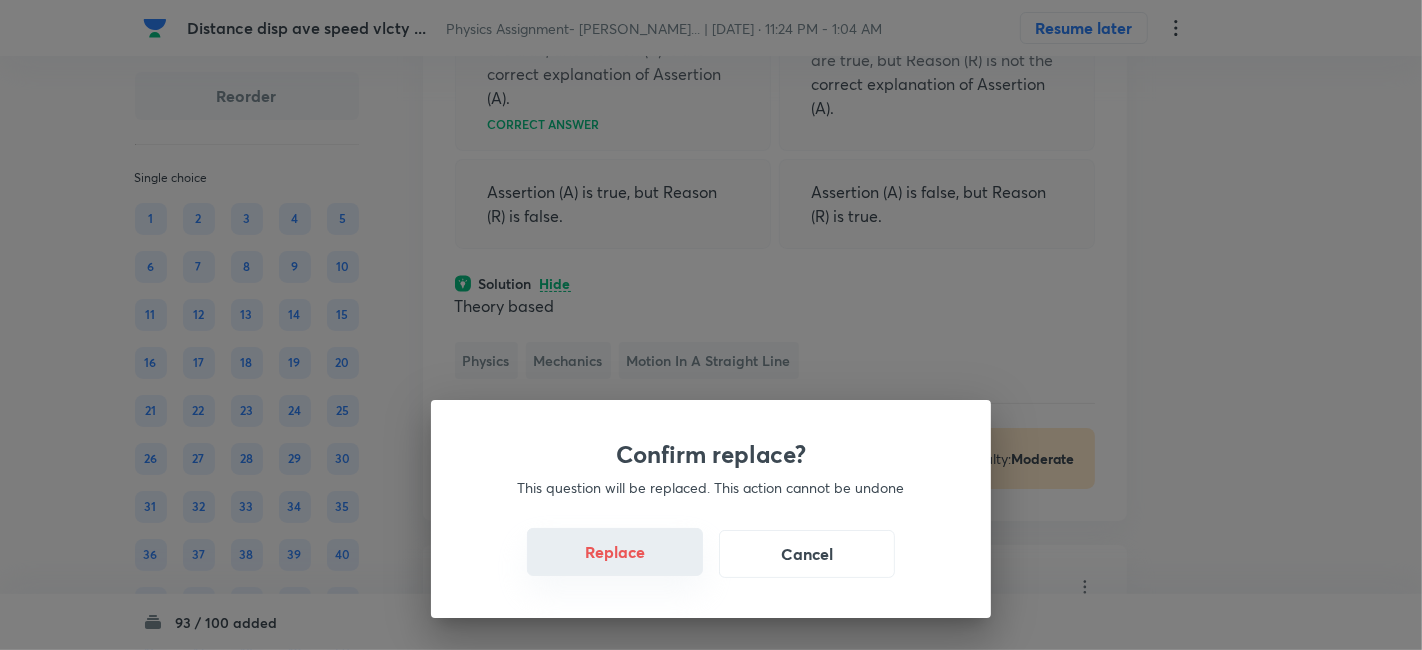 click on "Replace" at bounding box center (615, 552) 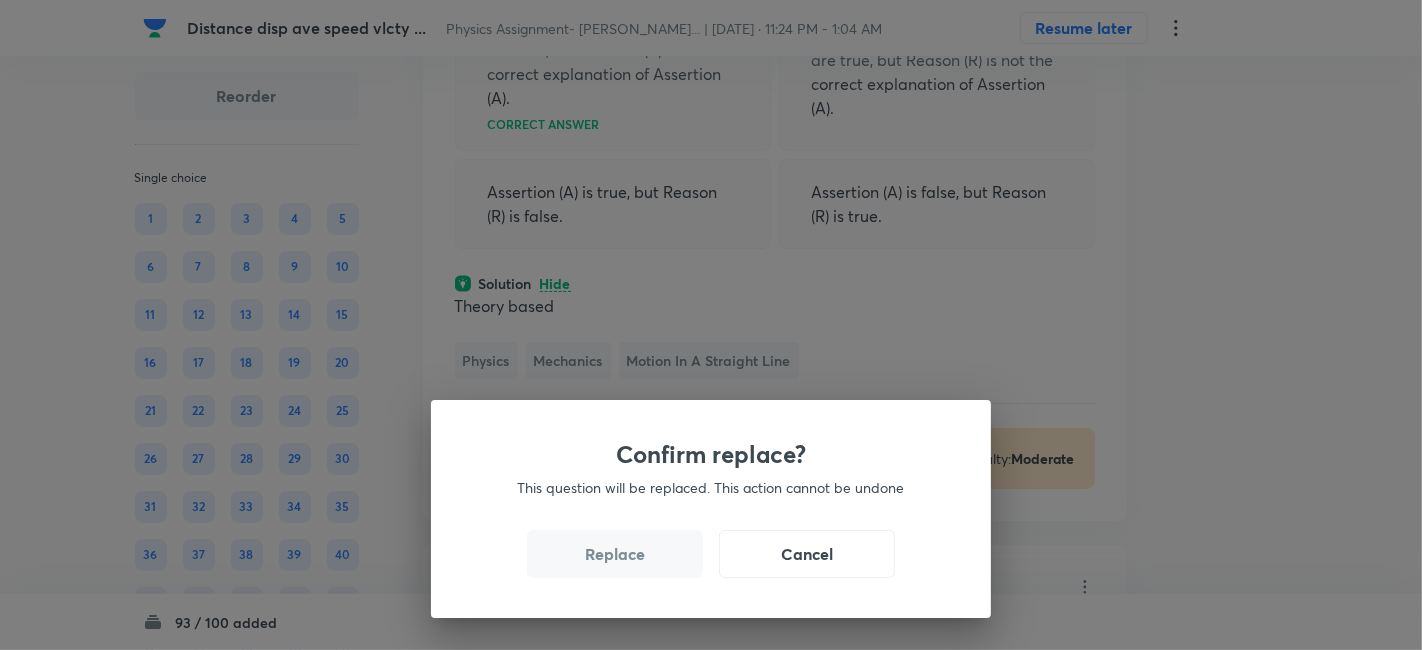 click on "Replace" at bounding box center (615, 554) 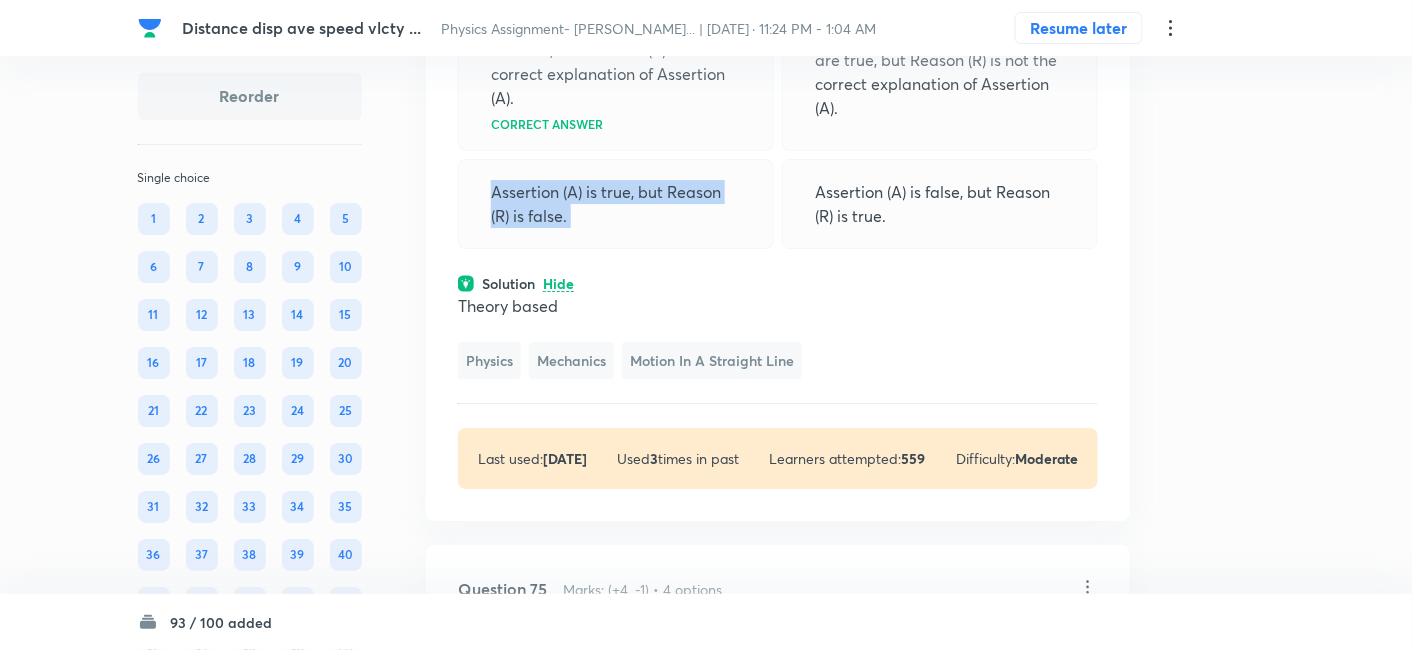 click on "Assertion (A) is true, but Reason (R) is false." at bounding box center [616, 204] 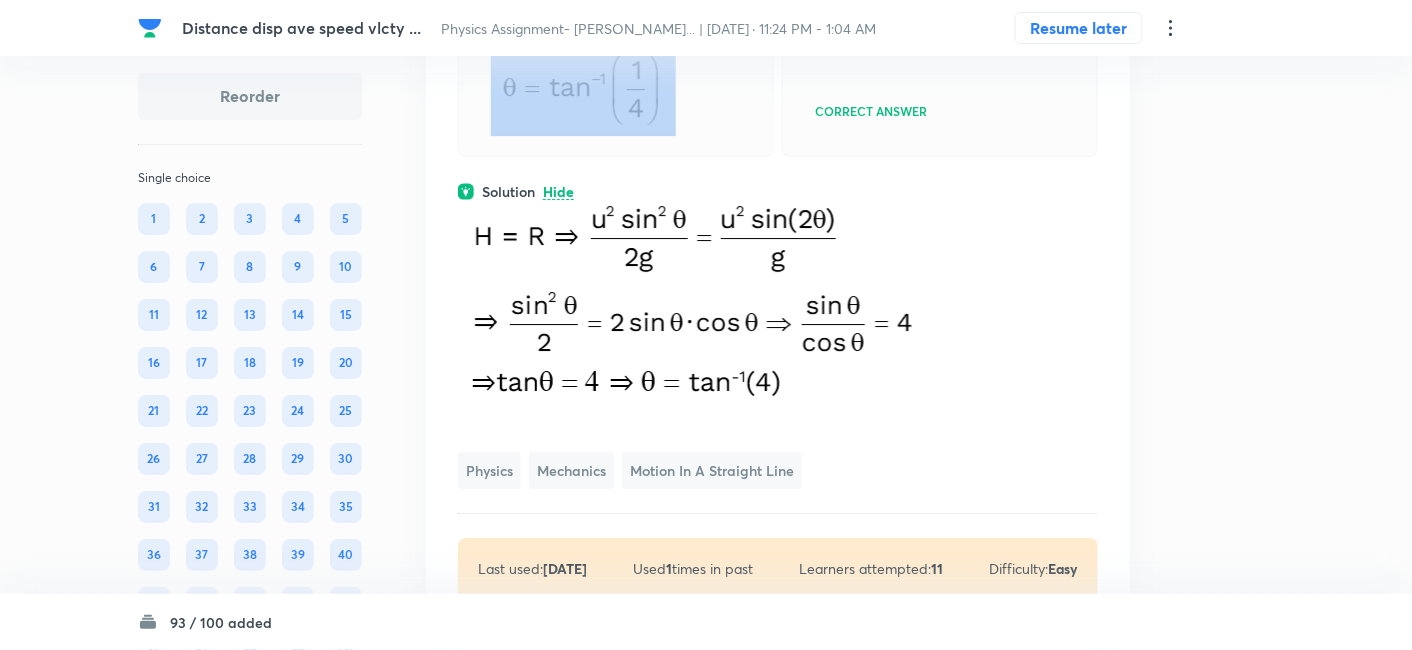 click at bounding box center (616, 95) 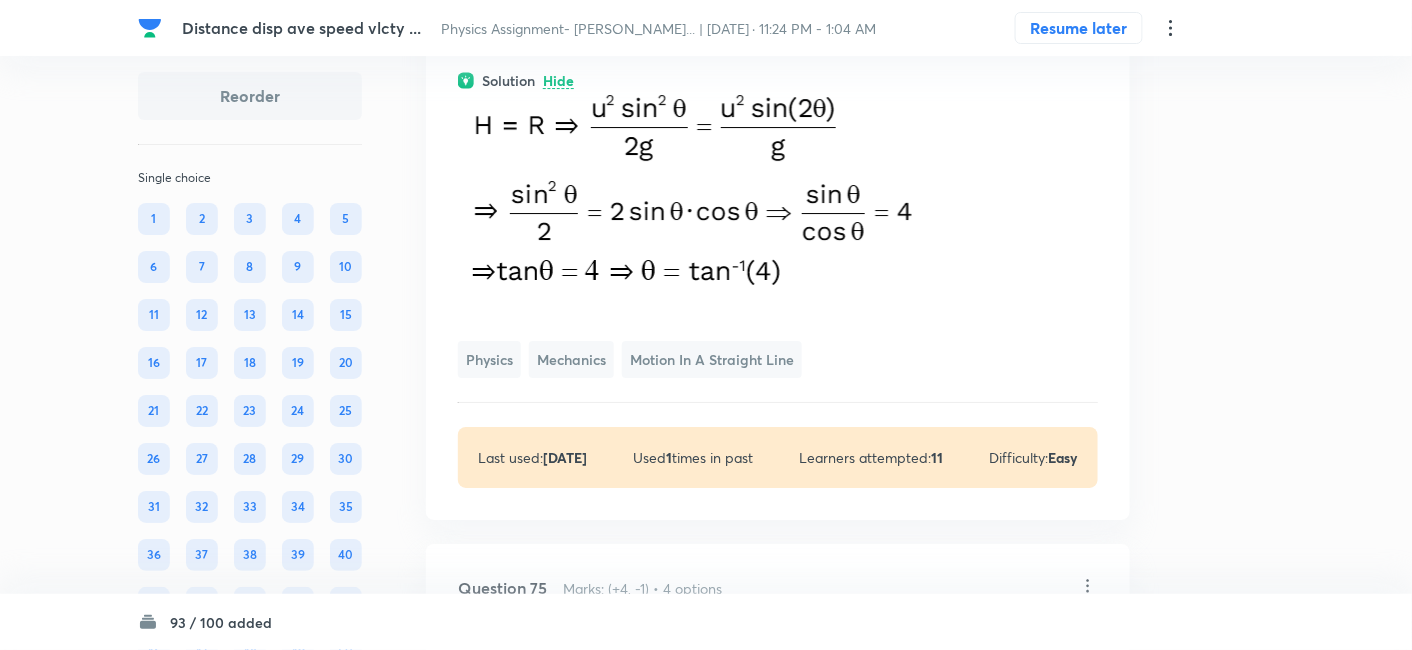 scroll, scrollTop: 45029, scrollLeft: 0, axis: vertical 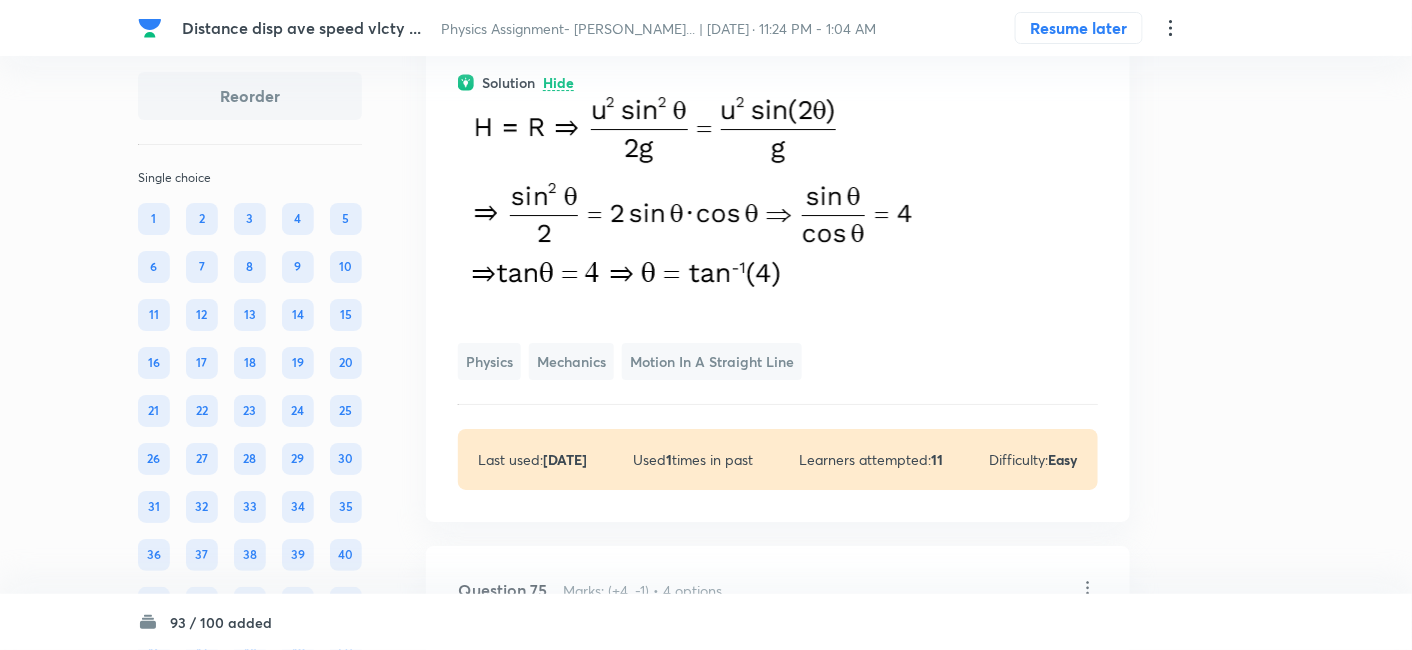 click 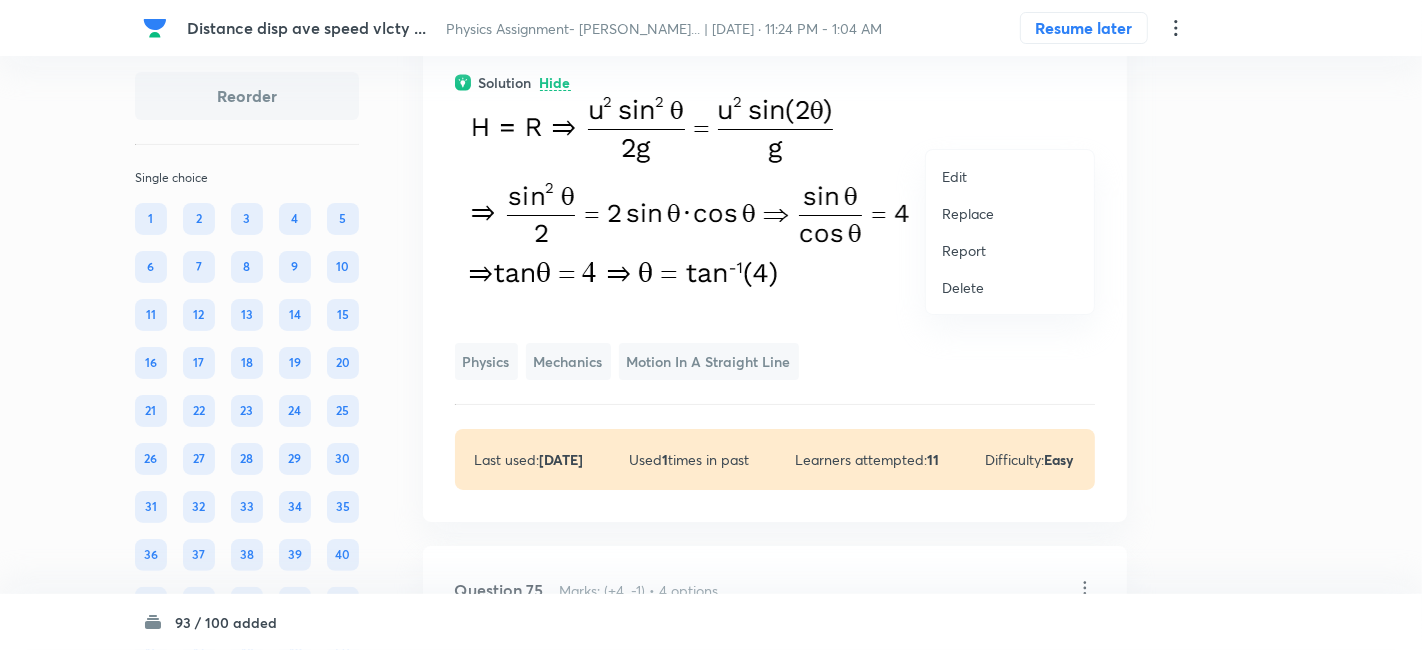 click on "Replace" at bounding box center [968, 213] 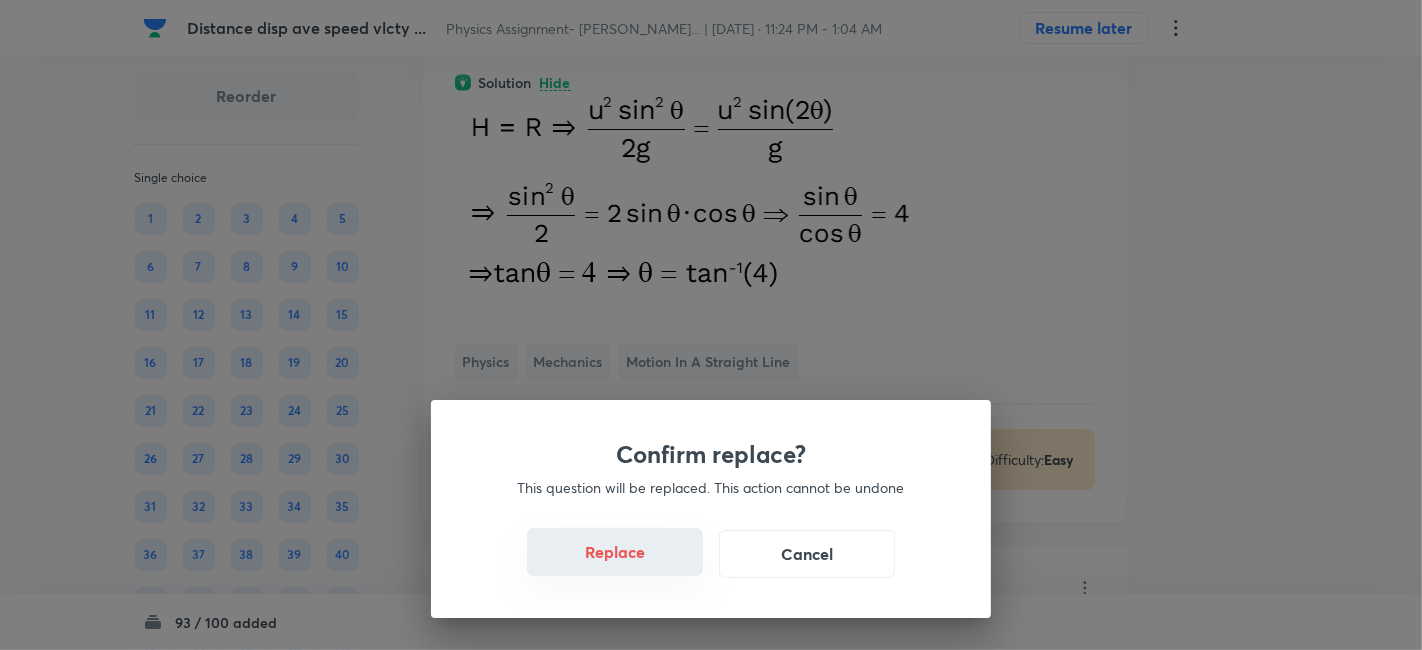 click on "Replace" at bounding box center (615, 552) 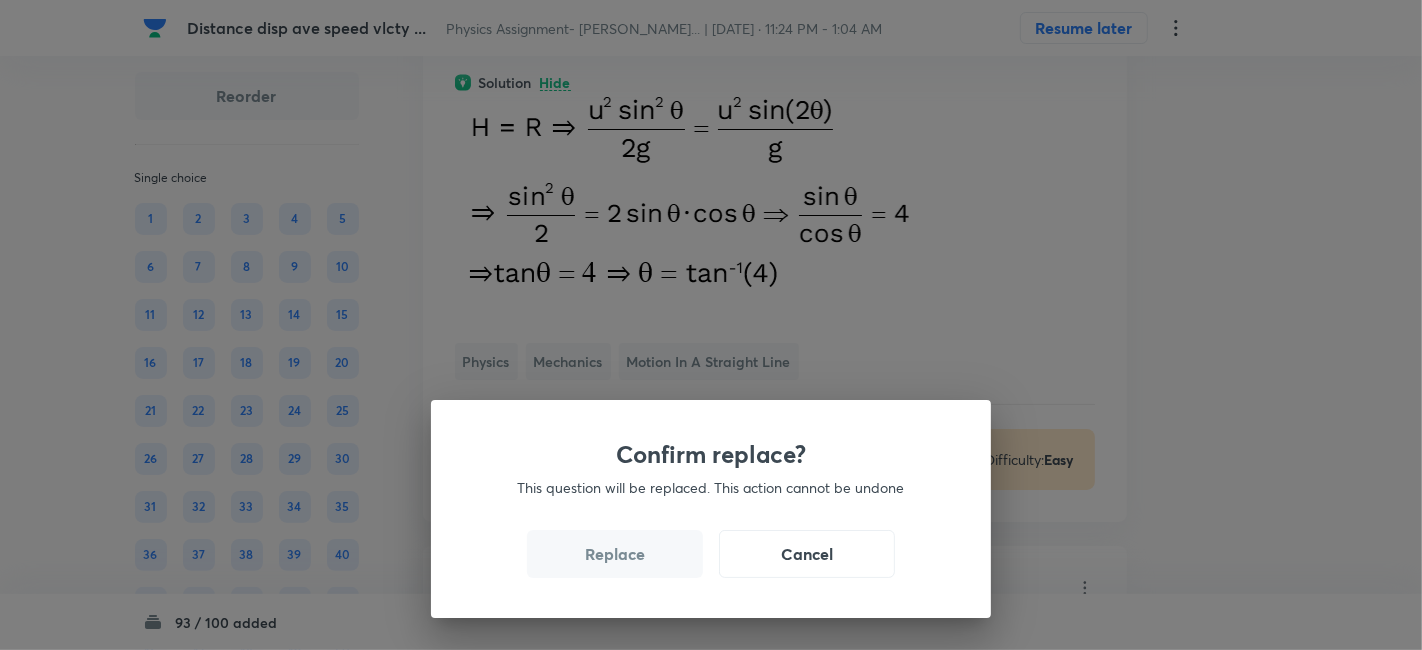 click on "Replace" at bounding box center (615, 554) 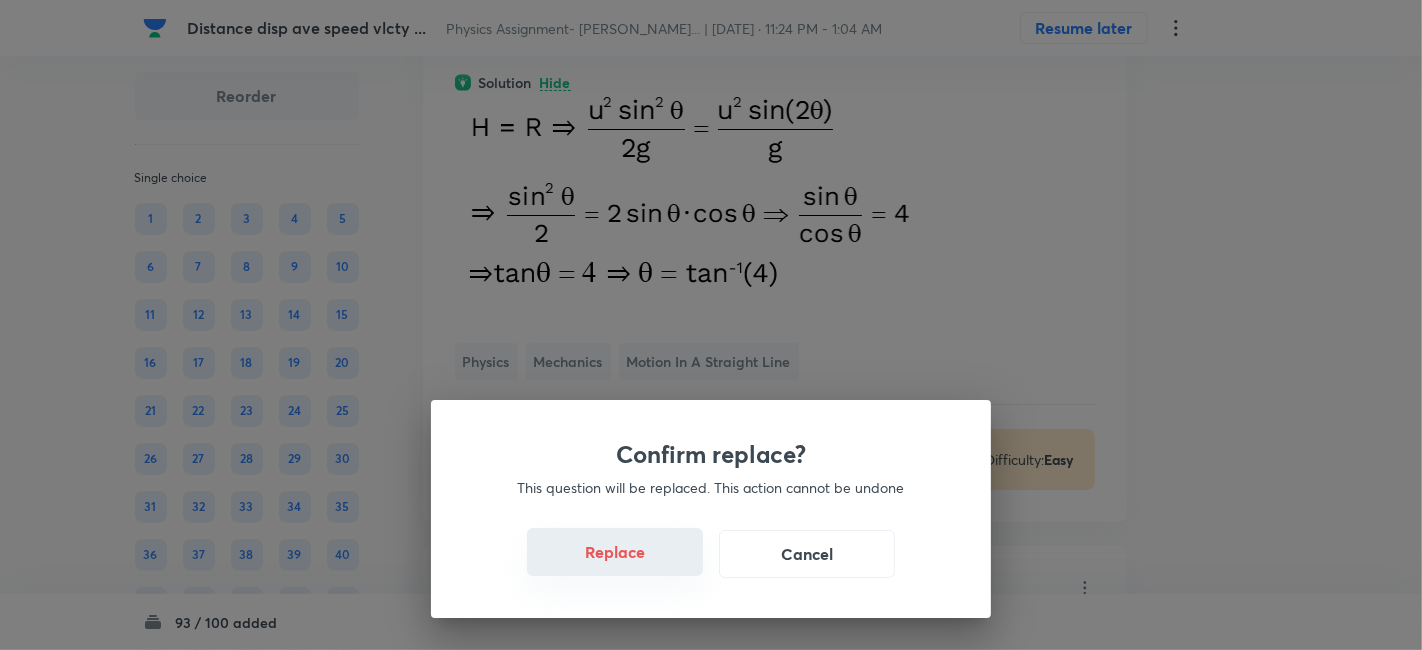 click on "Replace" at bounding box center (615, 552) 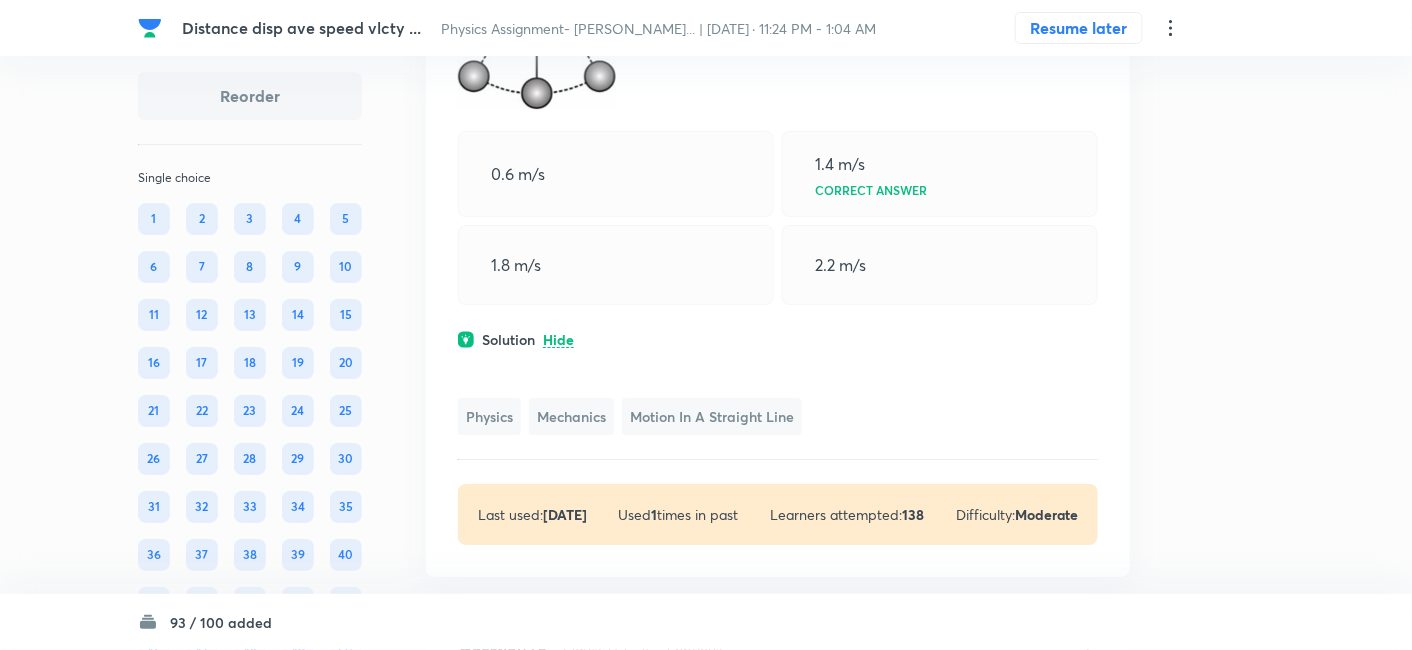 scroll, scrollTop: 44938, scrollLeft: 0, axis: vertical 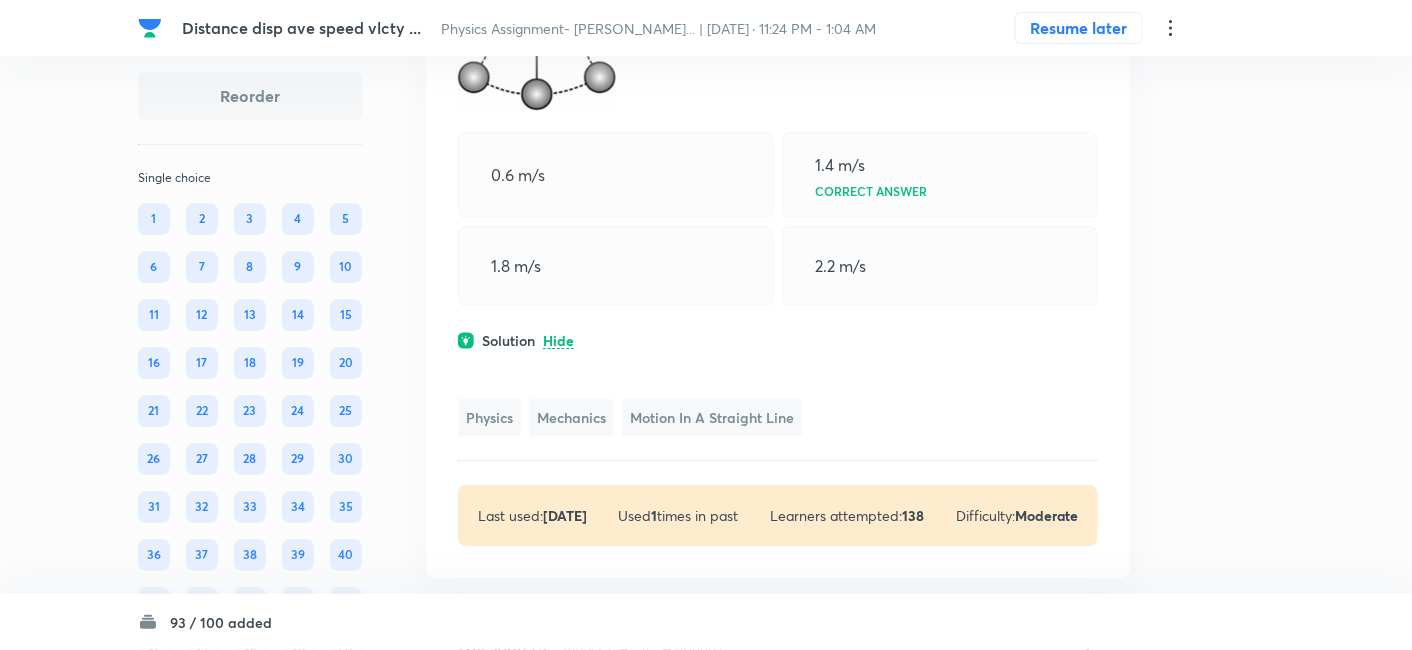 click 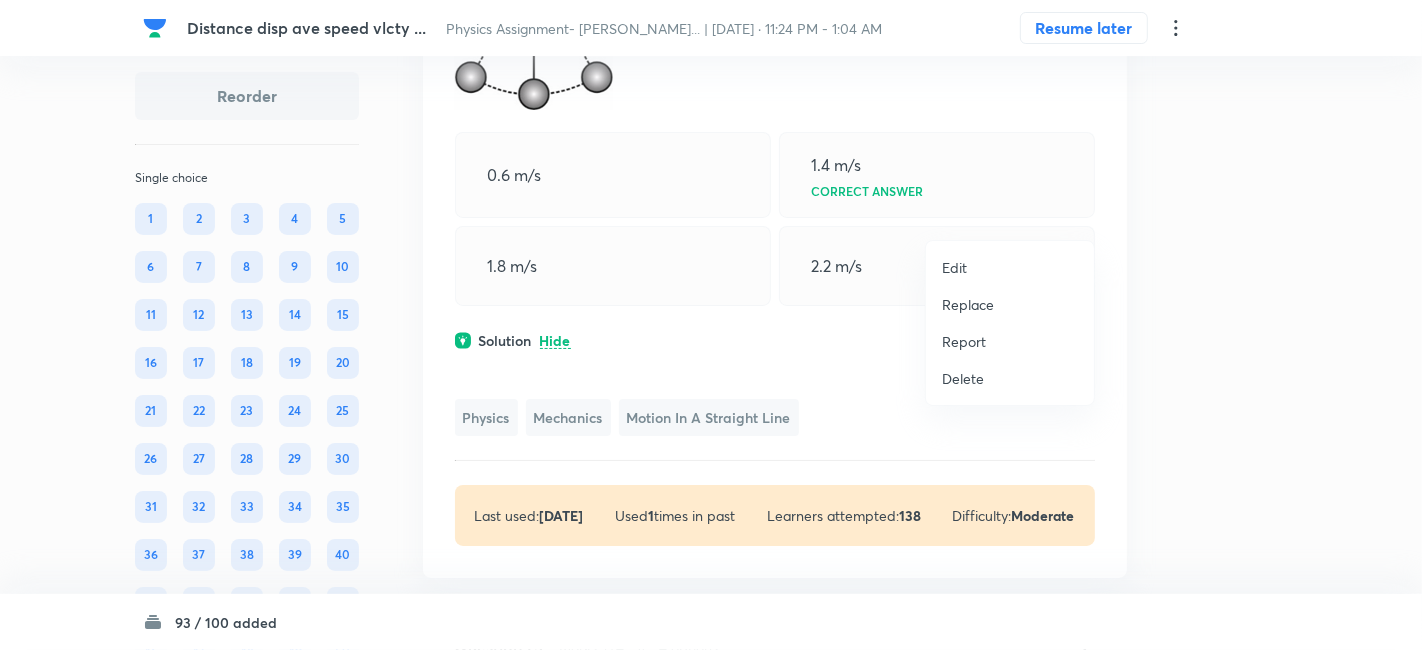 click on "Replace" at bounding box center [968, 304] 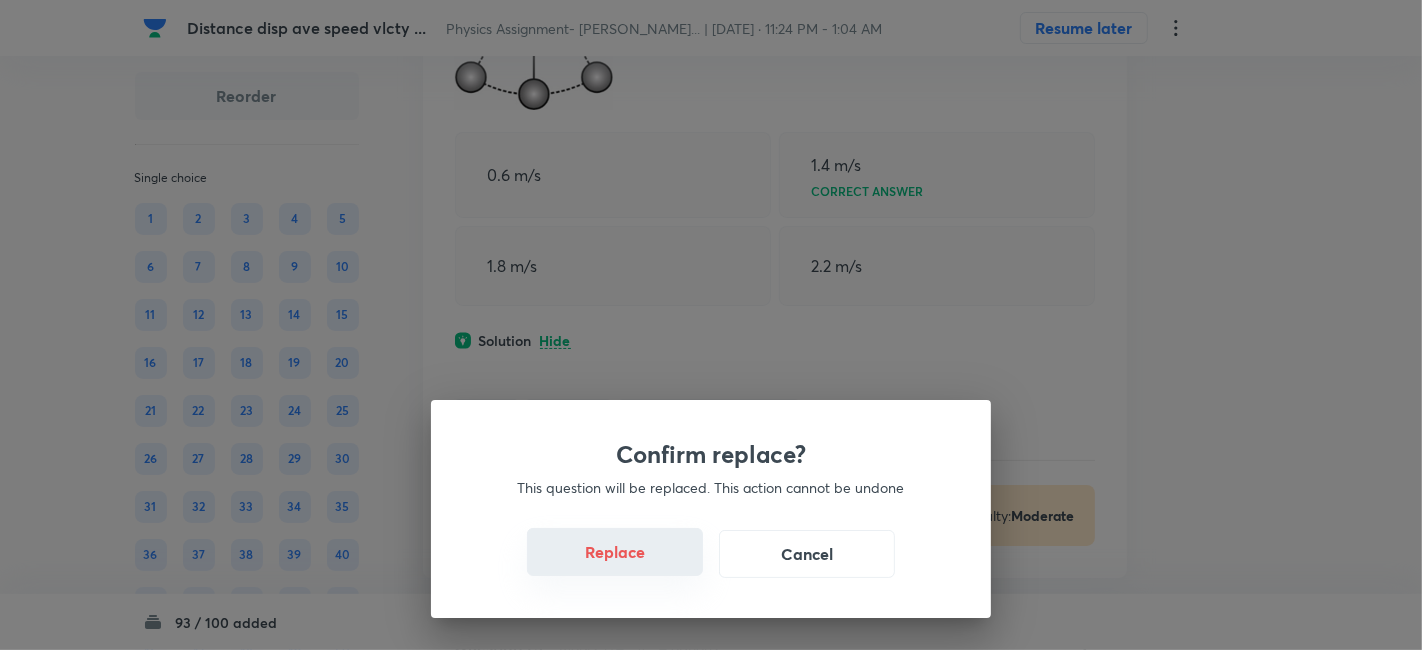 click on "Replace" at bounding box center (615, 552) 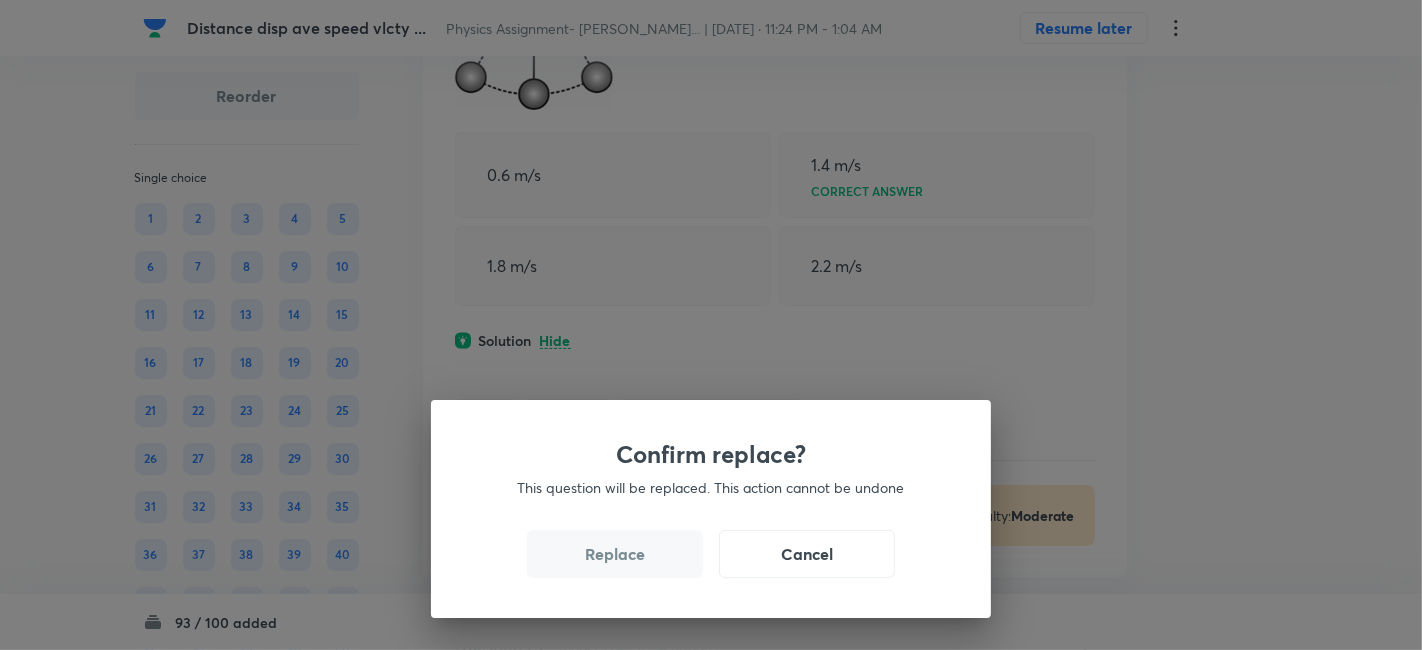 click on "Replace" at bounding box center (615, 554) 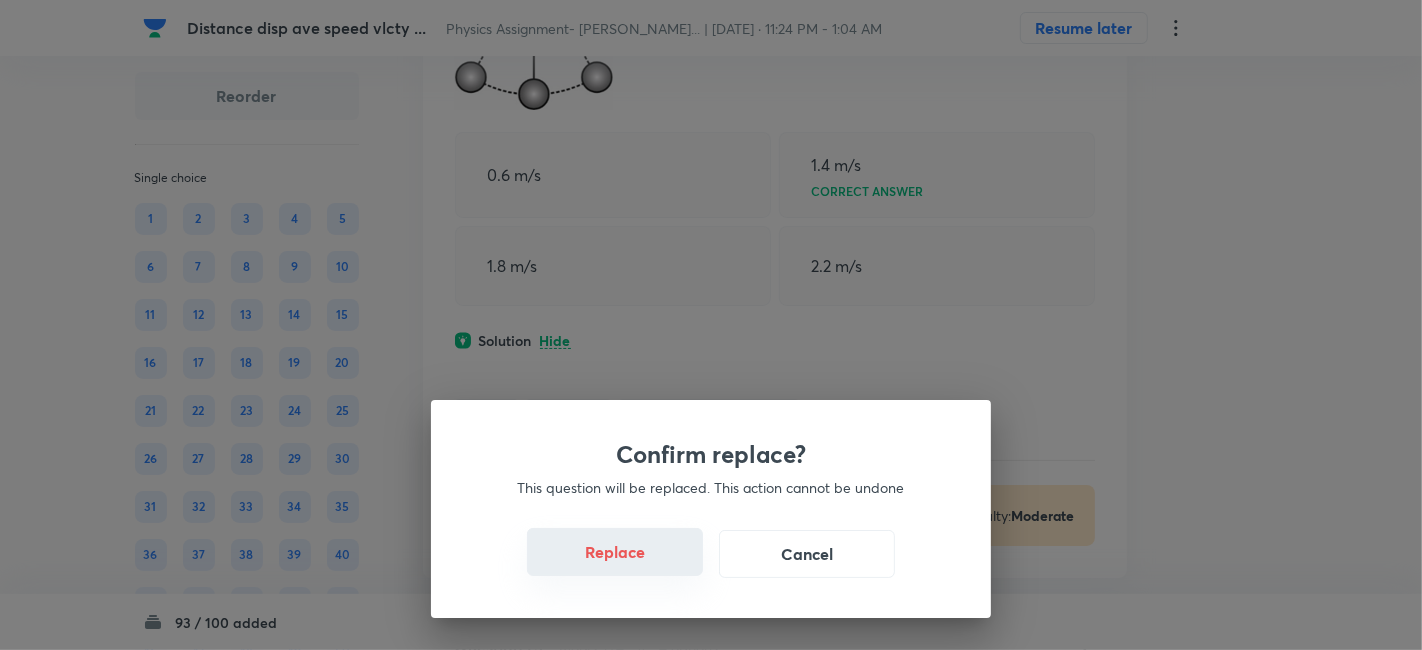 click on "Replace" at bounding box center [615, 552] 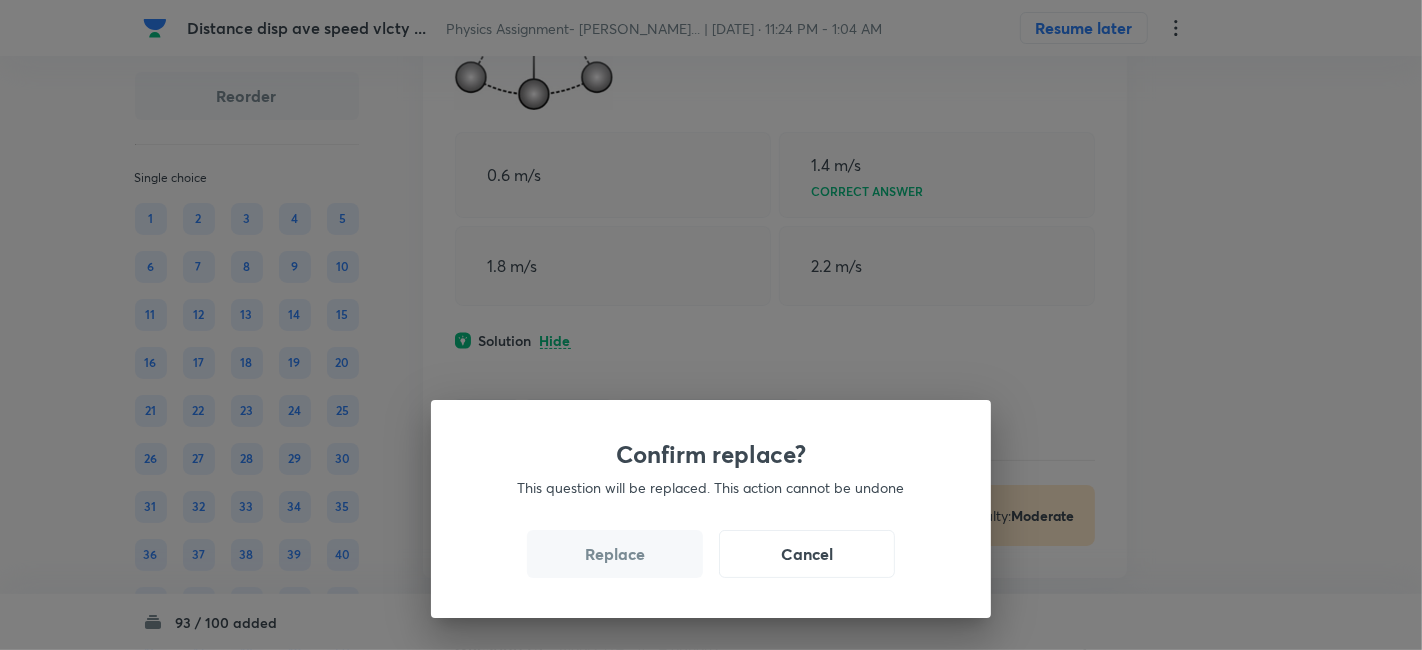 click on "Replace" at bounding box center [615, 554] 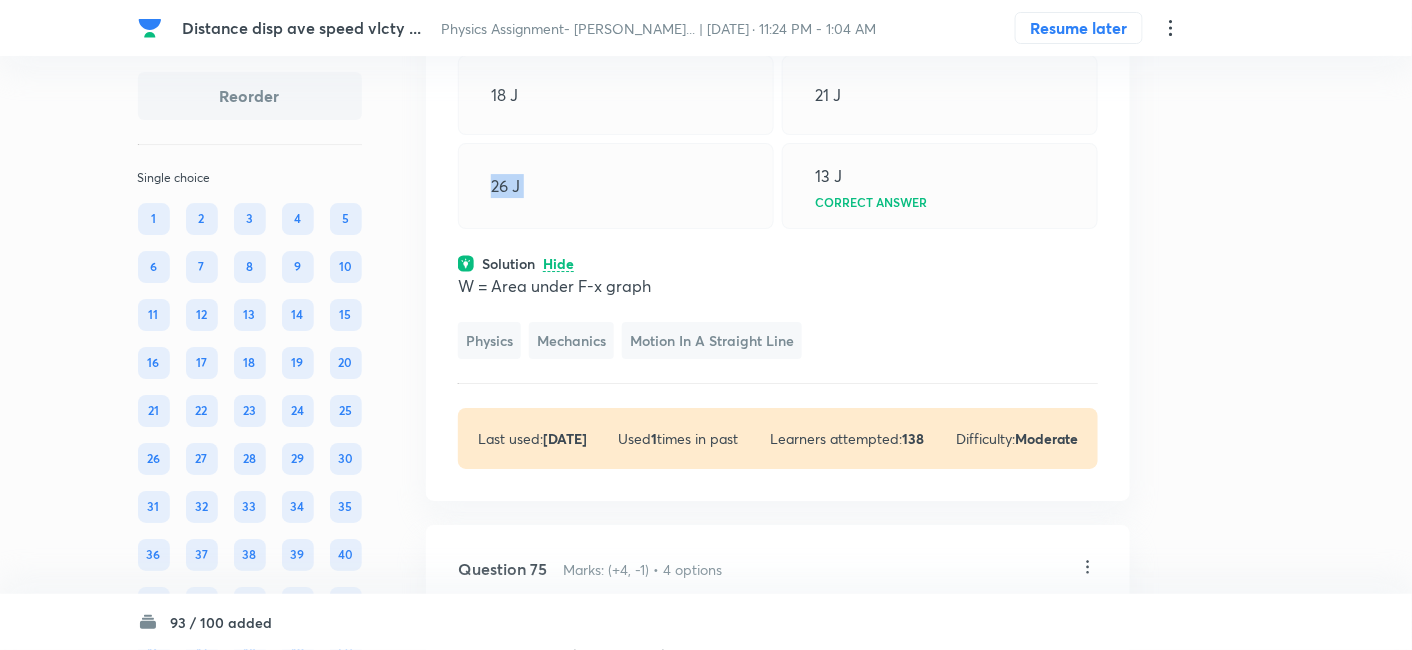 click on "26 J" at bounding box center (616, 186) 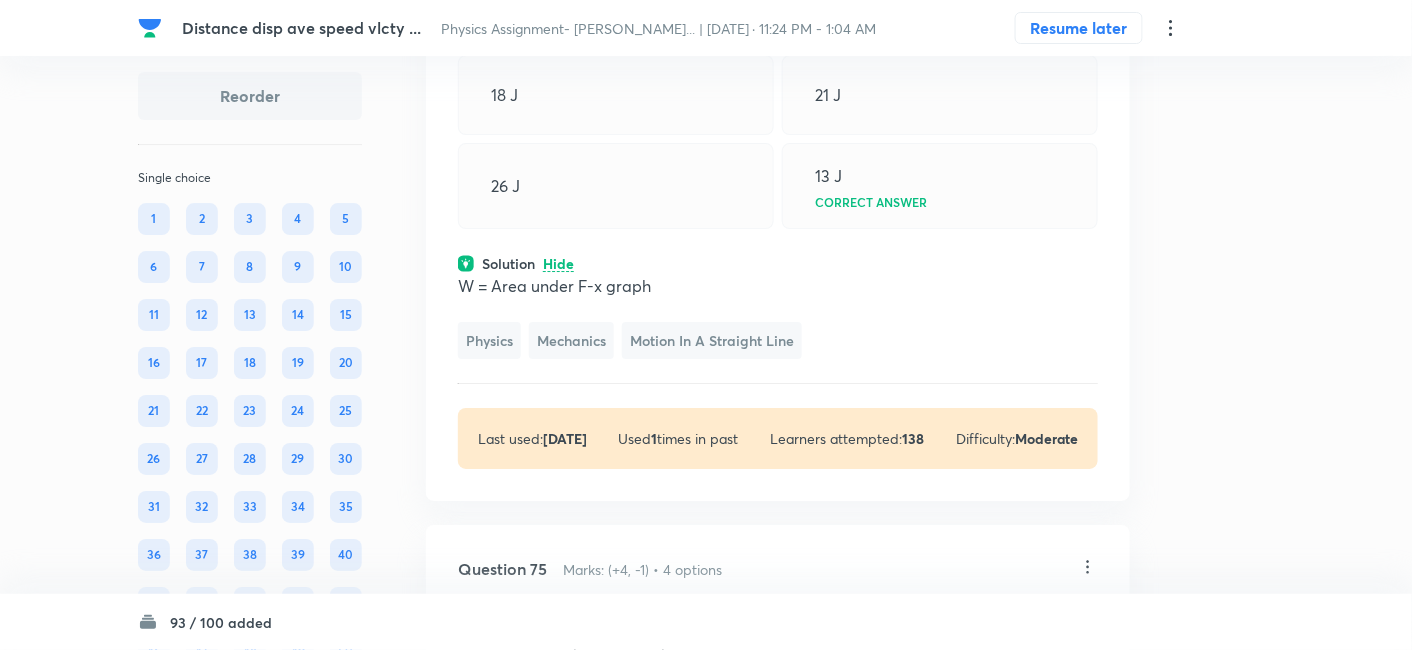 click 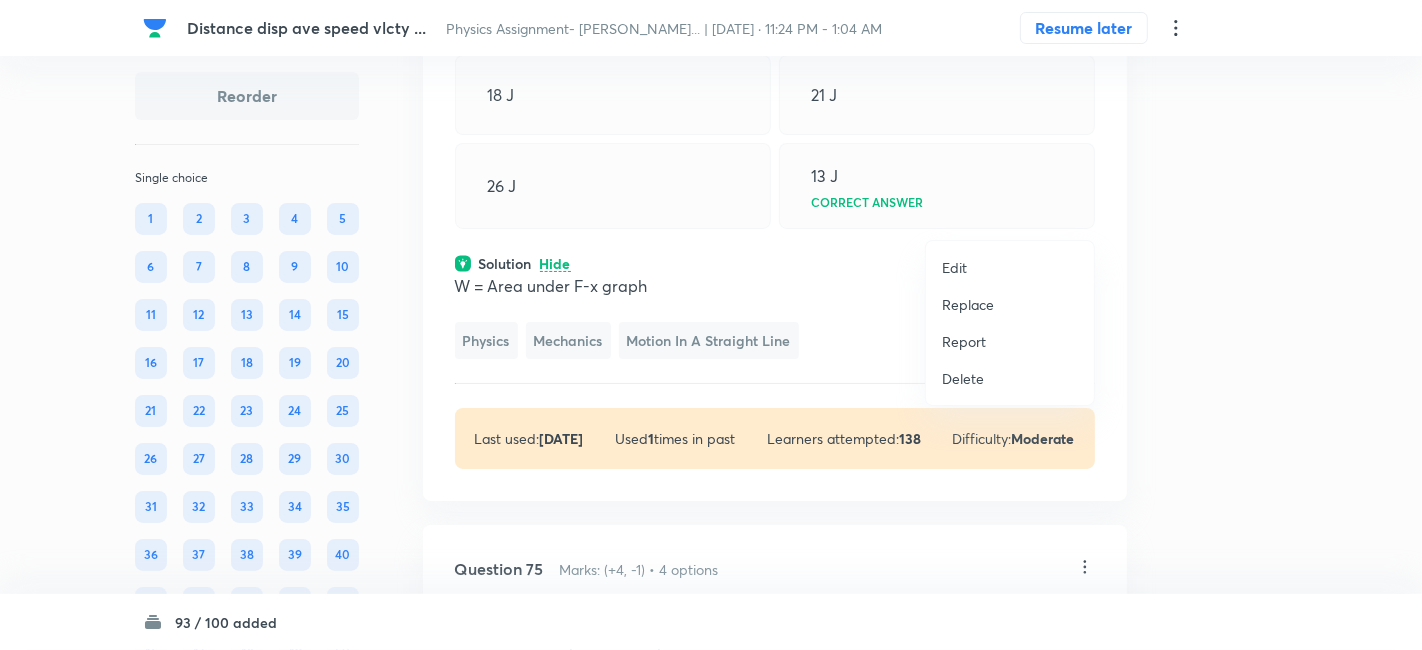 click on "Replace" at bounding box center [968, 304] 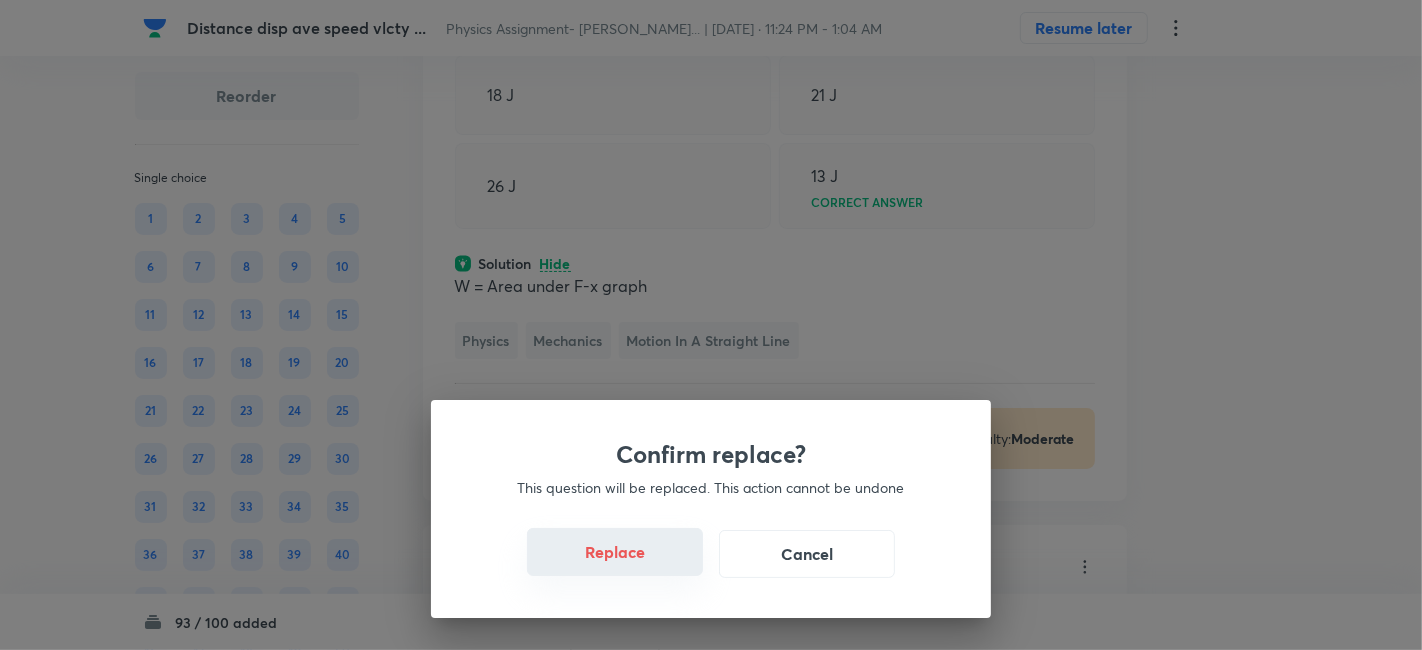 click on "Replace" at bounding box center [615, 552] 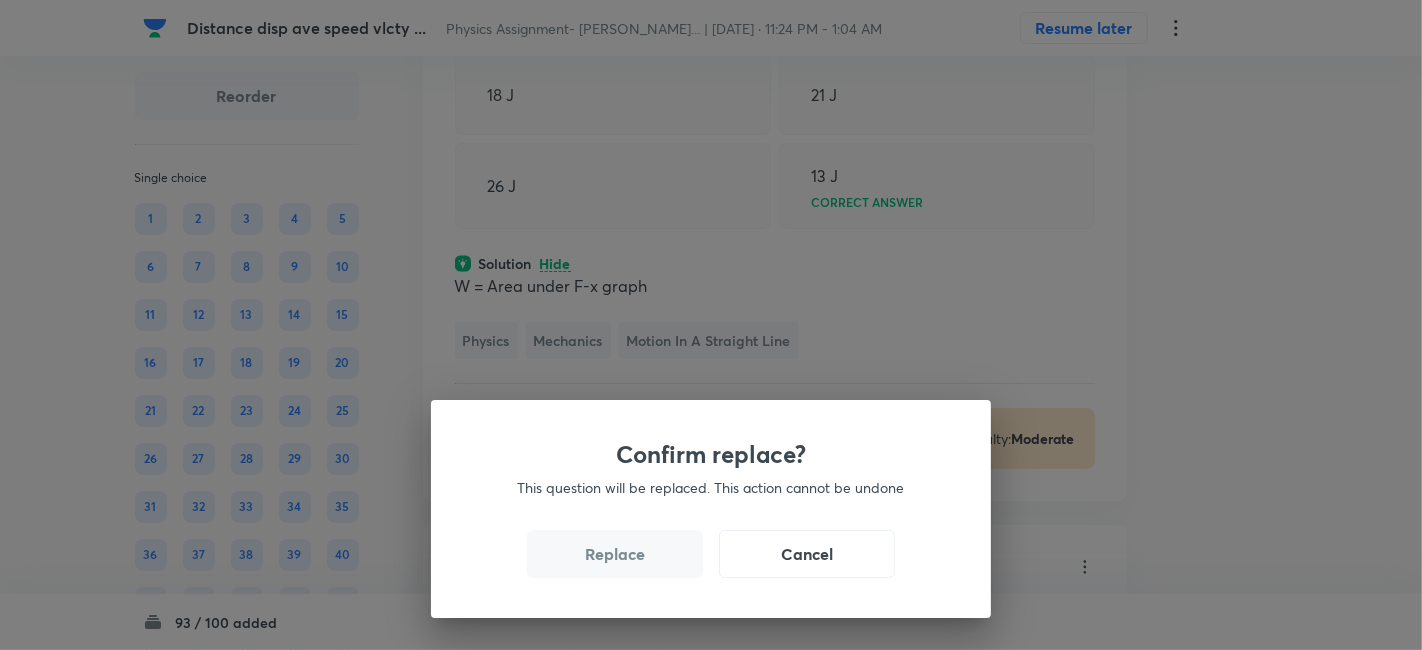 click on "Replace" at bounding box center (615, 554) 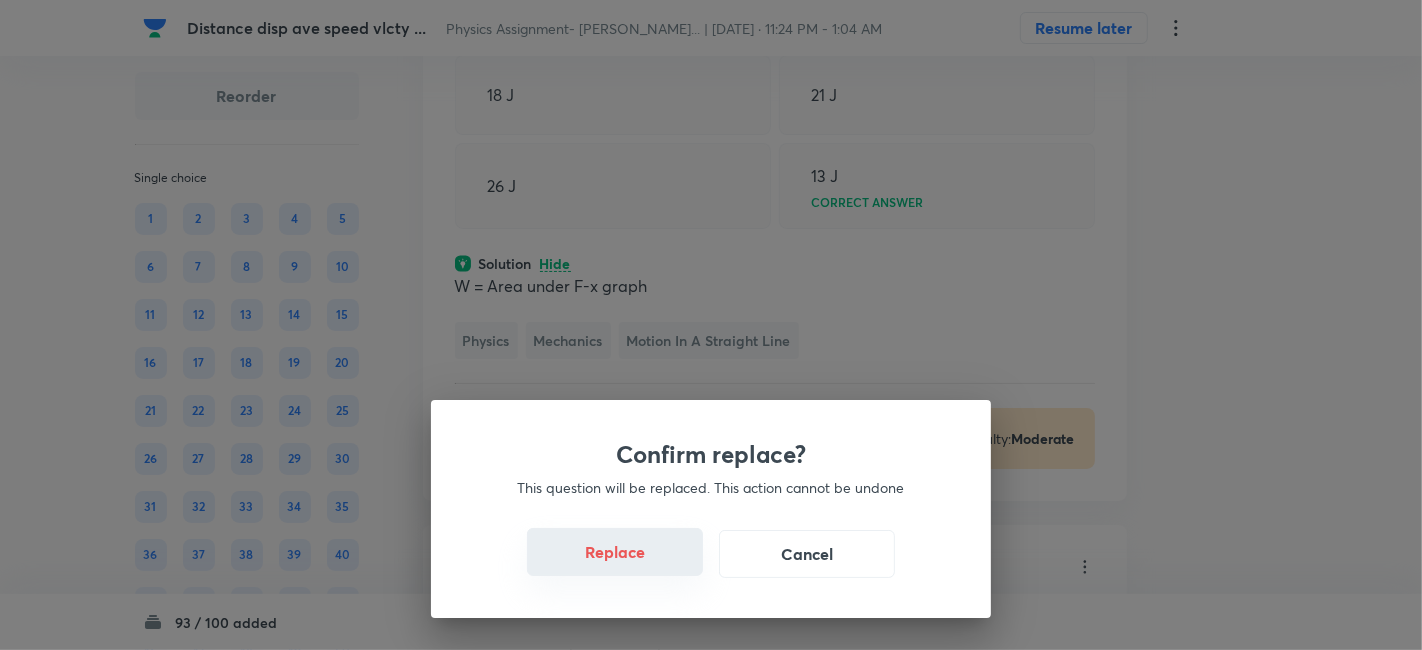 click on "Replace" at bounding box center [615, 552] 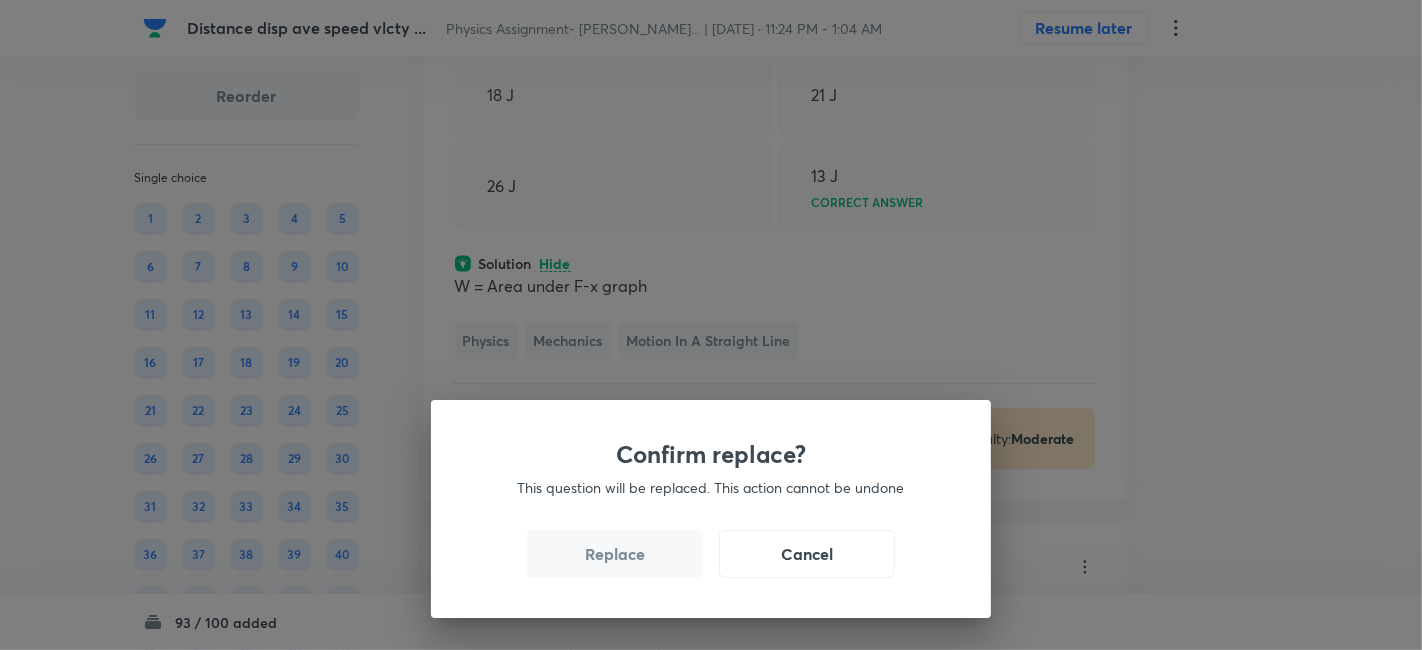 click on "Replace" at bounding box center [615, 554] 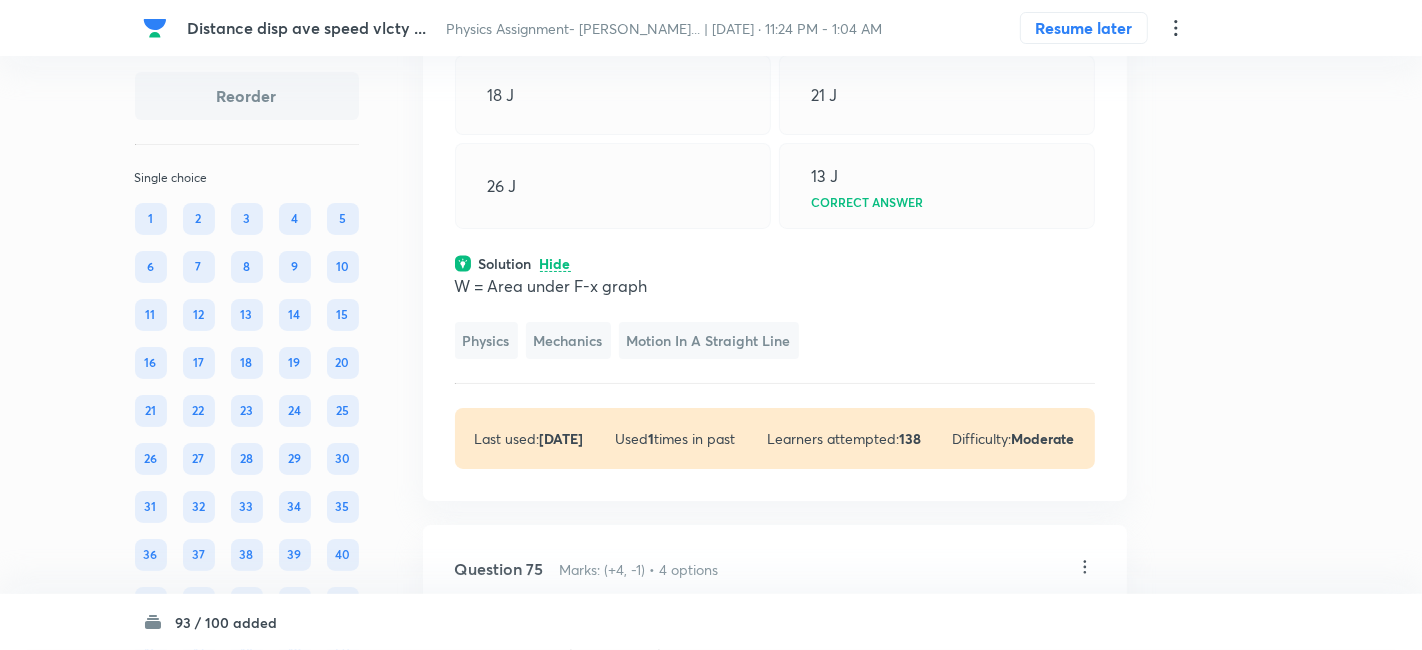 click on "Confirm replace? This question will be replaced. This action cannot be undone Replace Cancel" at bounding box center (711, 975) 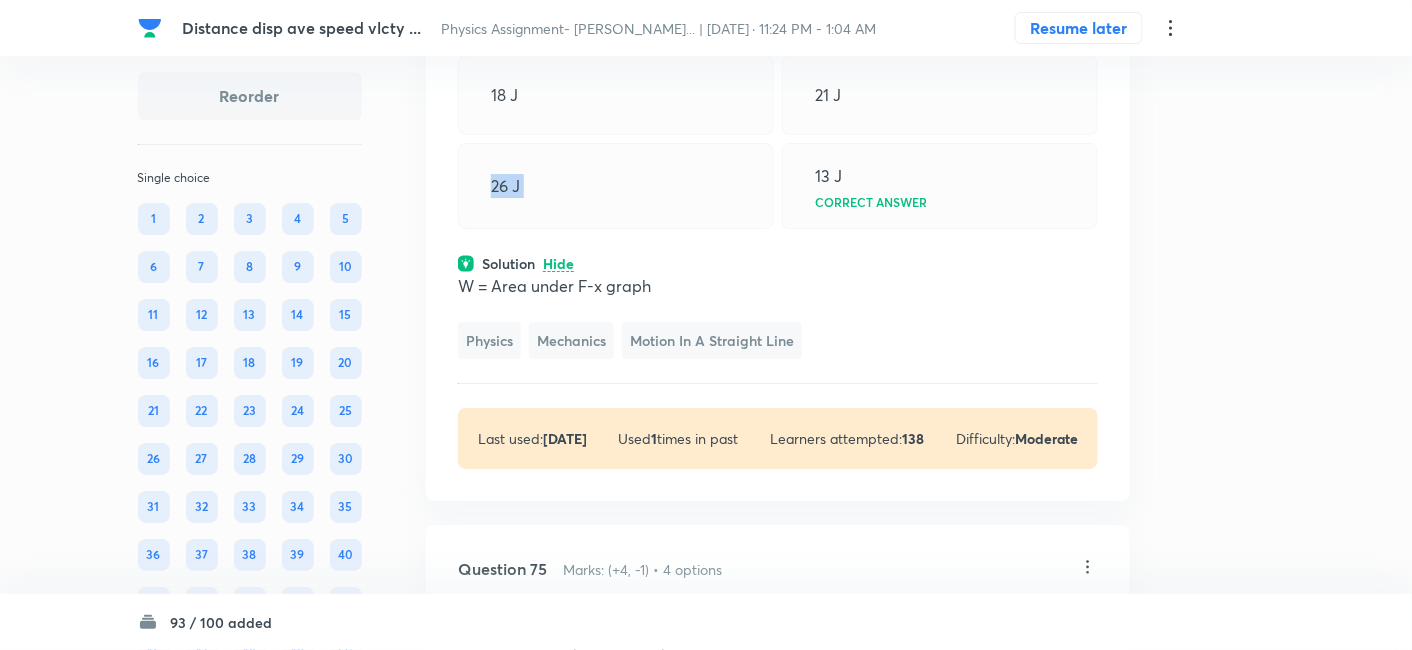 click on "26 J" at bounding box center [616, 186] 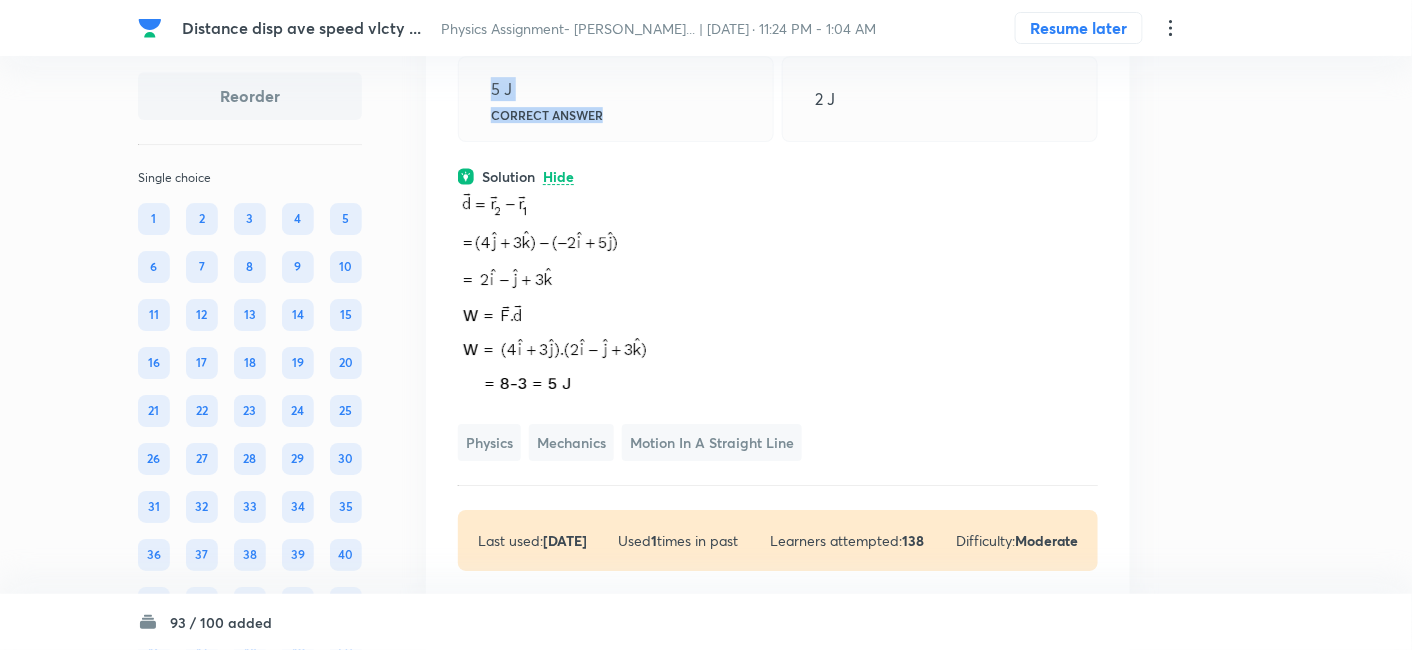 scroll, scrollTop: 44905, scrollLeft: 0, axis: vertical 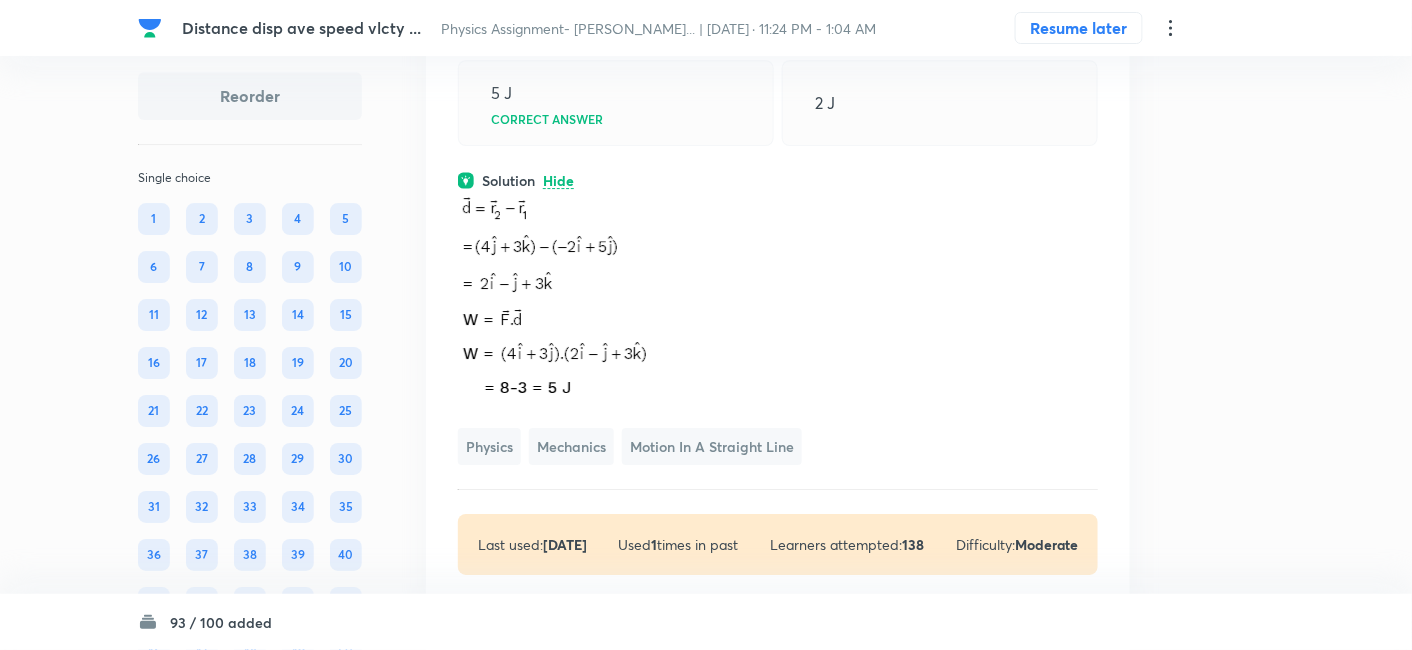 click on "Question 74 Marks: (+4, -1) • 4 options A particle moves from a point  . How much work has been done by the force? 8 J  11 J  5 J Correct answer  2 J Solution Hide Physics Mechanics Motion in a Straight Line Last used:  8 months ago Used  1  times in past Learners attempted:  138 Difficulty: Moderate" at bounding box center [778, 211] 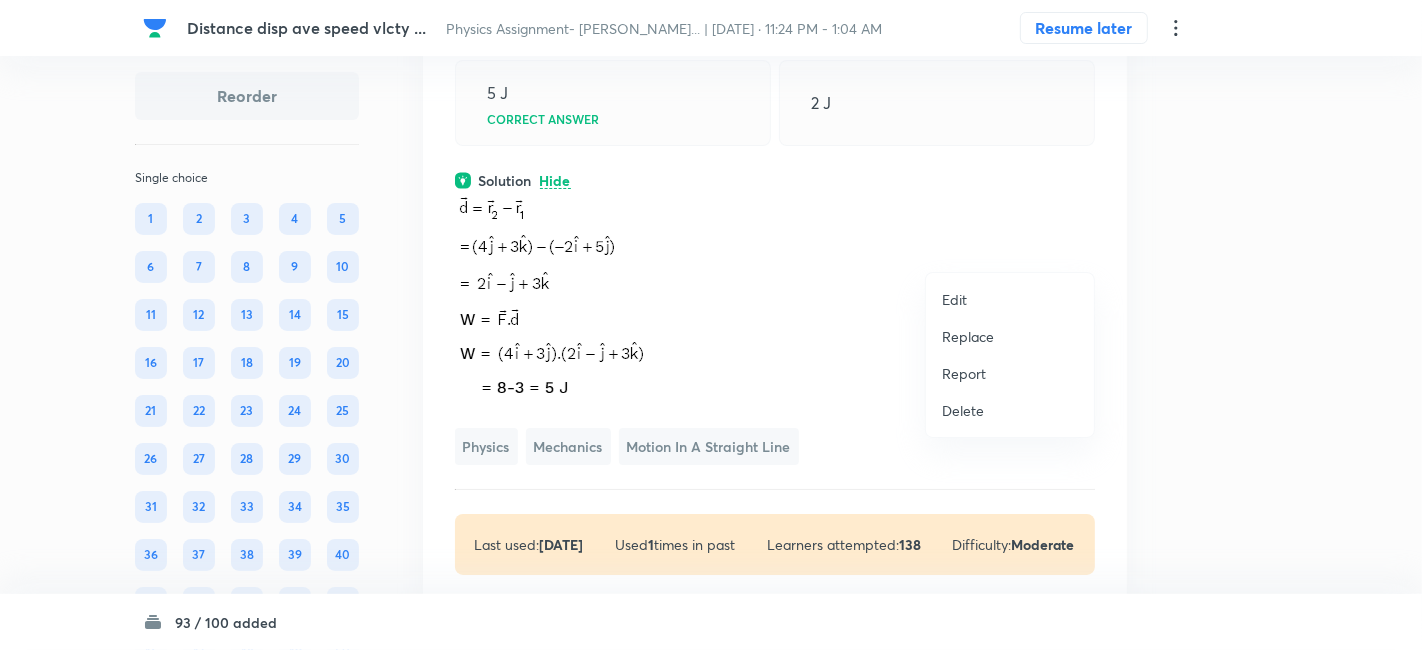 click on "Replace" at bounding box center (968, 336) 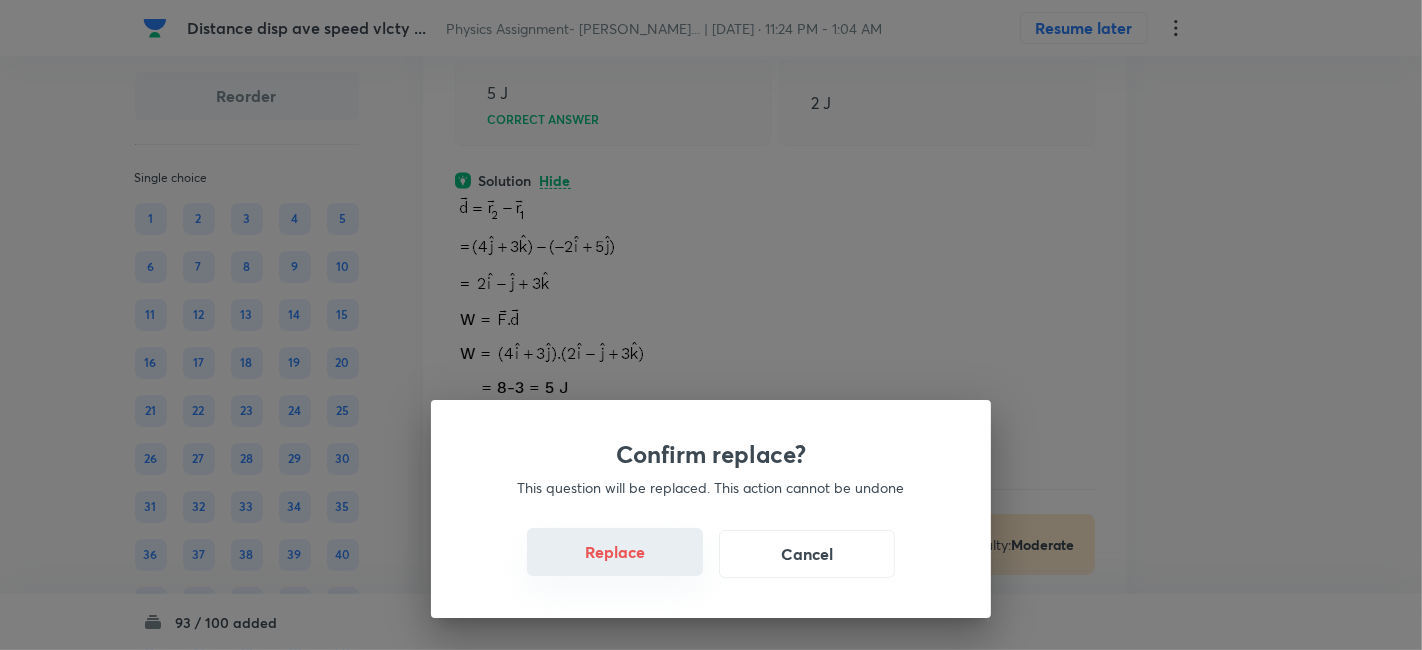 click on "Replace" at bounding box center (615, 552) 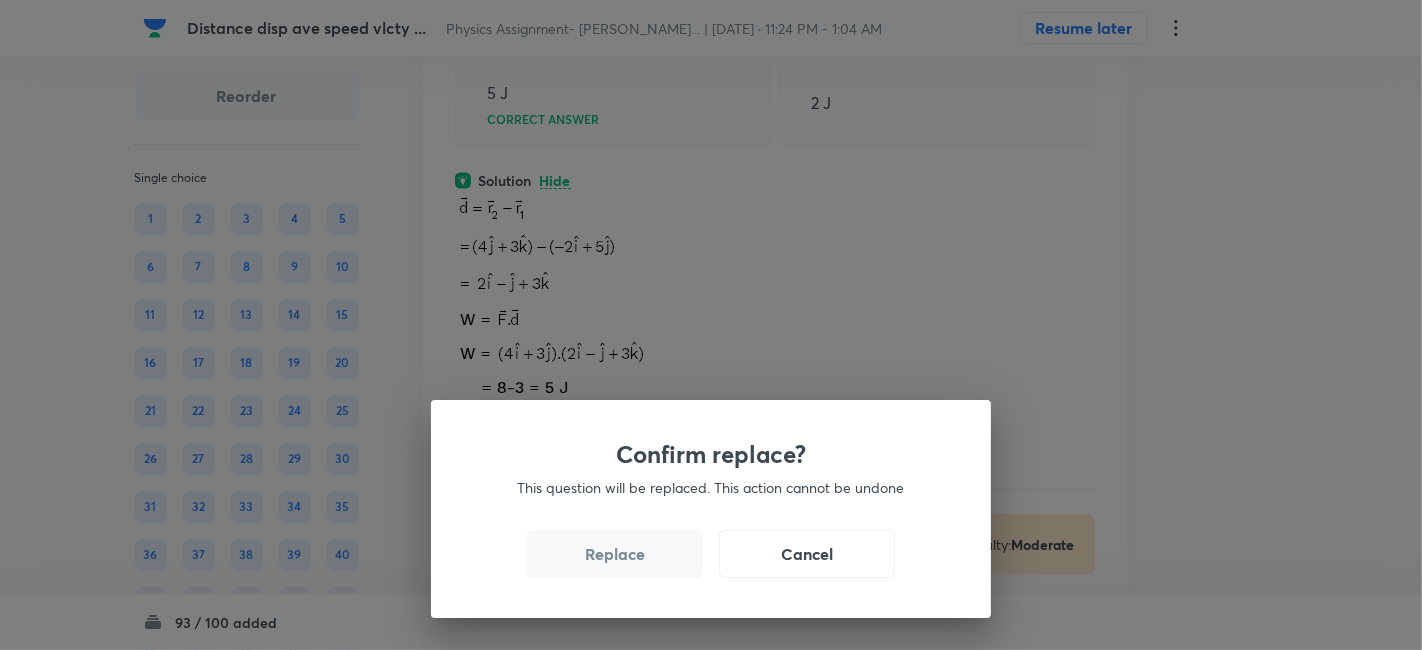 click on "Replace" at bounding box center [615, 554] 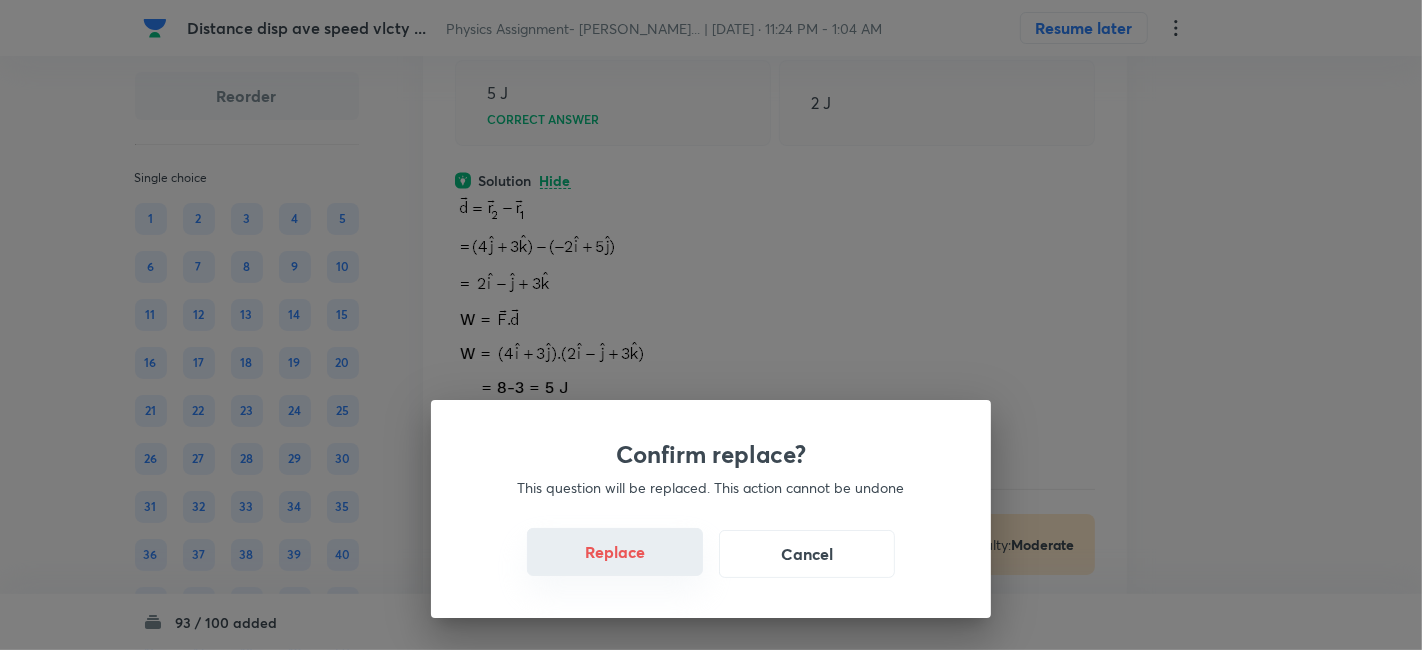 click on "Replace" at bounding box center [615, 552] 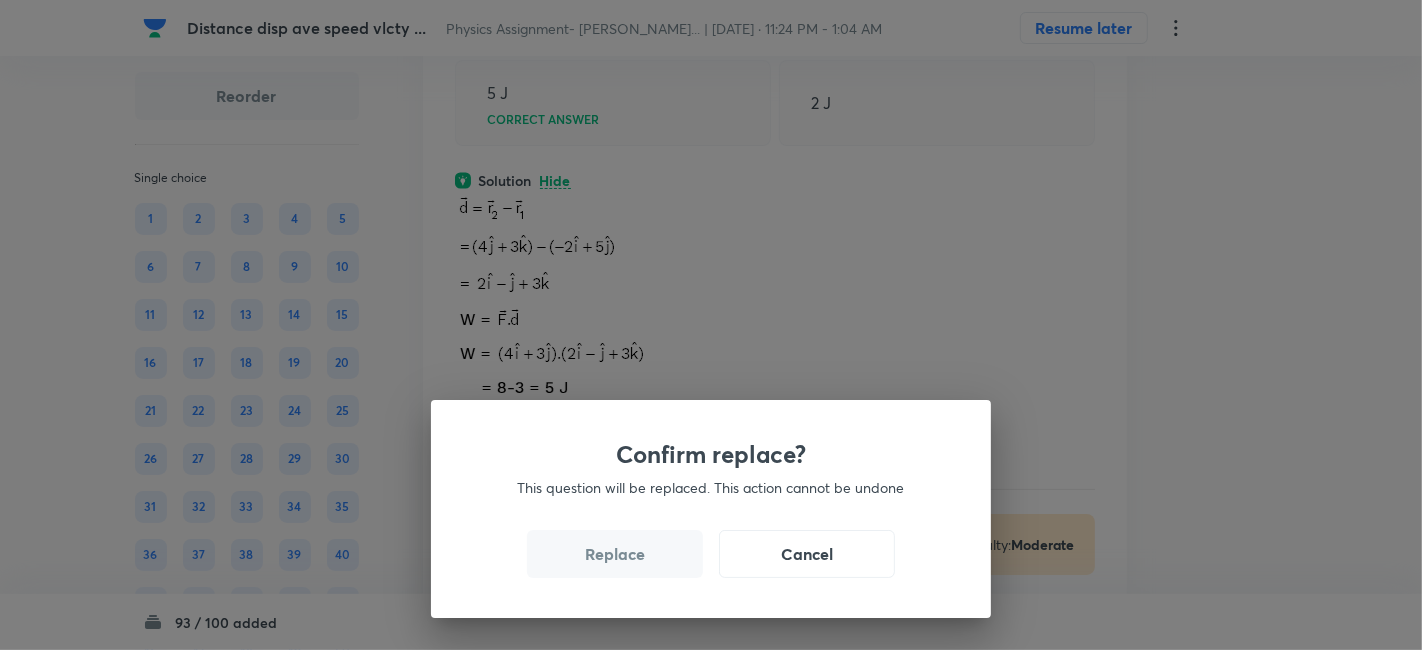 click on "Replace" at bounding box center (615, 554) 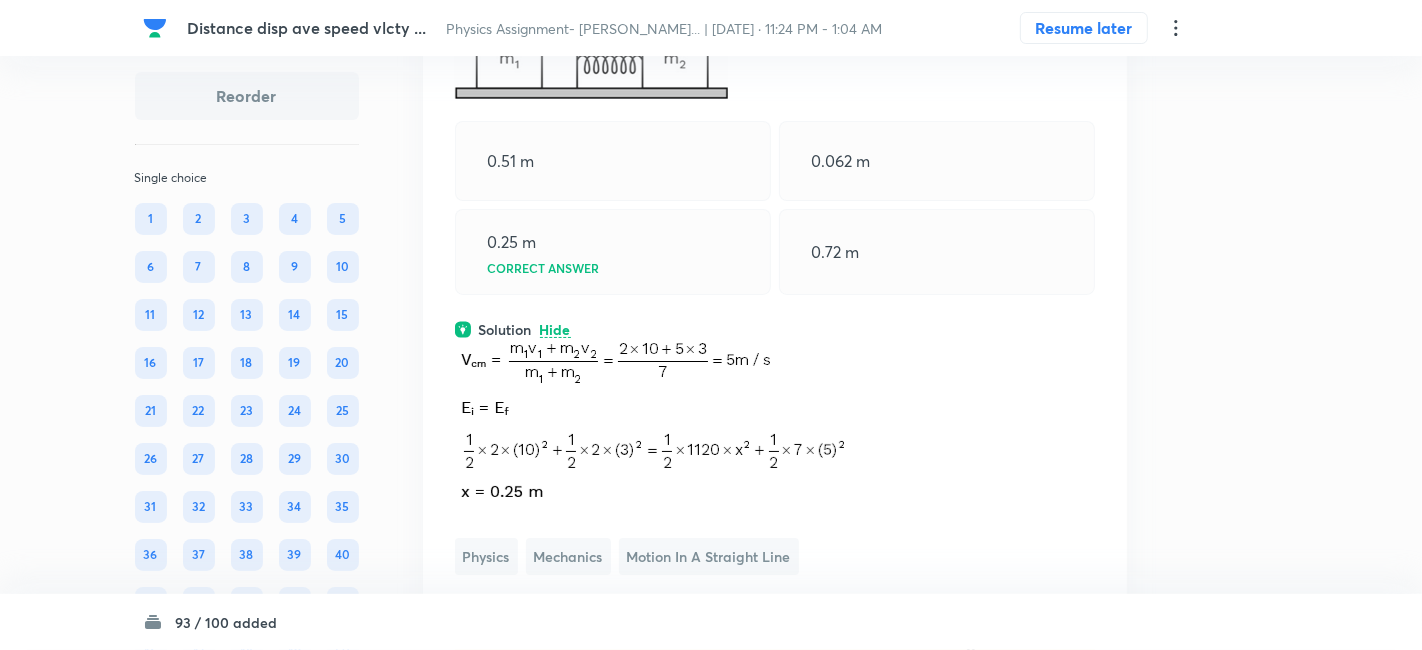 click on "Confirm replace? This question will be replaced. This action cannot be undone Replace Cancel" at bounding box center [711, 325] 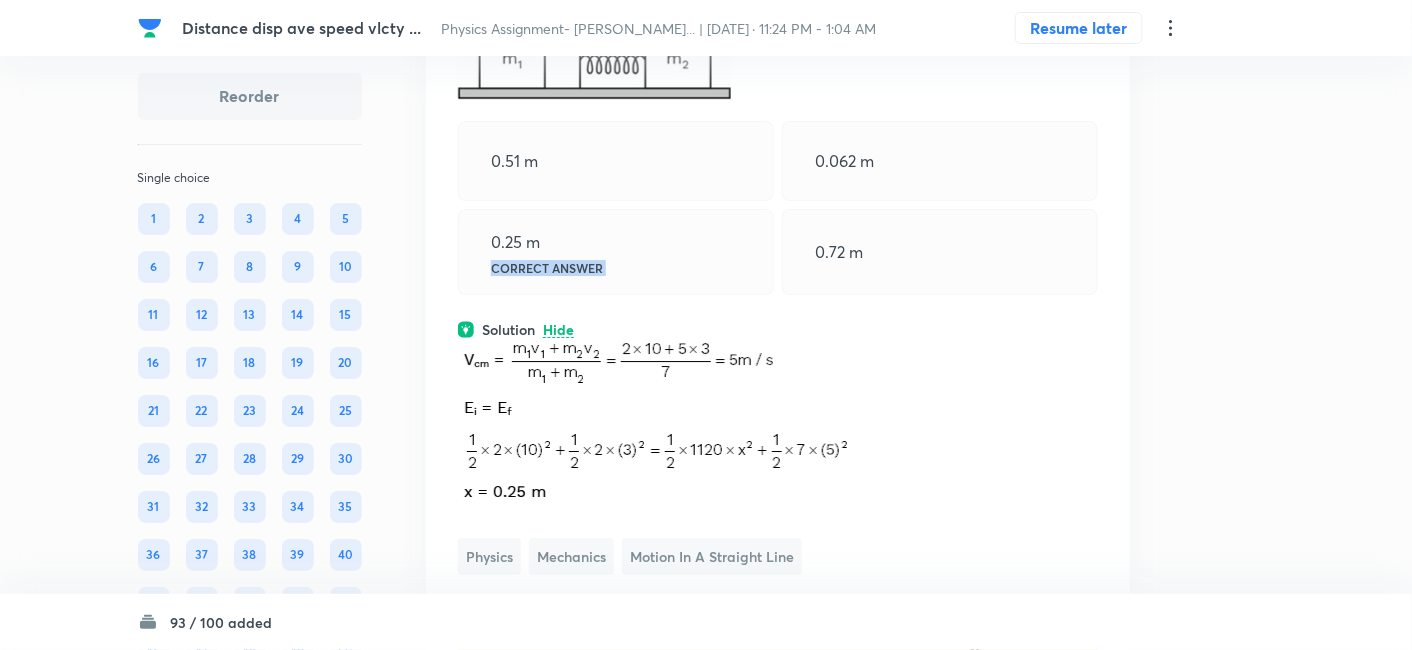 click on "0.25 m Correct answer" at bounding box center (616, 252) 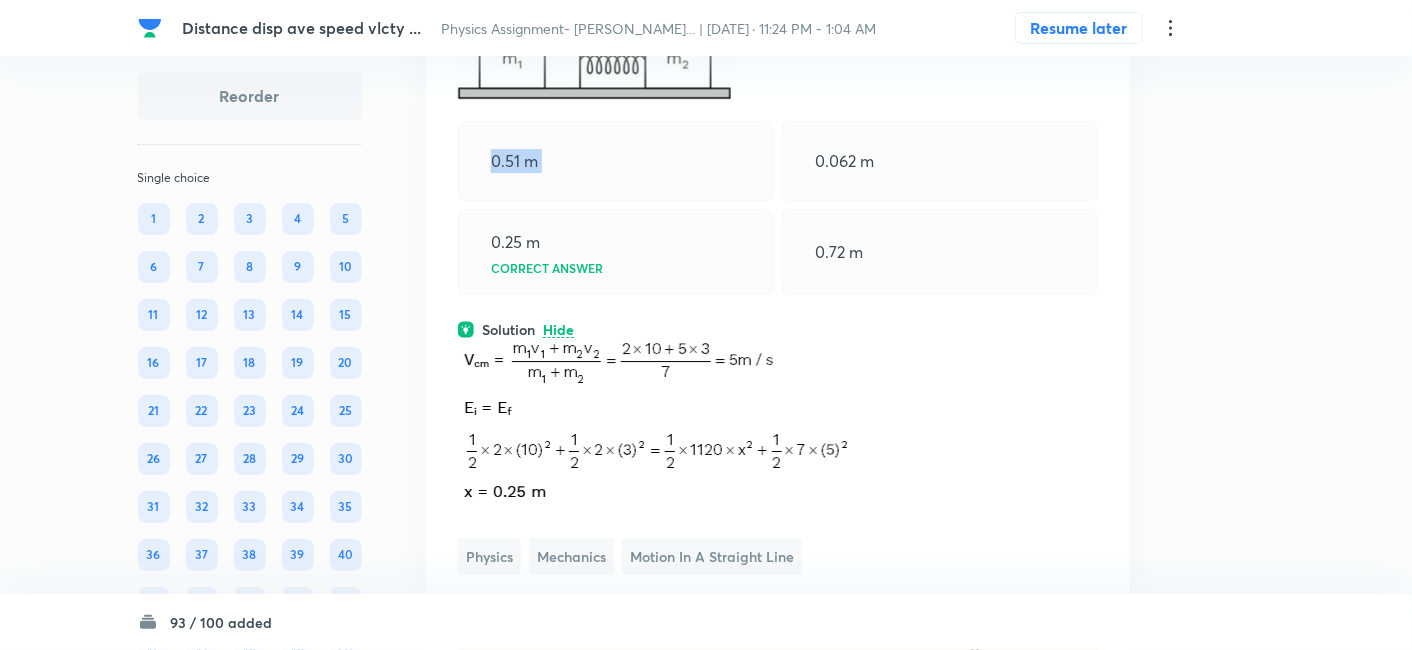 click on "0.51 m" at bounding box center [616, 161] 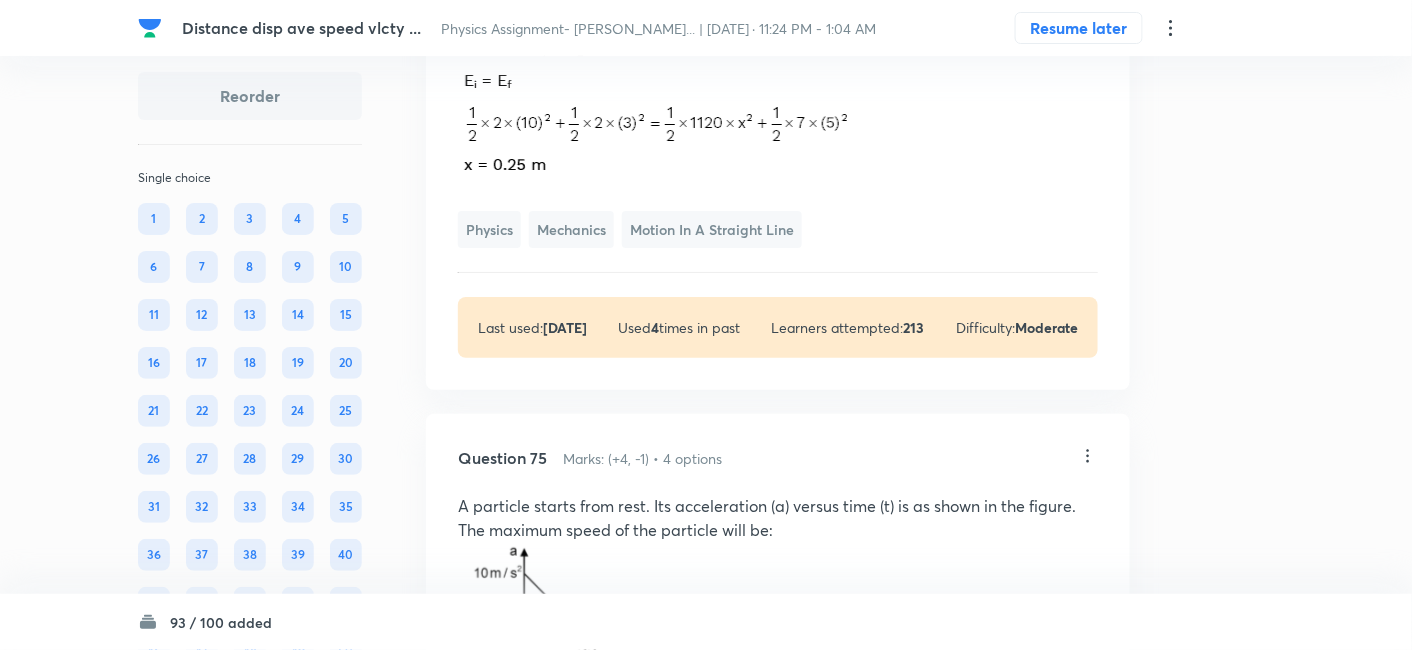 scroll, scrollTop: 45240, scrollLeft: 0, axis: vertical 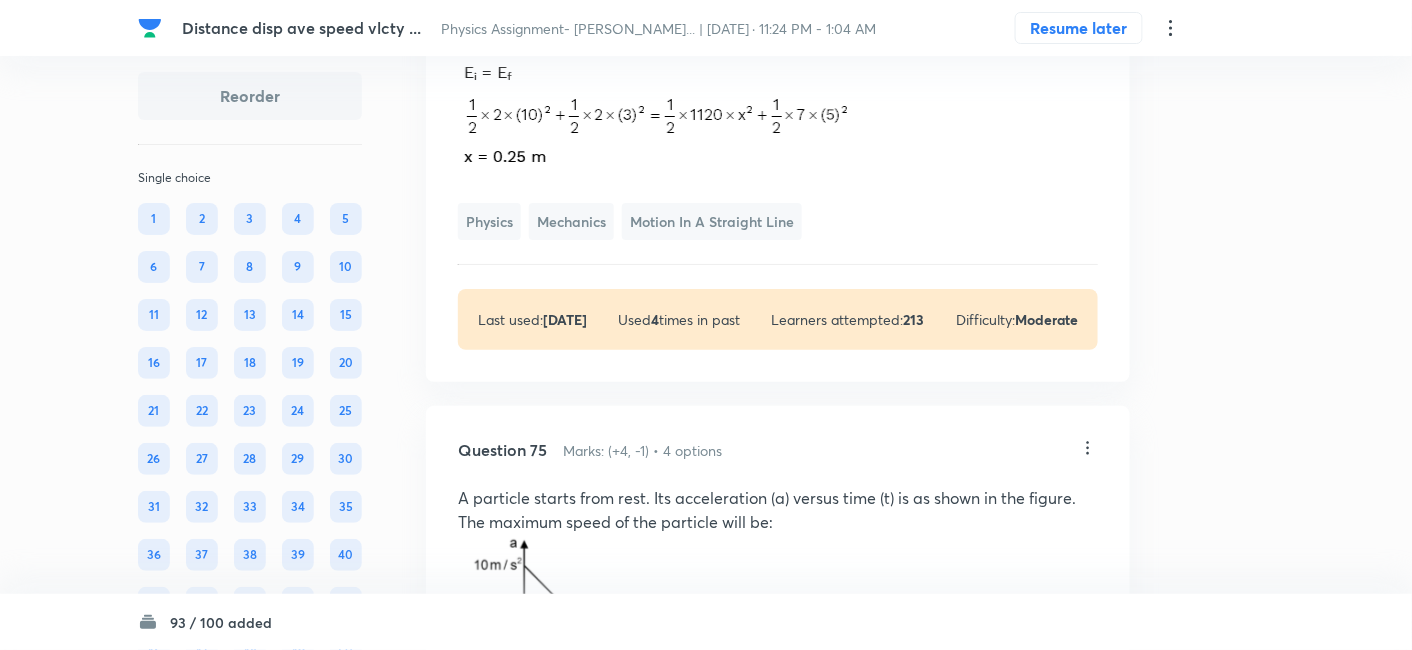 click on "Solution Hide" at bounding box center (778, -6) 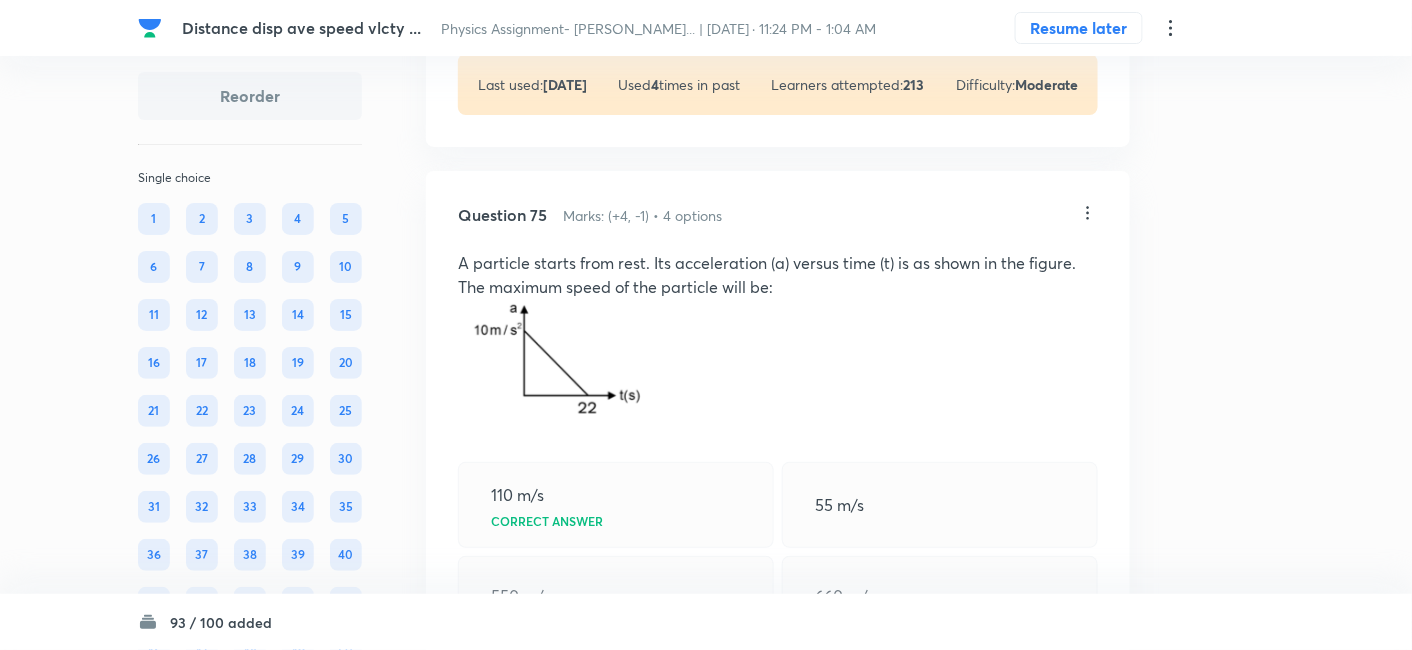 click on "View" at bounding box center (559, -5) 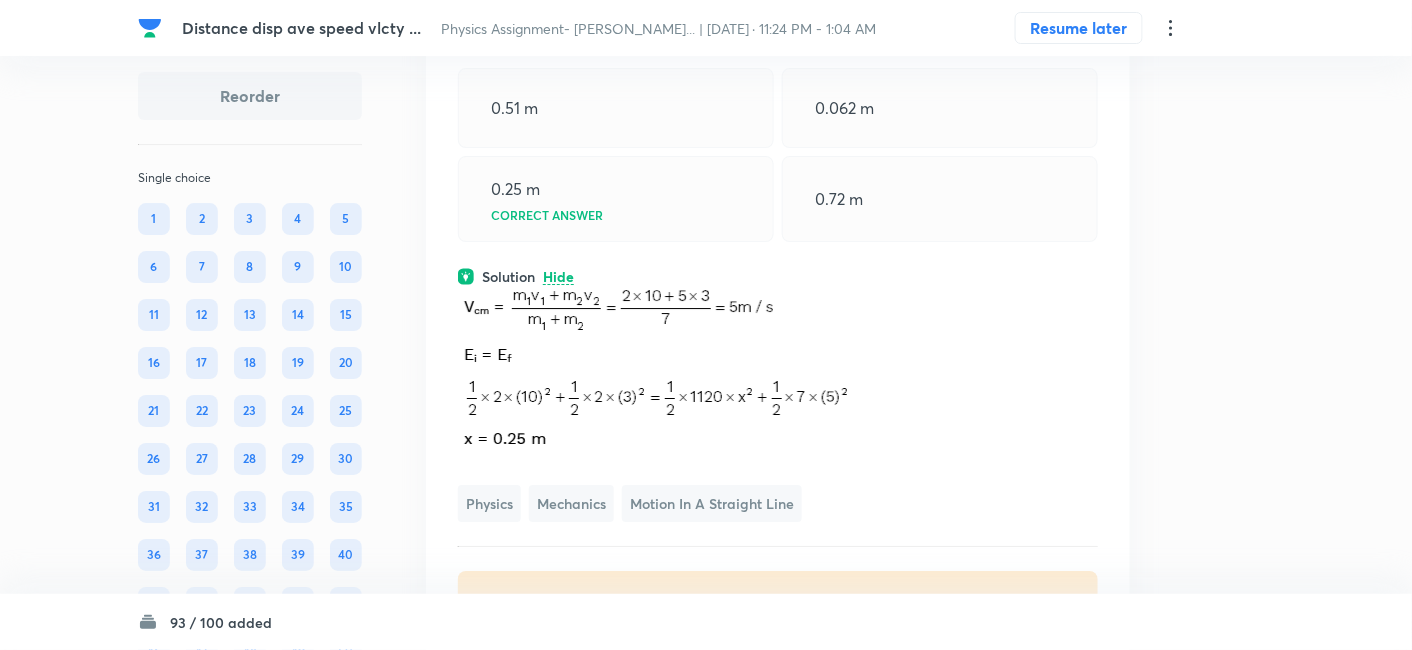 scroll, scrollTop: 44952, scrollLeft: 0, axis: vertical 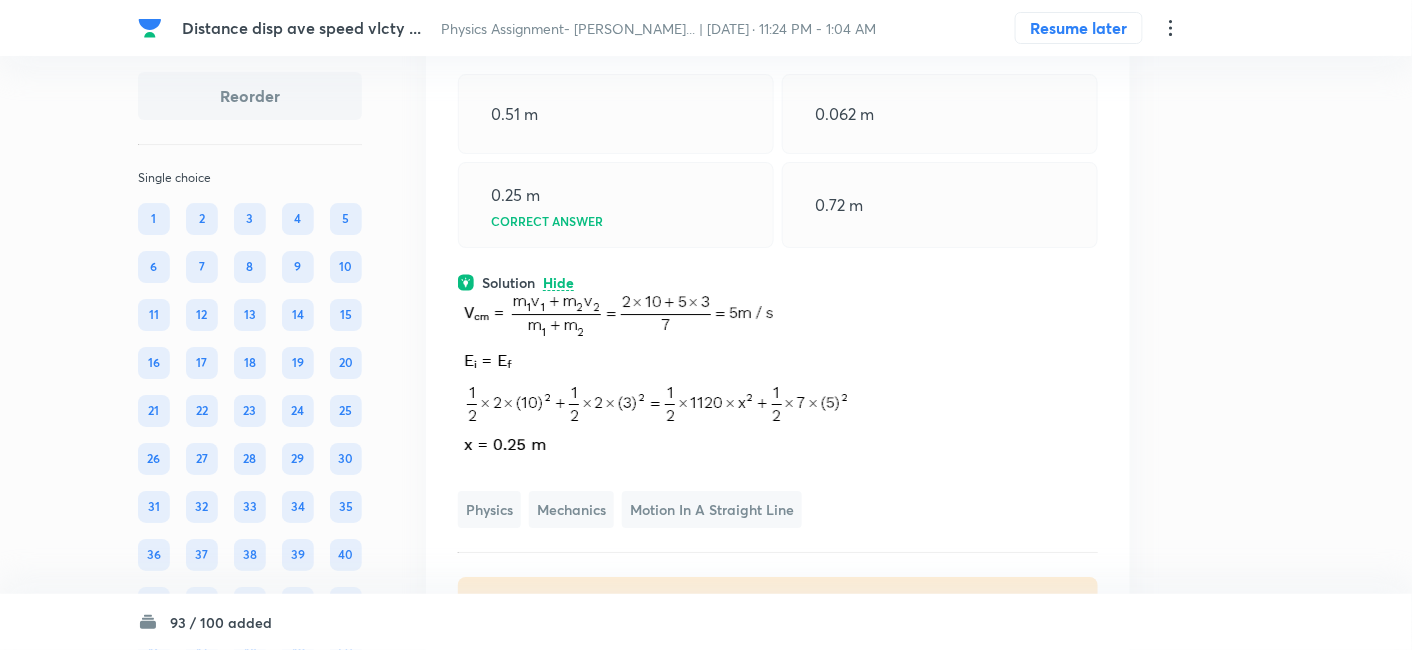 click 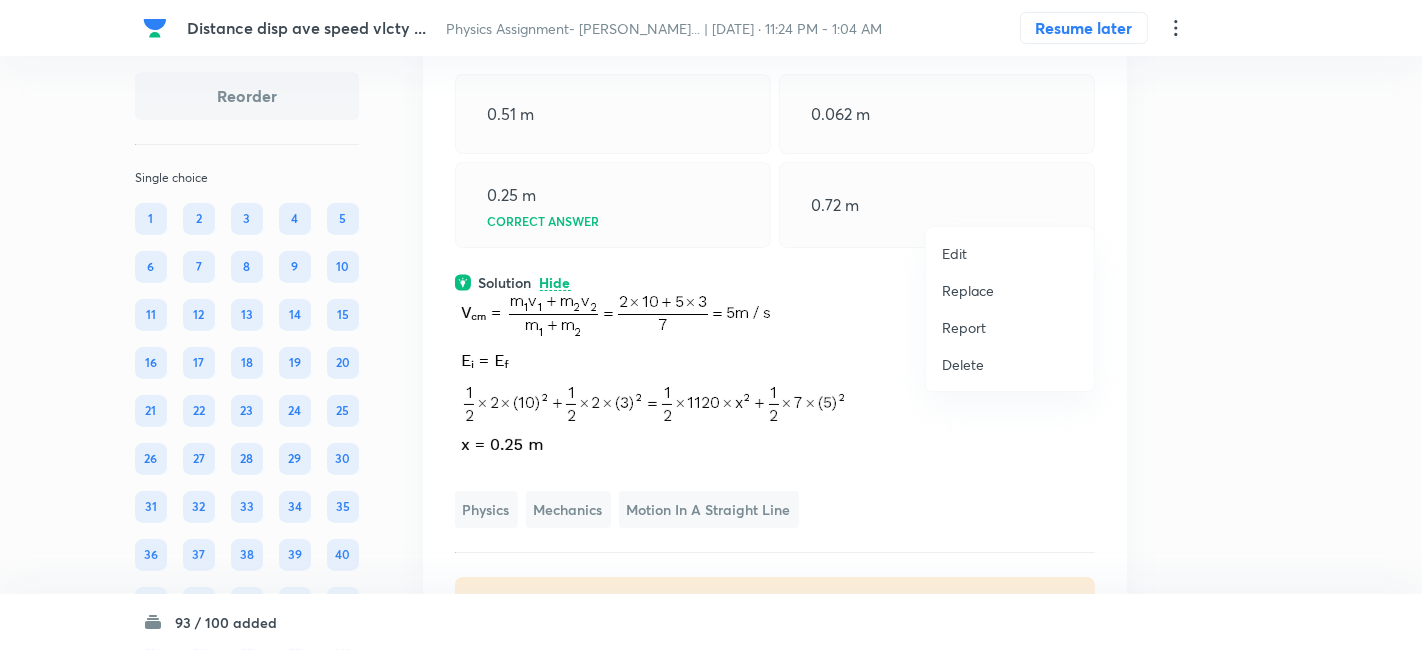 click on "Replace" at bounding box center [968, 290] 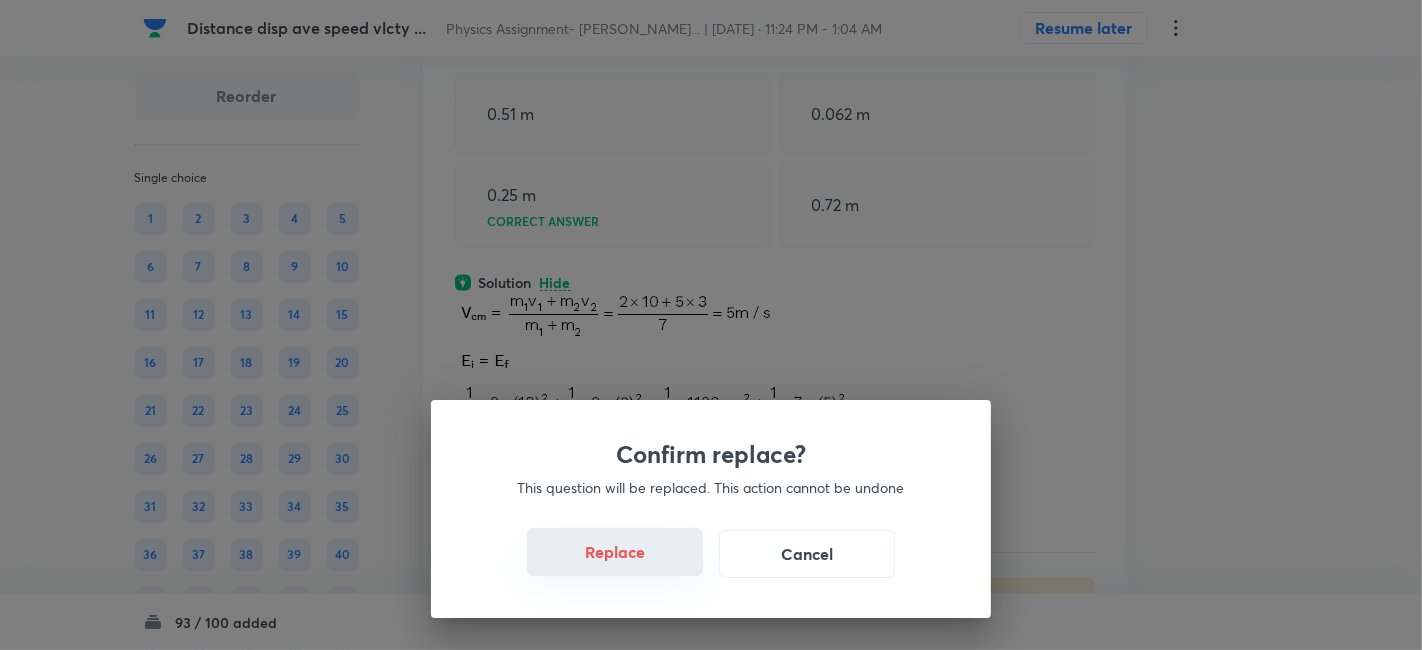 click on "Replace" at bounding box center [615, 552] 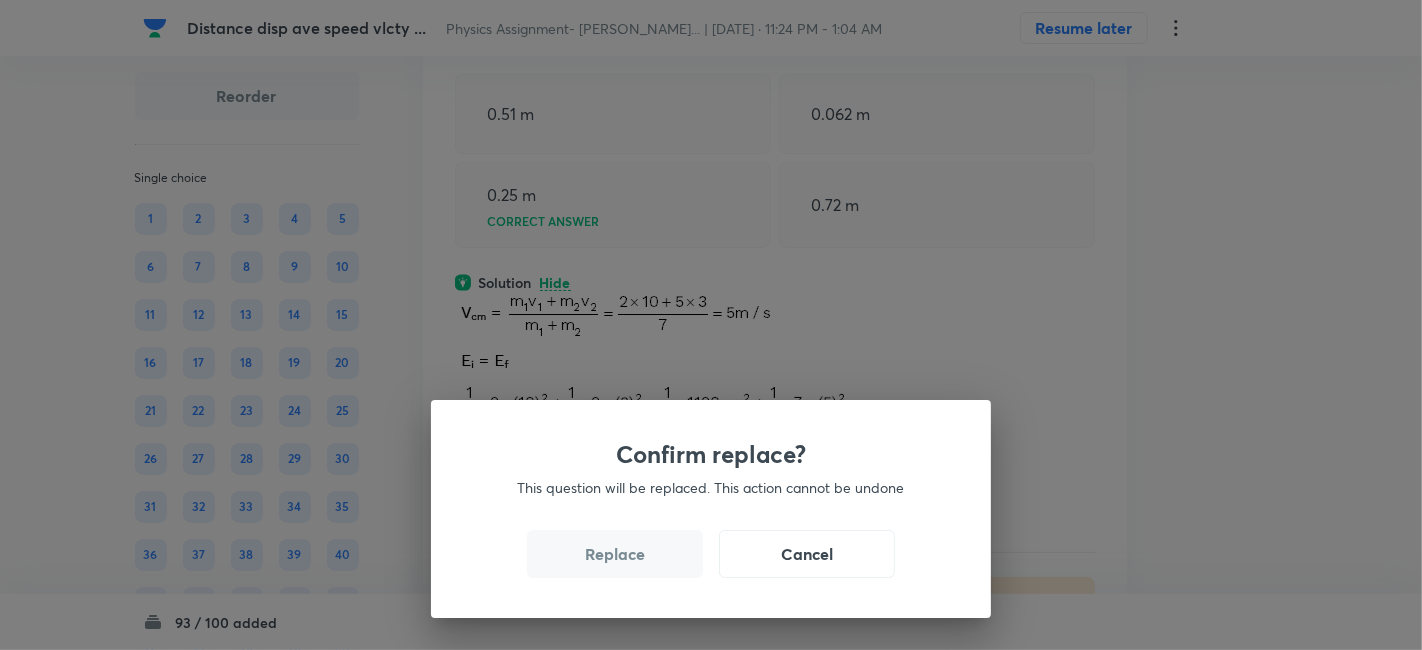 click on "Replace" at bounding box center (615, 554) 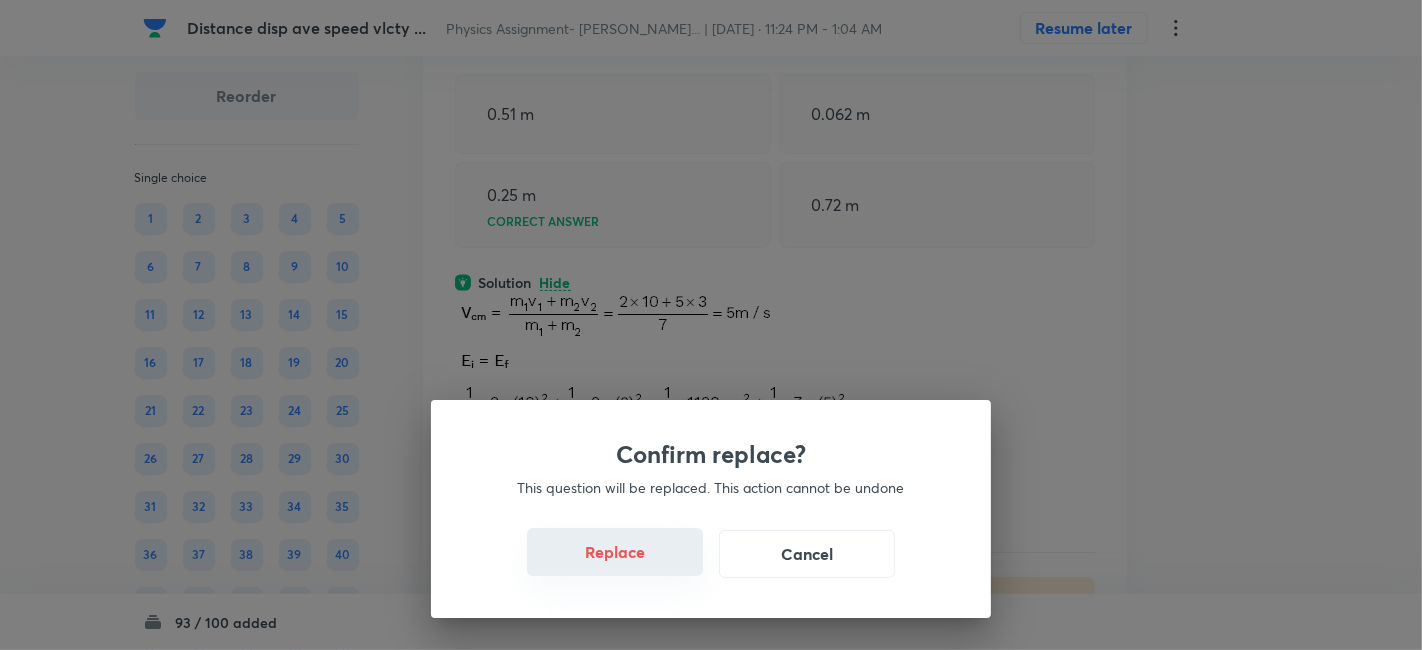 click on "Replace" at bounding box center (615, 552) 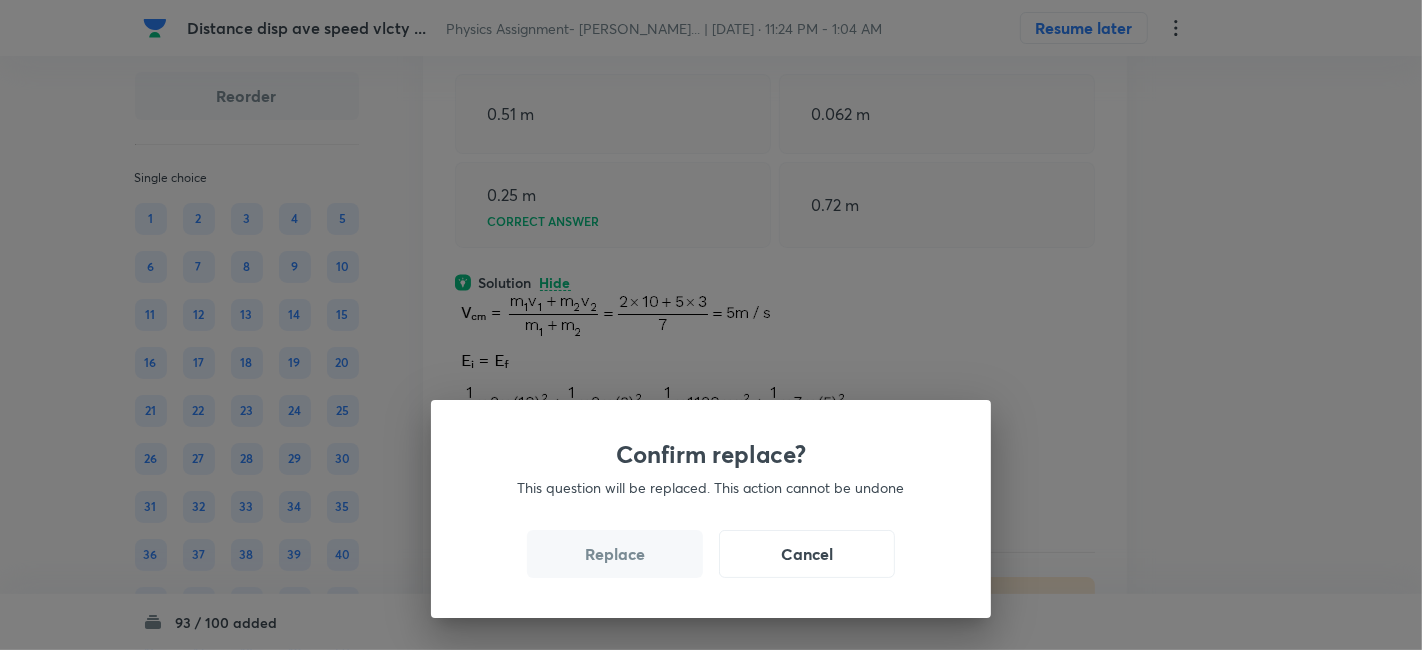click on "Replace" at bounding box center [615, 554] 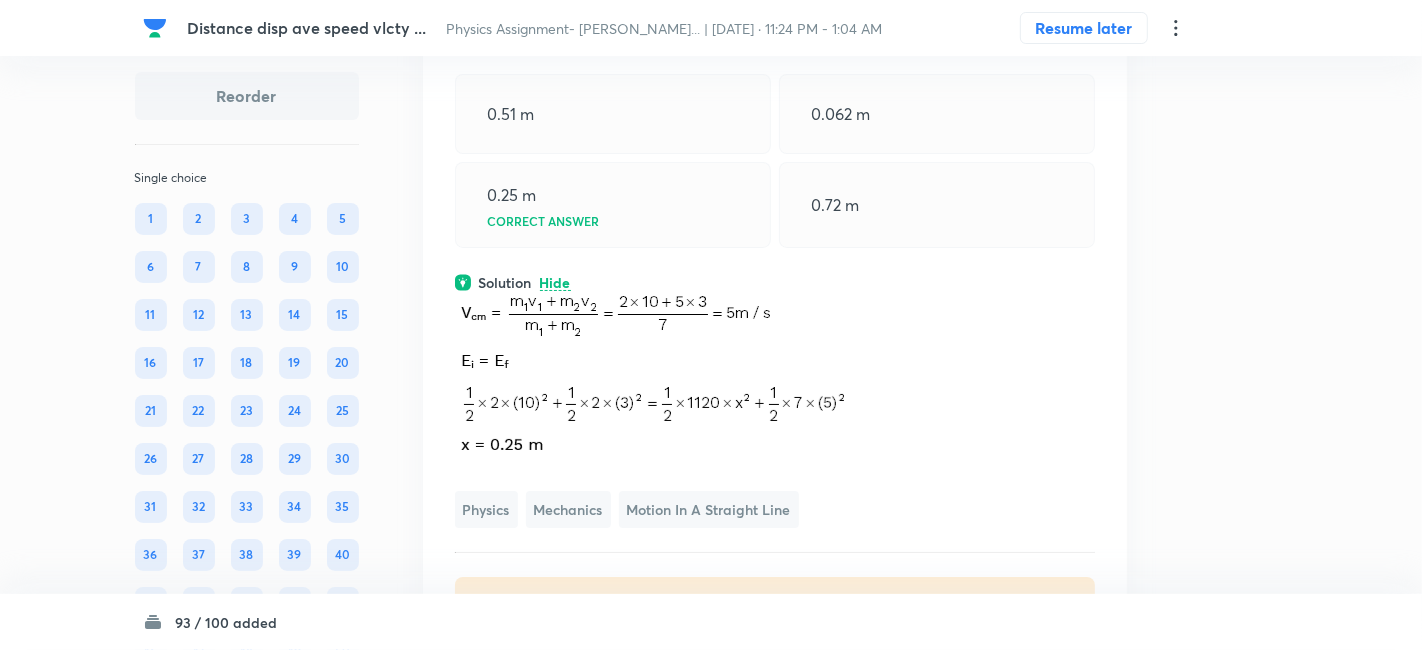 click on "Confirm replace? This question will be replaced. This action cannot be undone Replace Cancel" at bounding box center (711, 325) 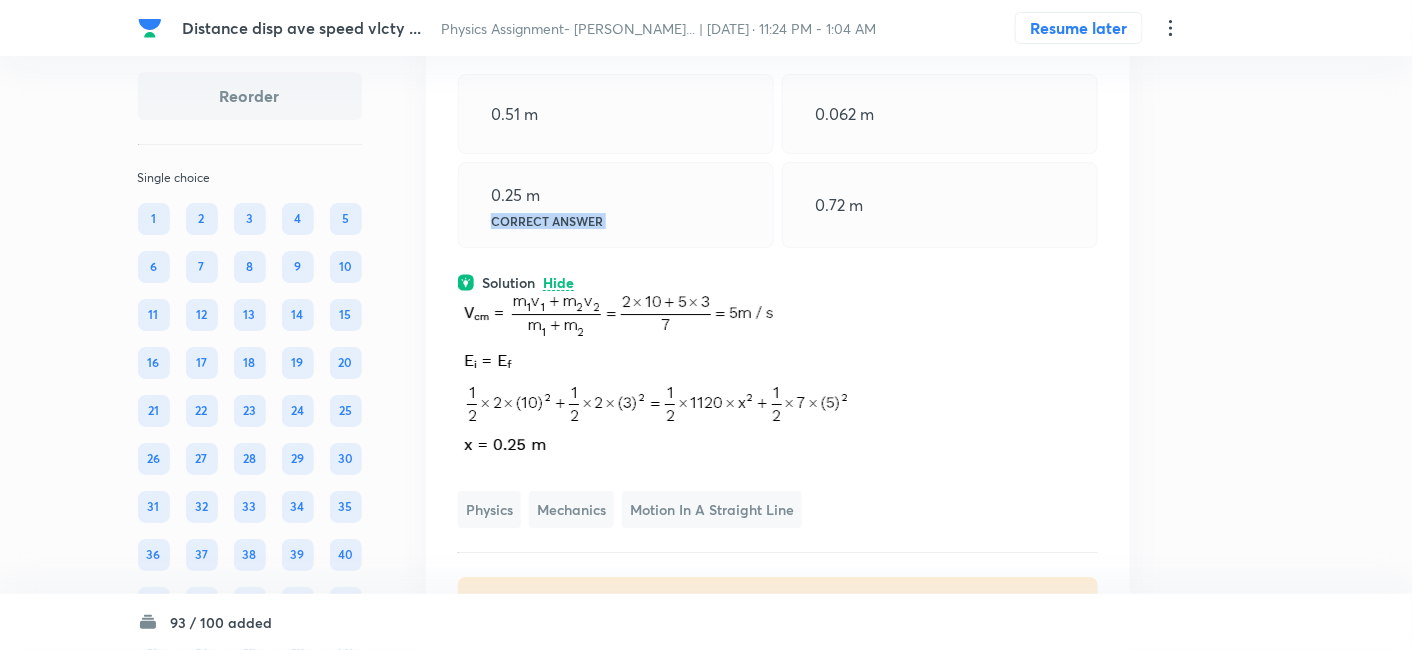 click on "0.25 m Correct answer" at bounding box center (616, 205) 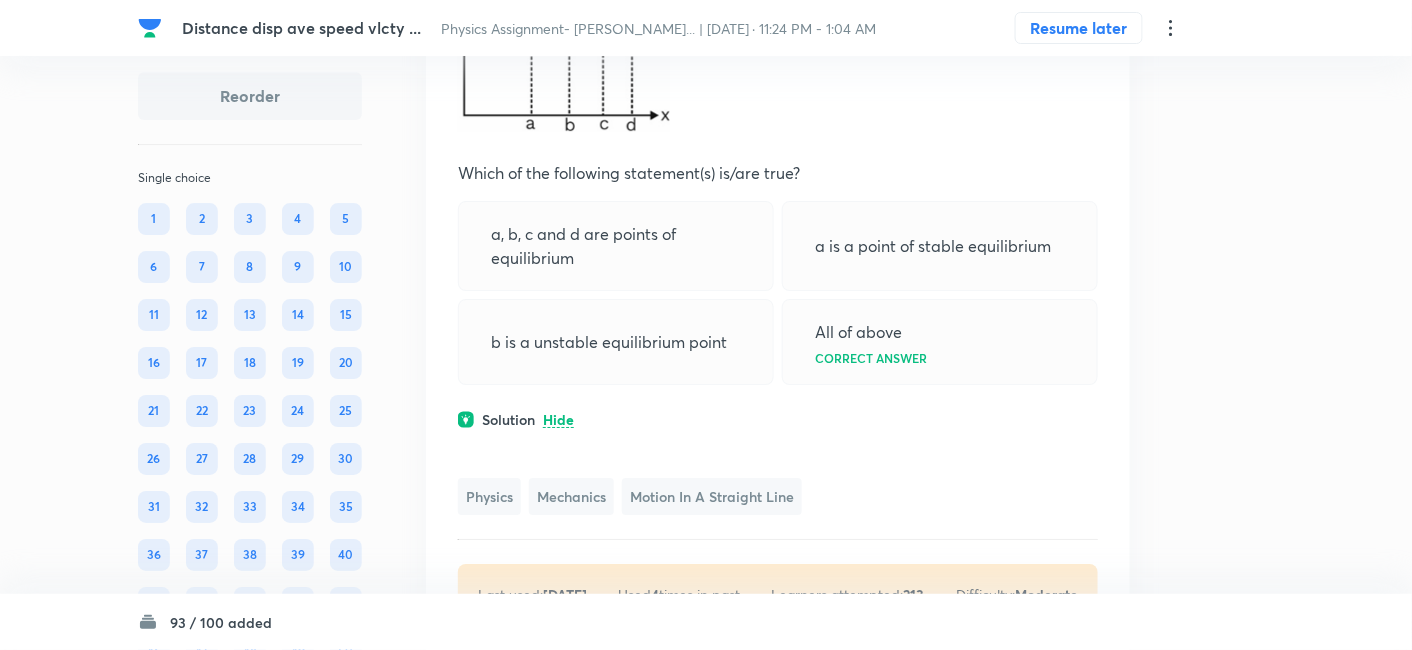 scroll, scrollTop: 44892, scrollLeft: 0, axis: vertical 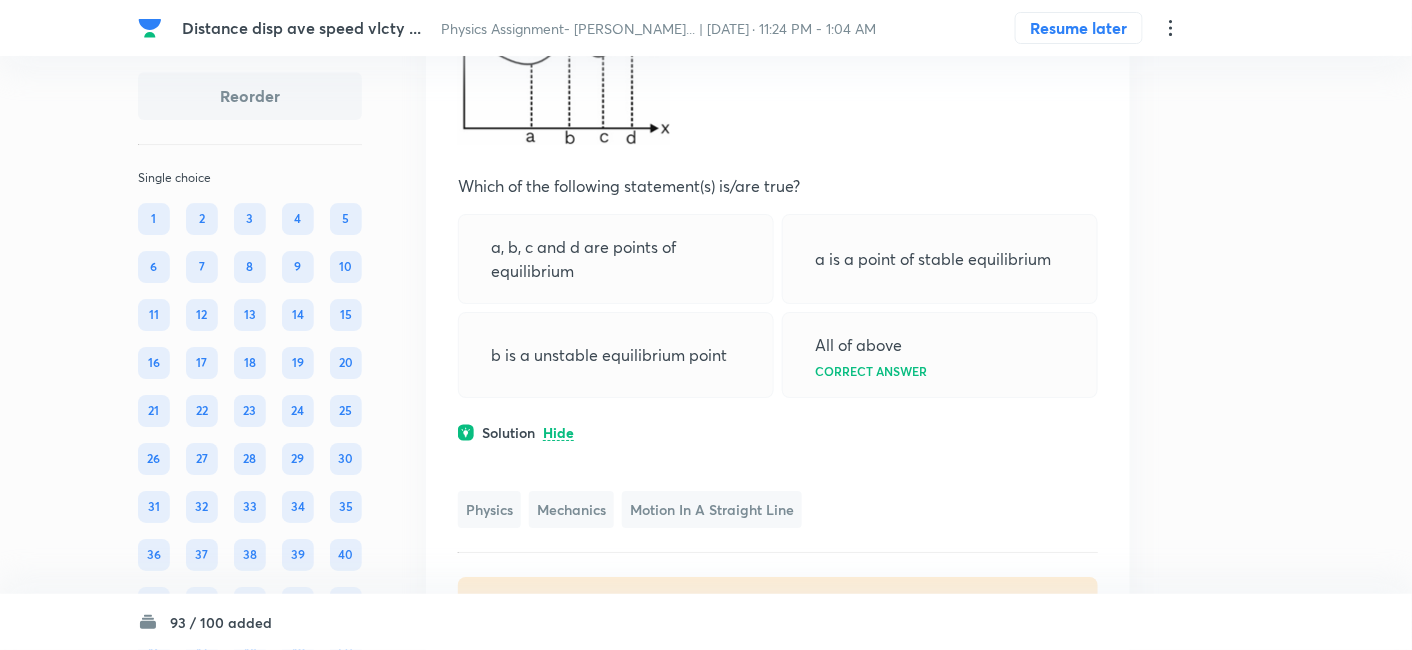 click 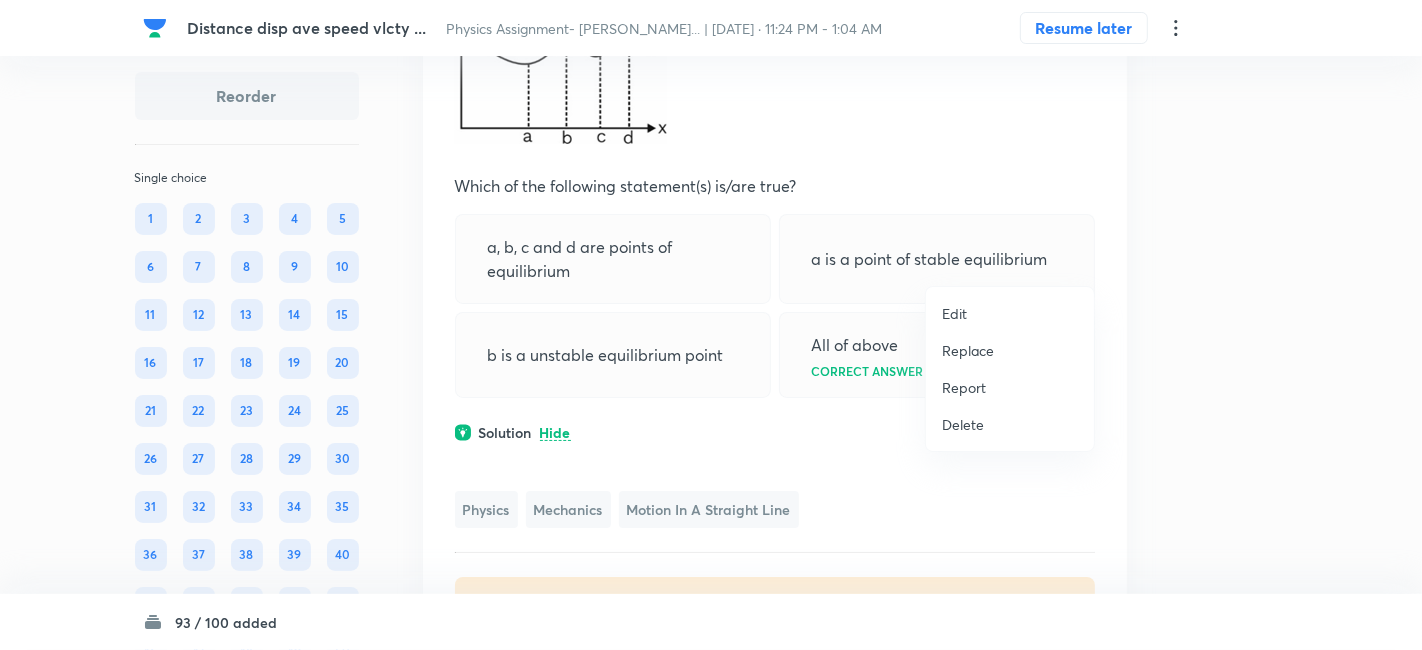 click on "Replace" at bounding box center (968, 350) 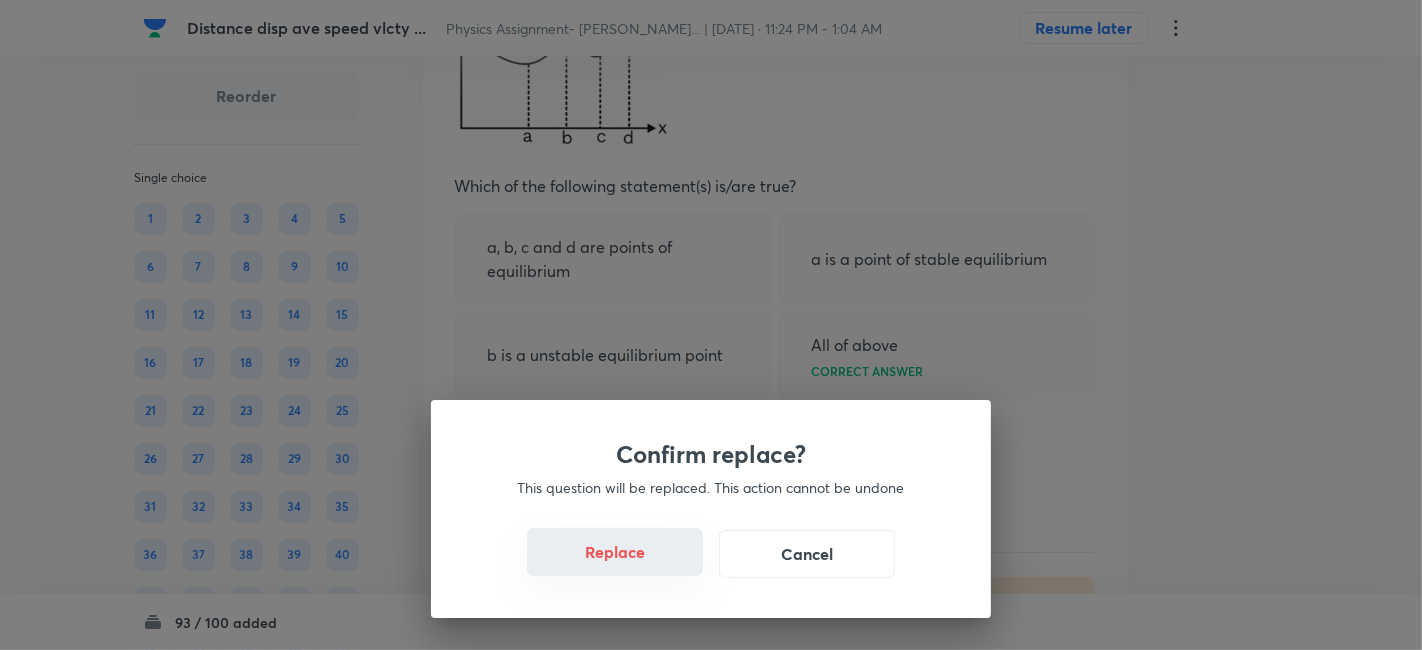 click on "Replace" at bounding box center [615, 552] 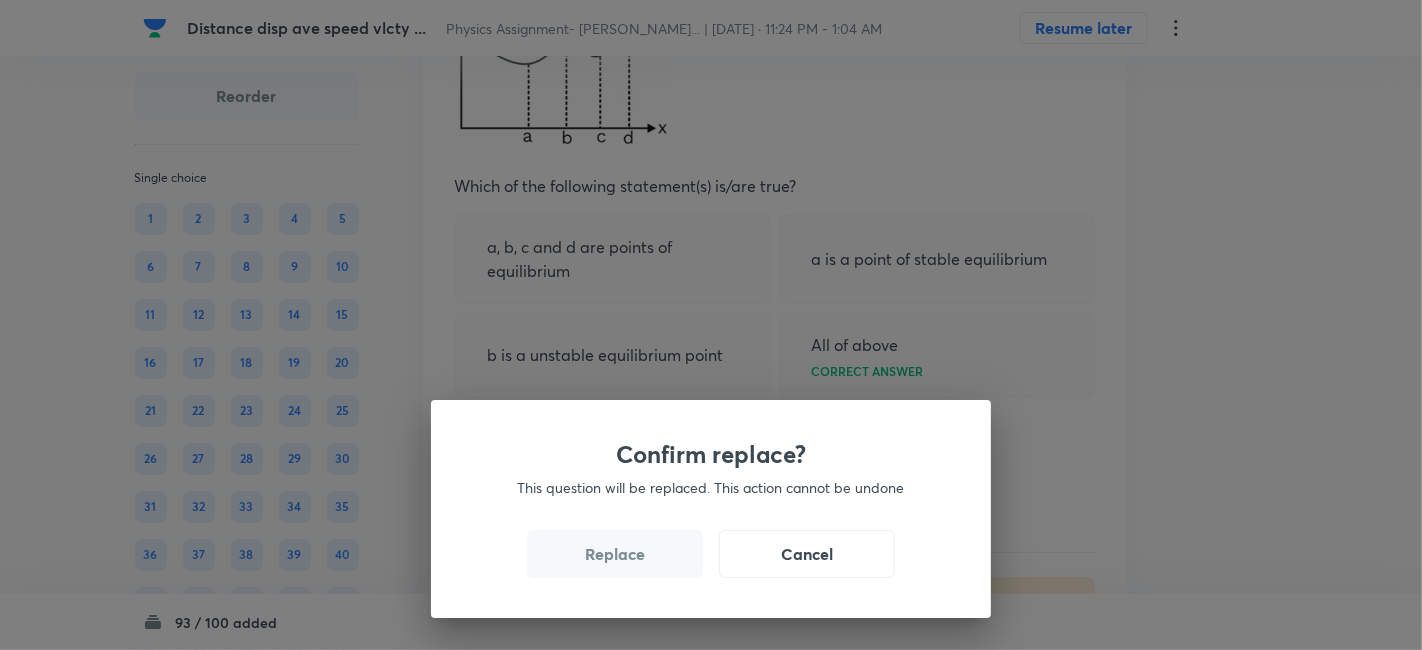 click on "Replace" at bounding box center [615, 554] 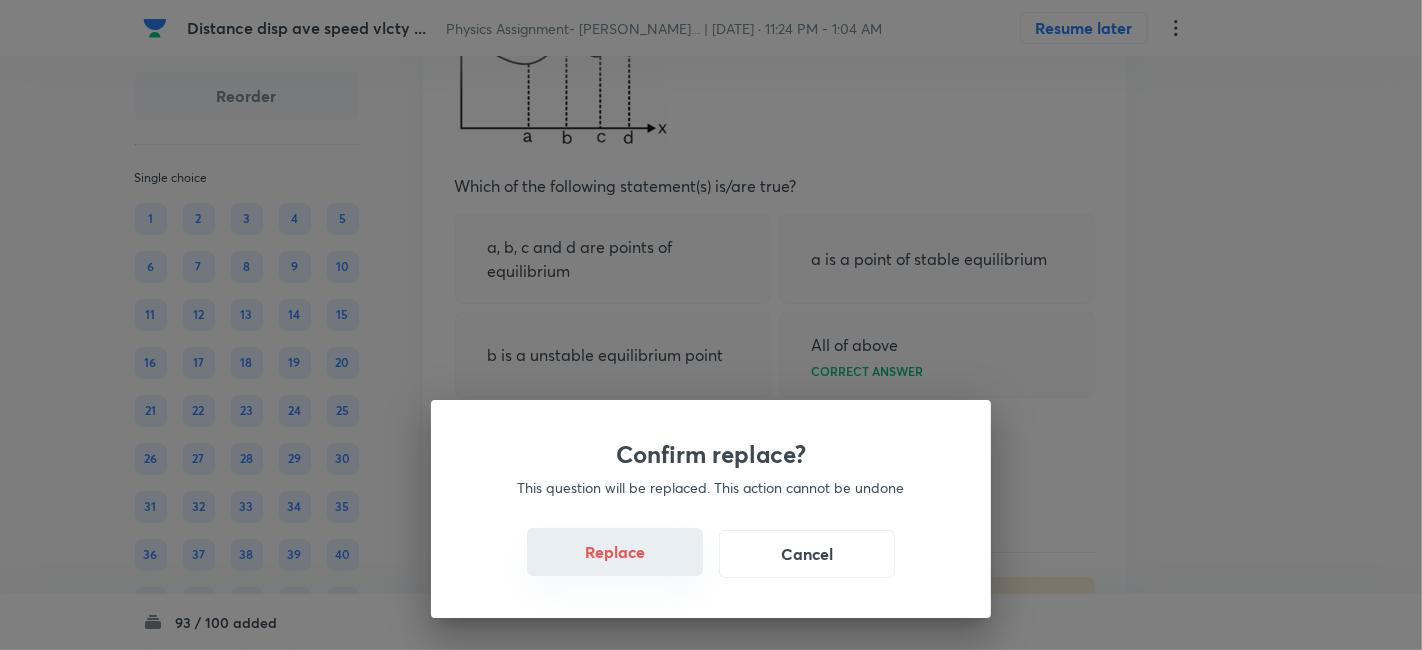 click on "Replace" at bounding box center [615, 552] 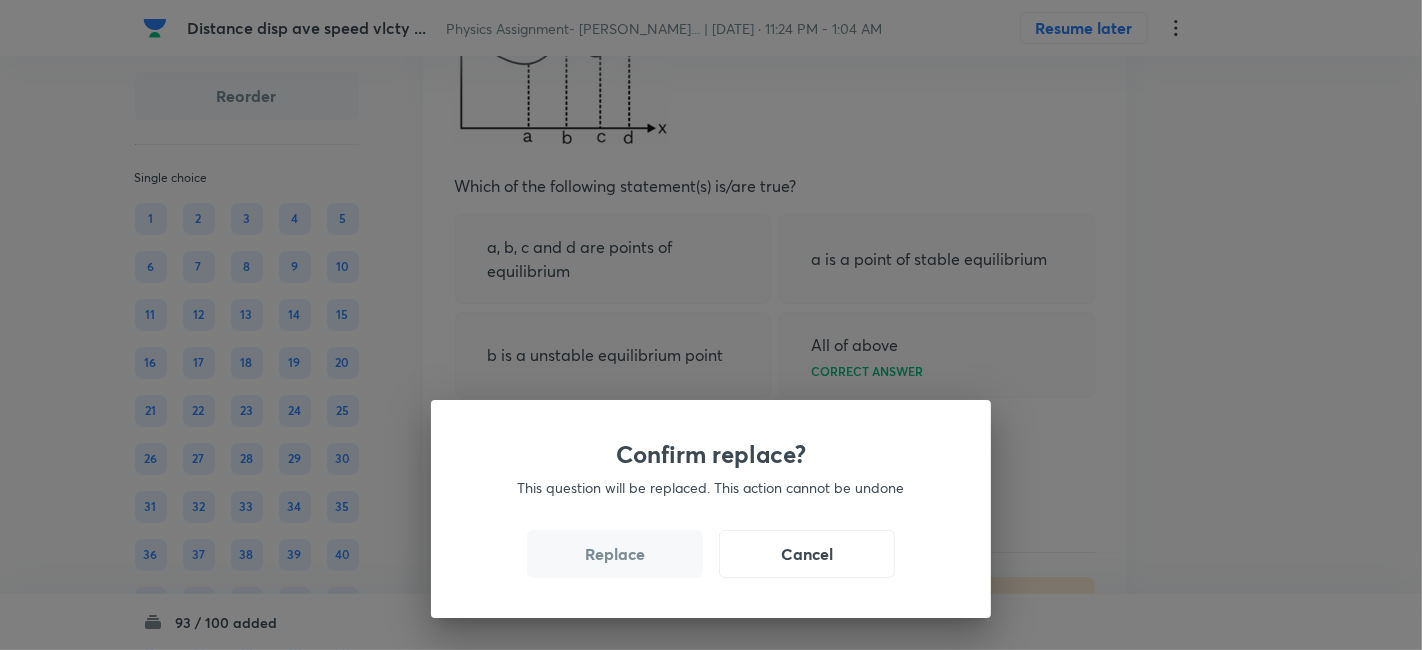 click on "Replace" at bounding box center (615, 554) 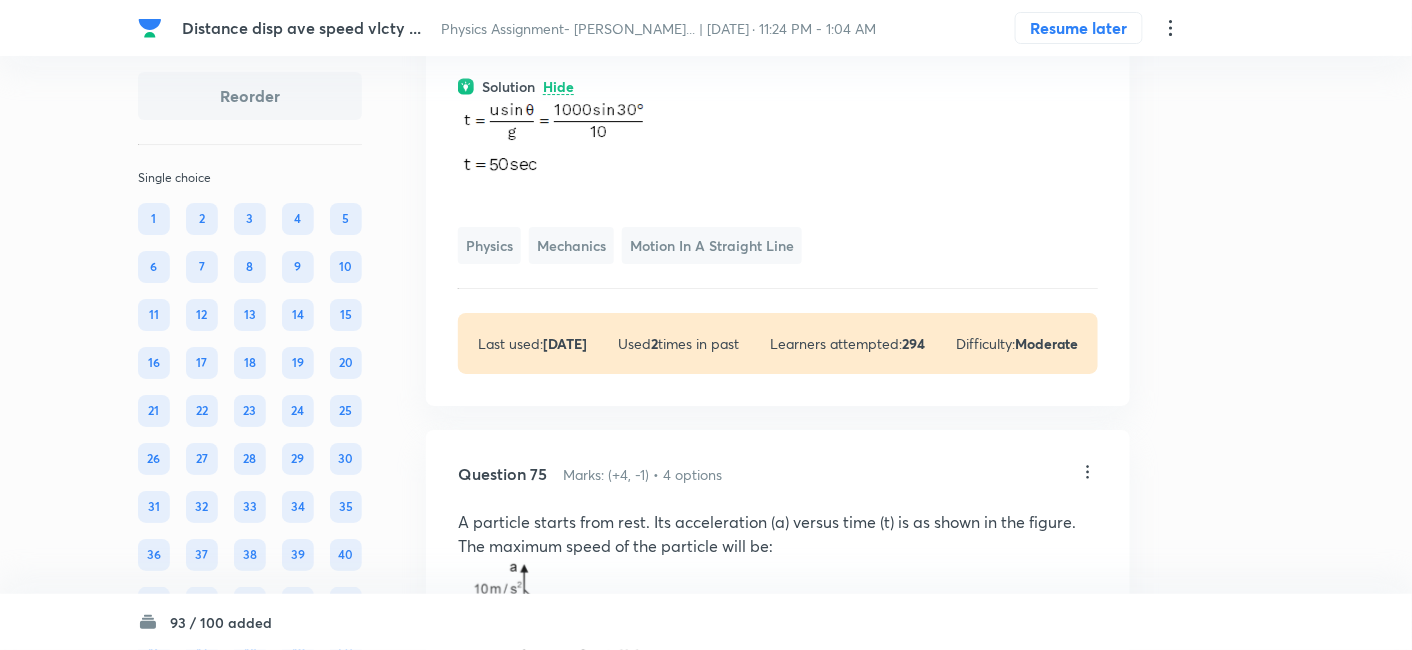 scroll, scrollTop: 45010, scrollLeft: 0, axis: vertical 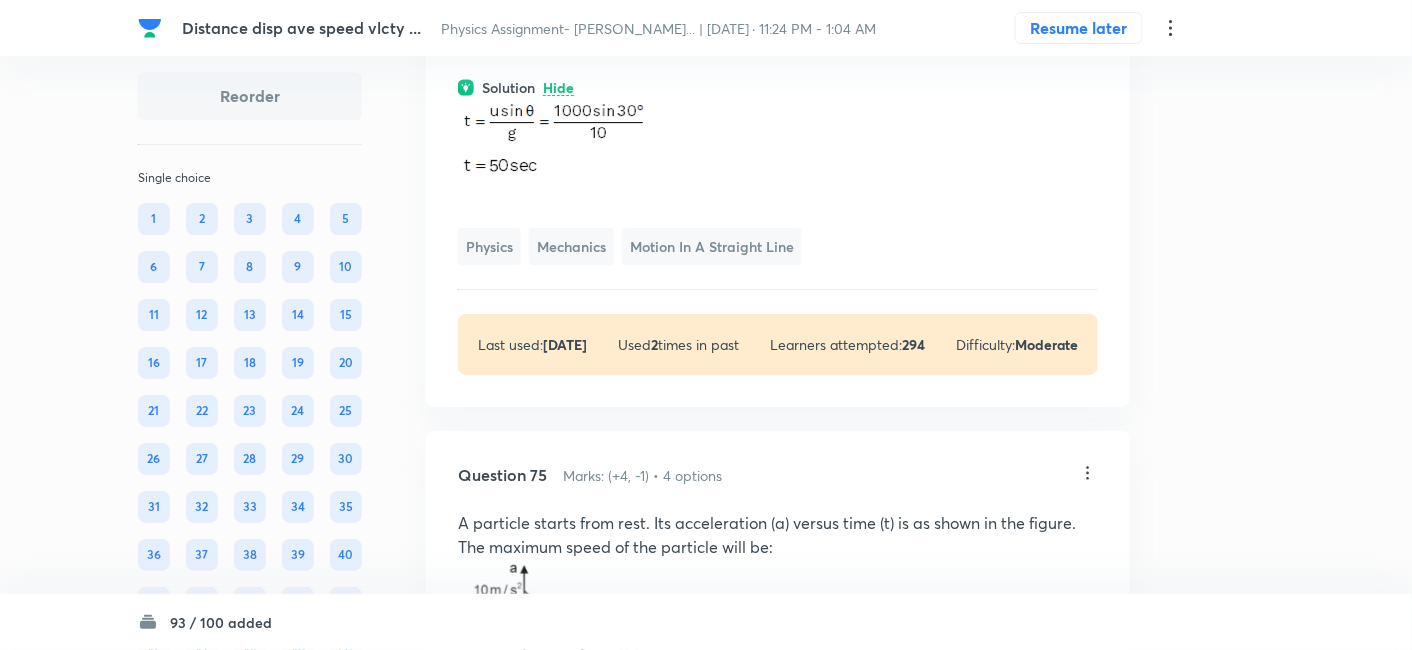 click 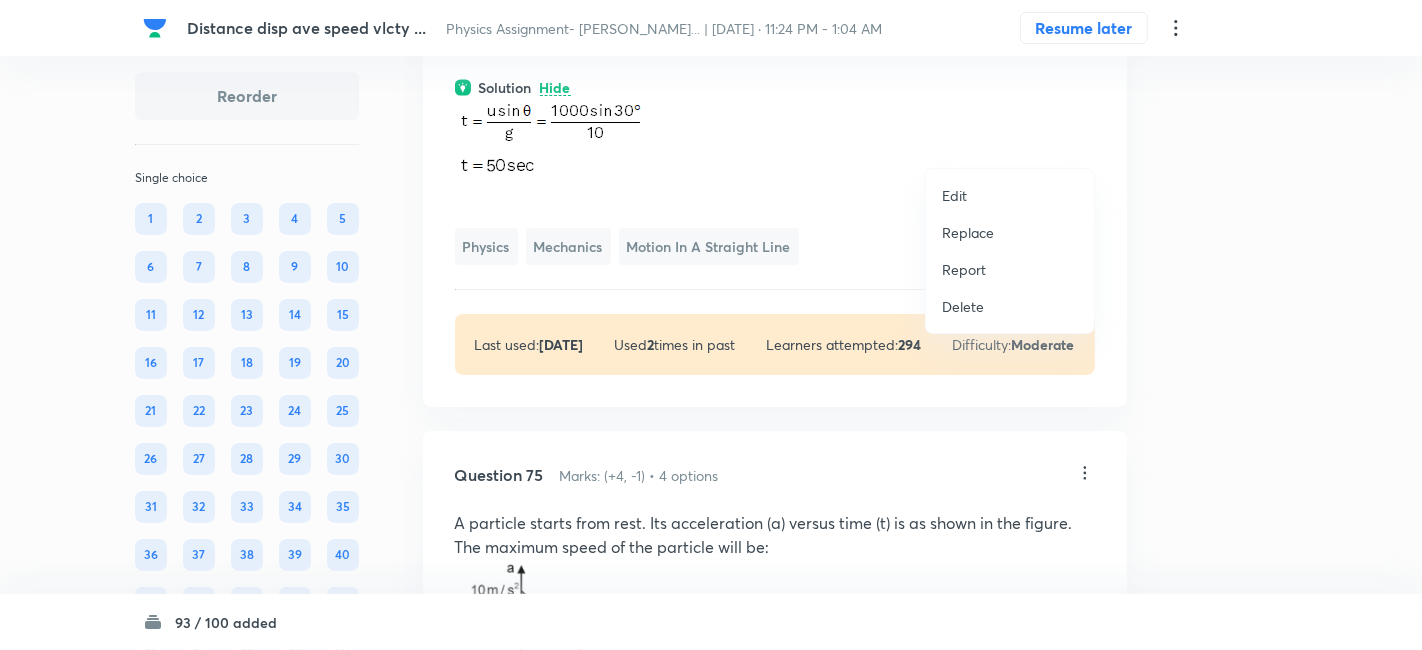 click on "Replace" at bounding box center (968, 232) 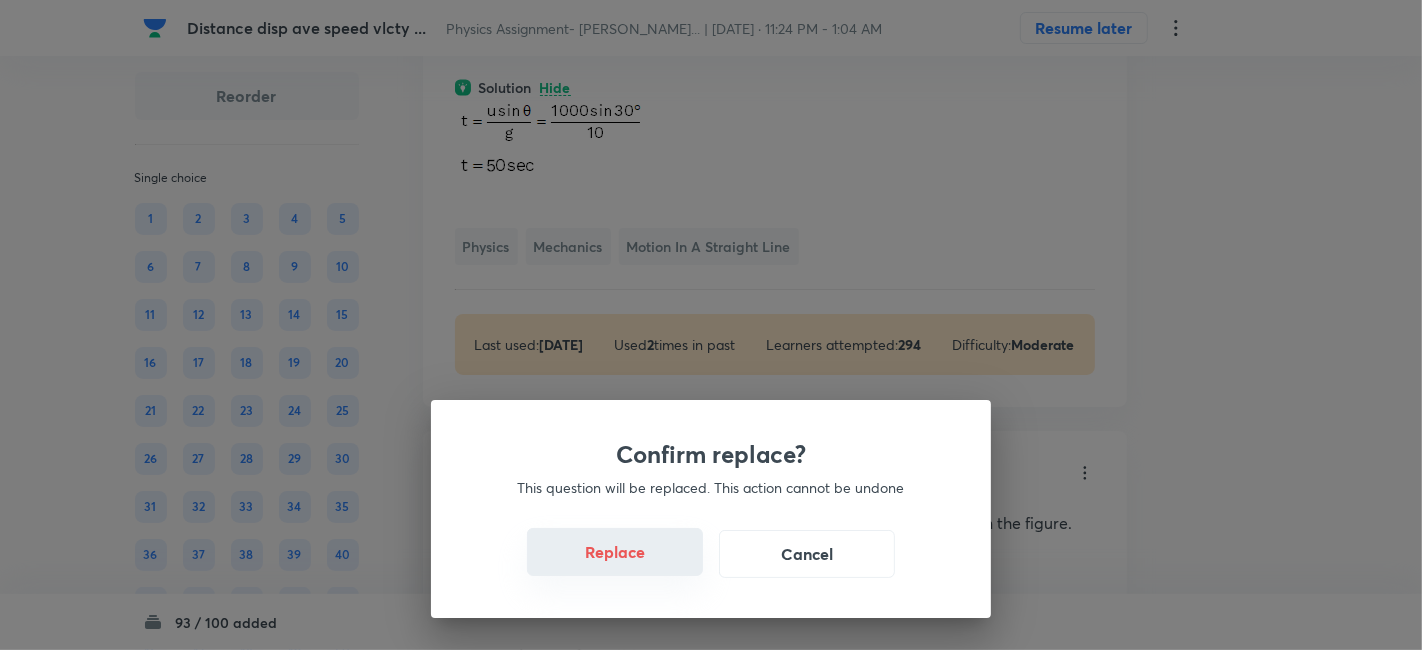 click on "Replace" at bounding box center (615, 552) 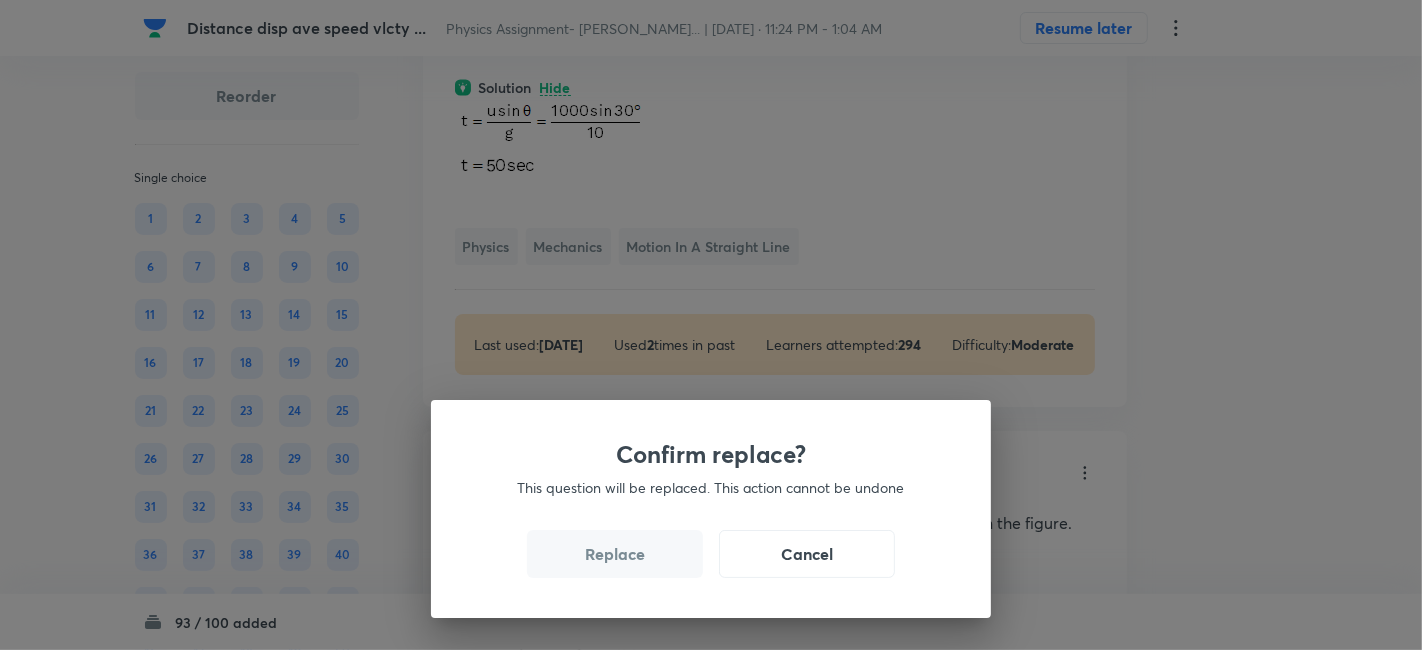 click on "Replace" at bounding box center (615, 554) 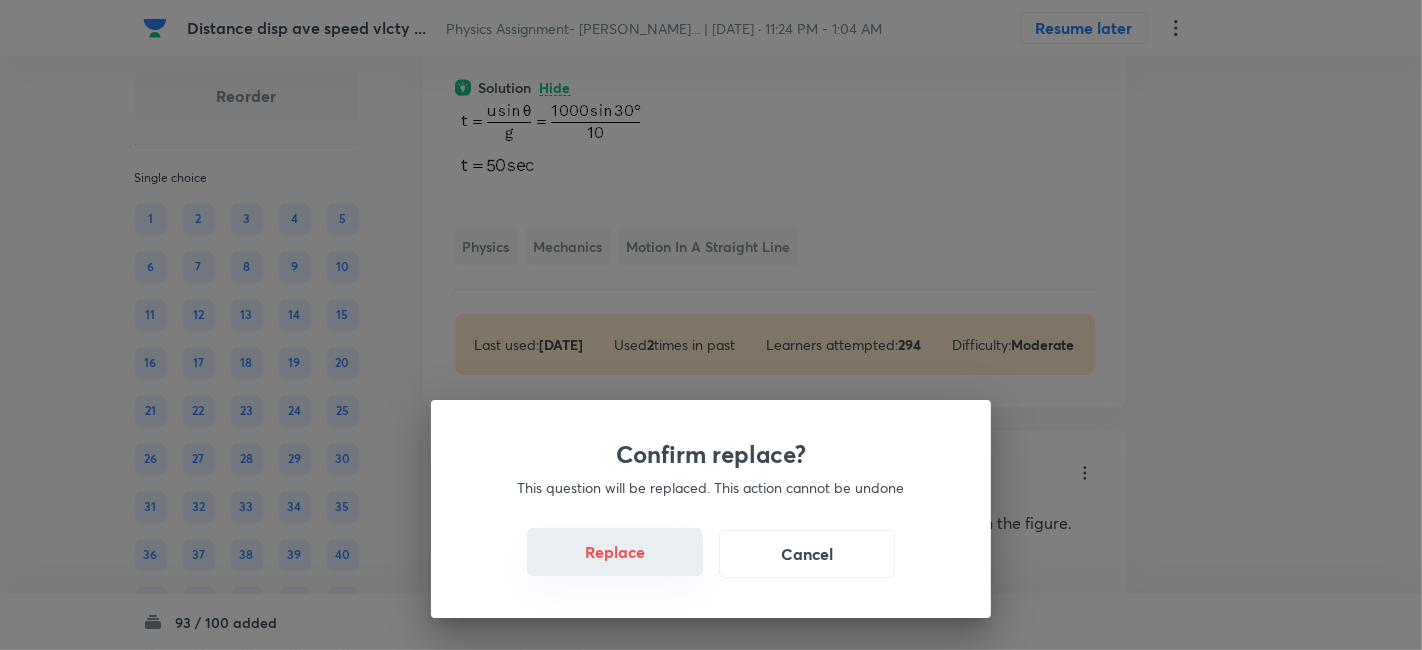 click on "Replace" at bounding box center [615, 552] 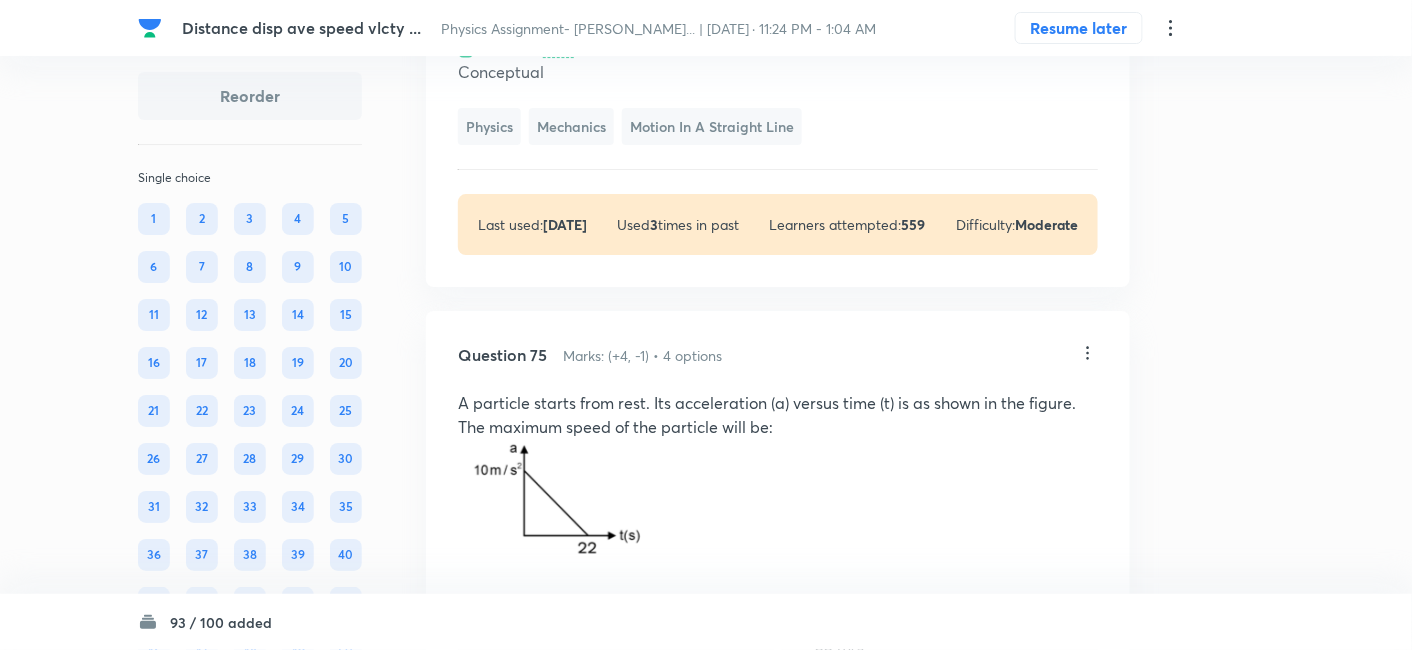 click 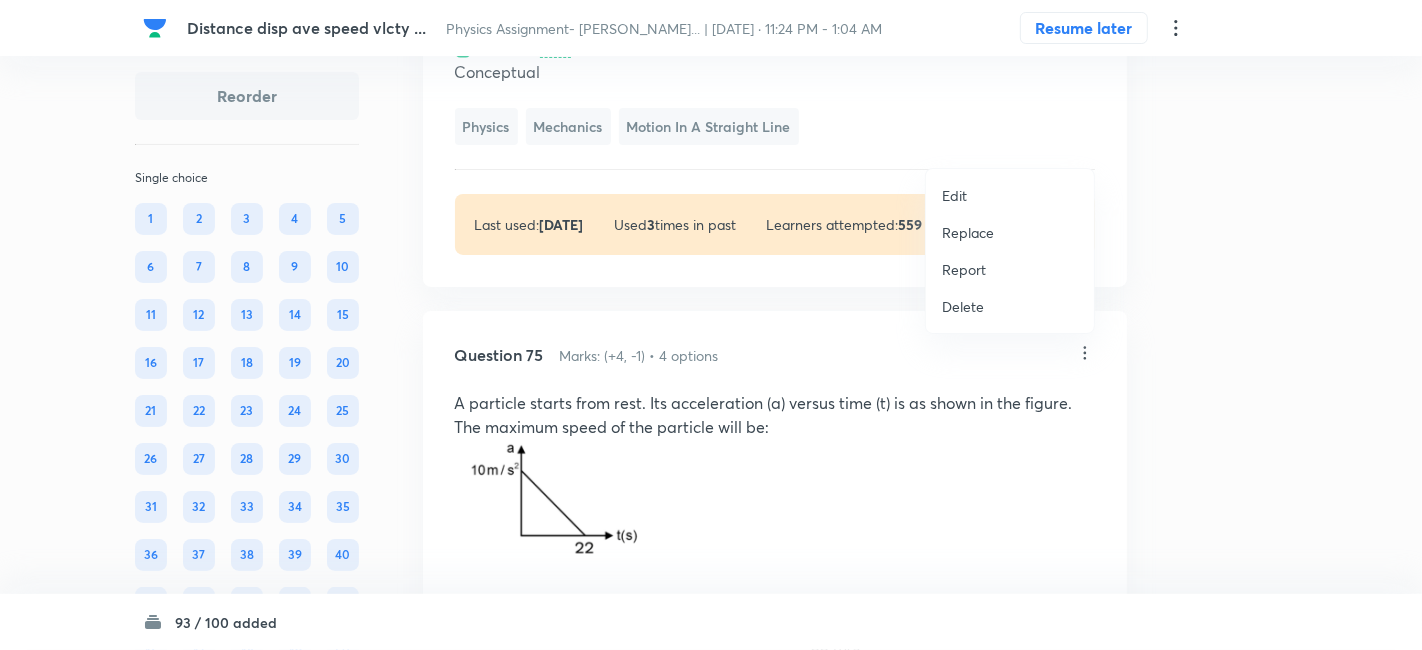 click on "Replace" at bounding box center [968, 232] 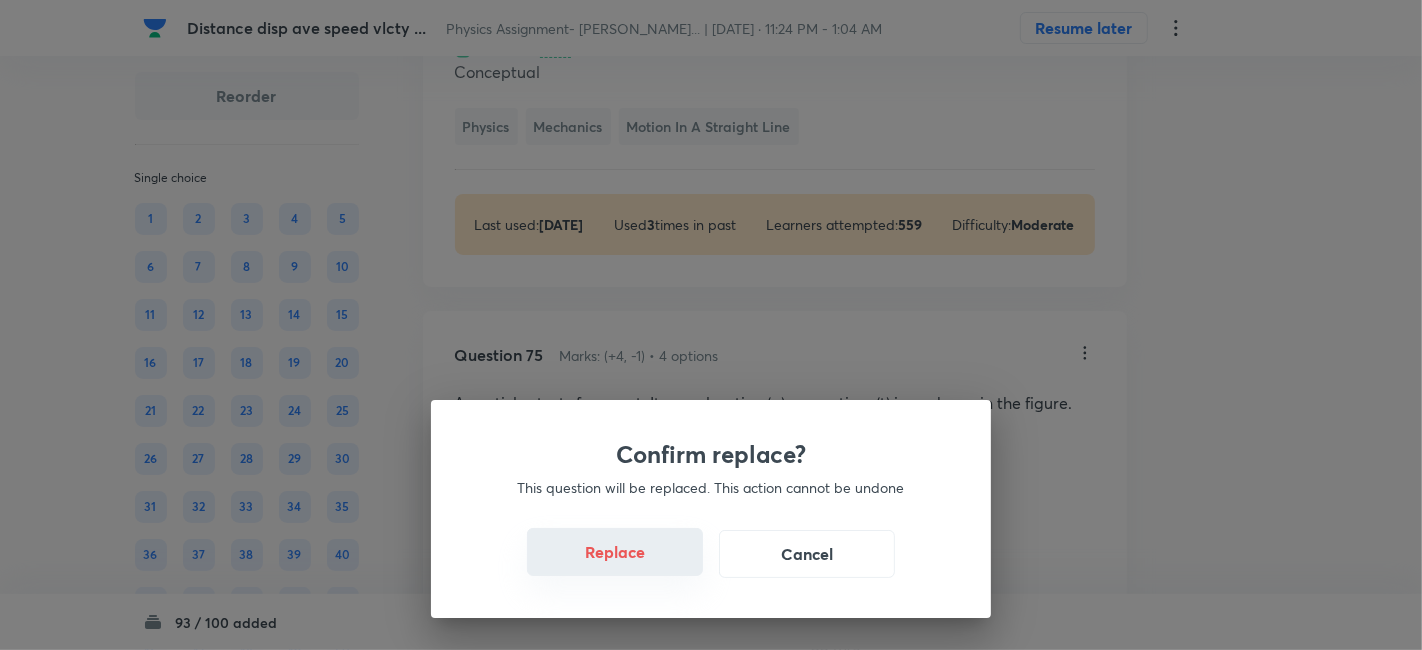 click on "Replace" at bounding box center [615, 552] 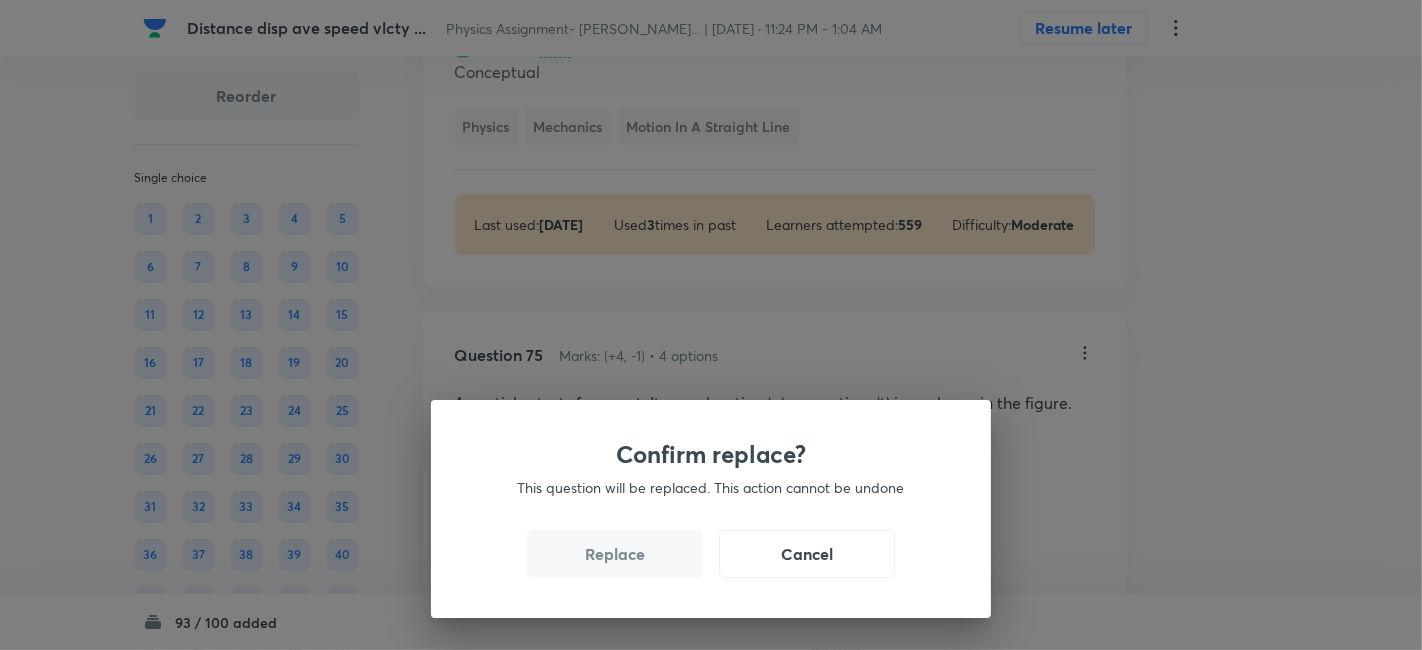 click on "Replace" at bounding box center (615, 554) 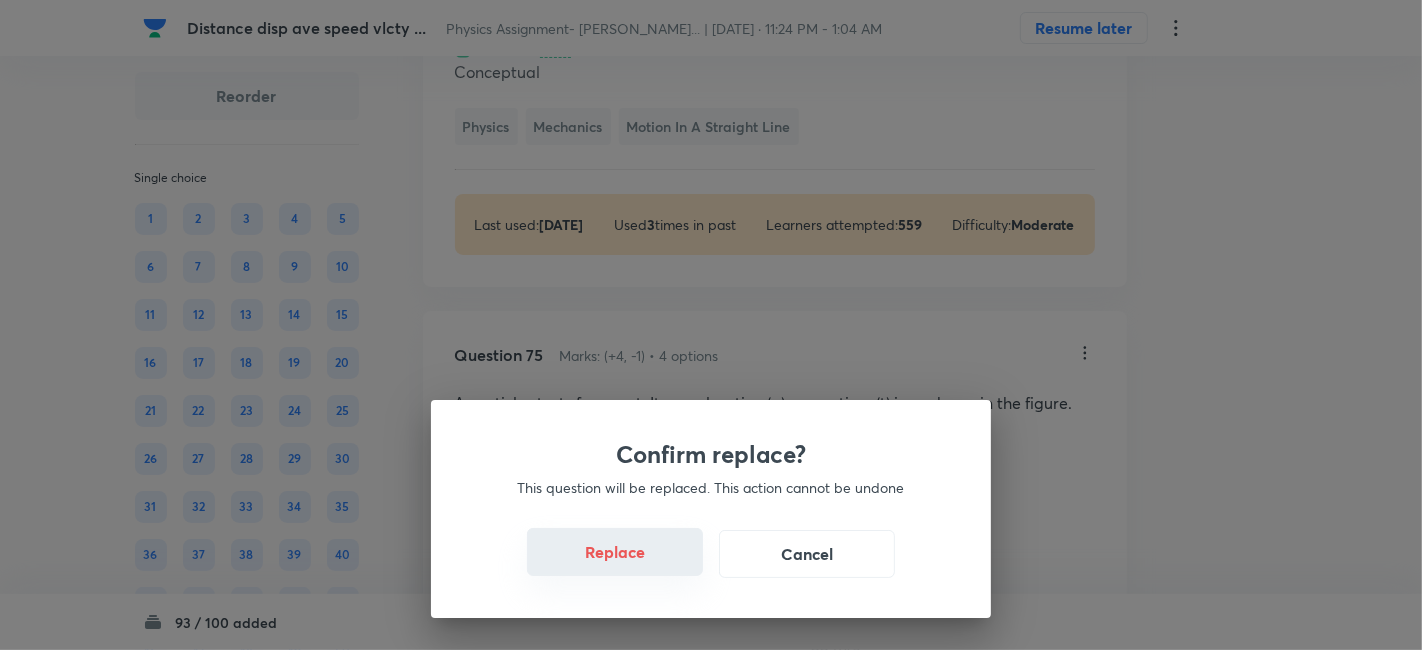 click on "Replace" at bounding box center [615, 552] 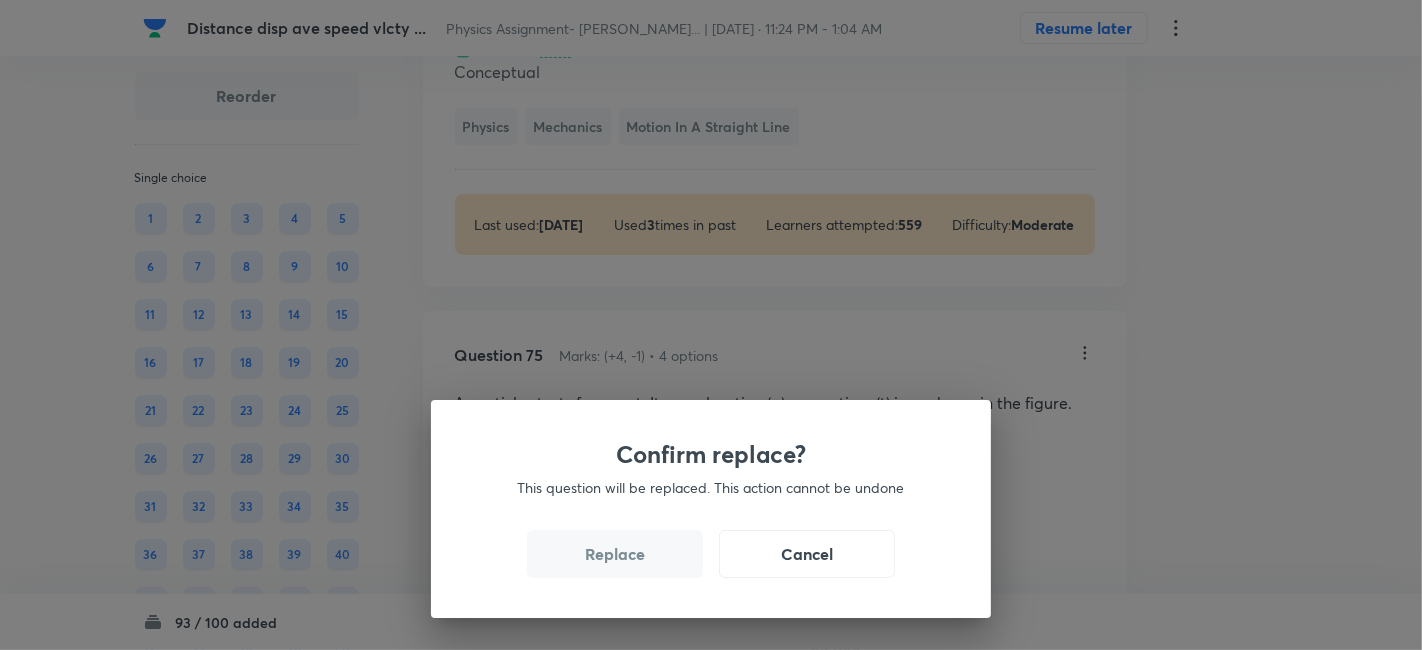 click on "Replace" at bounding box center (615, 554) 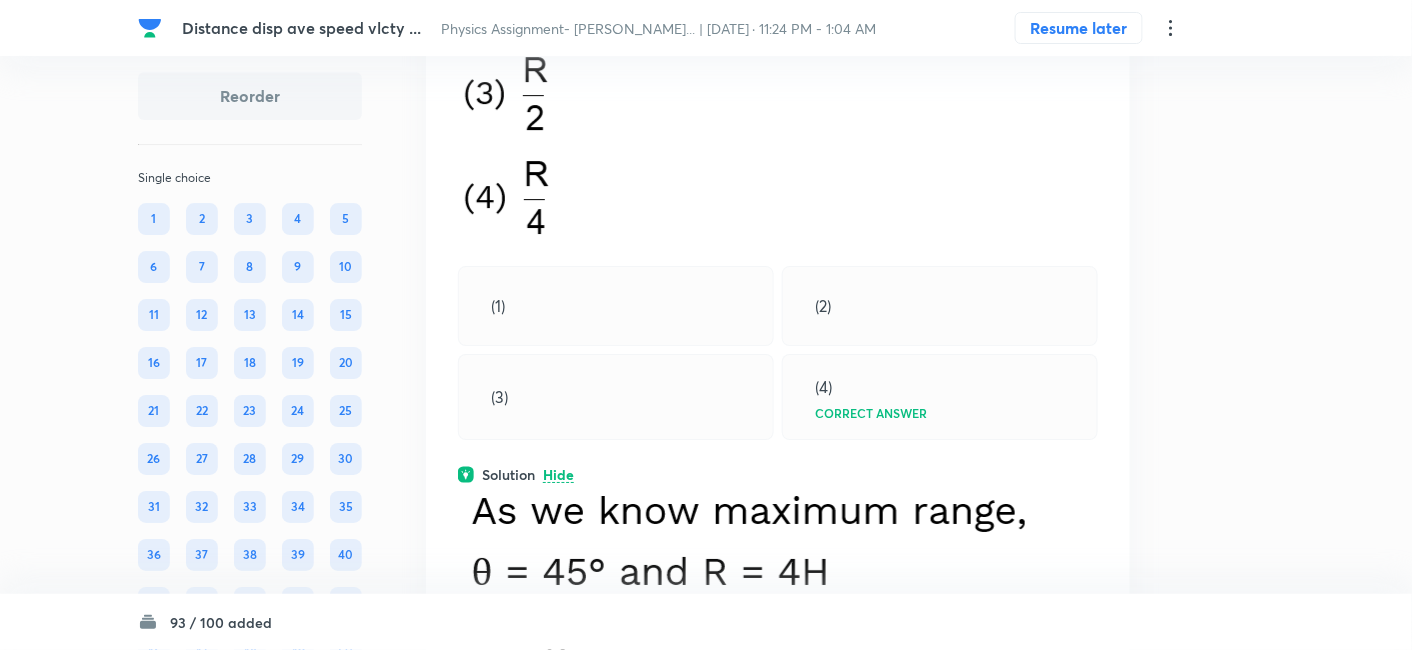 scroll, scrollTop: 44911, scrollLeft: 0, axis: vertical 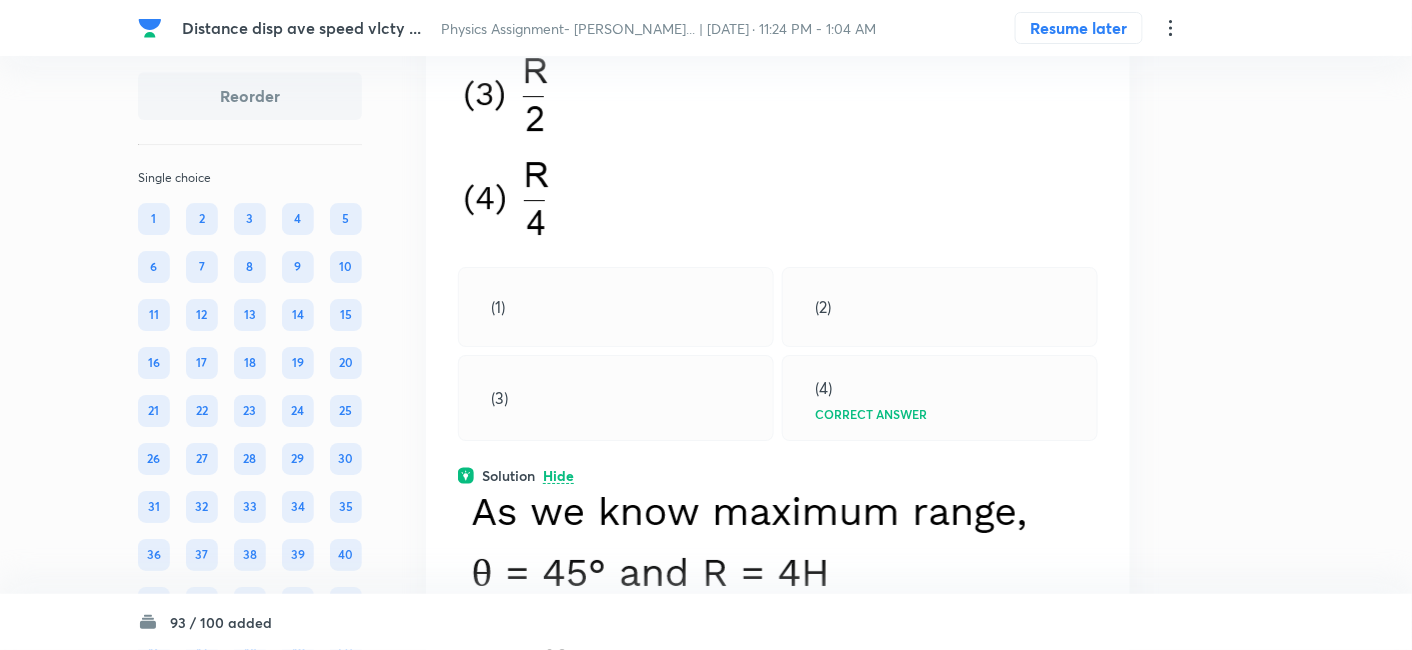 click 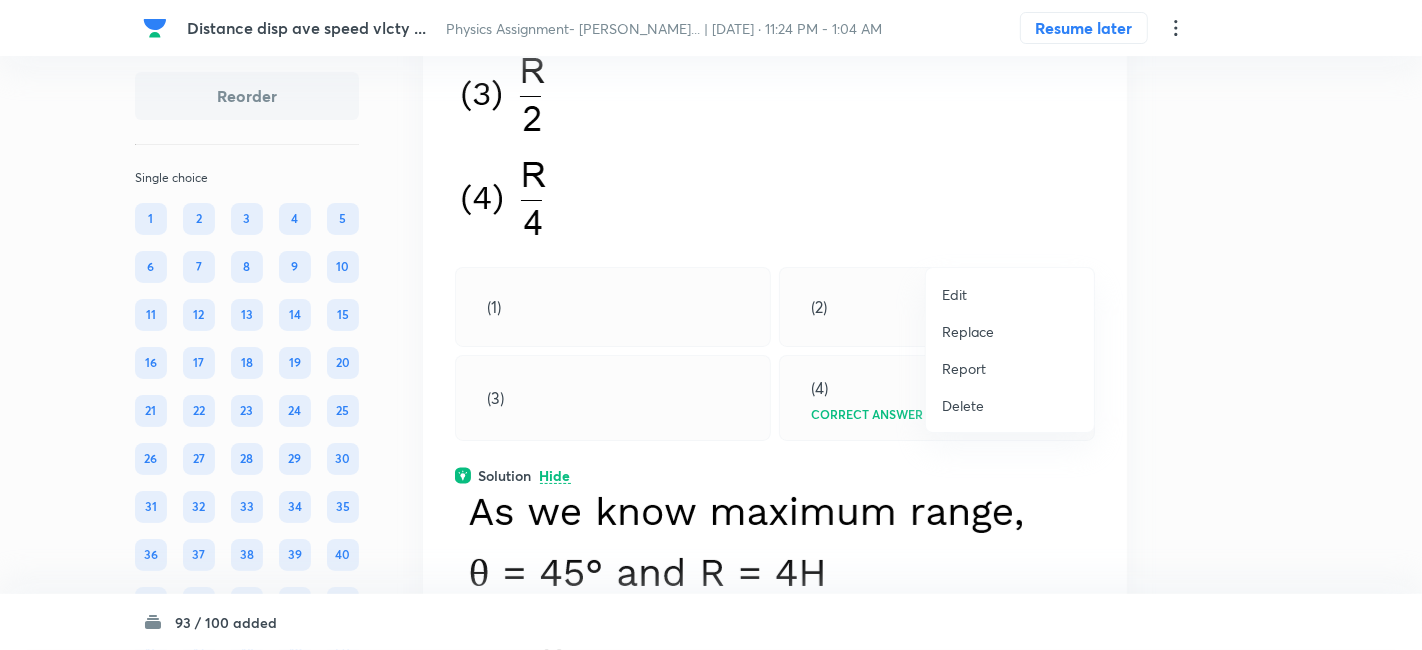 click on "Replace" at bounding box center (968, 331) 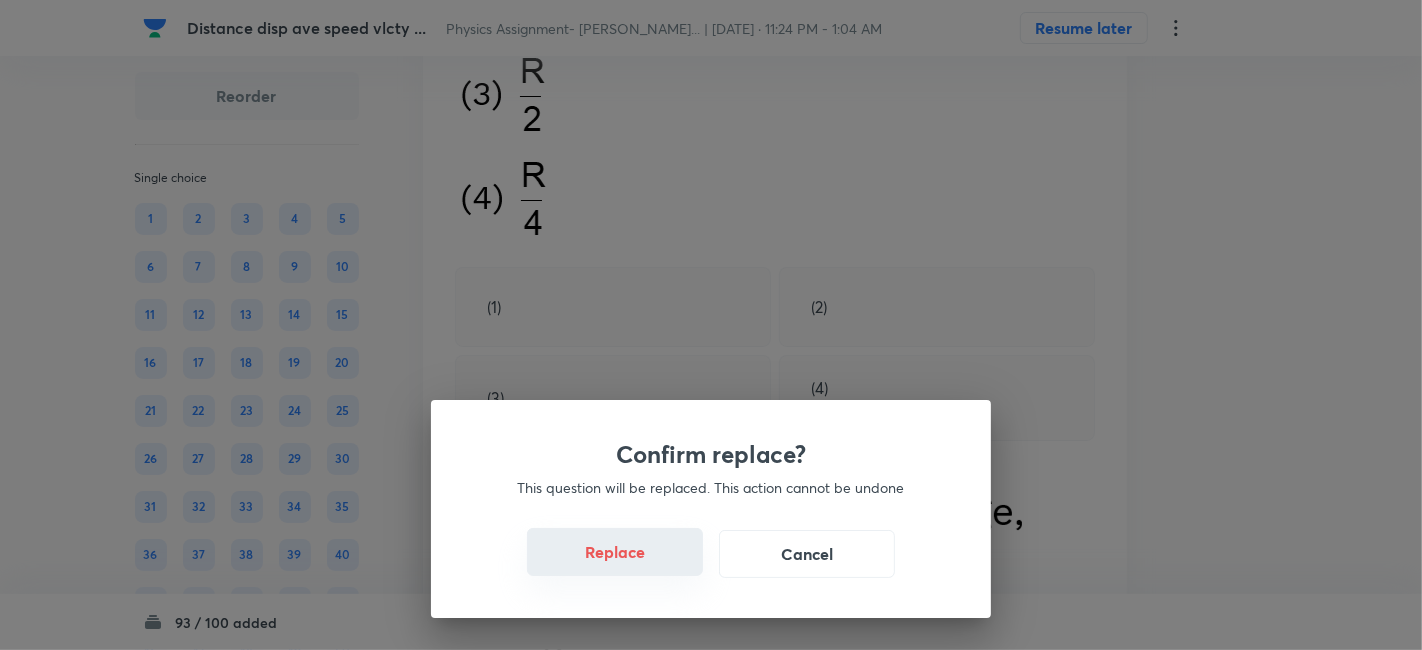 click on "Replace" at bounding box center [615, 552] 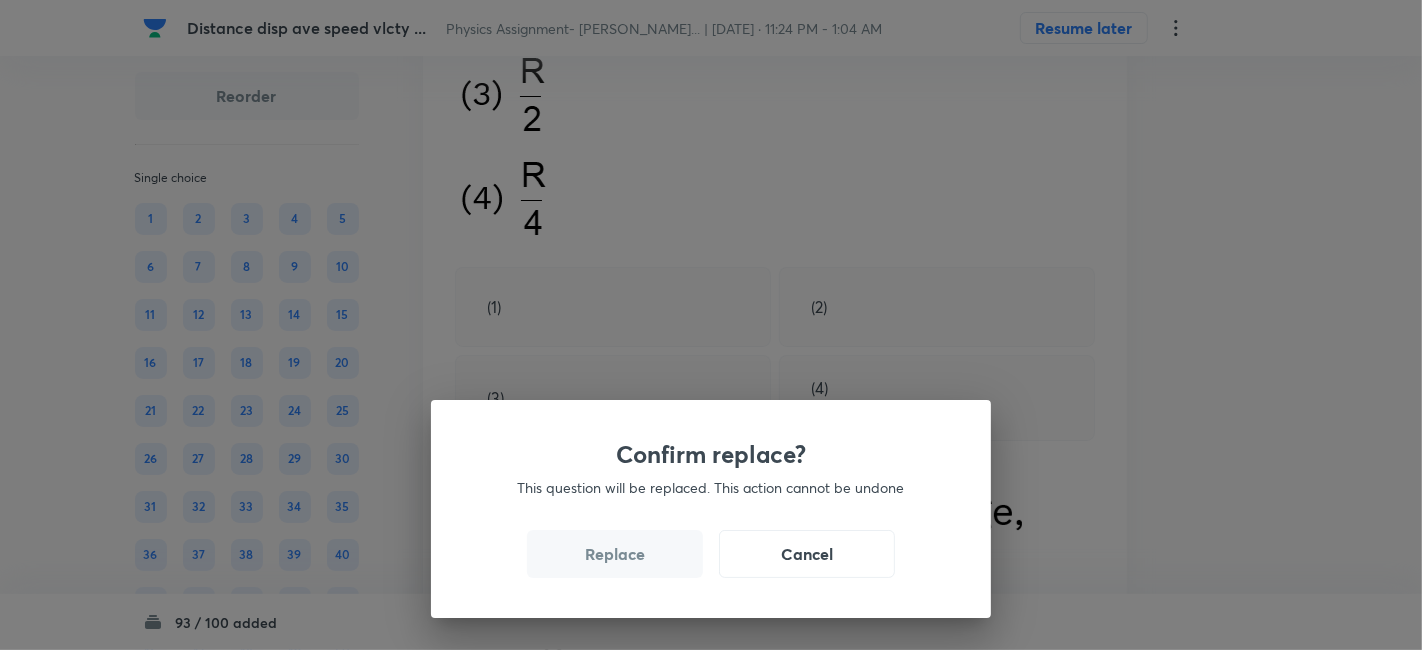 click on "Replace" at bounding box center (615, 554) 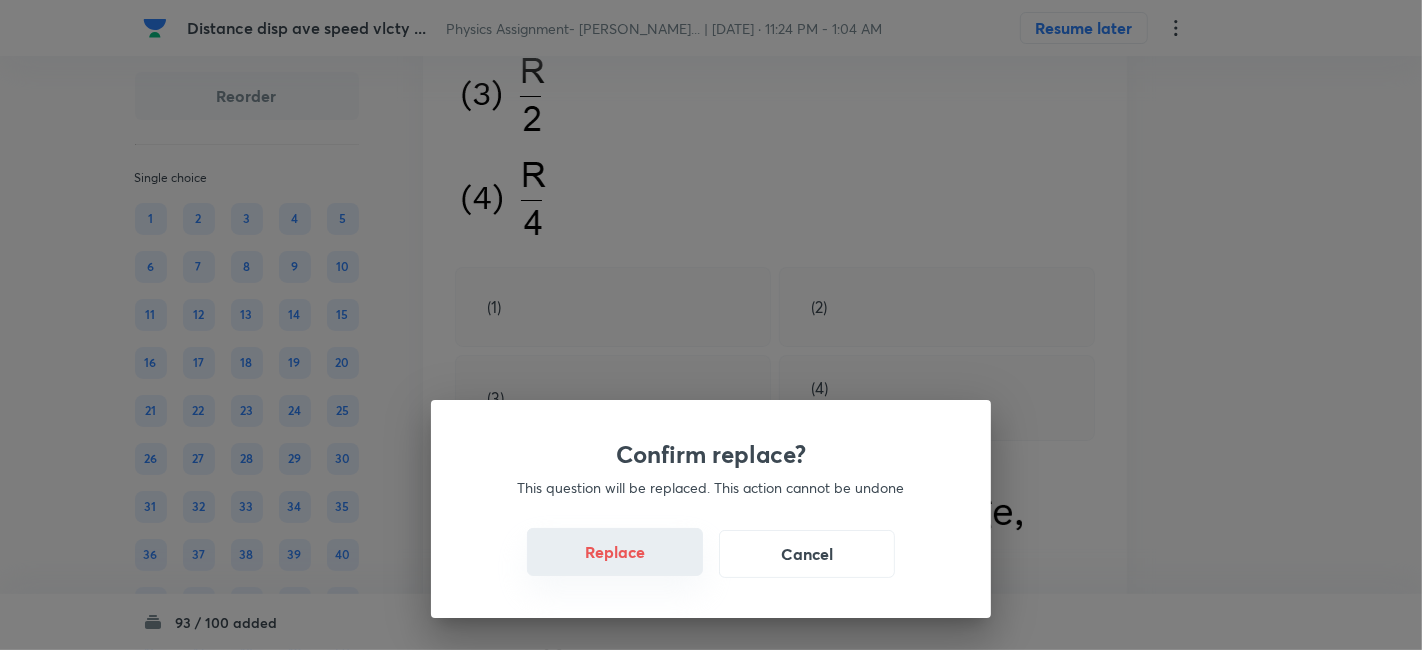 click on "Replace" at bounding box center (615, 552) 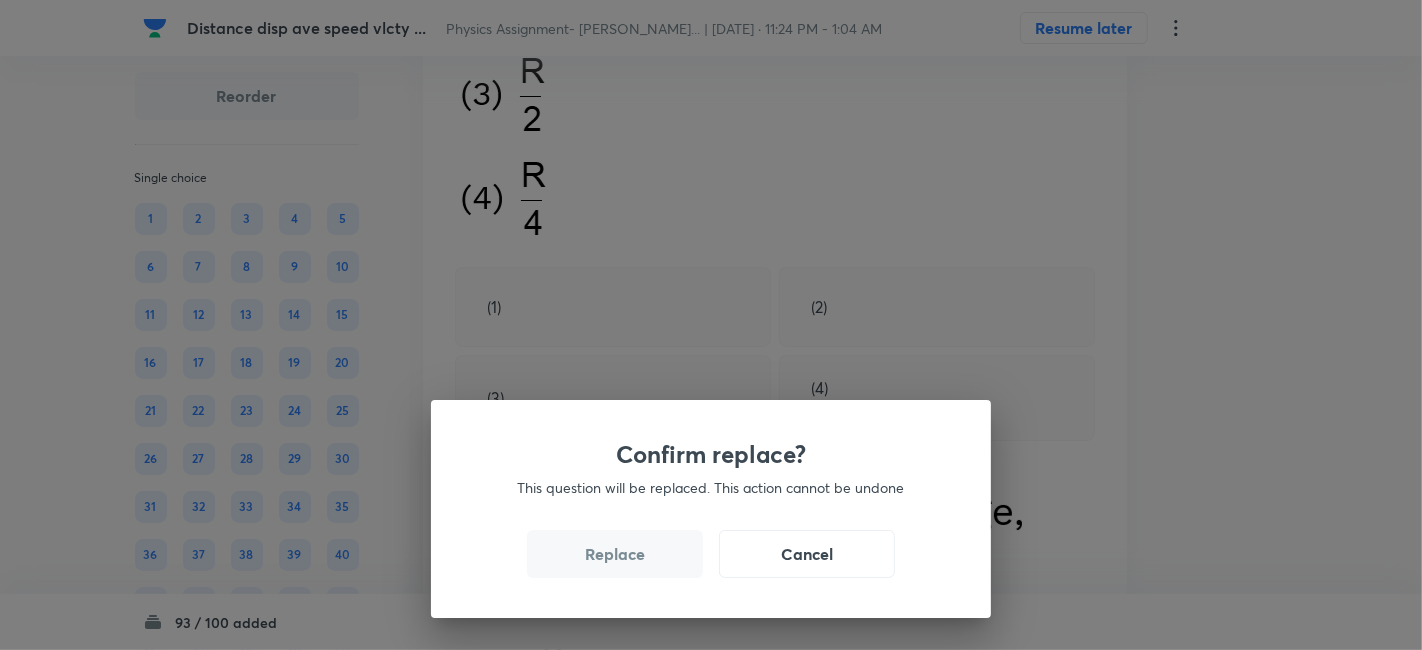 click on "Replace" at bounding box center [615, 554] 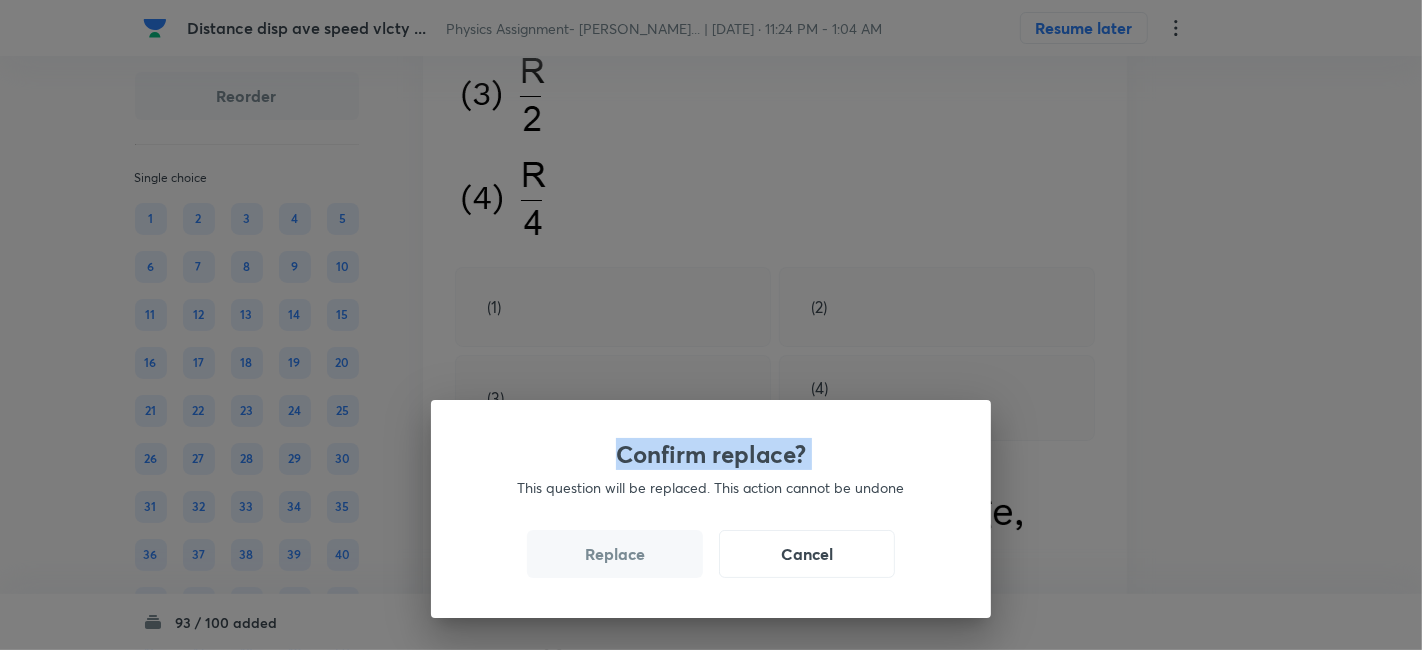 click on "Confirm replace? This question will be replaced. This action cannot be undone Replace Cancel" at bounding box center (711, 325) 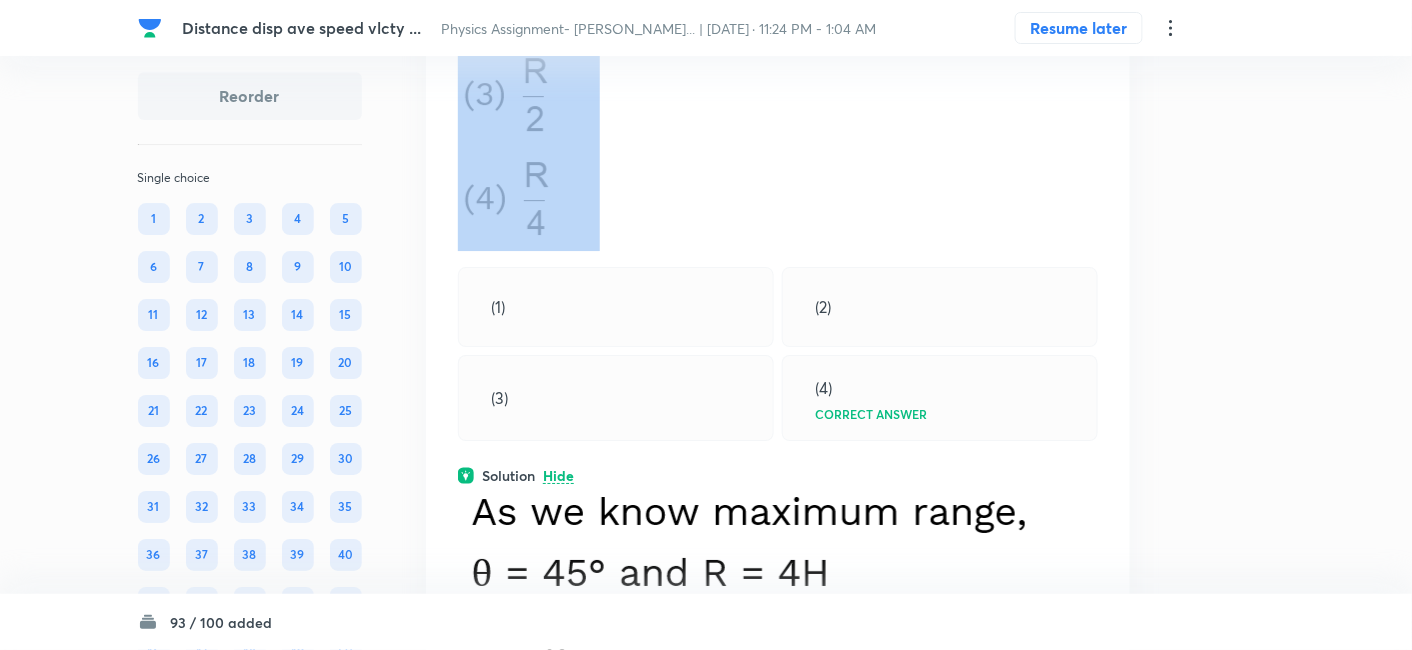 click at bounding box center [778, 94] 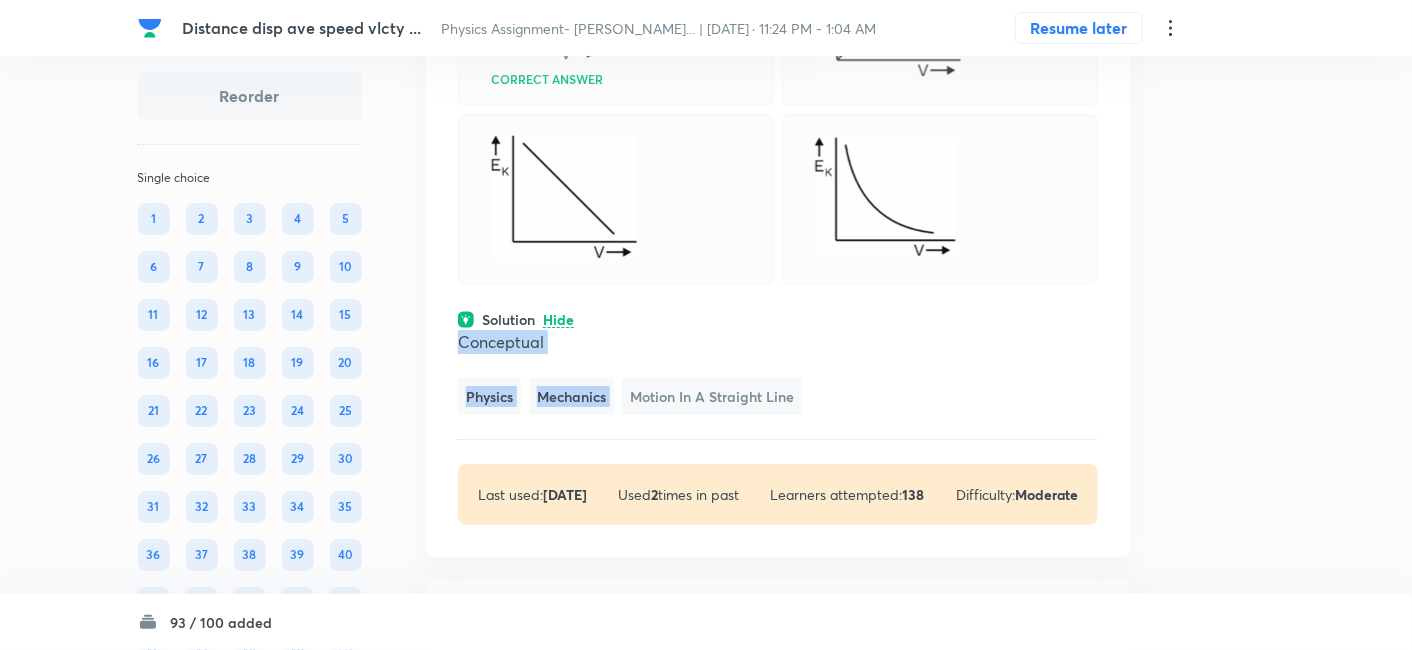 click on "Conceptual Physics Mechanics Motion in a Straight Line" at bounding box center [778, 372] 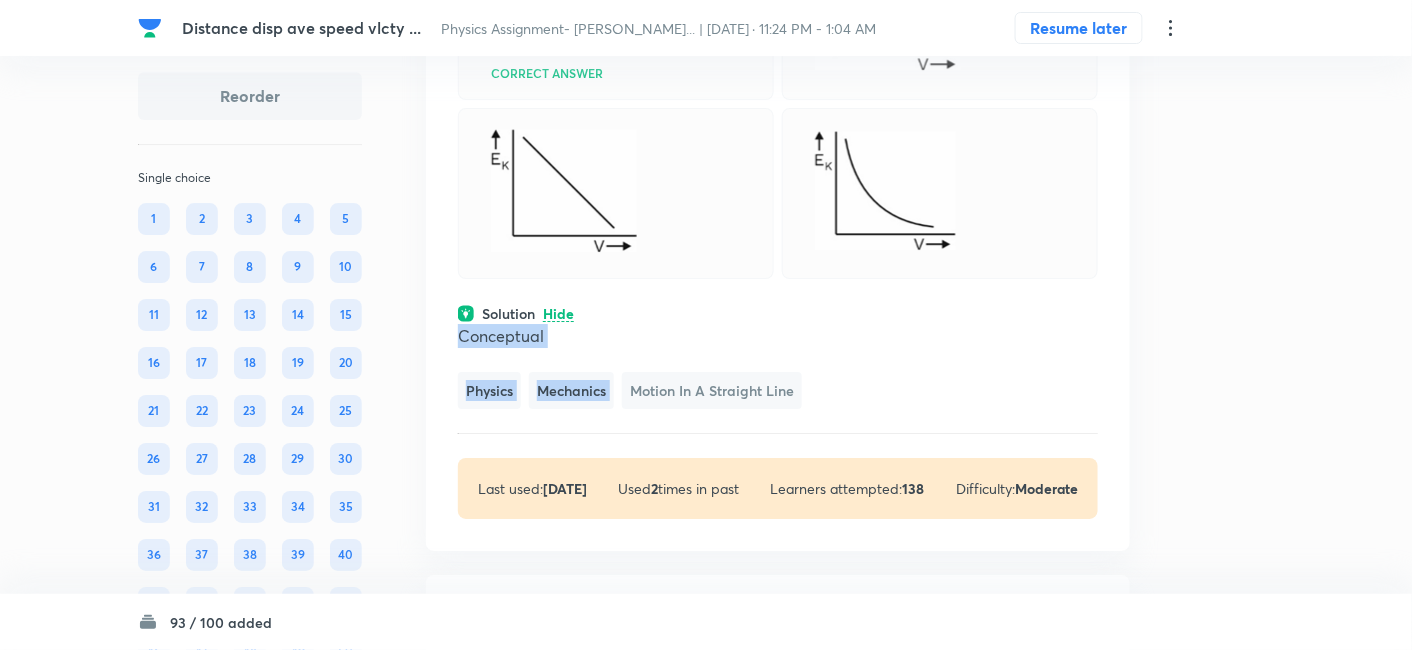 scroll, scrollTop: 44914, scrollLeft: 0, axis: vertical 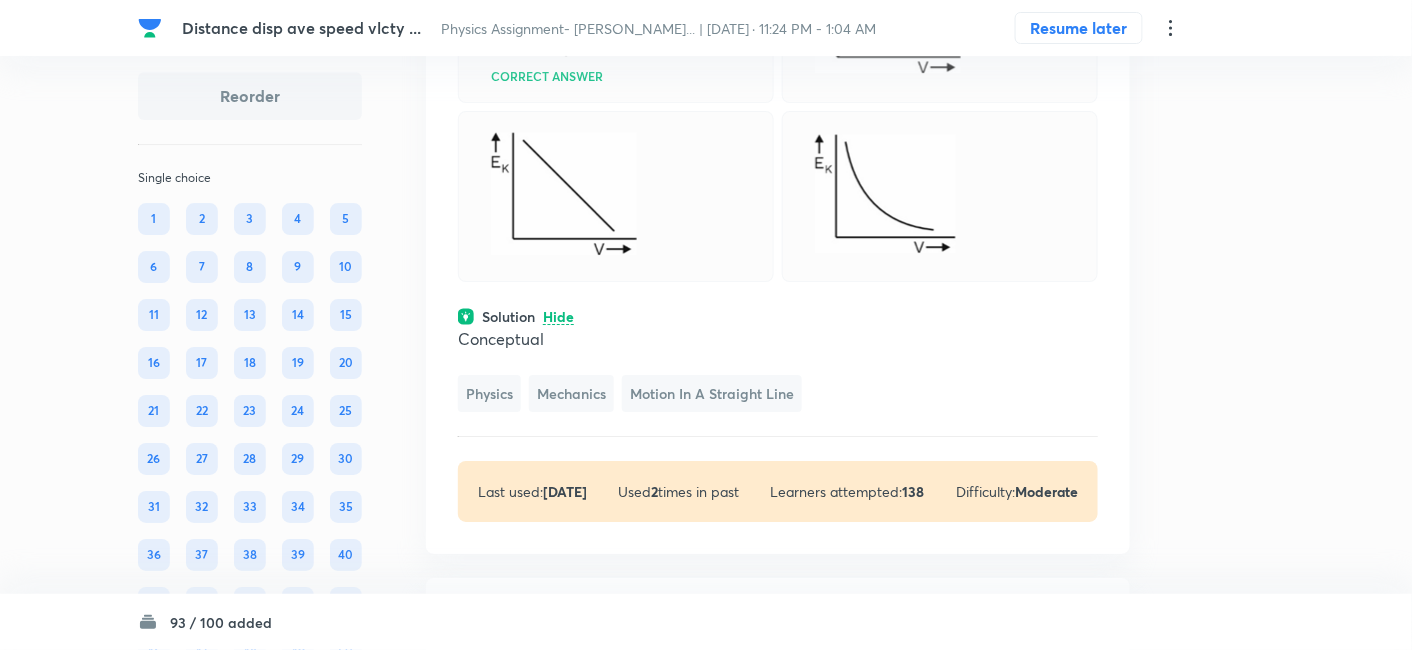 click 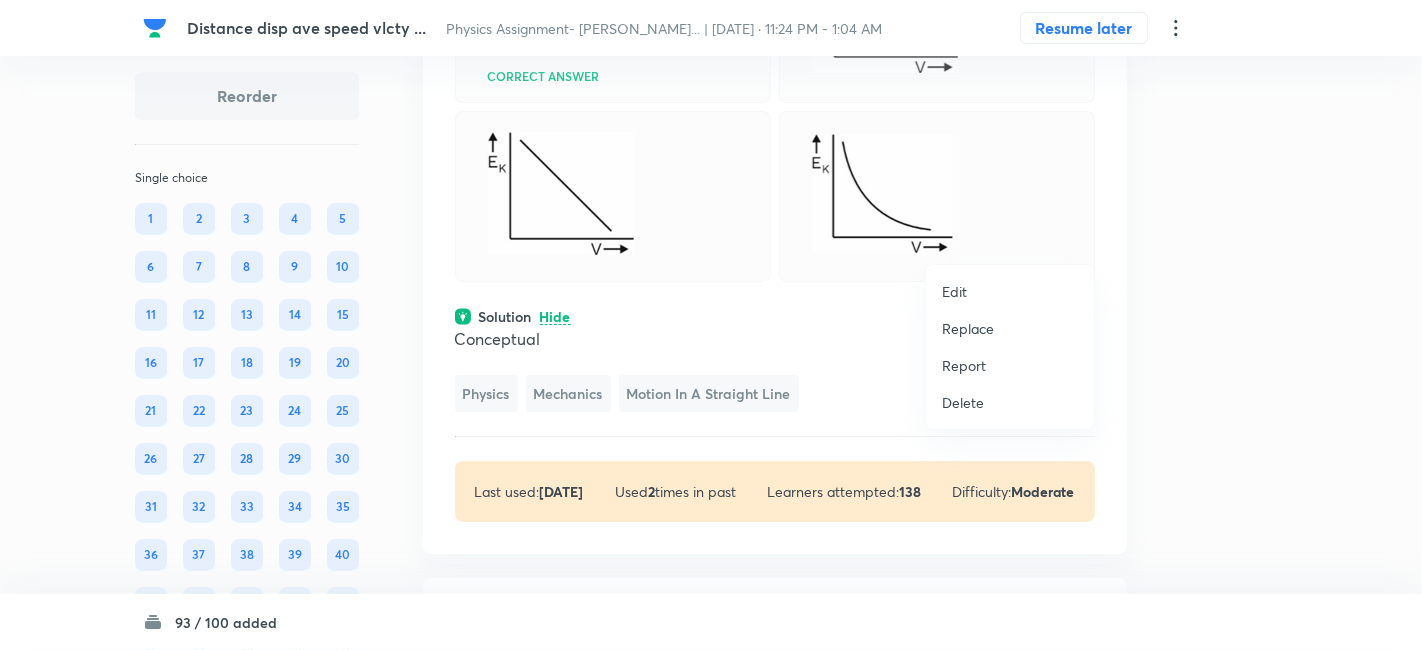 click on "Replace" at bounding box center (968, 328) 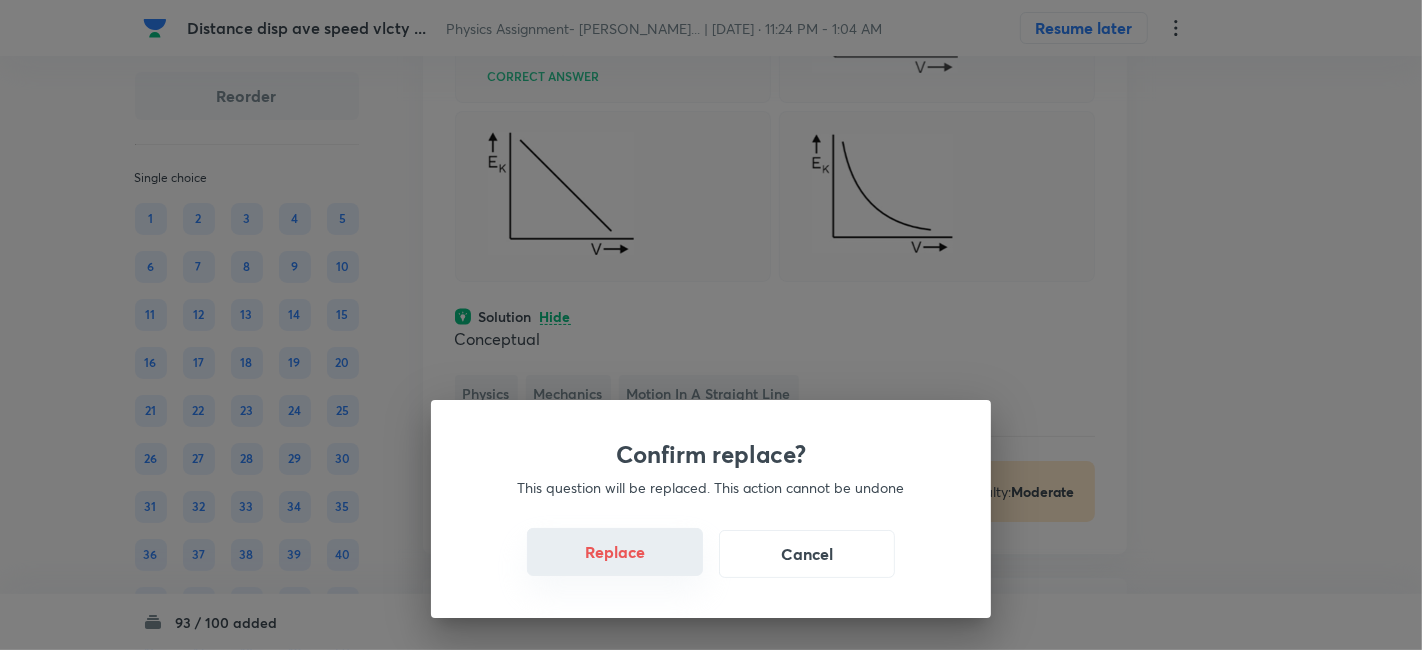 click on "Replace" at bounding box center [615, 552] 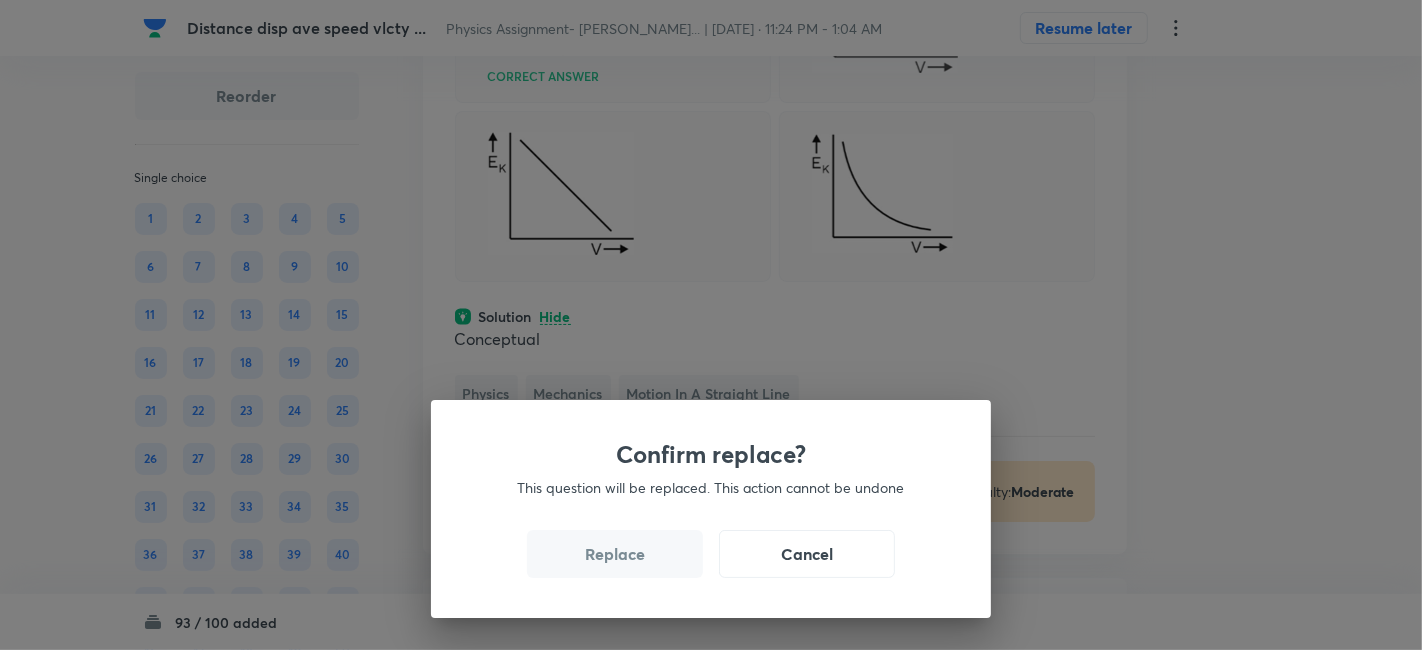 click on "Replace" at bounding box center [615, 554] 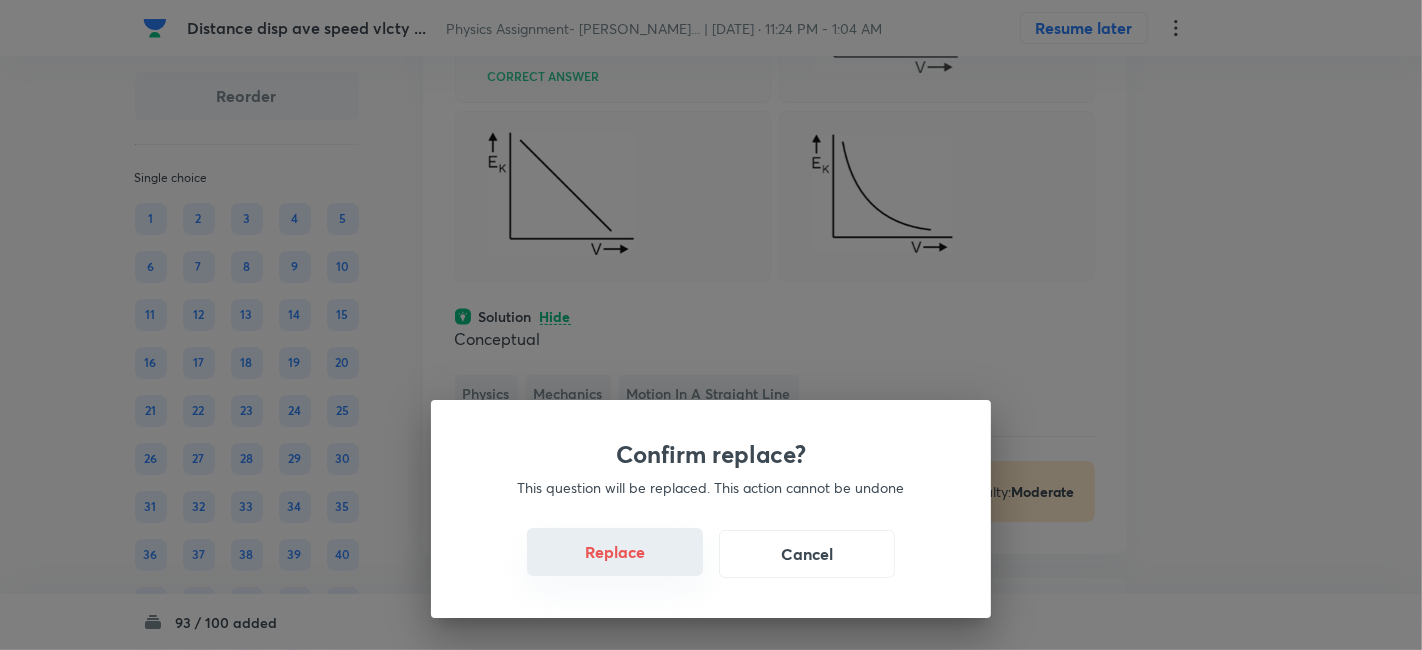 click on "Replace" at bounding box center (615, 552) 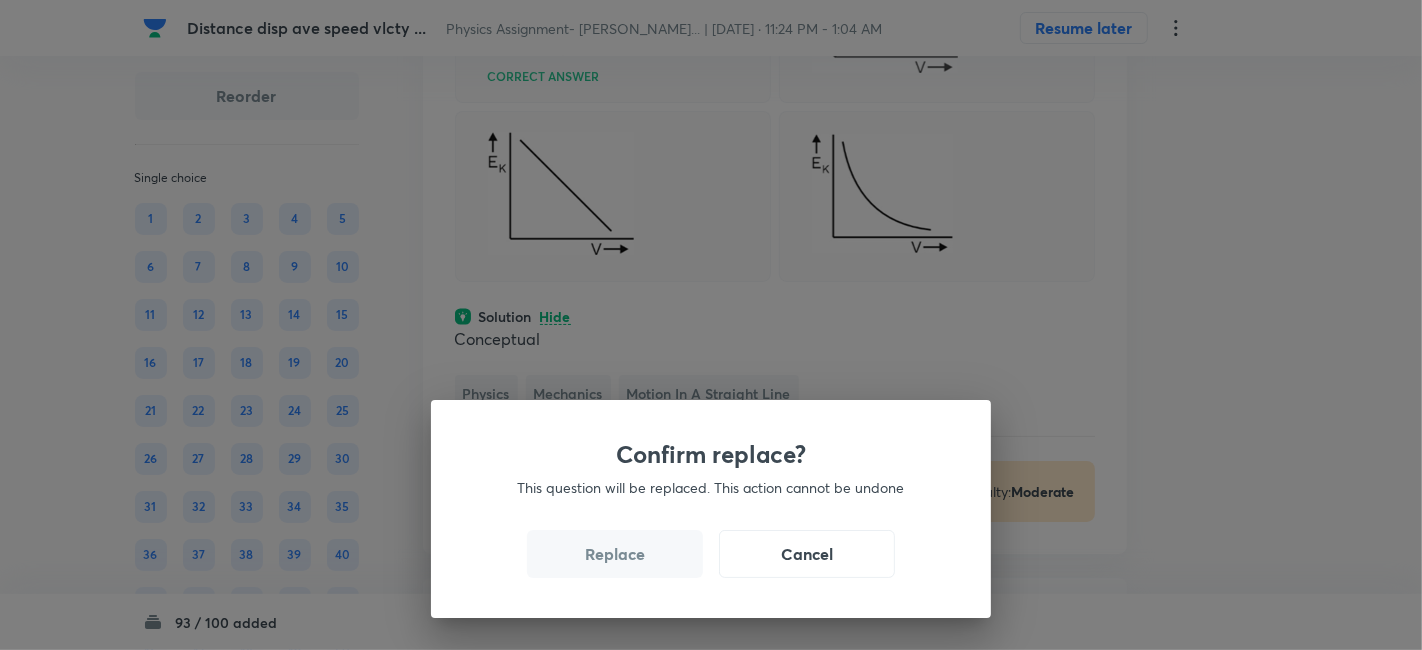 click on "Replace" at bounding box center (615, 554) 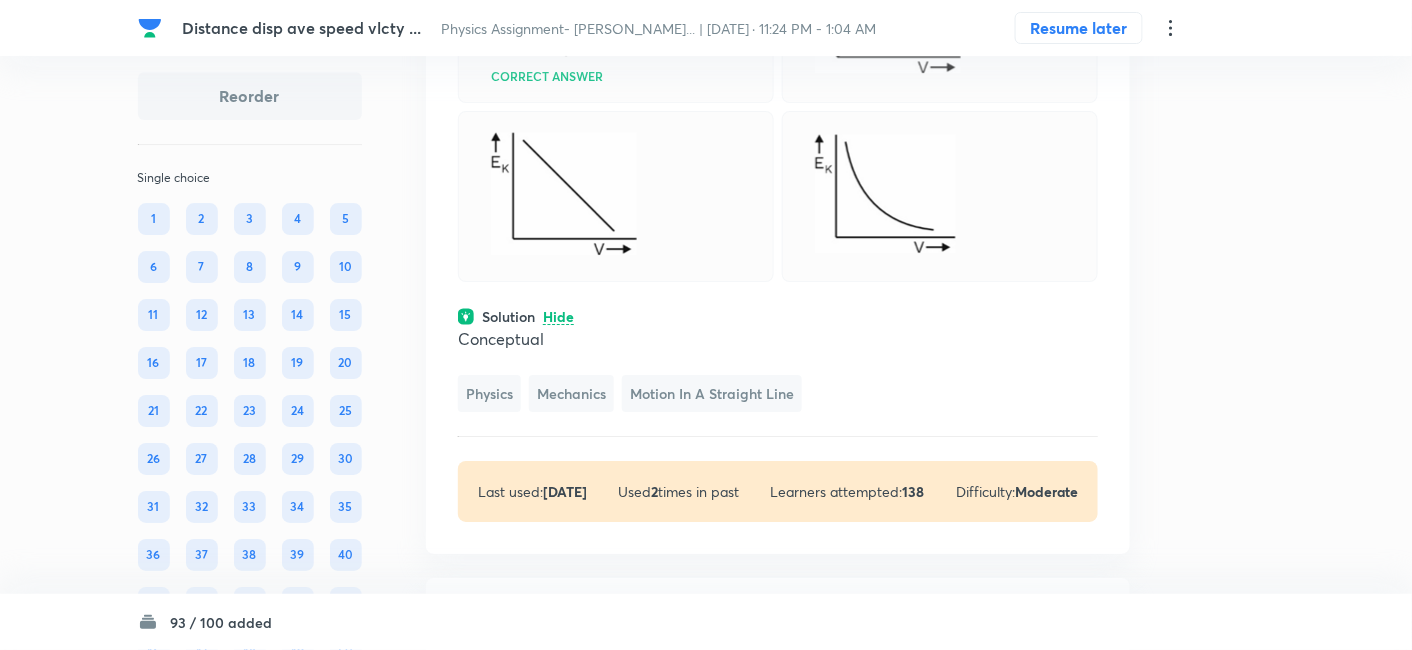 click at bounding box center (564, 193) 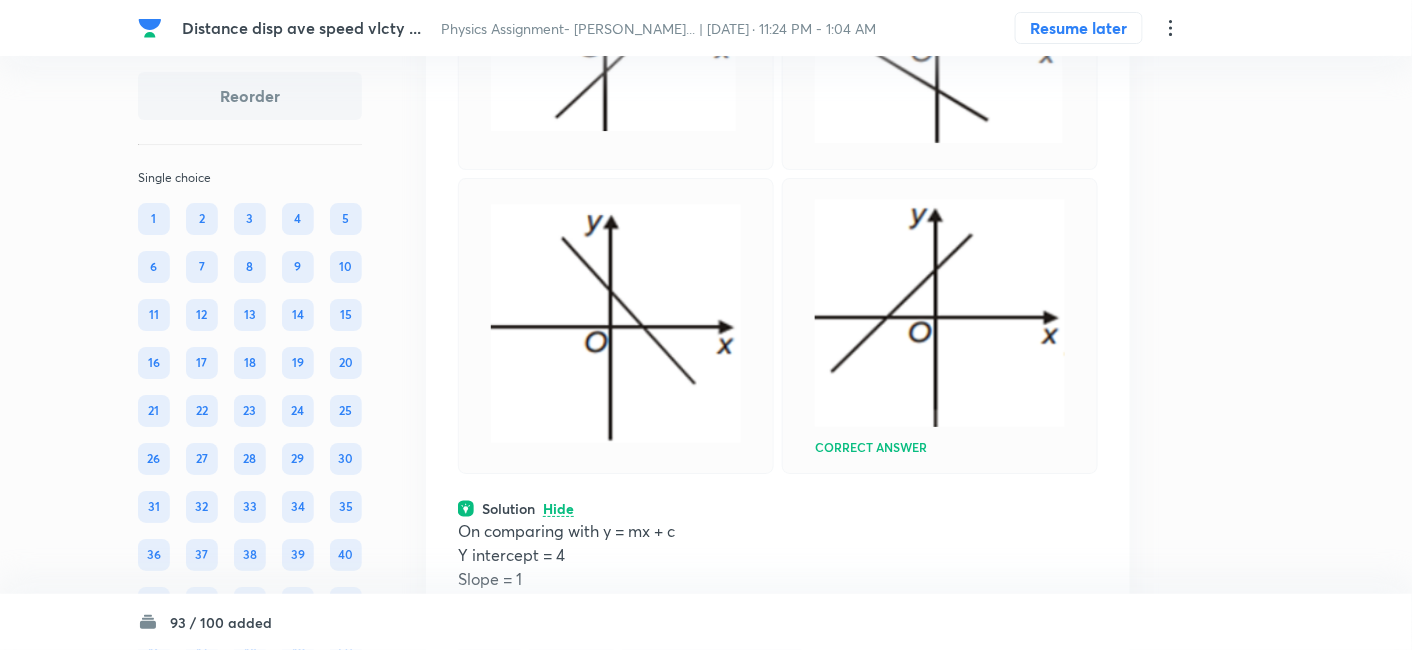 scroll, scrollTop: 44987, scrollLeft: 0, axis: vertical 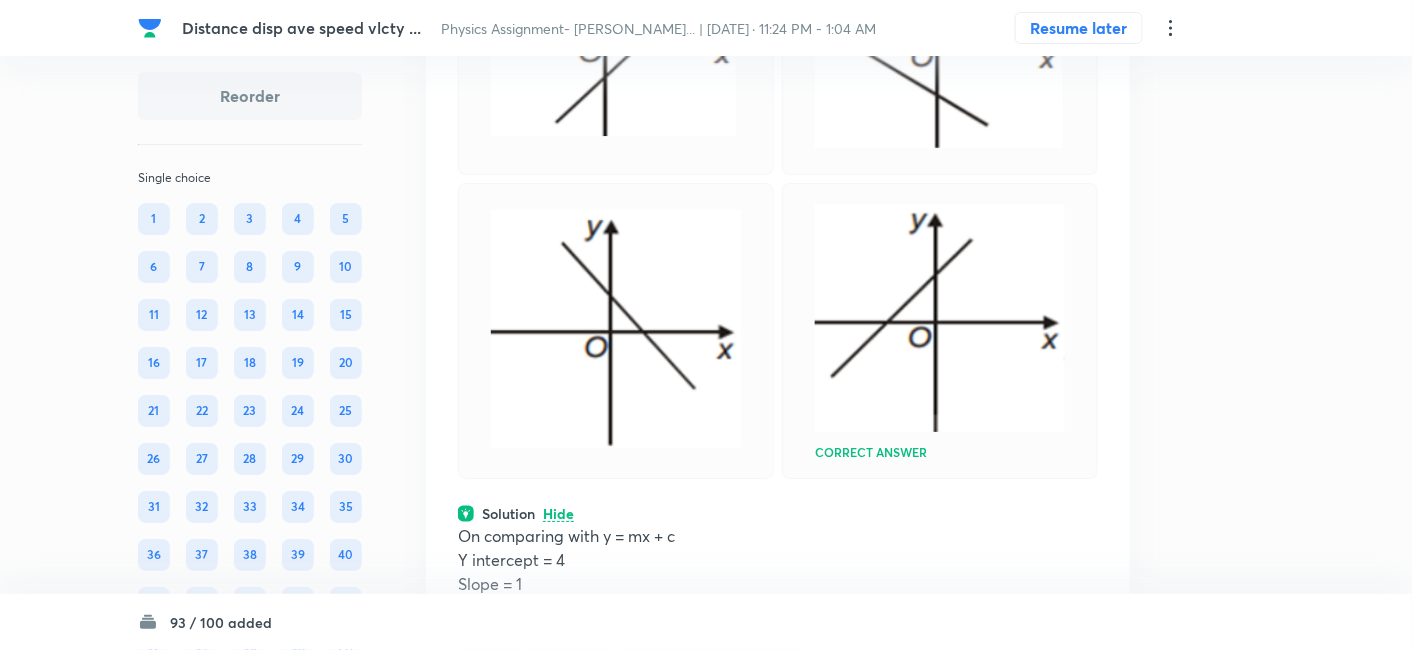 click 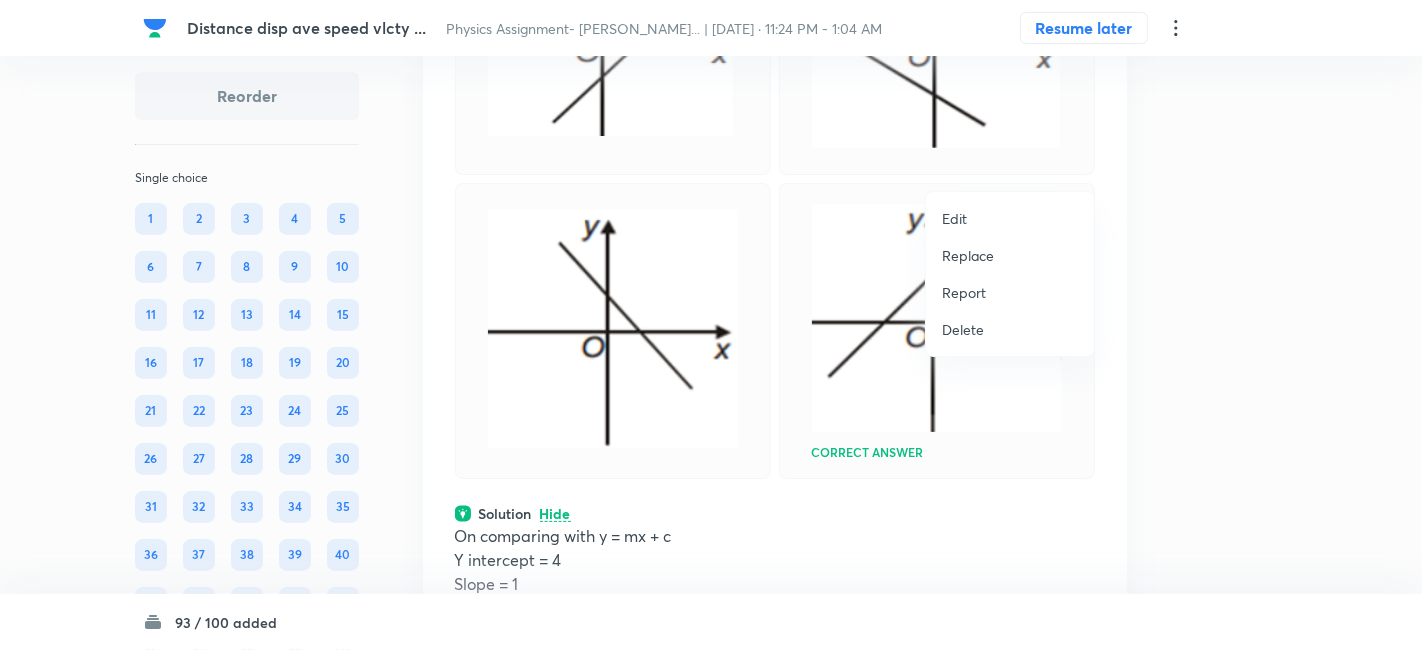 click on "Replace" at bounding box center (968, 255) 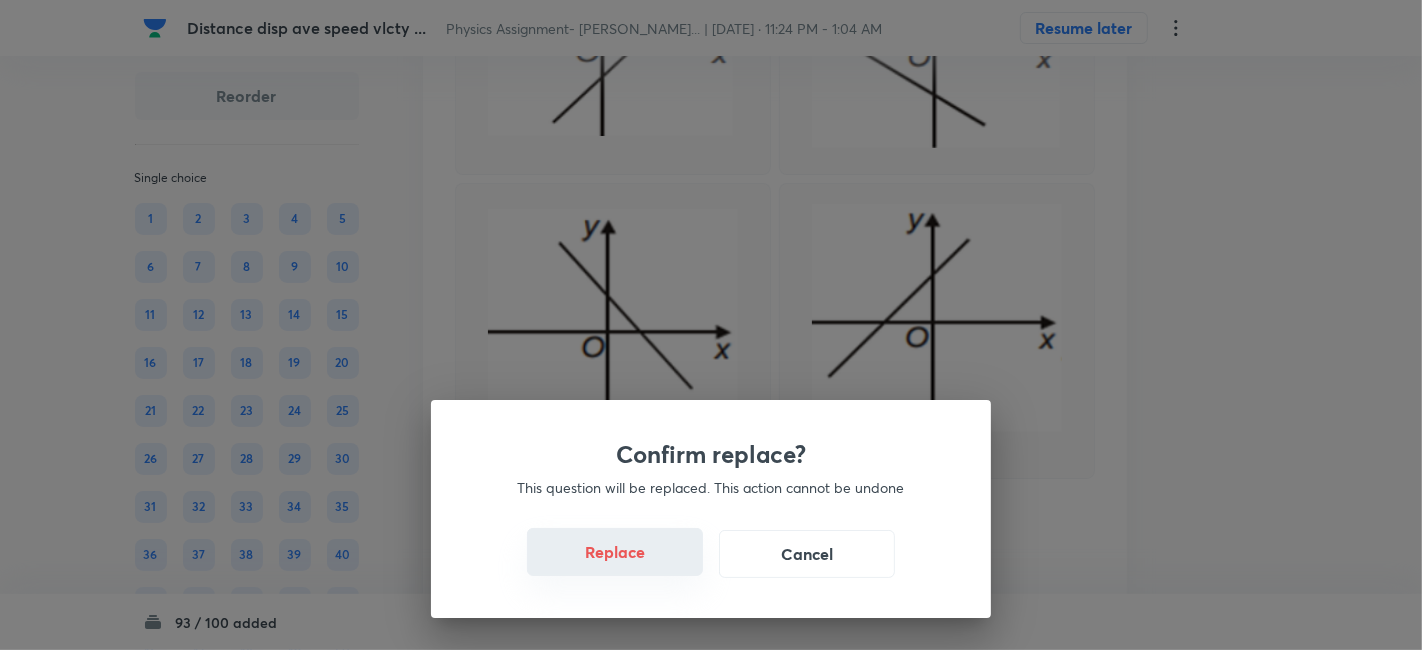 click on "Replace" at bounding box center [615, 552] 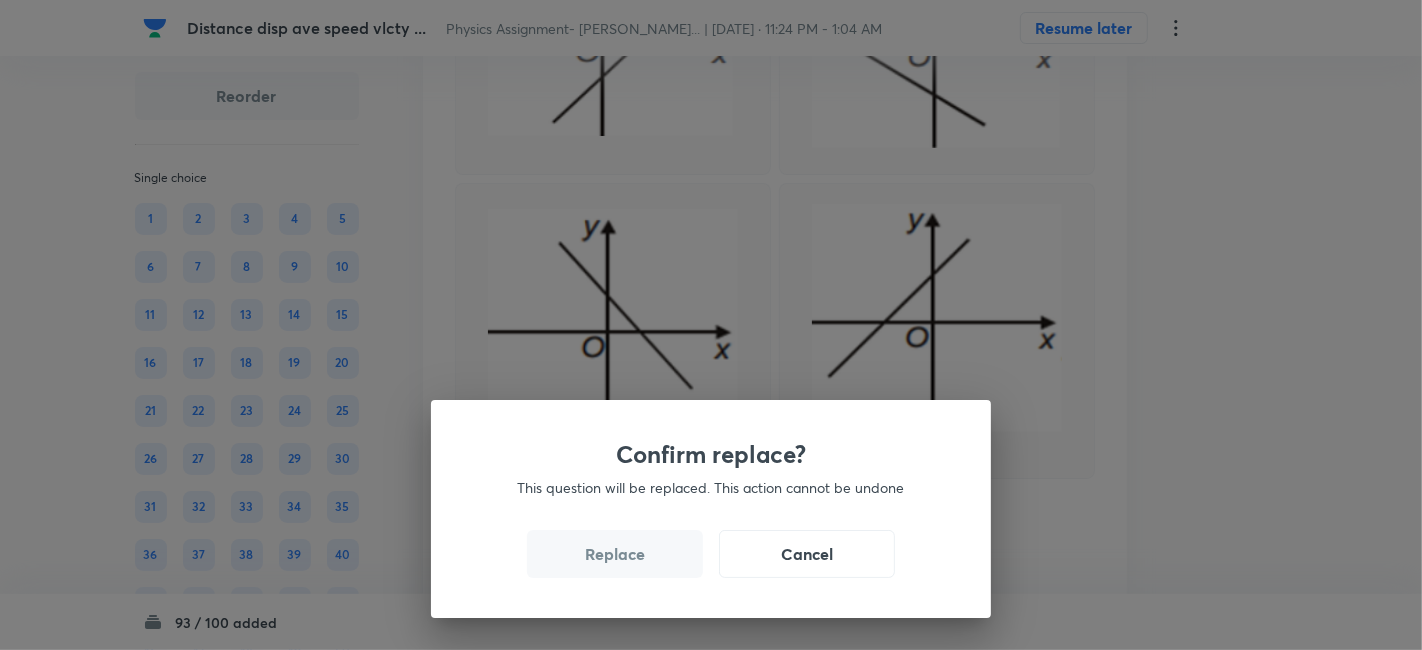click on "Replace" at bounding box center [615, 554] 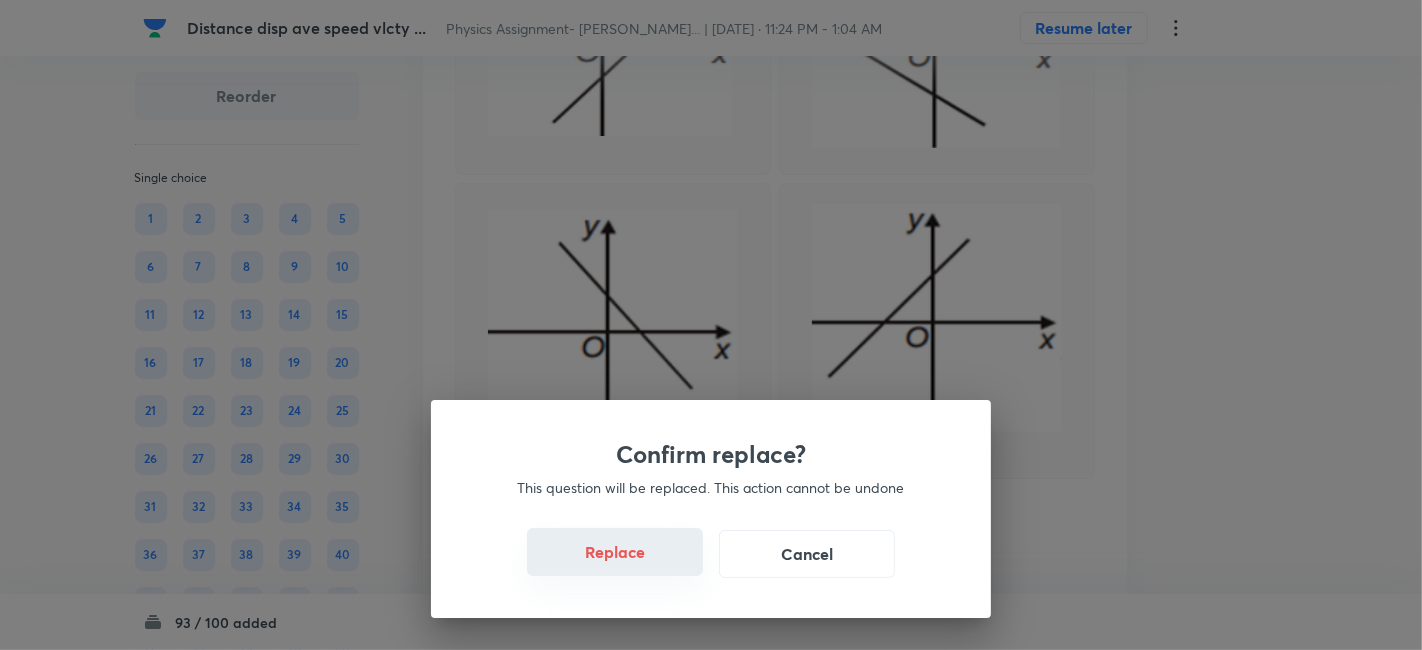 click on "Replace" at bounding box center (615, 552) 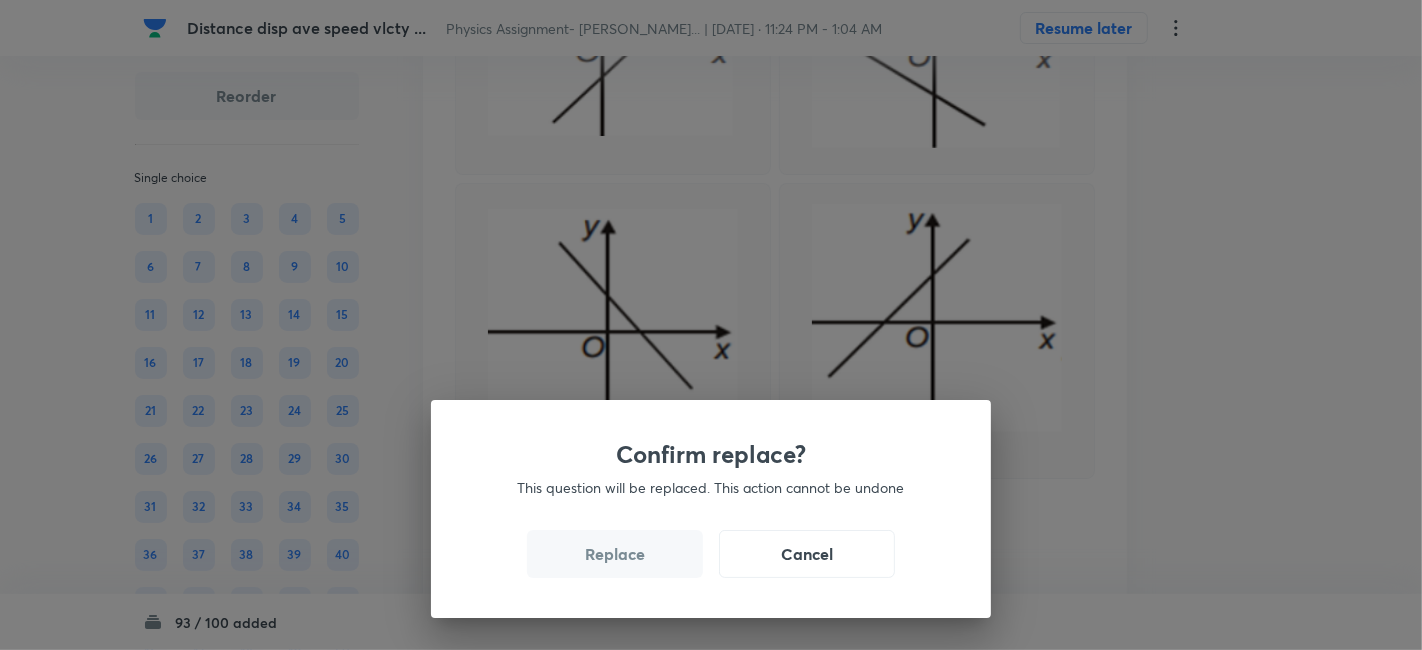 click on "Replace" at bounding box center [615, 554] 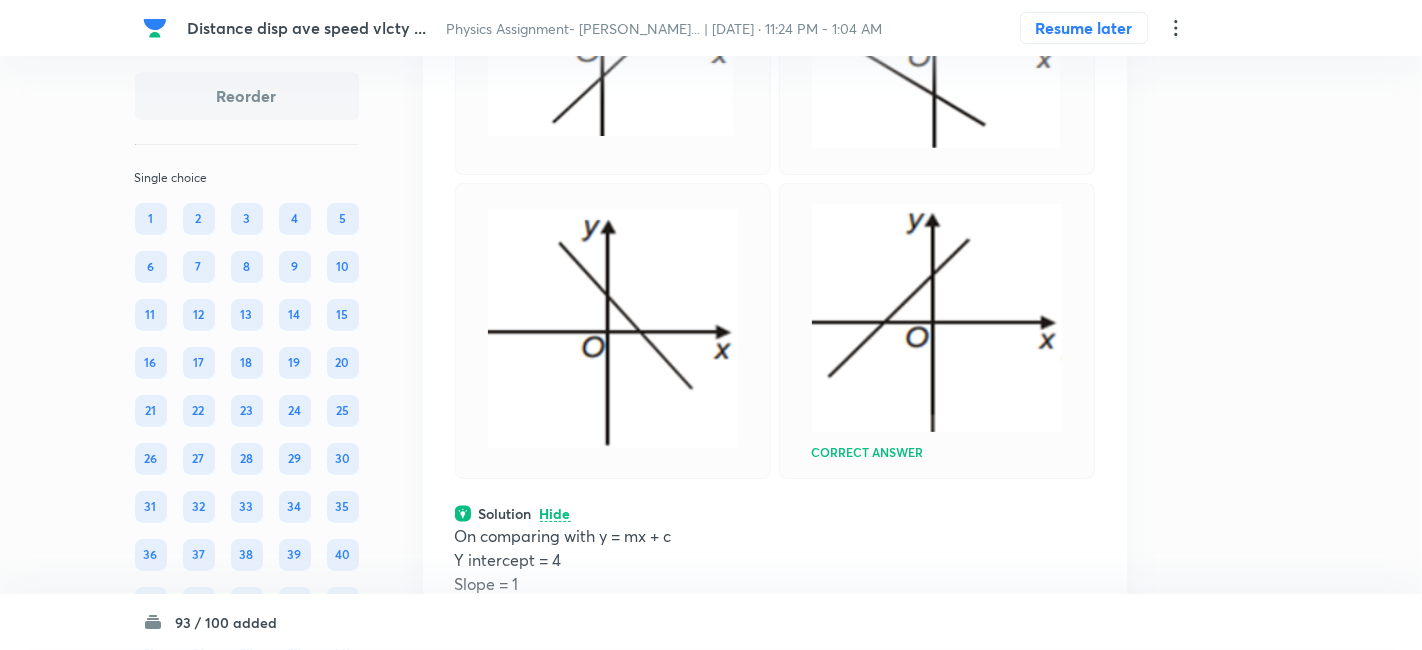 click on "Confirm replace? This question will be replaced. This action cannot be undone Replace Cancel" at bounding box center (711, 325) 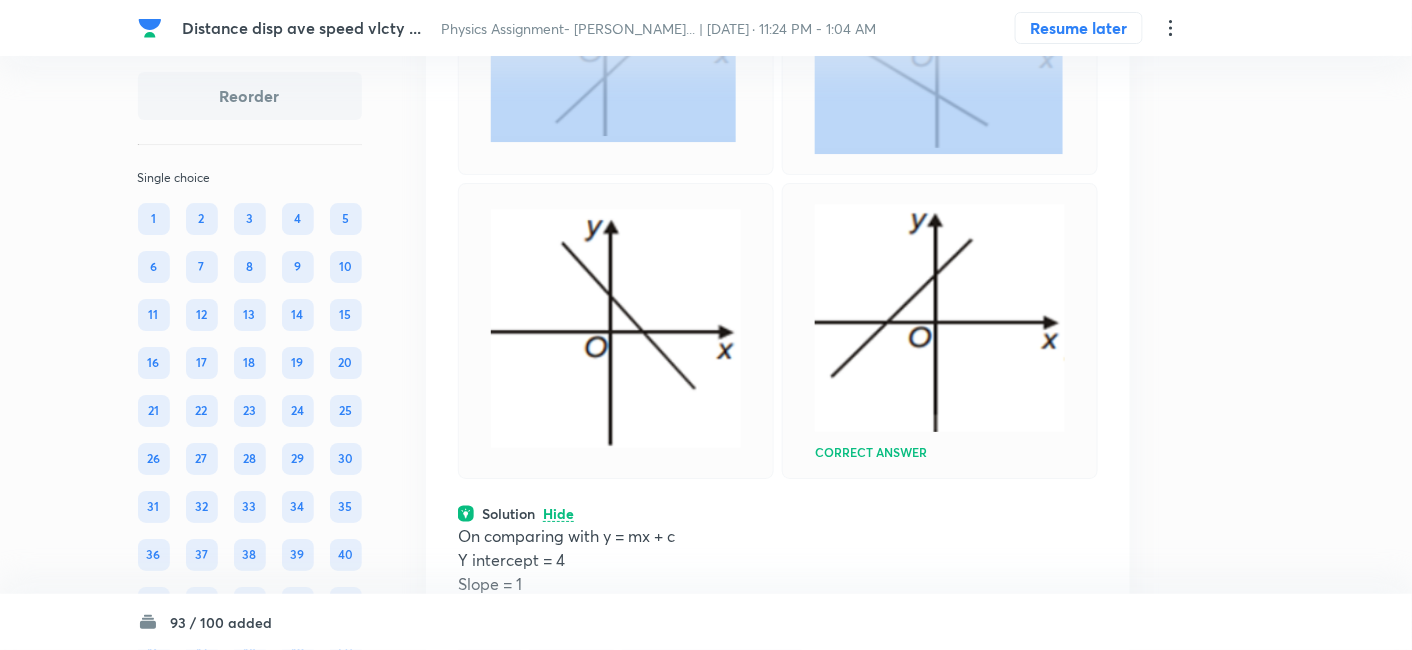 click at bounding box center (616, 38) 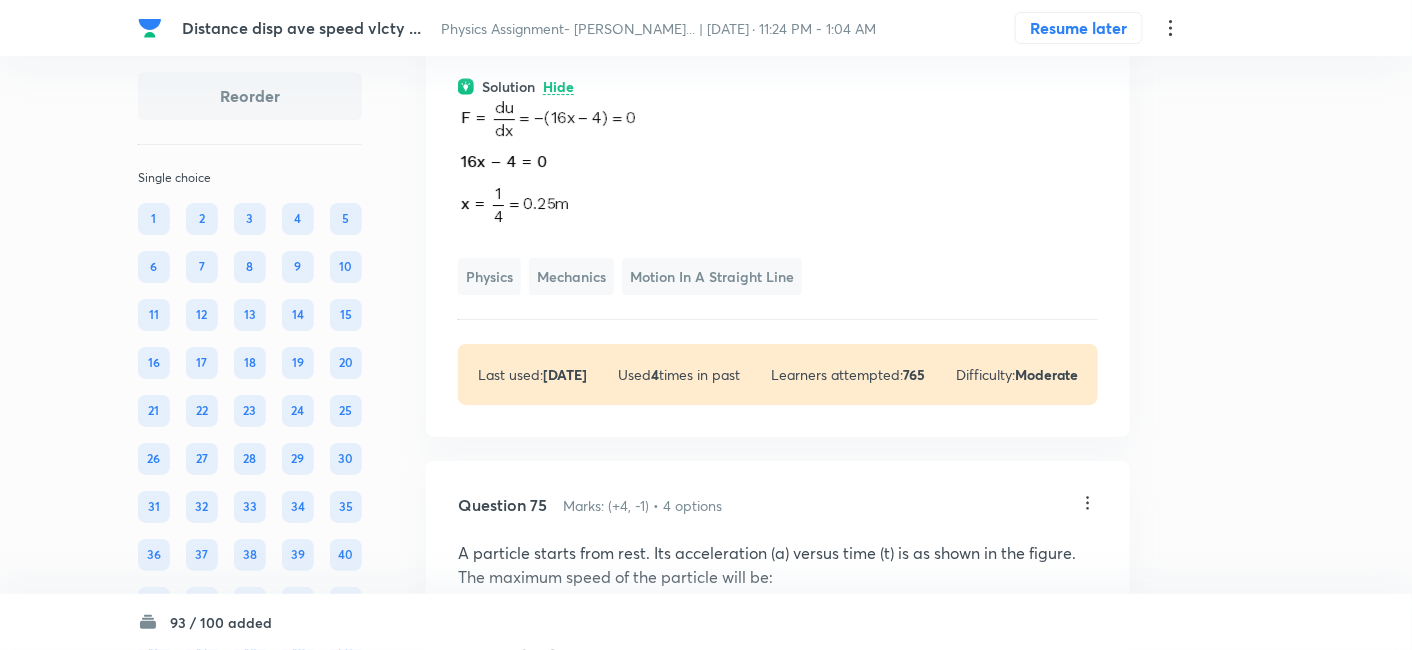 click 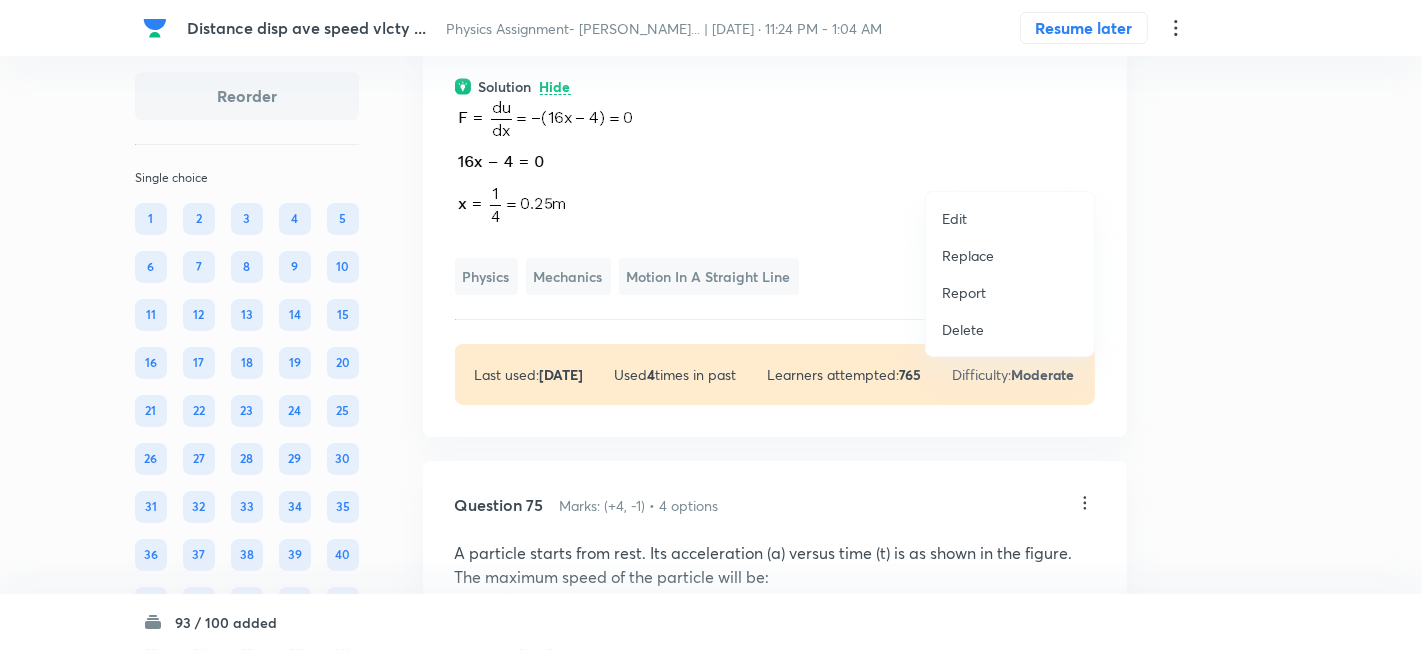 click on "Replace" at bounding box center (968, 255) 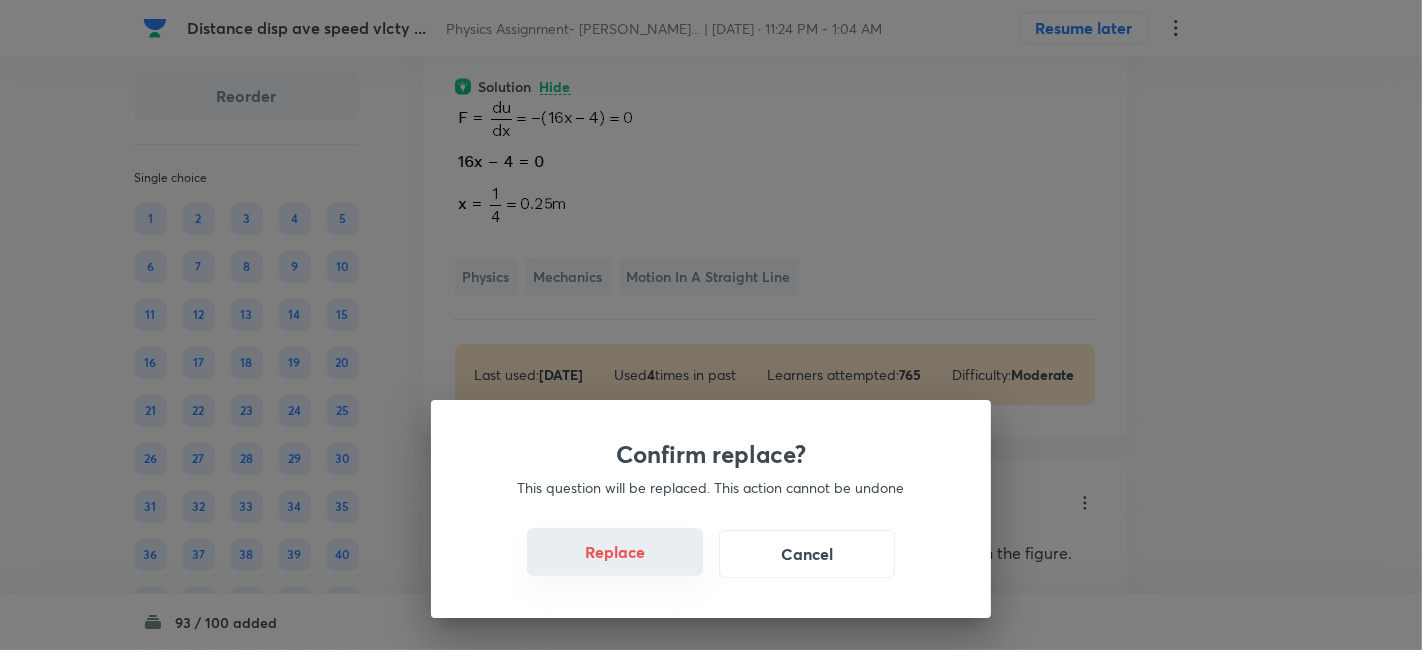 click on "Replace" at bounding box center (615, 552) 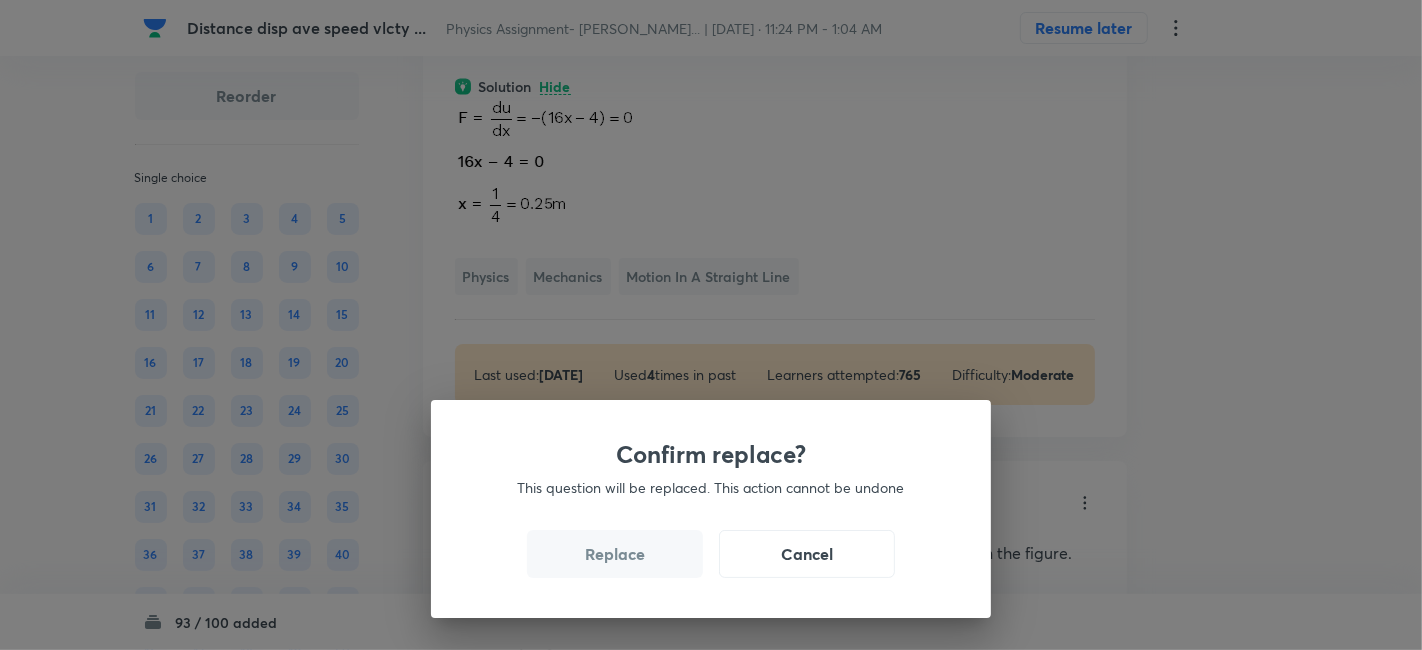 click on "Replace" at bounding box center [615, 554] 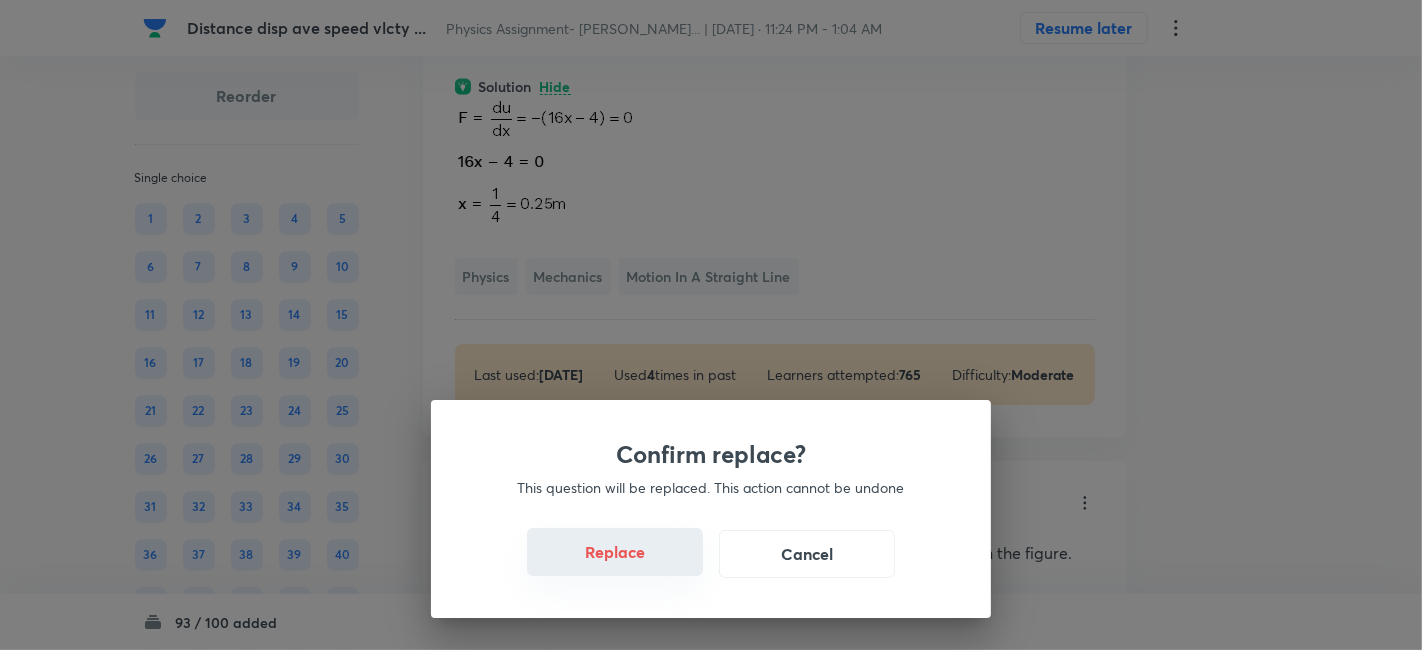 click on "Replace" at bounding box center (615, 552) 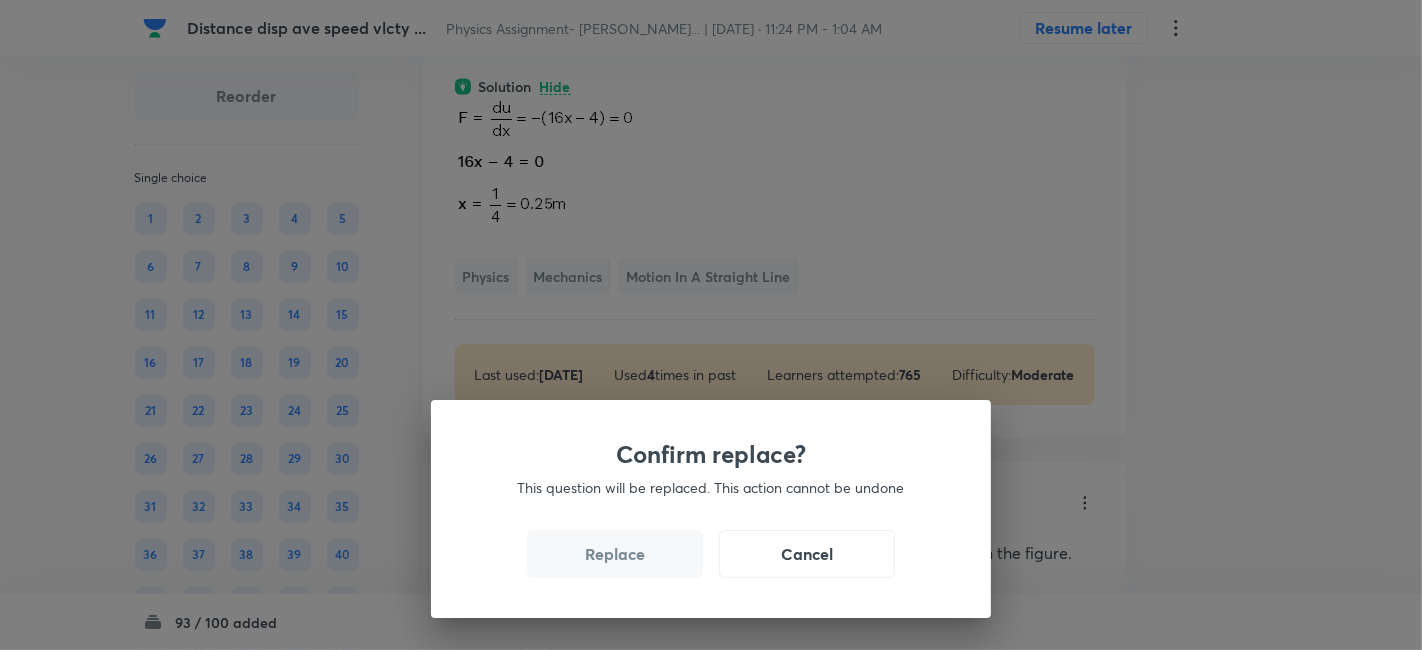 click on "Replace" at bounding box center (615, 554) 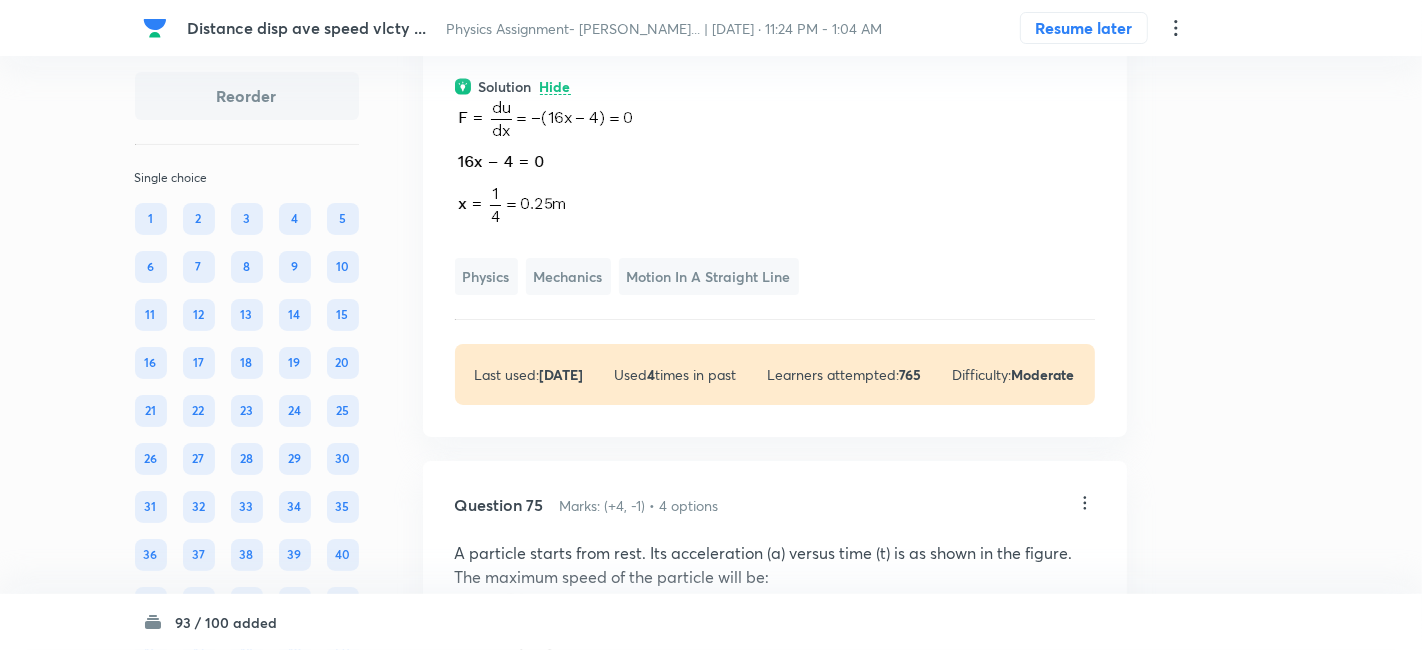 click on "Replace" at bounding box center (615, 1202) 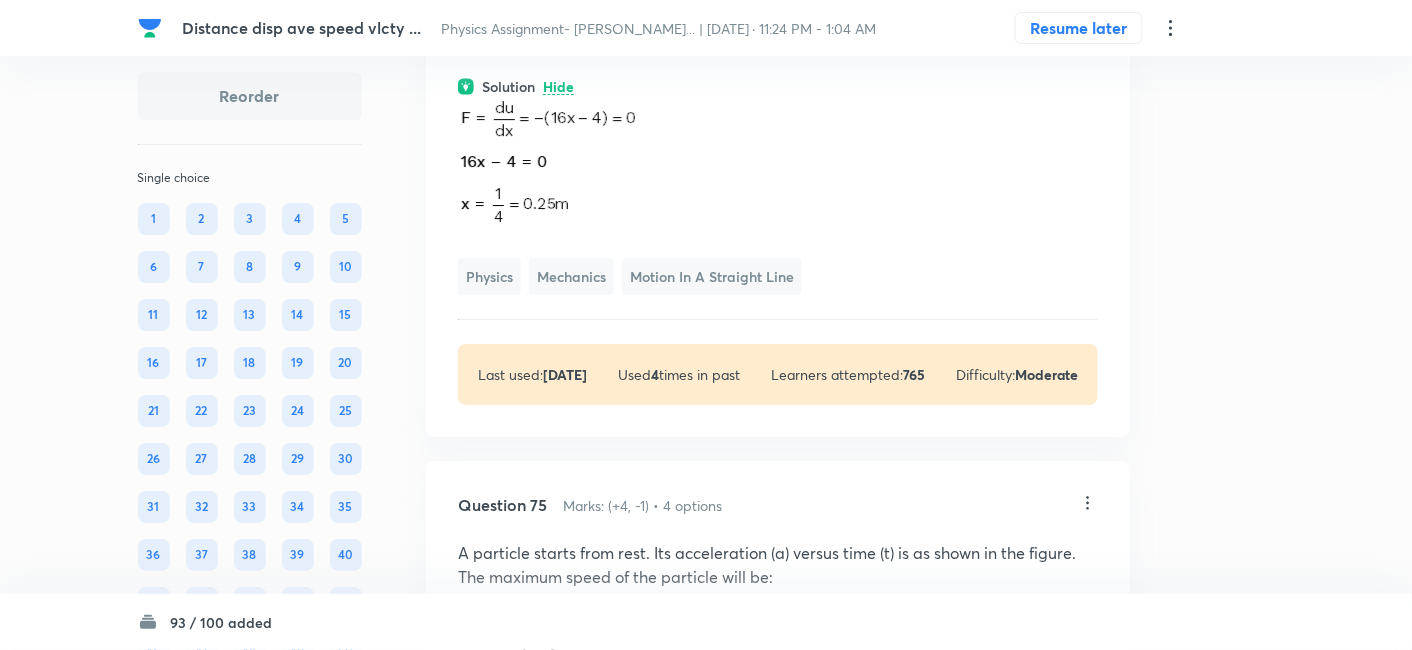 click at bounding box center (549, 162) 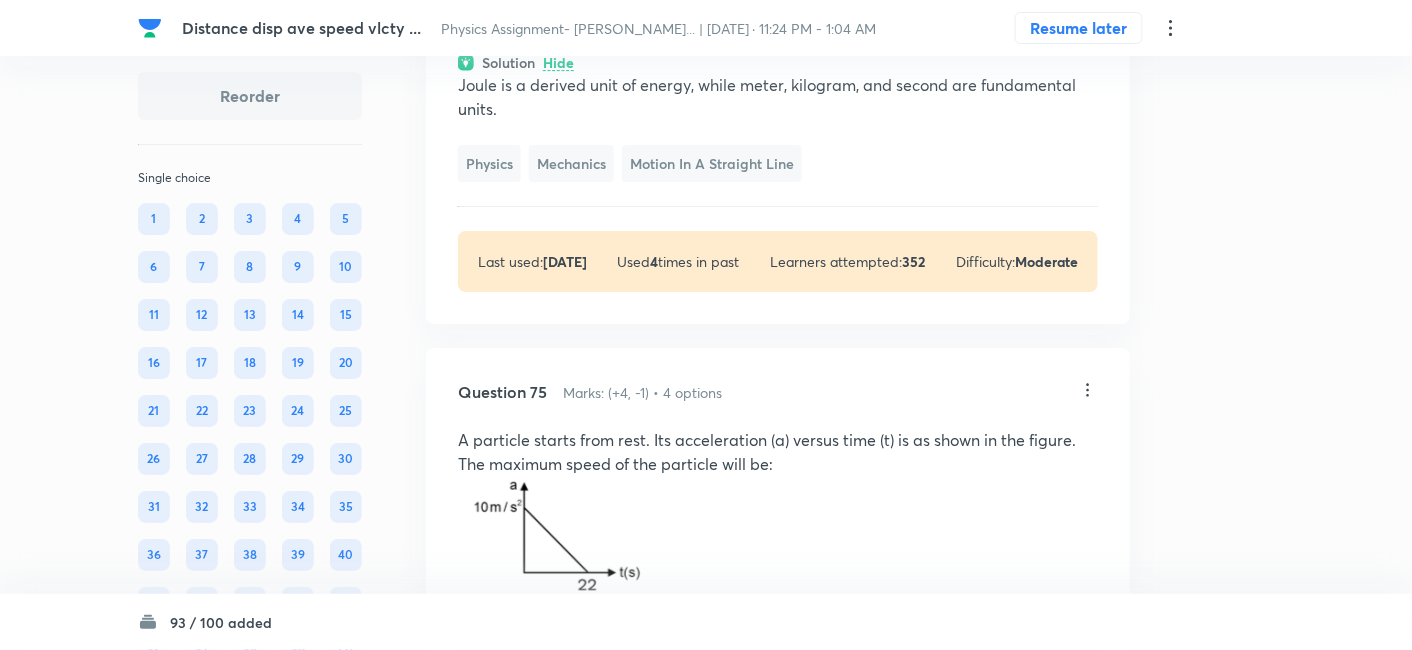 click 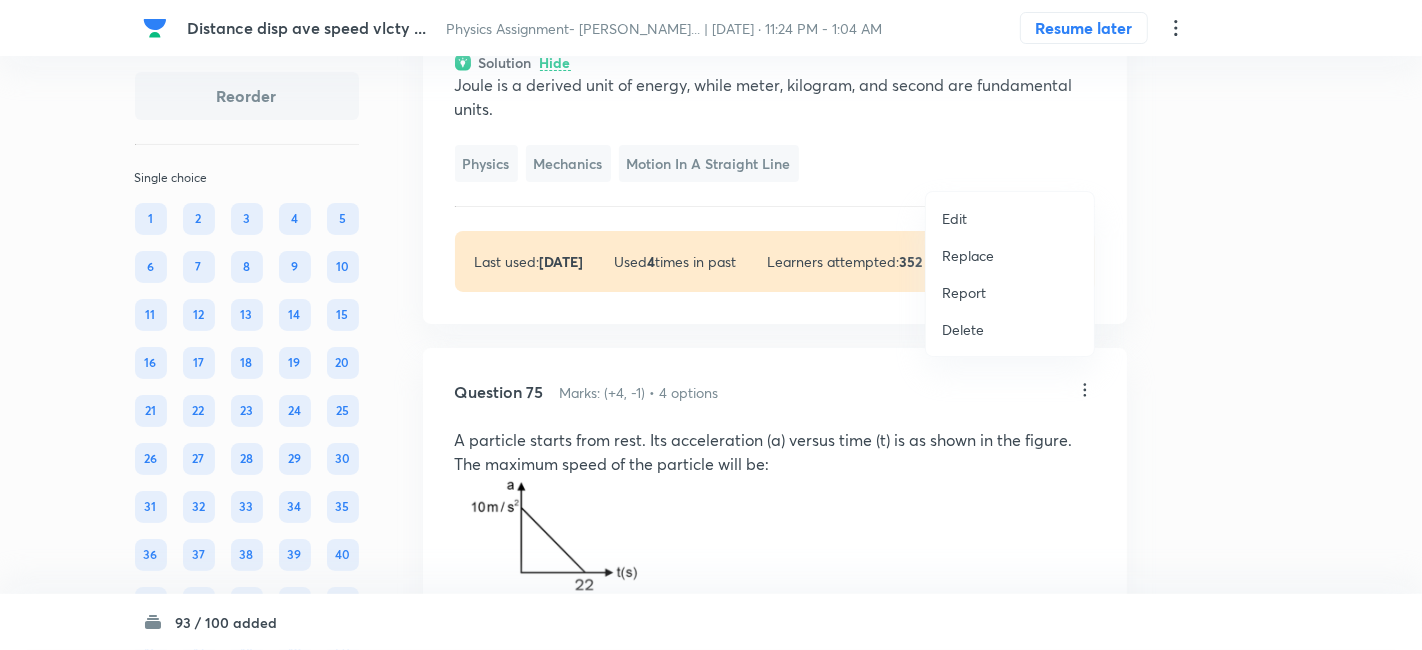 click on "Replace" at bounding box center [968, 255] 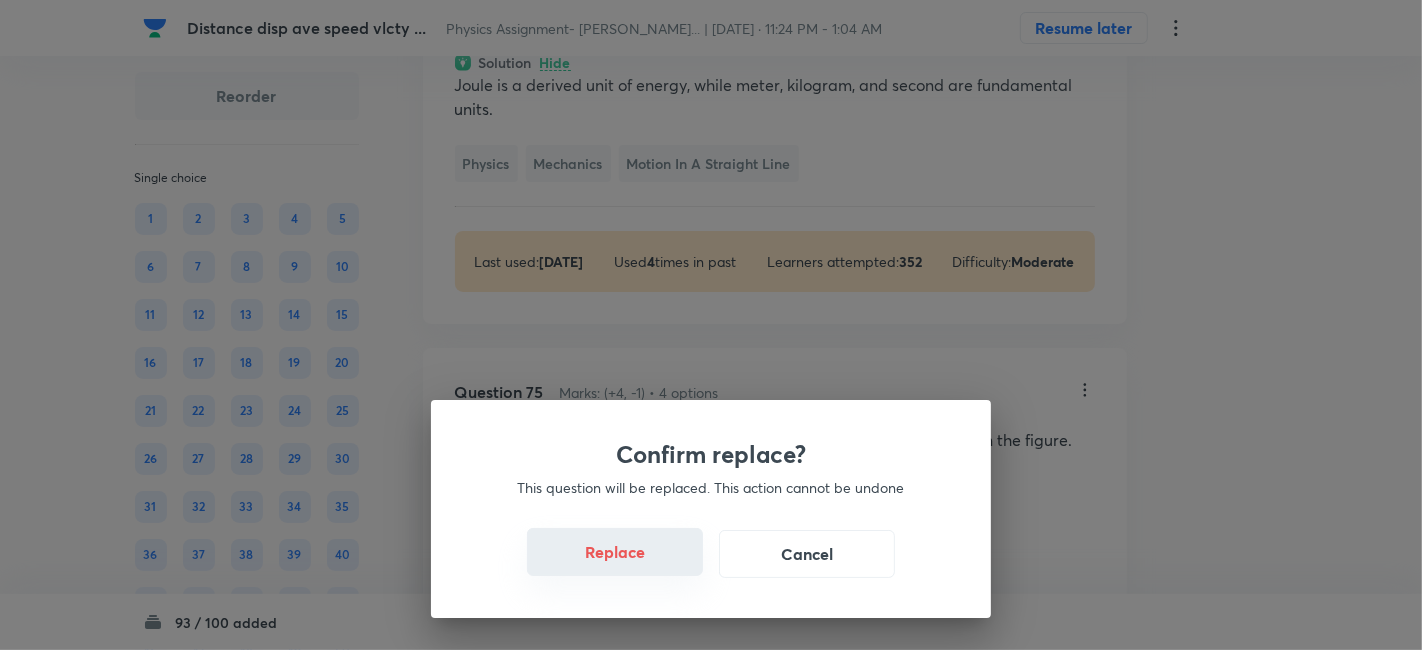 click on "Replace" at bounding box center (615, 552) 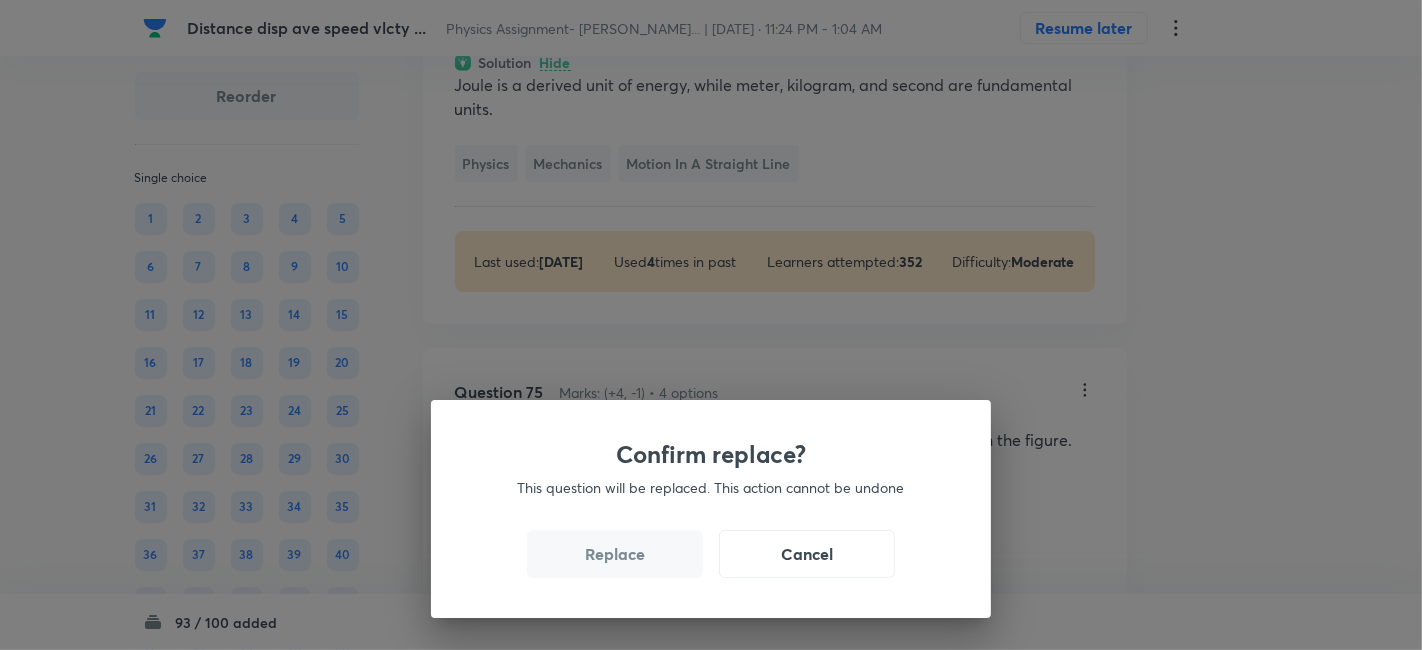 click on "Replace" at bounding box center (615, 554) 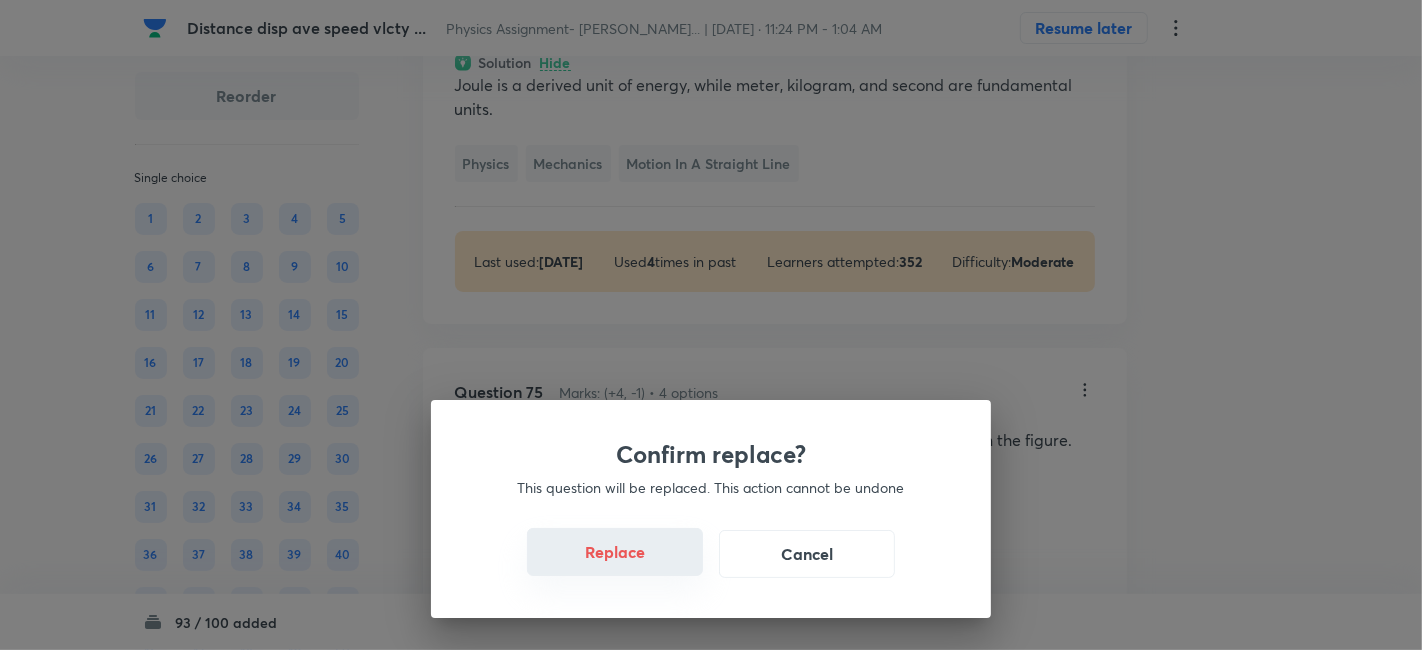 click on "Replace" at bounding box center [615, 552] 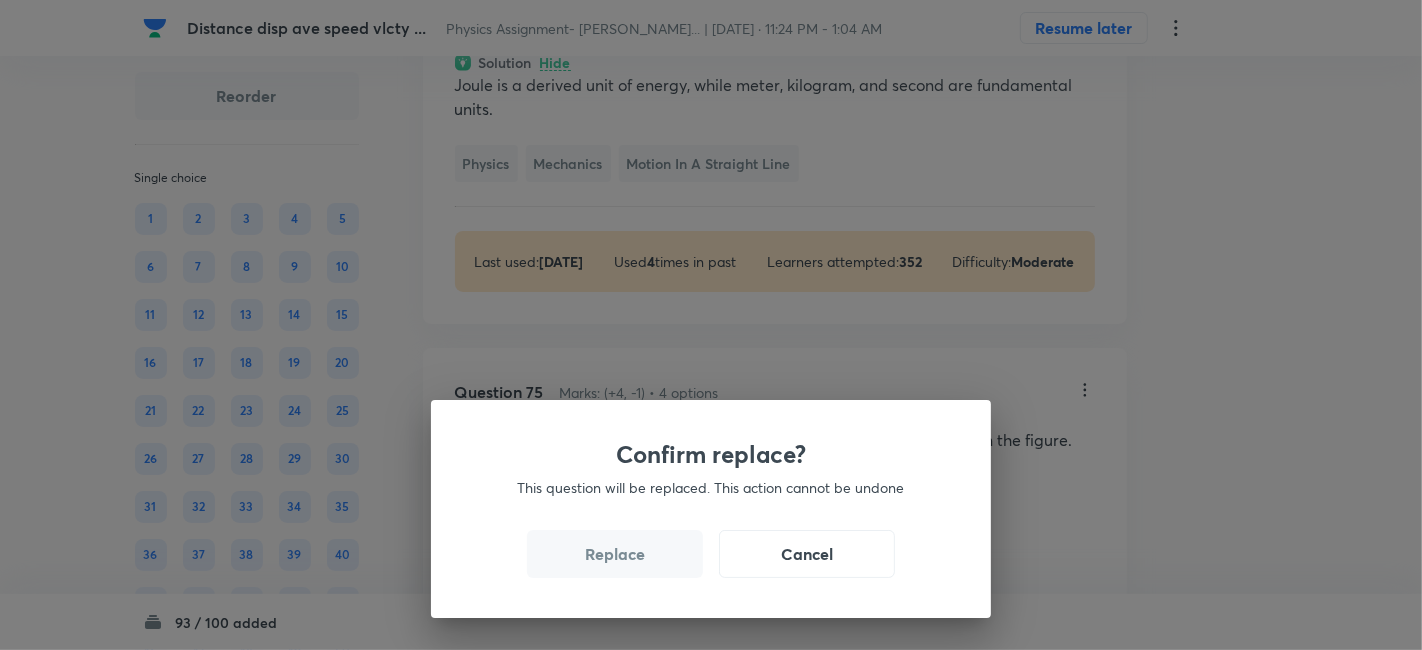 click on "Replace" at bounding box center [615, 554] 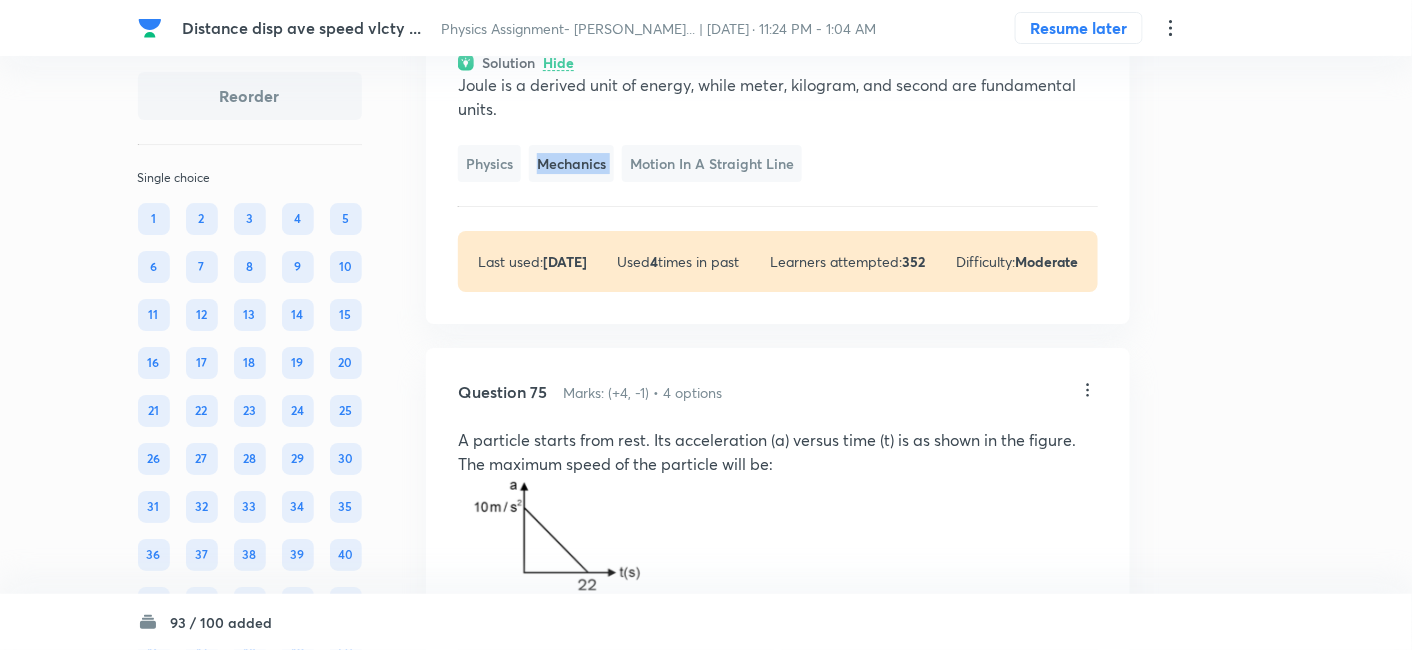 click on "Mechanics" at bounding box center (571, 163) 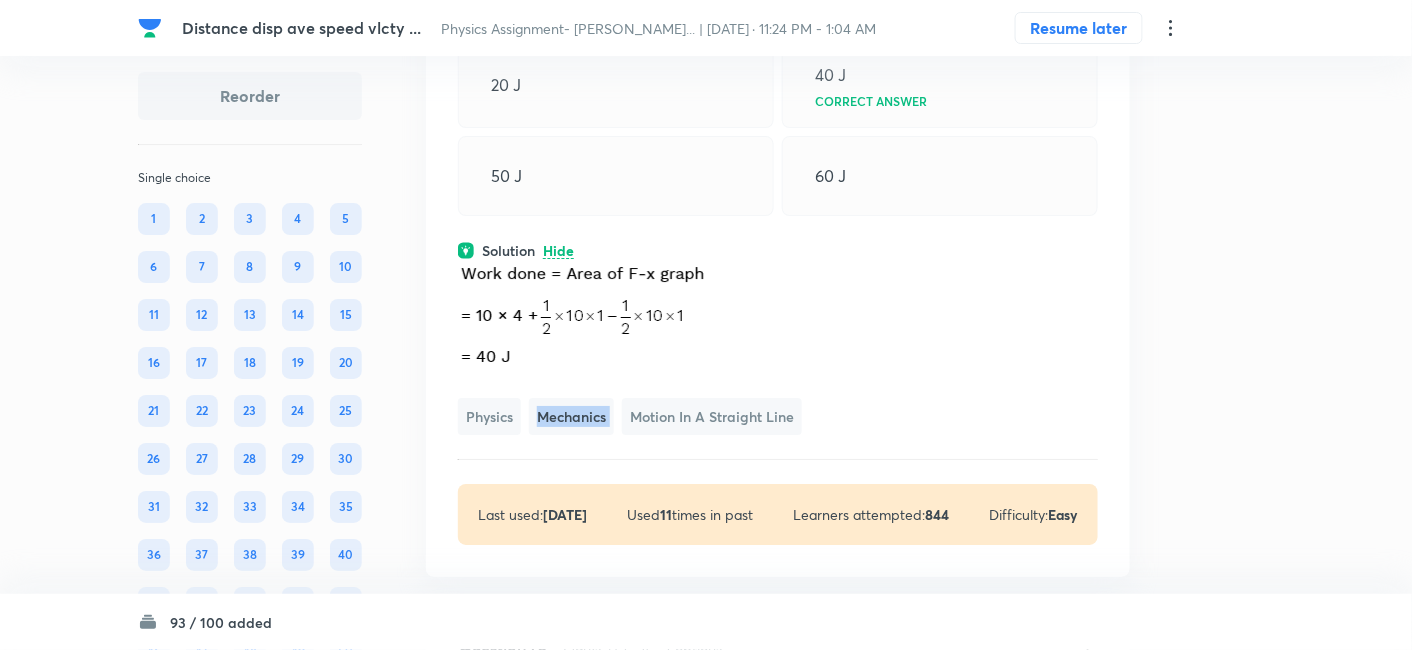 scroll, scrollTop: 44985, scrollLeft: 0, axis: vertical 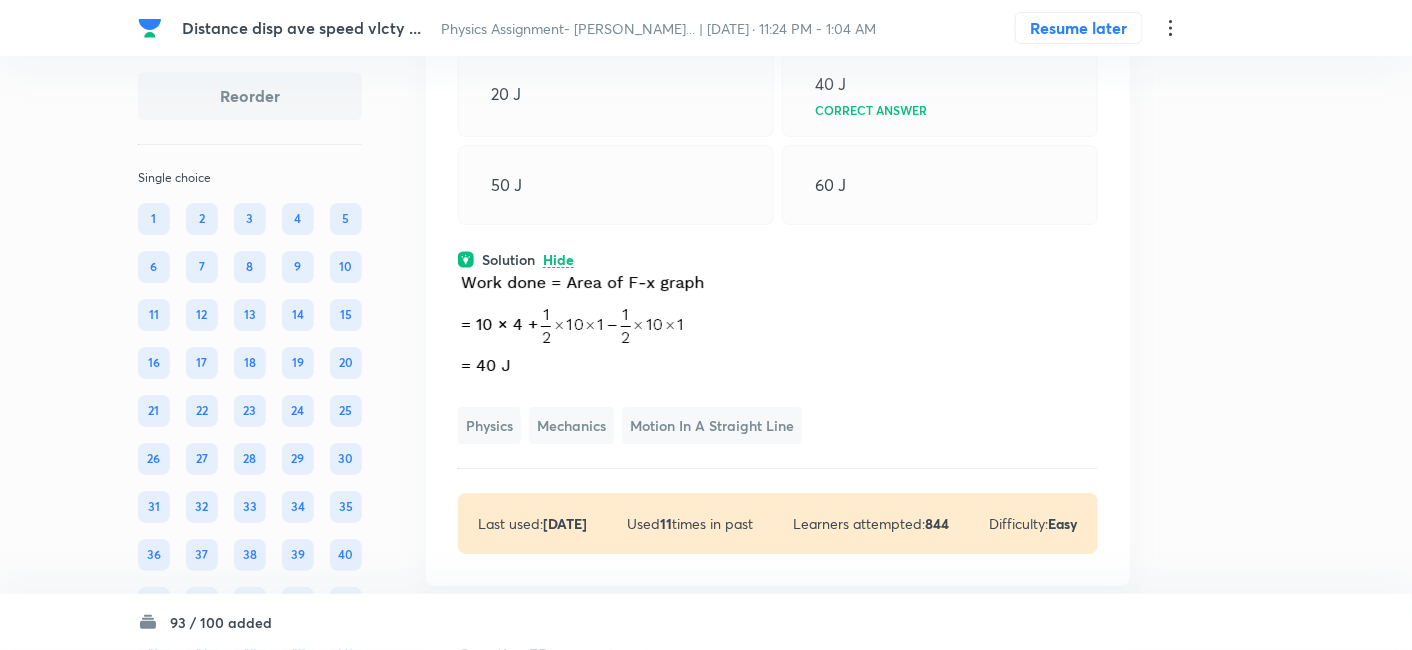 click 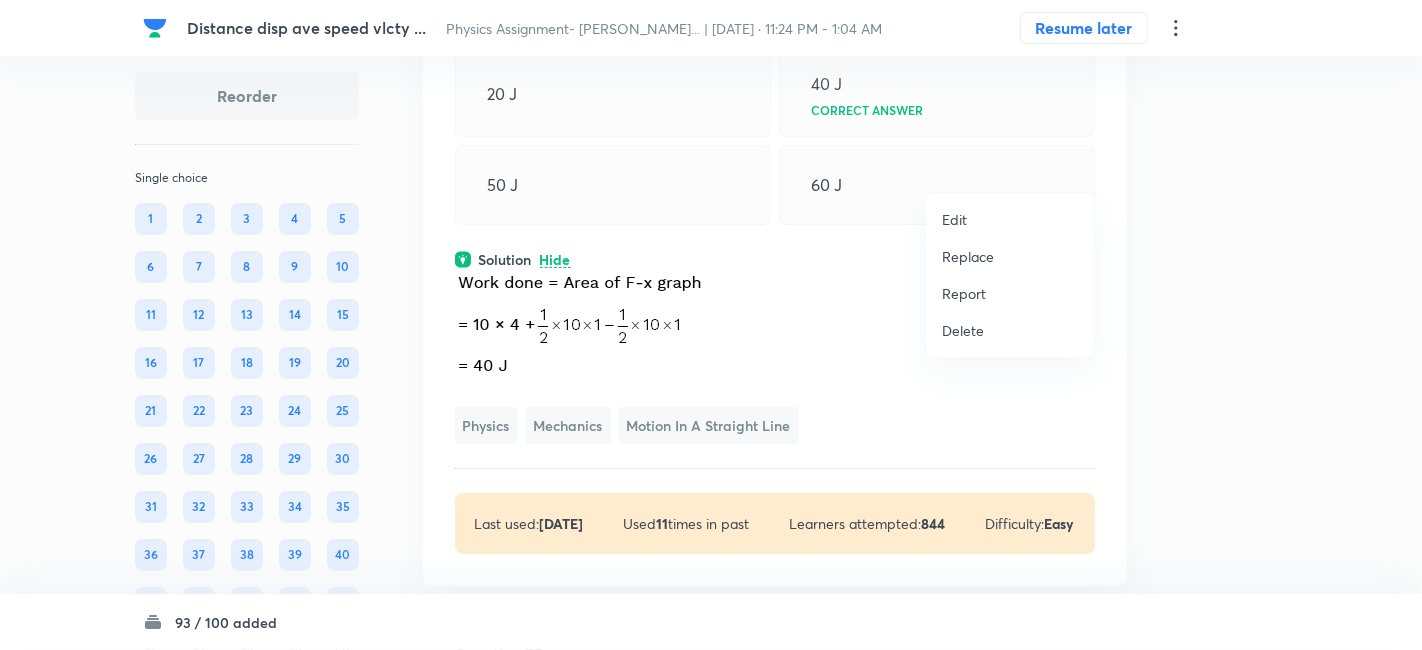 click on "Replace" at bounding box center (968, 256) 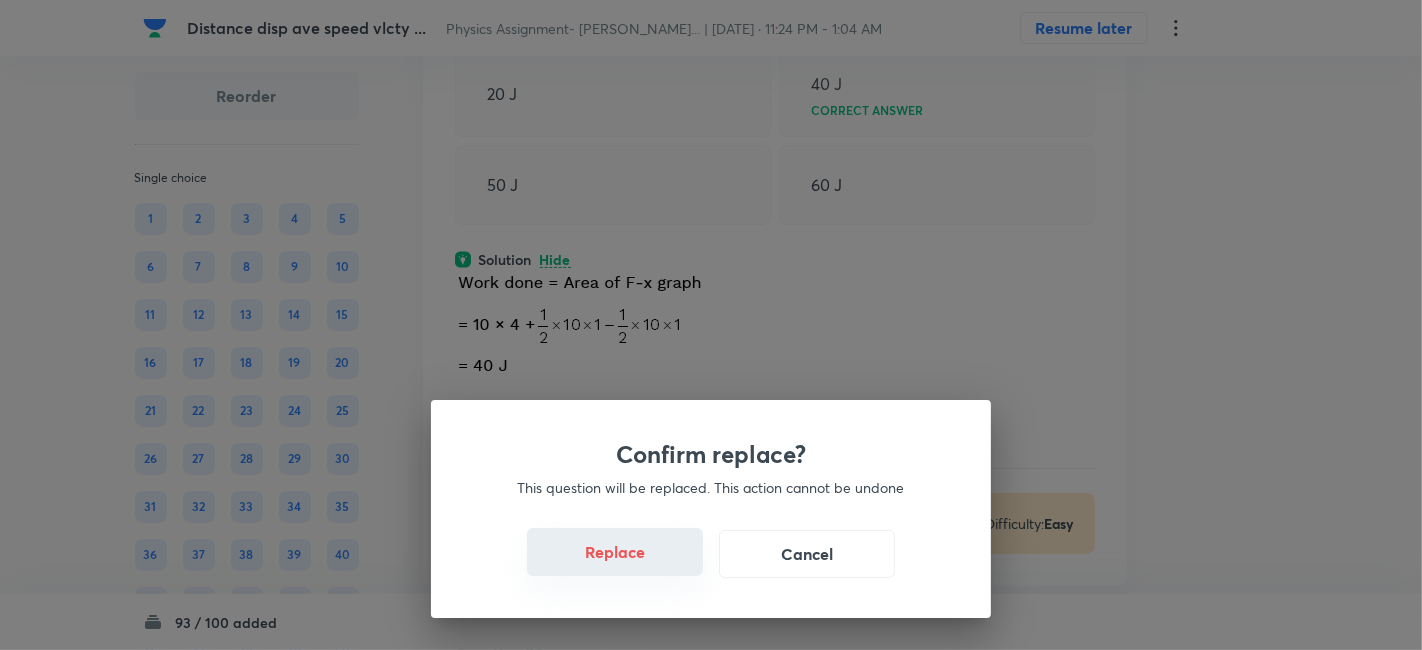 click on "Replace" at bounding box center [615, 552] 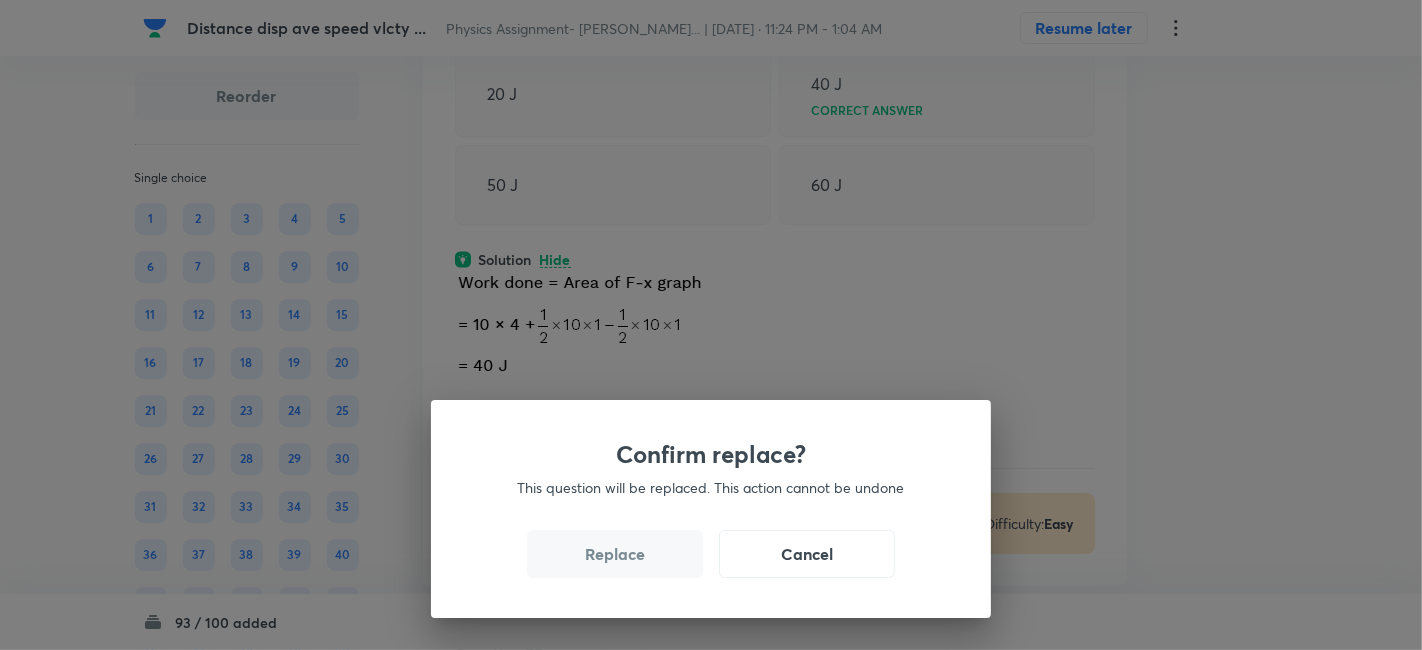 click on "Replace" at bounding box center [615, 554] 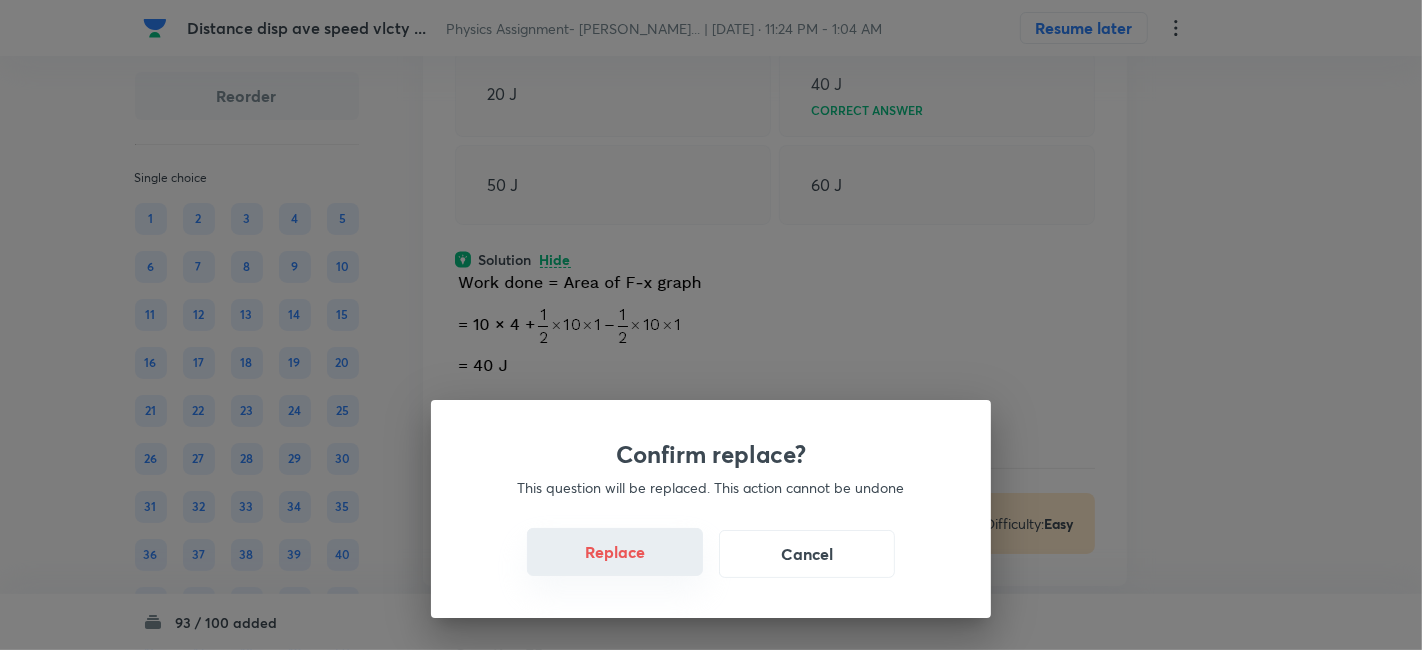 click on "Replace" at bounding box center (615, 552) 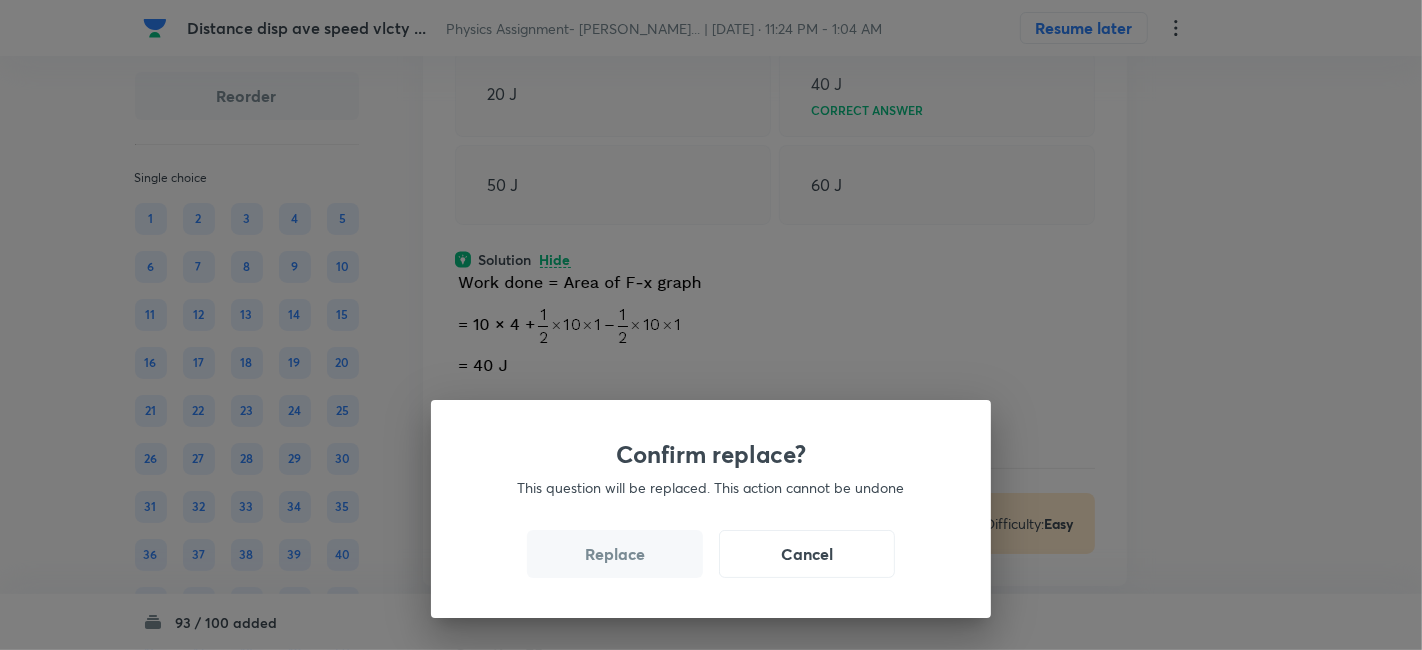 click on "Replace" at bounding box center (615, 554) 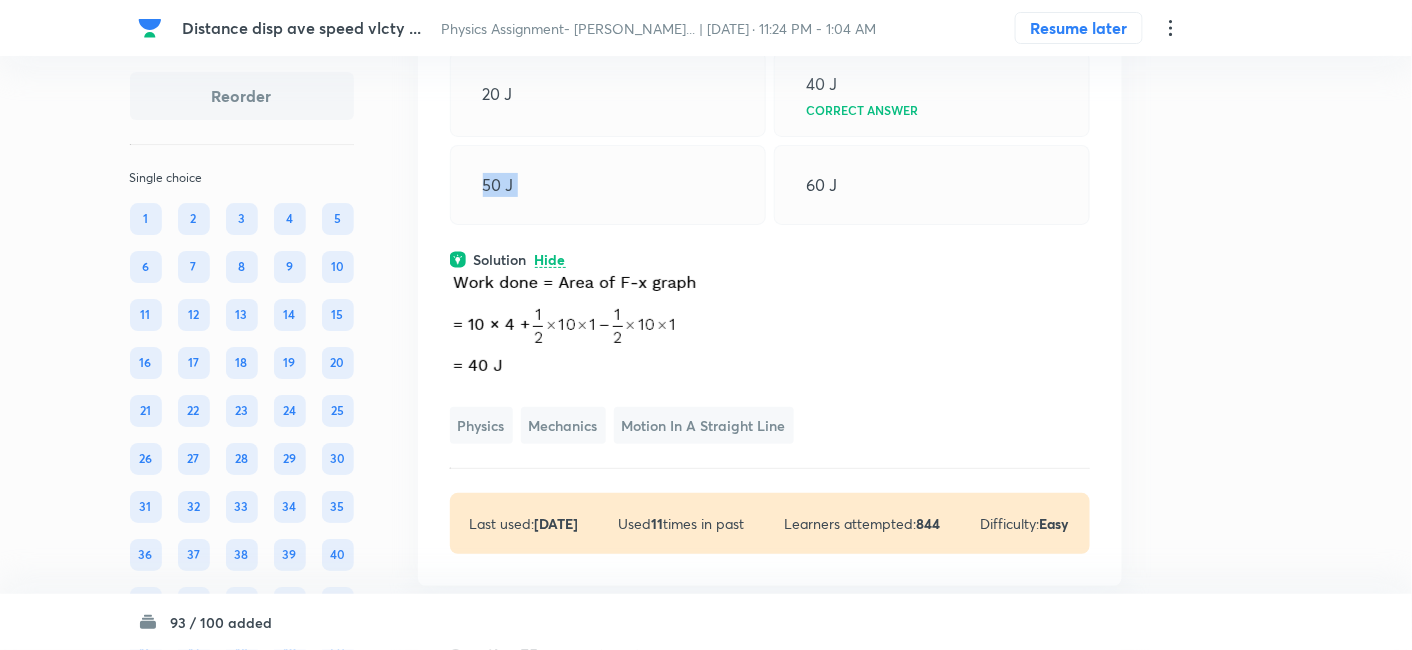 click on "50 J" at bounding box center (608, 185) 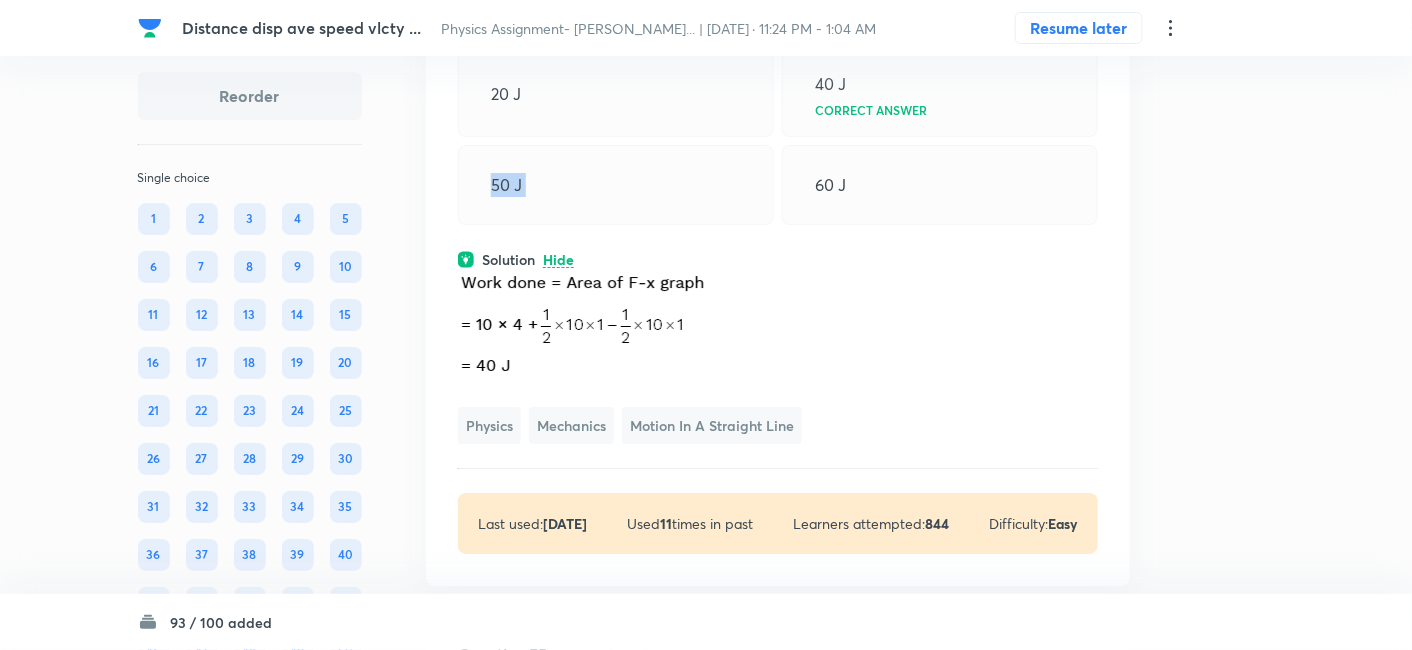 click on "50 J" at bounding box center [616, 185] 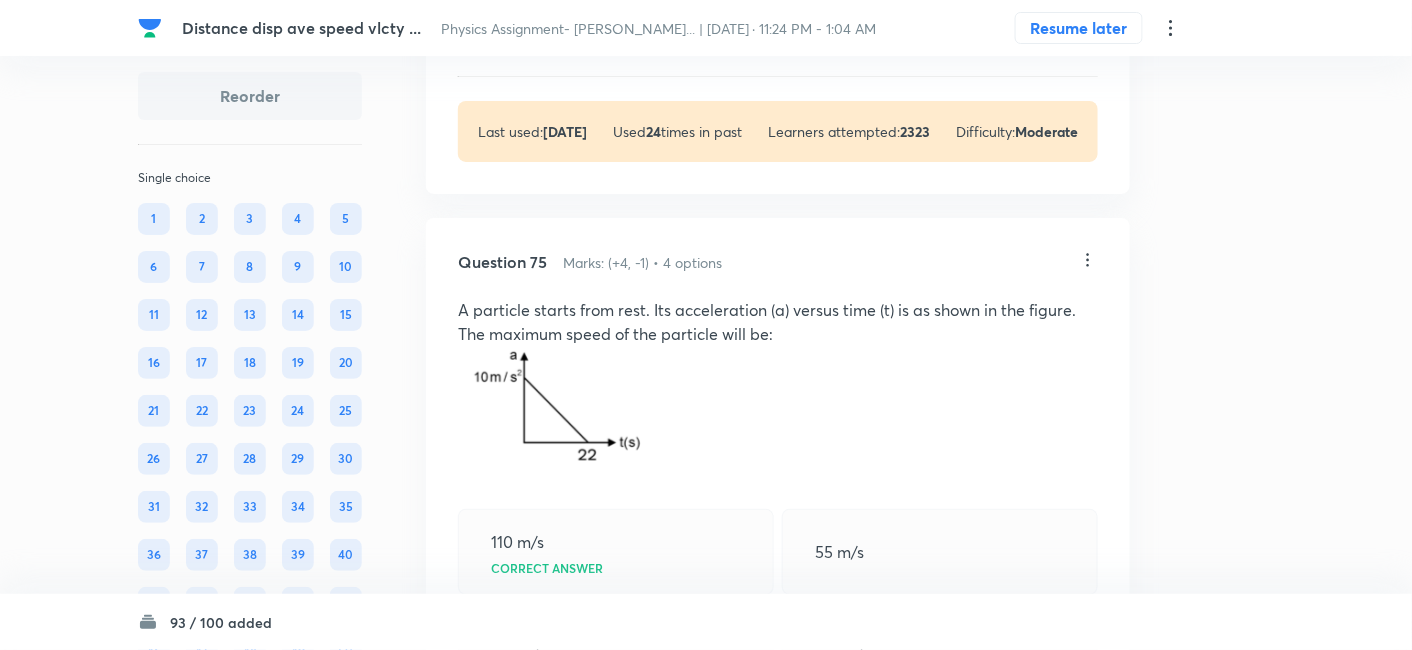 scroll, scrollTop: 45225, scrollLeft: 0, axis: vertical 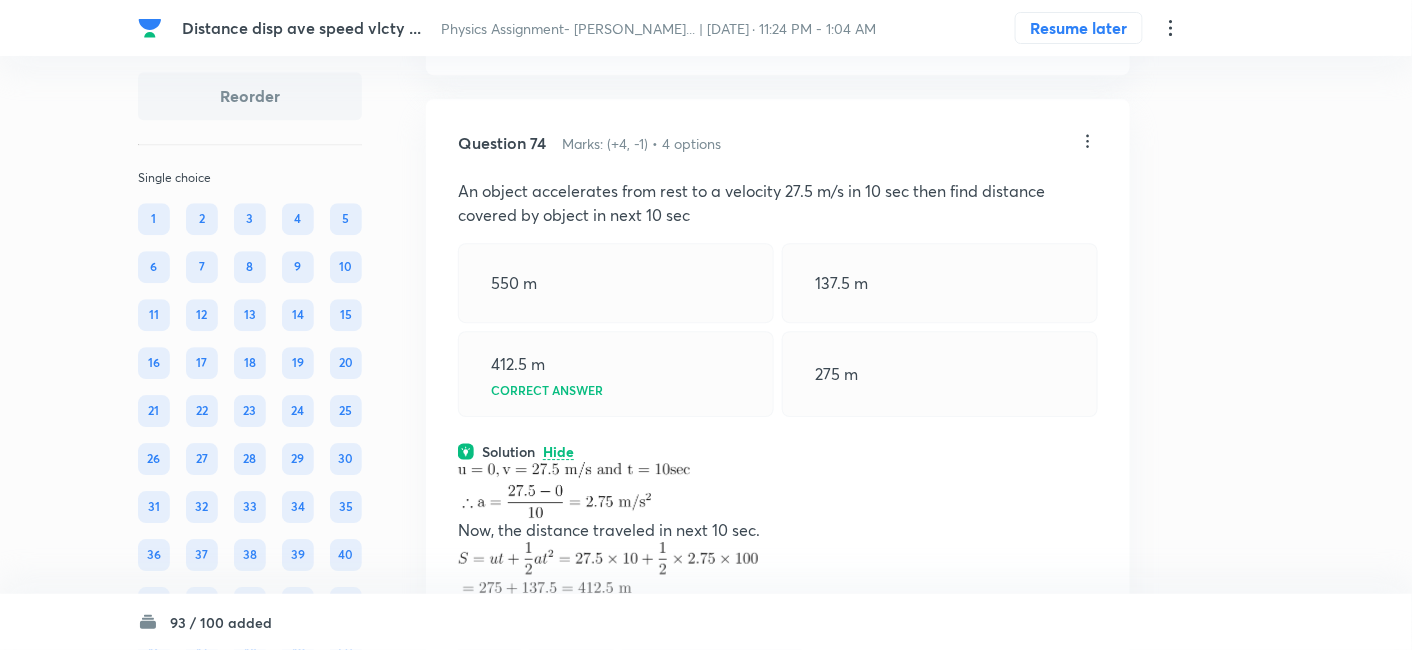 click on "View" at bounding box center [559, -77] 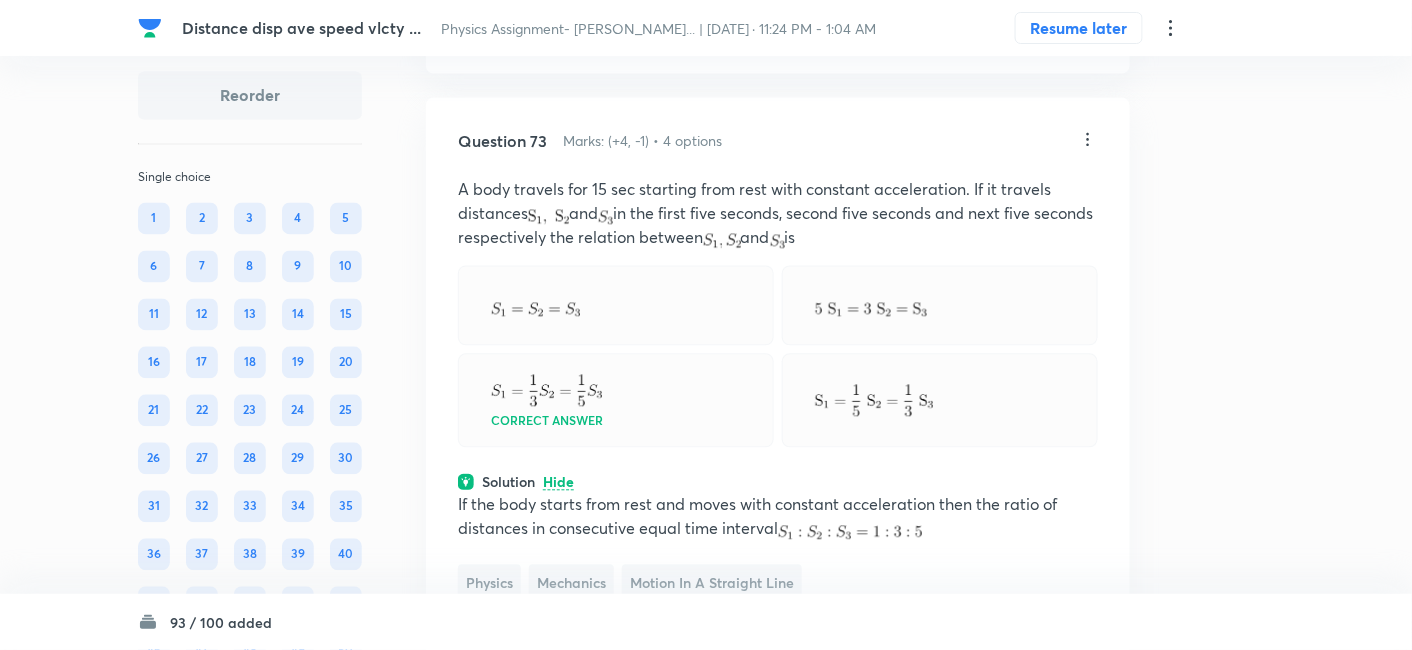 scroll, scrollTop: 44057, scrollLeft: 0, axis: vertical 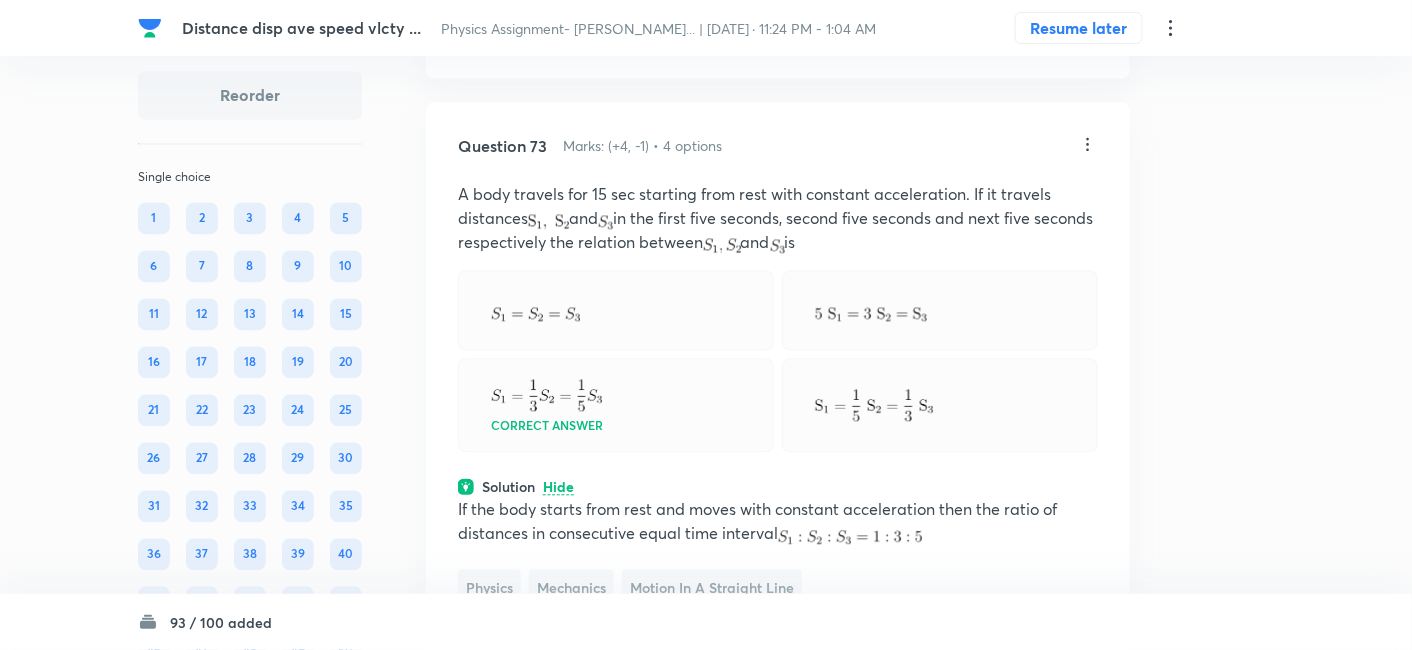 click on "View" at bounding box center [559, -73] 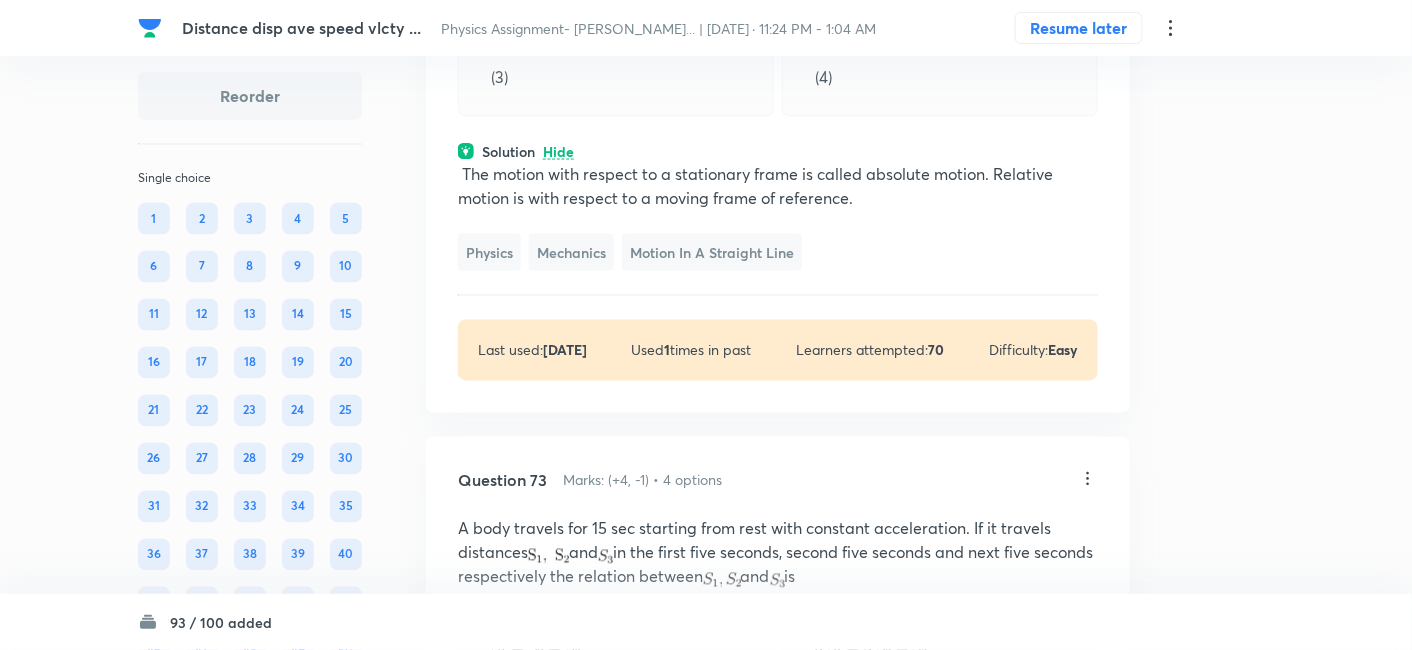 scroll, scrollTop: 43823, scrollLeft: 0, axis: vertical 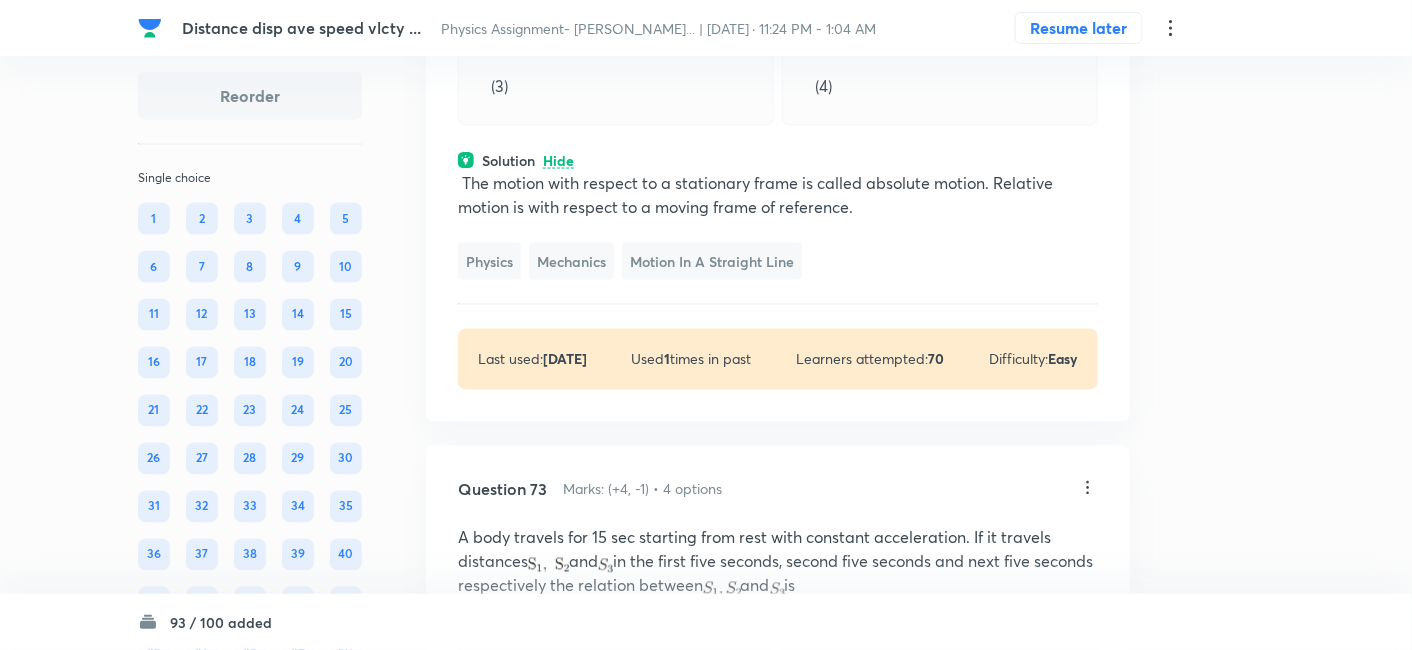 click 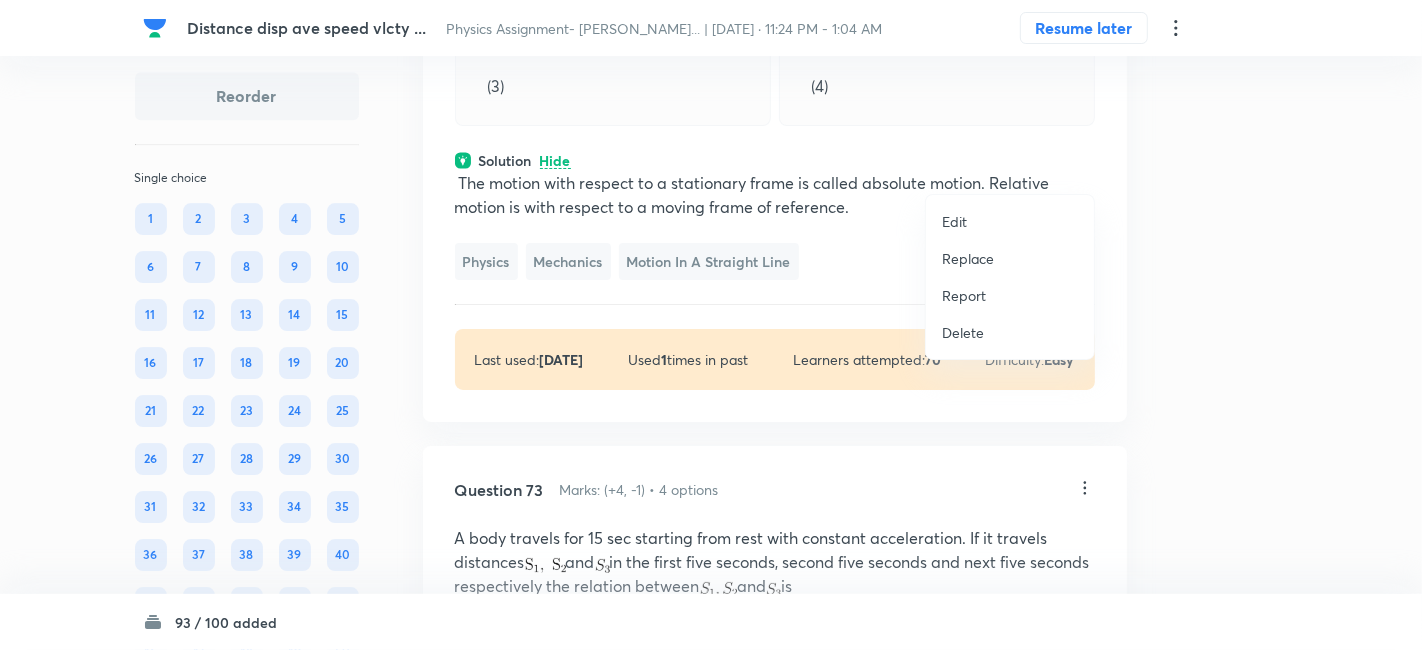 click on "Replace" at bounding box center [1010, 258] 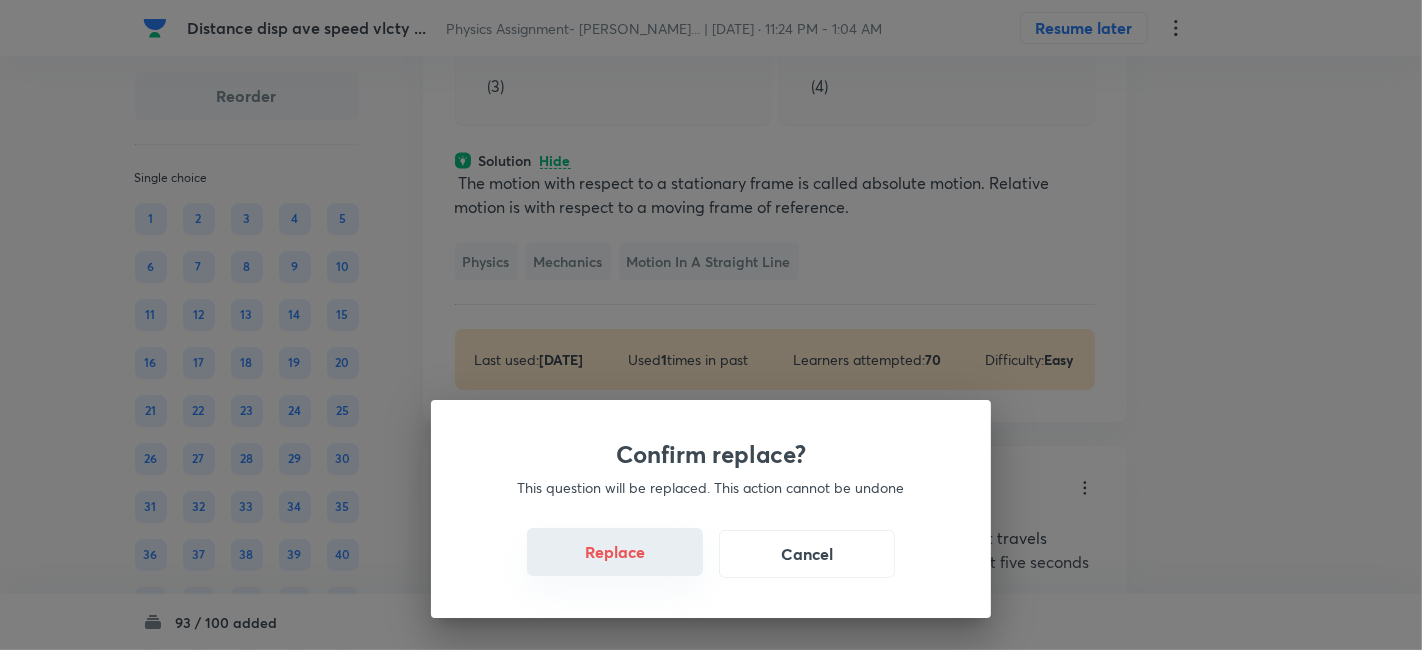 click on "Replace" at bounding box center [615, 552] 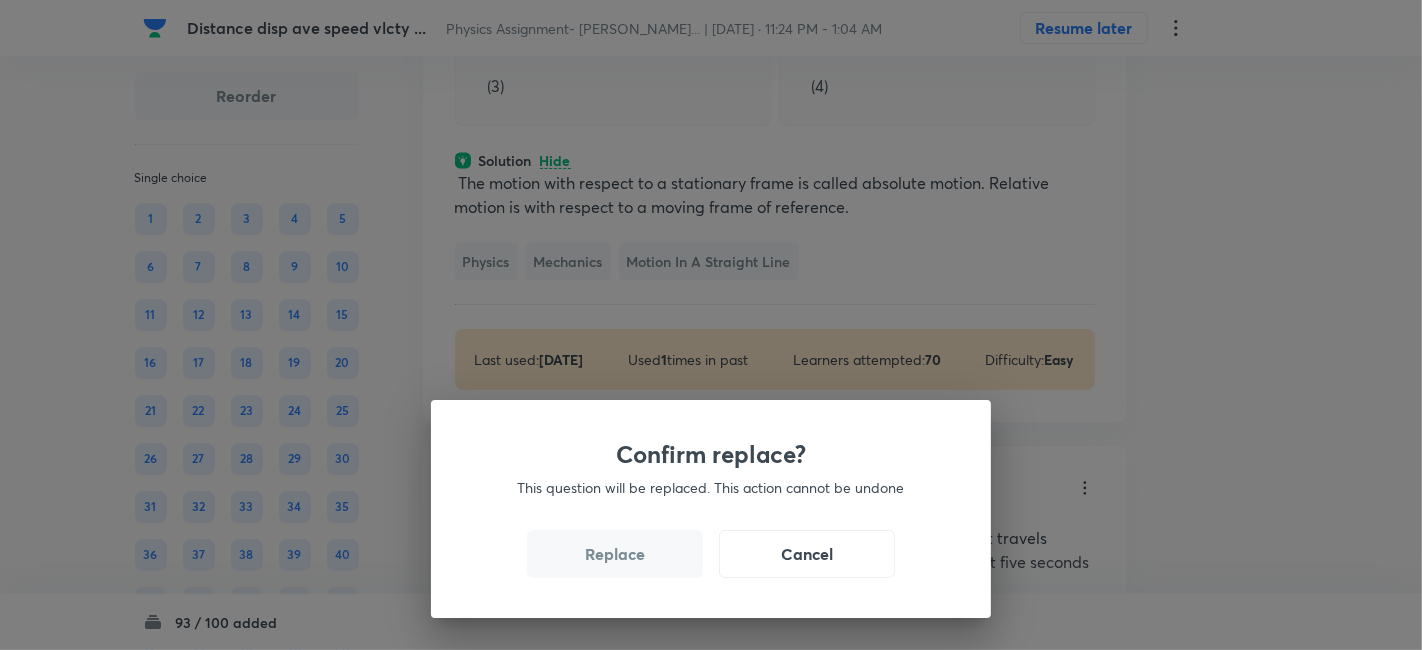 click on "Replace" at bounding box center [615, 554] 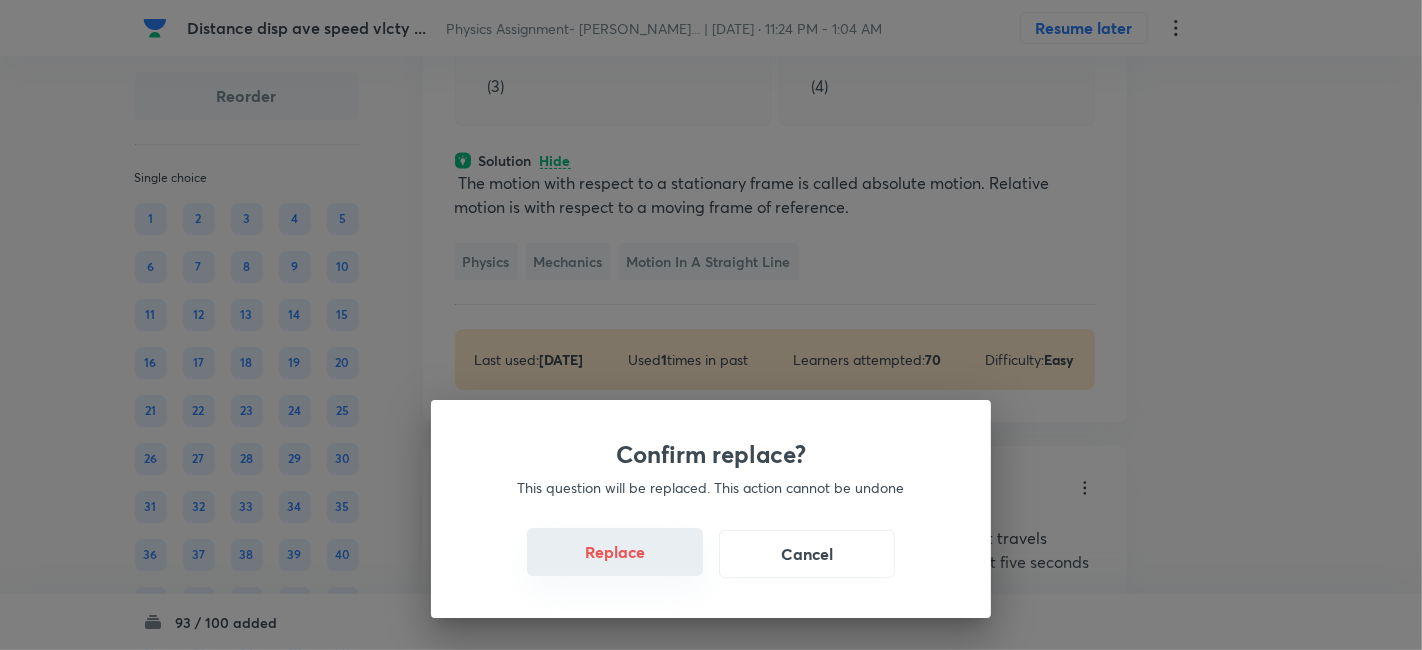 click on "Replace" at bounding box center (615, 552) 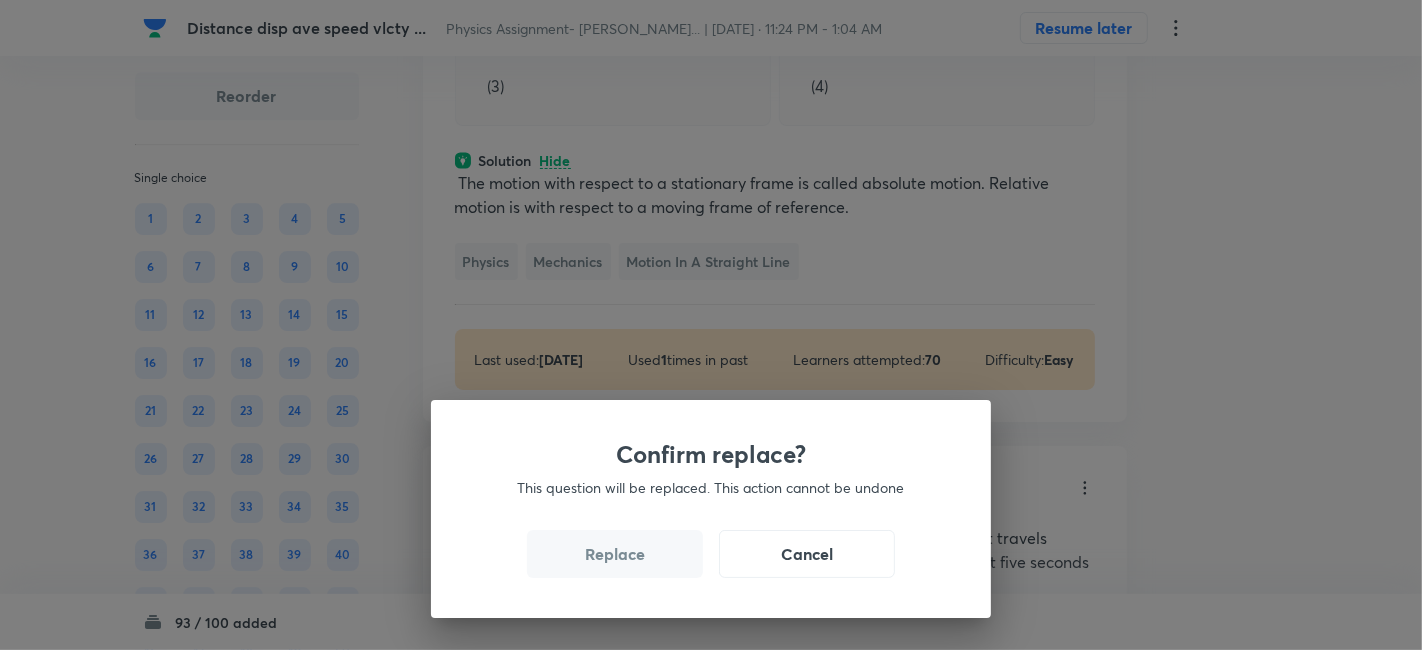 click on "Replace" at bounding box center (615, 554) 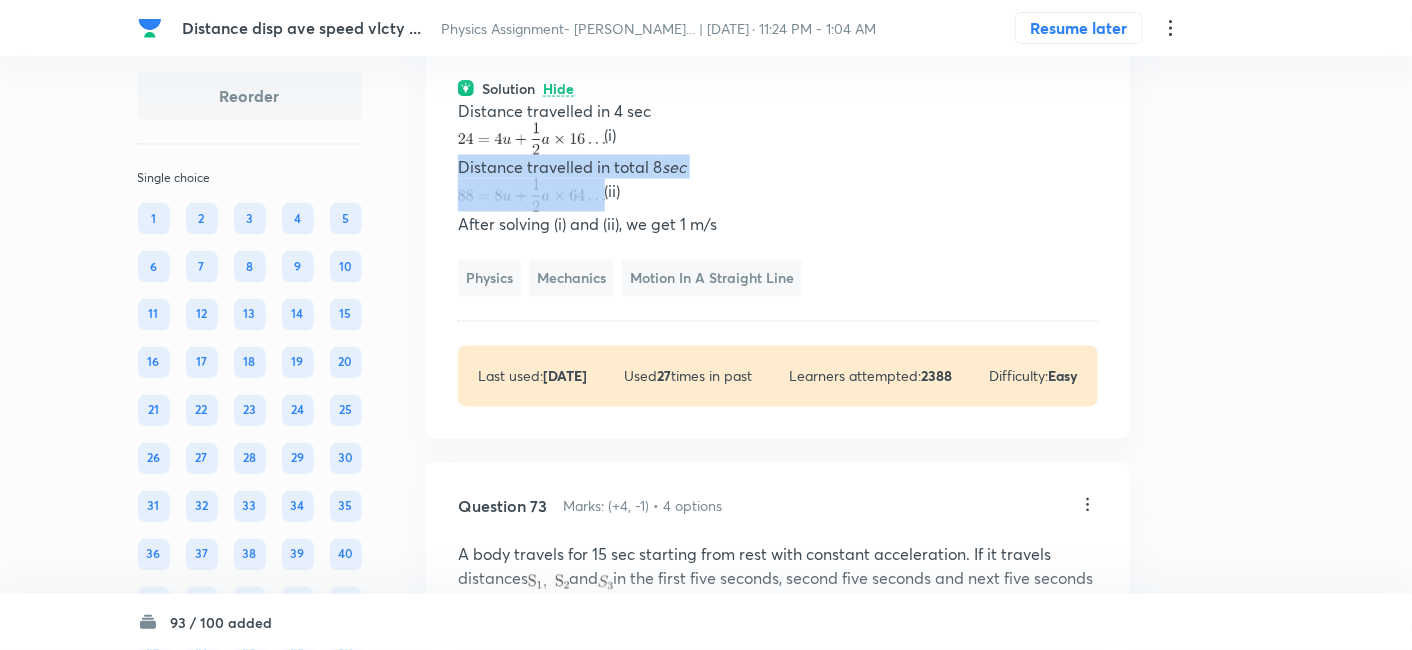 click on "Distance travelled in total 8  sec" at bounding box center [778, 167] 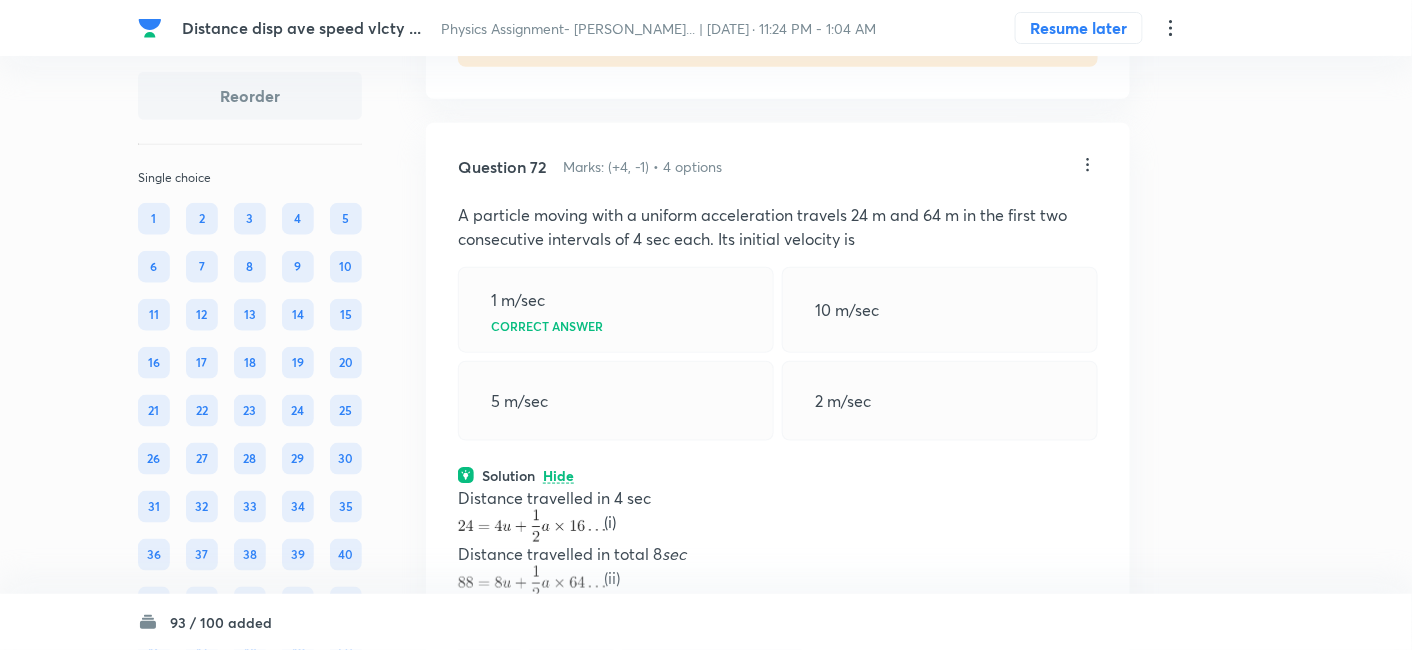 scroll, scrollTop: 43419, scrollLeft: 0, axis: vertical 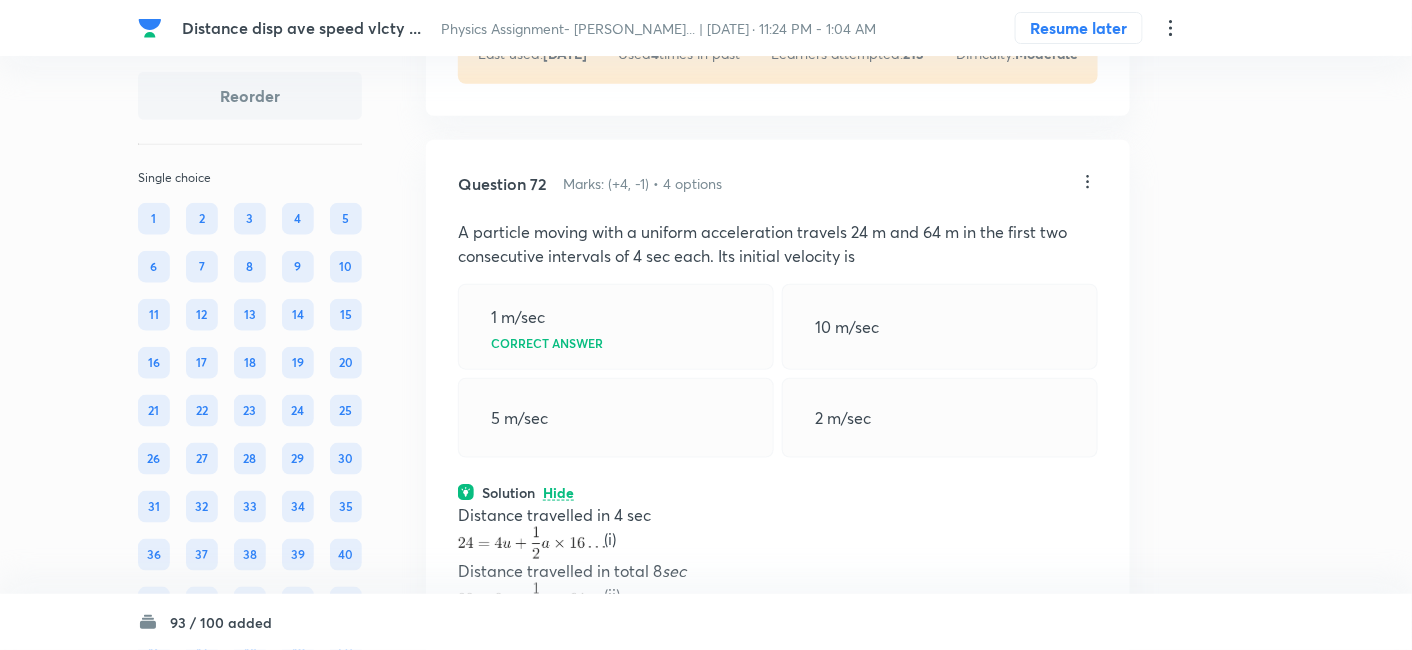 click on "View" at bounding box center [559, -36] 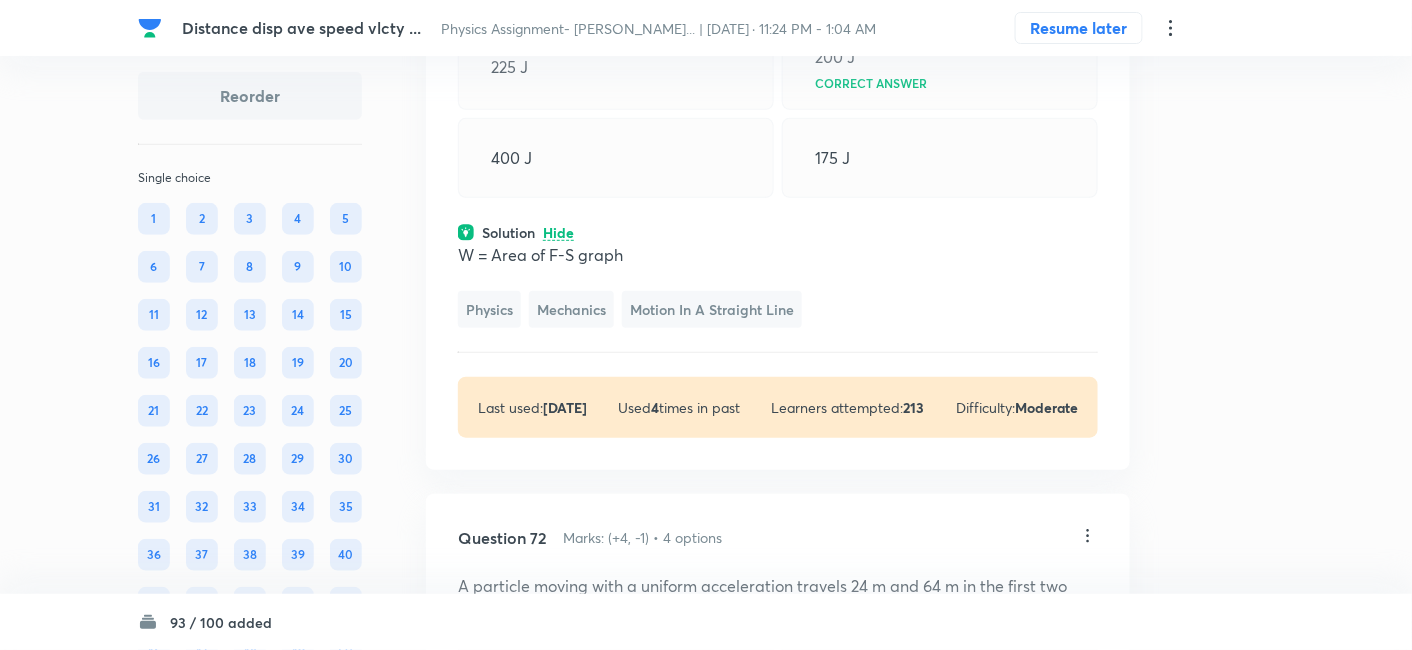 scroll, scrollTop: 43149, scrollLeft: 0, axis: vertical 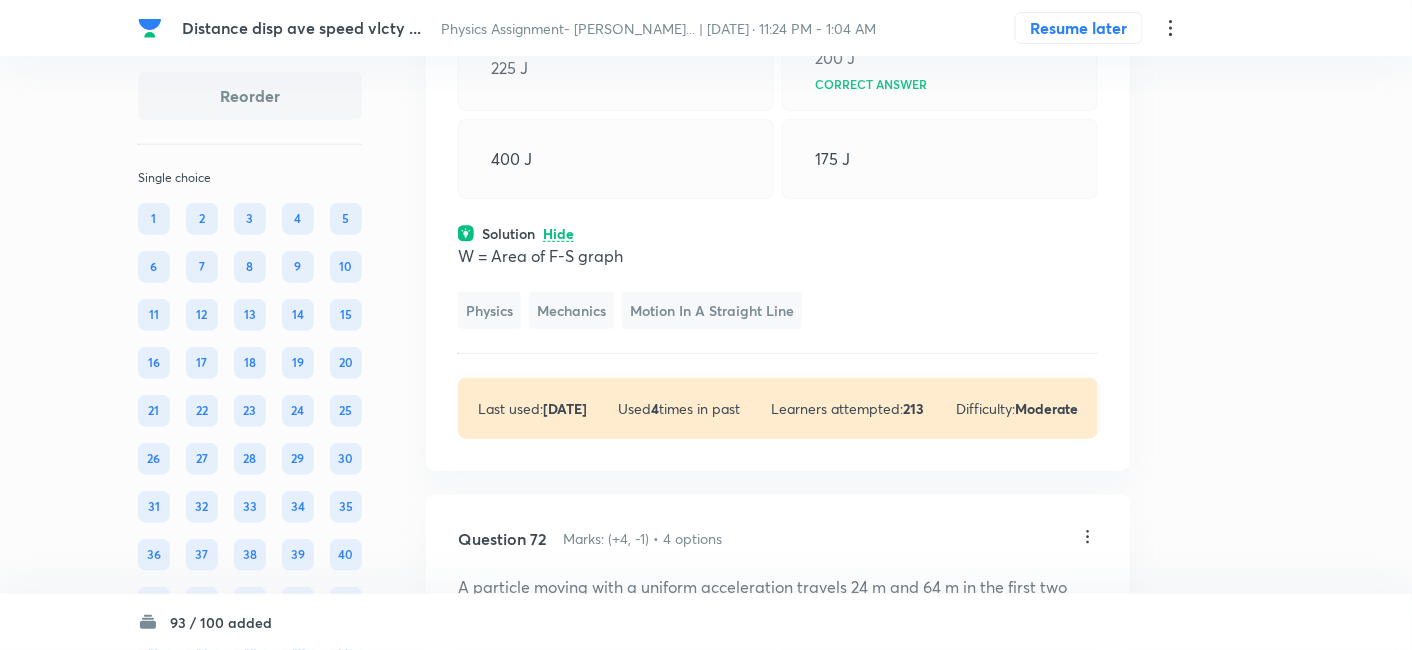 click 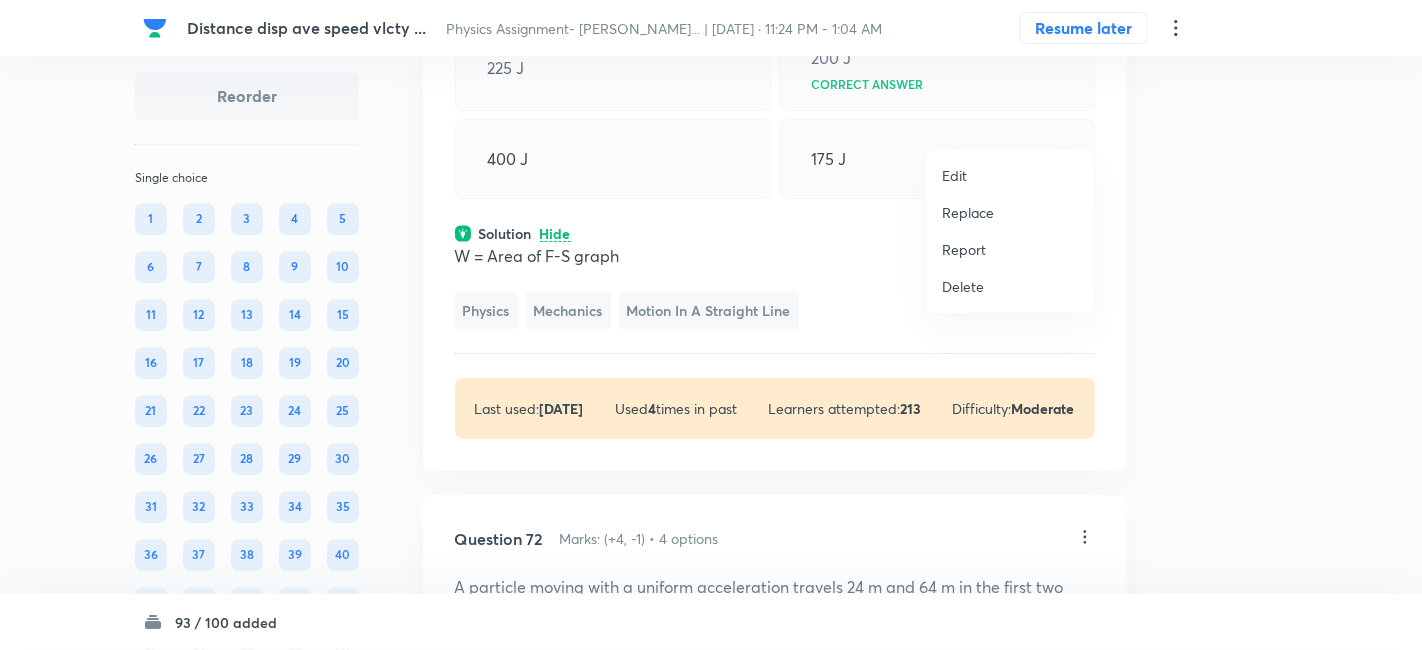 click on "Replace" at bounding box center [968, 212] 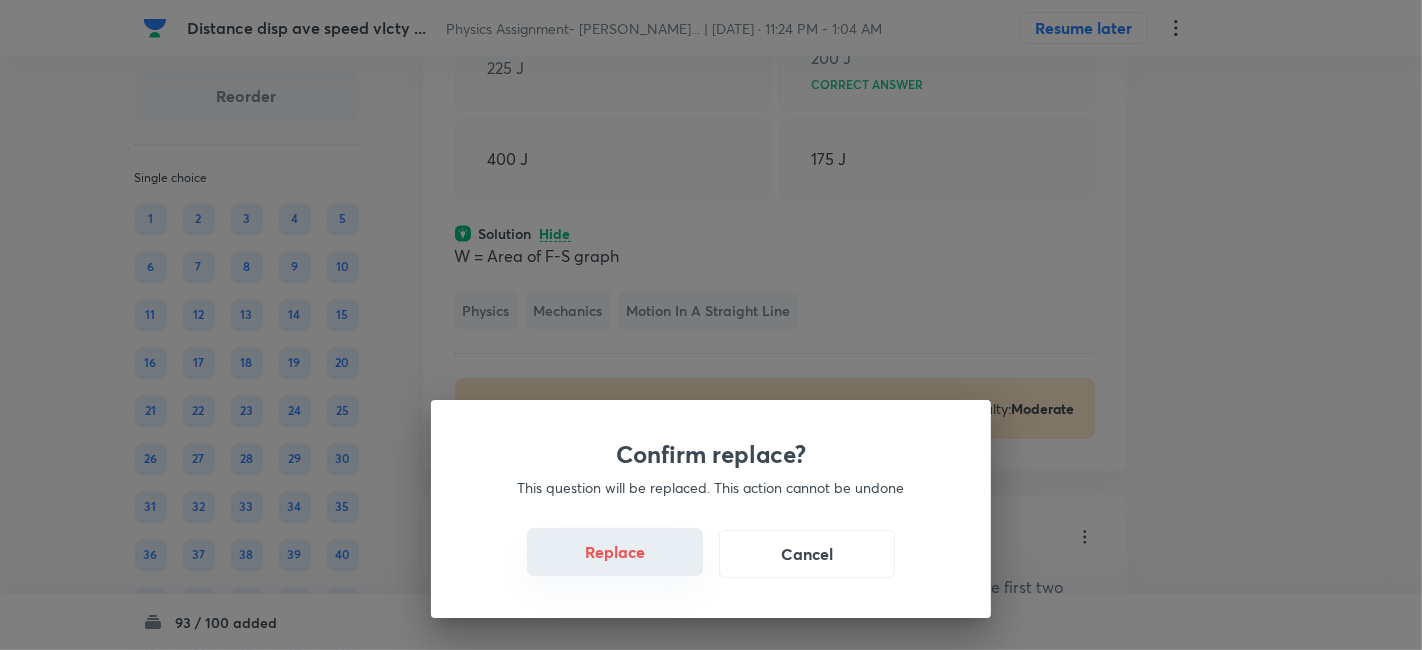click on "Replace" at bounding box center [615, 552] 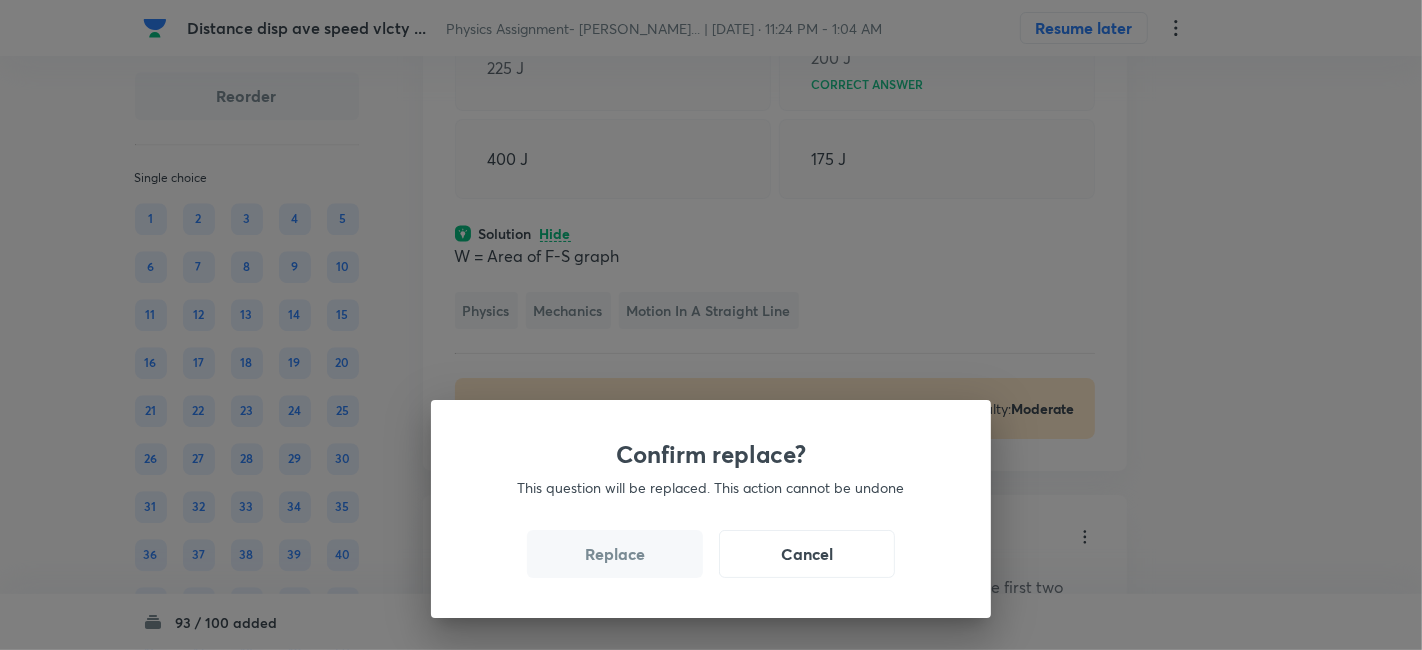 click on "Replace" at bounding box center (615, 554) 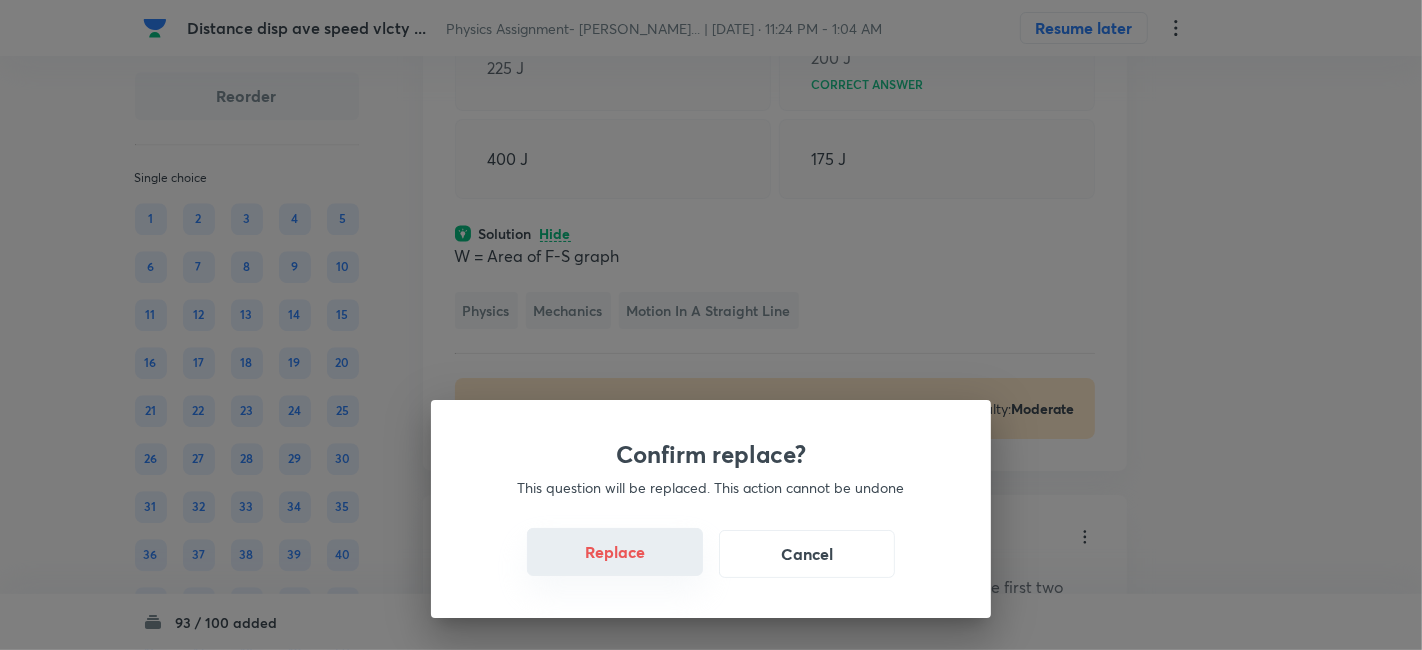 click on "Replace" at bounding box center (615, 552) 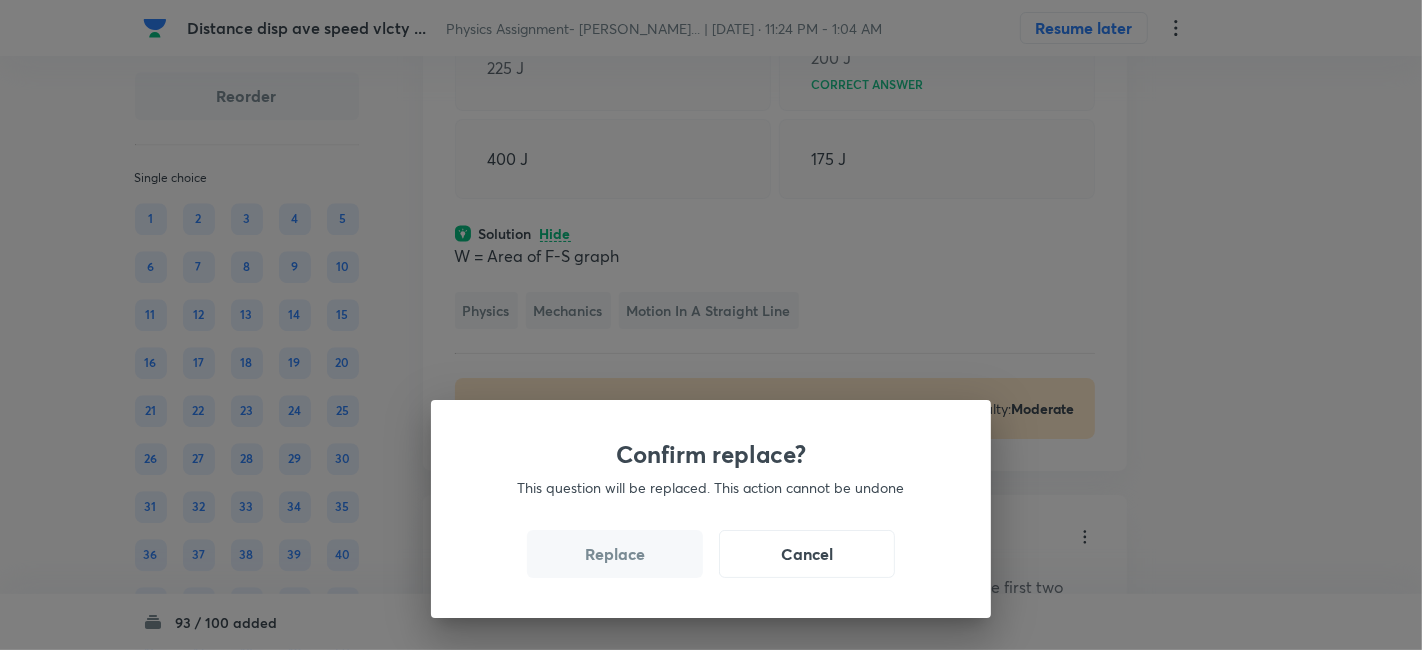 click on "Replace" at bounding box center (615, 554) 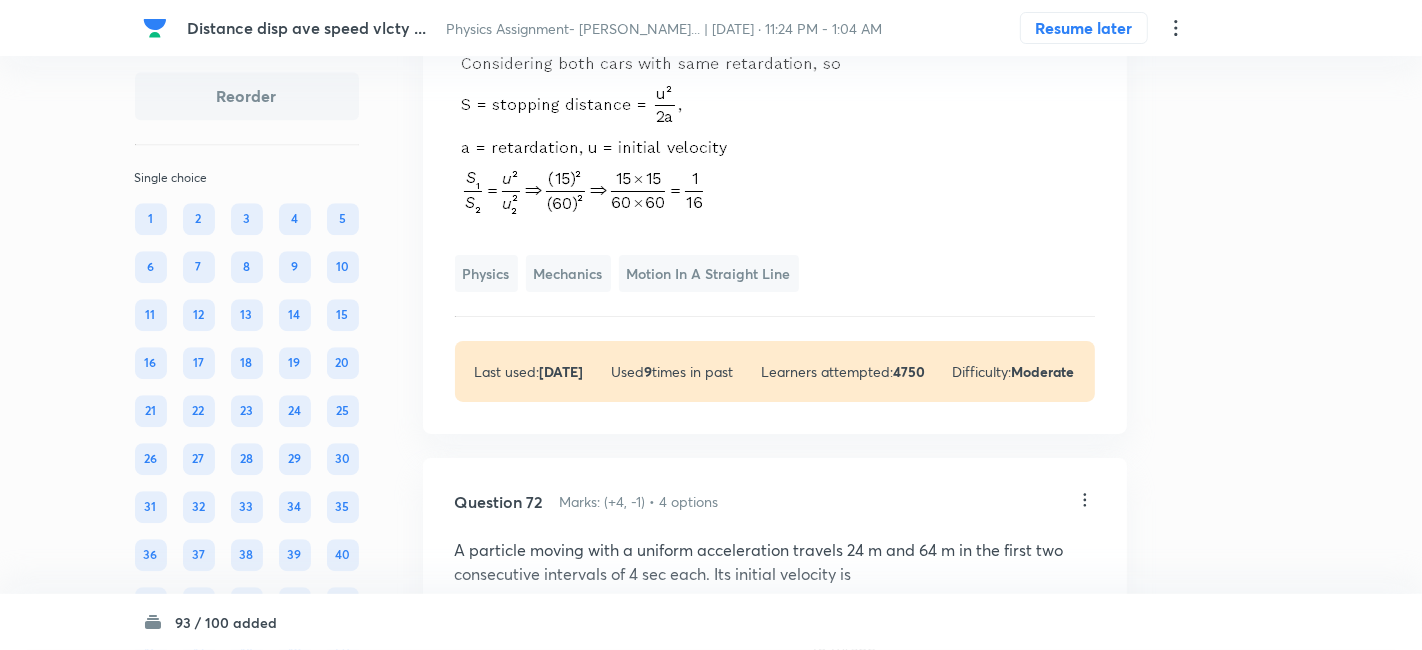 click on "Confirm replace? This question will be replaced. This action cannot be undone Replace Cancel" at bounding box center [711, 1159] 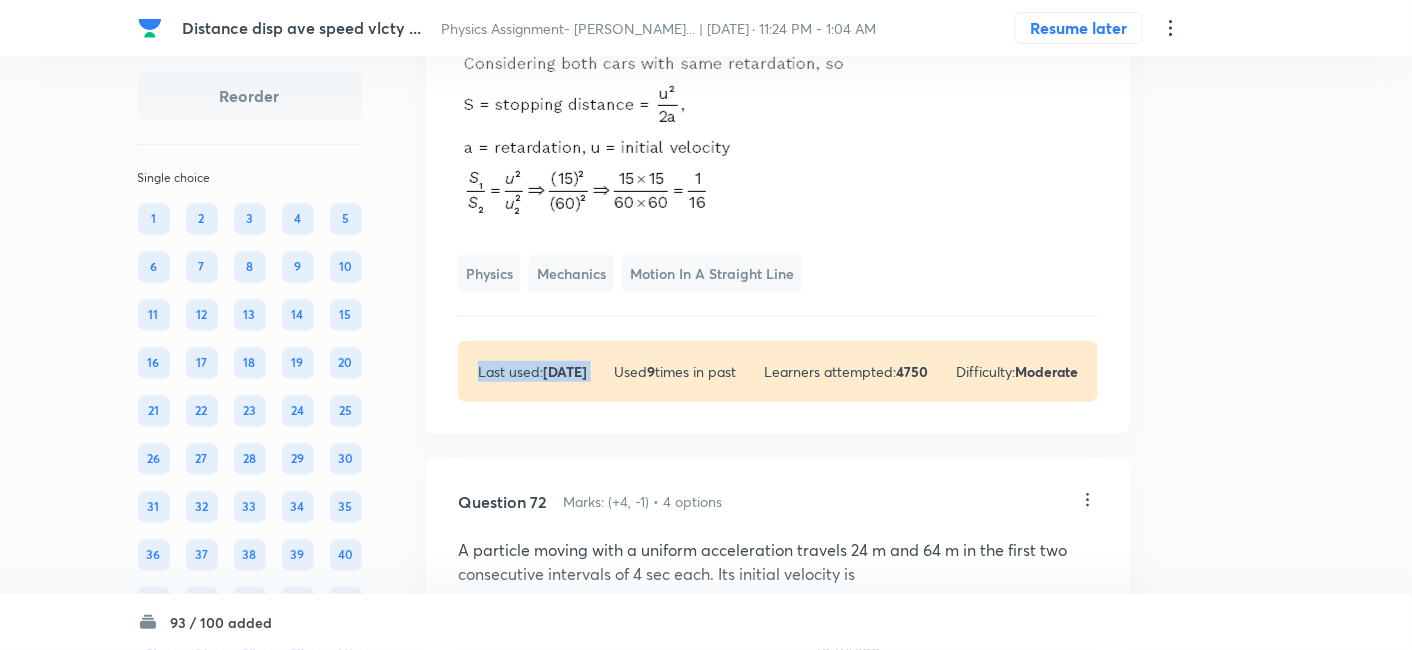 click on "Question 71 Marks: (+4, -1) • 4 options Speed of two identical cars are 15 km/h and 60 km/h at a specific instant. The ratio of the respective distances in which the two cars are stopped from that instant is: 1 : 1  1 : 4 1 : 8 1 : 16 Correct answer Solution Hide Physics Mechanics Motion in a Straight Line Last used:  1 month ago Used  9  times in past Learners attempted:  4750 Difficulty: Moderate" at bounding box center [778, 61] 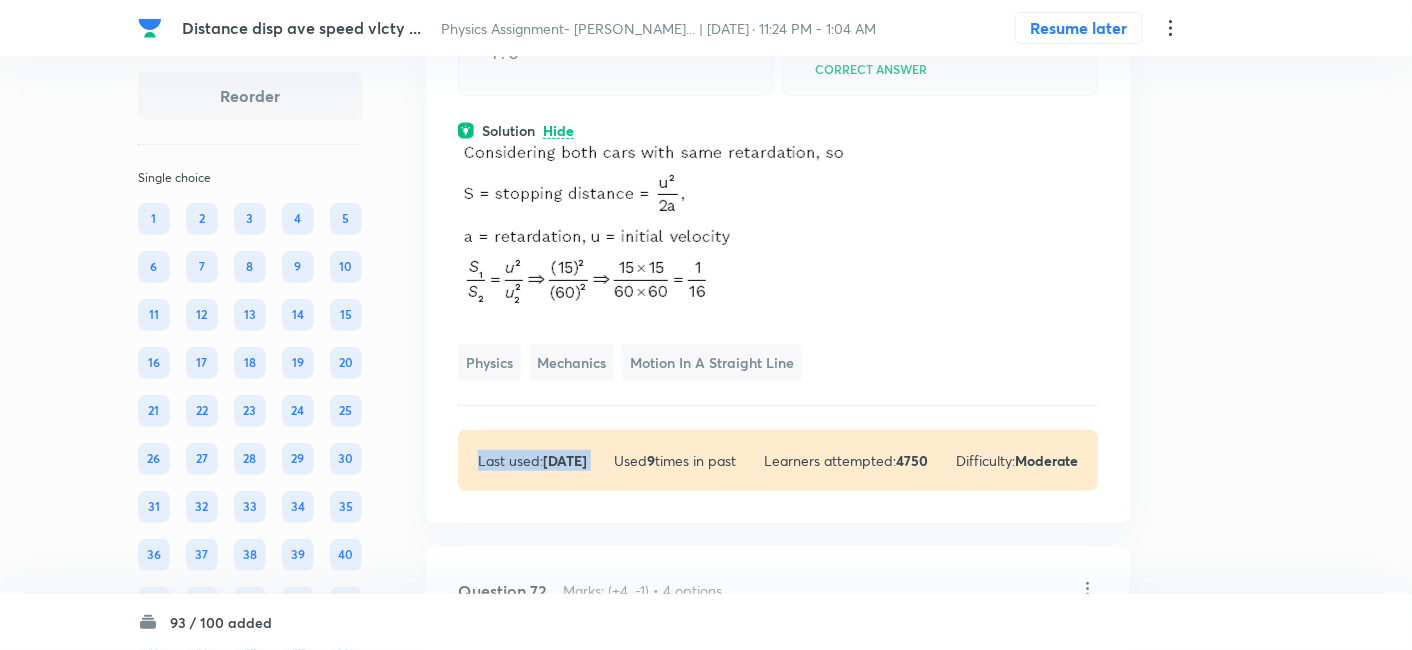 scroll, scrollTop: 43059, scrollLeft: 0, axis: vertical 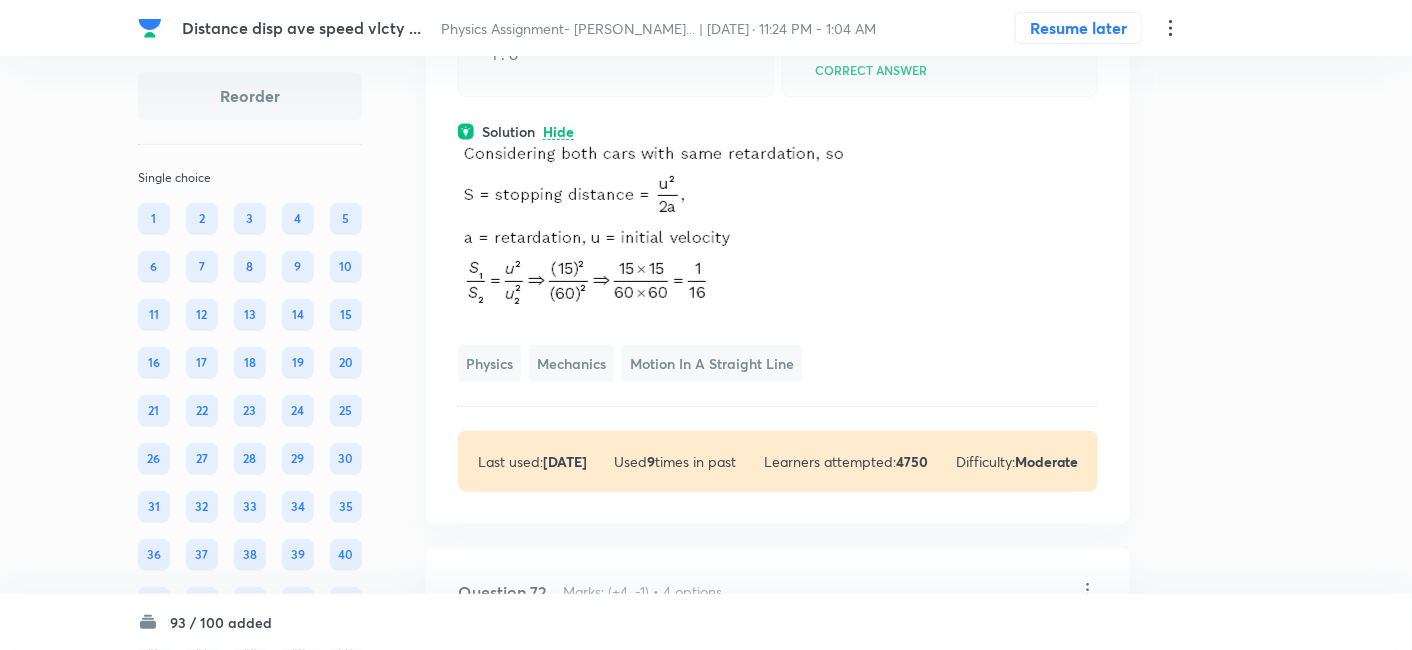 click 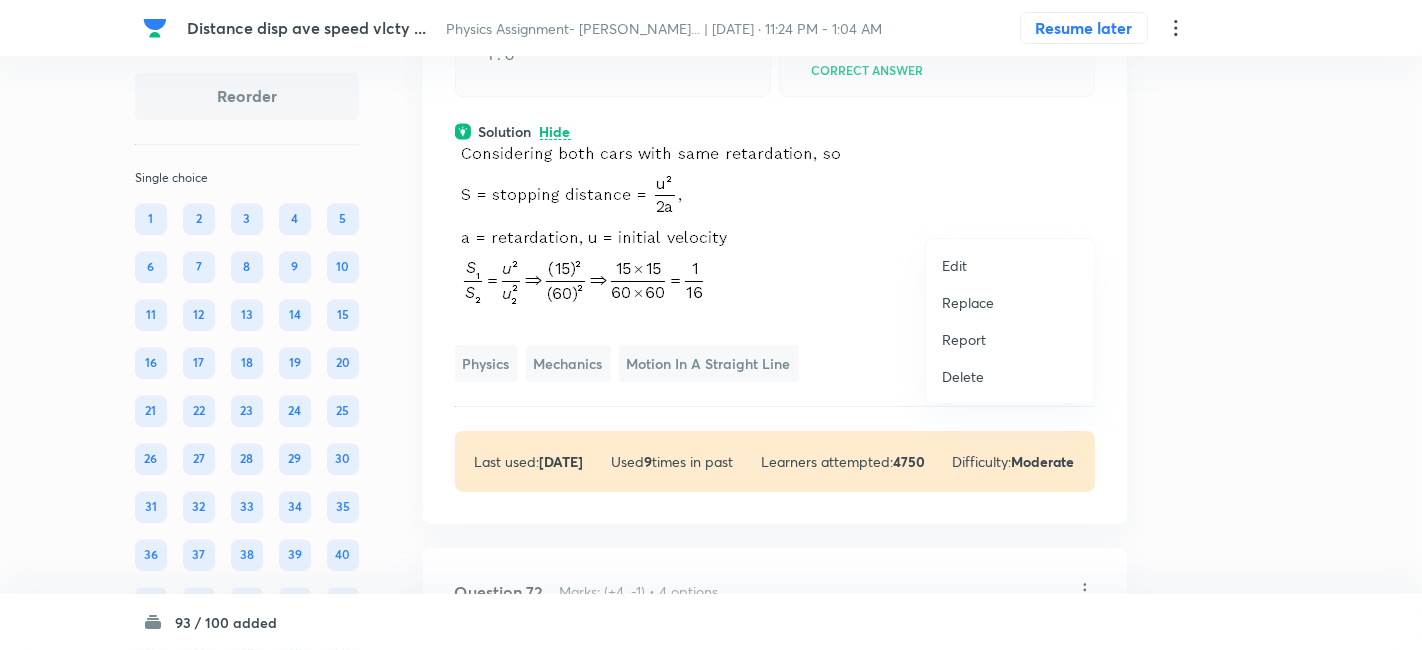 click on "Replace" at bounding box center (968, 302) 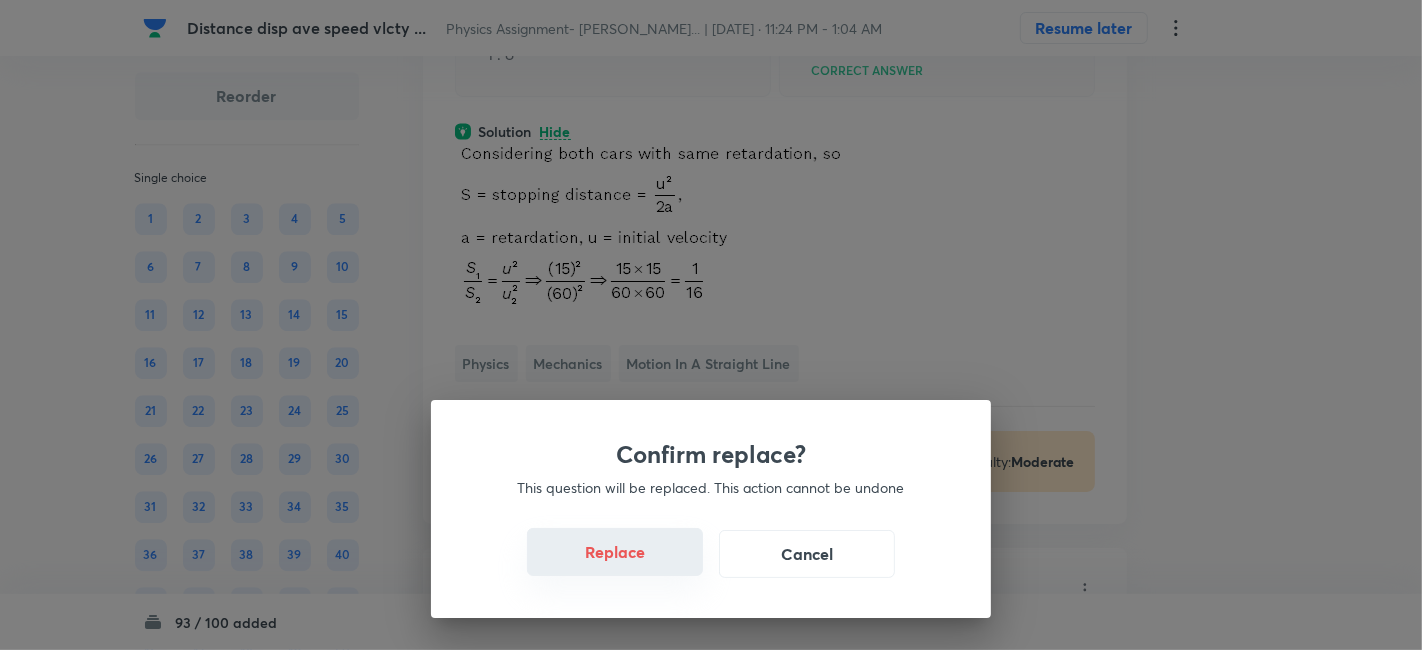 click on "Replace" at bounding box center [615, 552] 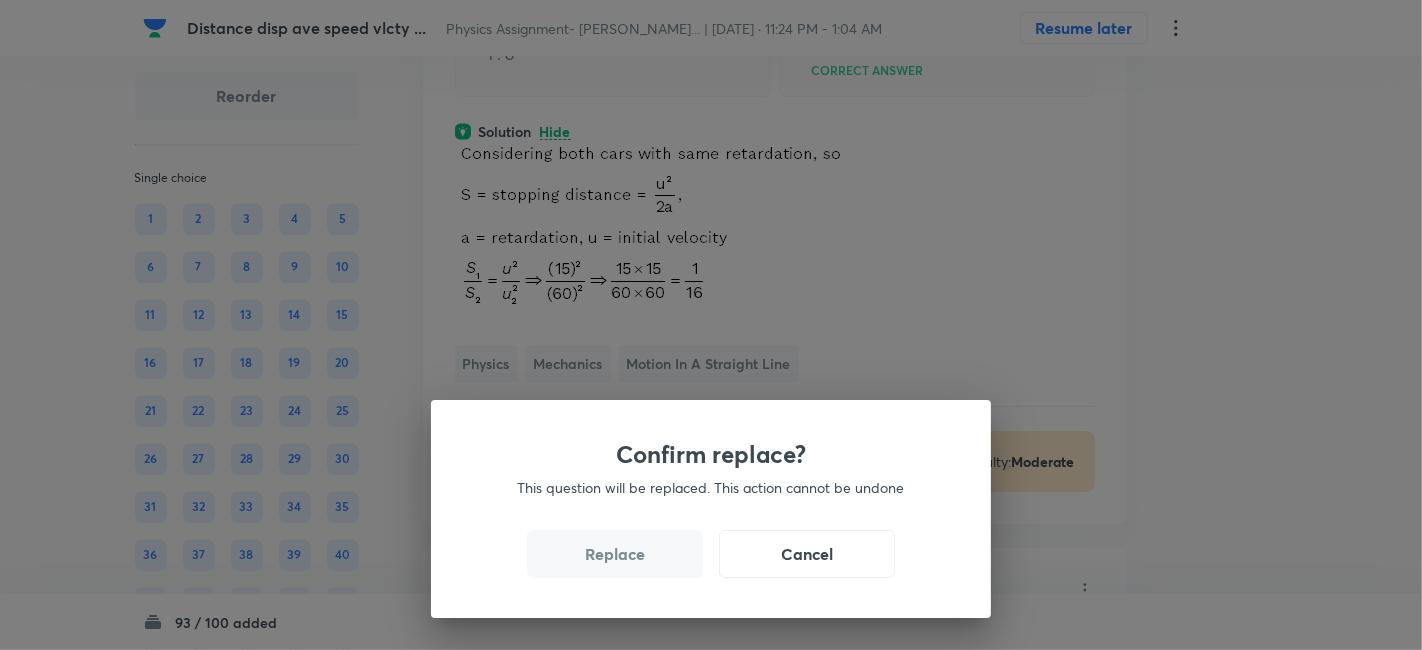 click on "Replace" at bounding box center [615, 554] 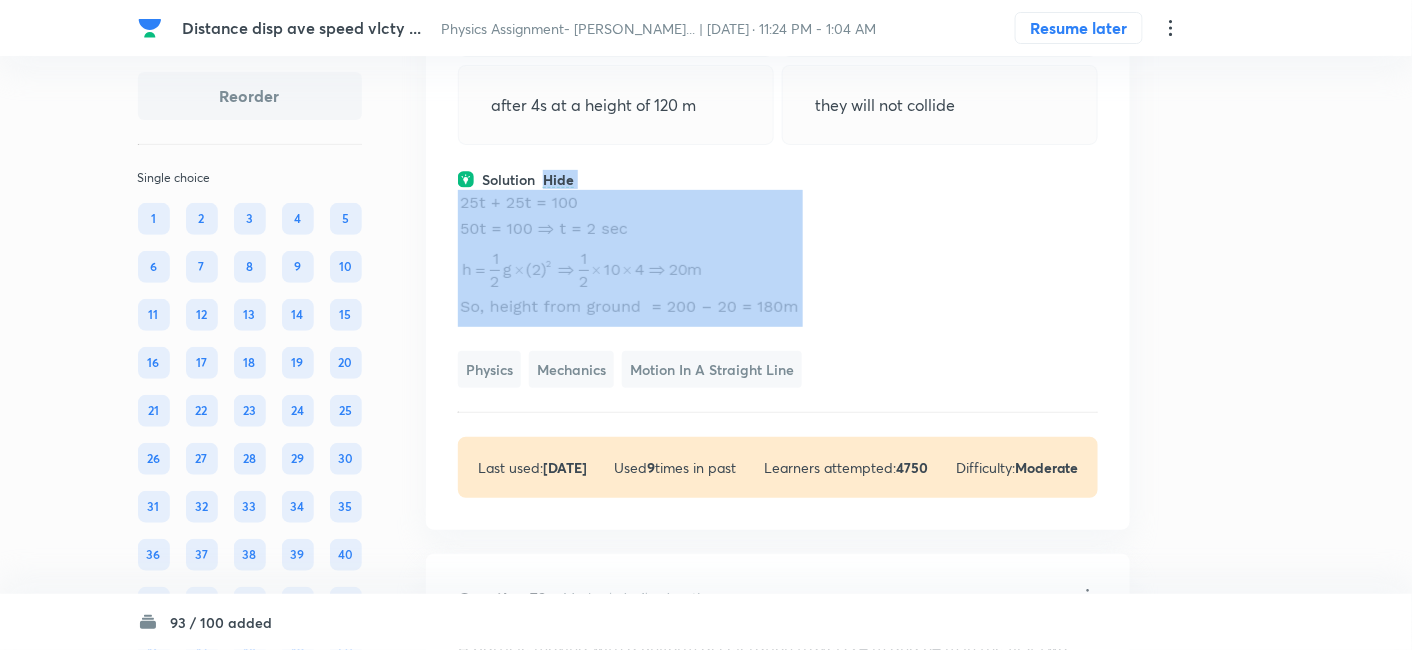 click on "Question 71 Marks: (+4, -1) • 4 options Two bullets are fired horizontally and simultaneously towards each other from roof tops of two buildings 100 m apart and of same height of 200m with the same velocity of 25 m/s. When and where will the two bullets collide. (g = 10 m/s 2 ) after 2s at a height 180 m   Correct answer after 2s at a height of 20 m  after 4s at a height of 120 m  they will not collide  Solution Hide Physics Mechanics Motion in a Straight Line Last used:  1 month ago Used  9  times in past Learners attempted:  4750 Difficulty: Moderate" at bounding box center [778, 154] 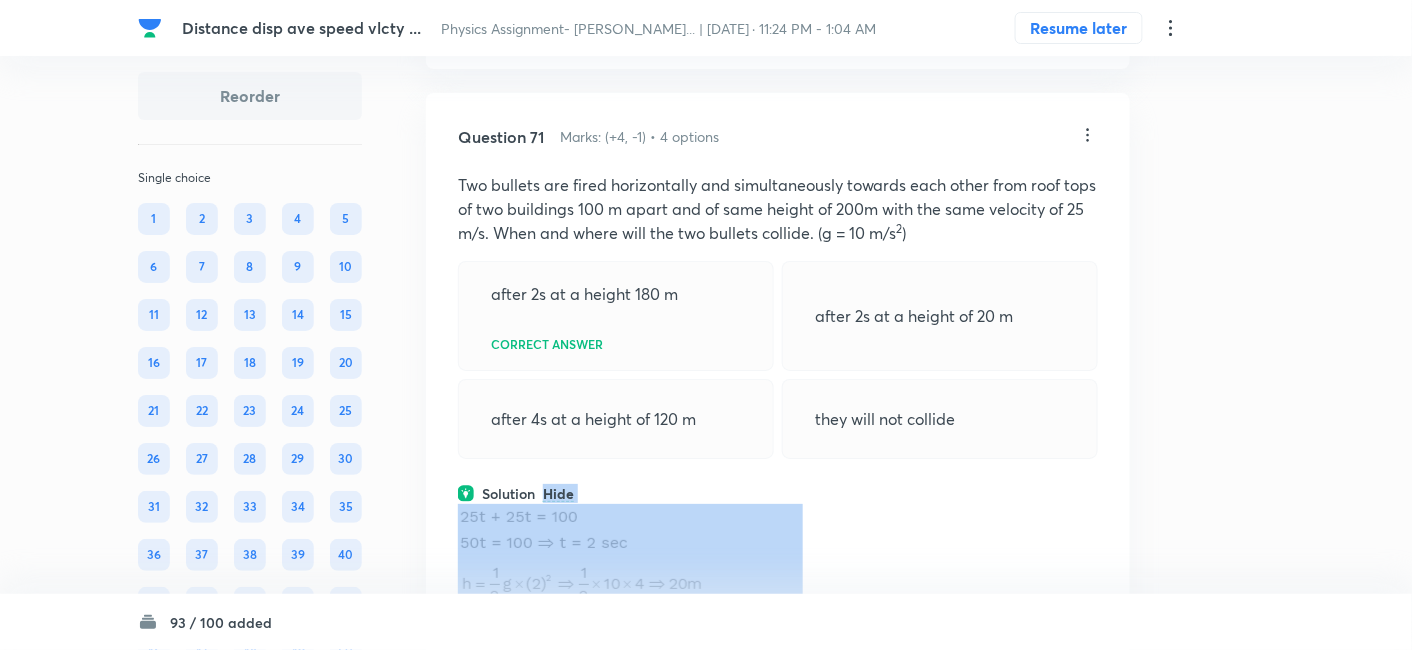 scroll, scrollTop: 42737, scrollLeft: 0, axis: vertical 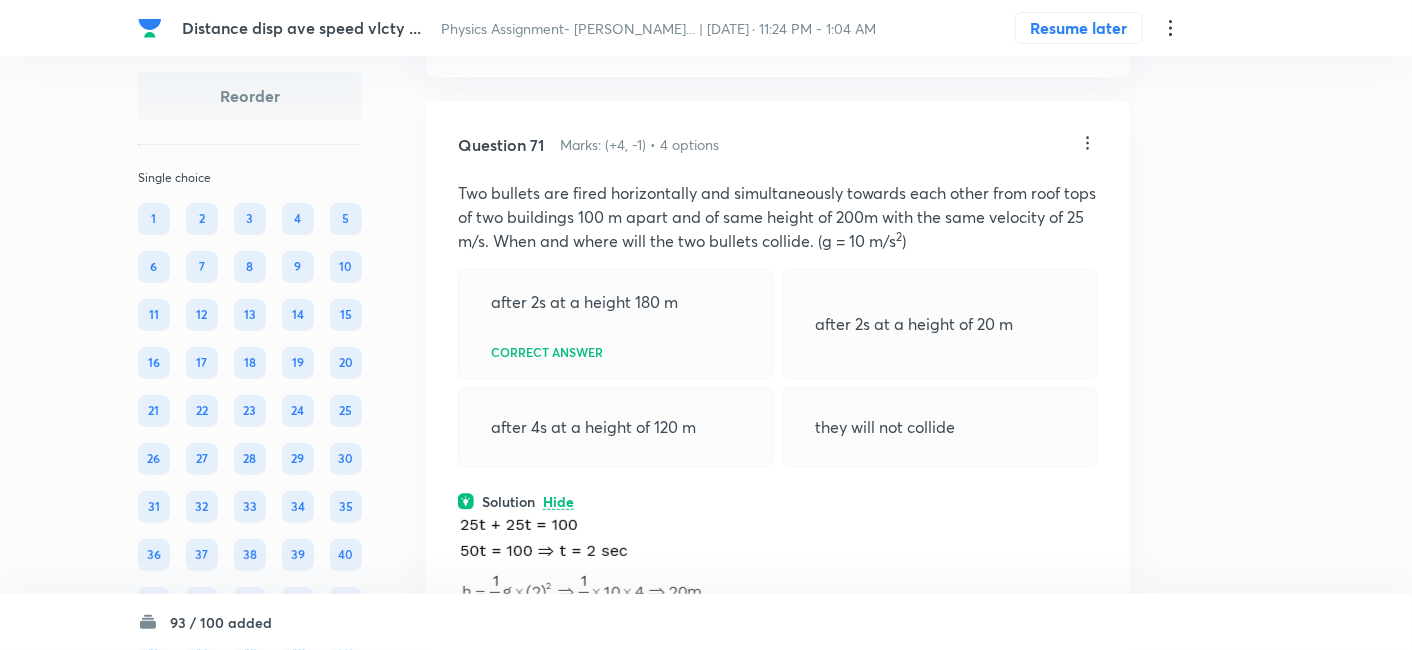 click on "View" at bounding box center (559, -75) 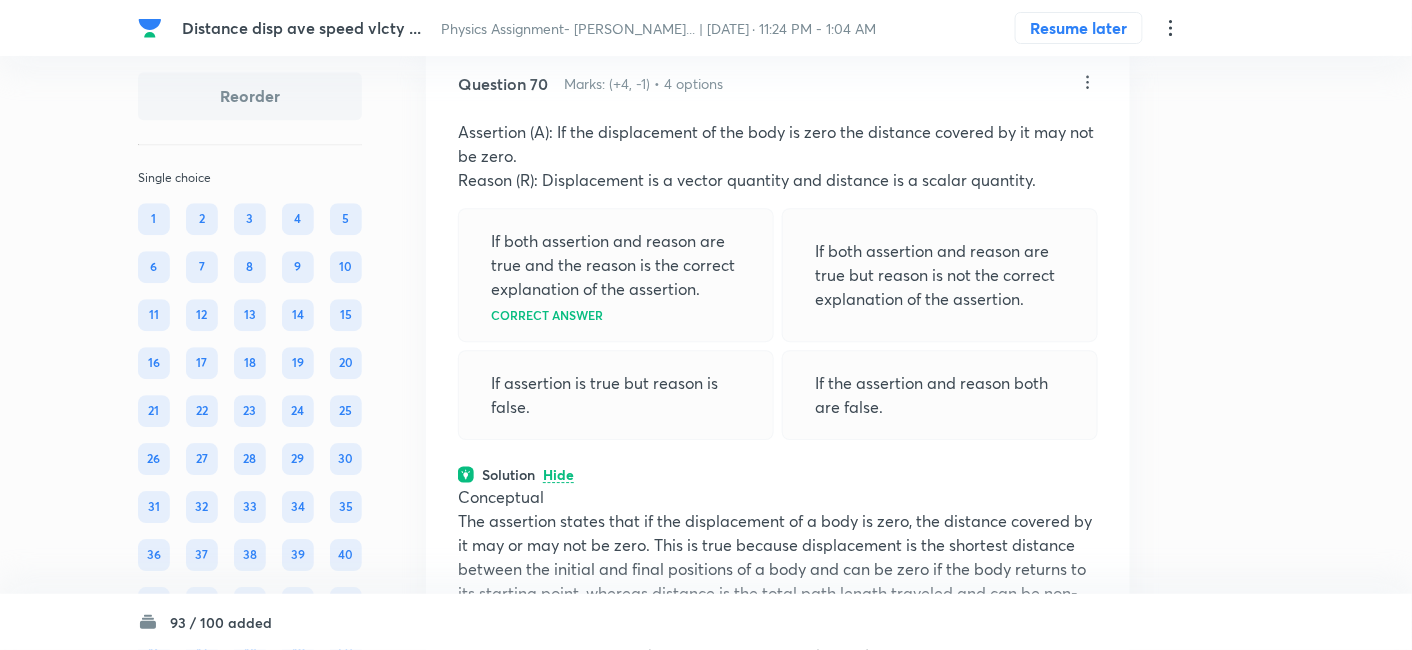 scroll, scrollTop: 42185, scrollLeft: 0, axis: vertical 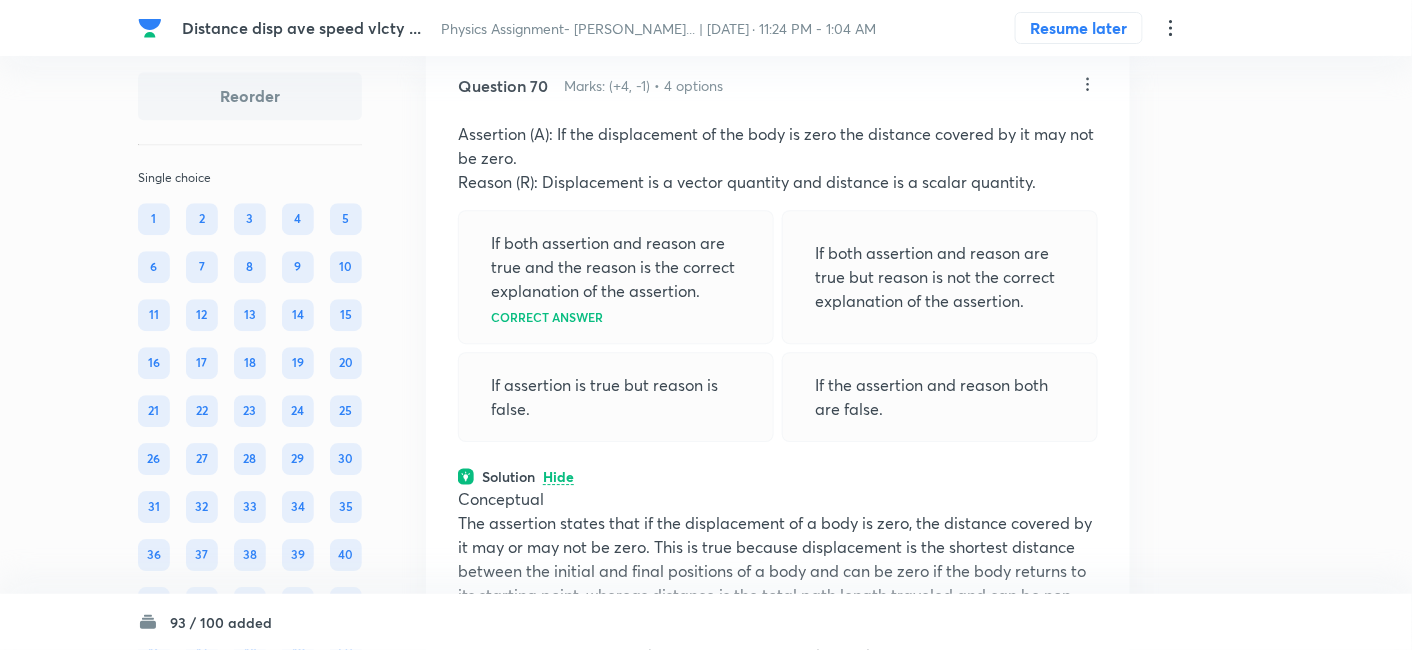 click on "View" at bounding box center [559, -134] 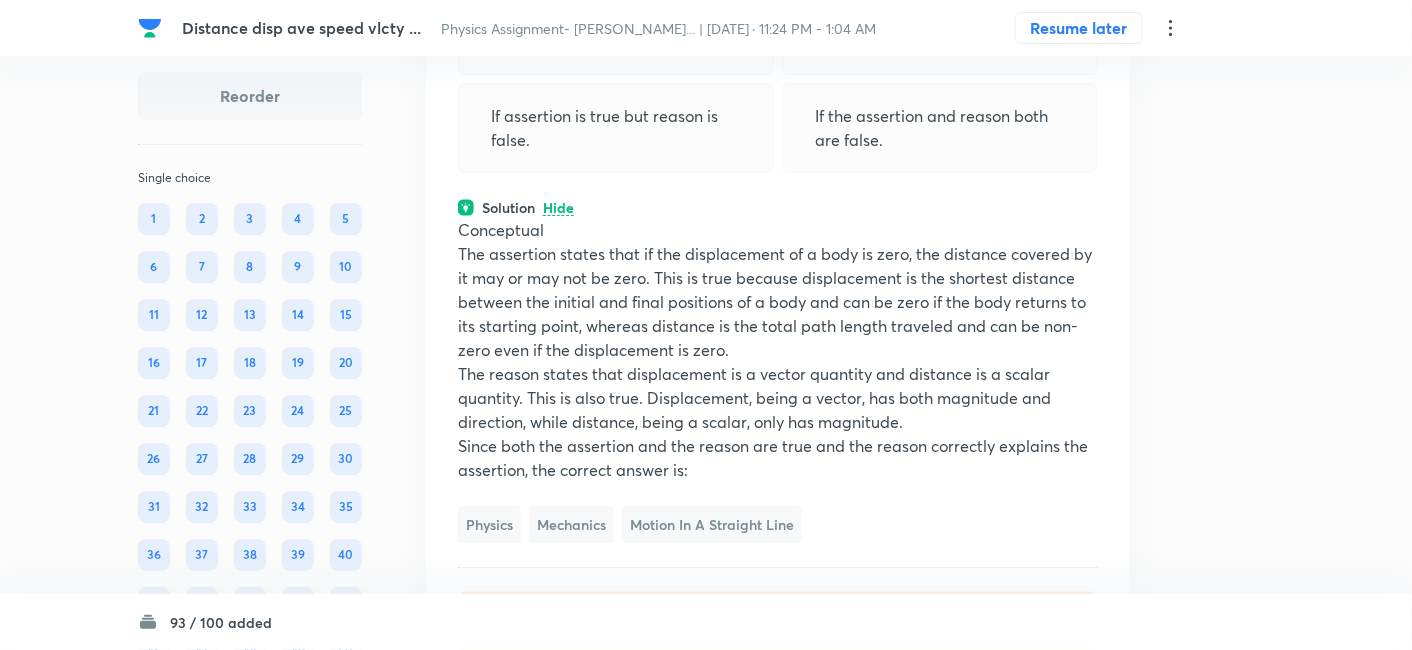 scroll, scrollTop: 42623, scrollLeft: 0, axis: vertical 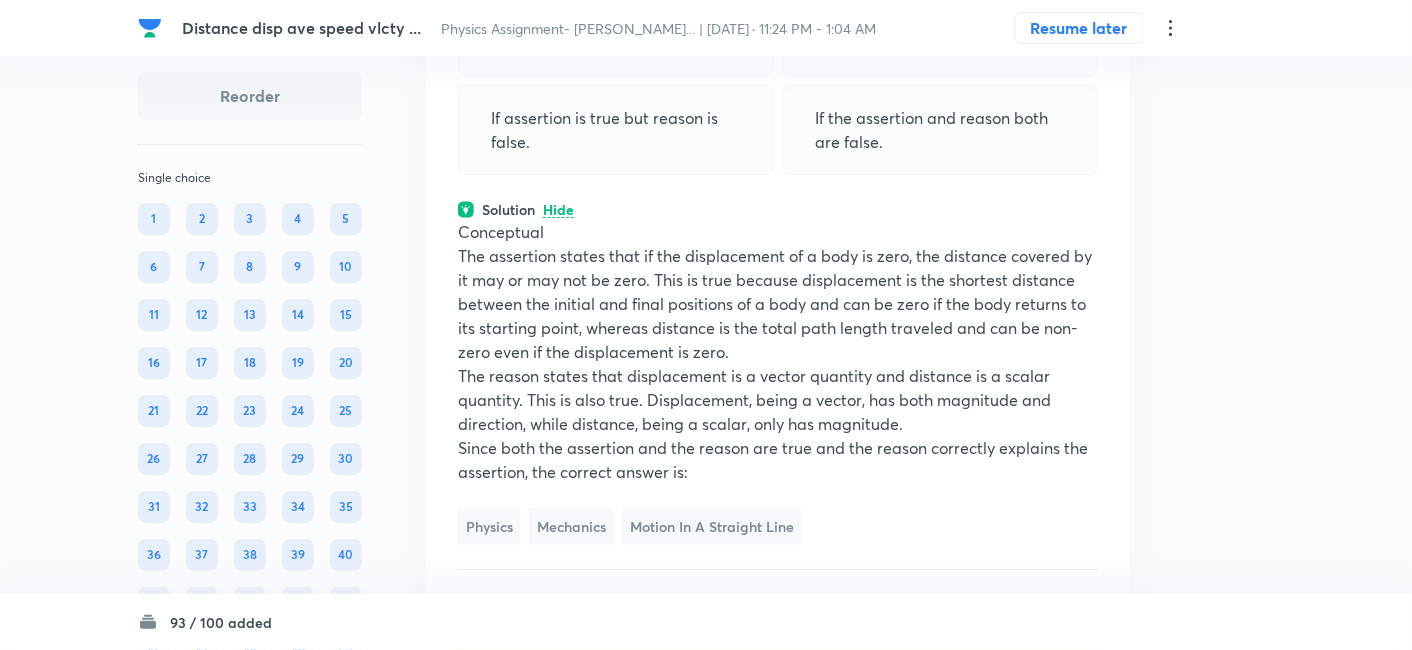 click 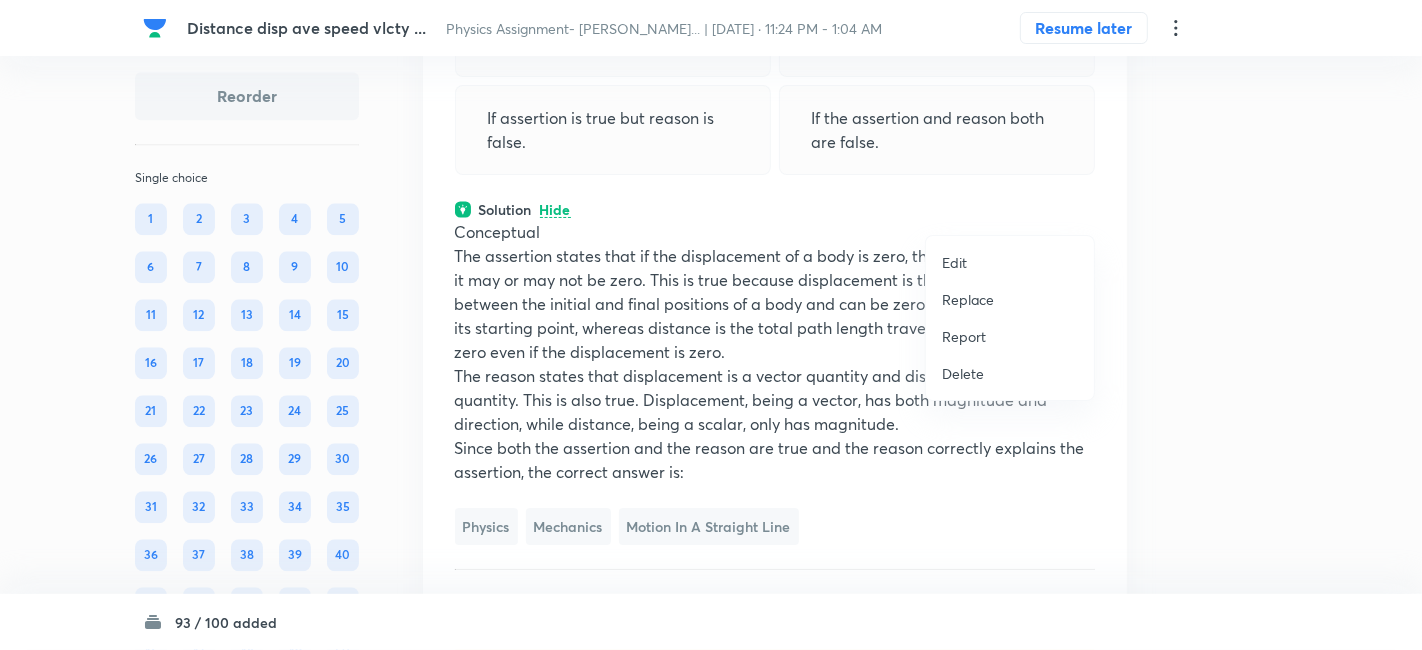 click on "Replace" at bounding box center (968, 299) 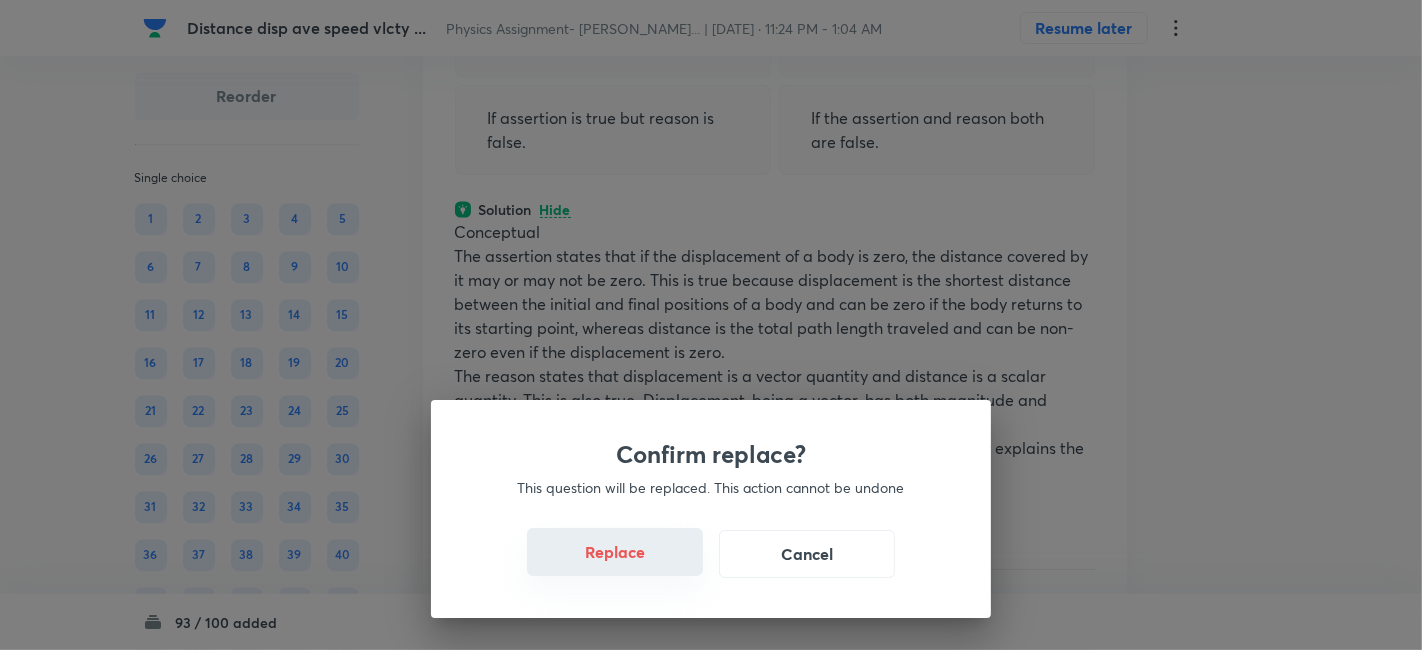 click on "Replace" at bounding box center [615, 552] 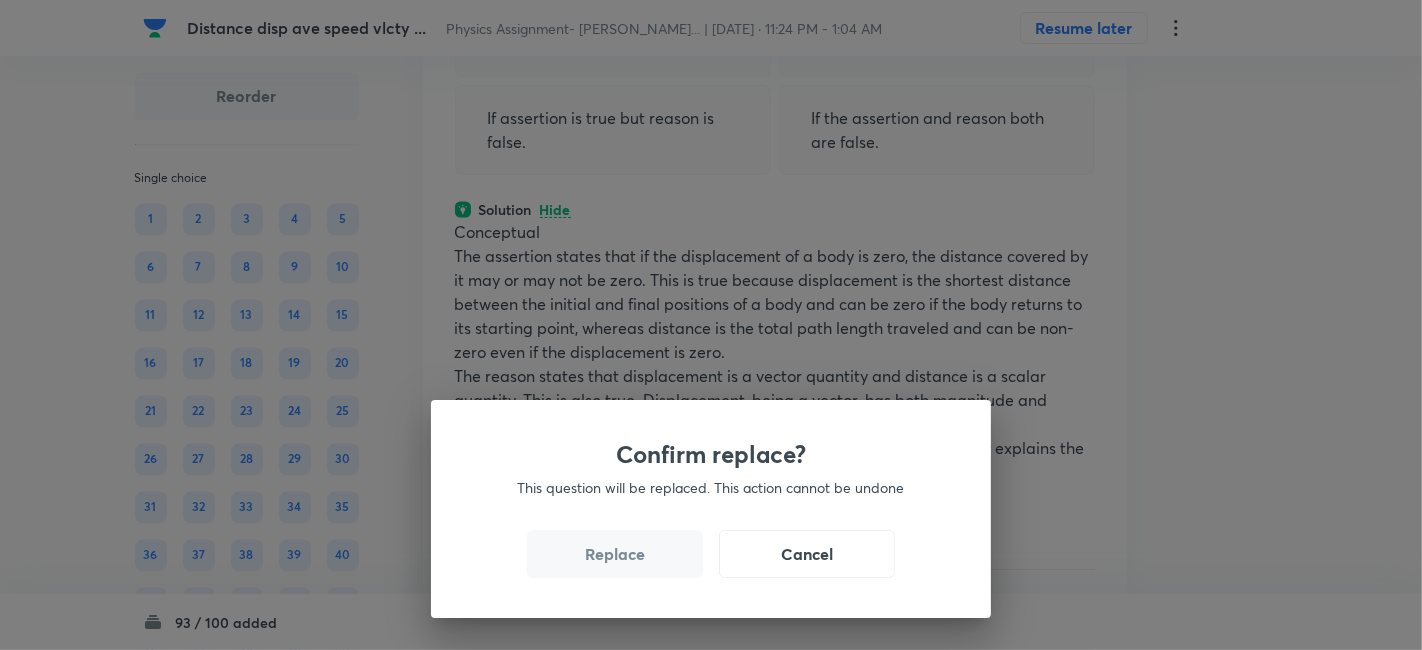 click on "Replace" at bounding box center (615, 554) 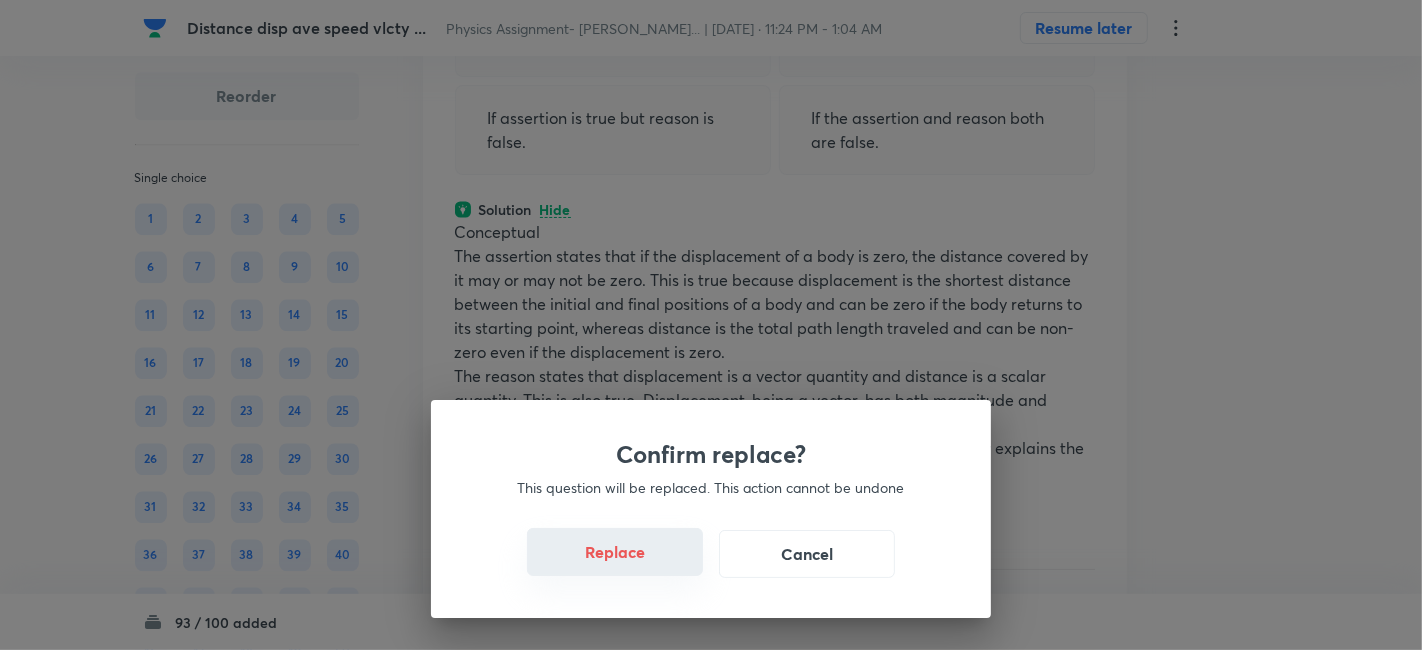 click on "Replace" at bounding box center [615, 552] 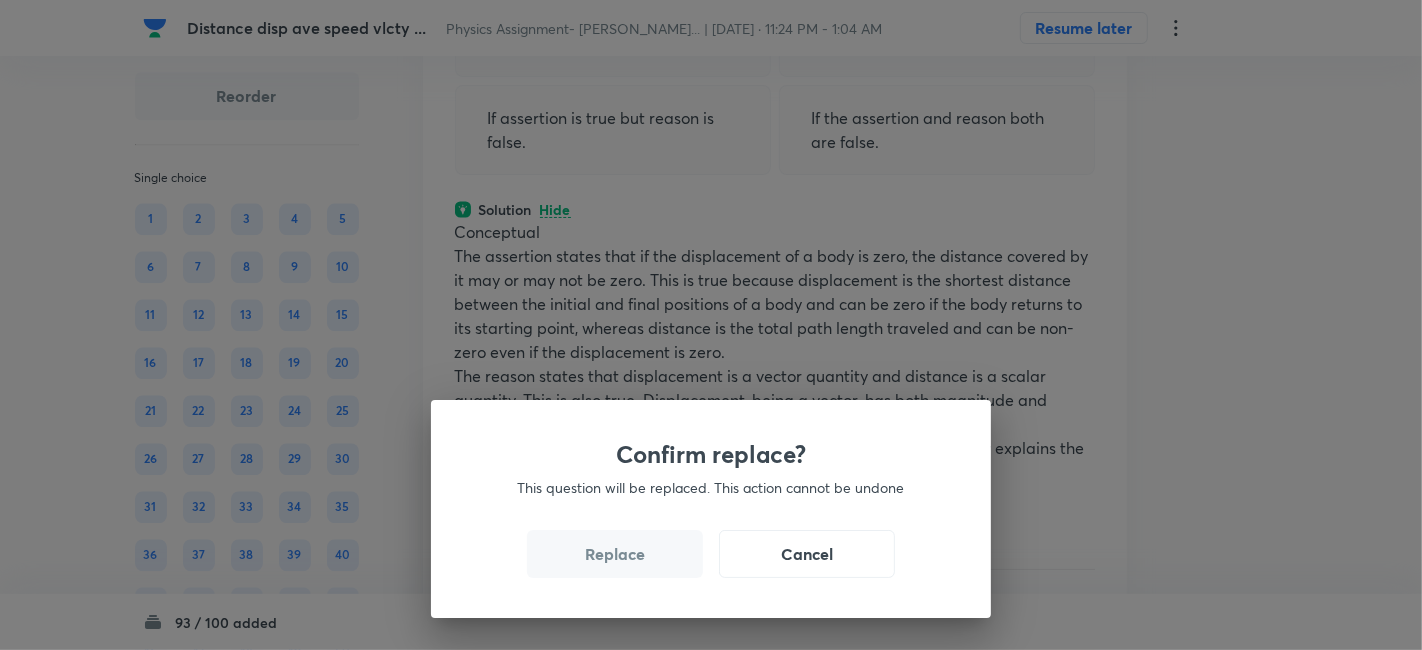 click on "Replace" at bounding box center [615, 554] 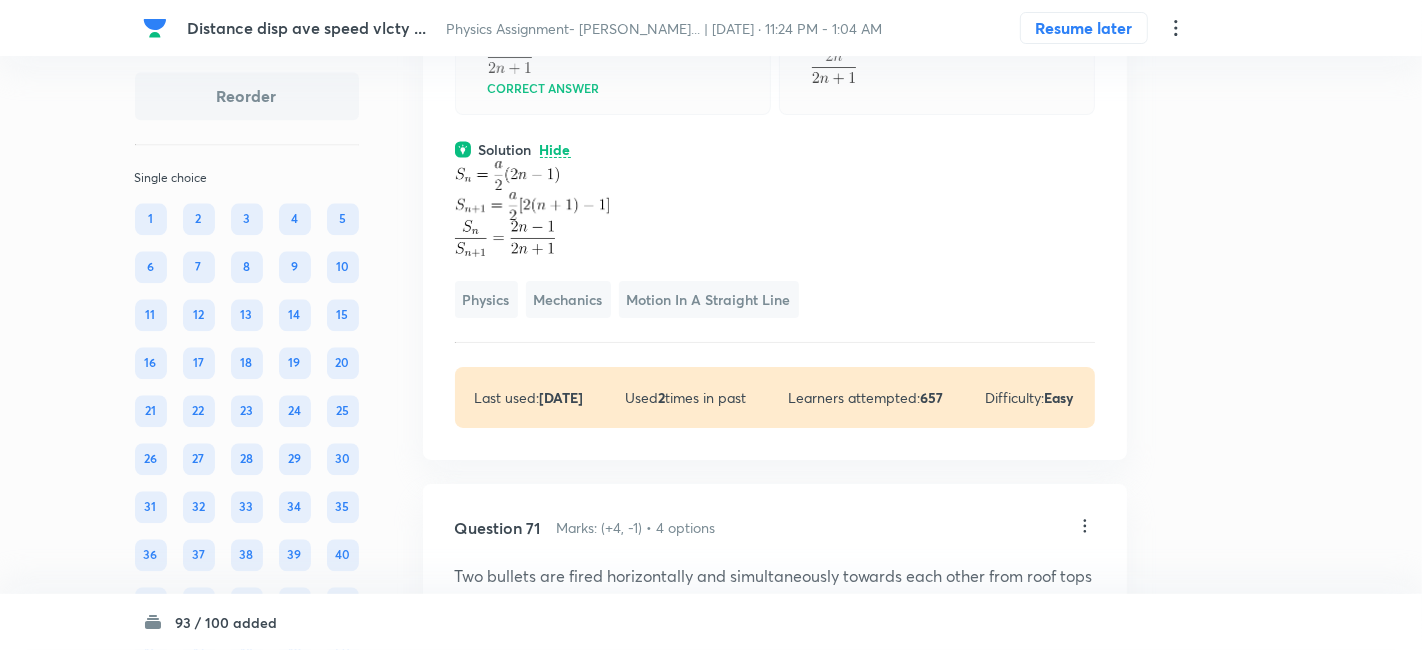 click on "Confirm replace? This question will be replaced. This action cannot be undone Replace Cancel" at bounding box center (711, 325) 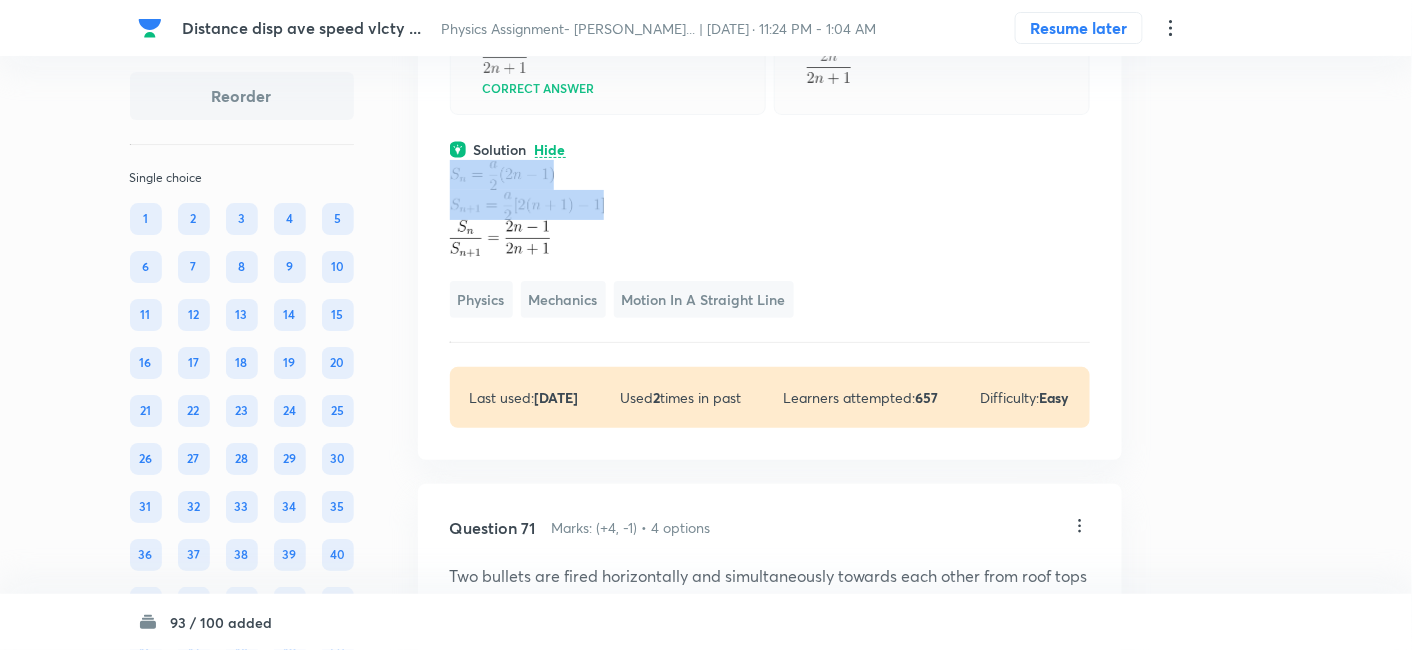 click at bounding box center [770, 175] 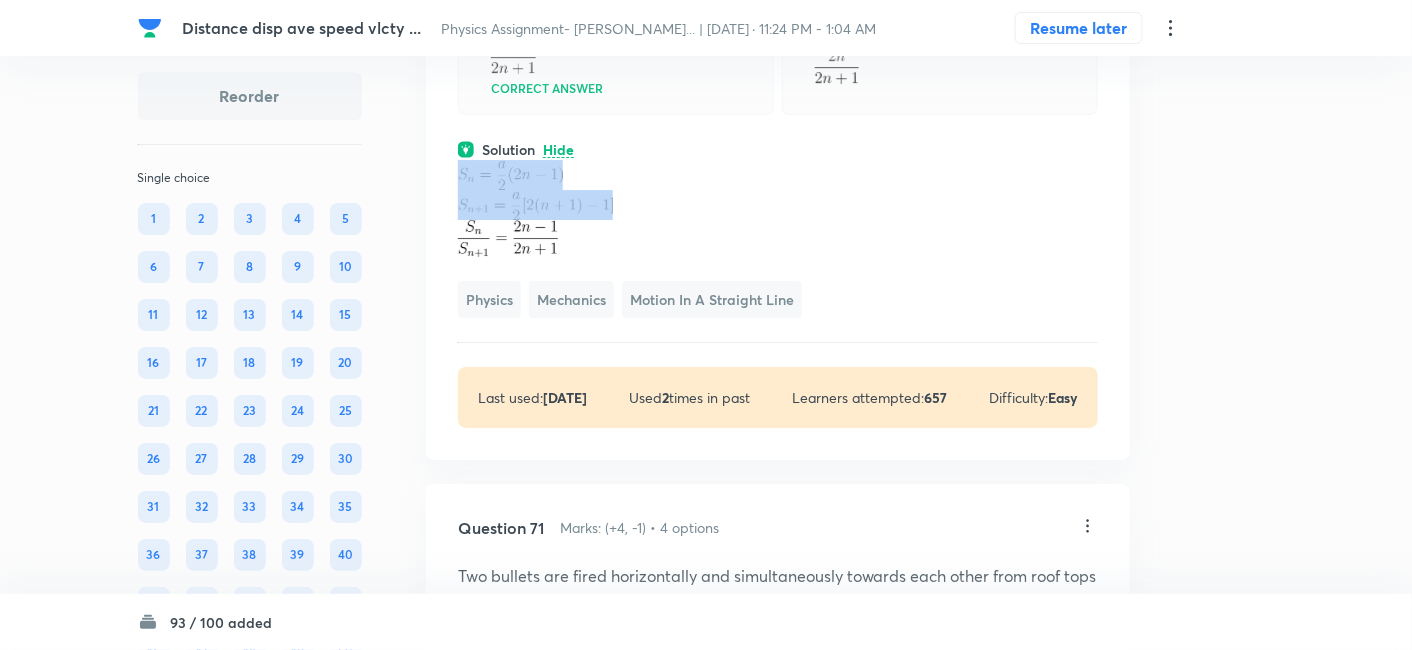 click at bounding box center (778, 175) 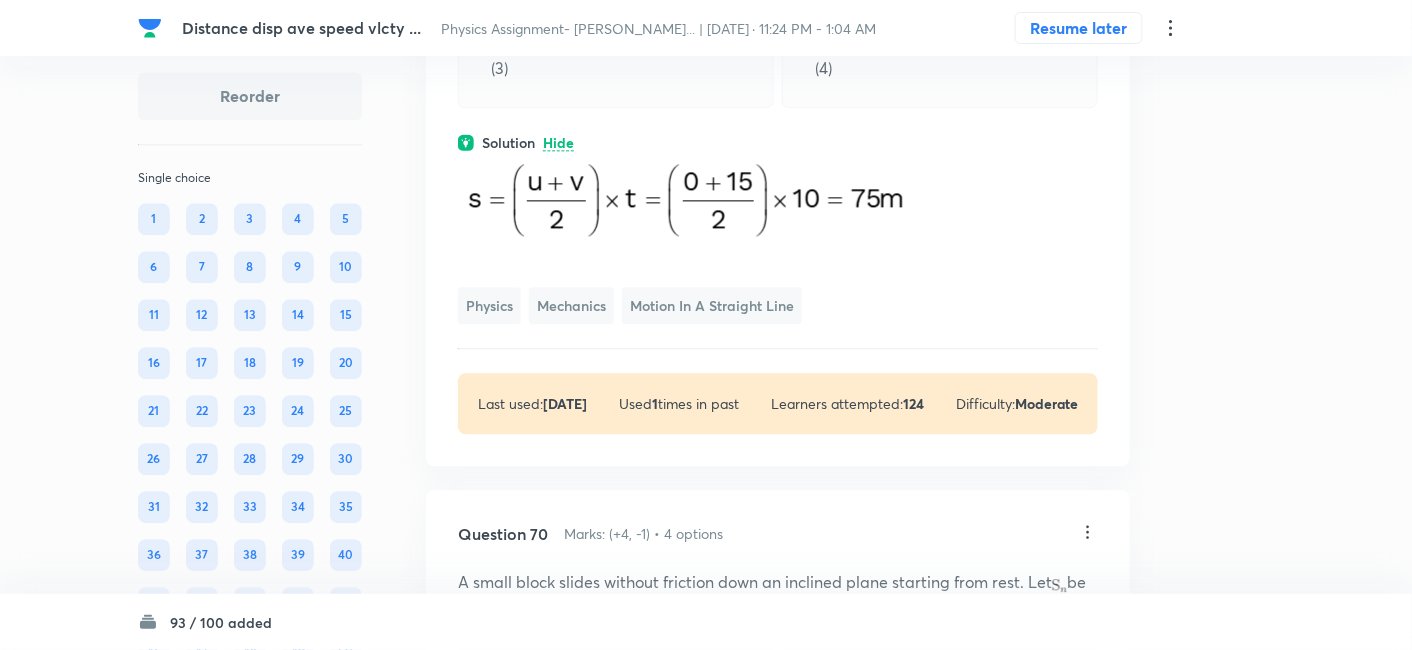 scroll, scrollTop: 41897, scrollLeft: 0, axis: vertical 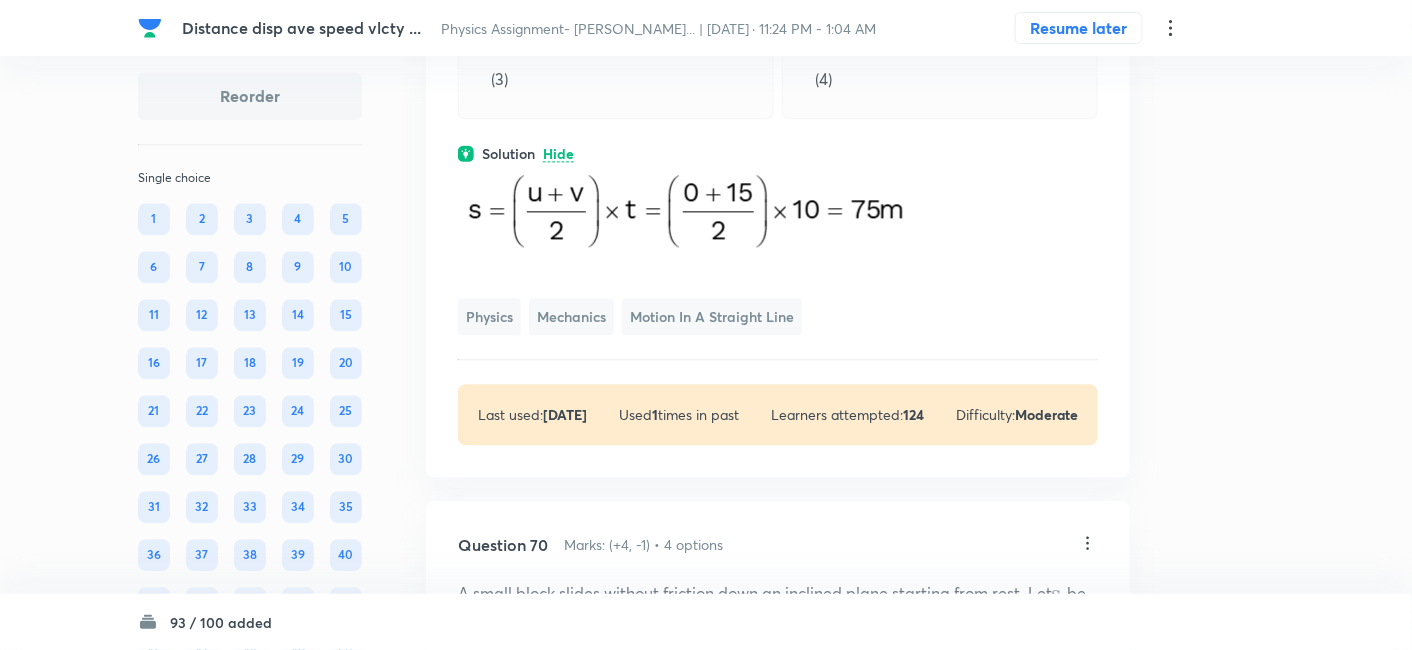 click 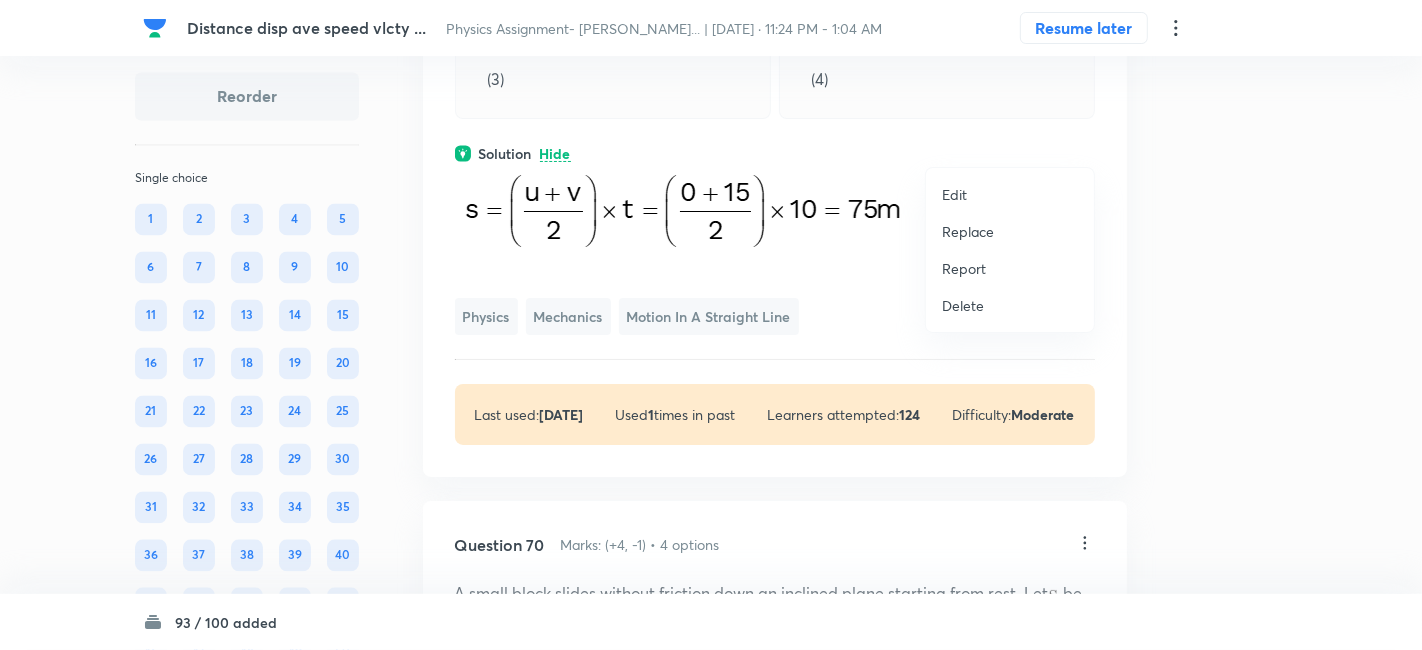 click on "Replace" at bounding box center [968, 231] 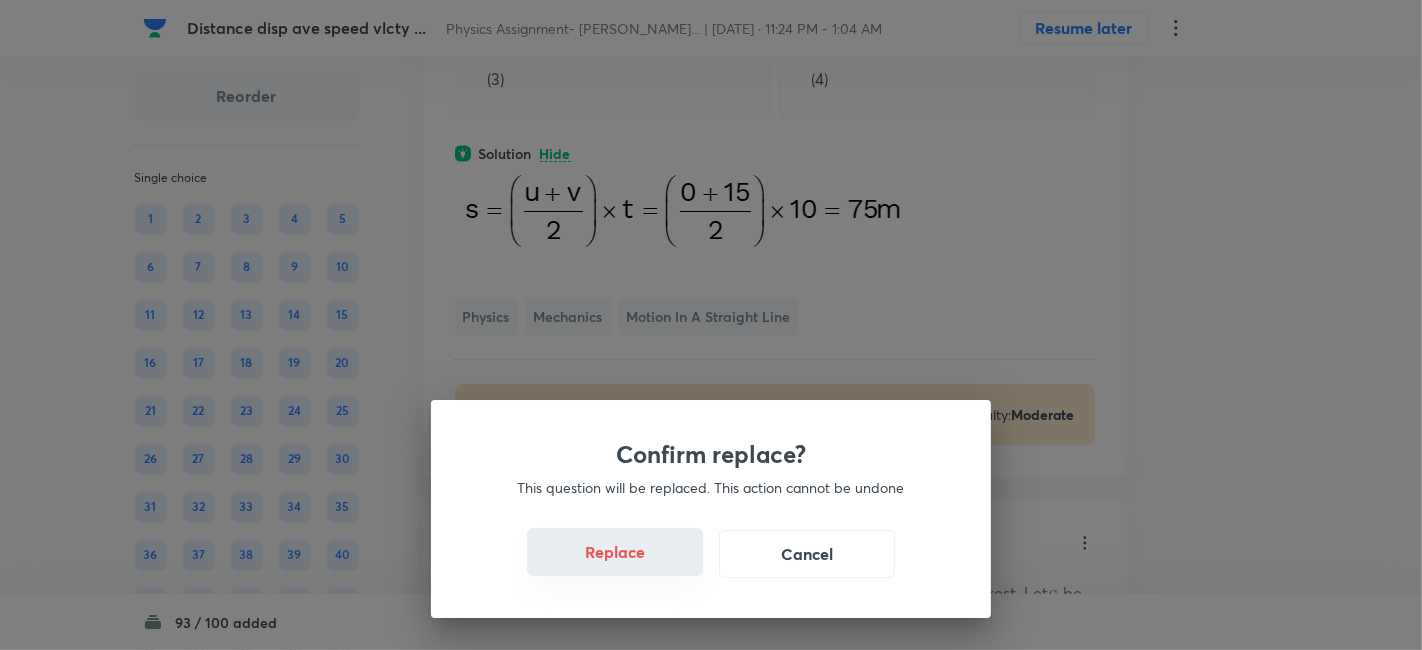 click on "Replace" at bounding box center (615, 552) 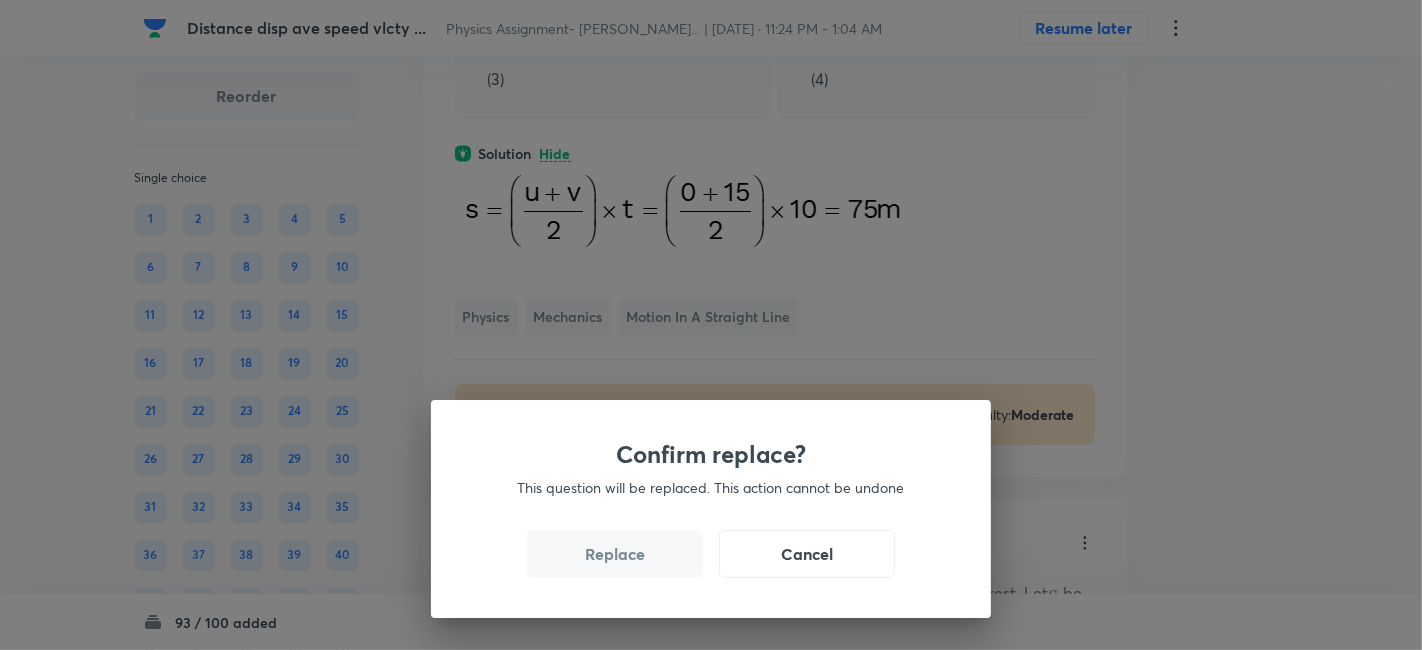 click on "Replace" at bounding box center (615, 554) 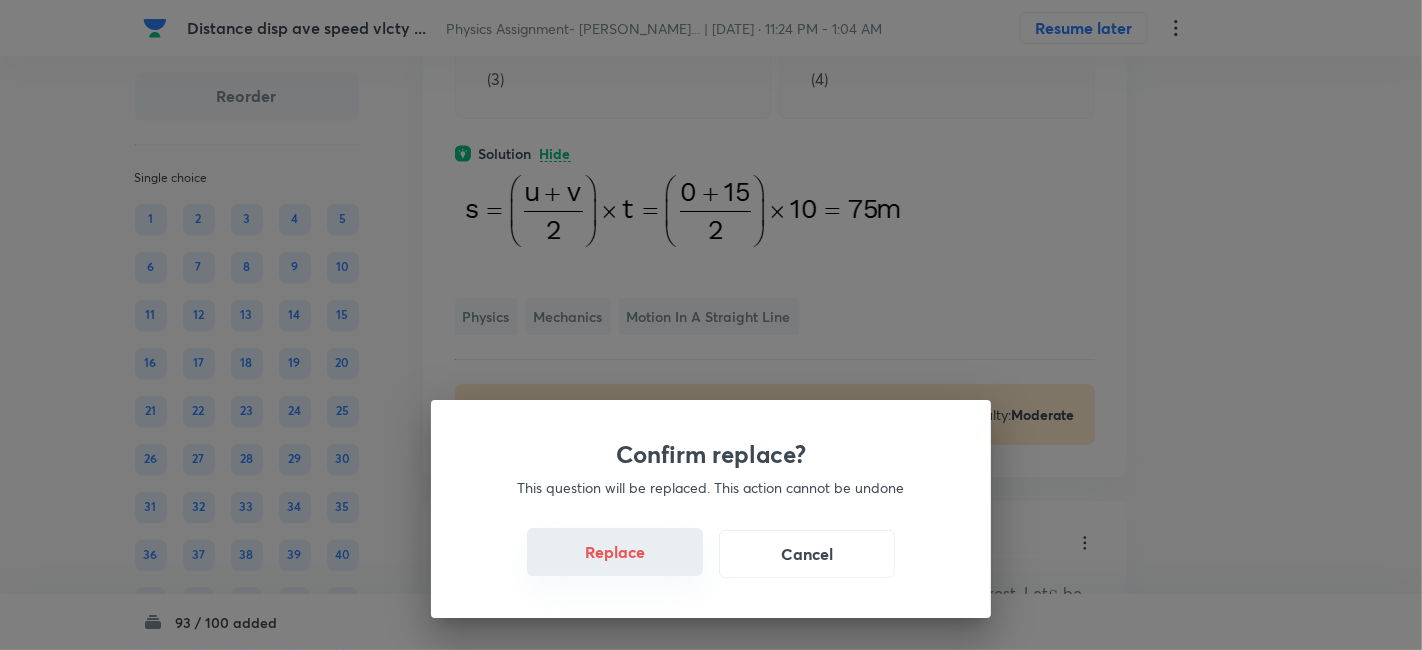 click on "Replace" at bounding box center [615, 552] 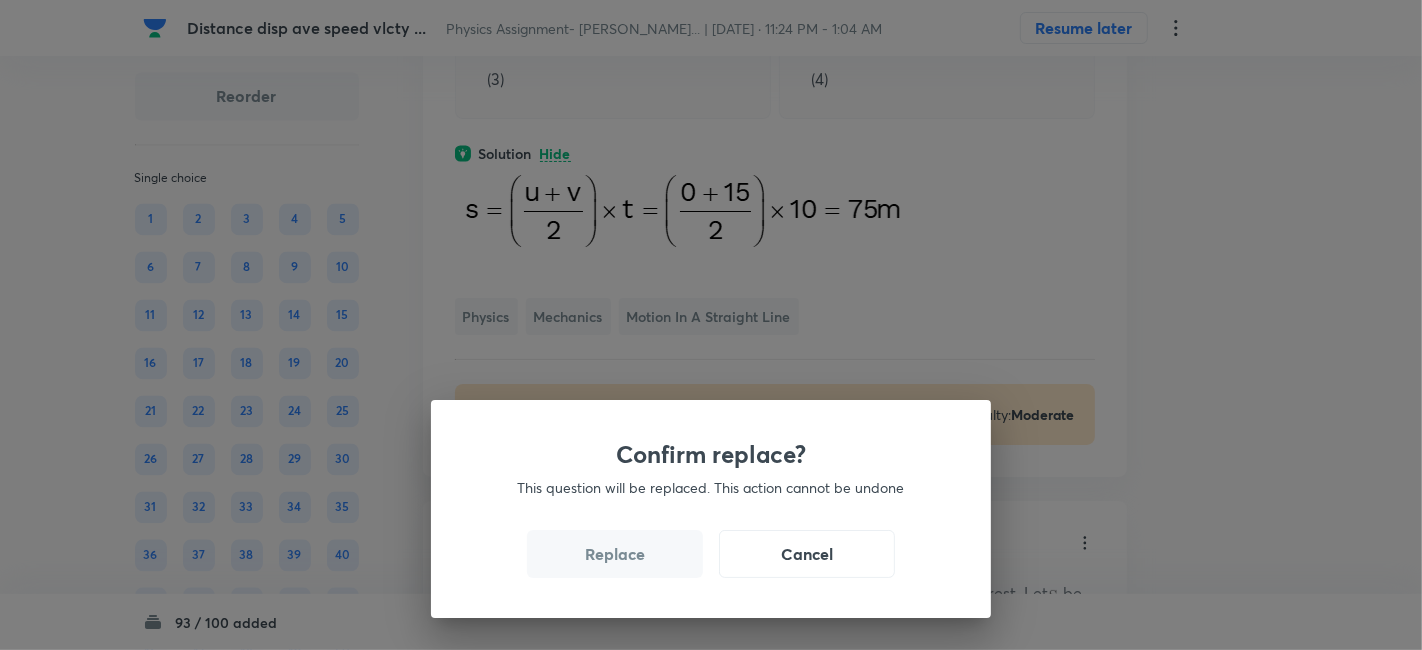 click on "Replace" at bounding box center [615, 554] 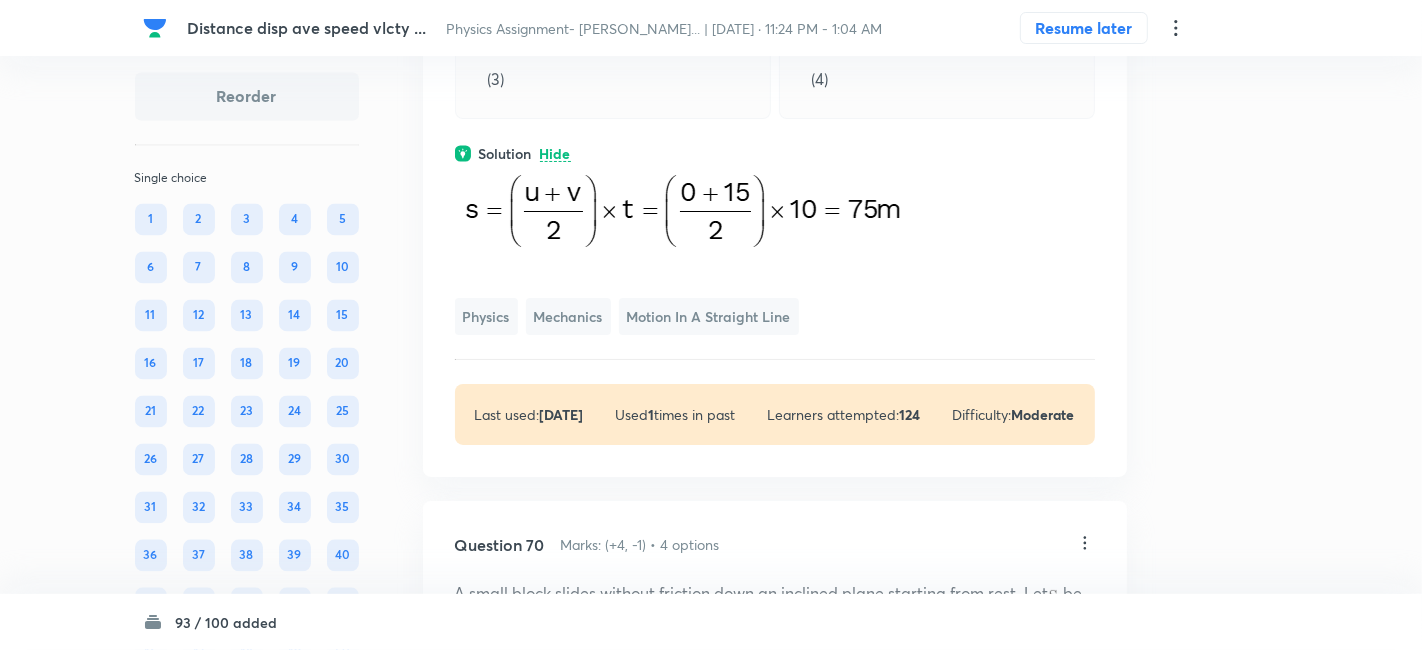 click on "Confirm replace? This question will be replaced. This action cannot be undone Replace Cancel" at bounding box center [711, 975] 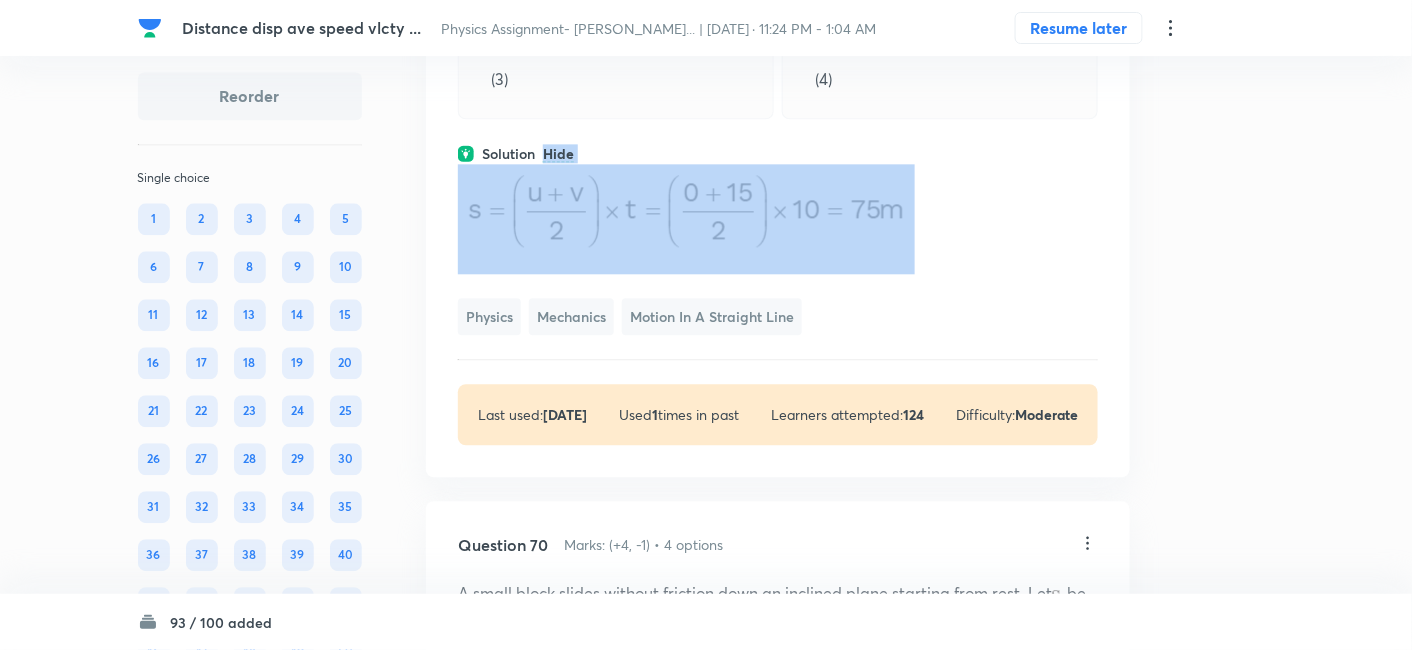 click on "Solution Hide" at bounding box center (778, 153) 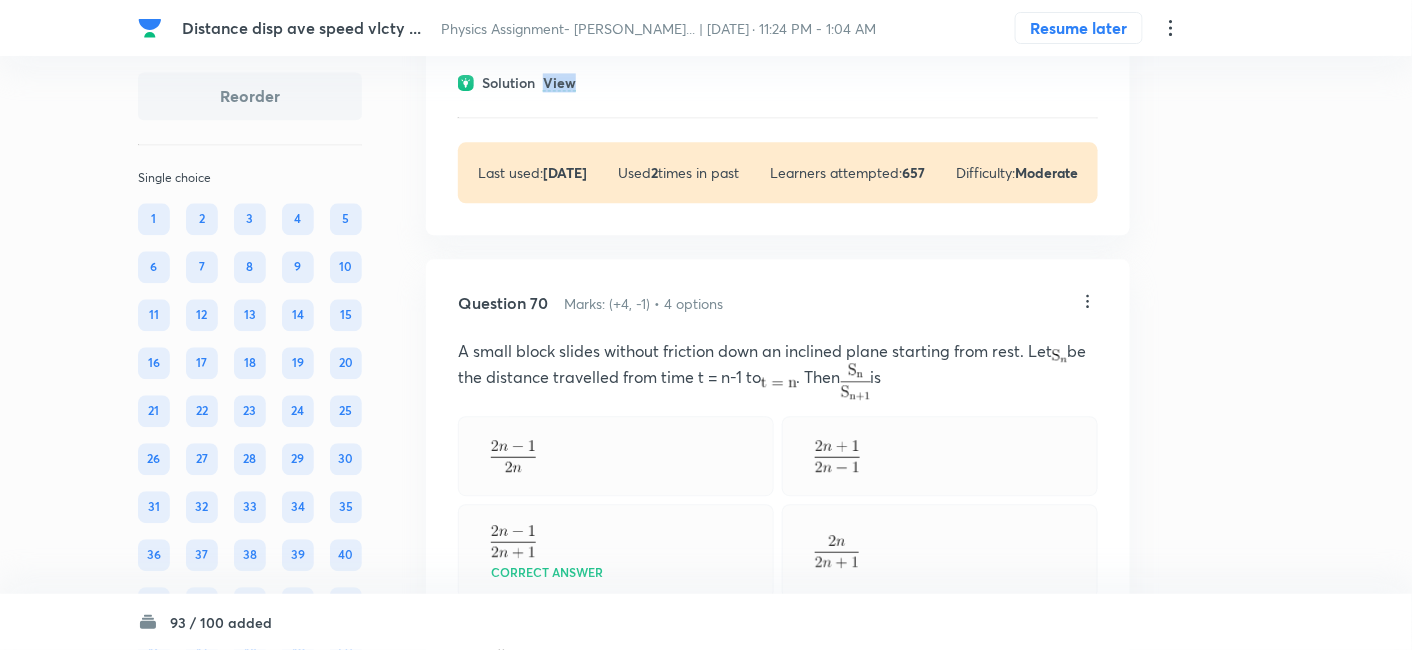 click on "View" at bounding box center (559, 83) 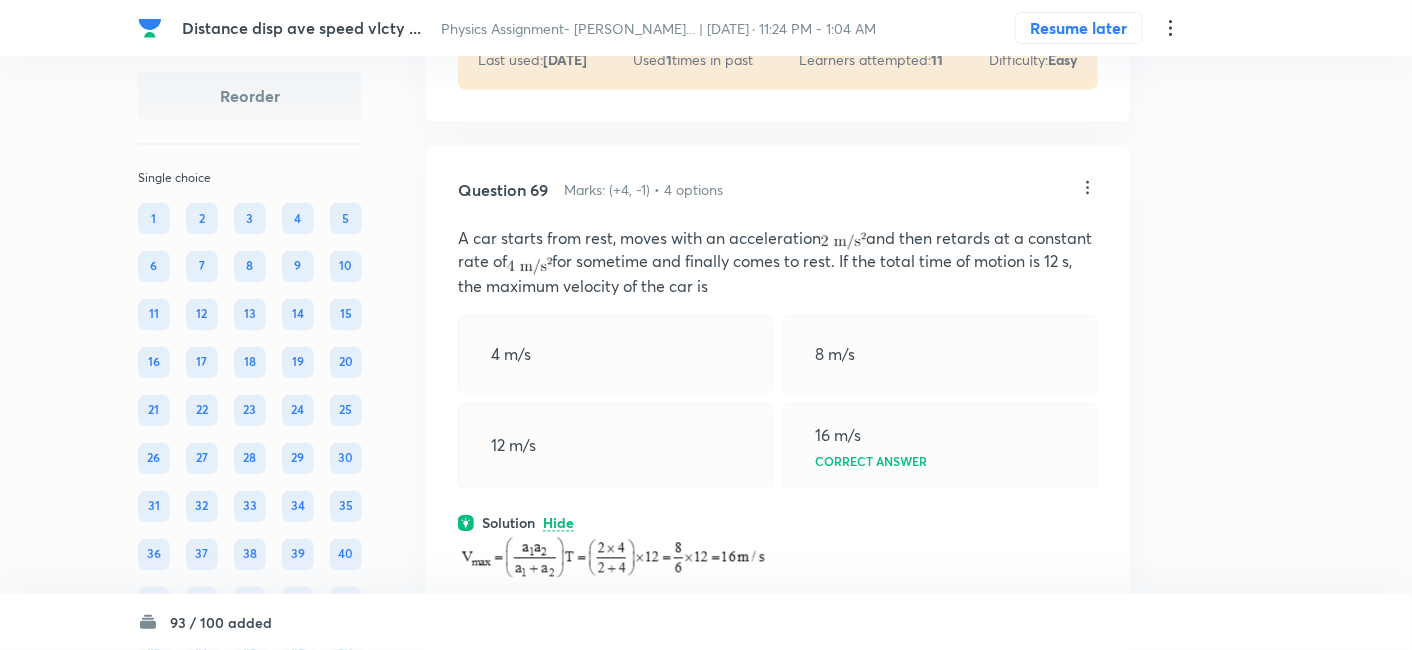 scroll, scrollTop: 41452, scrollLeft: 0, axis: vertical 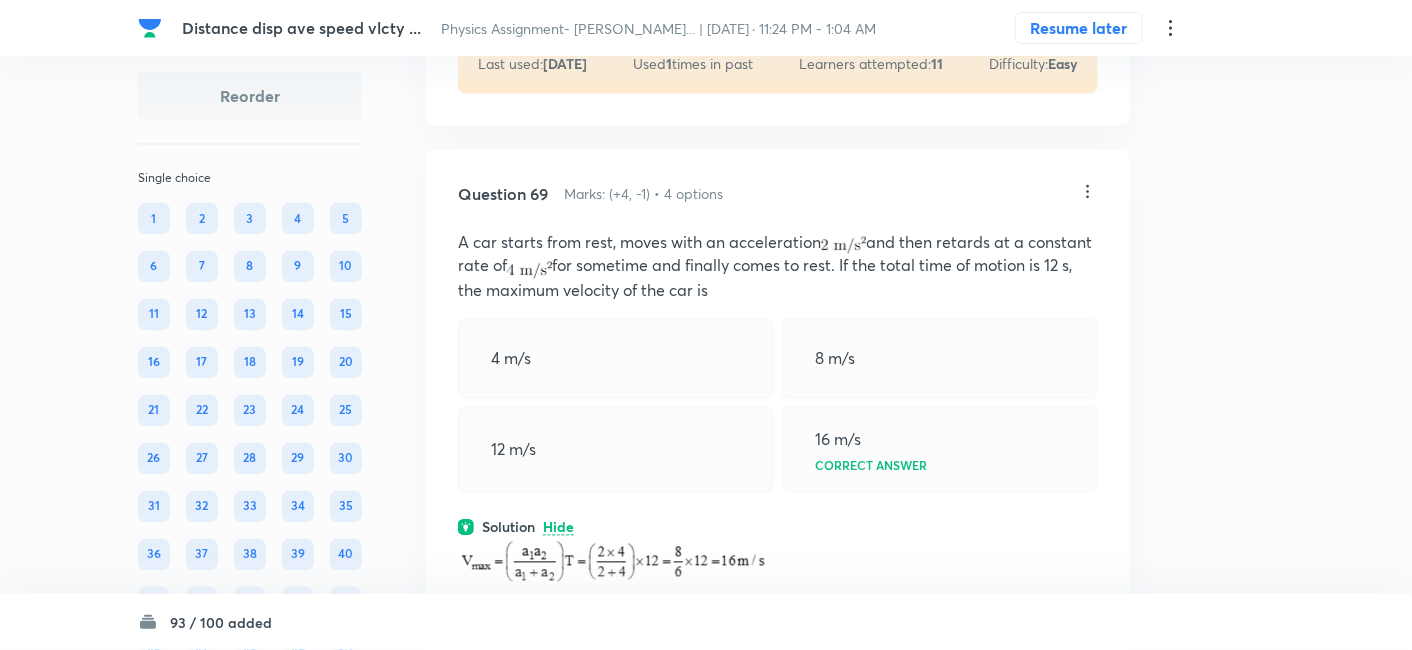 click on "View" at bounding box center [559, -26] 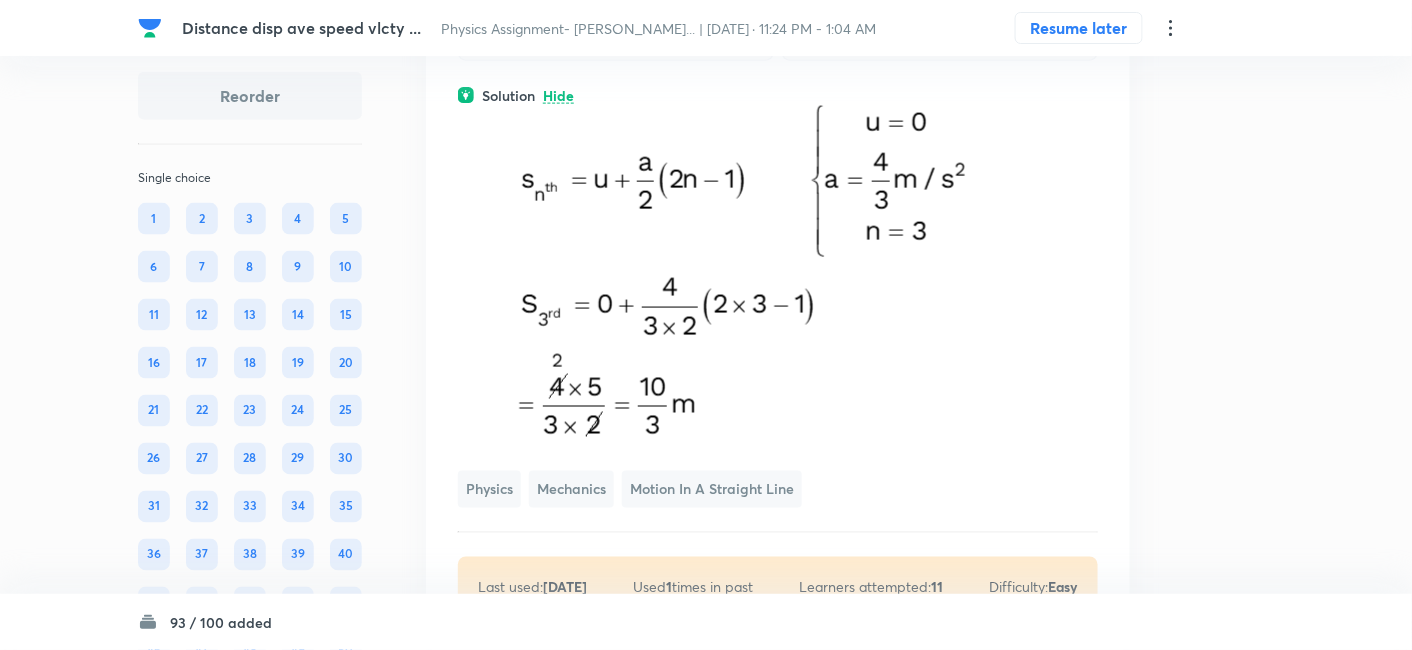 scroll, scrollTop: 41329, scrollLeft: 0, axis: vertical 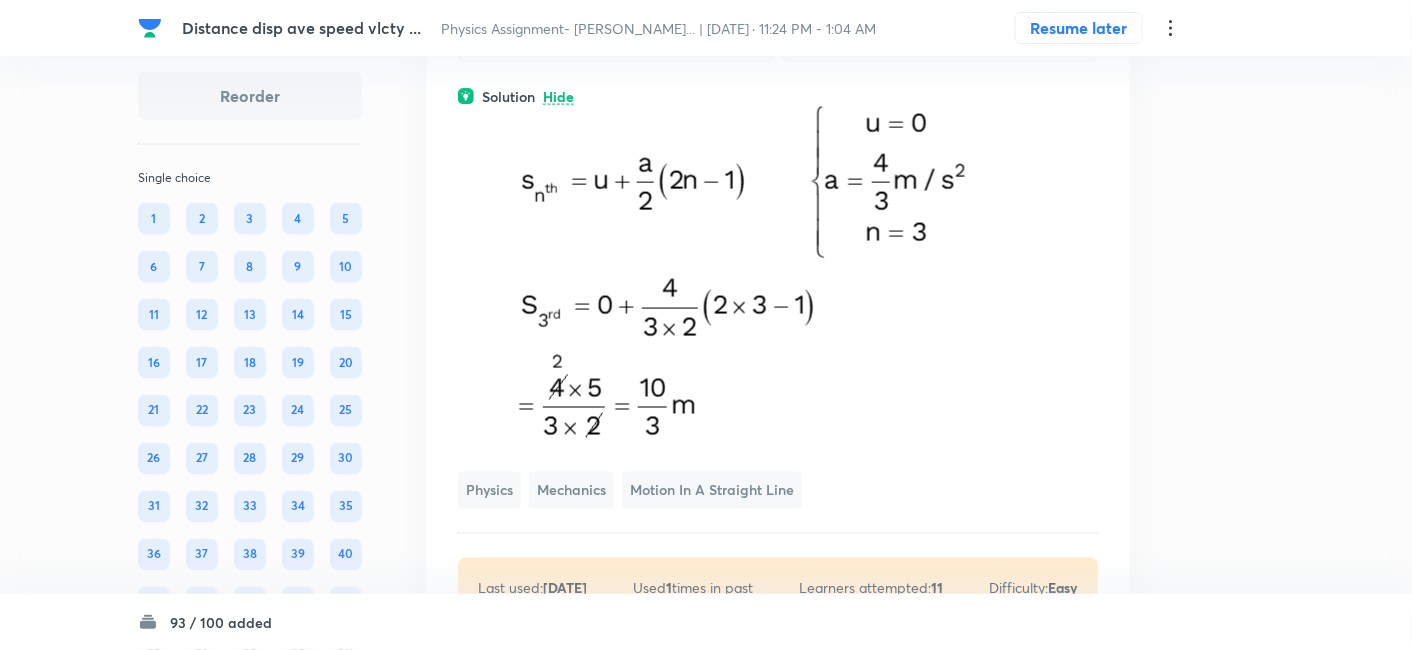 click 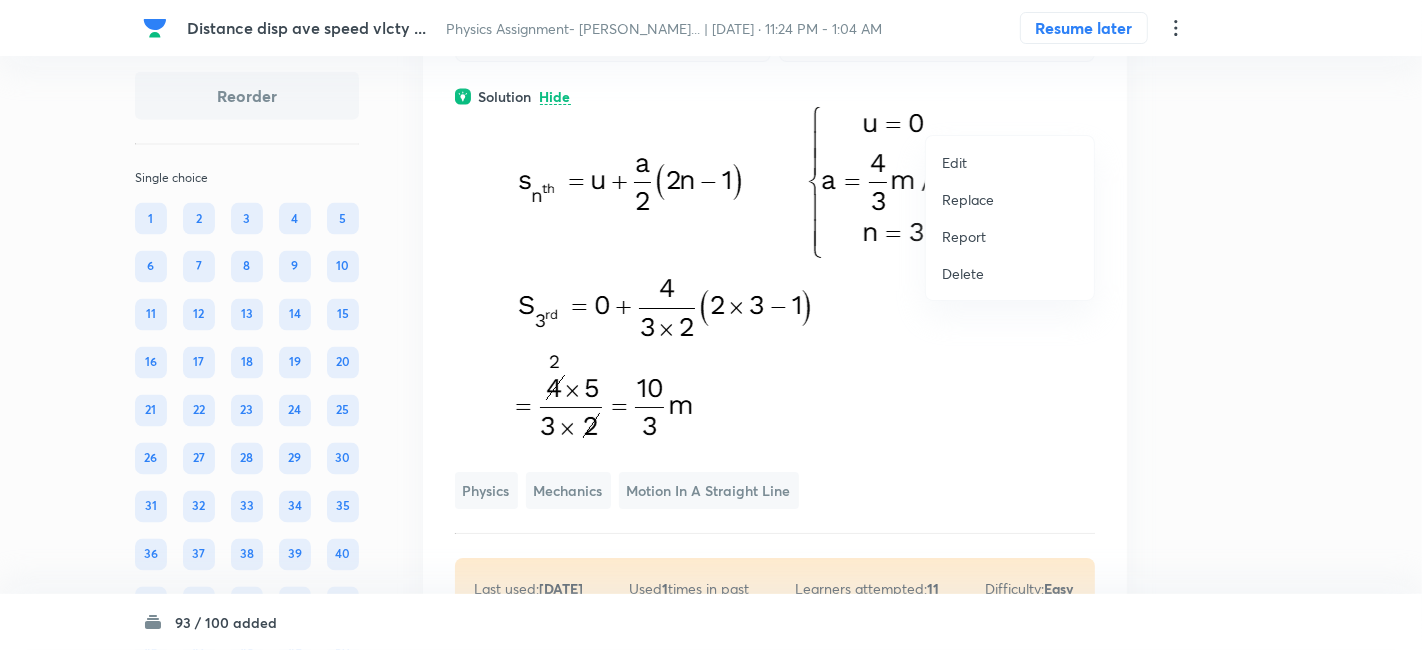 click on "Replace" at bounding box center [968, 199] 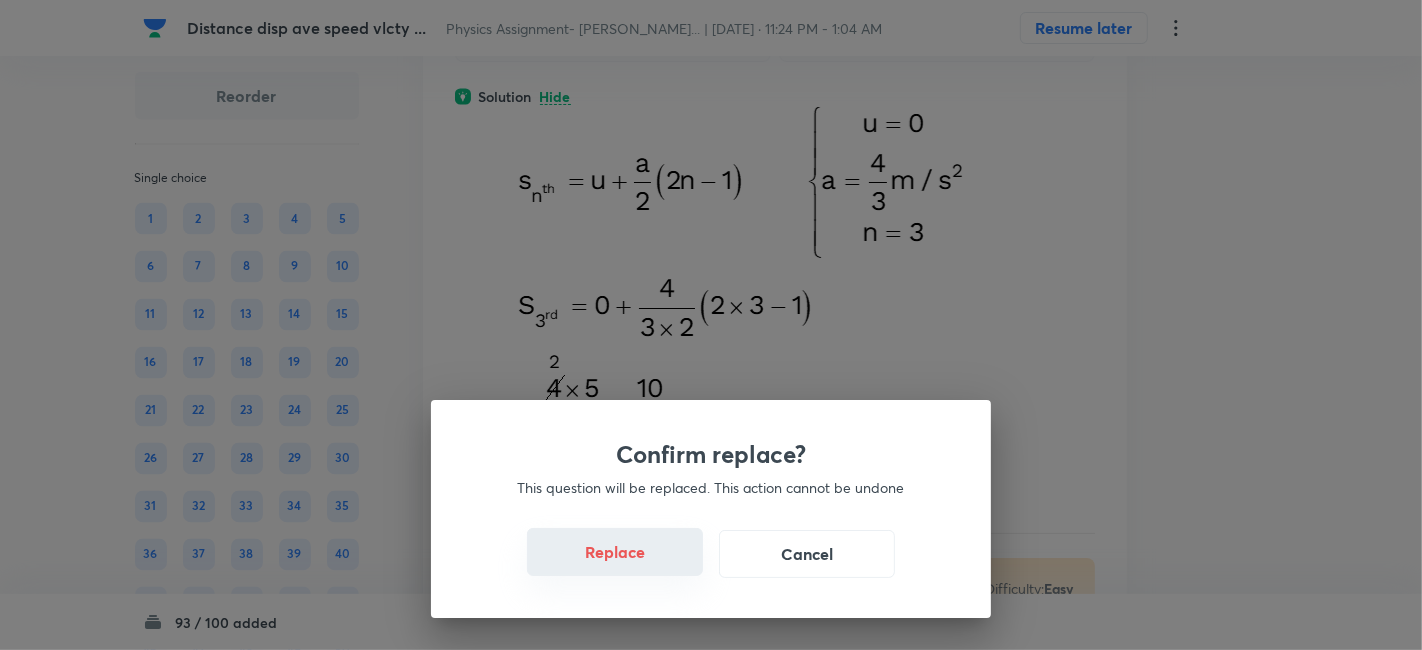 click on "Replace" at bounding box center (615, 552) 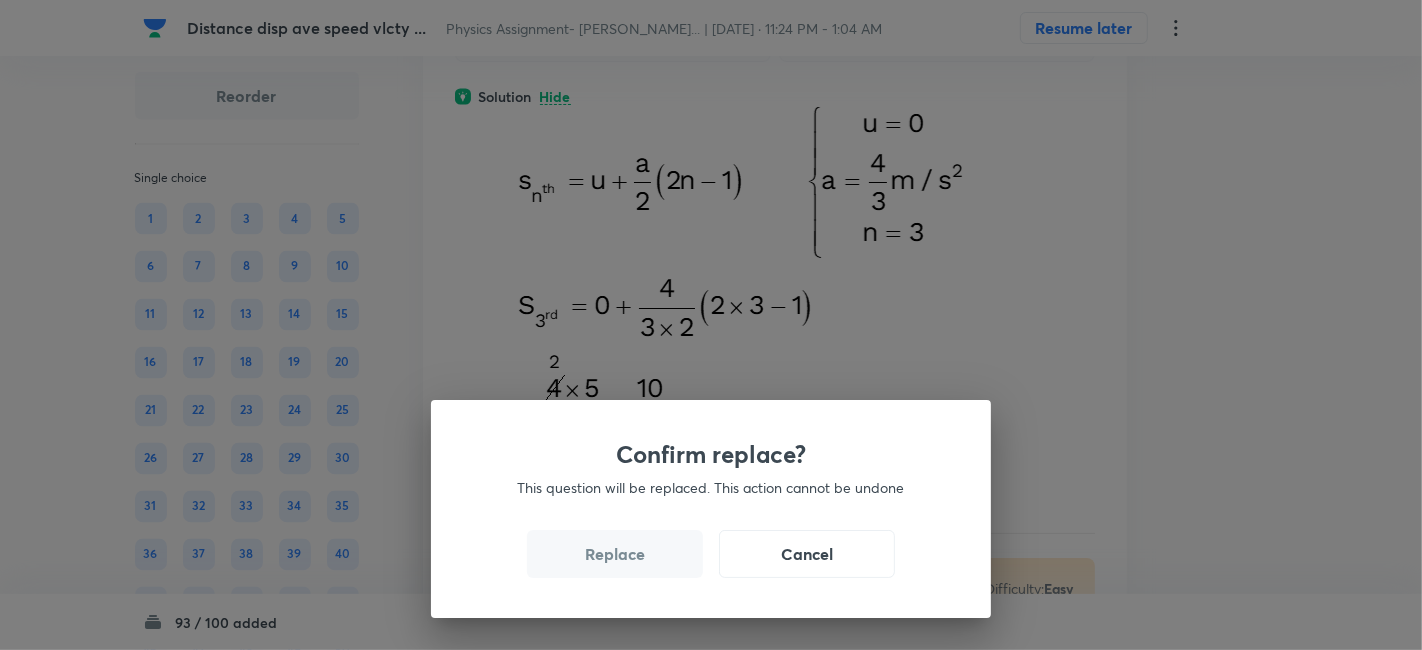 click on "Replace" at bounding box center [615, 554] 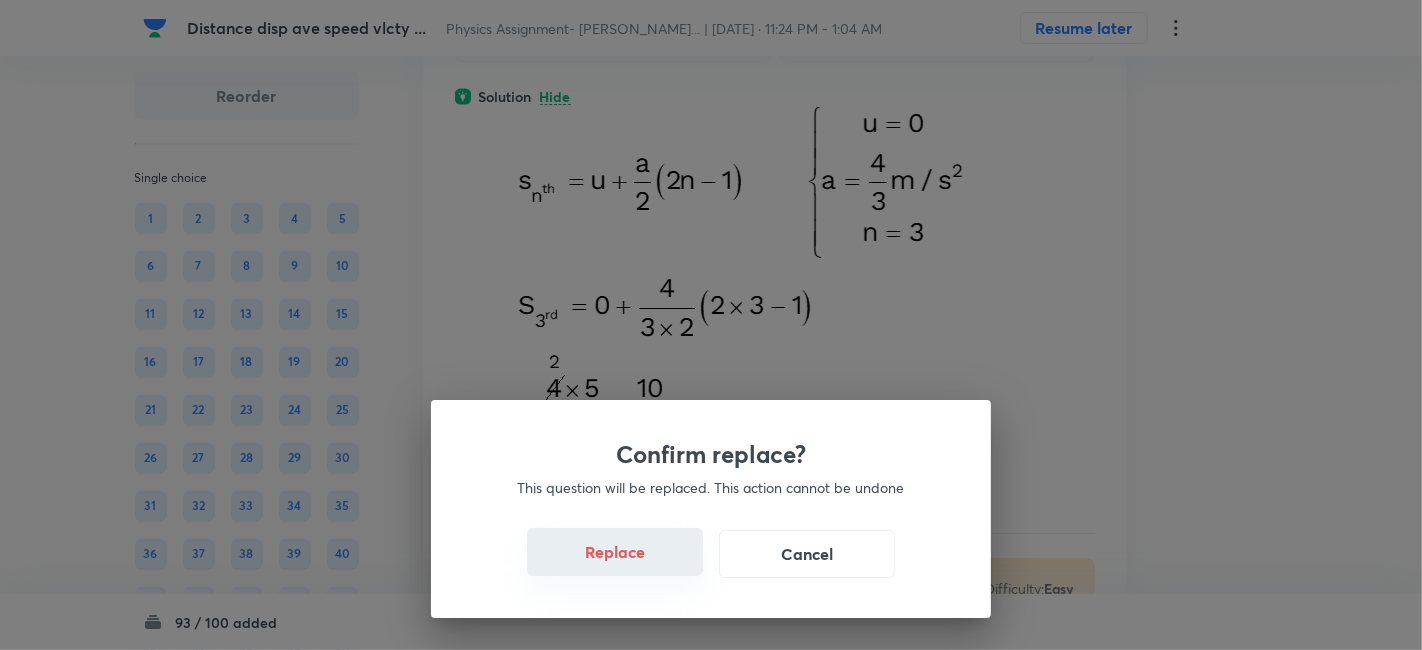 click on "Replace" at bounding box center (615, 552) 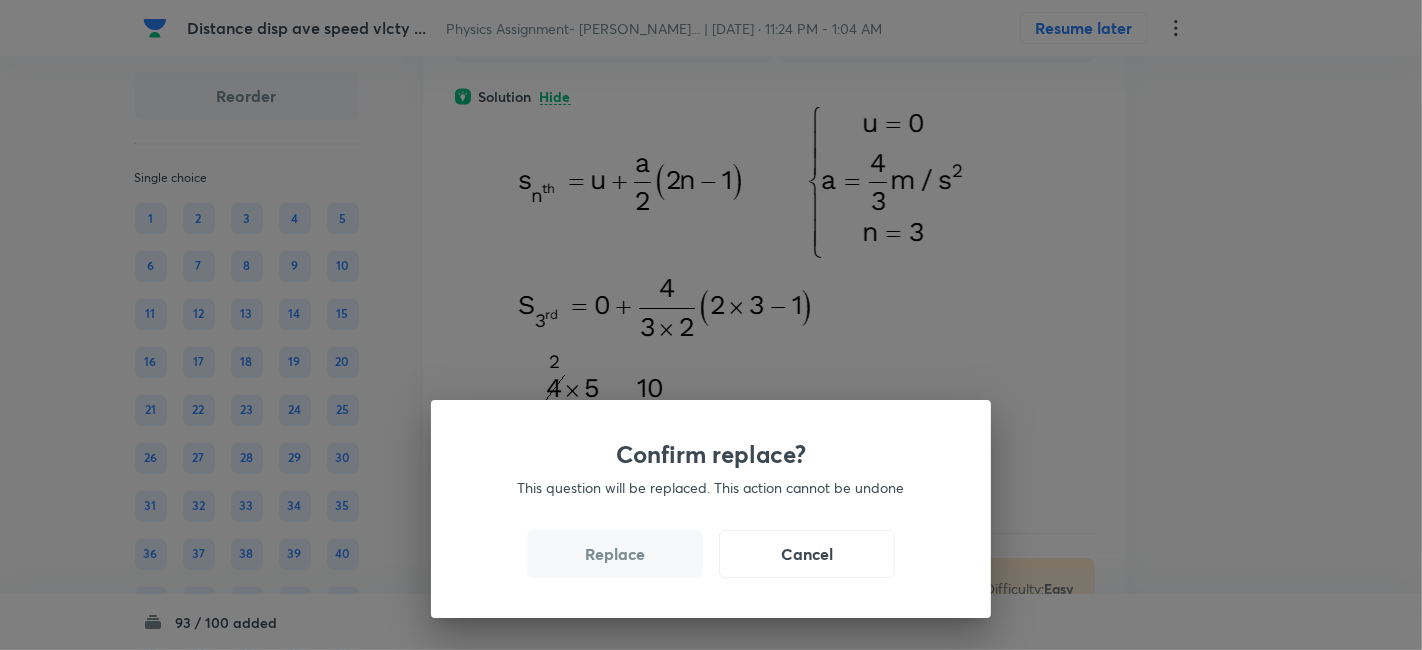 click on "Replace" at bounding box center (615, 554) 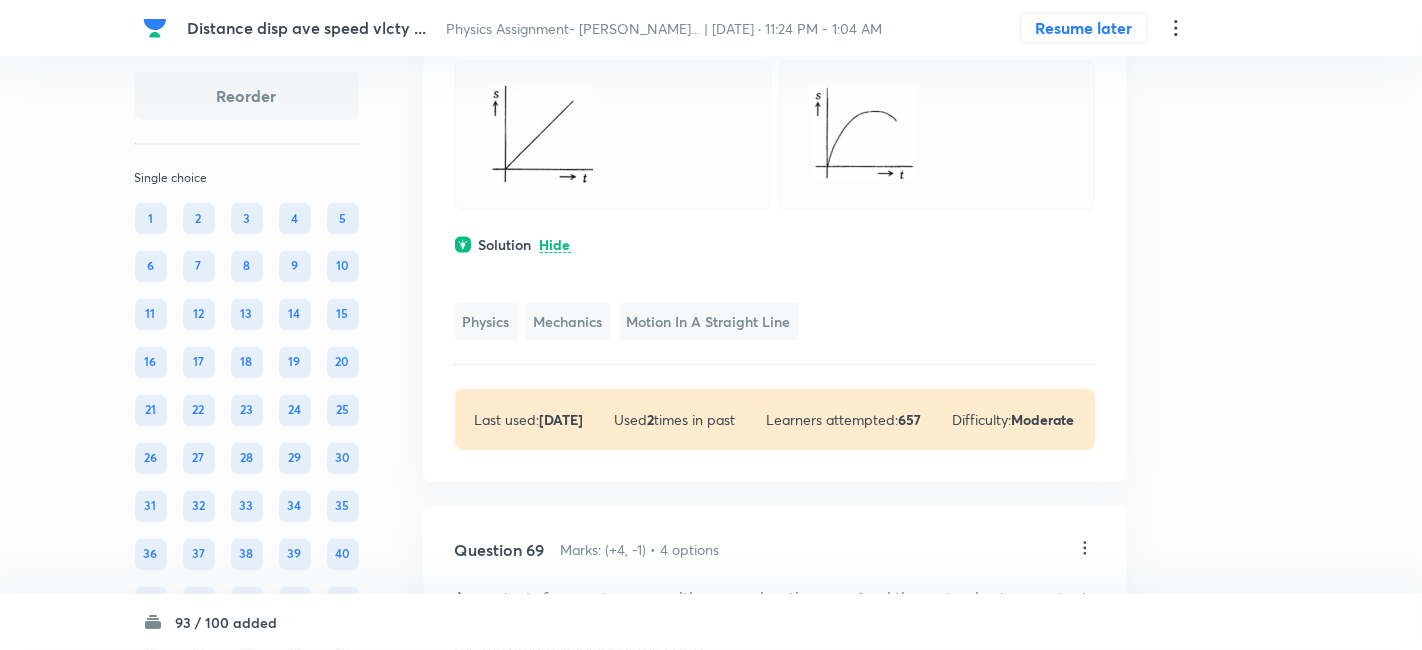 click on "Confirm replace? This question will be replaced. This action cannot be undone Replace Cancel" at bounding box center [711, 325] 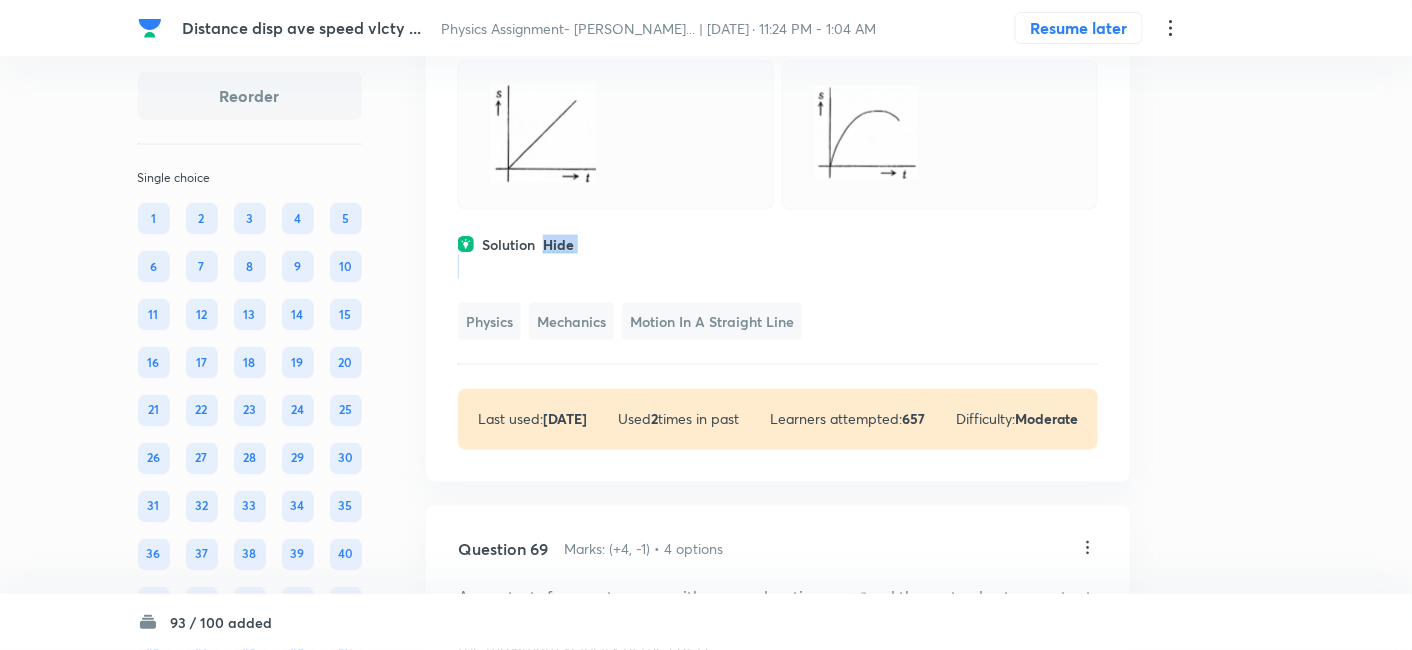 click on "Question 68 Marks: (+4, -1) • 4 options A body is travelling in a straight line with a uniformly increasing speed. Which one of the plot represents the changes in distance (s) travelled with time (t) Correct answer Solution Hide Physics Mechanics Motion in a Straight Line Last used:  1 month ago Used  2  times in past Learners attempted:  657 Difficulty: Moderate" at bounding box center [778, 110] 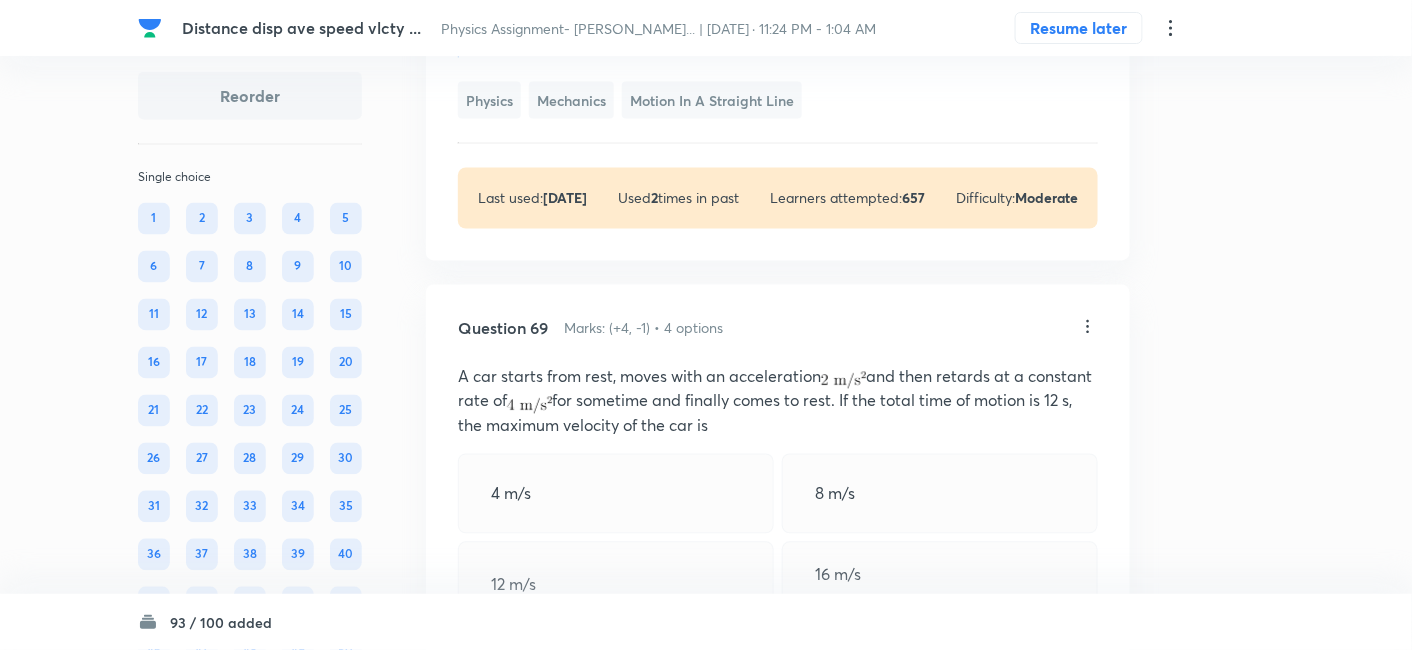 scroll, scrollTop: 41551, scrollLeft: 0, axis: vertical 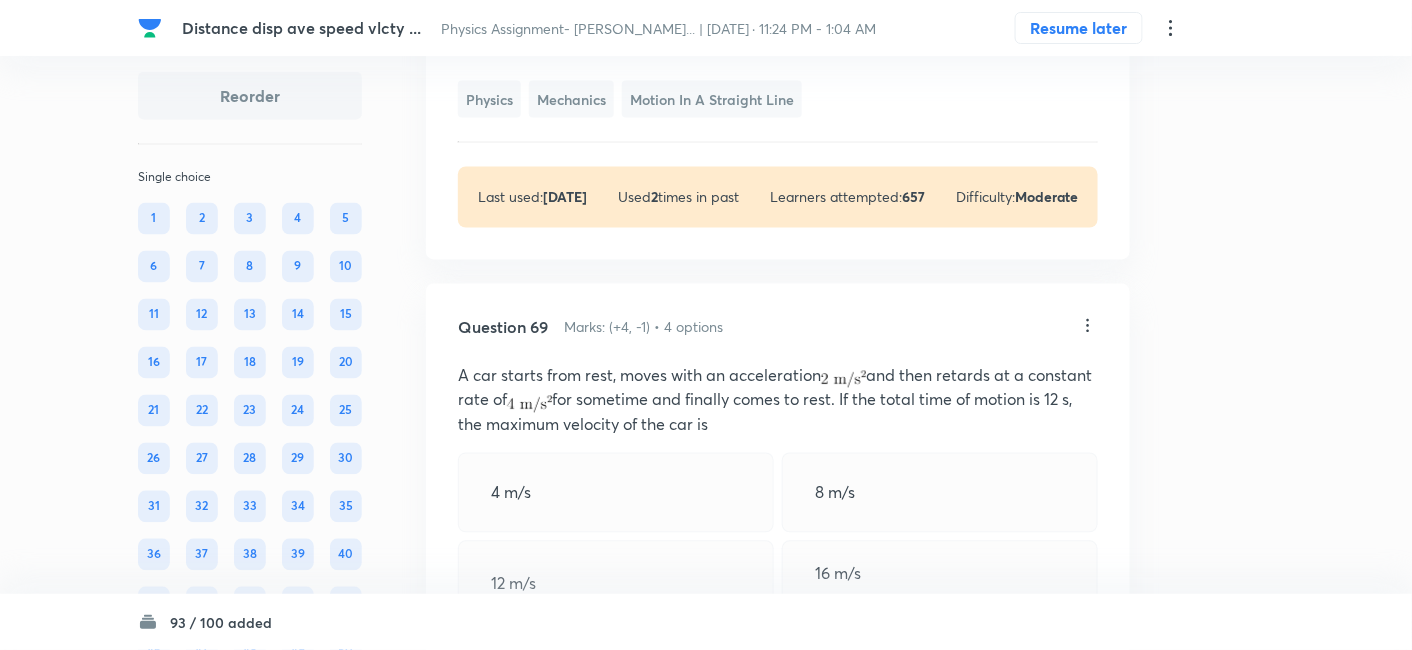 click at bounding box center [616, -87] 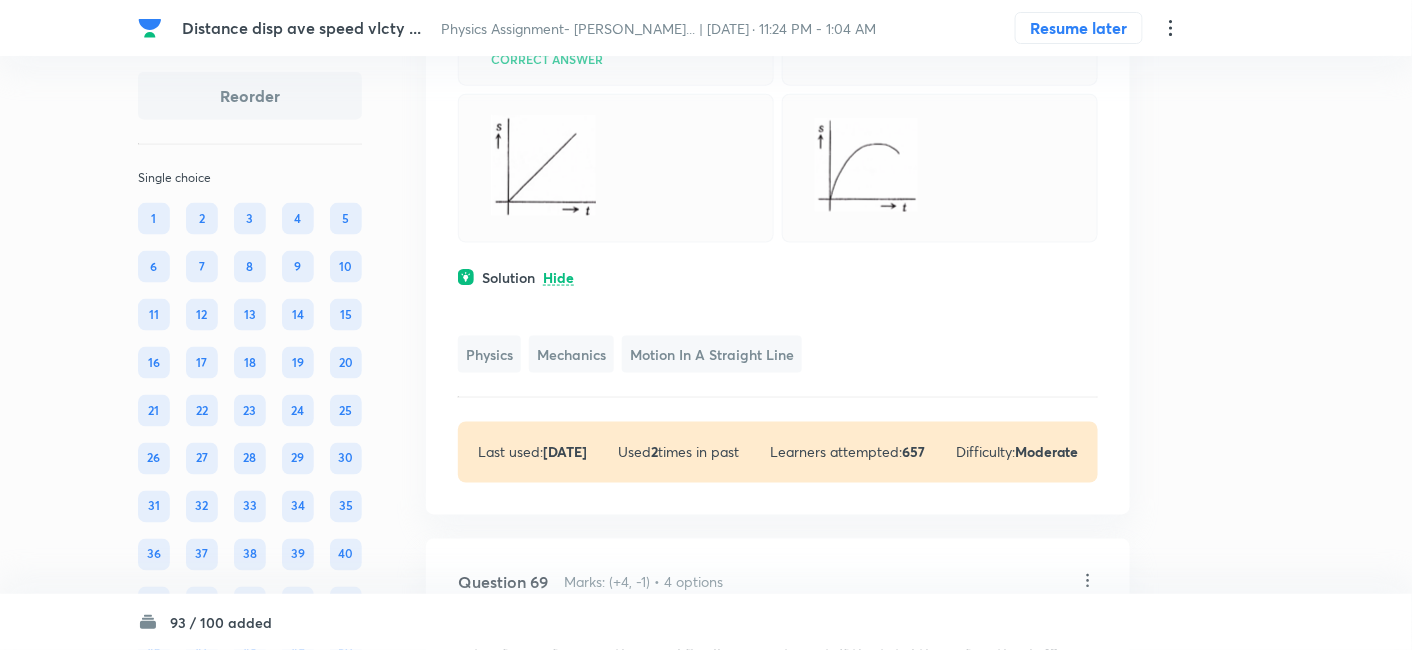 scroll, scrollTop: 41278, scrollLeft: 0, axis: vertical 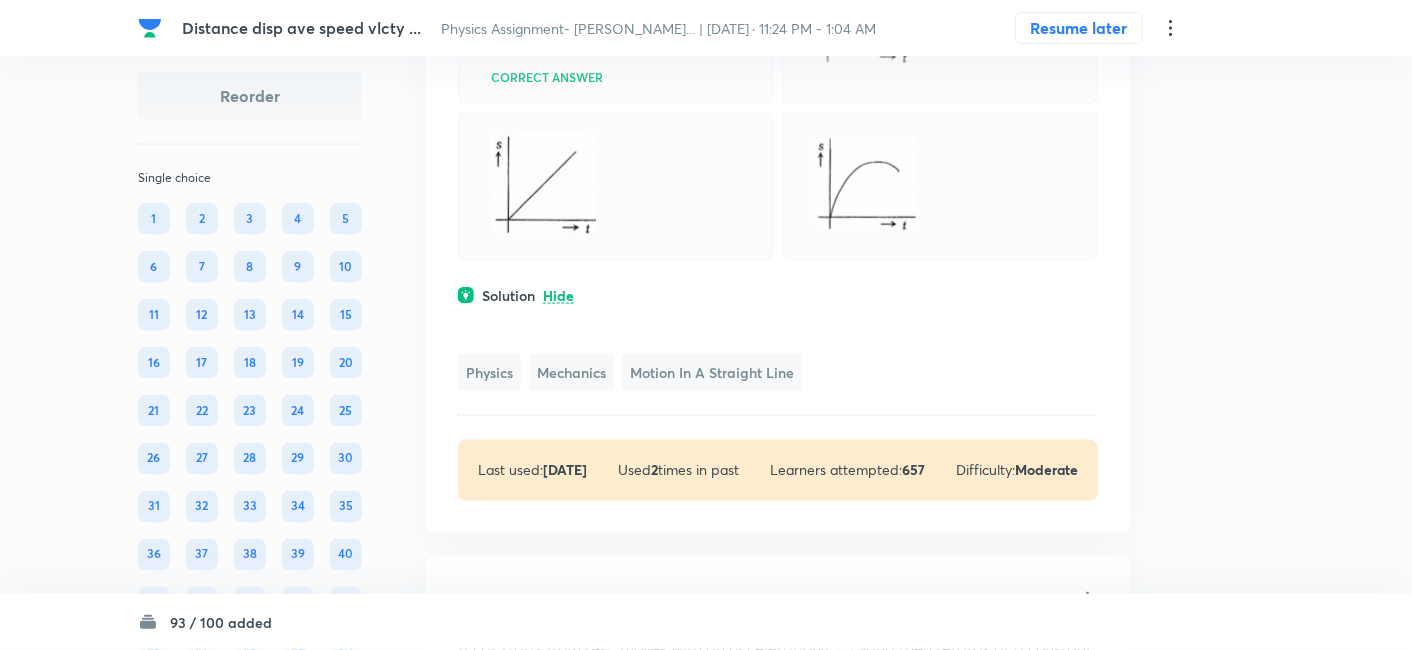 click 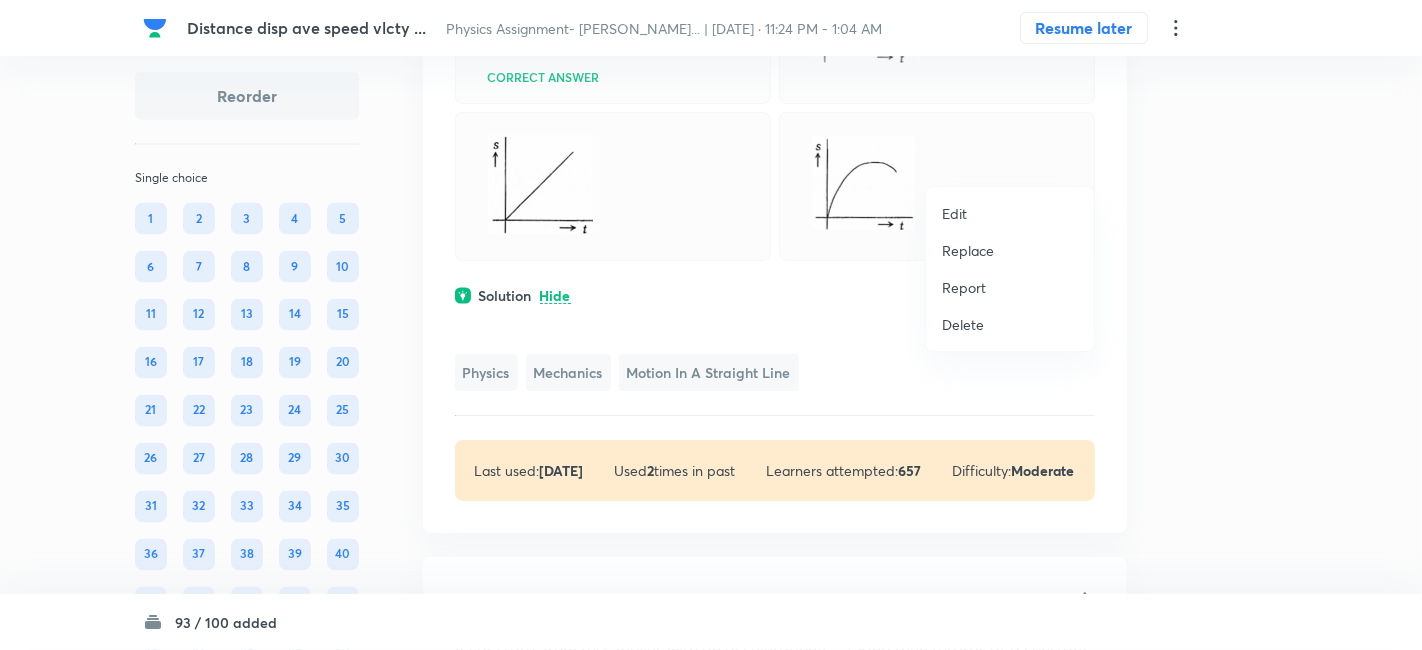click on "Replace" at bounding box center (968, 250) 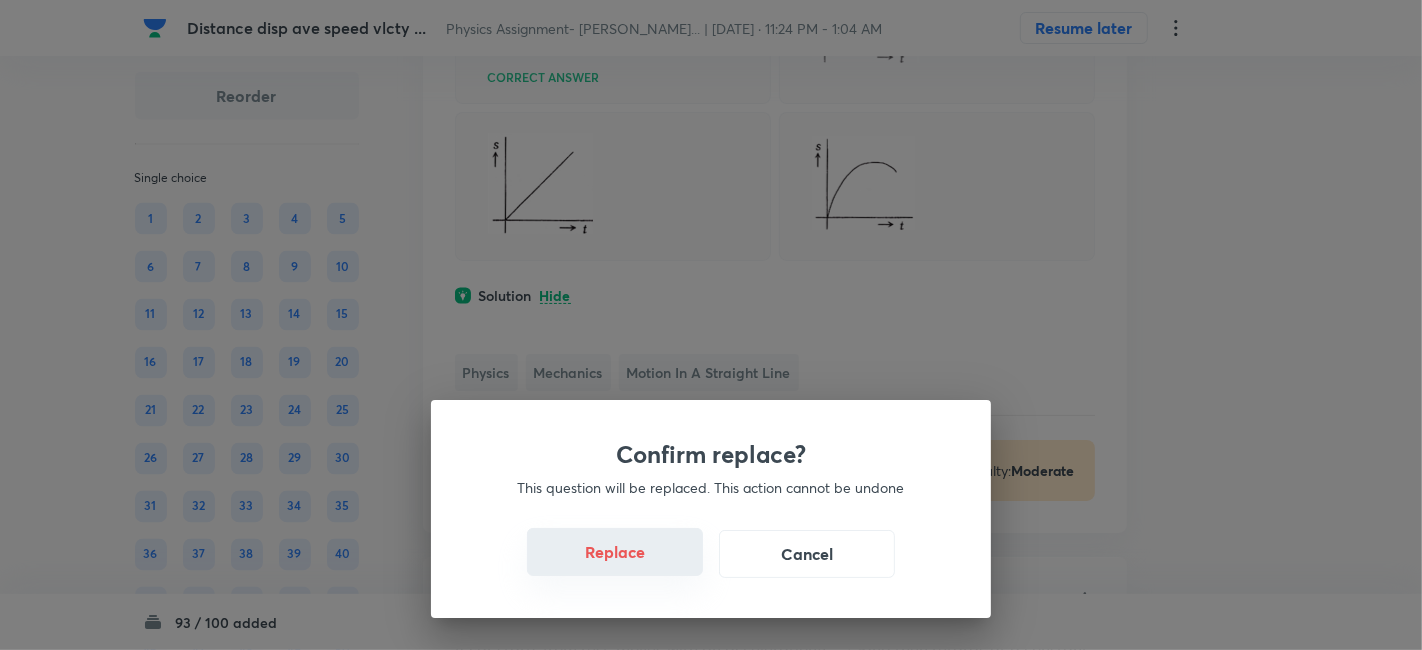 click on "Replace" at bounding box center (615, 552) 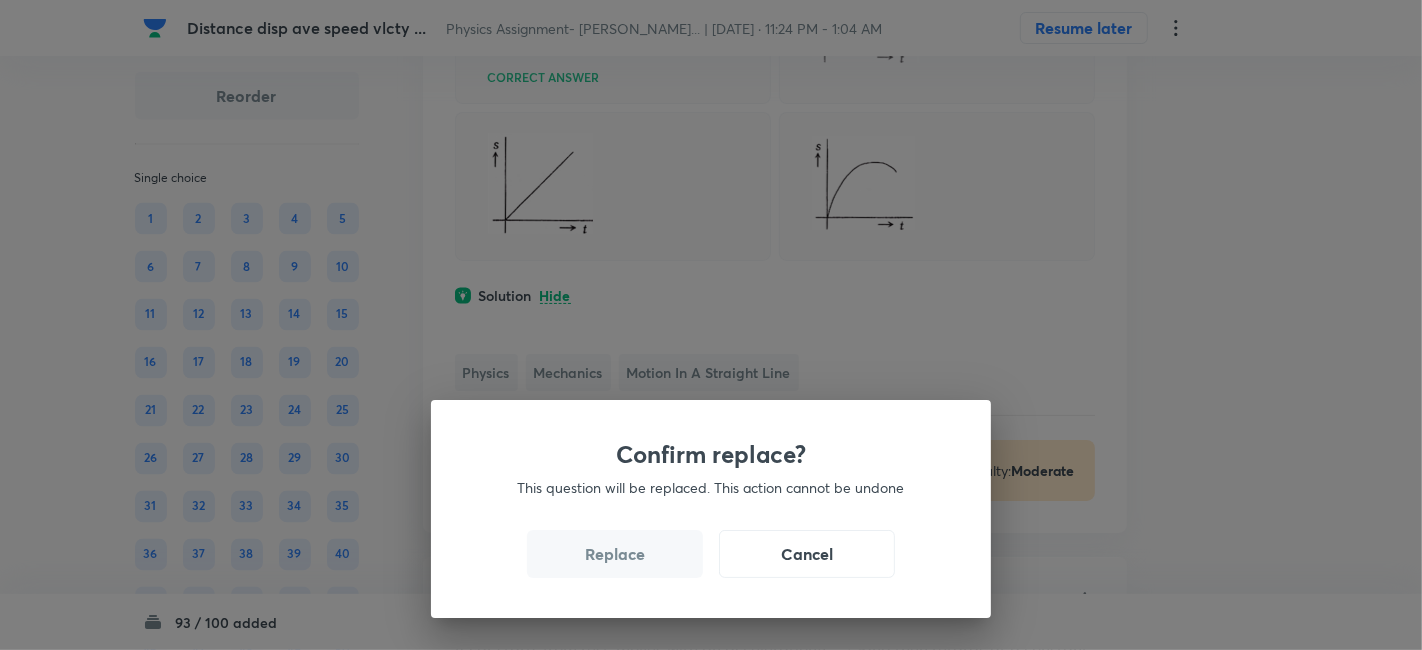click on "Replace" at bounding box center [615, 554] 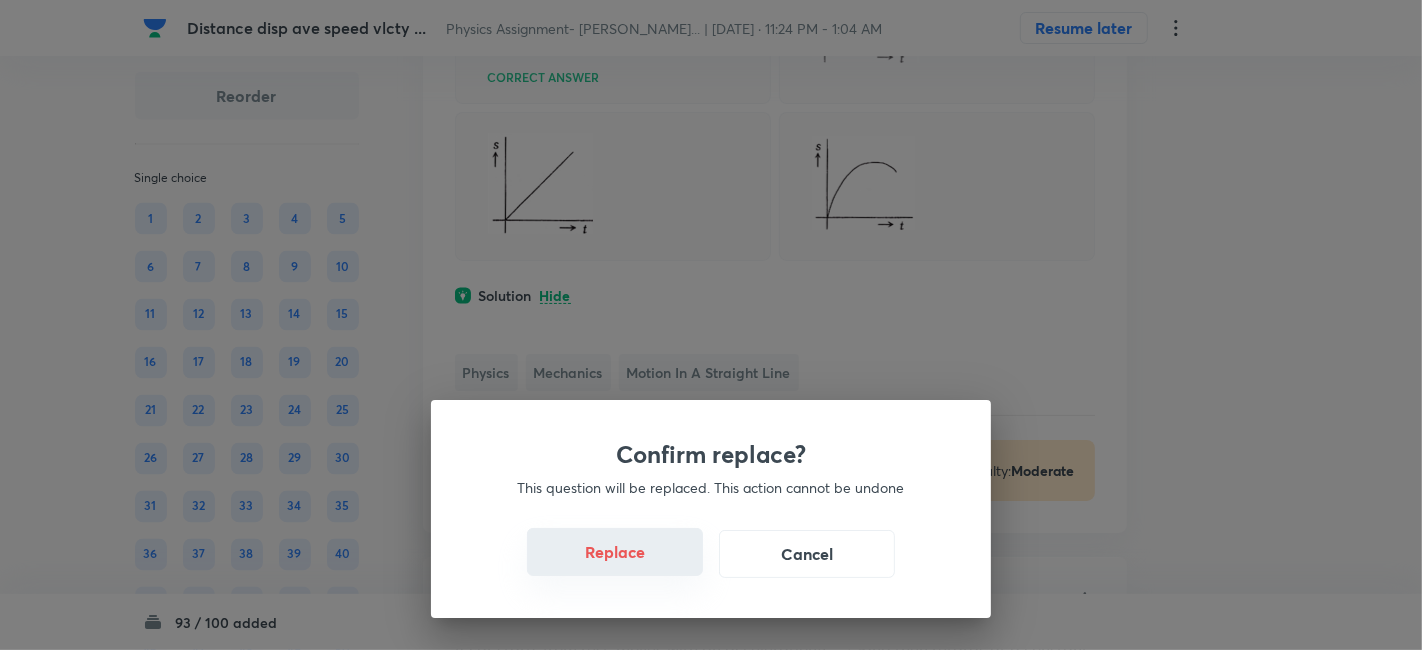 click on "Replace" at bounding box center [615, 552] 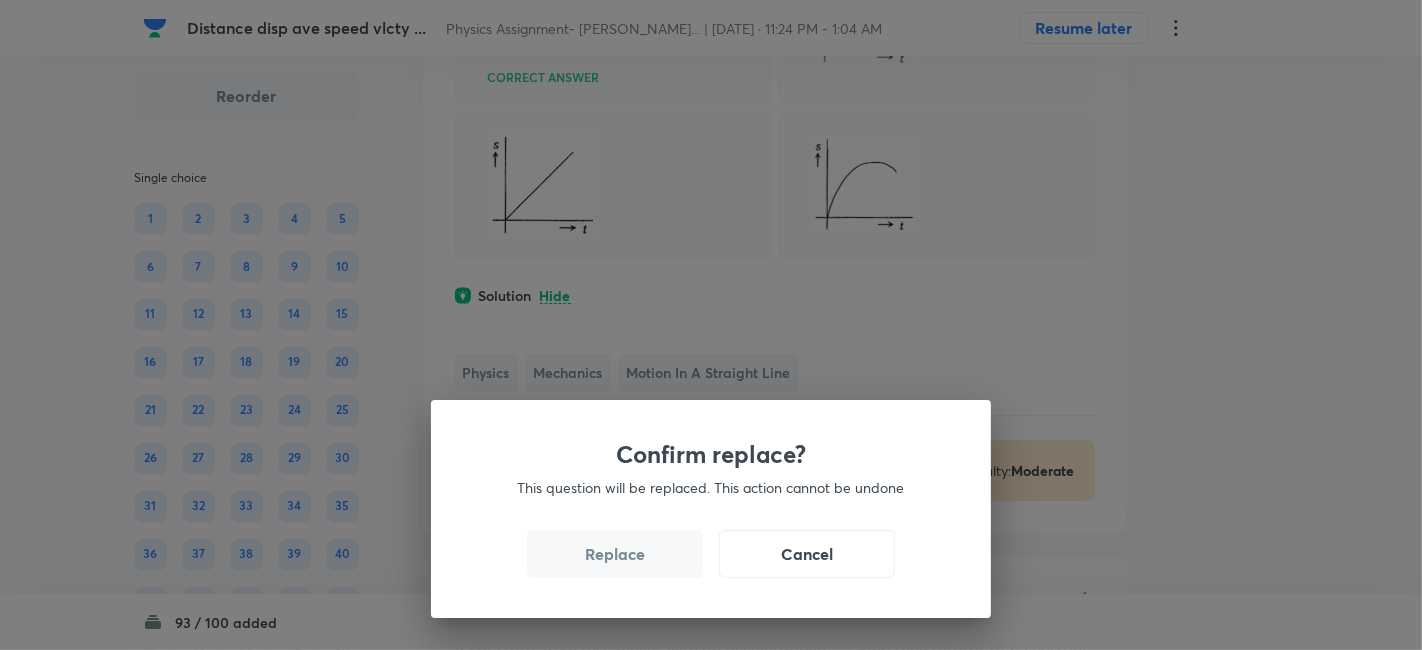 click on "Replace" at bounding box center [615, 554] 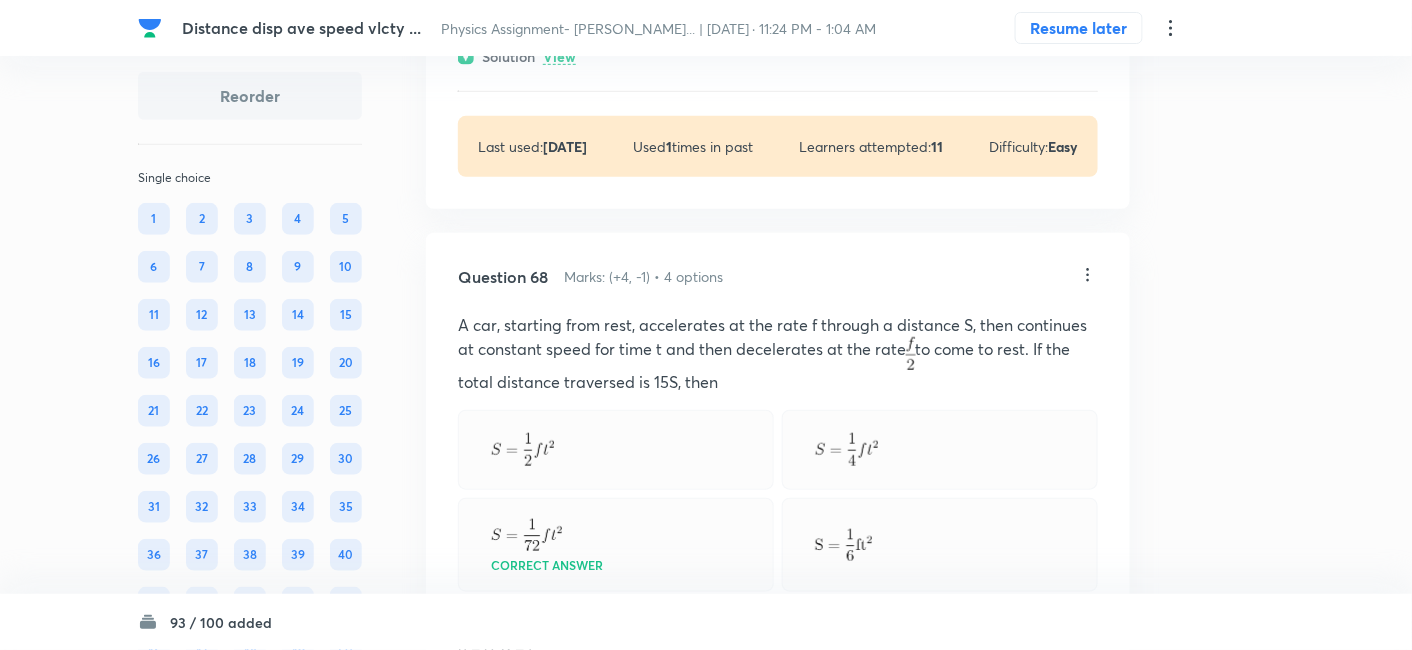 scroll, scrollTop: 40820, scrollLeft: 0, axis: vertical 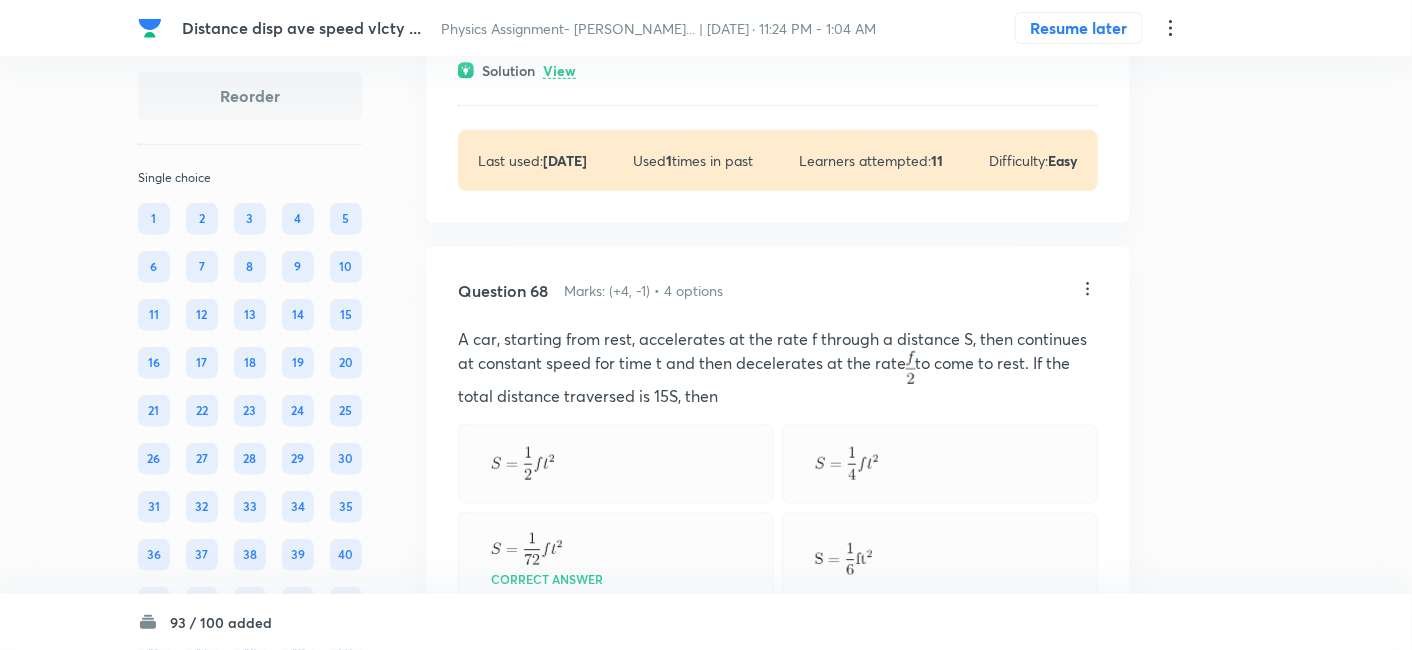 click on "View" at bounding box center (559, 71) 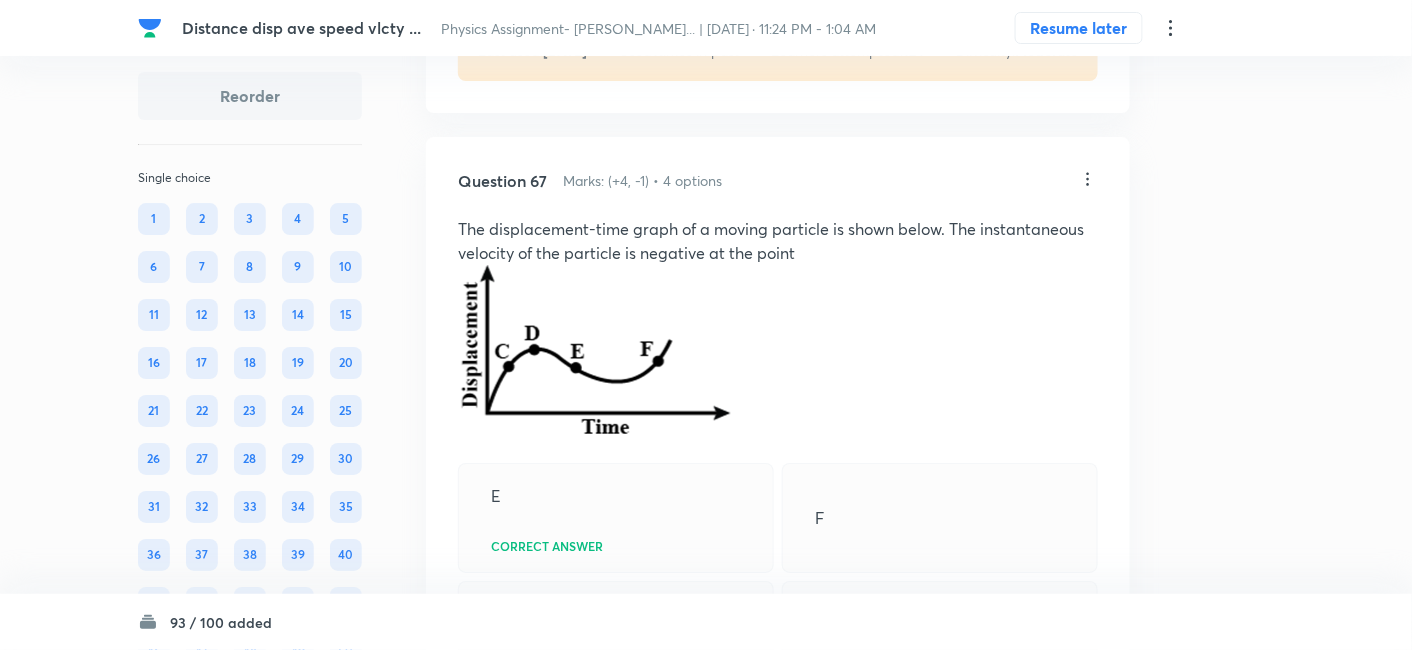 scroll, scrollTop: 40185, scrollLeft: 0, axis: vertical 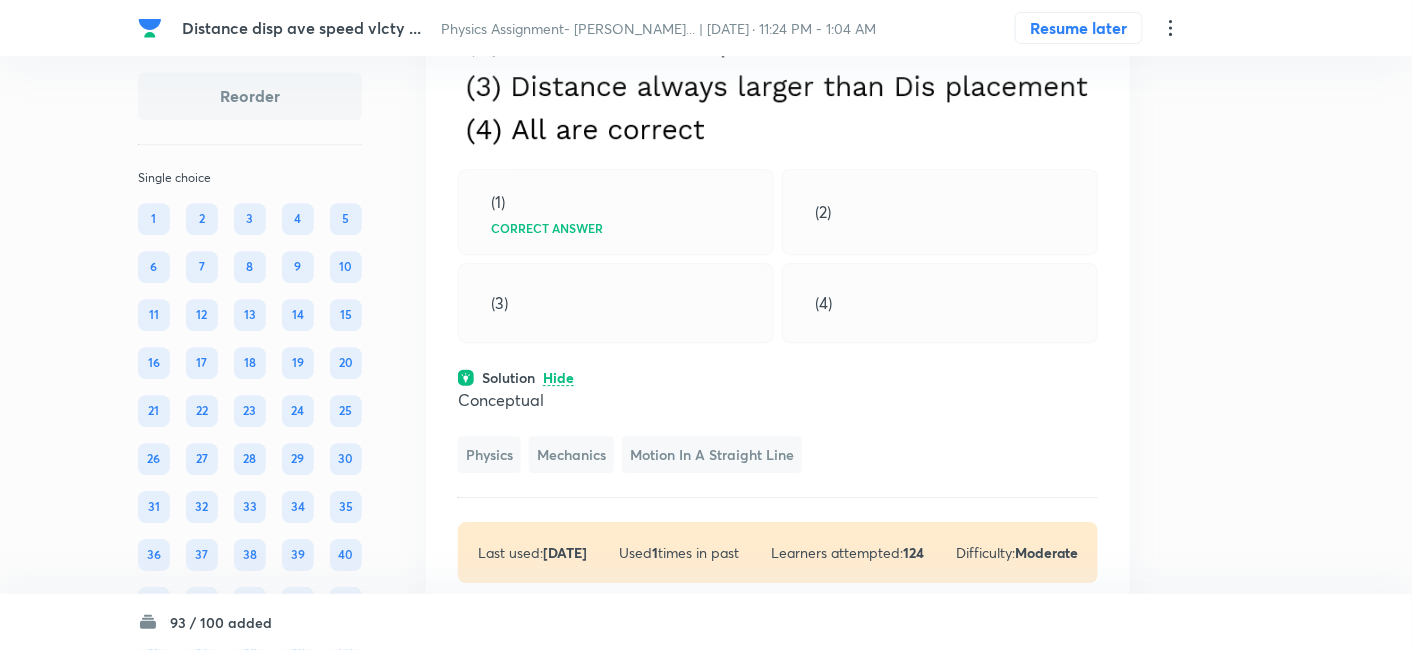 click 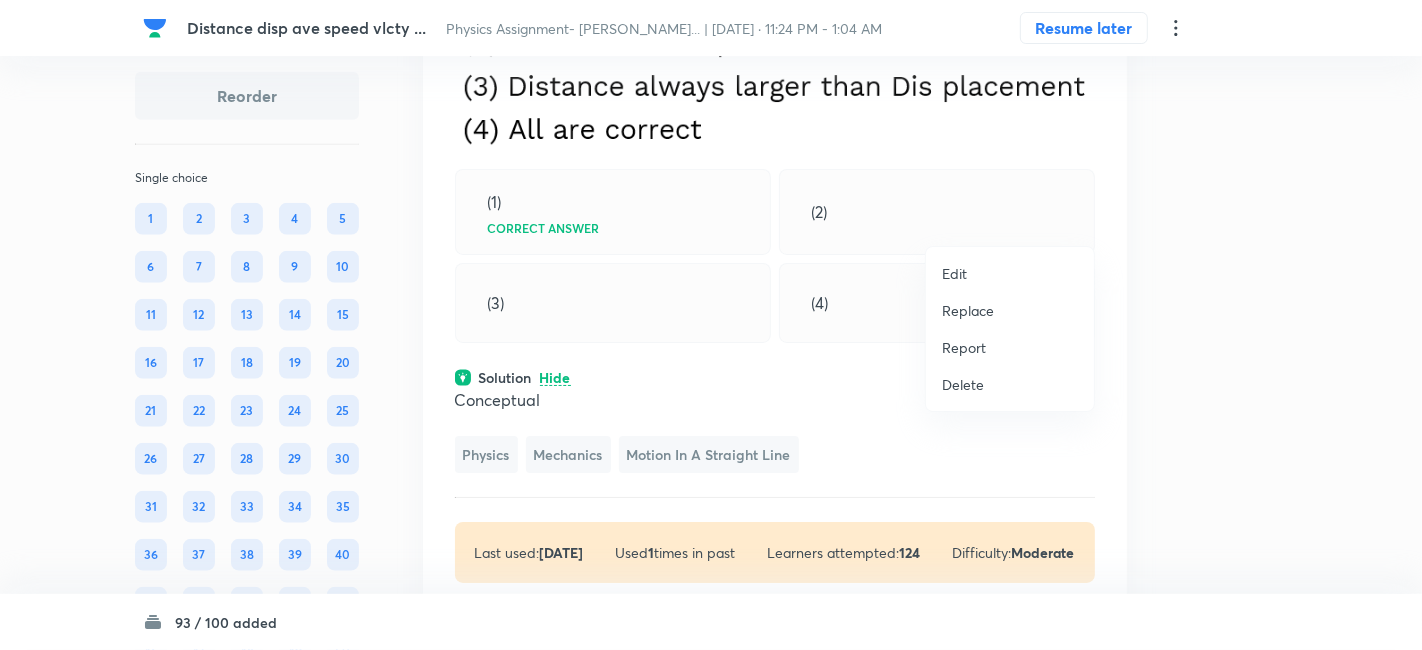 click on "Replace" at bounding box center (968, 310) 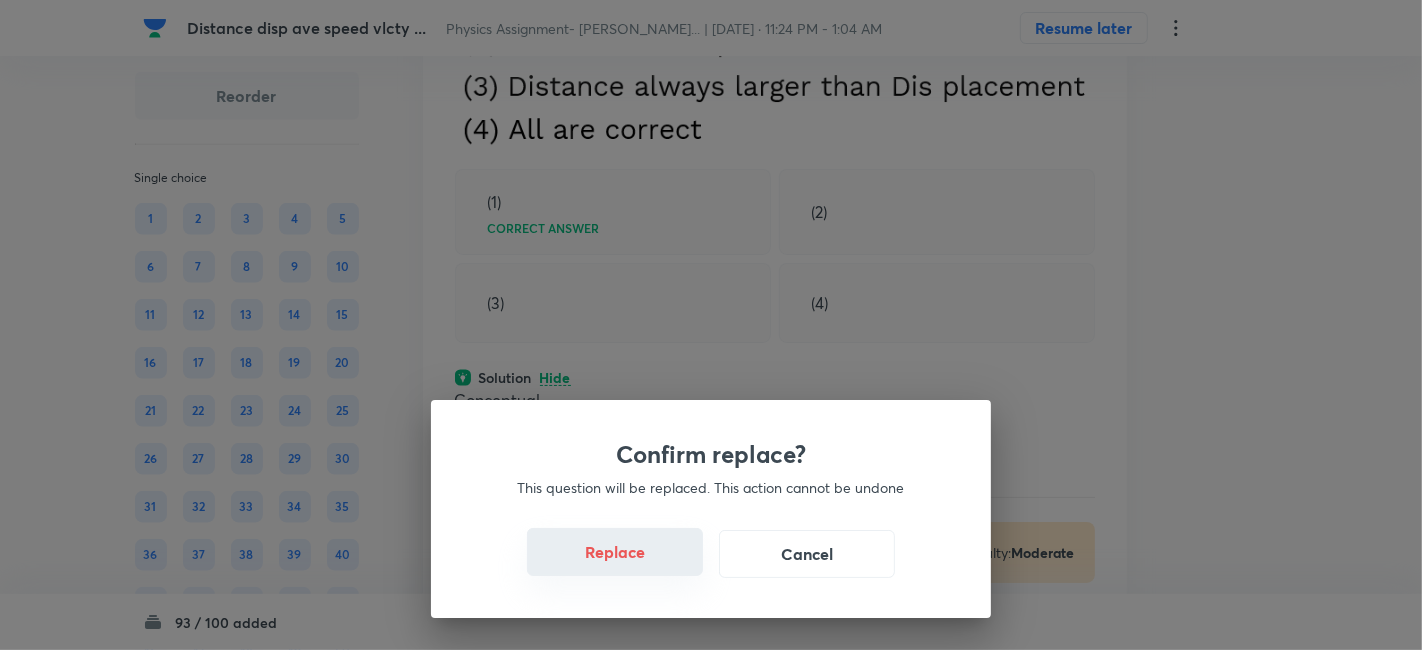 click on "Replace" at bounding box center [615, 552] 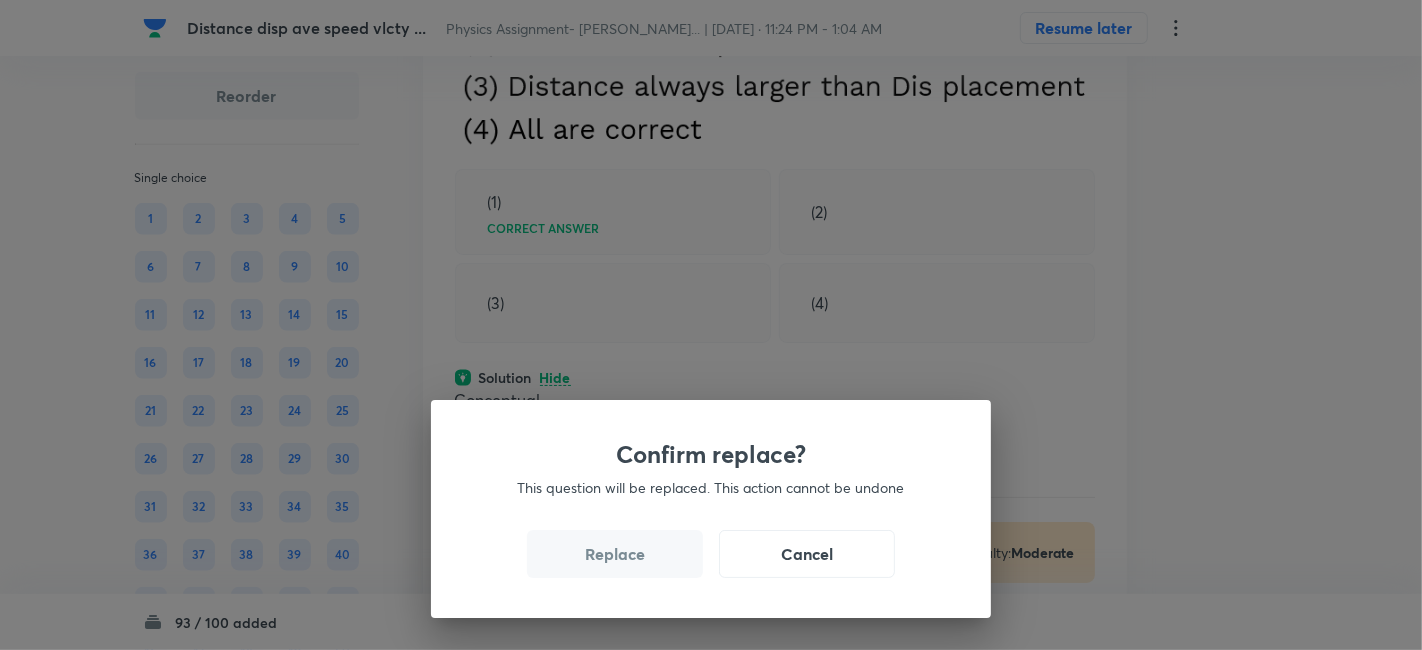 click on "Replace" at bounding box center (615, 554) 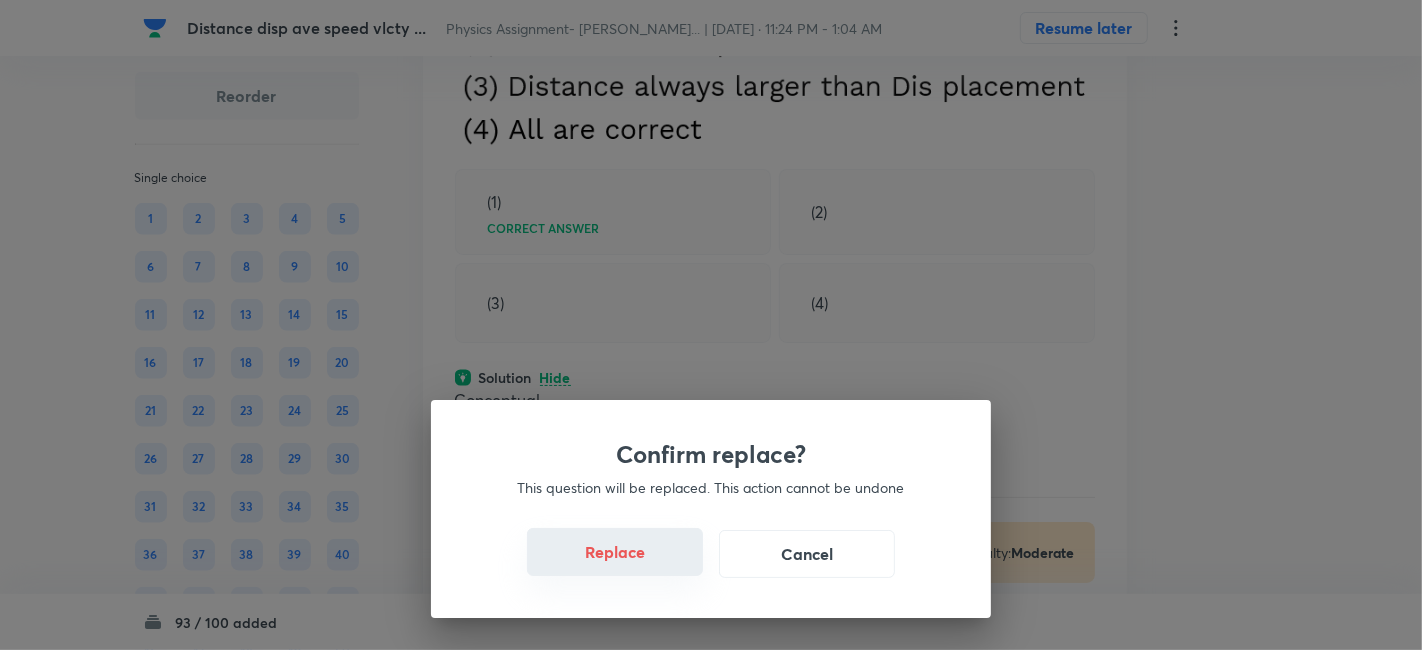 click on "Replace" at bounding box center (615, 552) 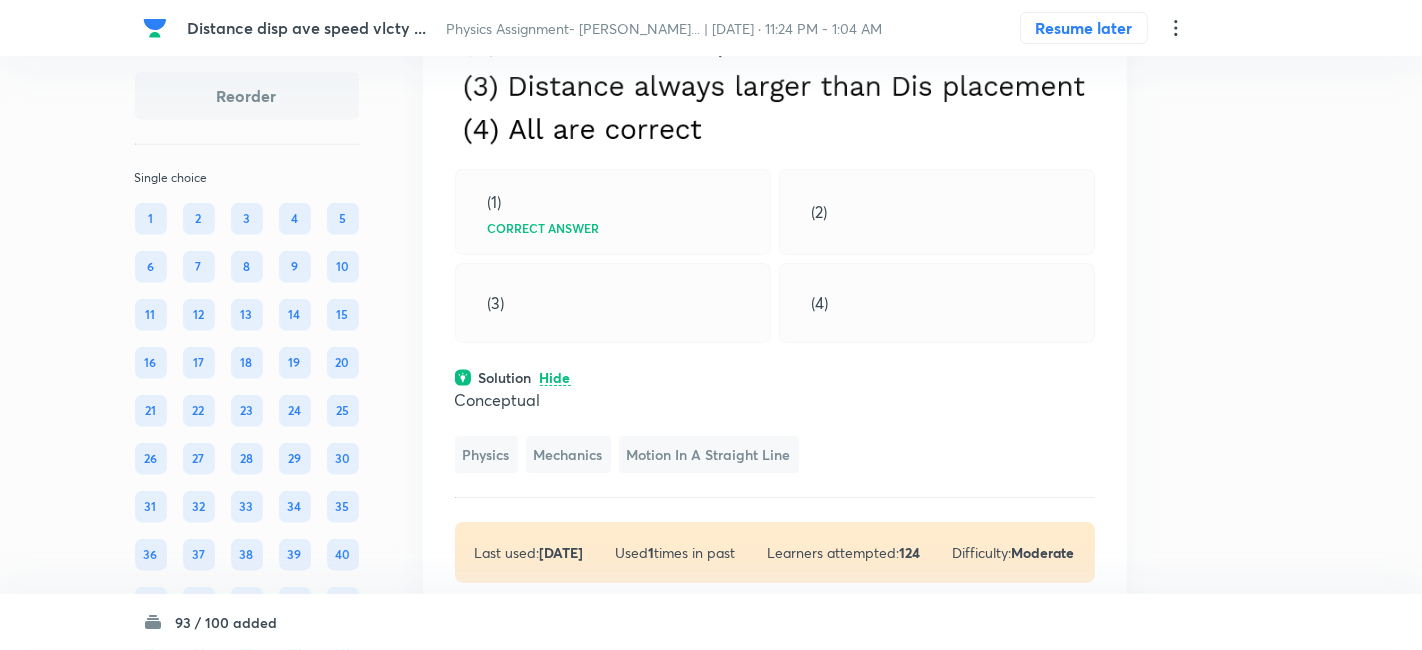 click on "Confirm replace? This question will be replaced. This action cannot be undone Replace Cancel" at bounding box center [711, 1159] 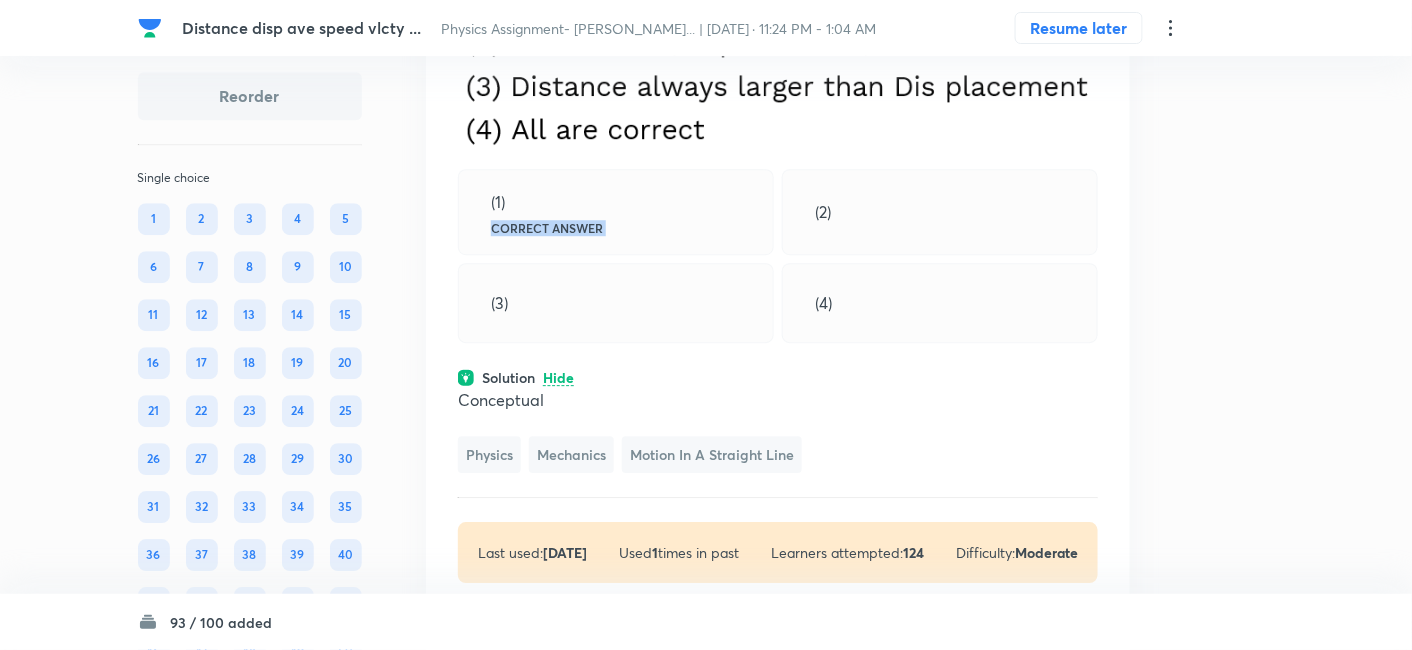 click on "(1) Correct answer" at bounding box center [616, 212] 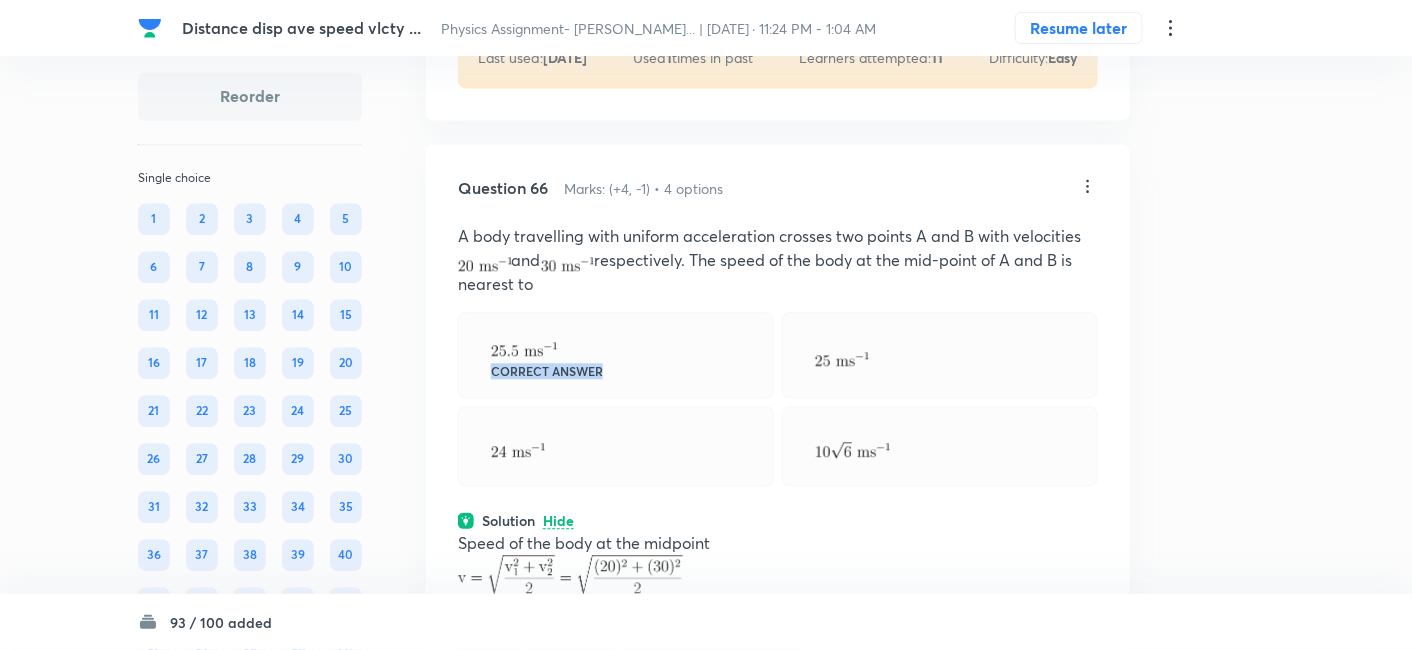 scroll, scrollTop: 39462, scrollLeft: 0, axis: vertical 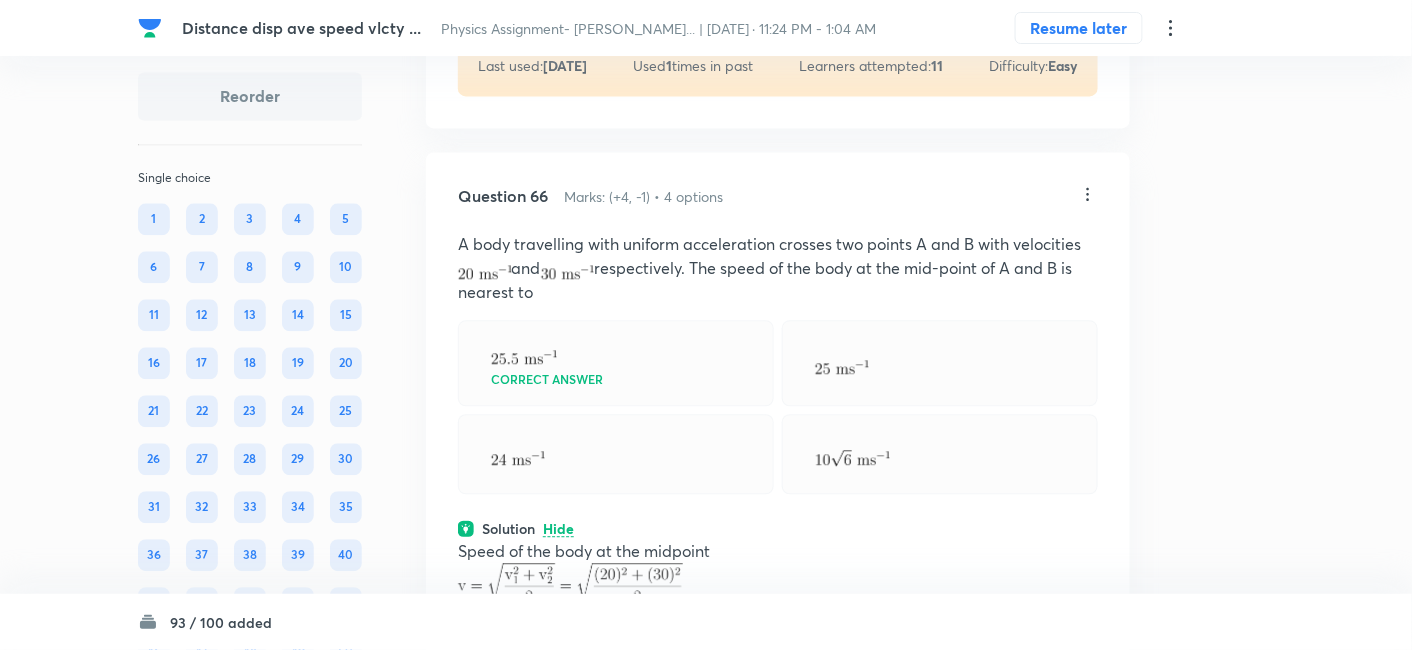 click on "View" at bounding box center (559, -24) 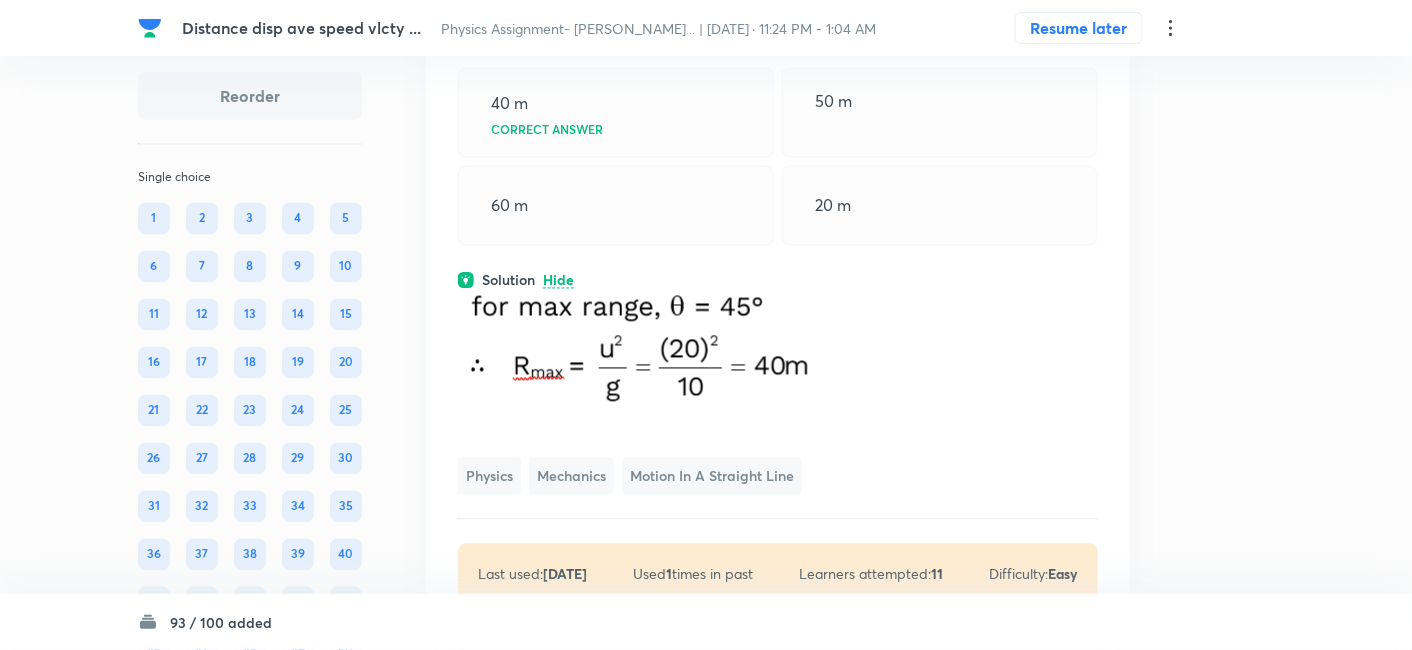 scroll, scrollTop: 39156, scrollLeft: 0, axis: vertical 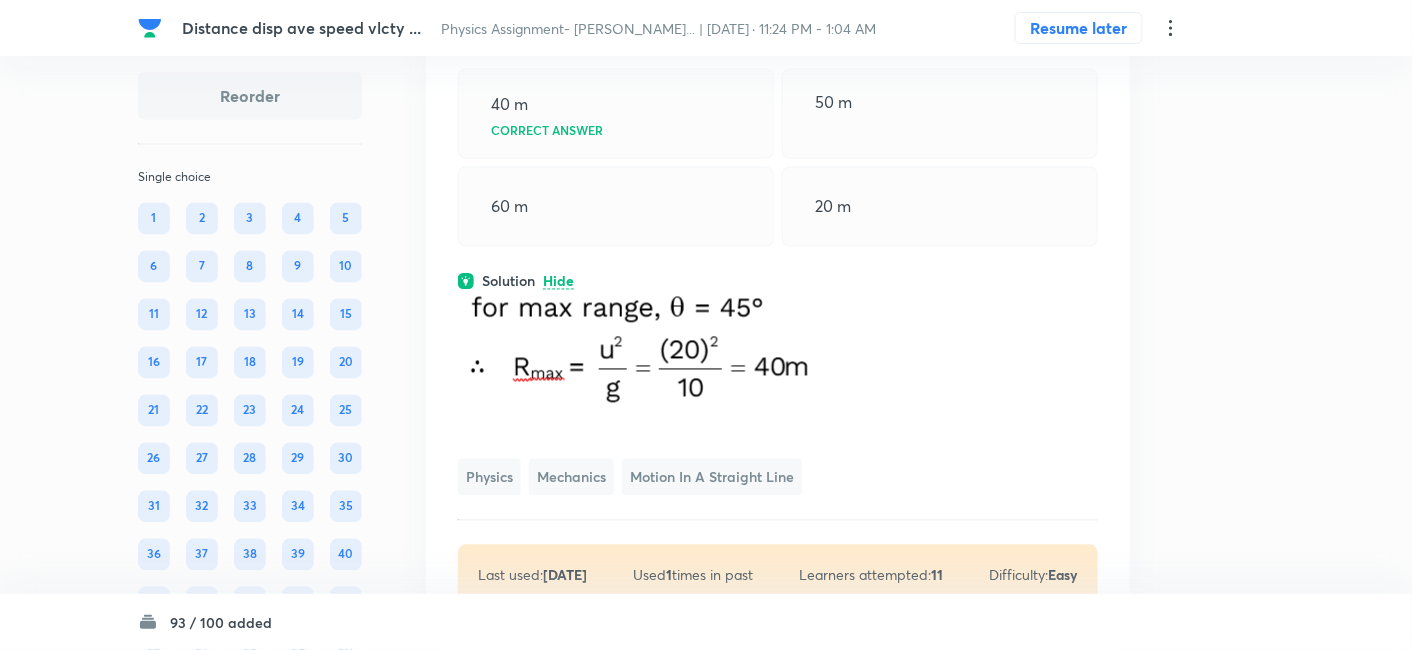 click 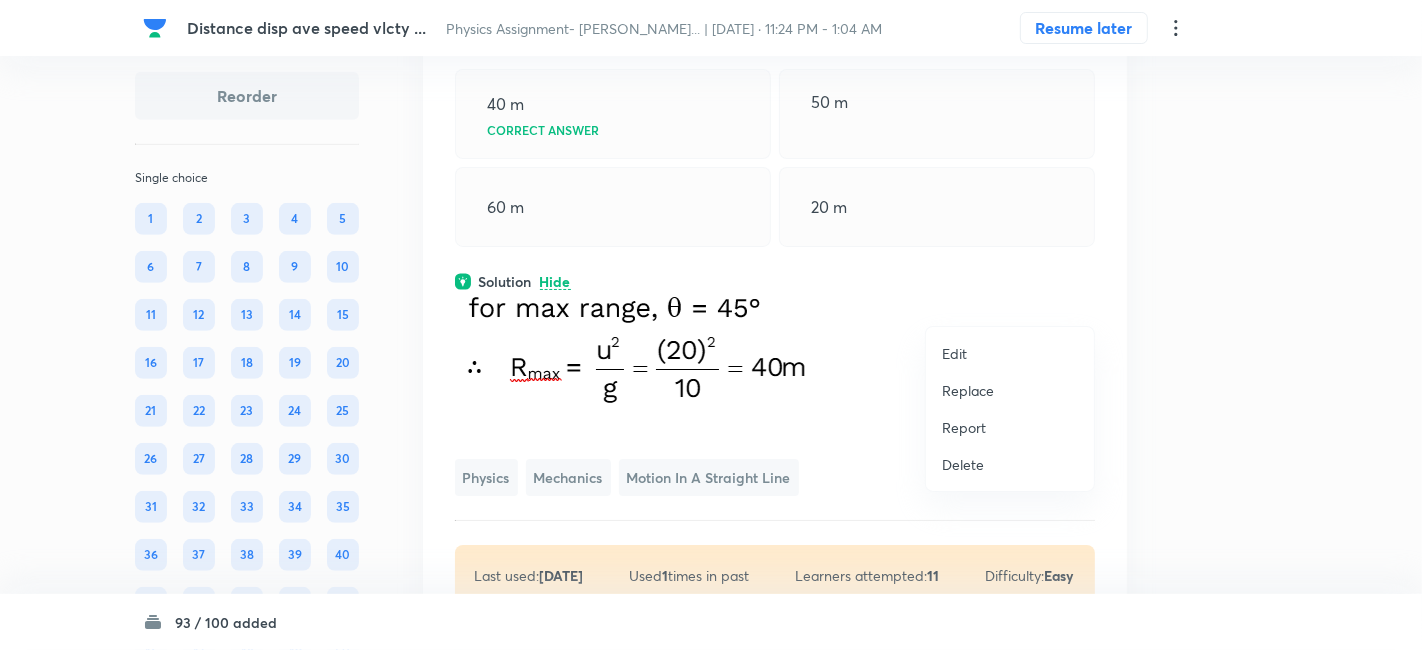 click on "Replace" at bounding box center (968, 390) 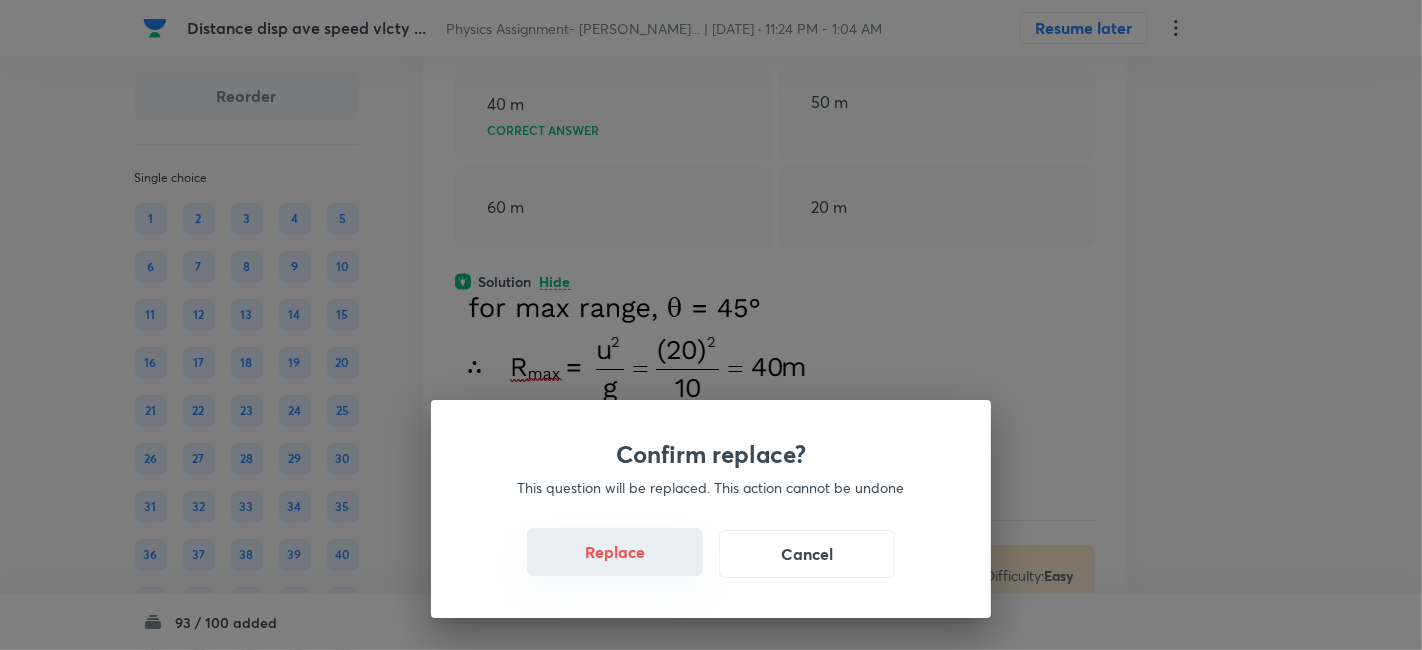 click on "Replace" at bounding box center (615, 552) 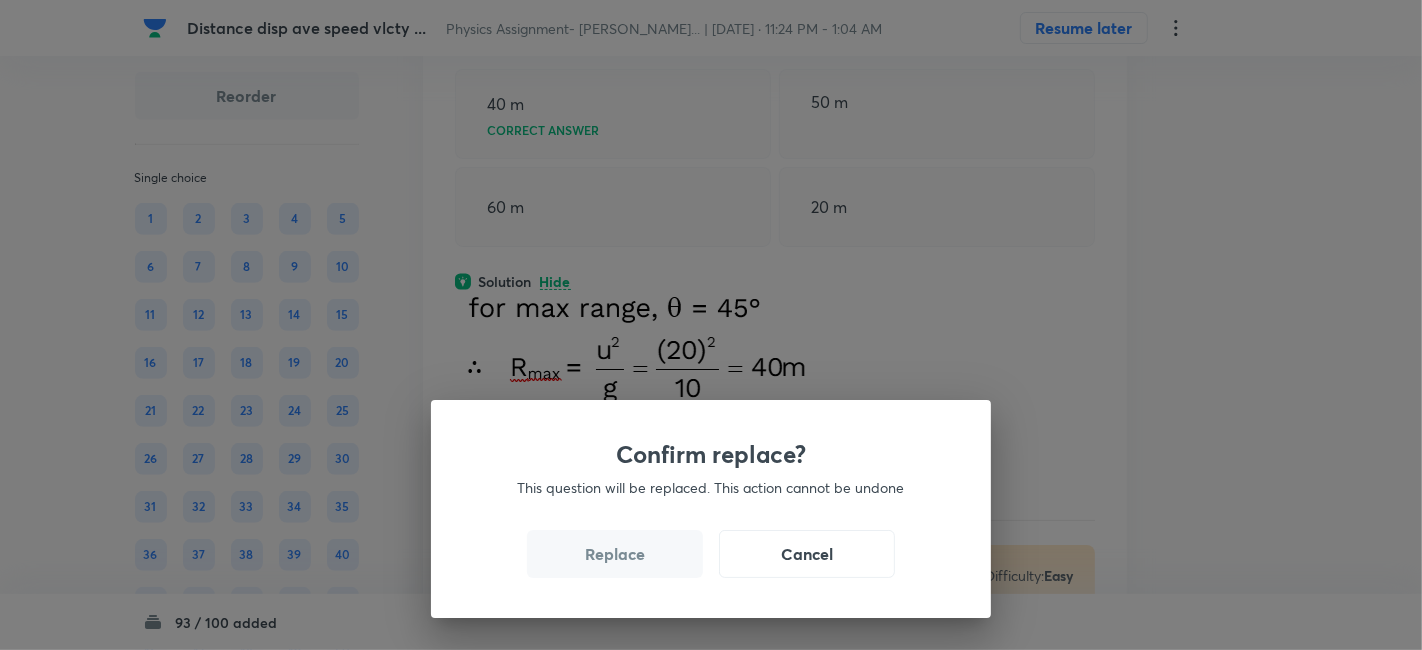 click on "Replace" at bounding box center [615, 554] 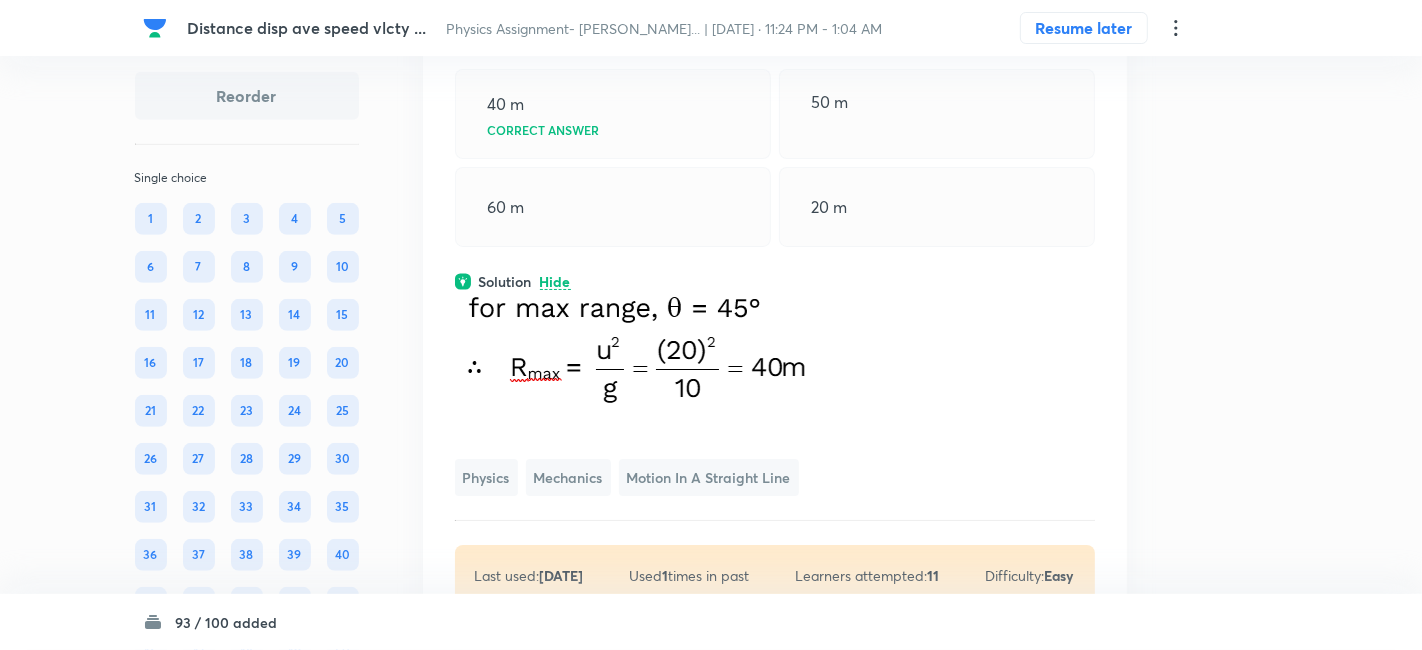 click on "Confirm replace? This question will be replaced. This action cannot be undone Replace Cancel" at bounding box center [711, 325] 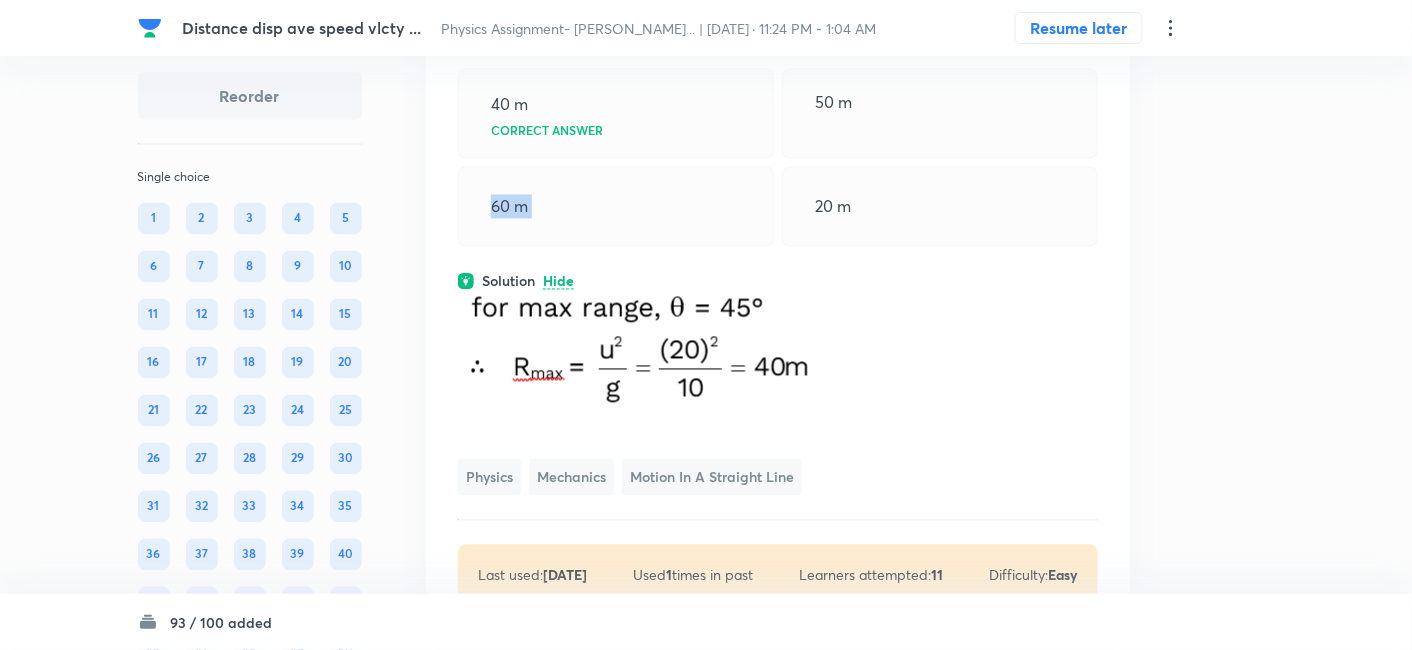 click on "60 m" at bounding box center (616, 207) 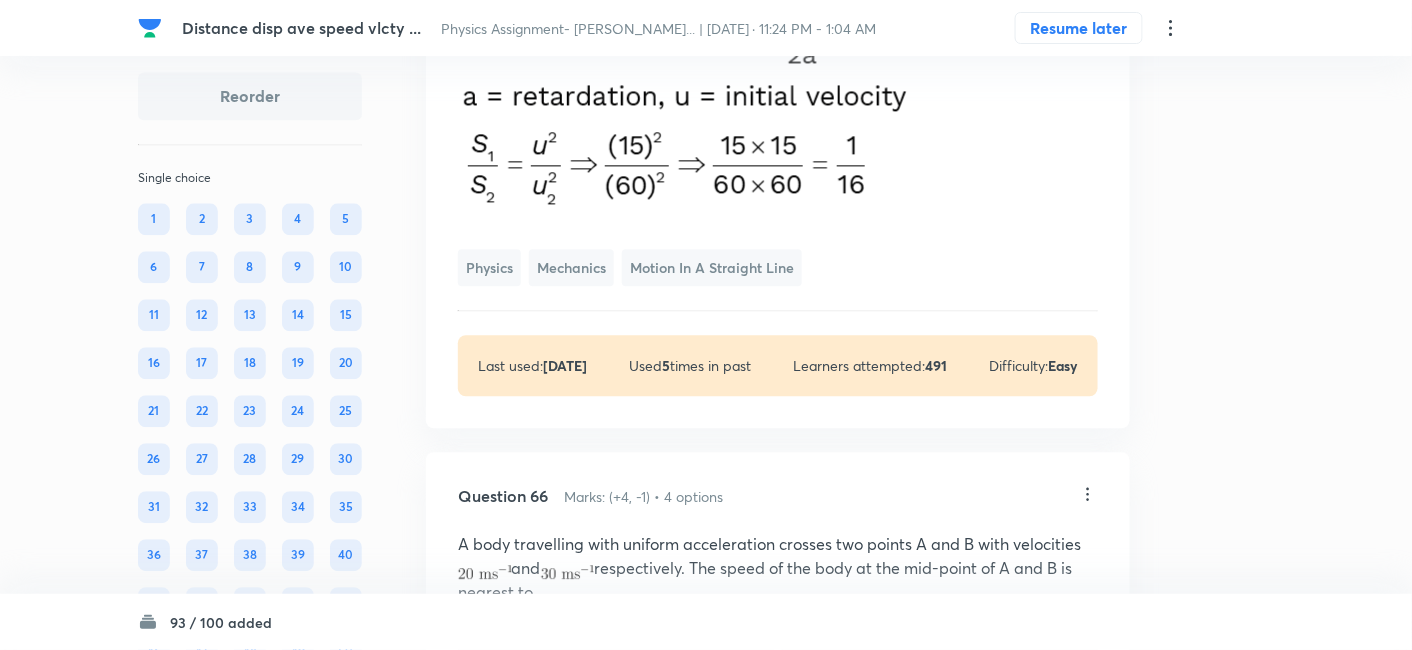 scroll, scrollTop: 39531, scrollLeft: 0, axis: vertical 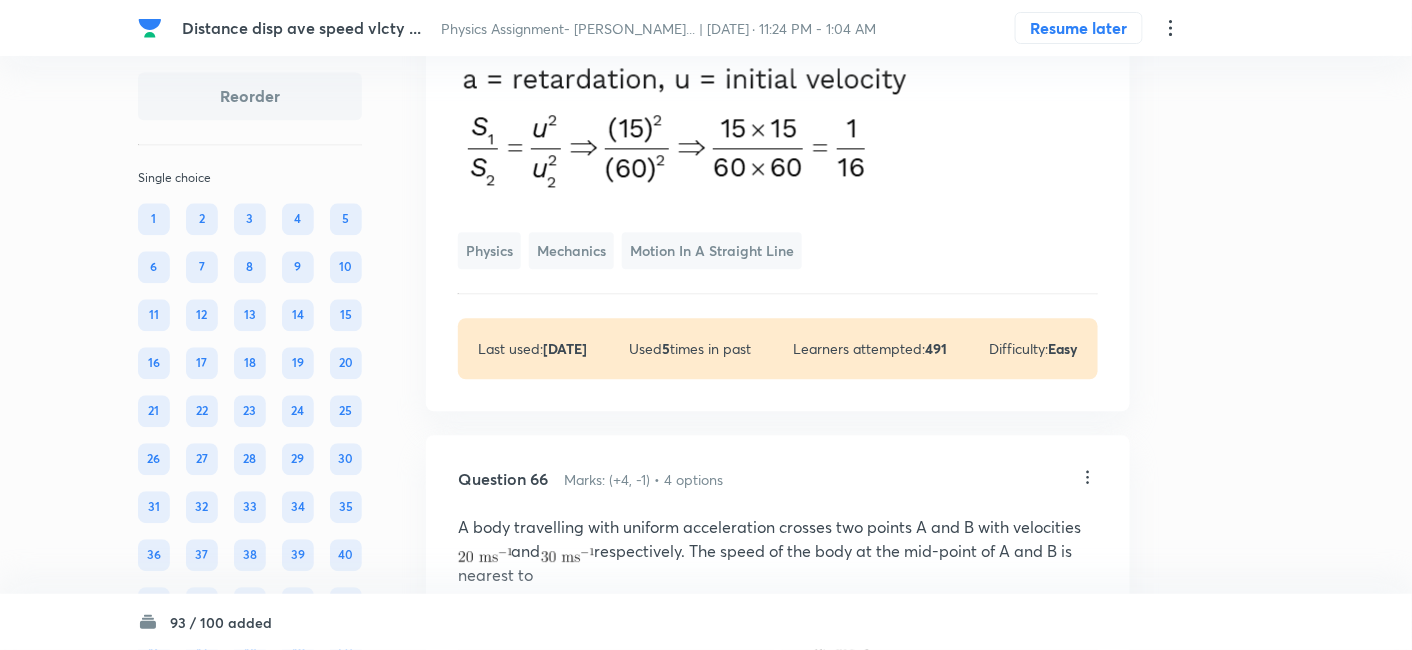 click at bounding box center [690, 86] 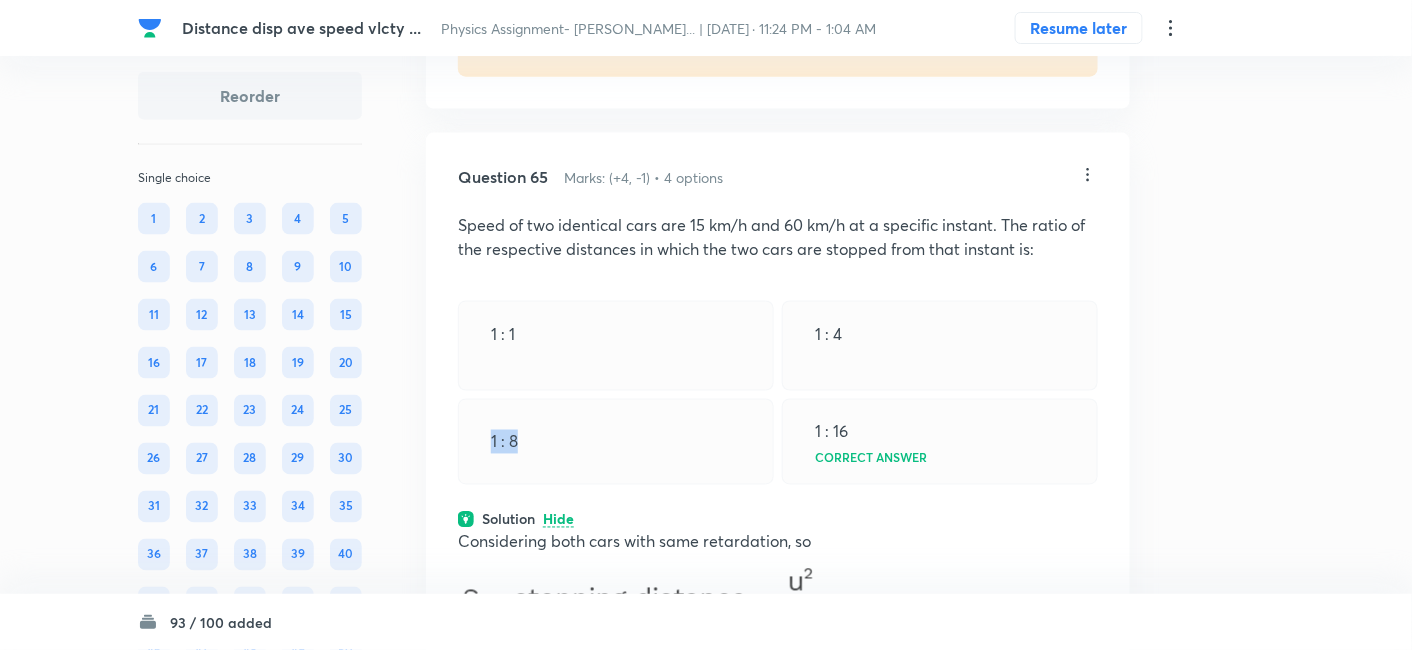 scroll, scrollTop: 38941, scrollLeft: 0, axis: vertical 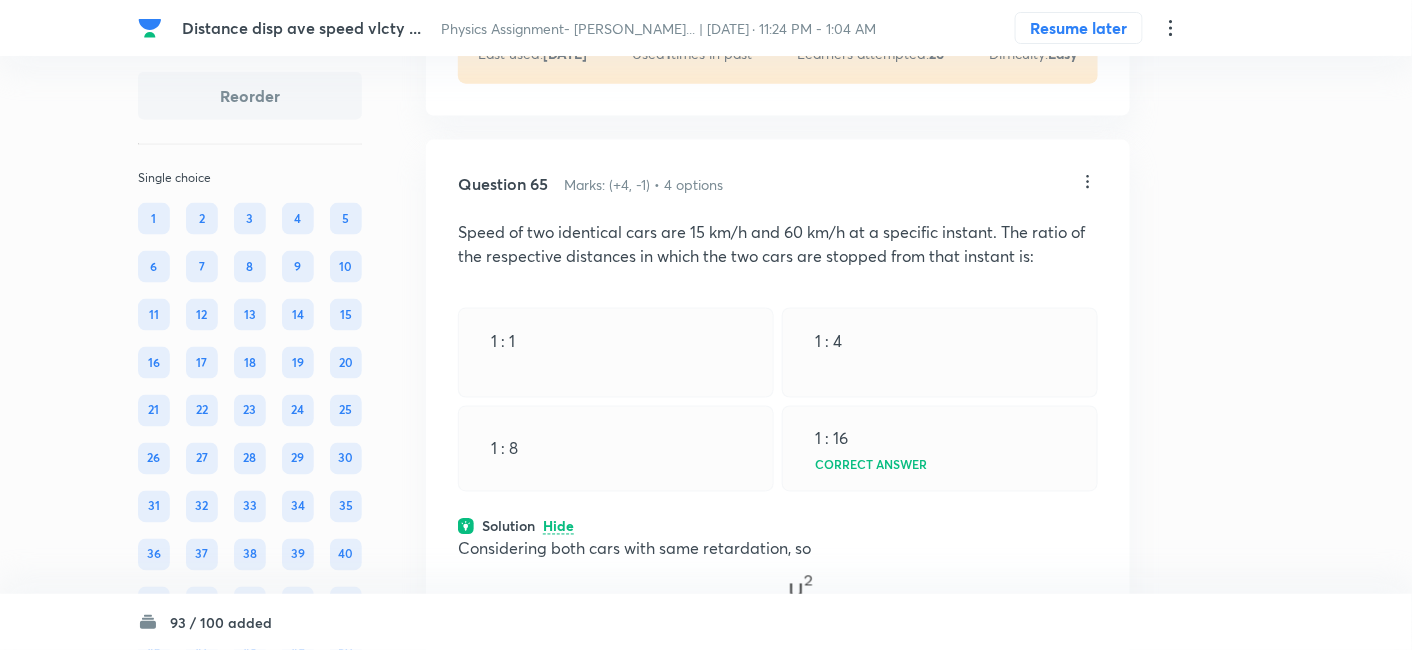 click on "View" at bounding box center [559, -36] 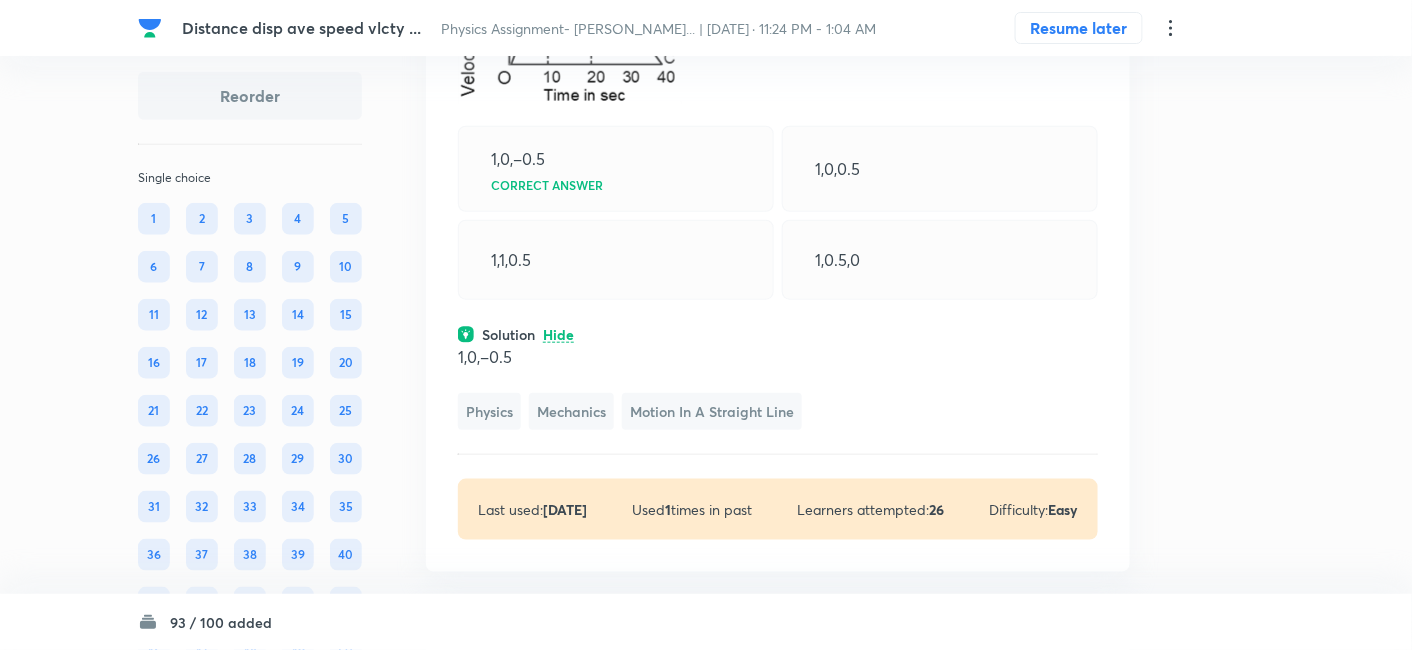 scroll, scrollTop: 38568, scrollLeft: 0, axis: vertical 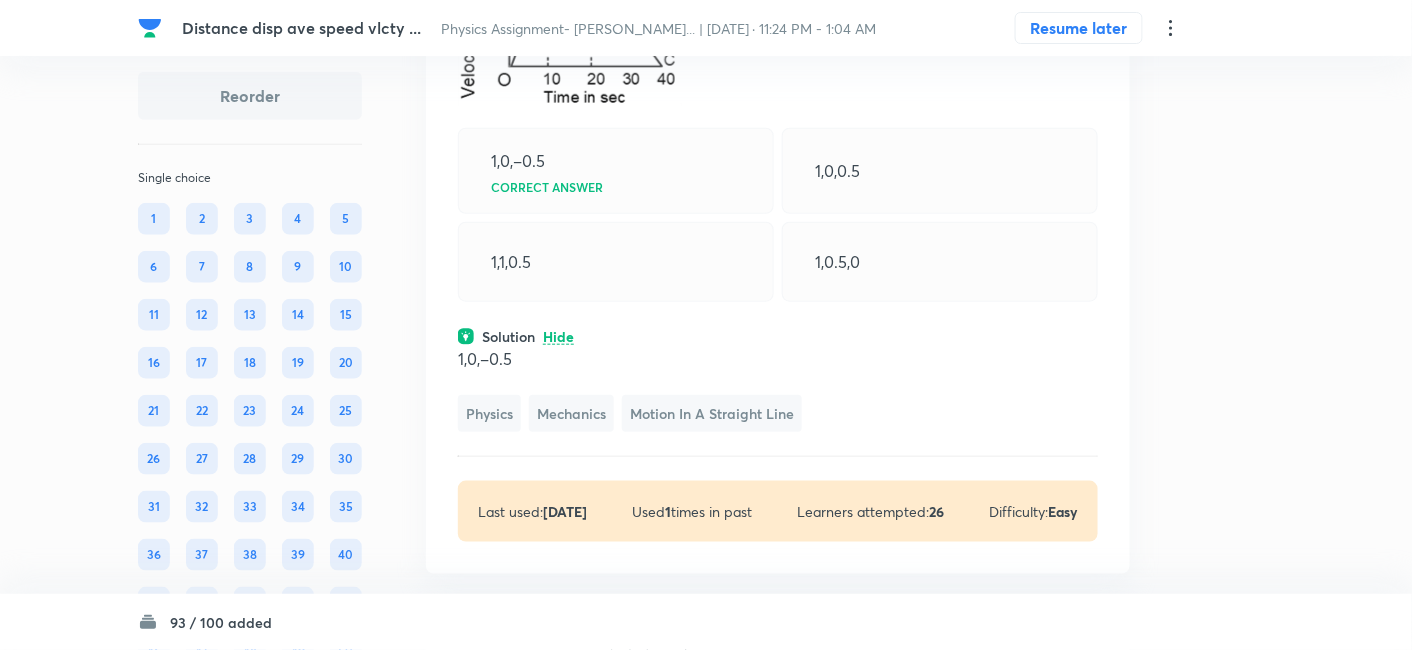 click 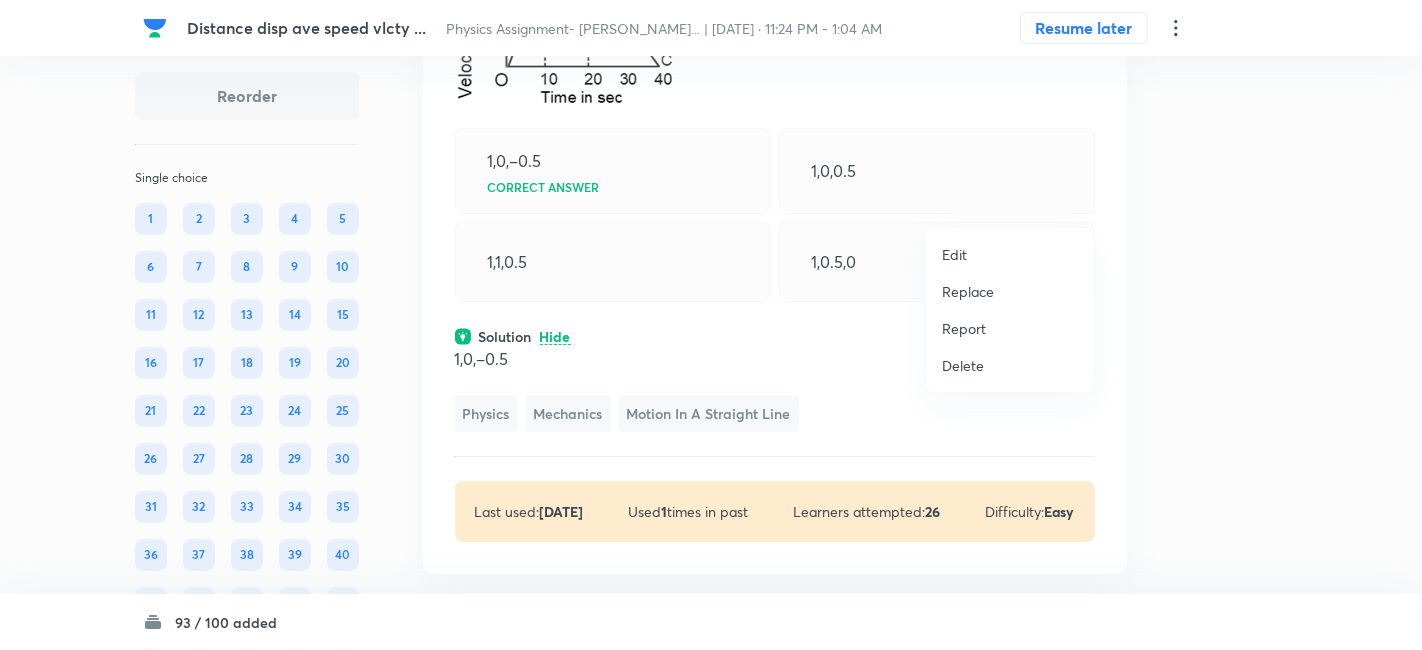 click 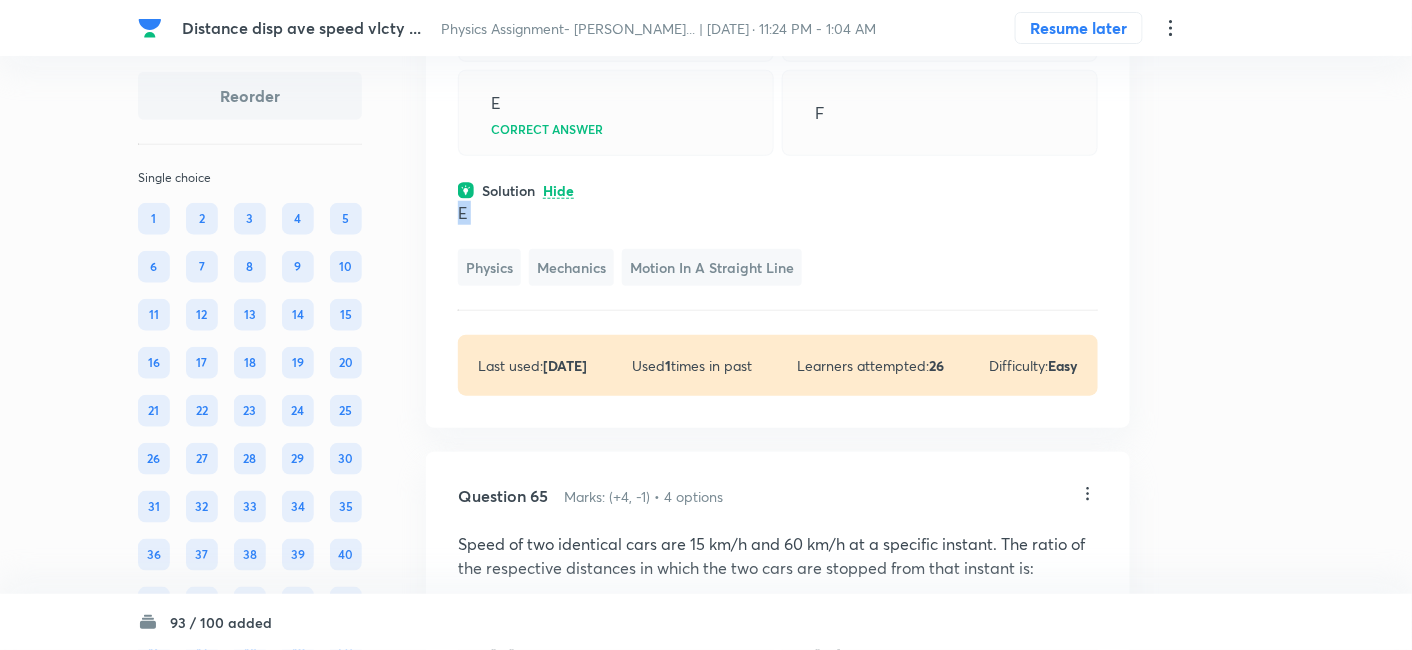 scroll, scrollTop: 38576, scrollLeft: 0, axis: vertical 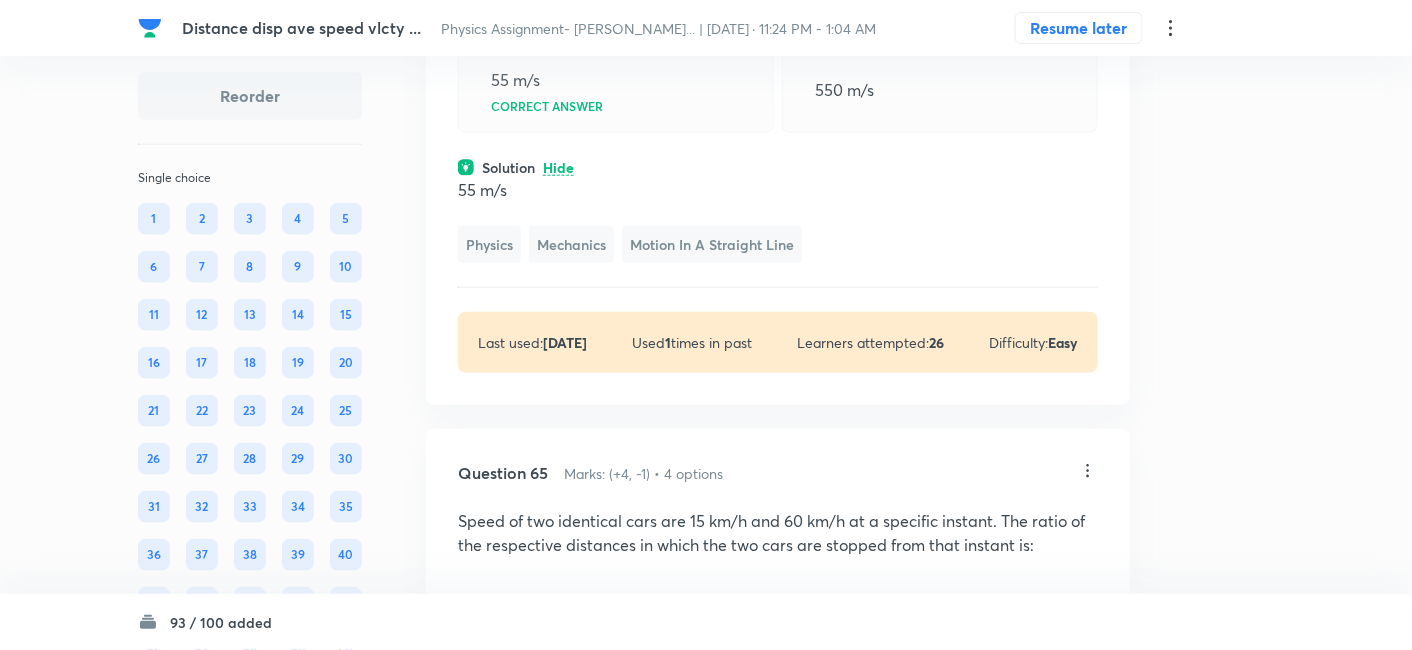 drag, startPoint x: 459, startPoint y: 210, endPoint x: 868, endPoint y: 249, distance: 410.8552 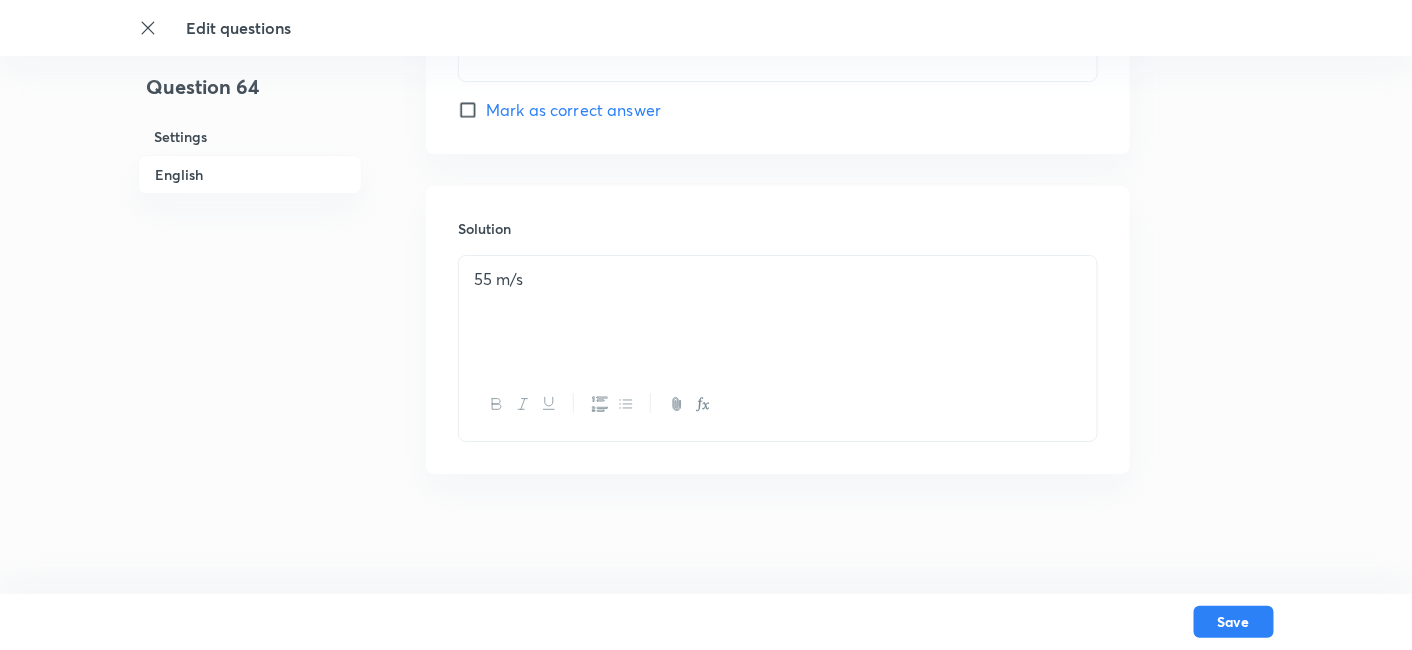scroll, scrollTop: 2168, scrollLeft: 0, axis: vertical 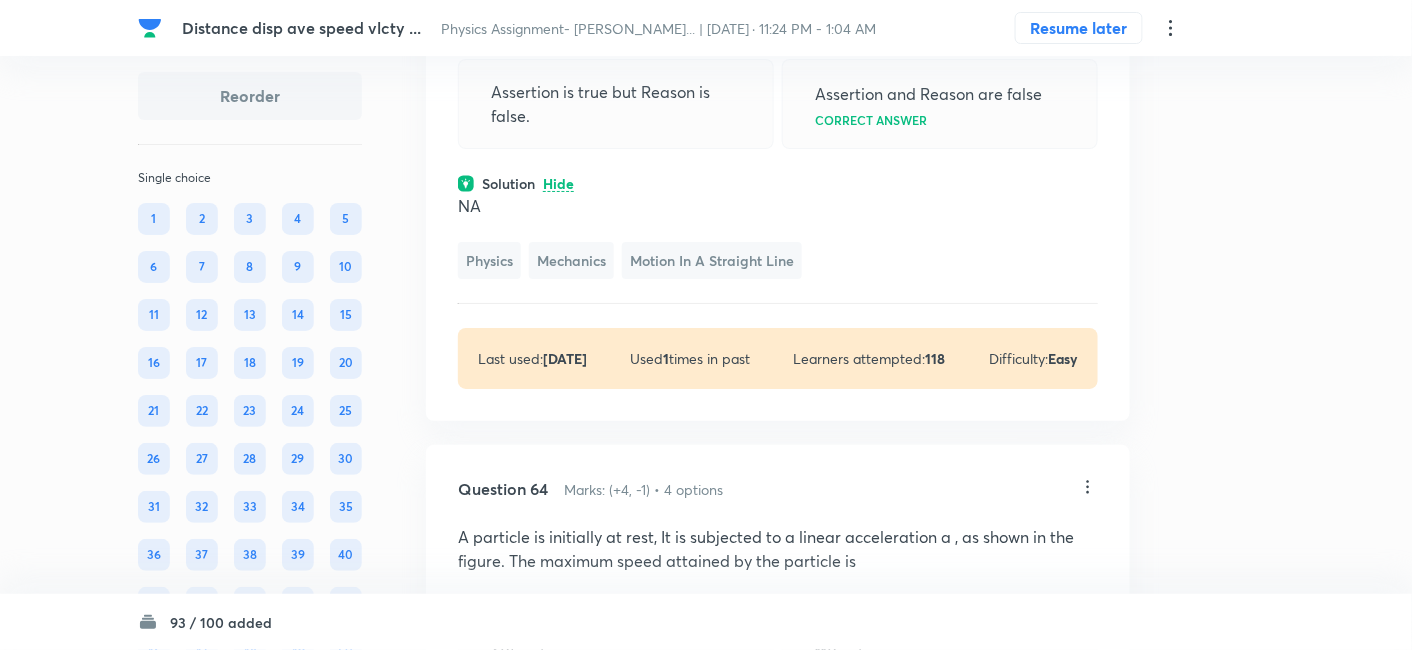 drag, startPoint x: 461, startPoint y: 198, endPoint x: 681, endPoint y: 250, distance: 226.06194 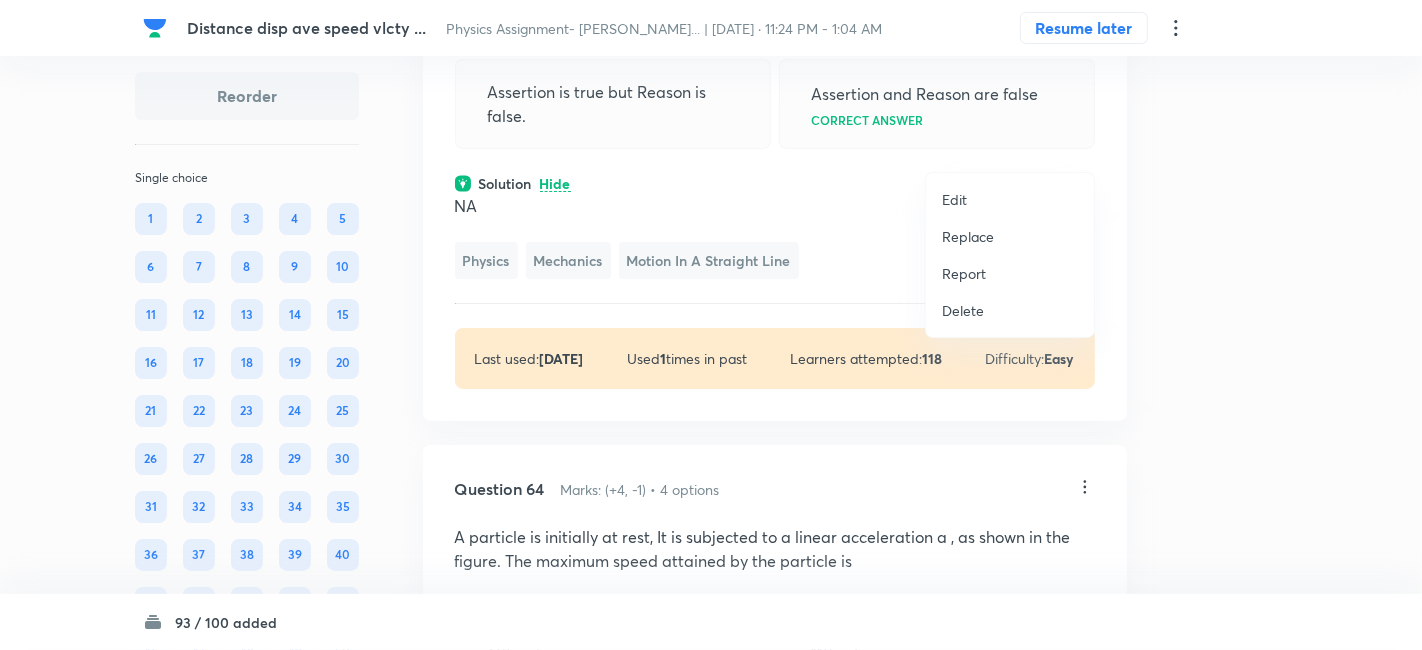 click on "Replace" at bounding box center [968, 236] 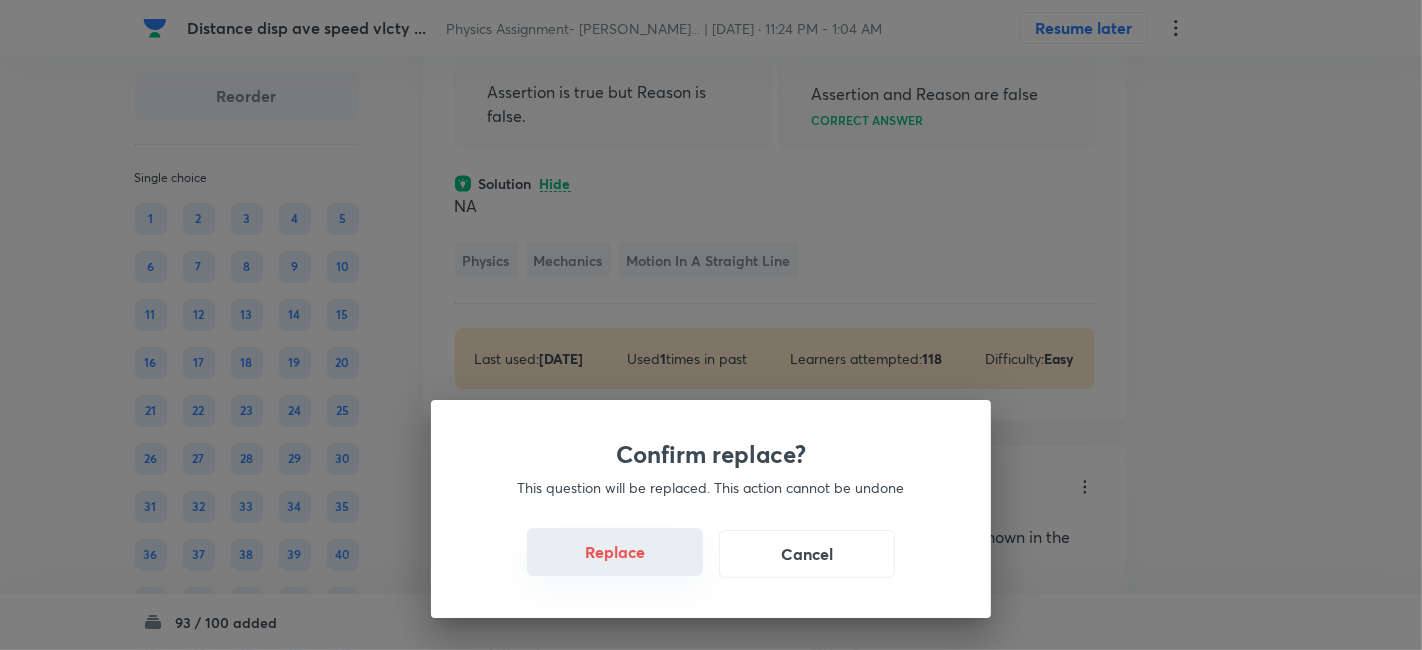 click on "Replace" at bounding box center [615, 552] 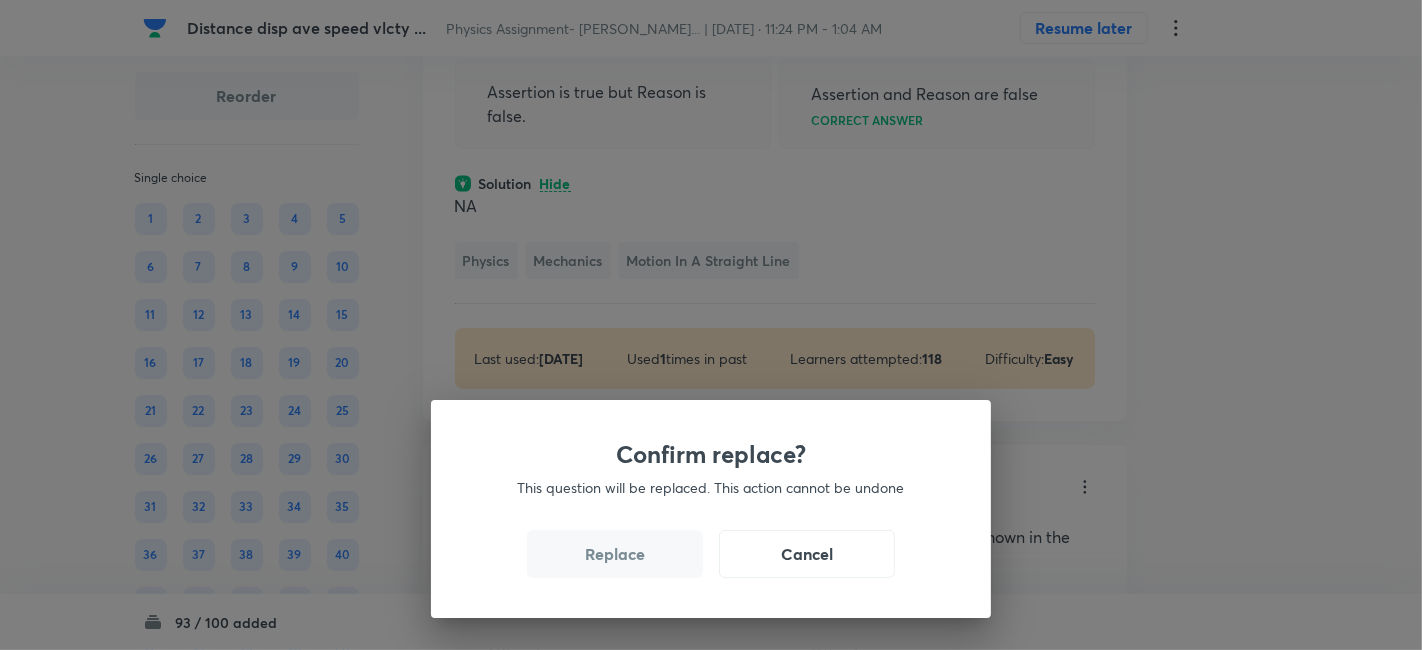 click on "Replace" at bounding box center [615, 554] 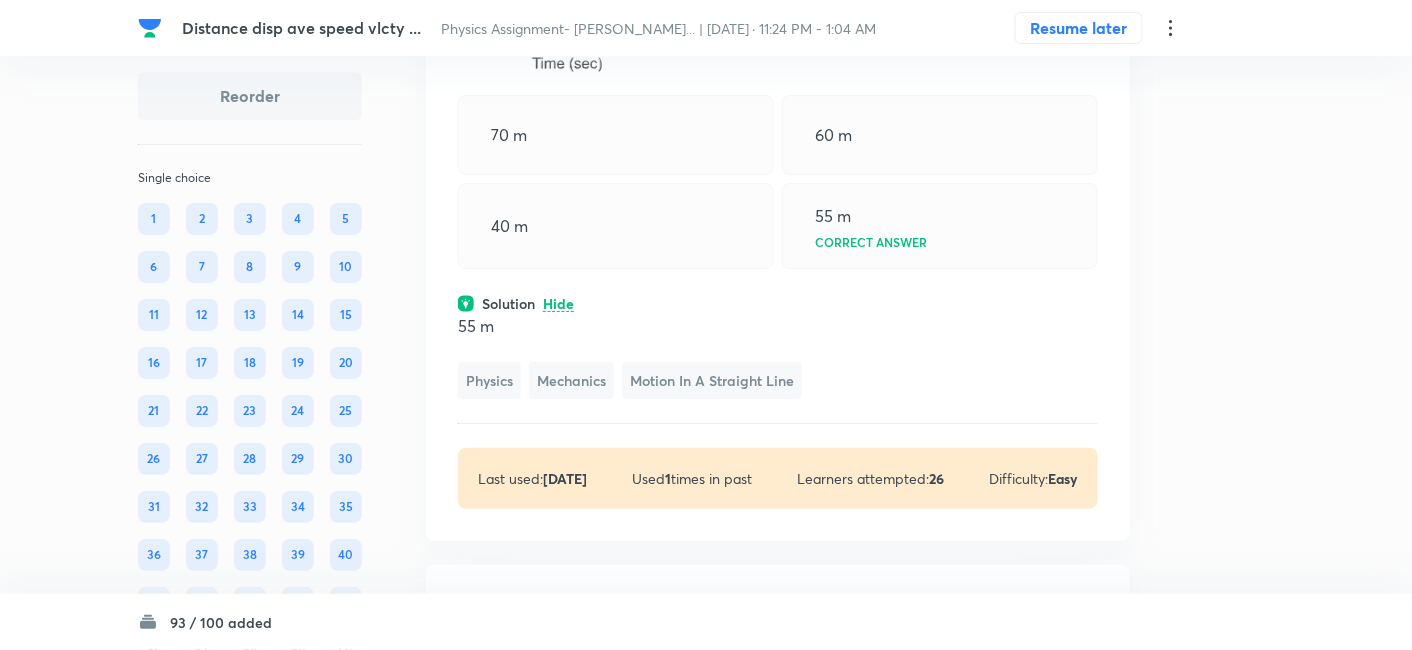 scroll, scrollTop: 38004, scrollLeft: 0, axis: vertical 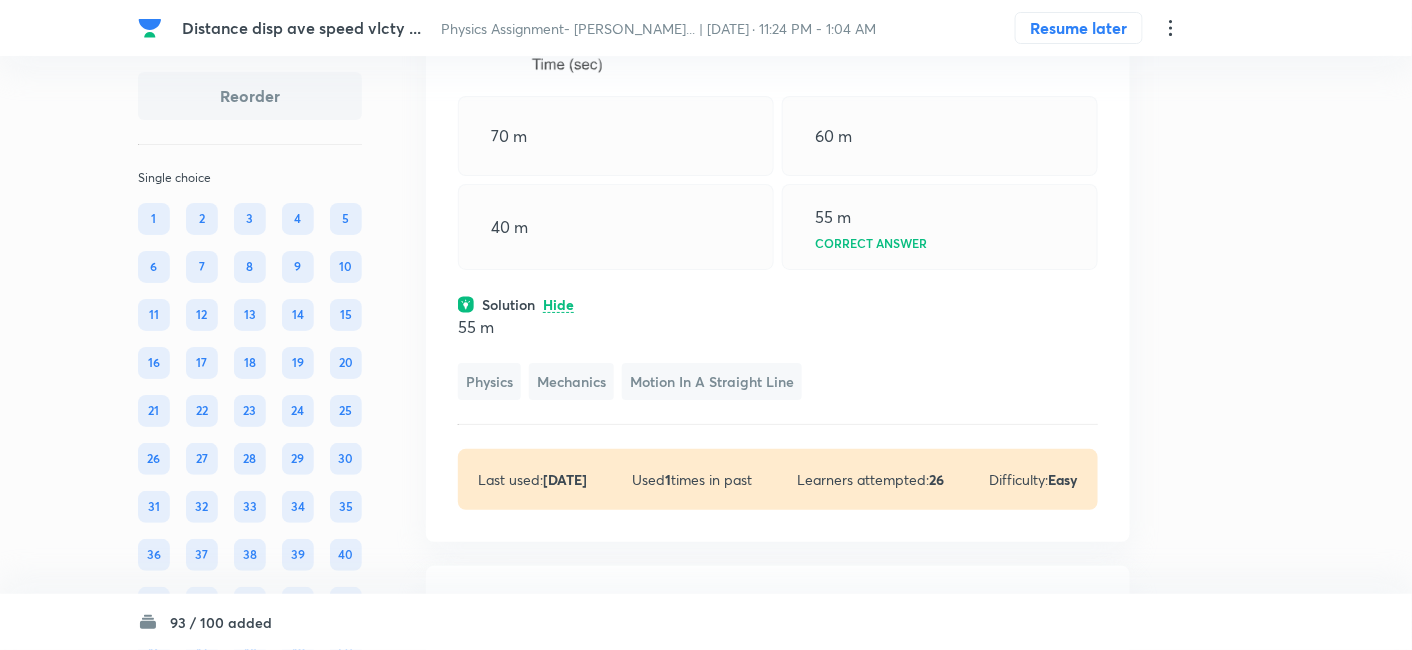 drag, startPoint x: 457, startPoint y: 218, endPoint x: 840, endPoint y: 249, distance: 384.25253 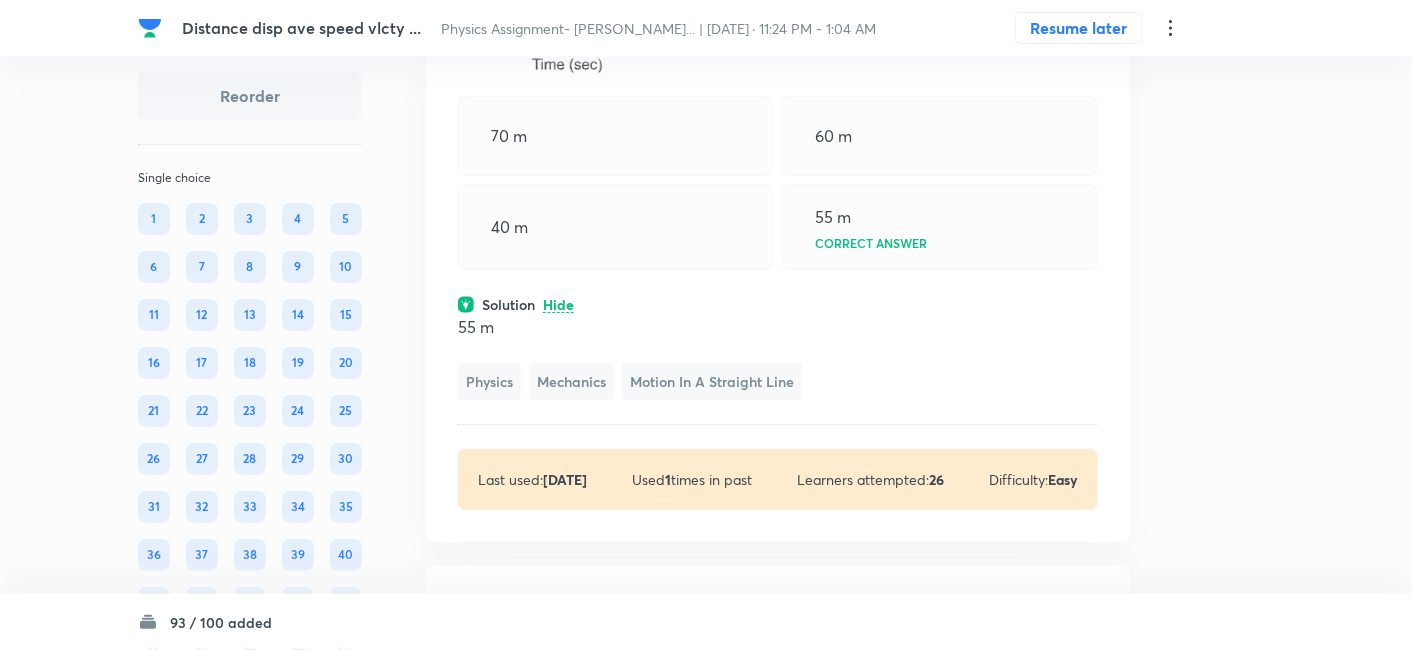 click 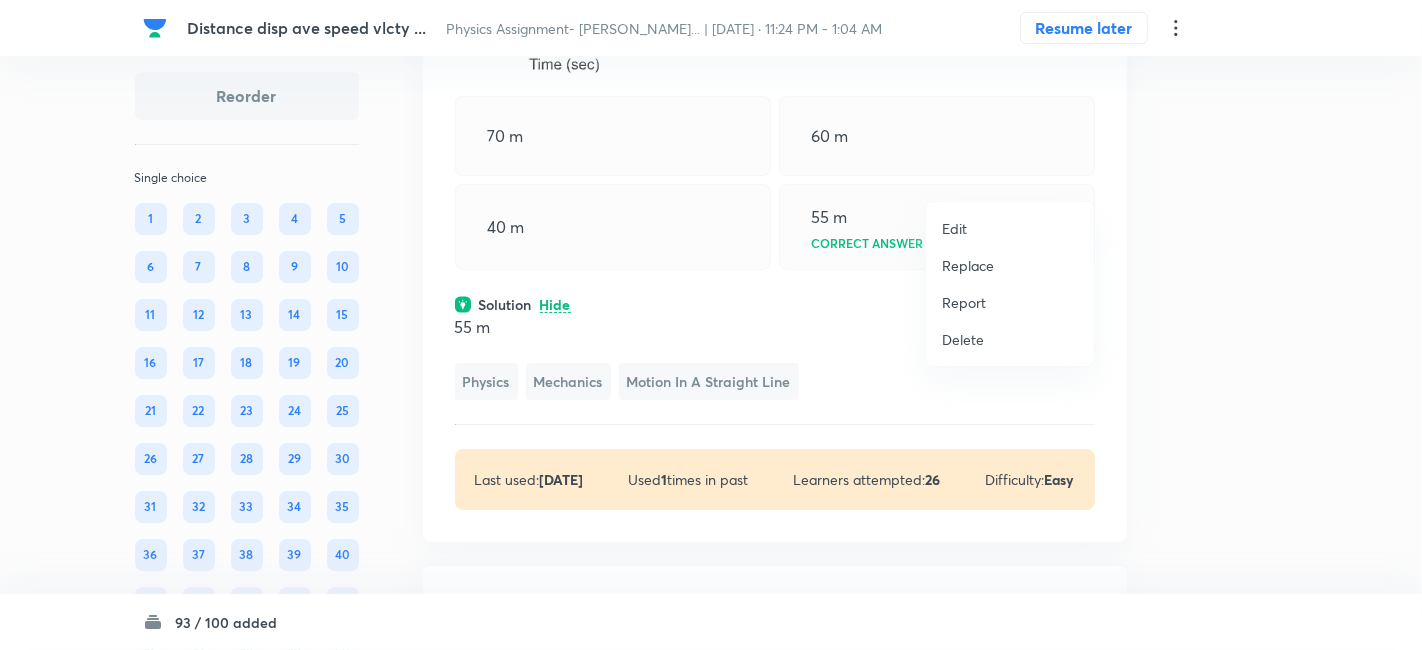 click on "Edit" at bounding box center [954, 228] 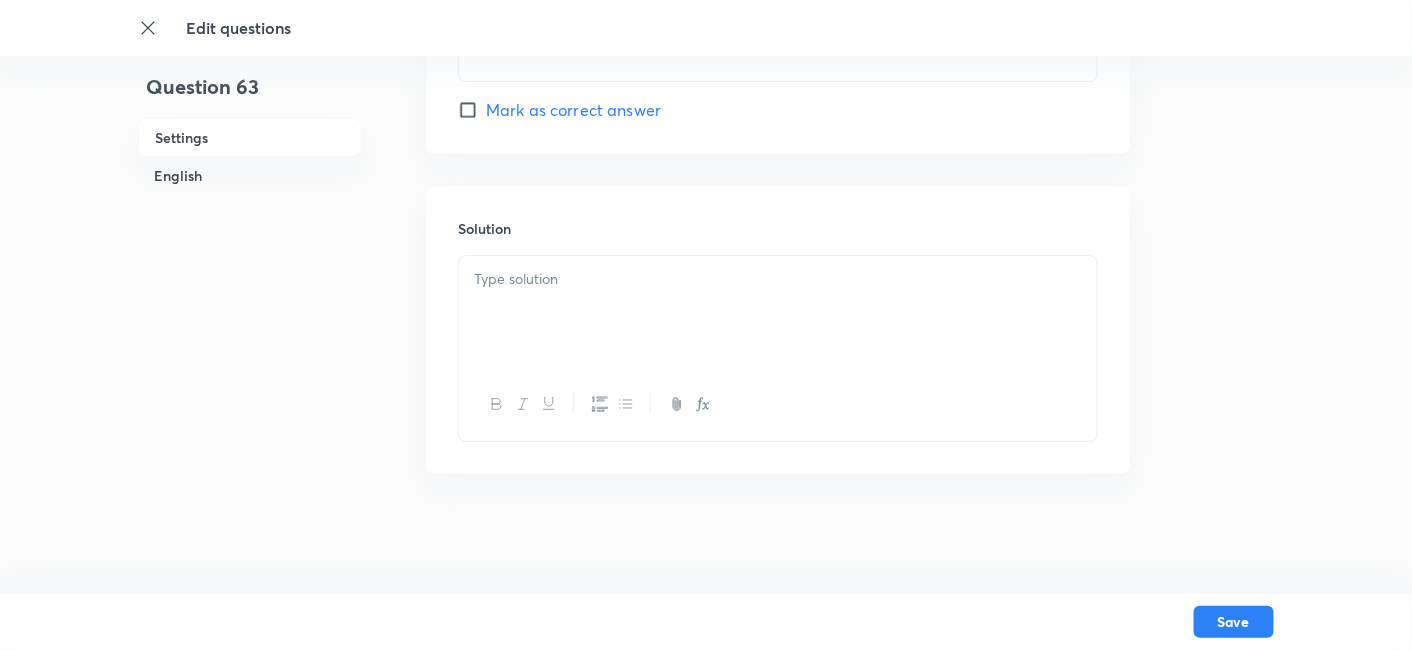 checkbox on "true" 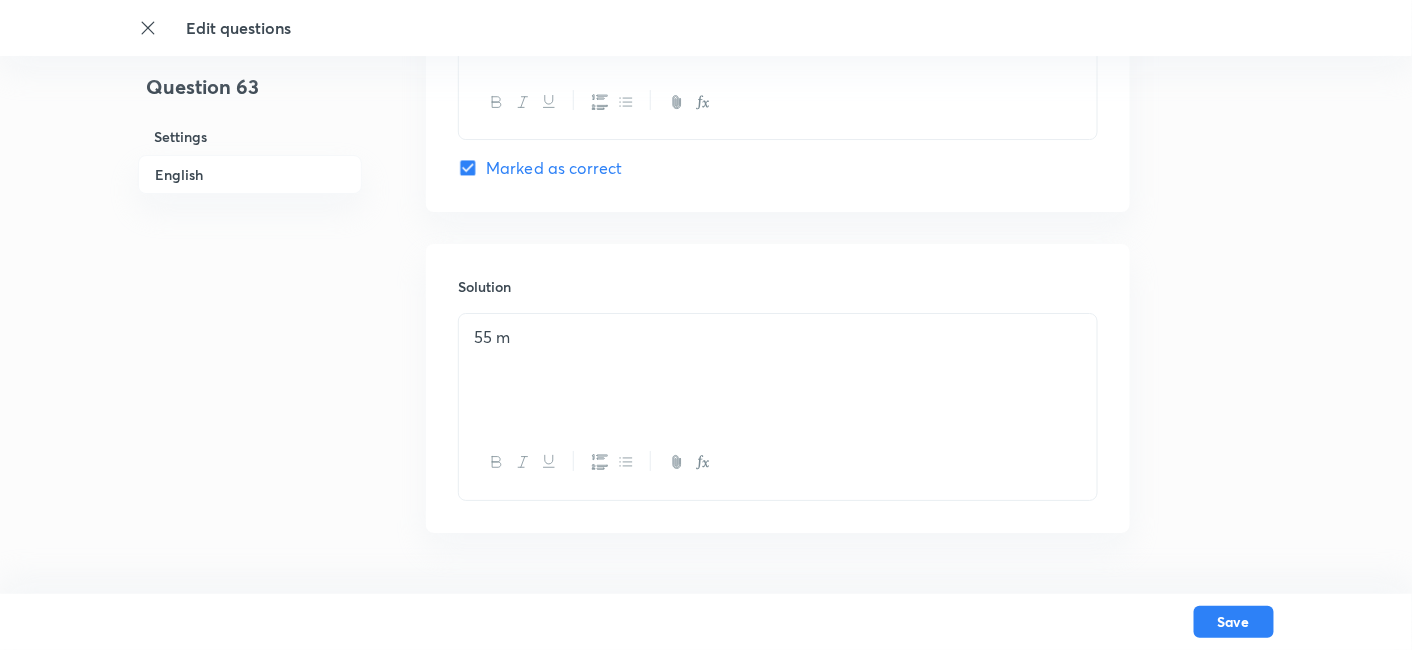 scroll, scrollTop: 2166, scrollLeft: 0, axis: vertical 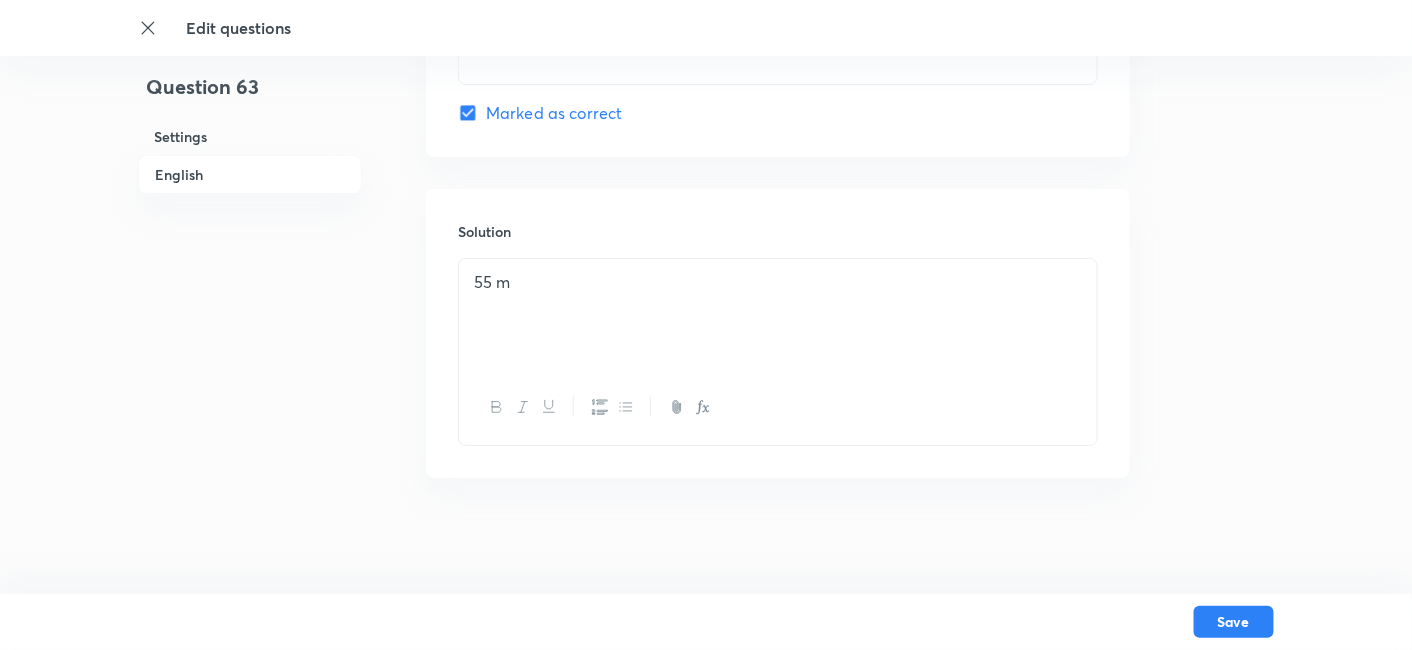click on "55 m" at bounding box center (778, 315) 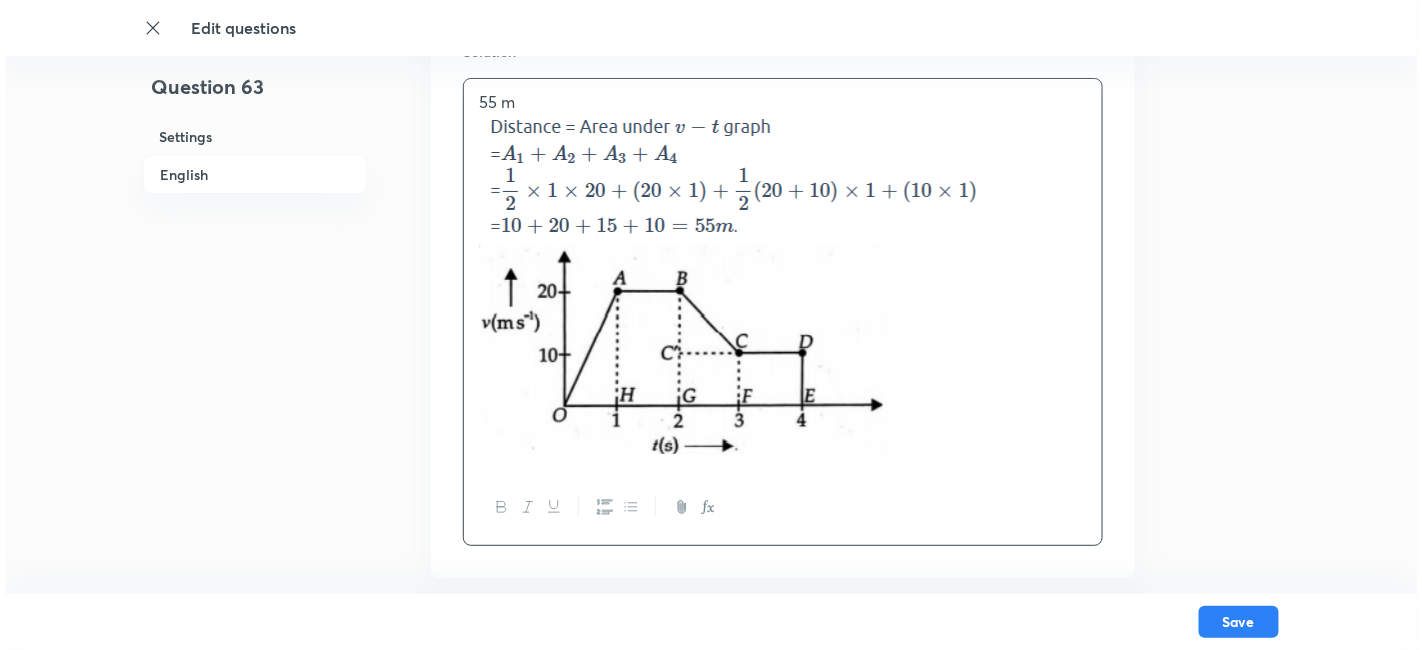 scroll, scrollTop: 2446, scrollLeft: 0, axis: vertical 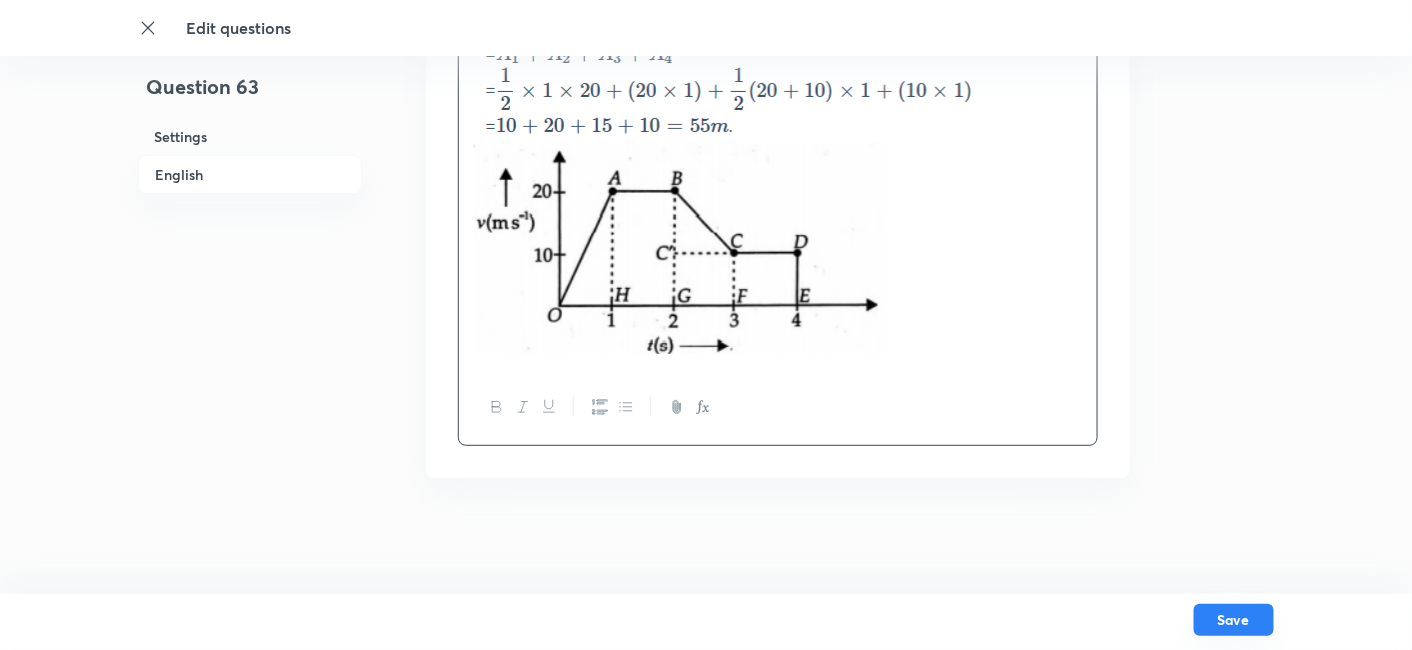 click on "Save" at bounding box center [1234, 620] 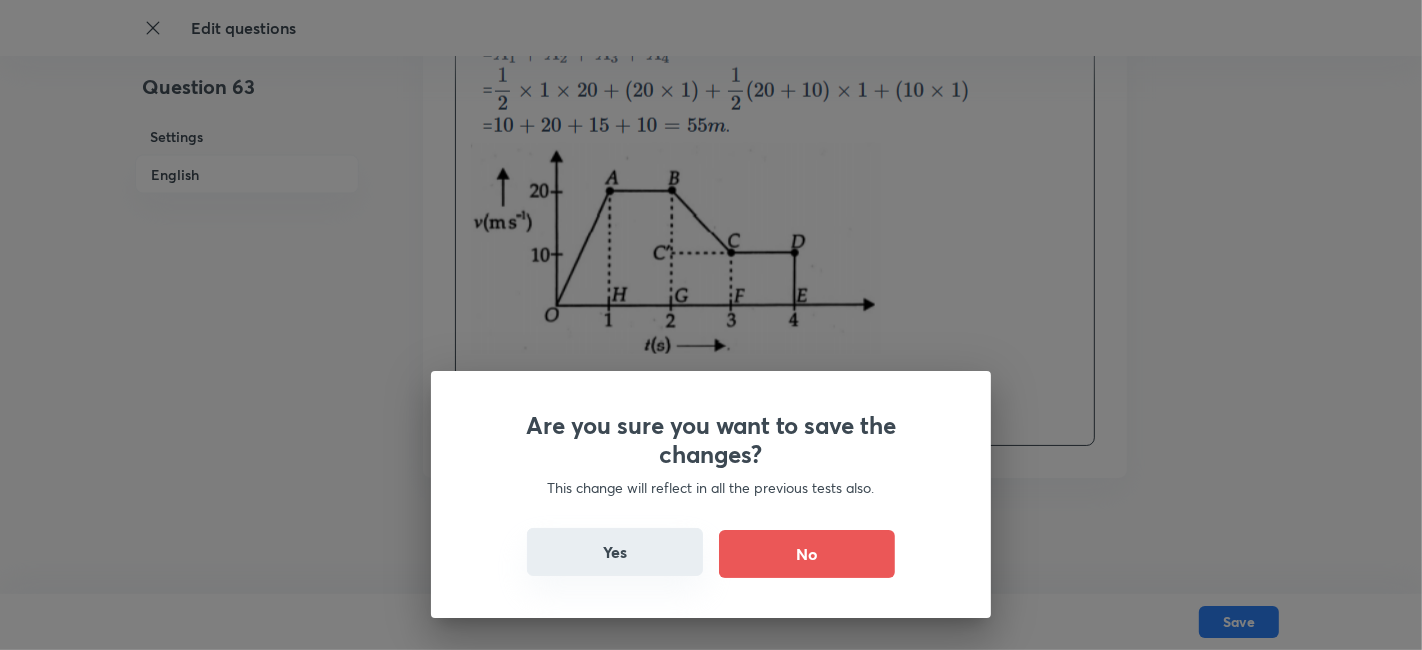 click on "Yes" at bounding box center (615, 552) 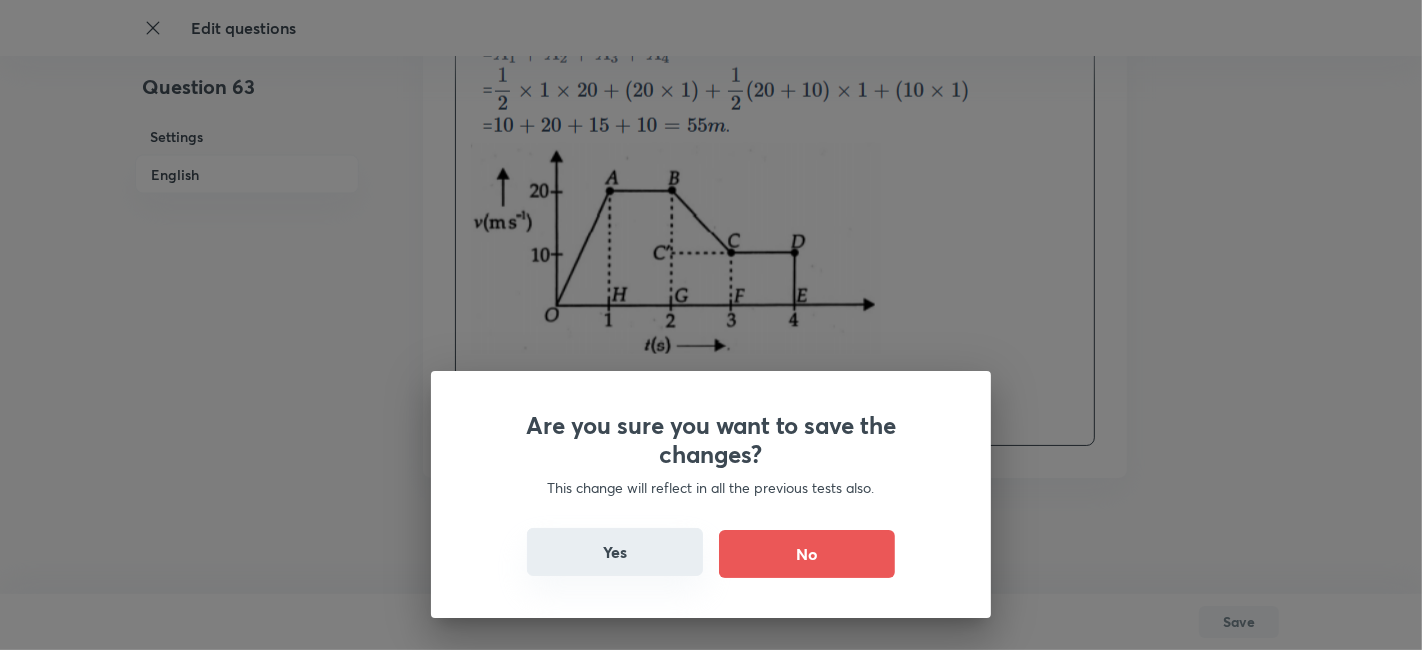 click on "Yes" at bounding box center (615, 552) 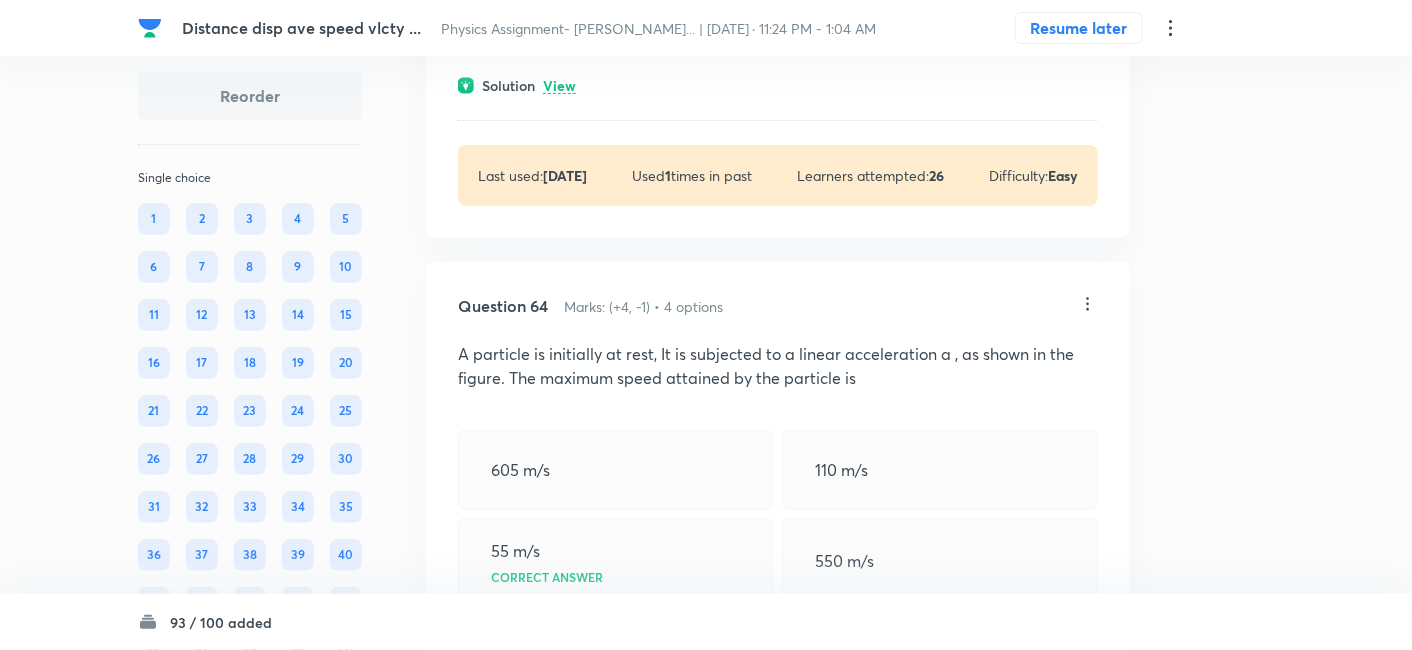scroll, scrollTop: 38226, scrollLeft: 0, axis: vertical 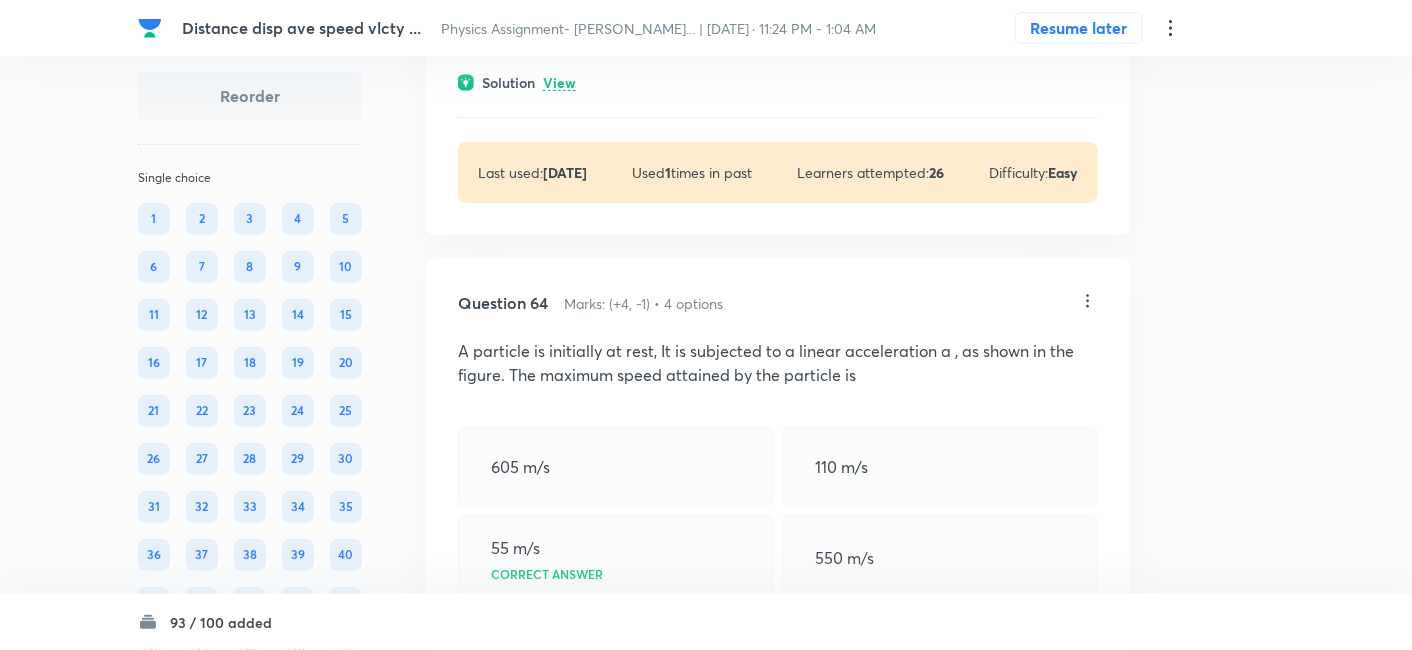 click on "View" at bounding box center [559, 83] 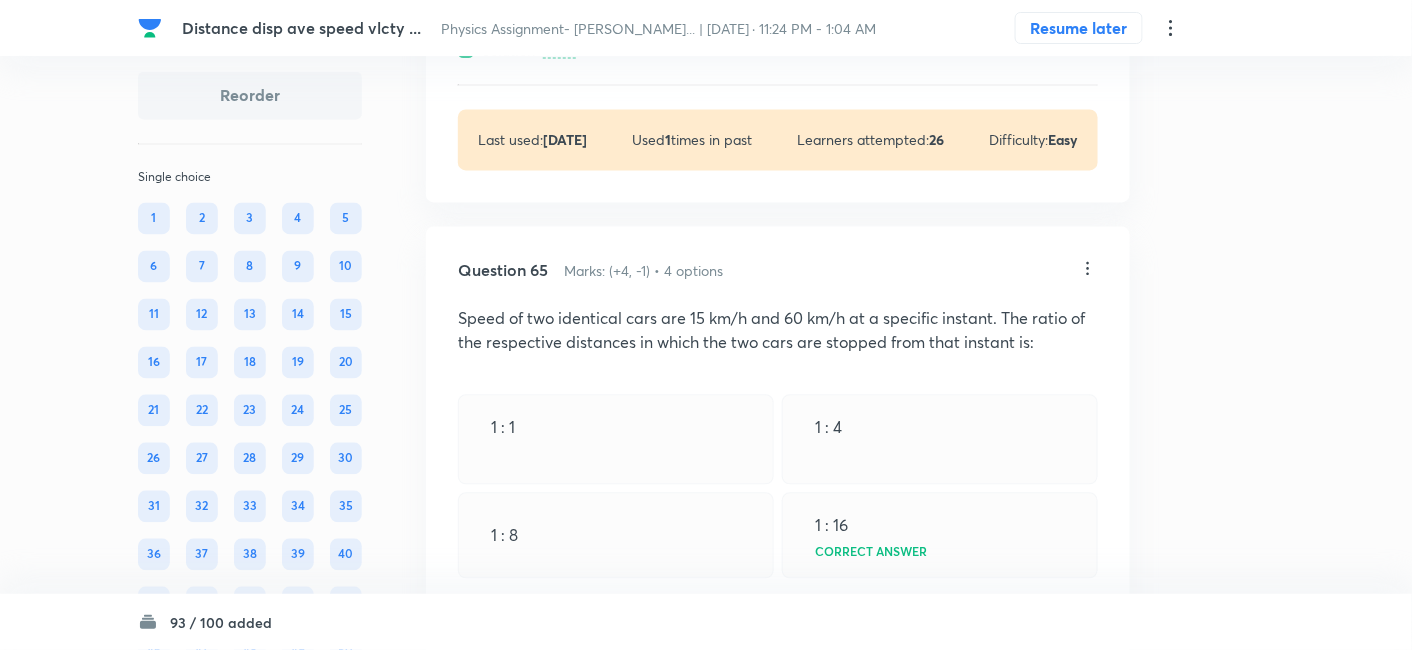 scroll, scrollTop: 39244, scrollLeft: 0, axis: vertical 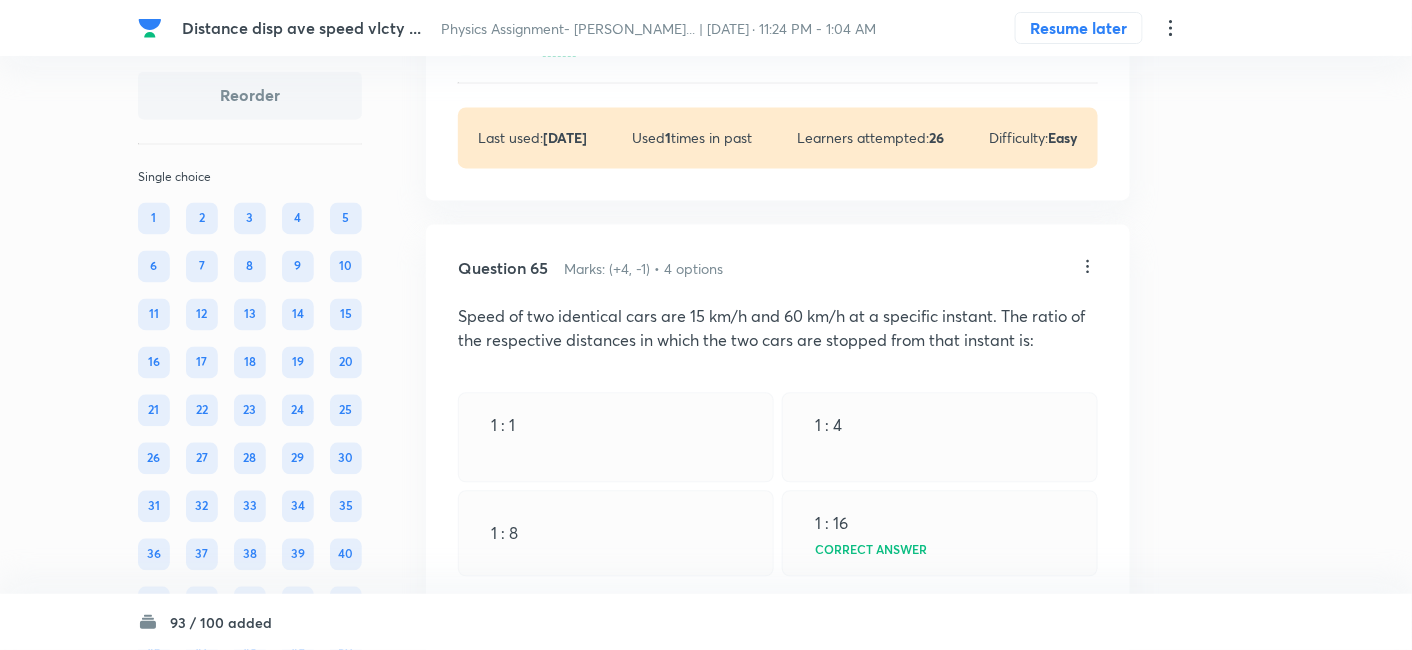 click on "View" at bounding box center (559, 49) 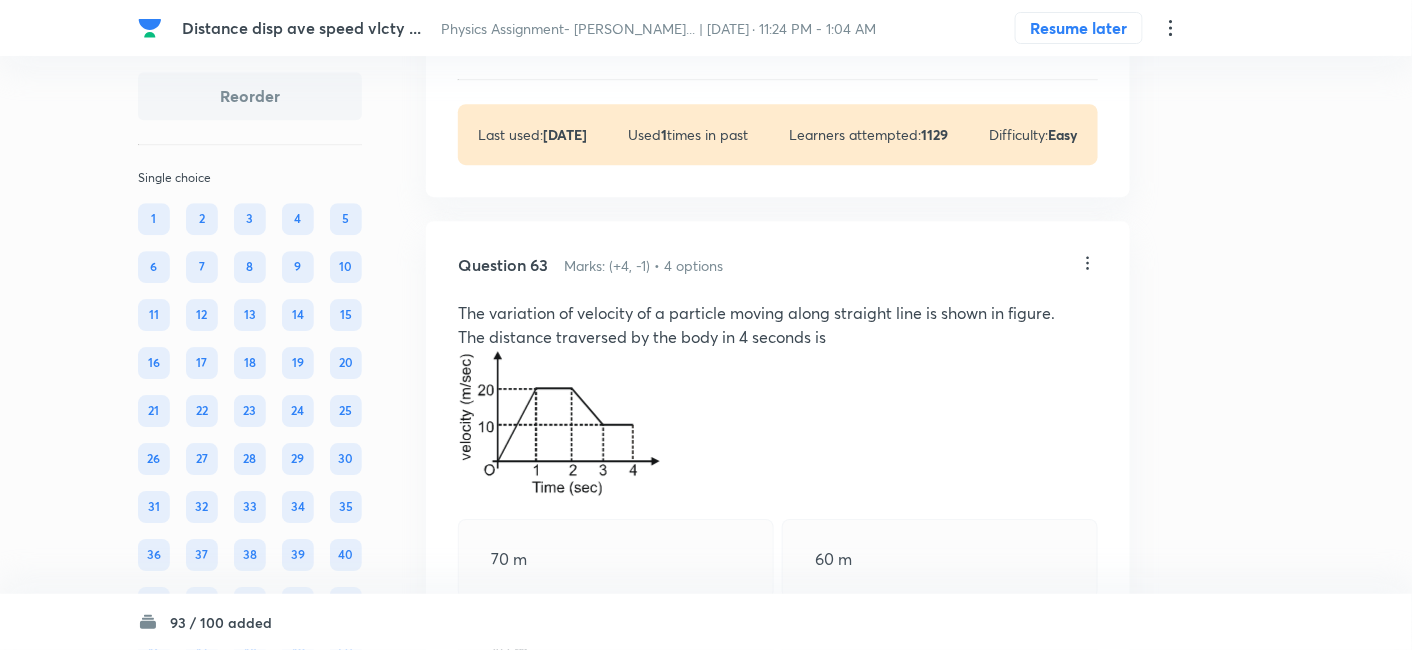 click on "View" at bounding box center [559, 45] 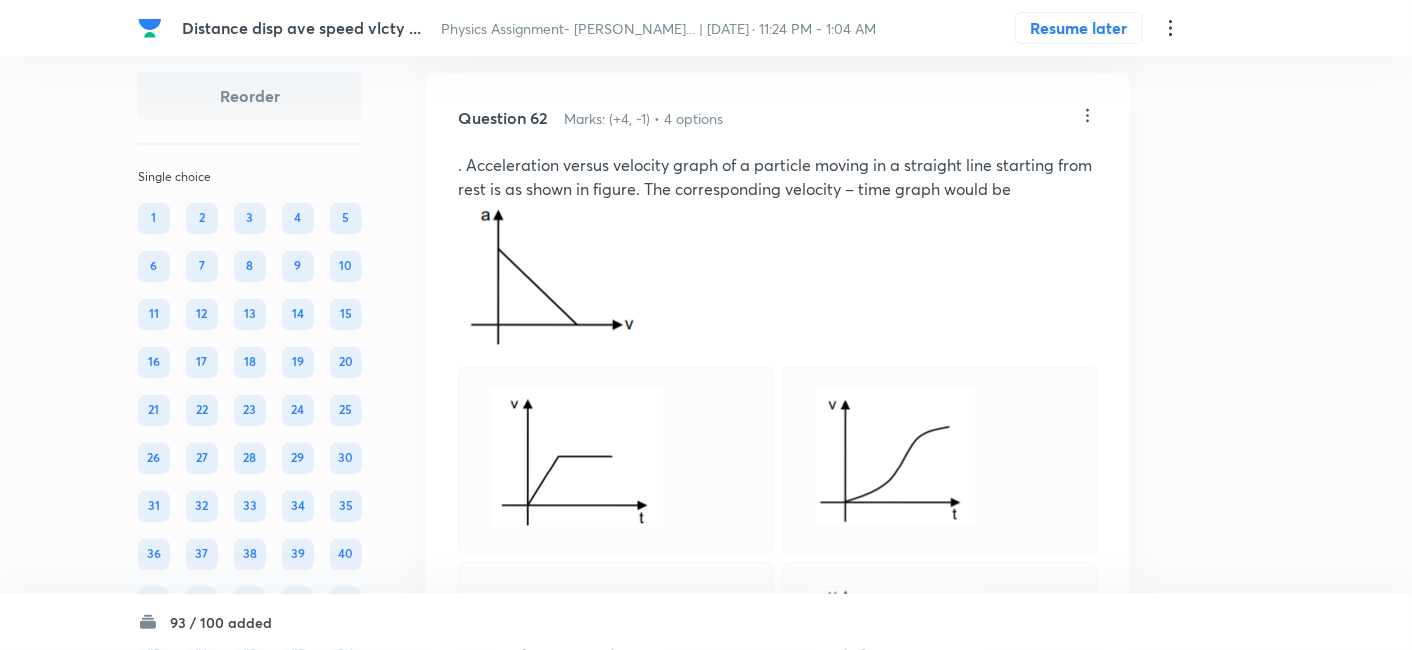 scroll, scrollTop: 36819, scrollLeft: 0, axis: vertical 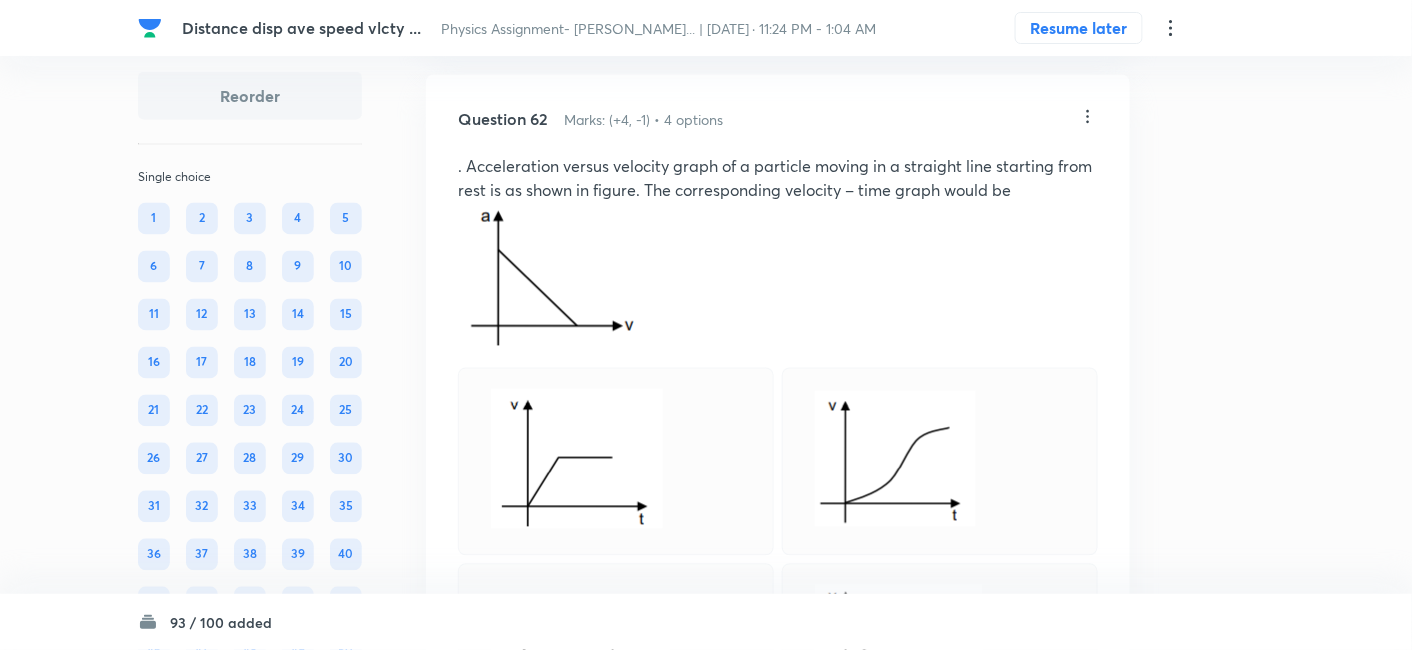 click on ". Acceleration versus velocity graph of a particle moving in a straight line starting from rest is as shown in figure. The corresponding velocity – time graph would be" at bounding box center (778, 179) 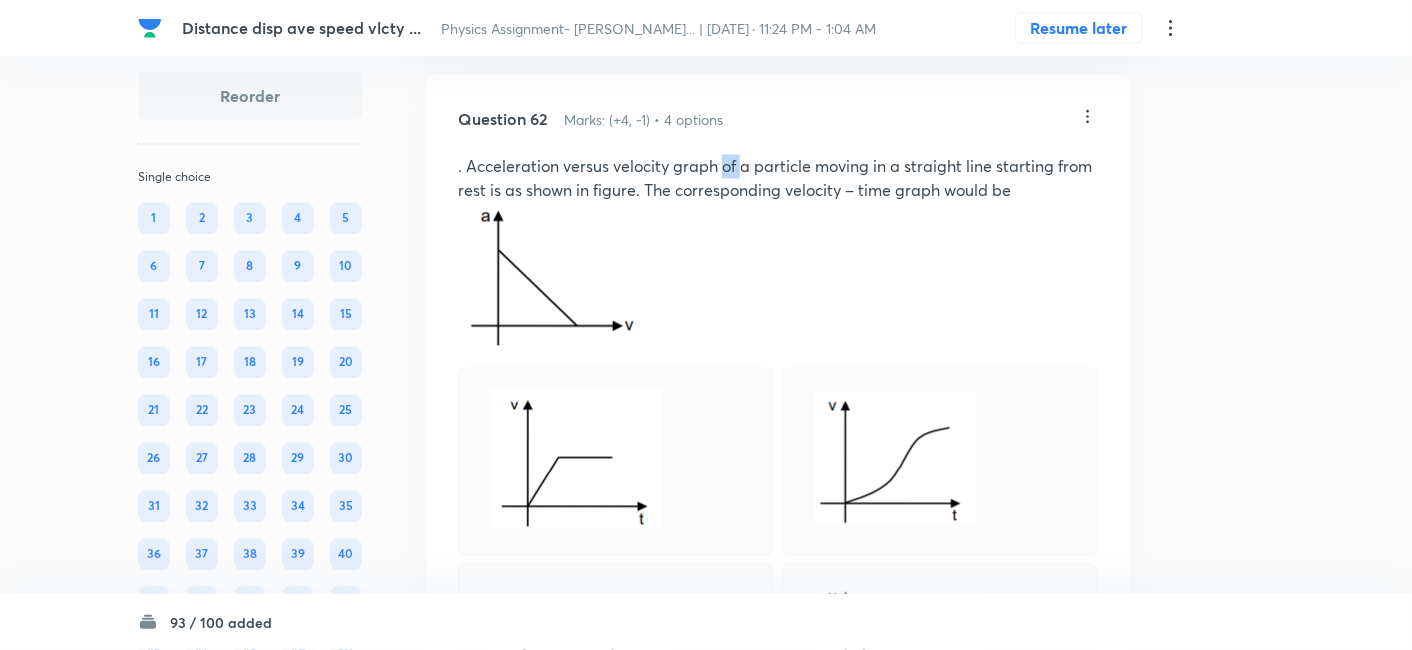 click on ". Acceleration versus velocity graph of a particle moving in a straight line starting from rest is as shown in figure. The corresponding velocity – time graph would be" at bounding box center [778, 179] 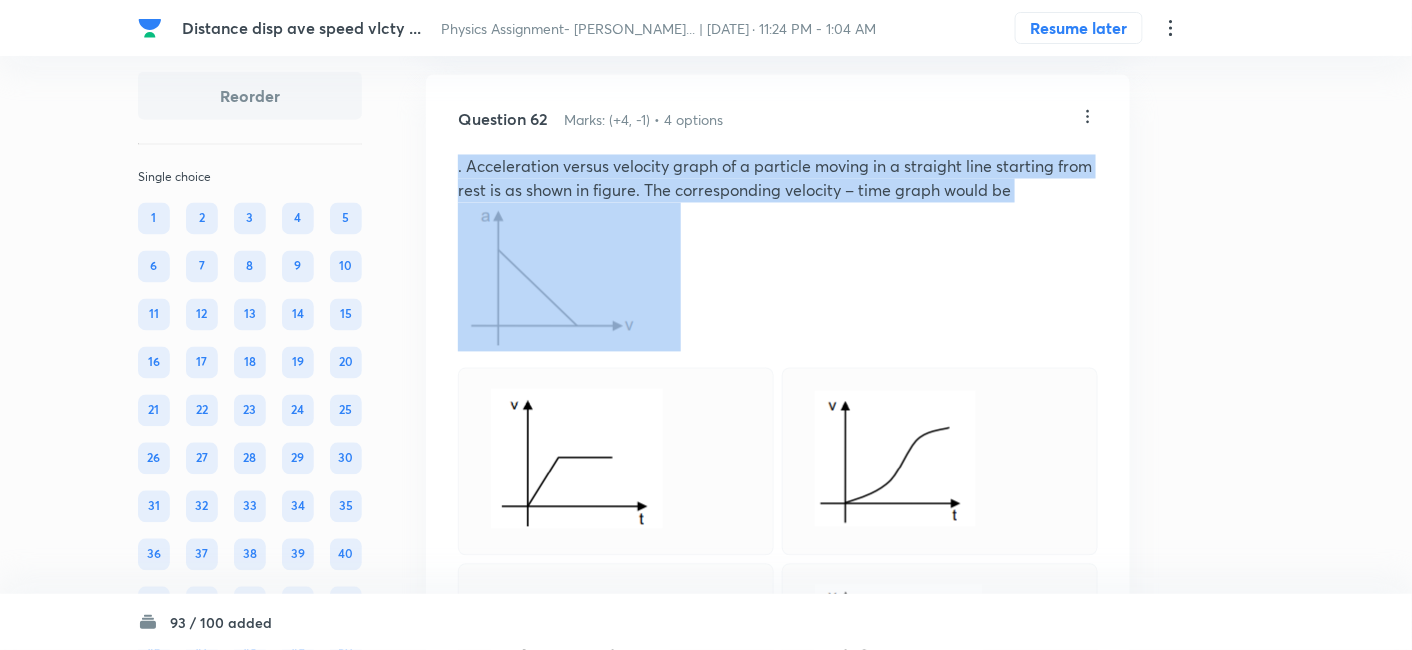 click on ". Acceleration versus velocity graph of a particle moving in a straight line starting from rest is as shown in figure. The corresponding velocity – time graph would be" at bounding box center [778, 179] 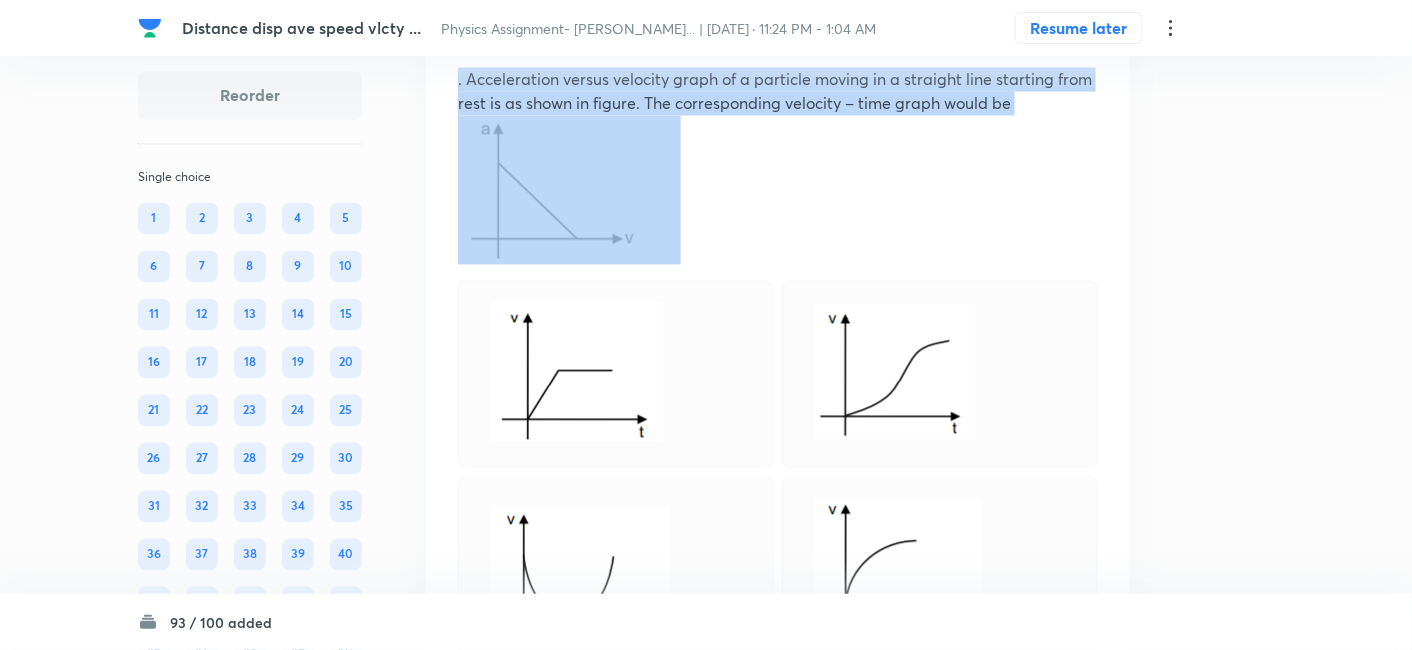 scroll, scrollTop: 36920, scrollLeft: 0, axis: vertical 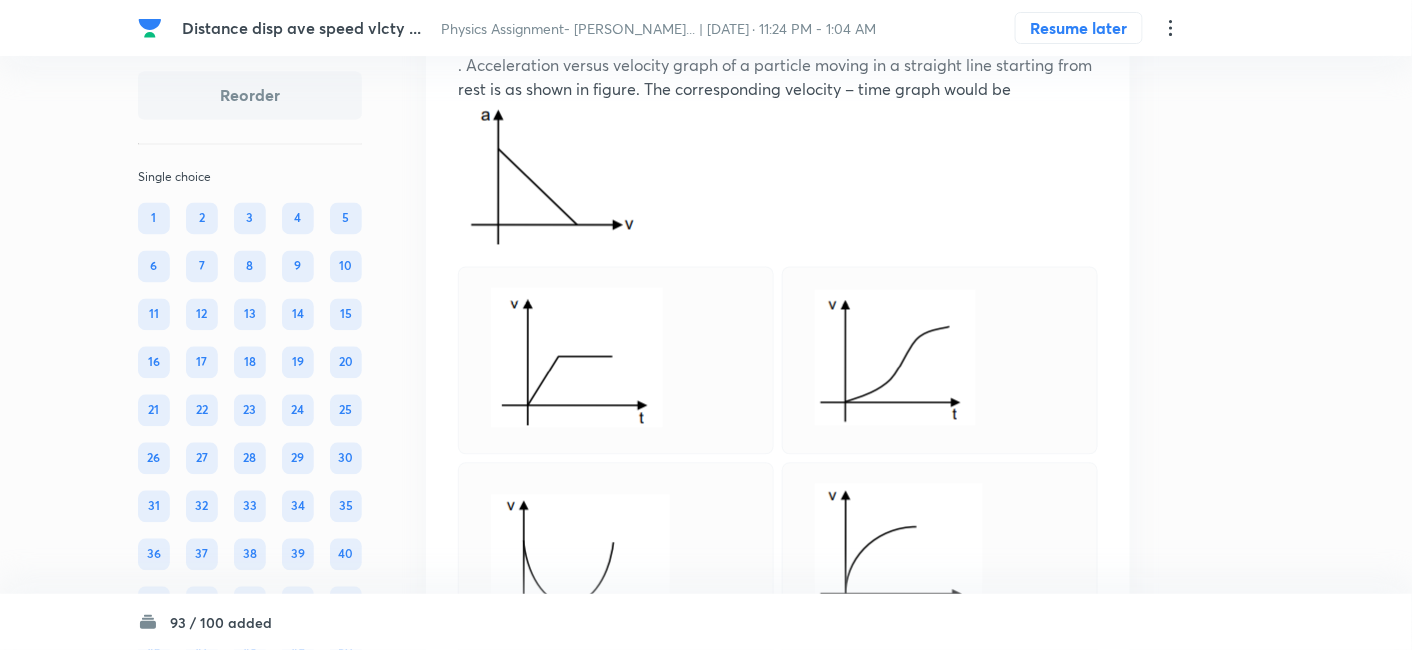 click on "All Types English Question 1 Marks: (+4, -1) • 4 options A particle of mass m moves on the x-axis as follows : it starts from rest at t=0 from the point  x=0 and comes to rest at the point x=1. No other information is available about its motion at intermediate time (0<t<1). If α denotes the instantaneous acceleration of the particle, then α cannot remain positive for all t in the interval 0≤t≤1 Correct answer |α| cannot exceed 2 at any point in its path |α| must be ≥4 at some point or points in its path α must change sign during the motion but no other assertion can be made with the information given Solution View Last used:  2 years ago Used  3  times in past Learners attempted:  482 Difficulty: Easy Question 2 Marks: (+4, -1) • 4 options If a body having initial velocity zero is moving with uniform acceleration  , the distance travelled by it in fifth second will be  36 metre  Correct answer 40 metre  100 metre  Zero Solution View Last used:  2 years ago Used  4 3456 Easy 3 3" at bounding box center [778, -7532] 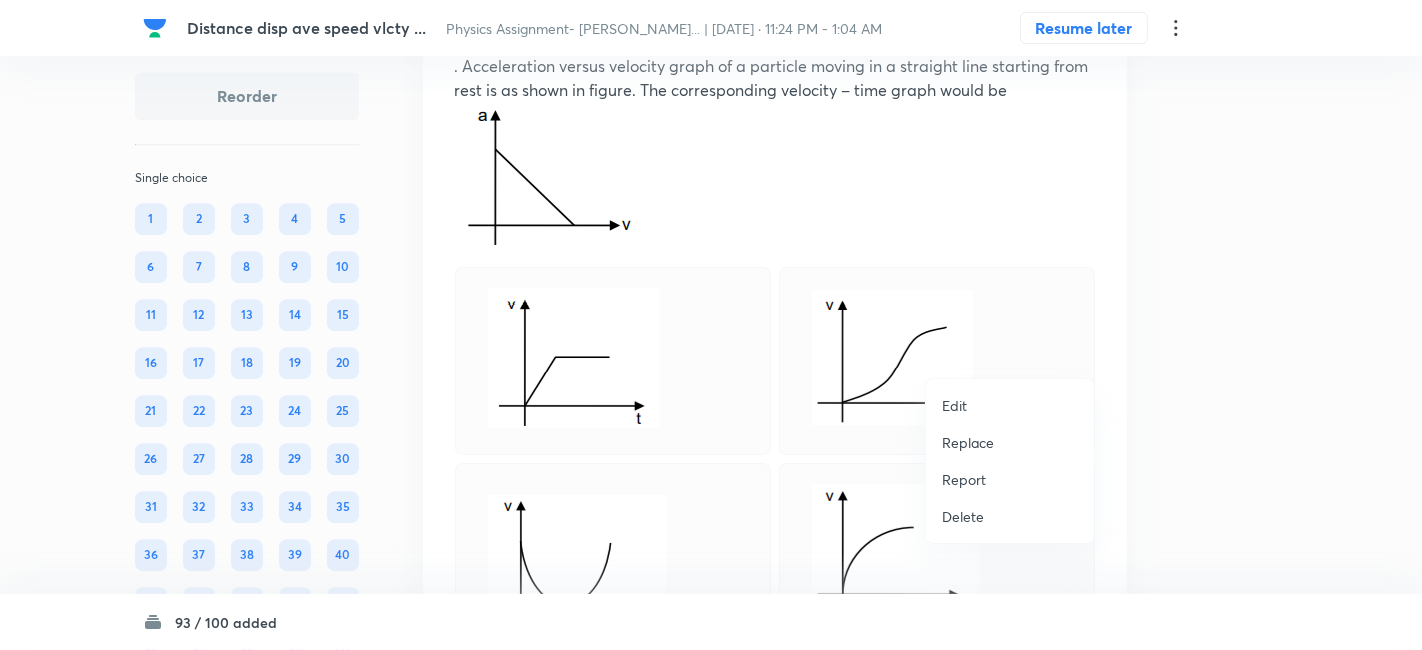 click on "Edit" at bounding box center (954, 405) 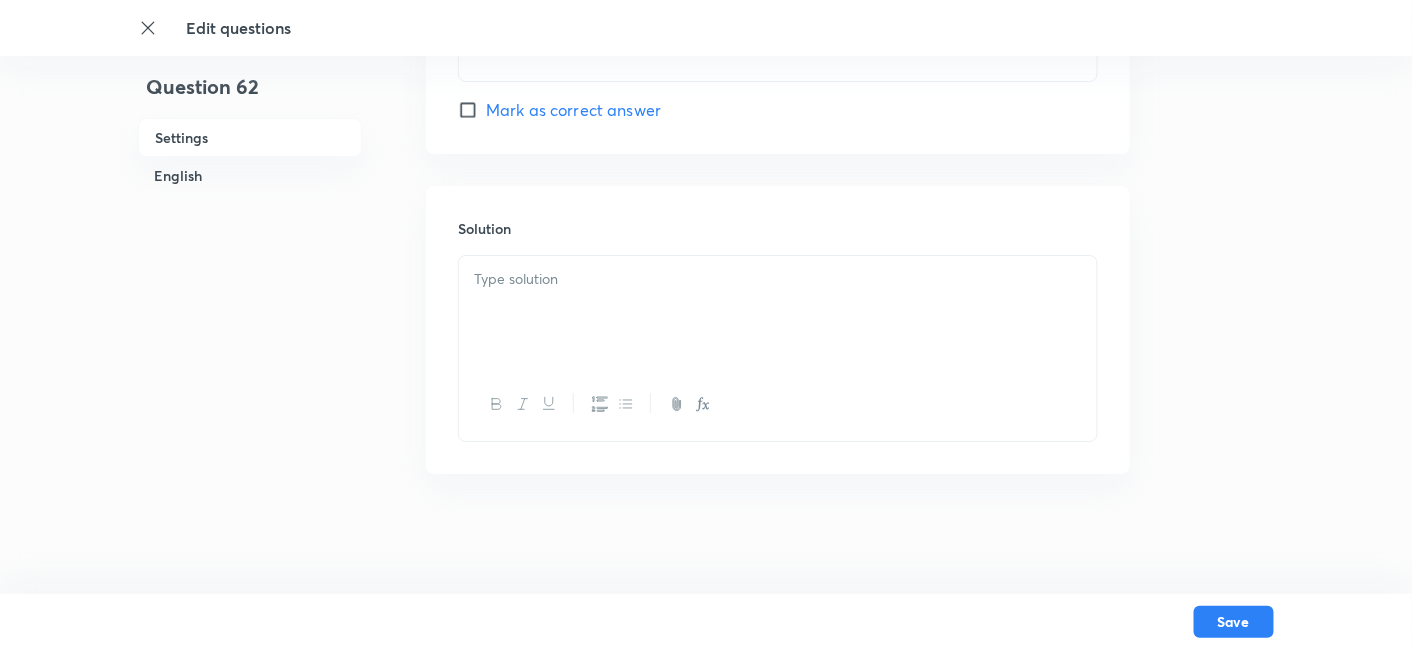checkbox on "true" 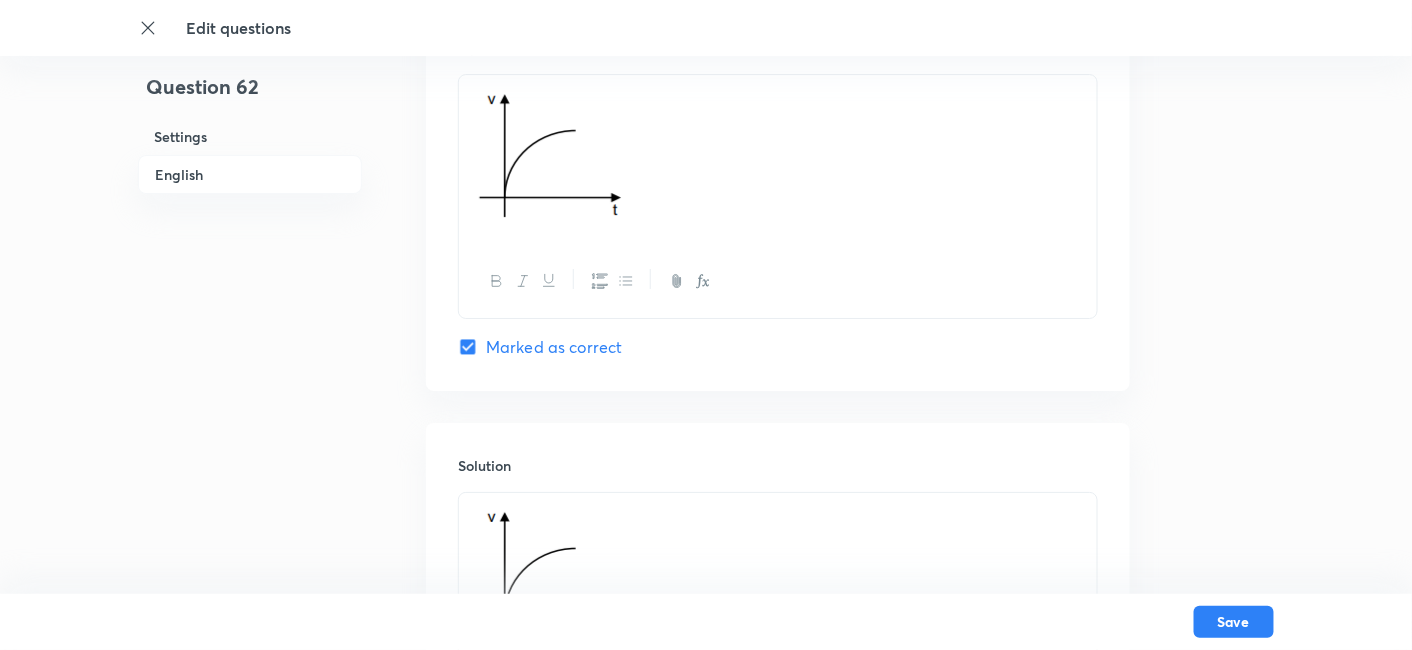 scroll, scrollTop: 2443, scrollLeft: 0, axis: vertical 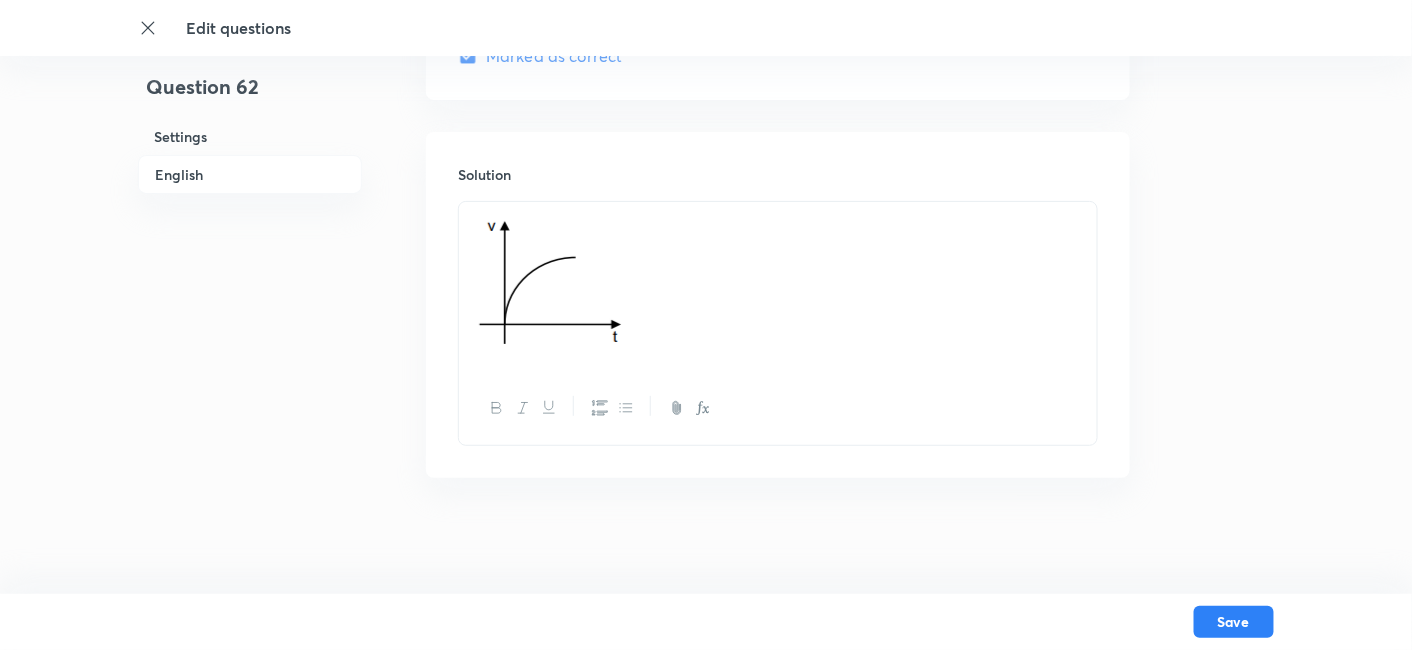 click at bounding box center (778, 287) 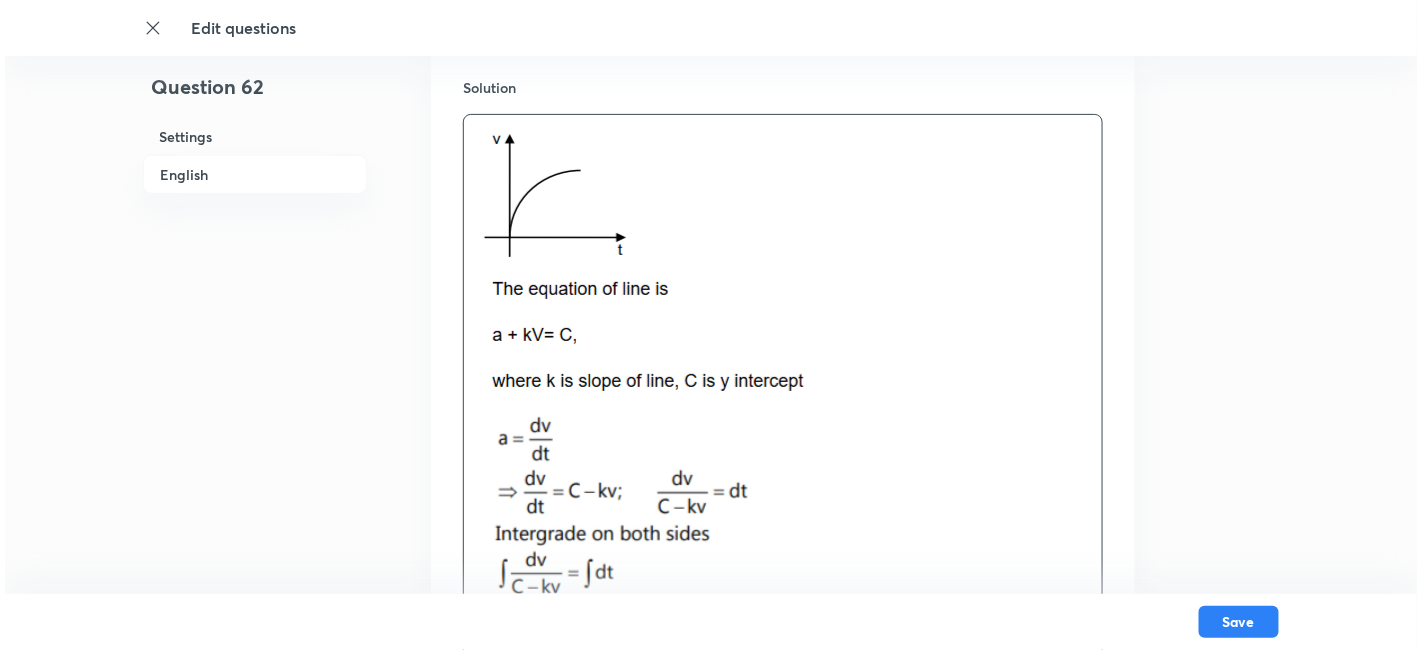 scroll, scrollTop: 2913, scrollLeft: 0, axis: vertical 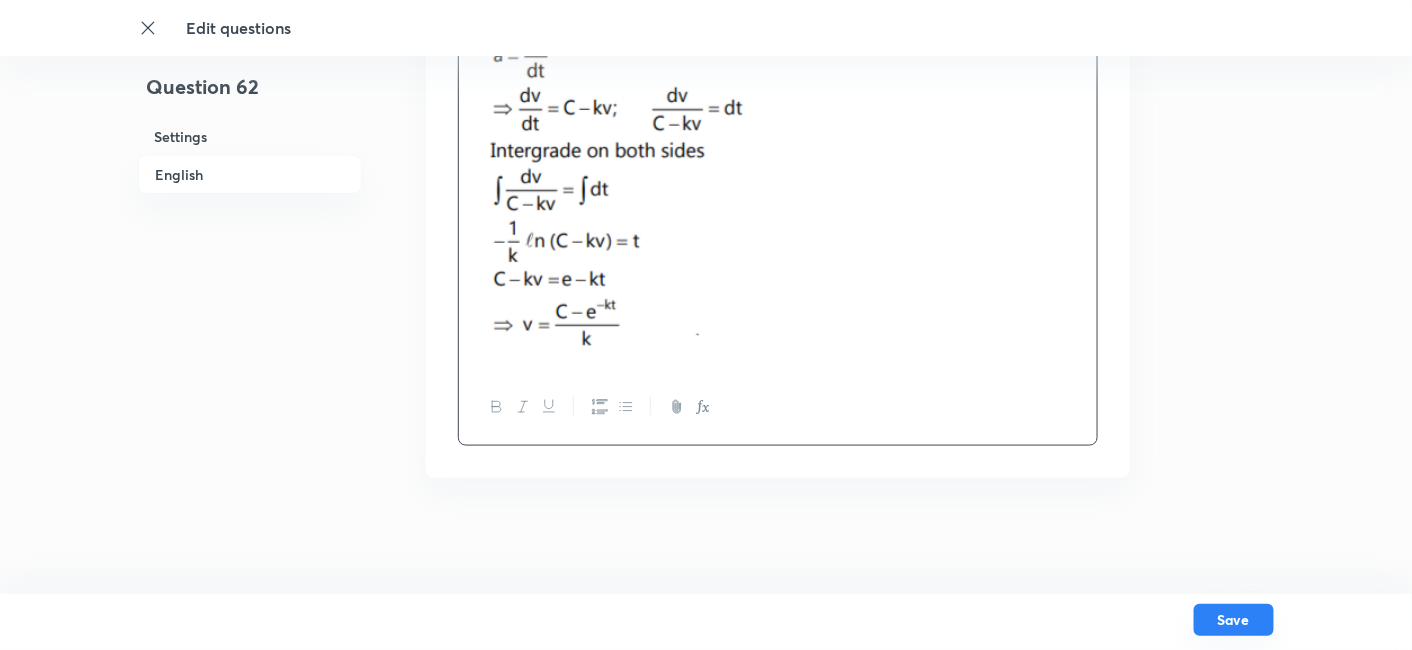 click on "Save" at bounding box center (1234, 620) 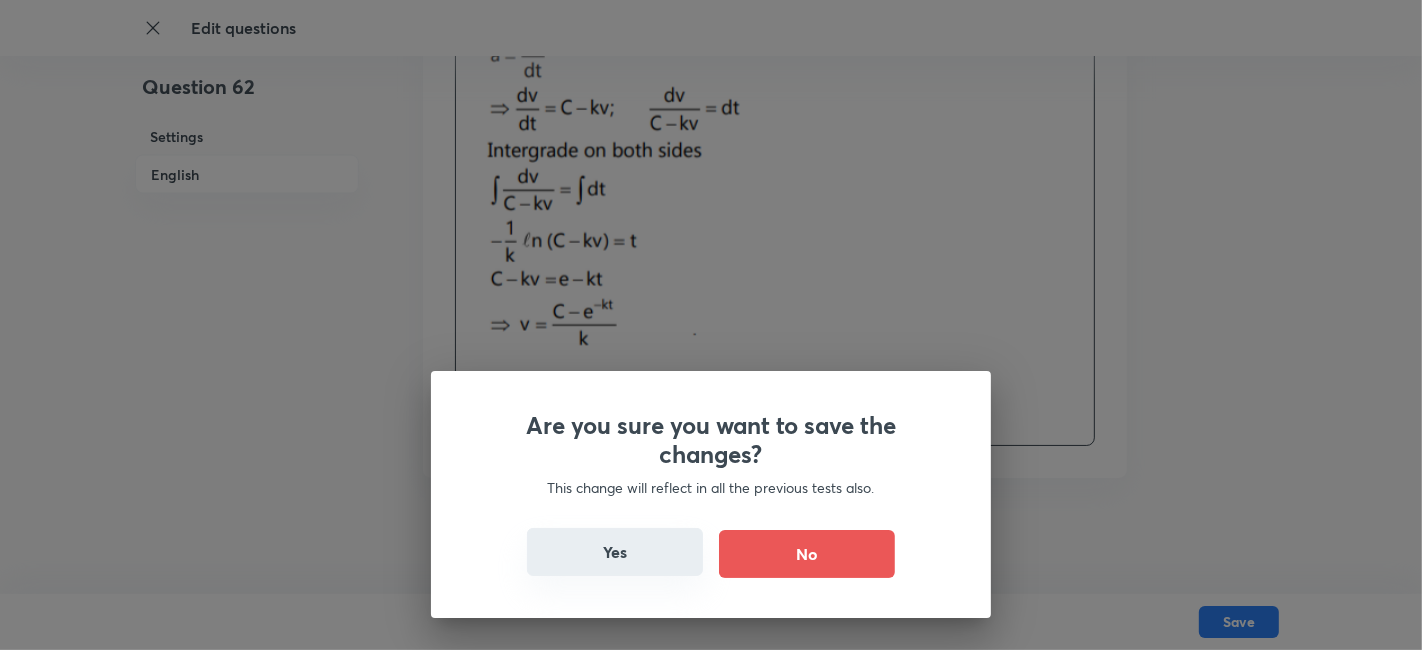 click on "Yes" at bounding box center [615, 552] 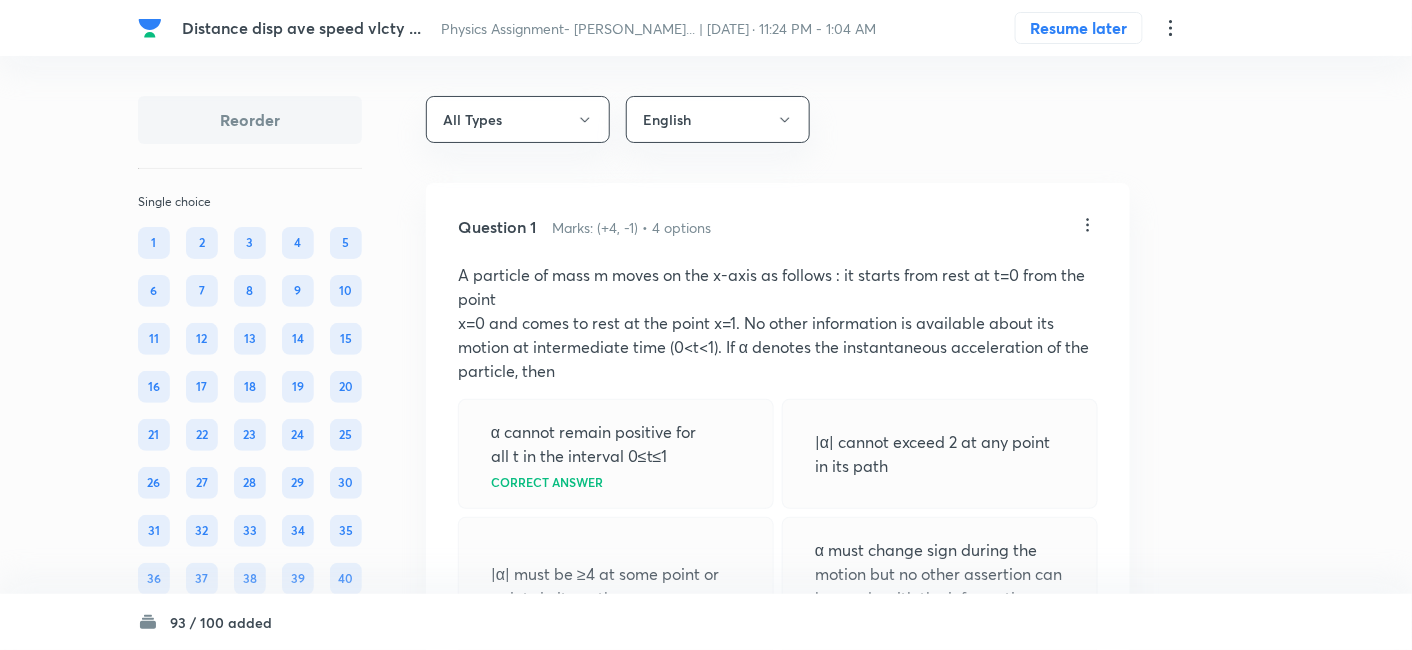 scroll, scrollTop: 36950, scrollLeft: 0, axis: vertical 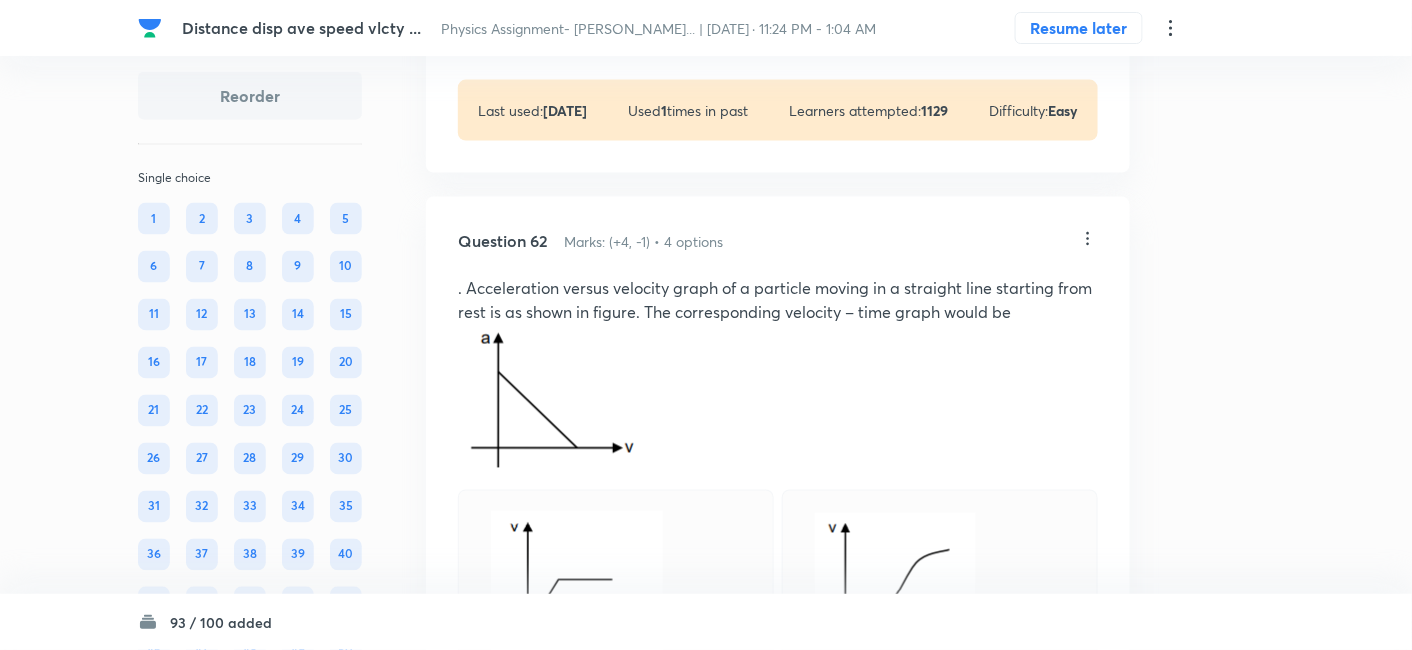 click on "Solution View" at bounding box center [778, 20] 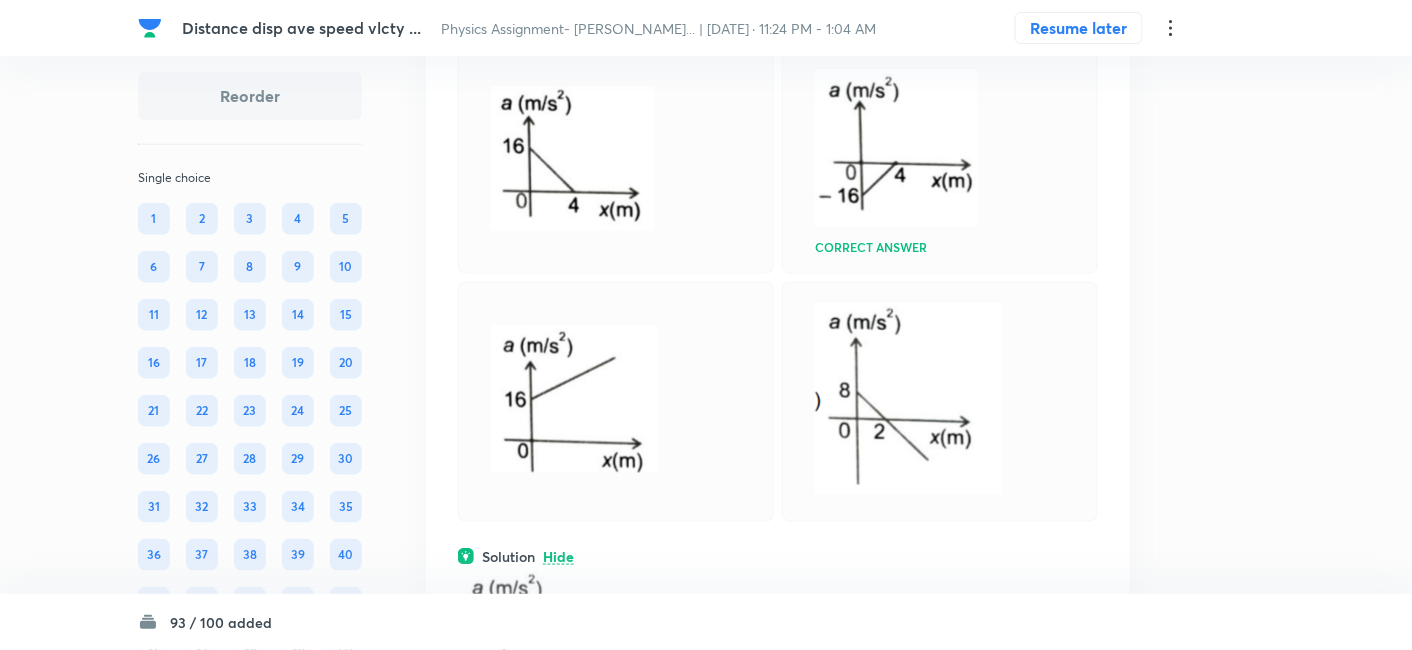 scroll, scrollTop: 36157, scrollLeft: 0, axis: vertical 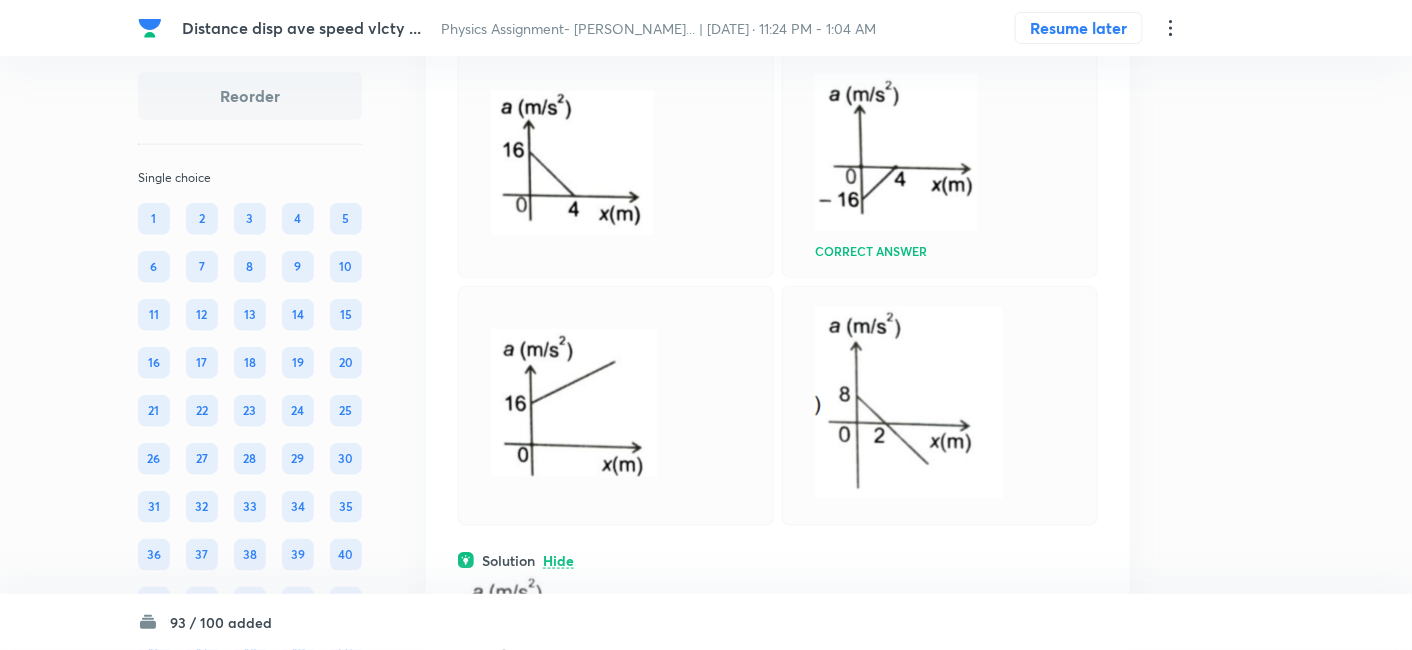 drag, startPoint x: 462, startPoint y: 115, endPoint x: 916, endPoint y: 372, distance: 521.69434 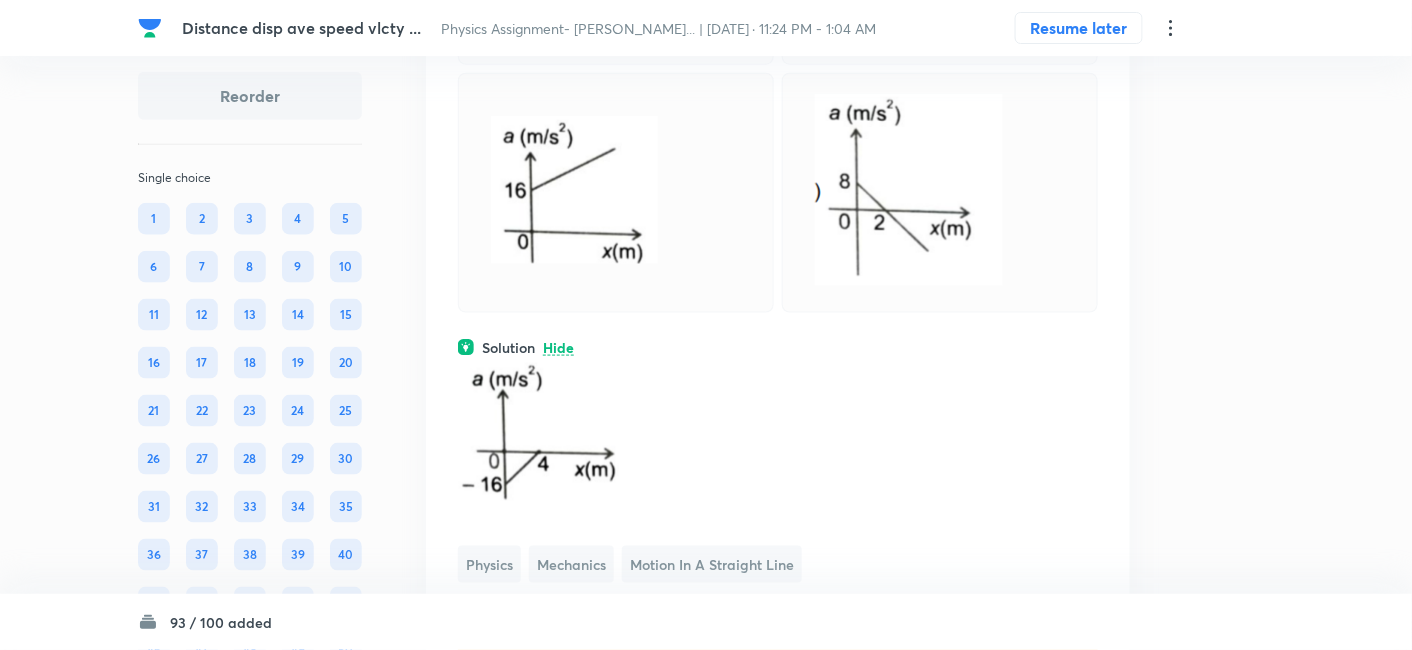 scroll, scrollTop: 36375, scrollLeft: 0, axis: vertical 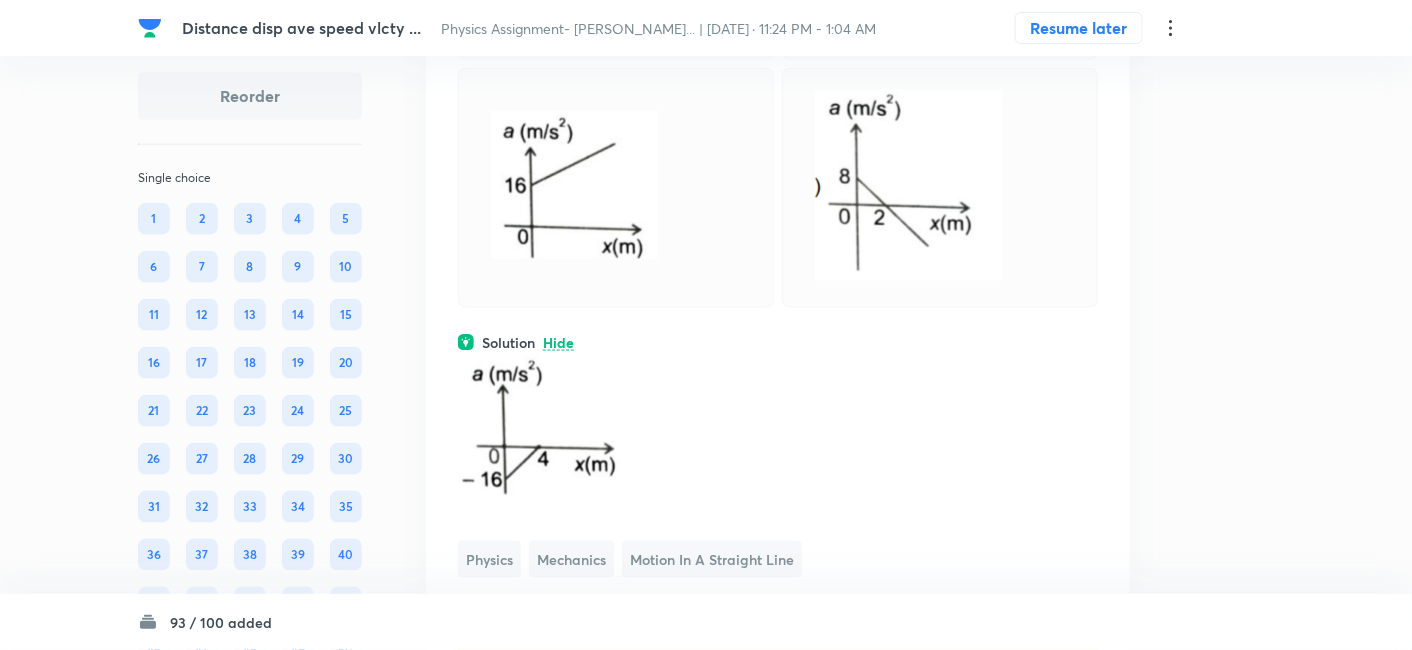 click at bounding box center (616, -53) 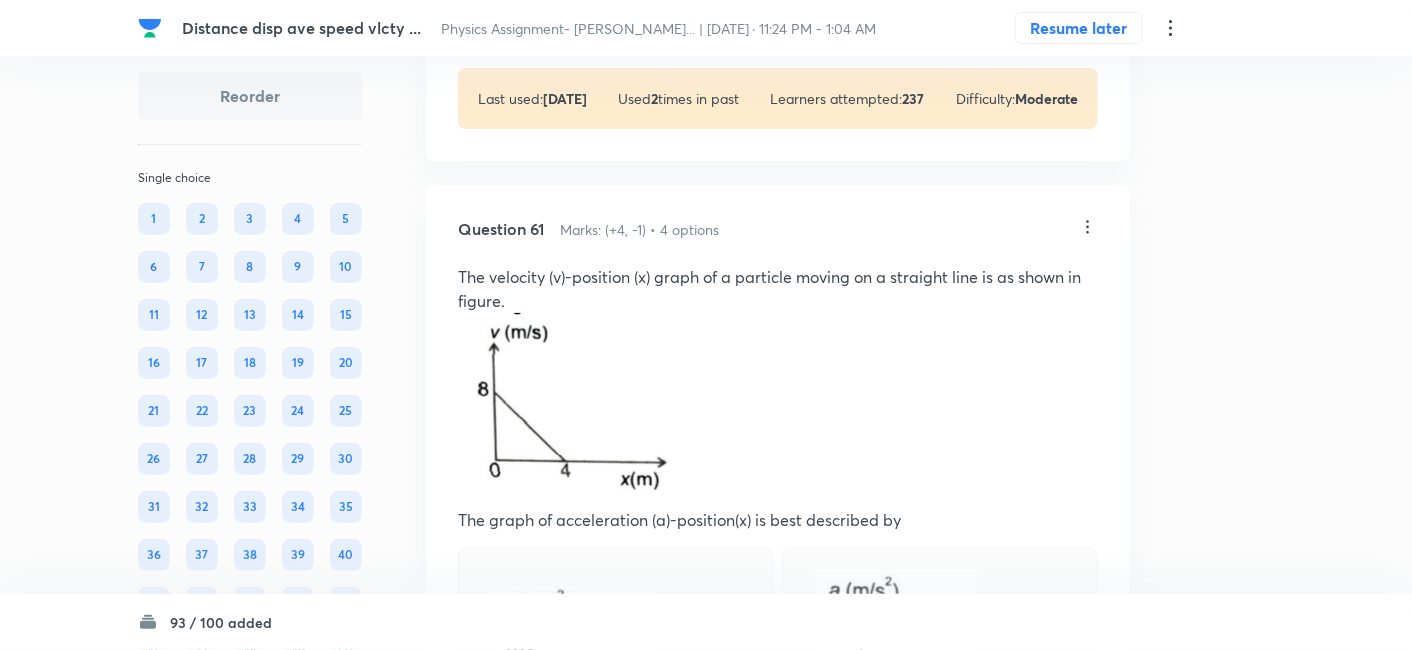 scroll, scrollTop: 35654, scrollLeft: 0, axis: vertical 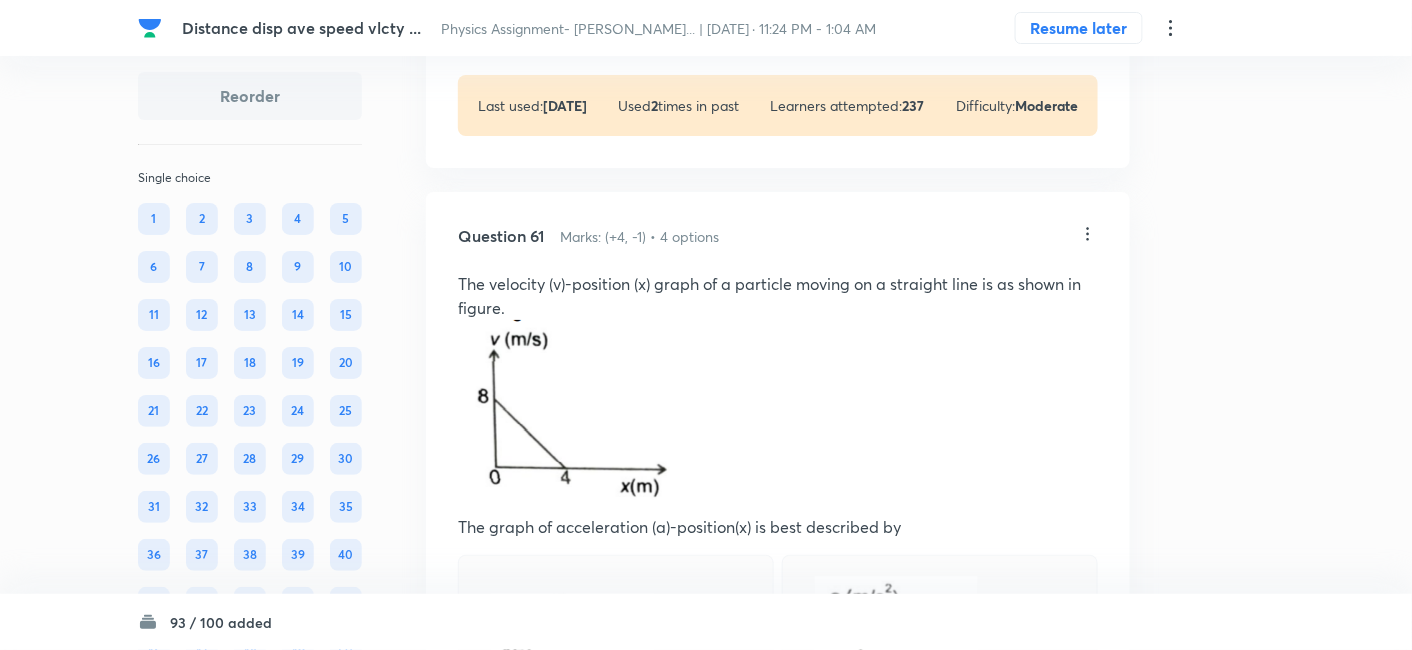 click on "View" at bounding box center [559, 16] 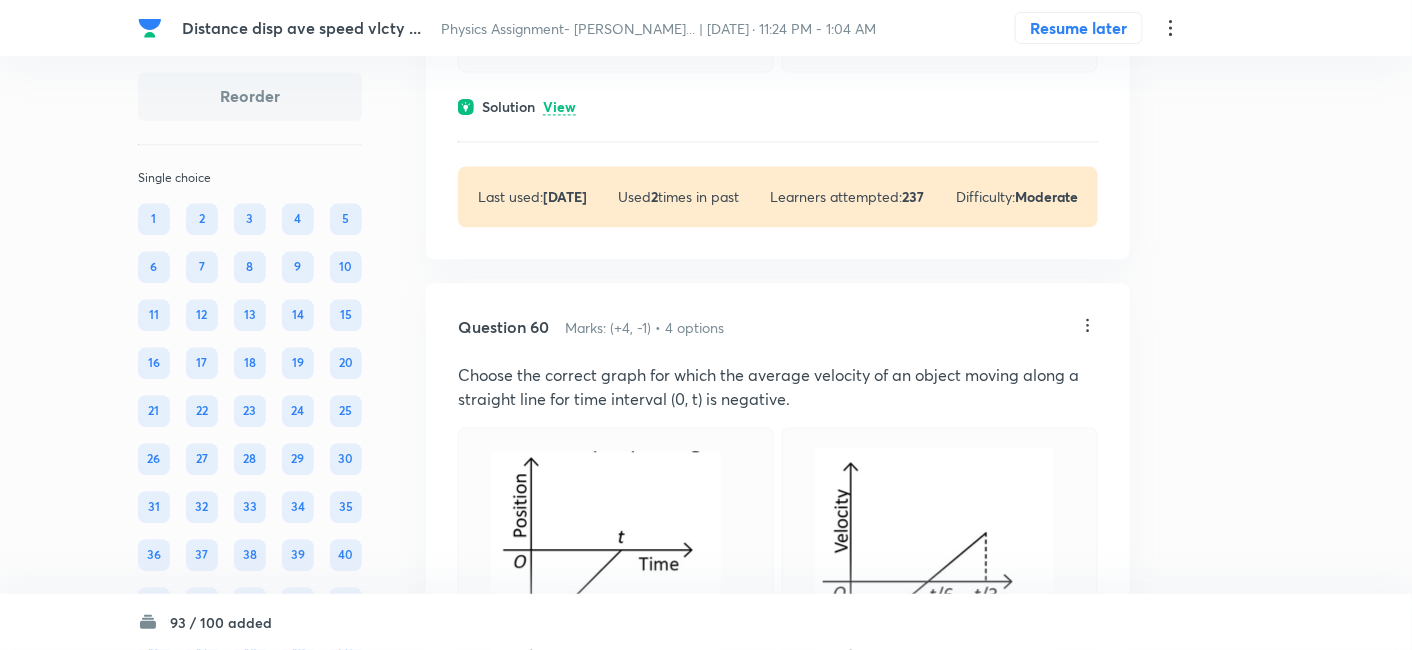 scroll, scrollTop: 34691, scrollLeft: 0, axis: vertical 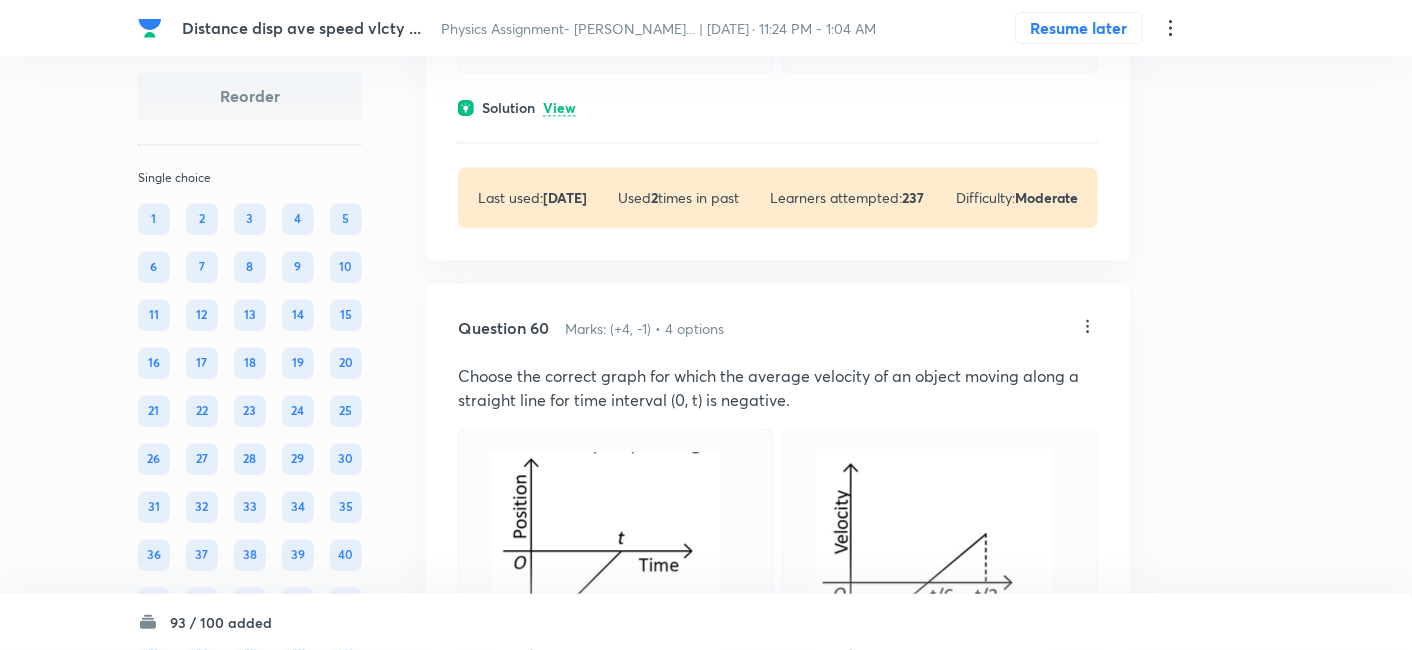 click on "View" at bounding box center (559, 108) 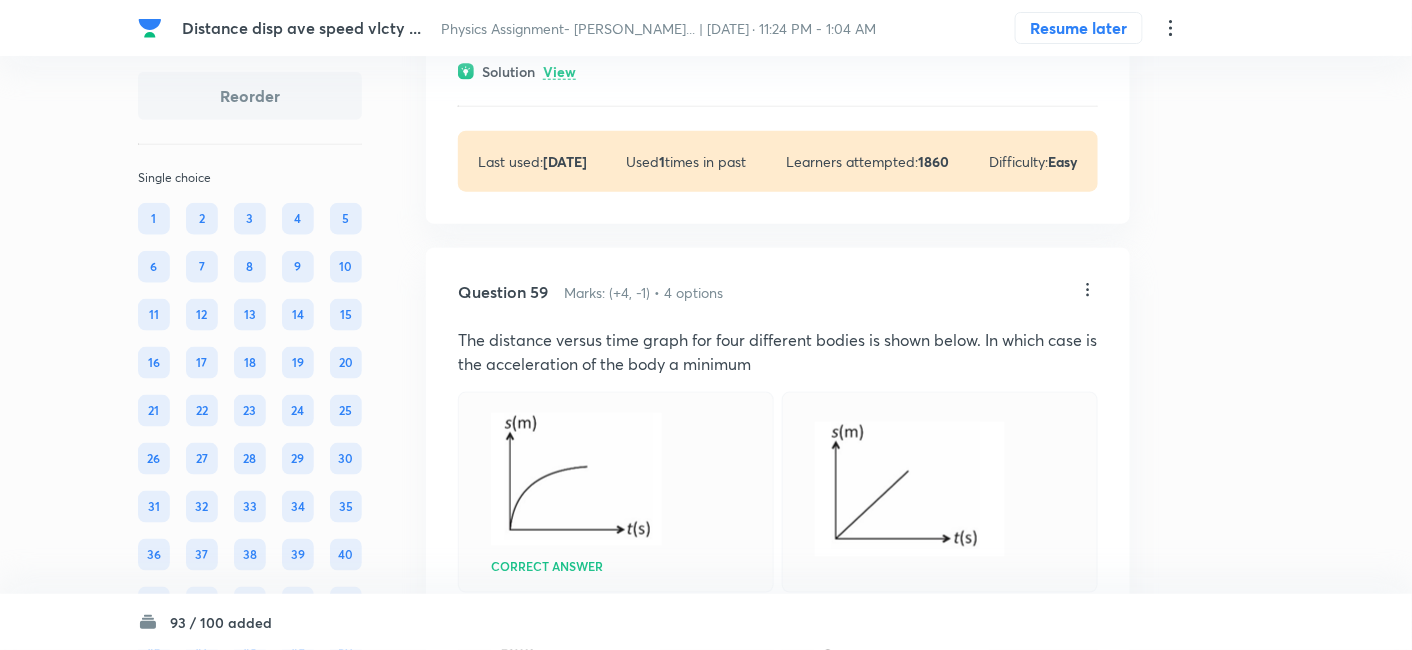 scroll, scrollTop: 33968, scrollLeft: 0, axis: vertical 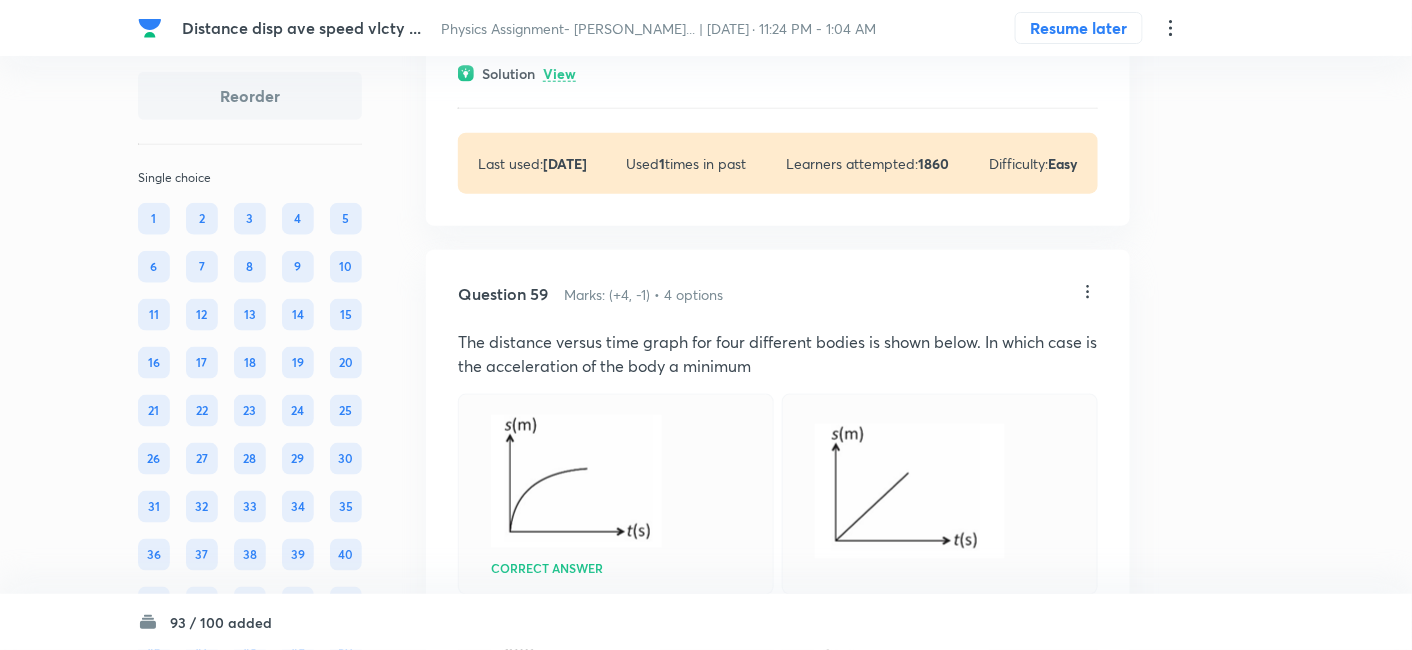 click on "View" at bounding box center [559, 74] 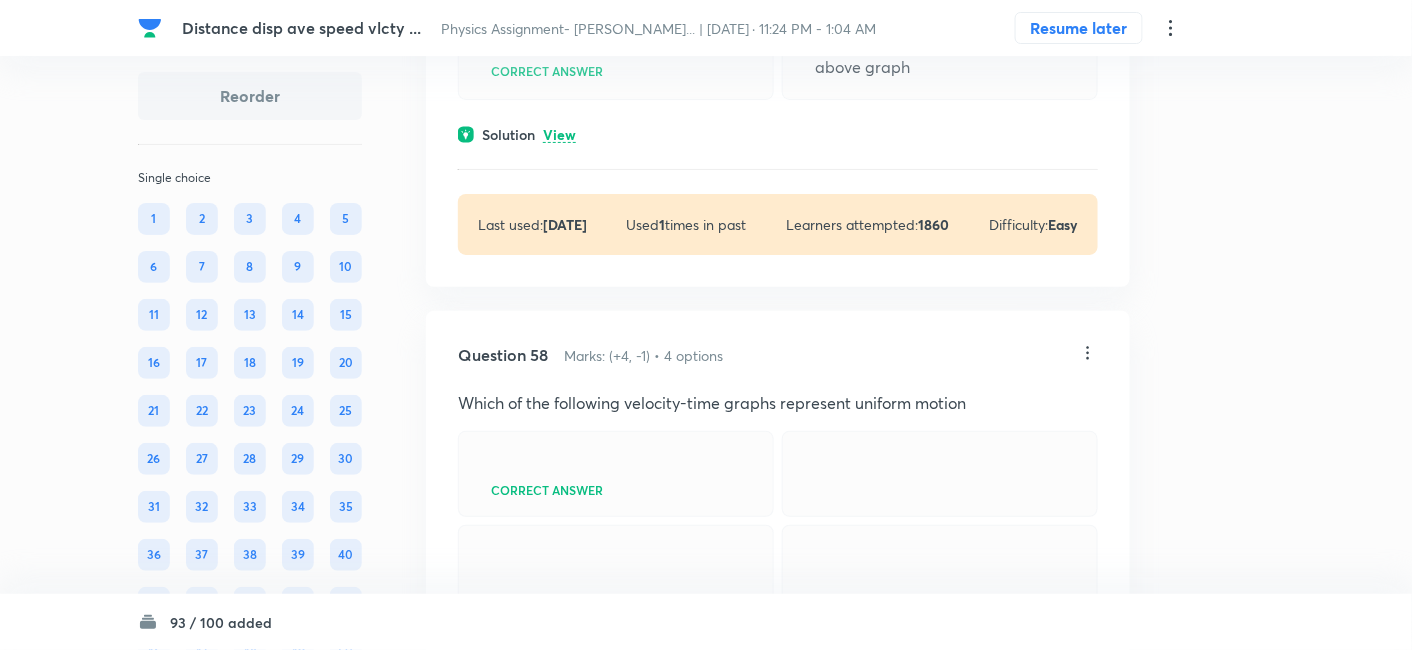 scroll, scrollTop: 33388, scrollLeft: 0, axis: vertical 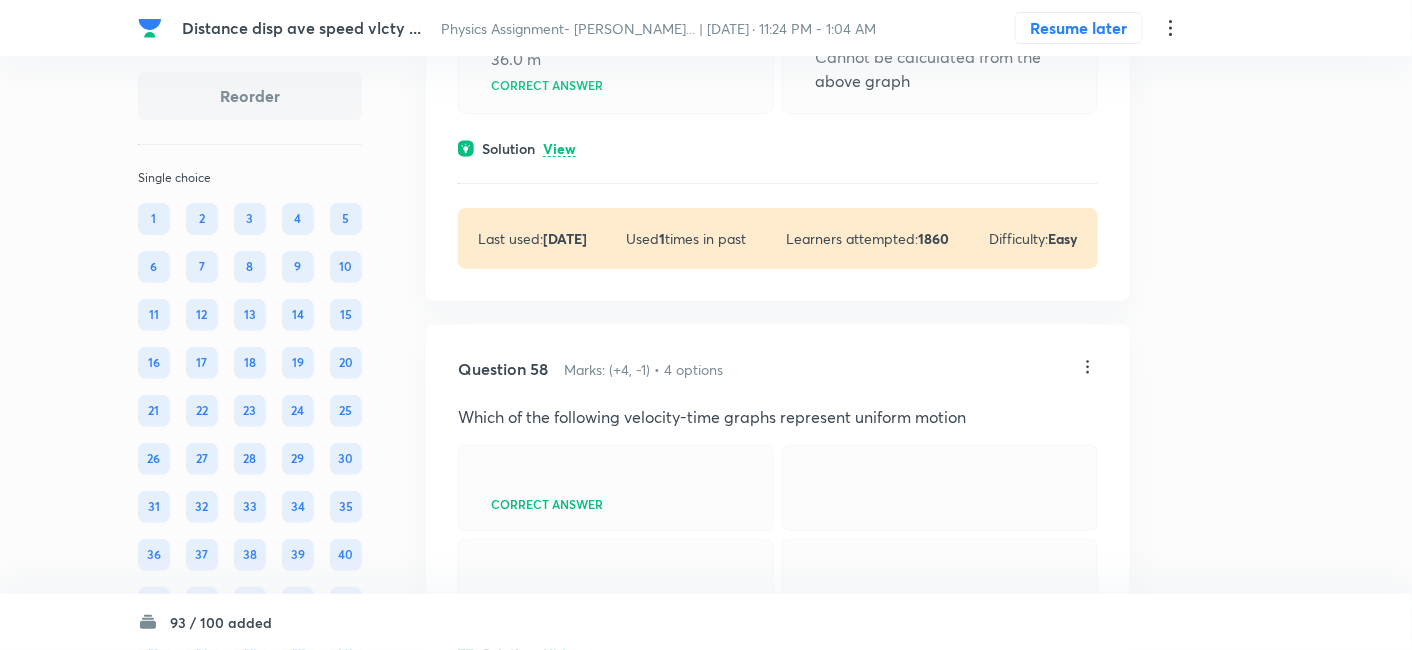 click on "View" at bounding box center [559, 149] 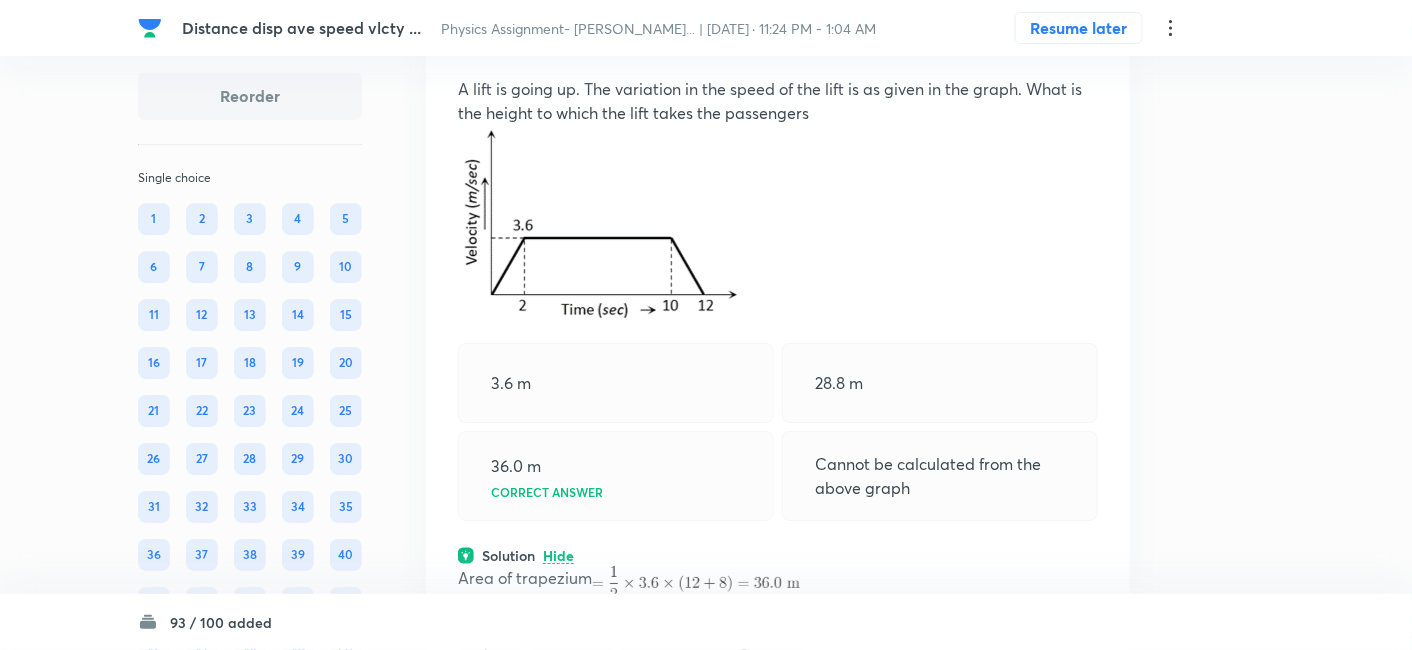 scroll, scrollTop: 32979, scrollLeft: 0, axis: vertical 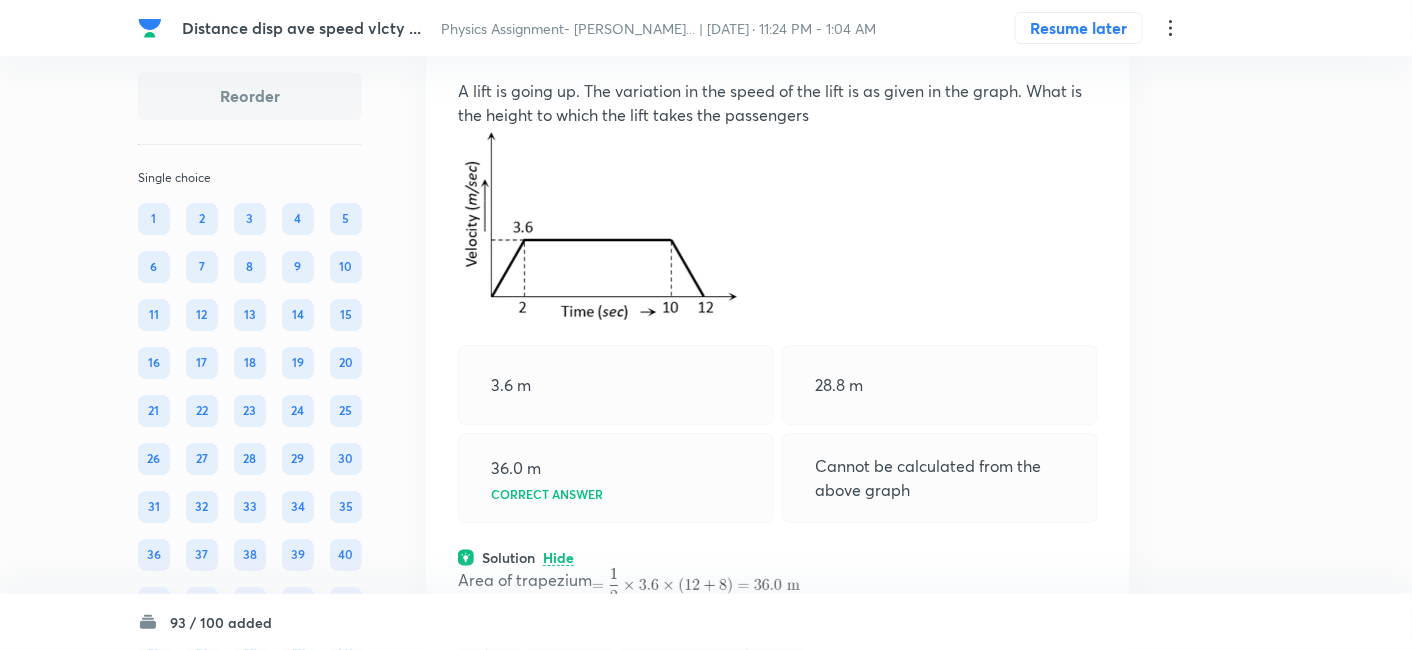 click 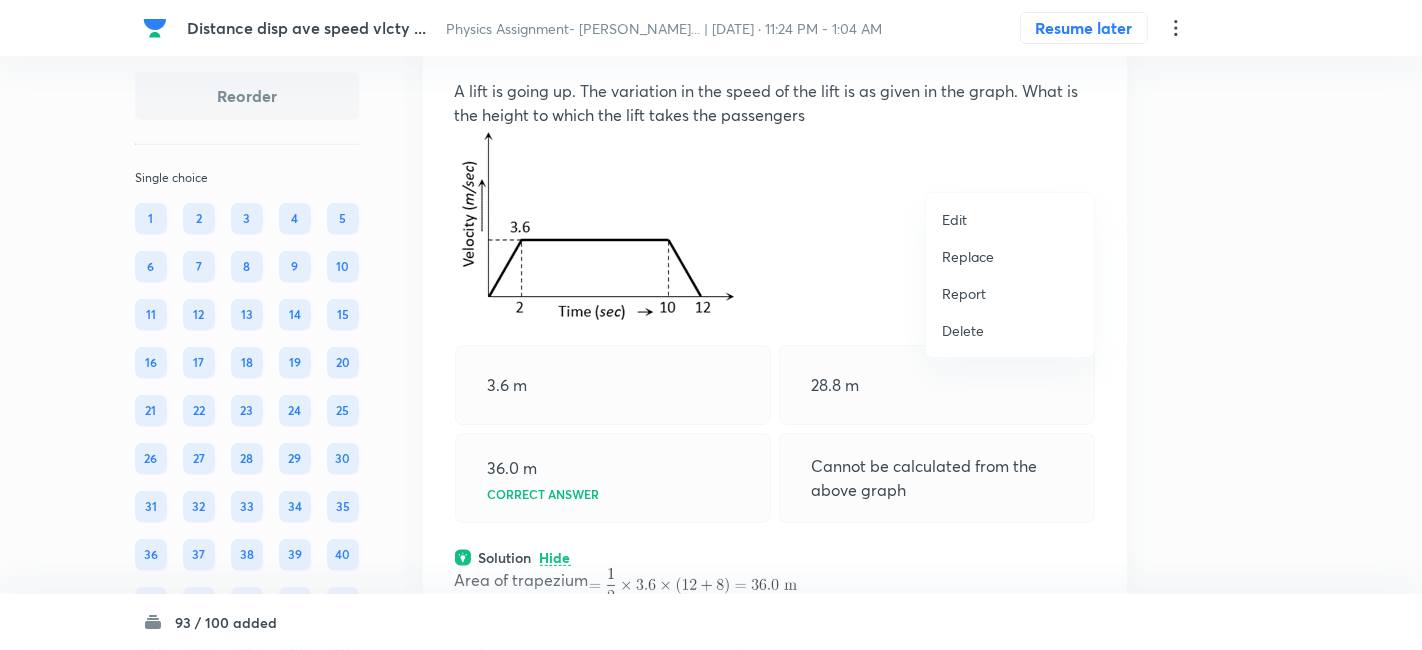 click on "Replace" at bounding box center [968, 256] 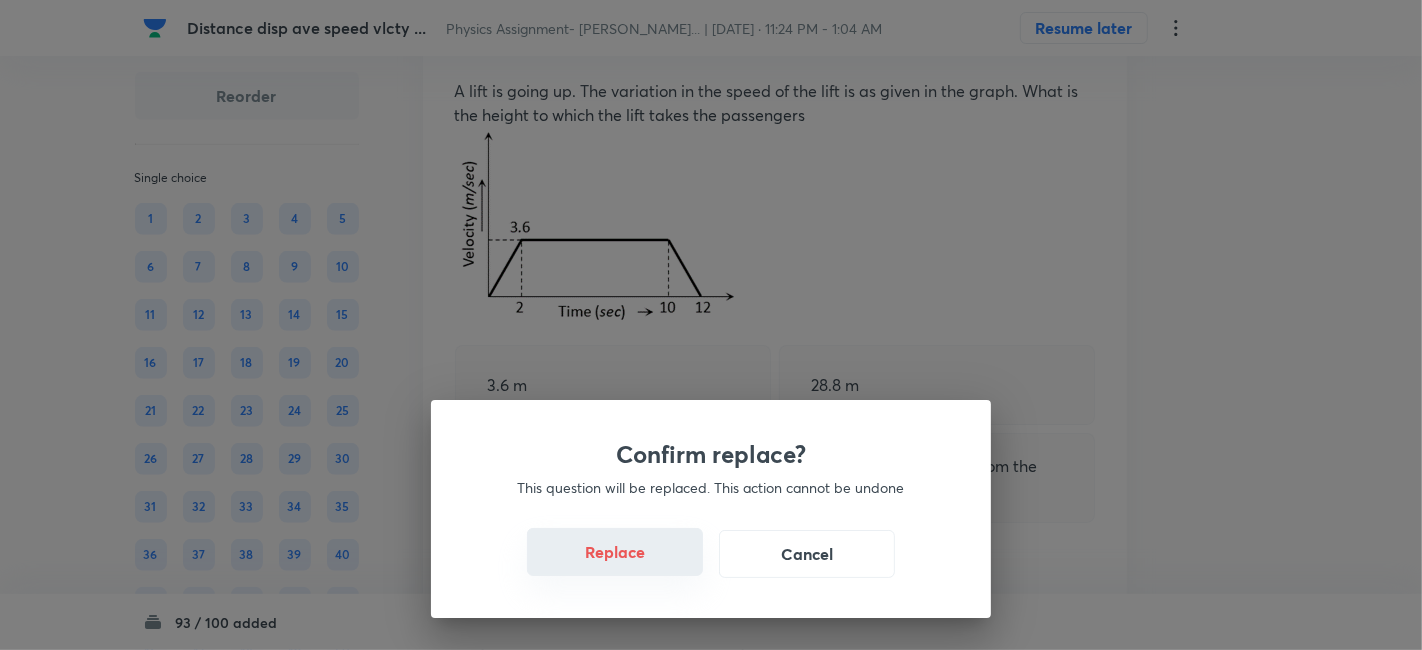 click on "Replace" at bounding box center (615, 552) 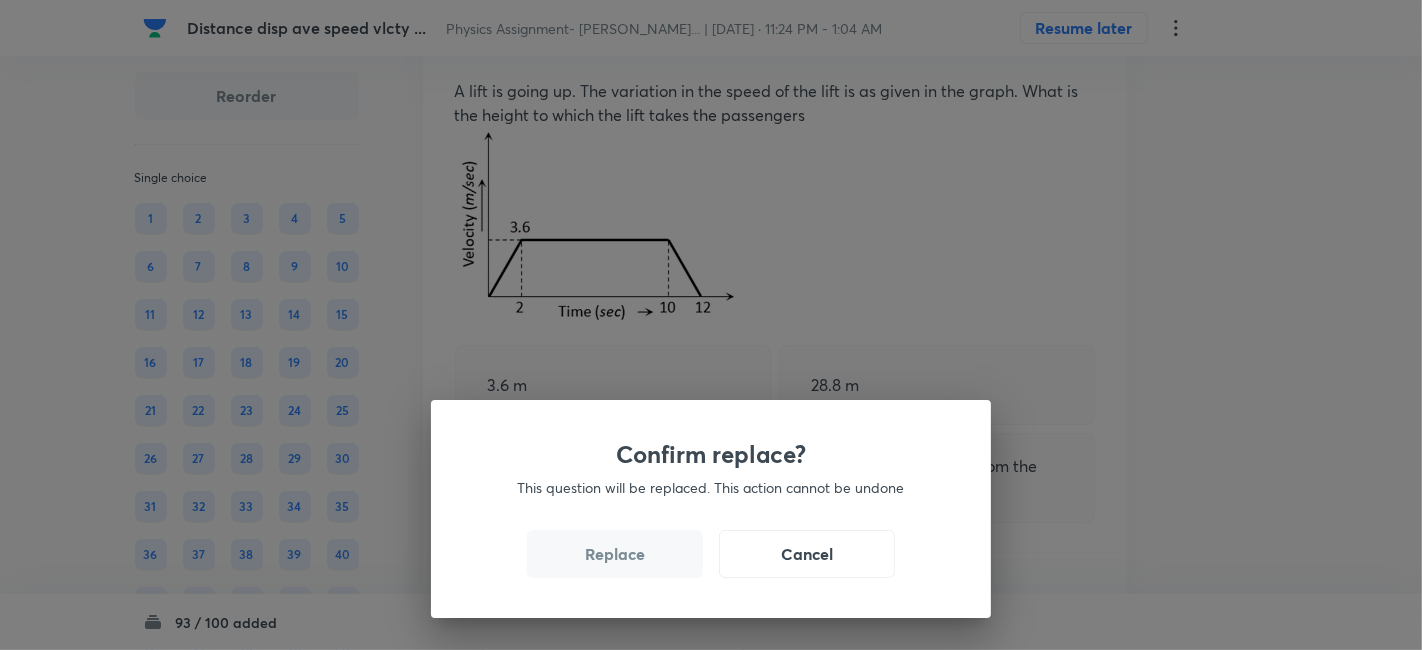 click on "Replace" at bounding box center [615, 554] 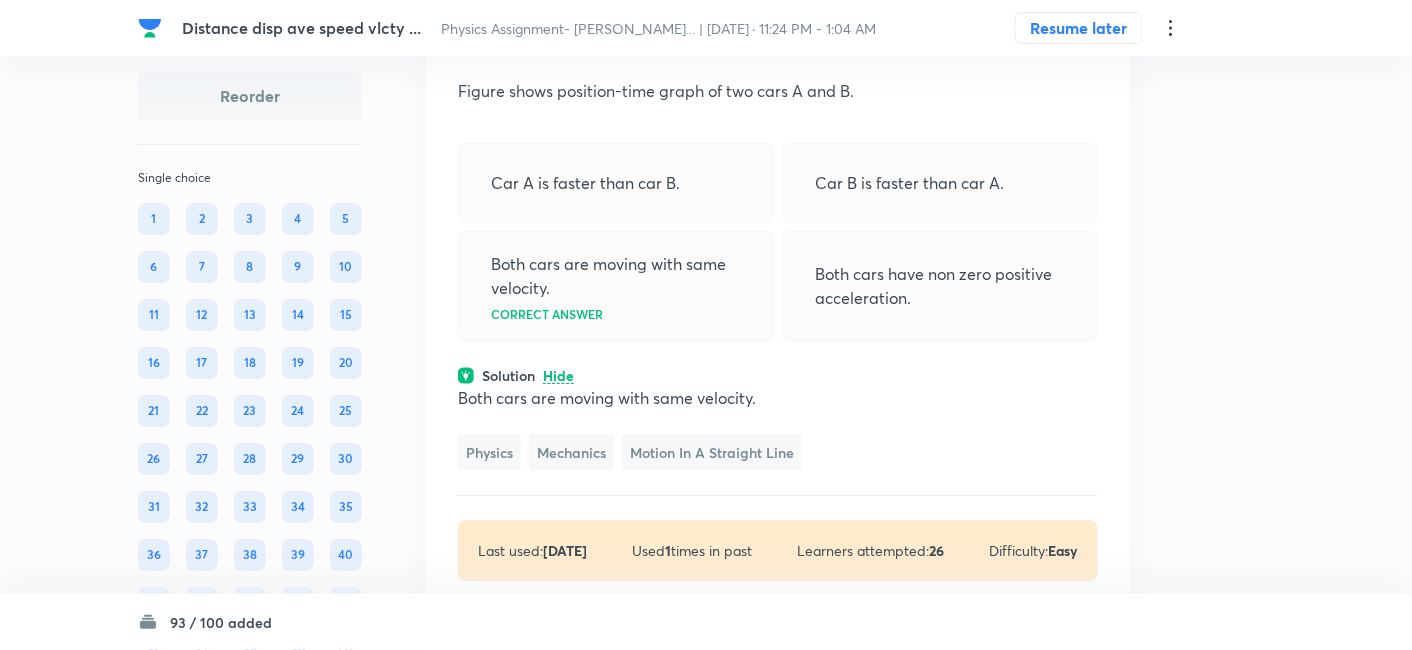 click on "Both cars are moving with same velocity. Correct answer" at bounding box center [616, 286] 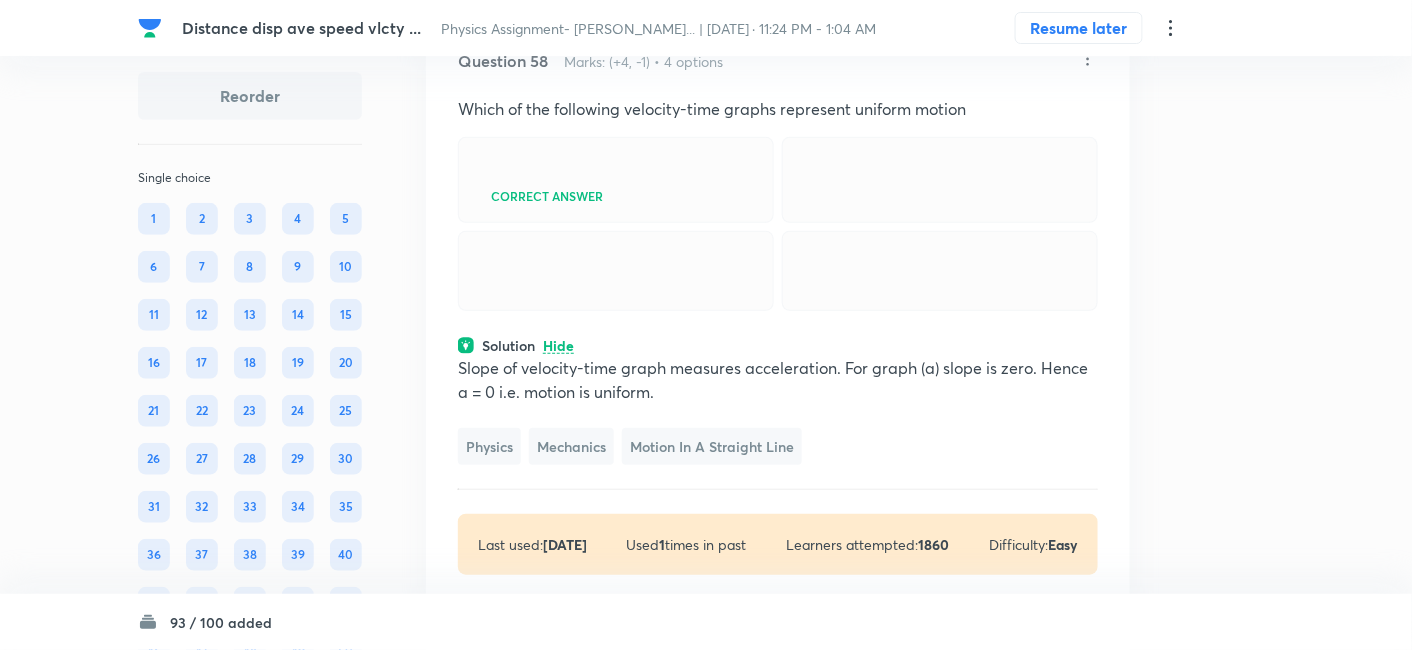 scroll, scrollTop: 33600, scrollLeft: 0, axis: vertical 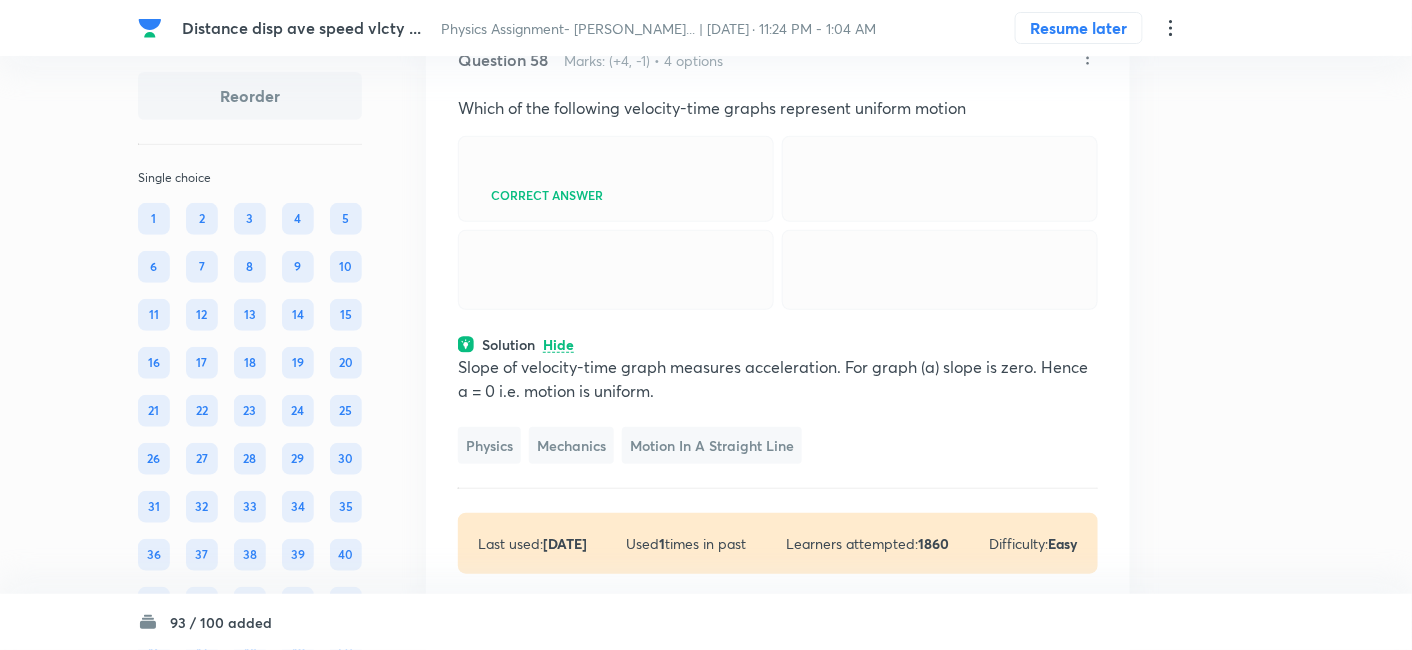 click 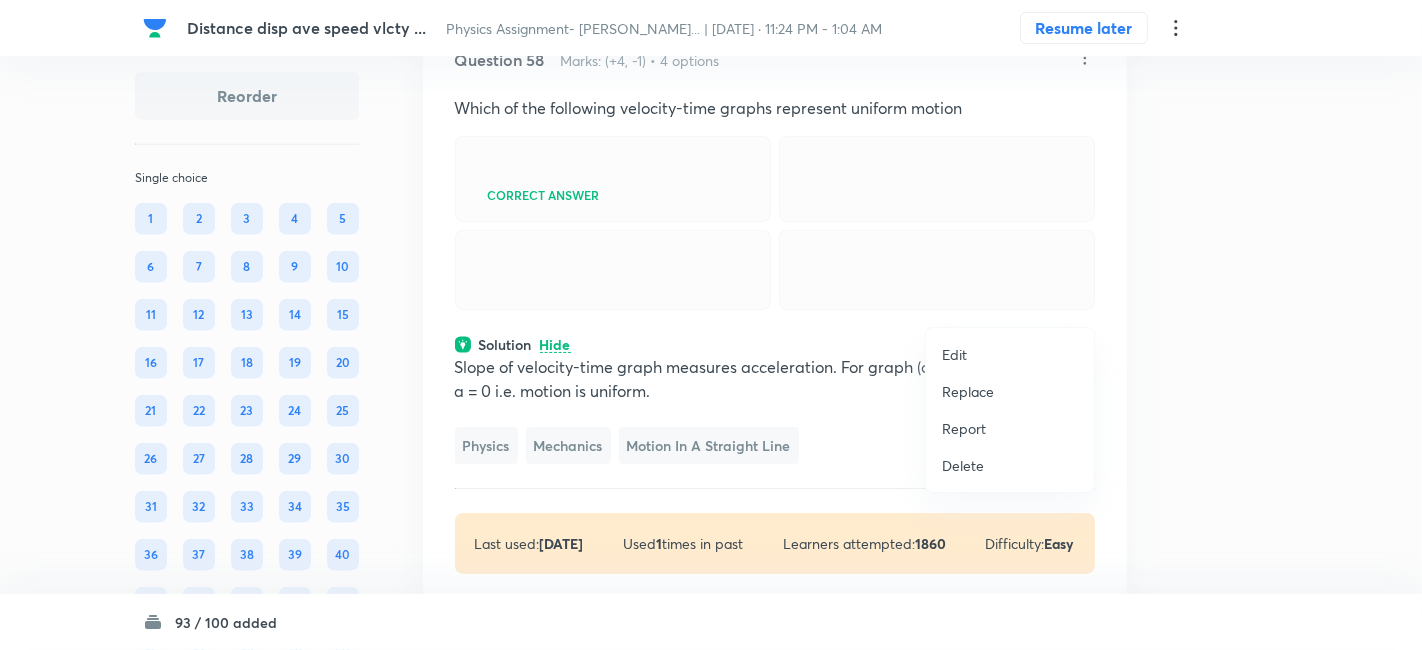 click on "Replace" at bounding box center [968, 391] 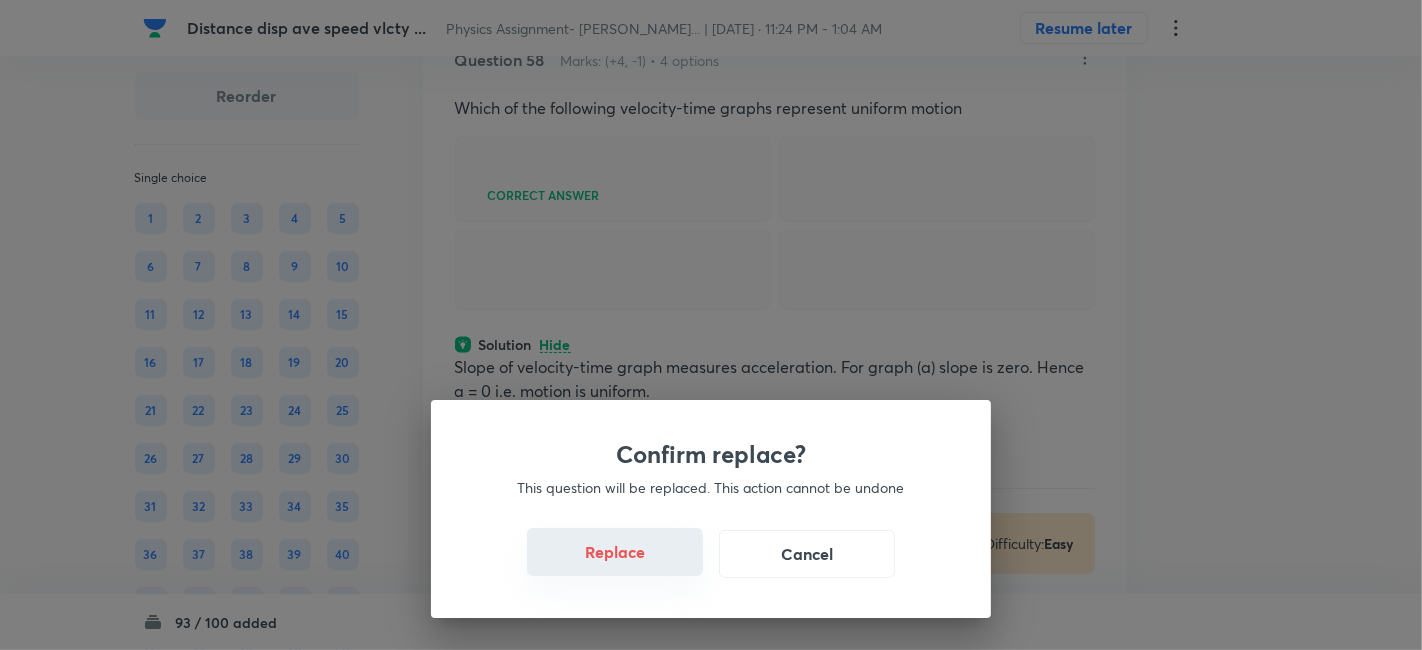 click on "Replace" at bounding box center (615, 552) 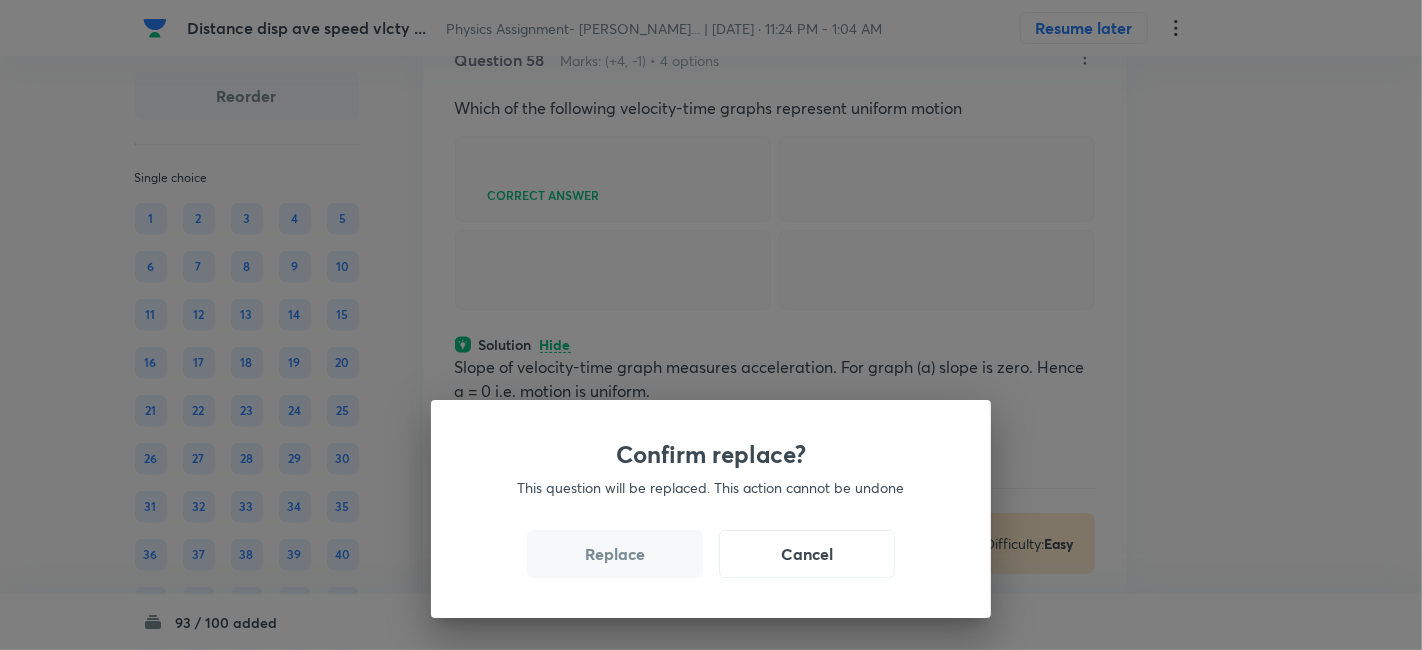 click on "Replace" at bounding box center [615, 554] 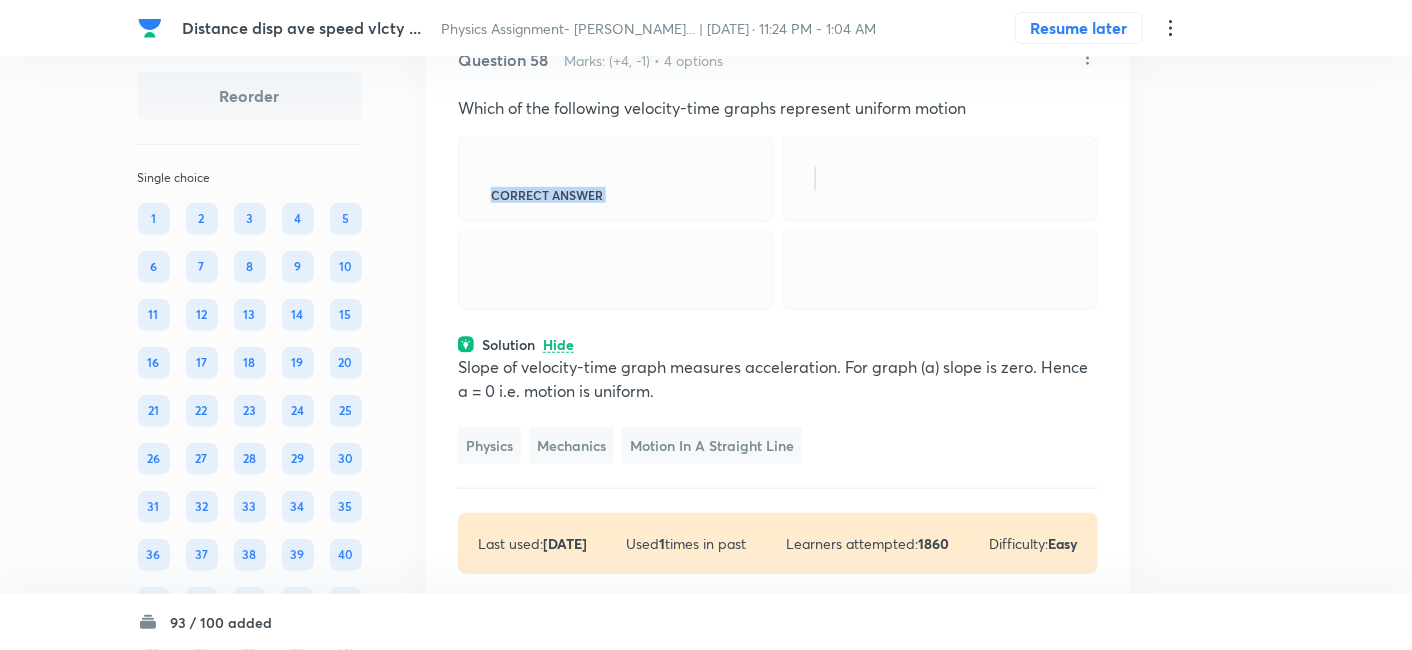 click on "Correct answer" at bounding box center (616, 179) 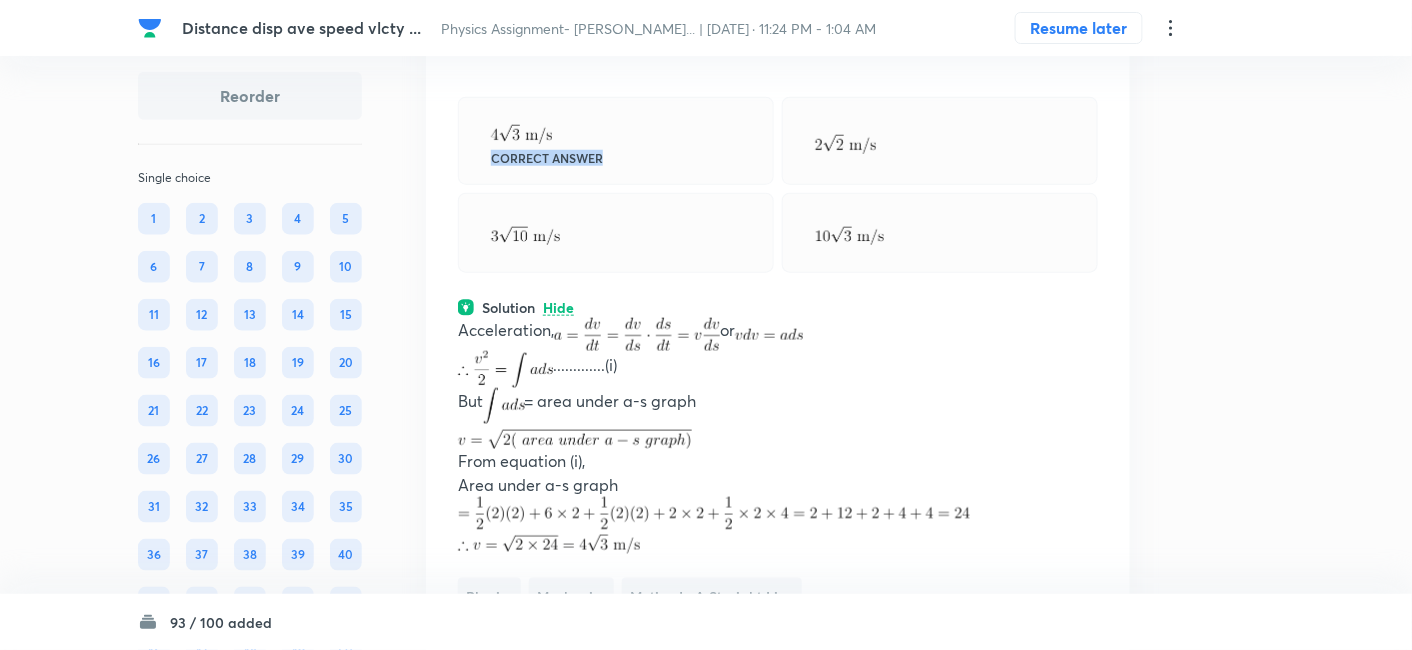 click on "Correct answer" at bounding box center [616, 140] 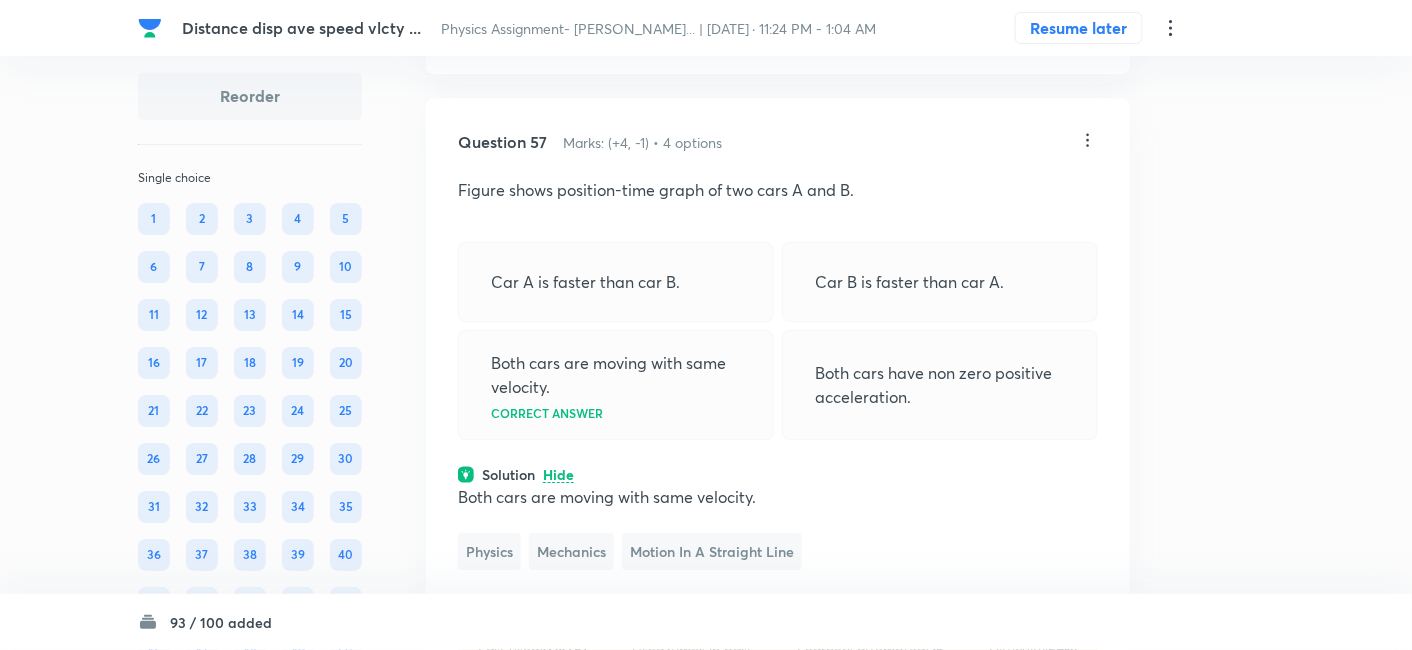 scroll, scrollTop: 32879, scrollLeft: 0, axis: vertical 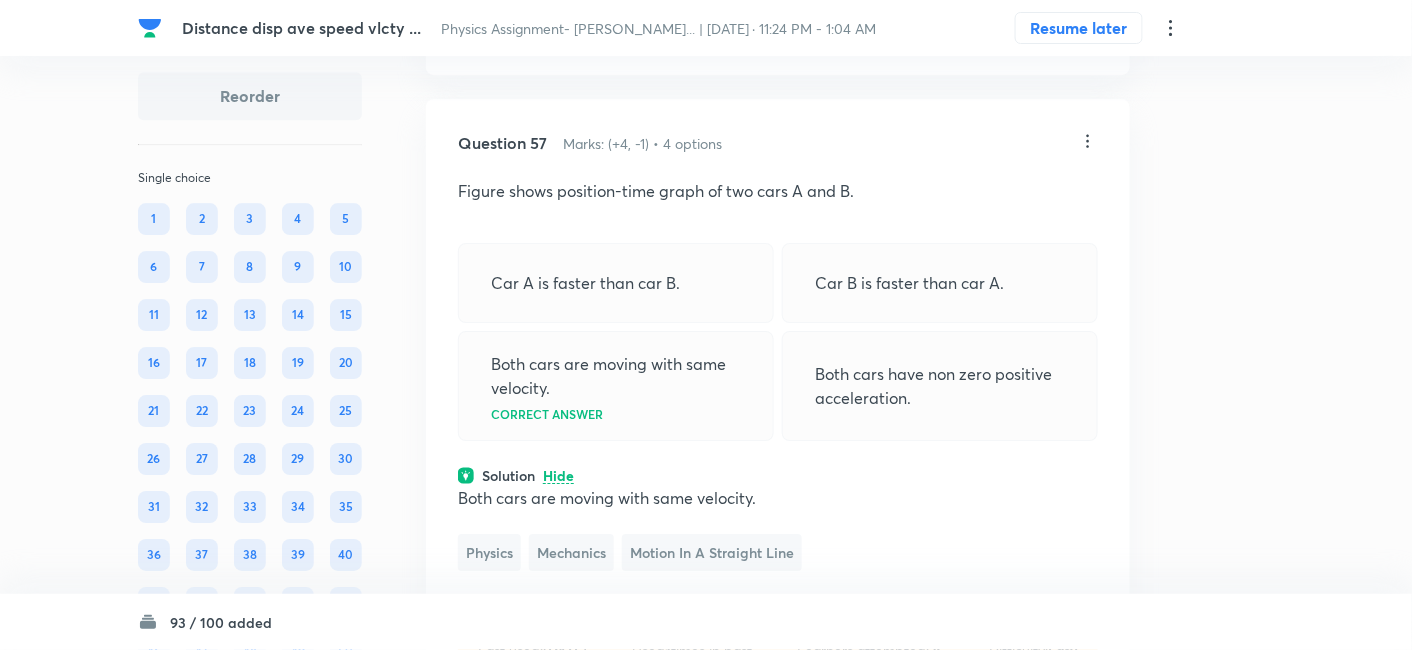 click 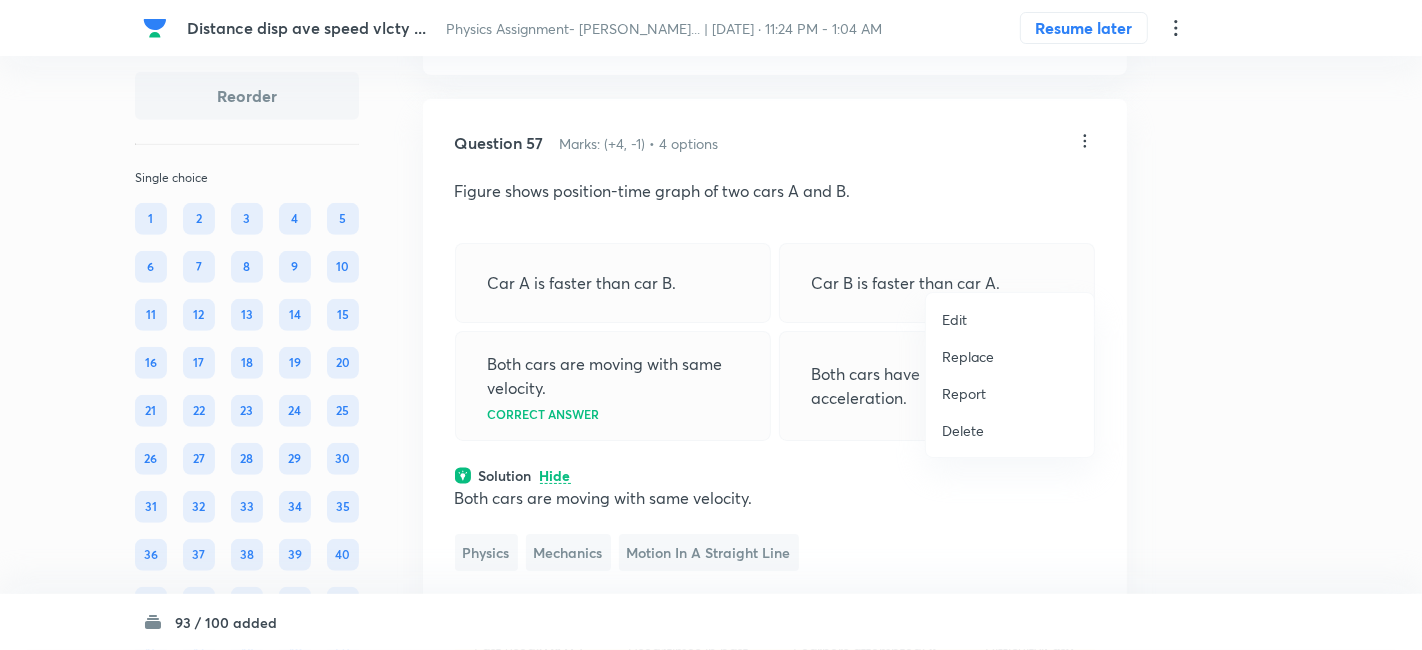 click on "Replace" at bounding box center (968, 356) 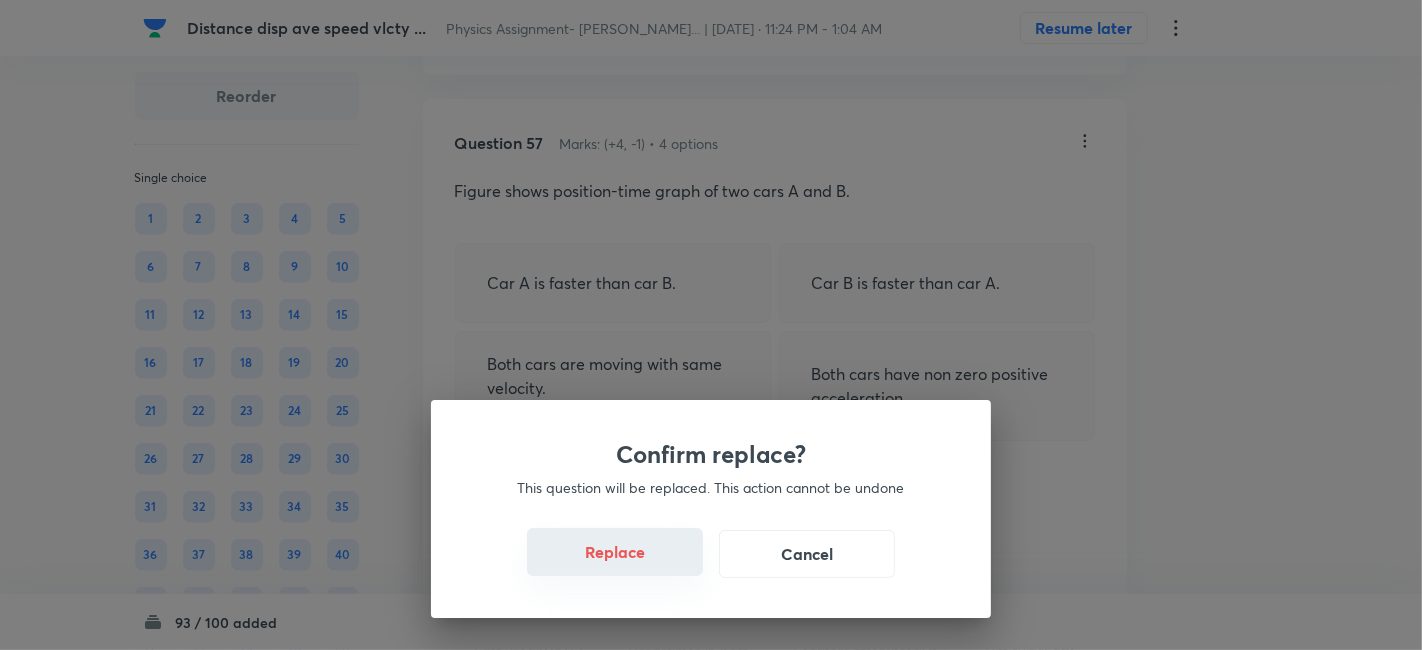 click on "Replace" at bounding box center [615, 552] 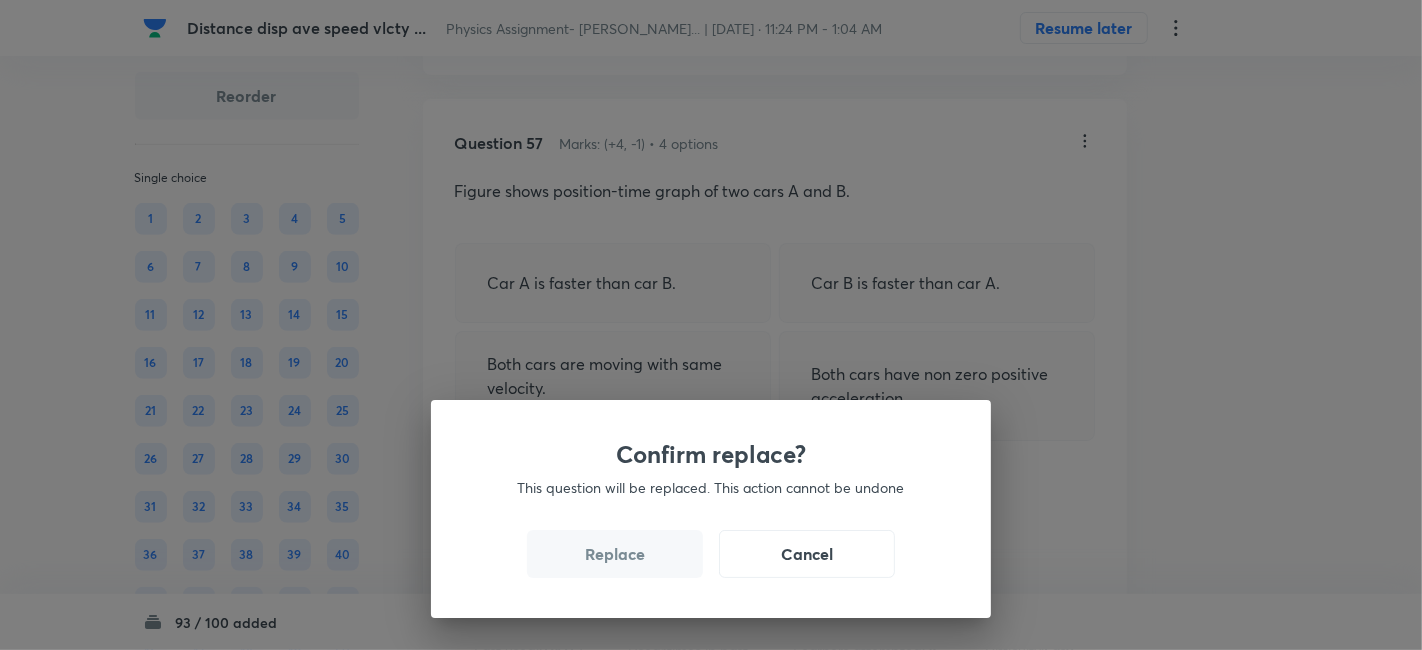click on "Replace" at bounding box center (615, 554) 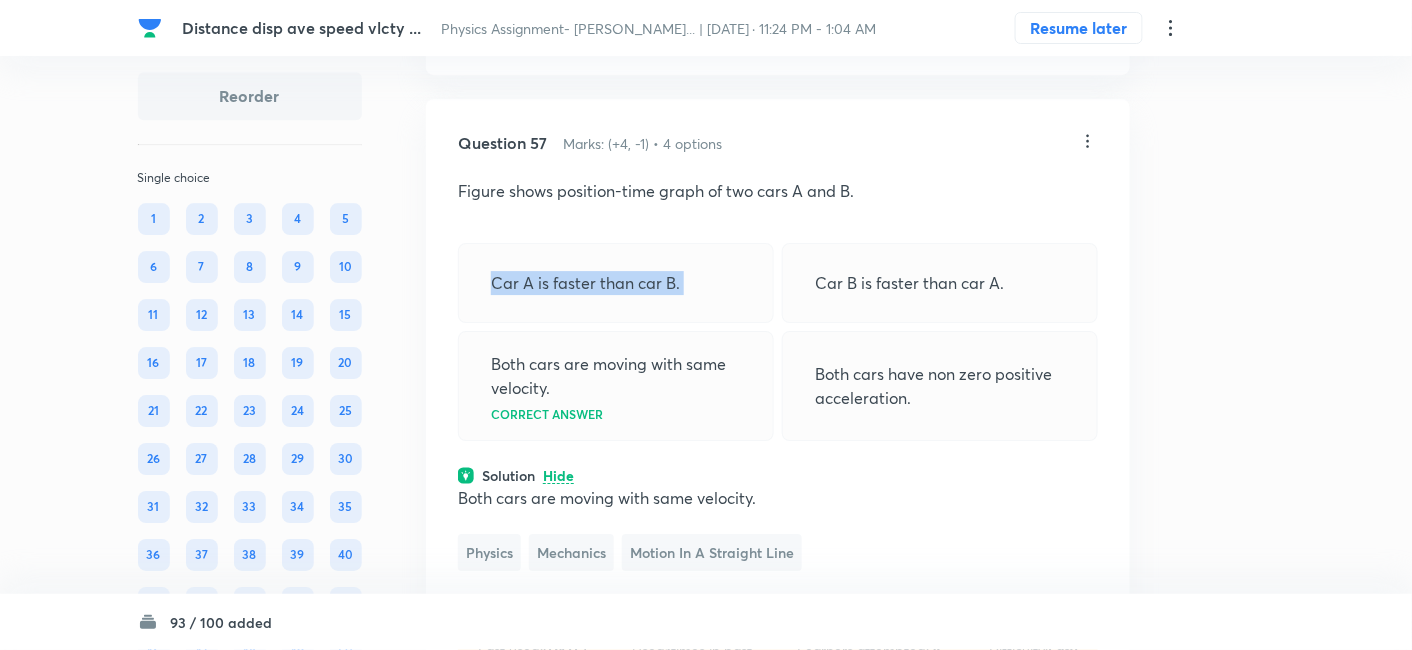 click on "Car A is faster than car B." at bounding box center [616, 283] 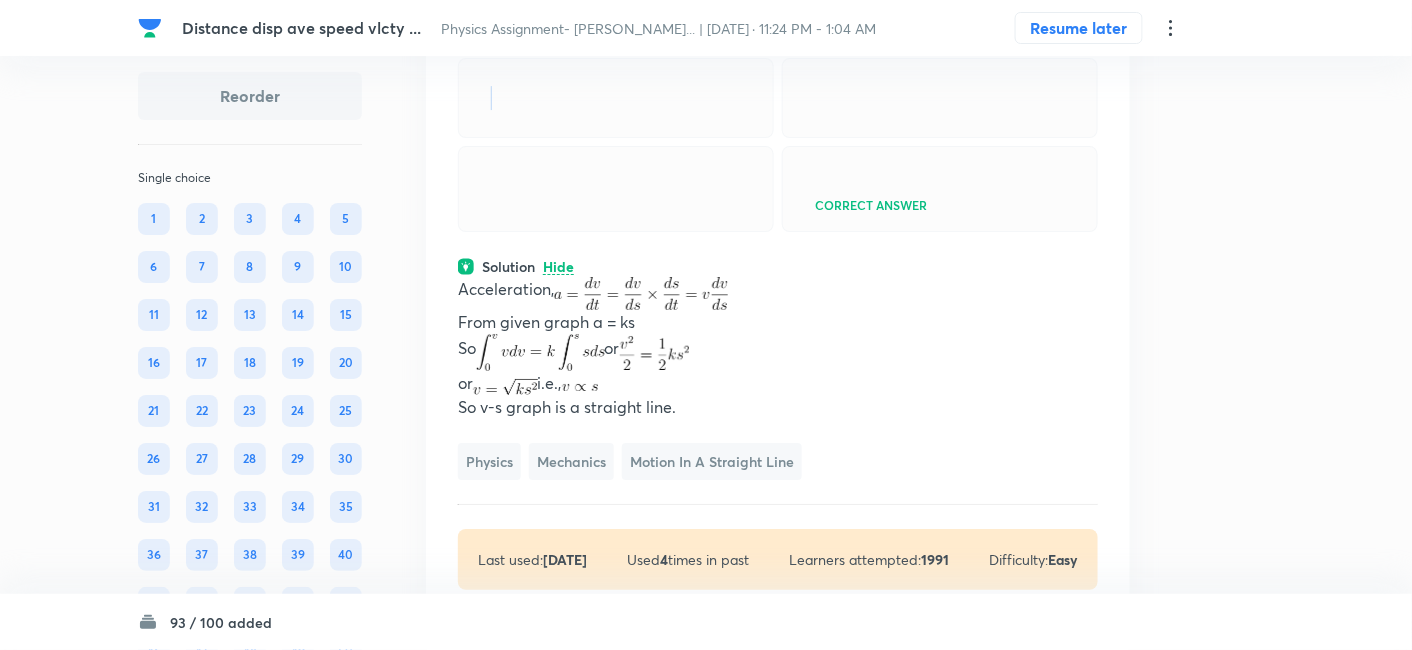 scroll, scrollTop: 33115, scrollLeft: 0, axis: vertical 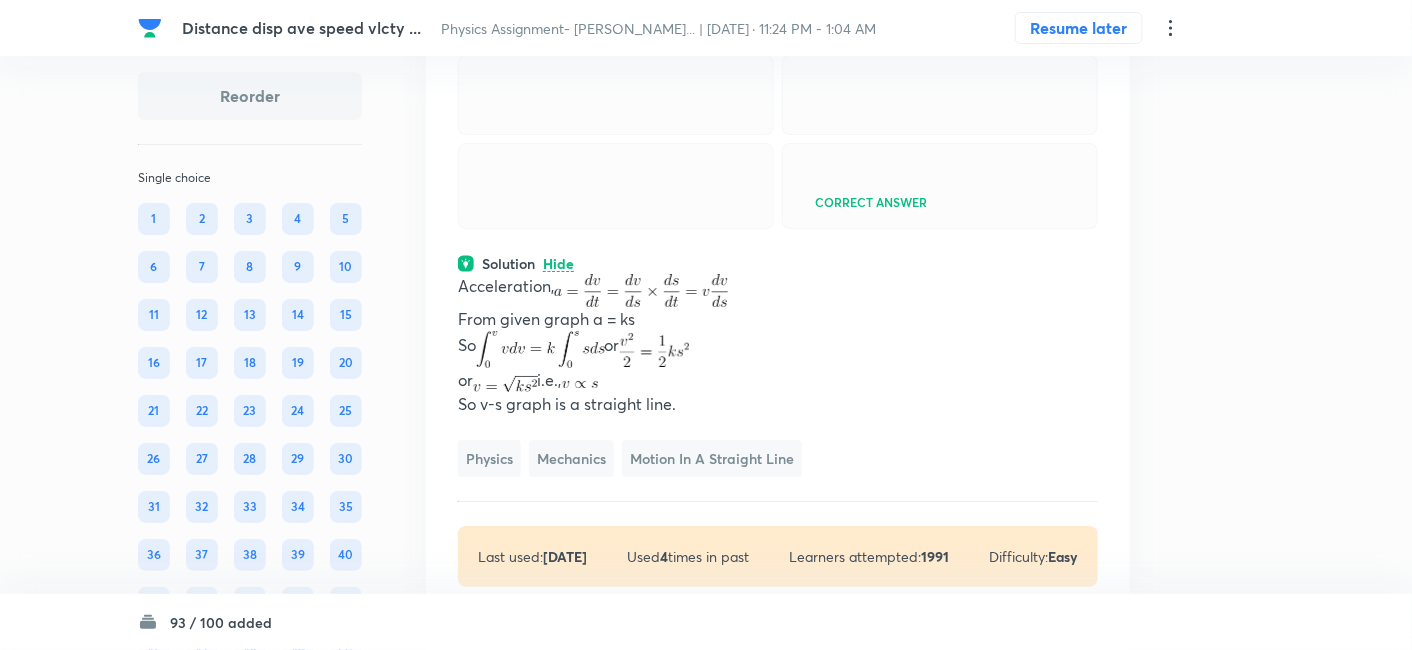 click at bounding box center (616, 186) 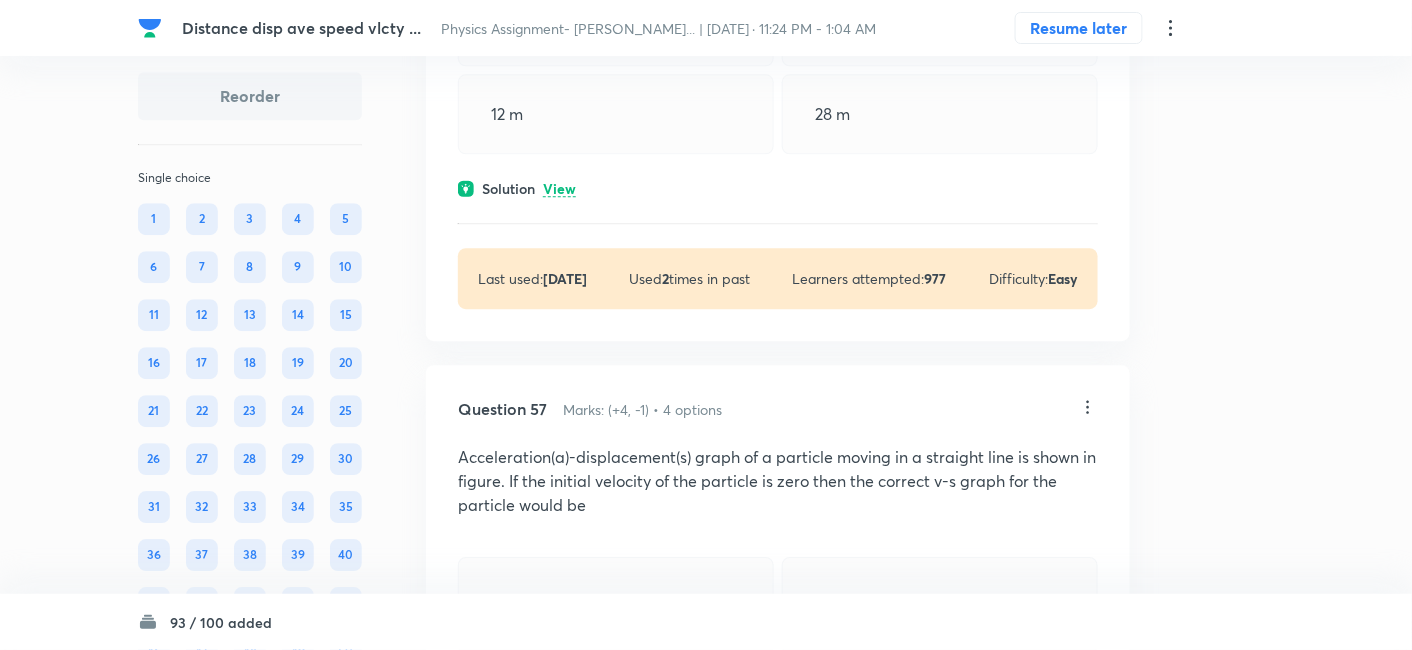 scroll, scrollTop: 32605, scrollLeft: 0, axis: vertical 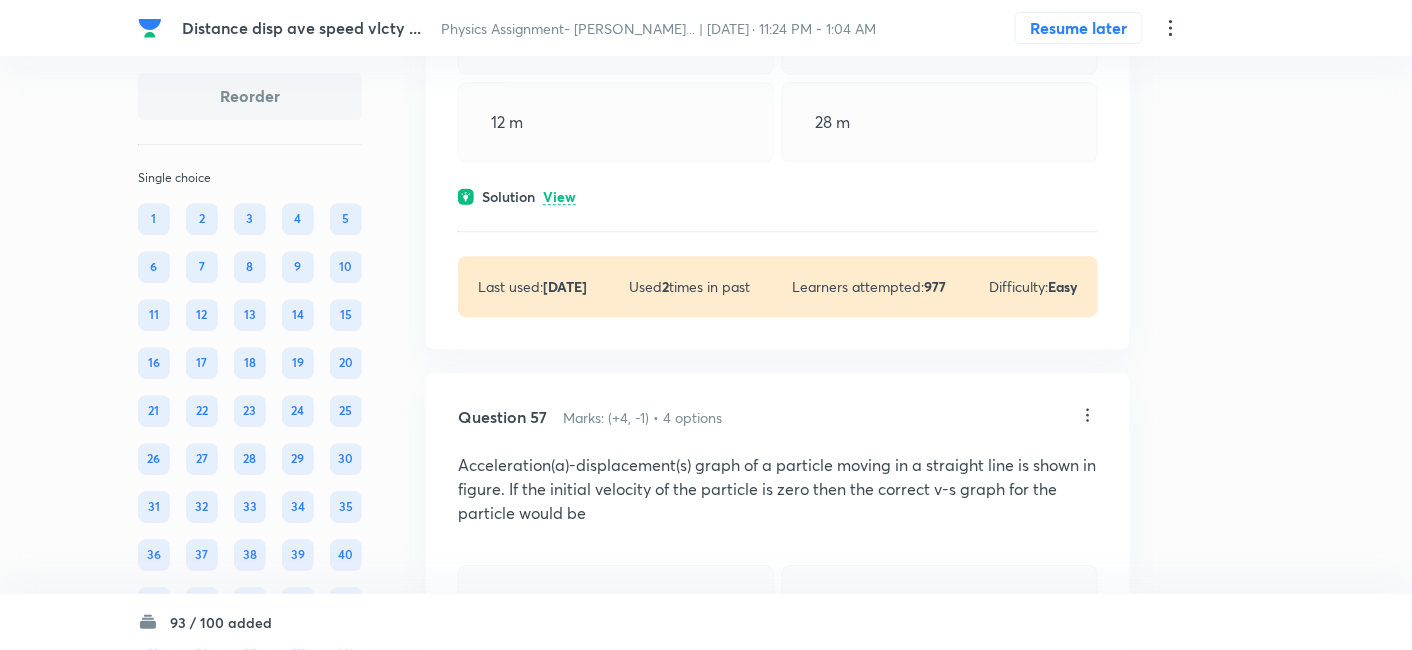click on "View" at bounding box center (559, 197) 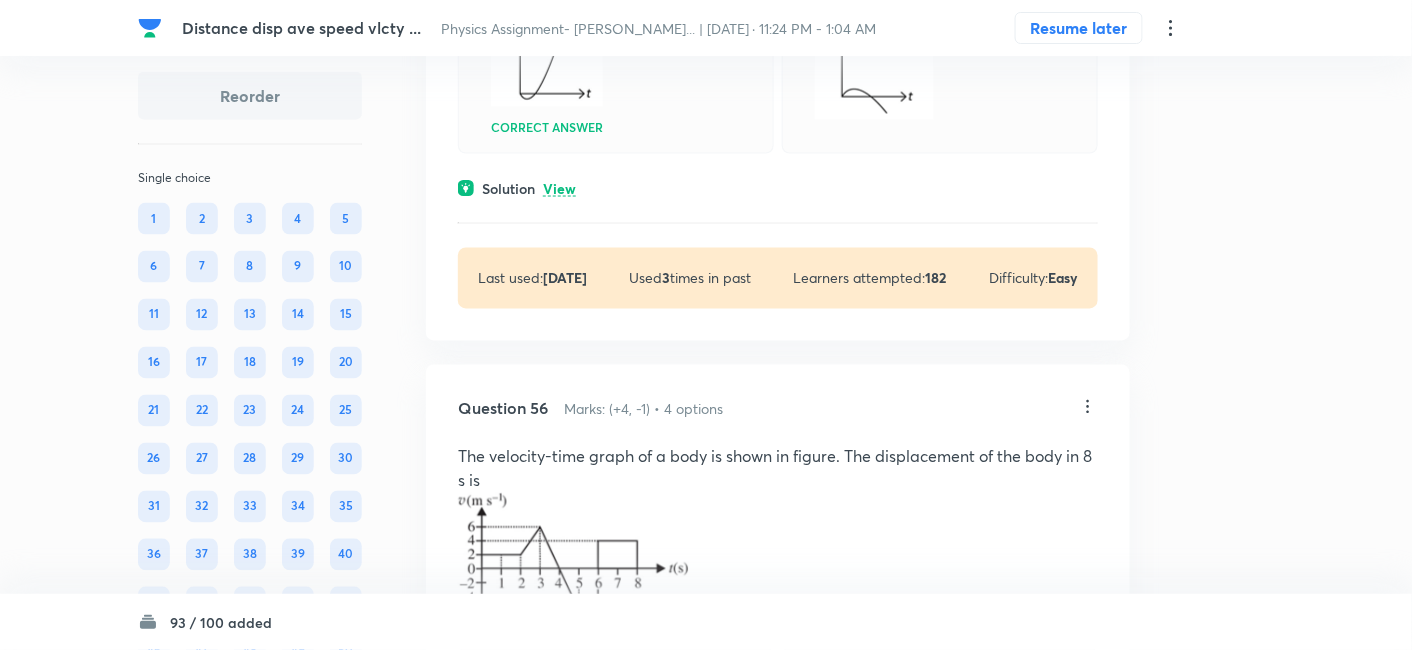 scroll, scrollTop: 31928, scrollLeft: 0, axis: vertical 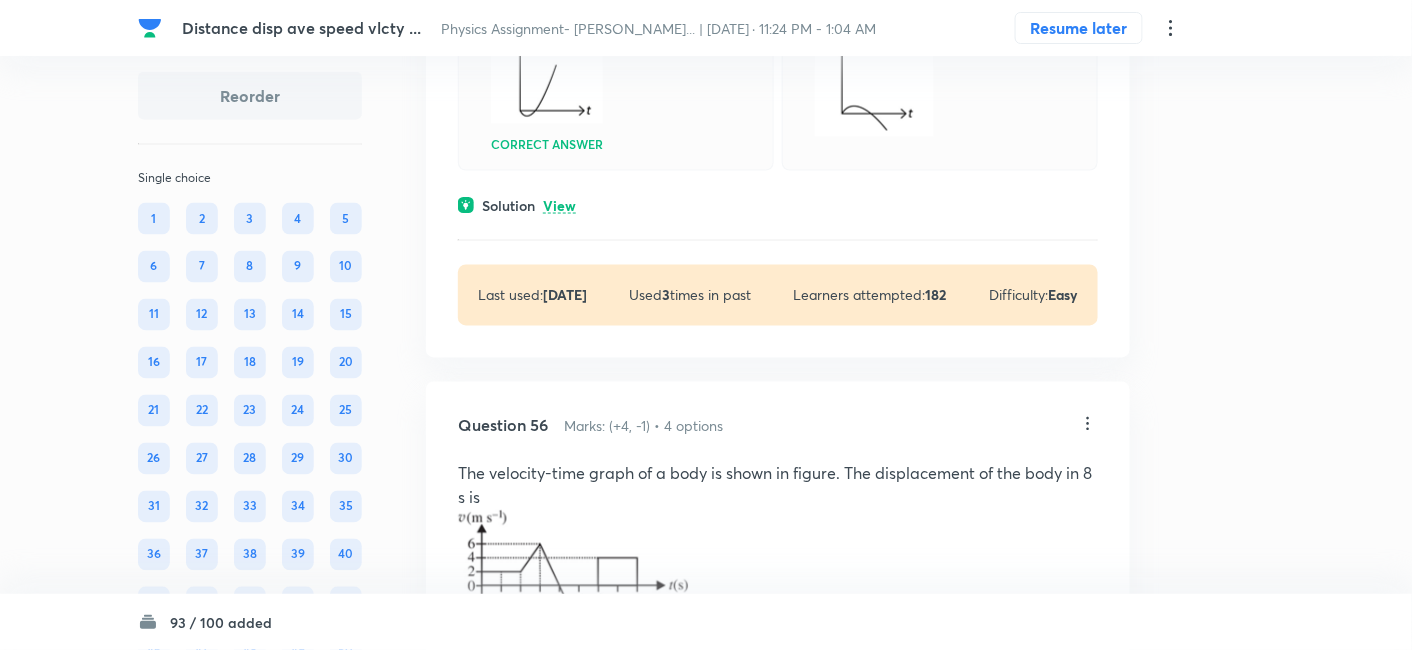 click on "View" at bounding box center [559, 206] 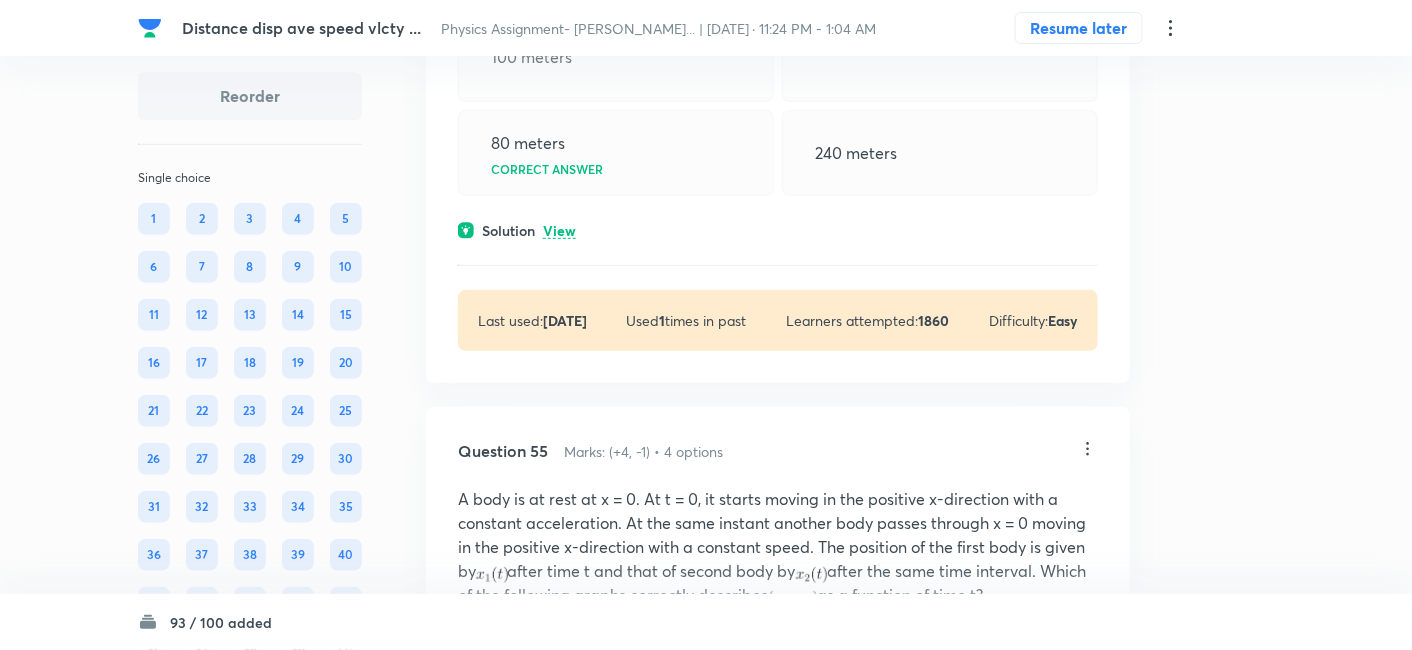 scroll, scrollTop: 31141, scrollLeft: 0, axis: vertical 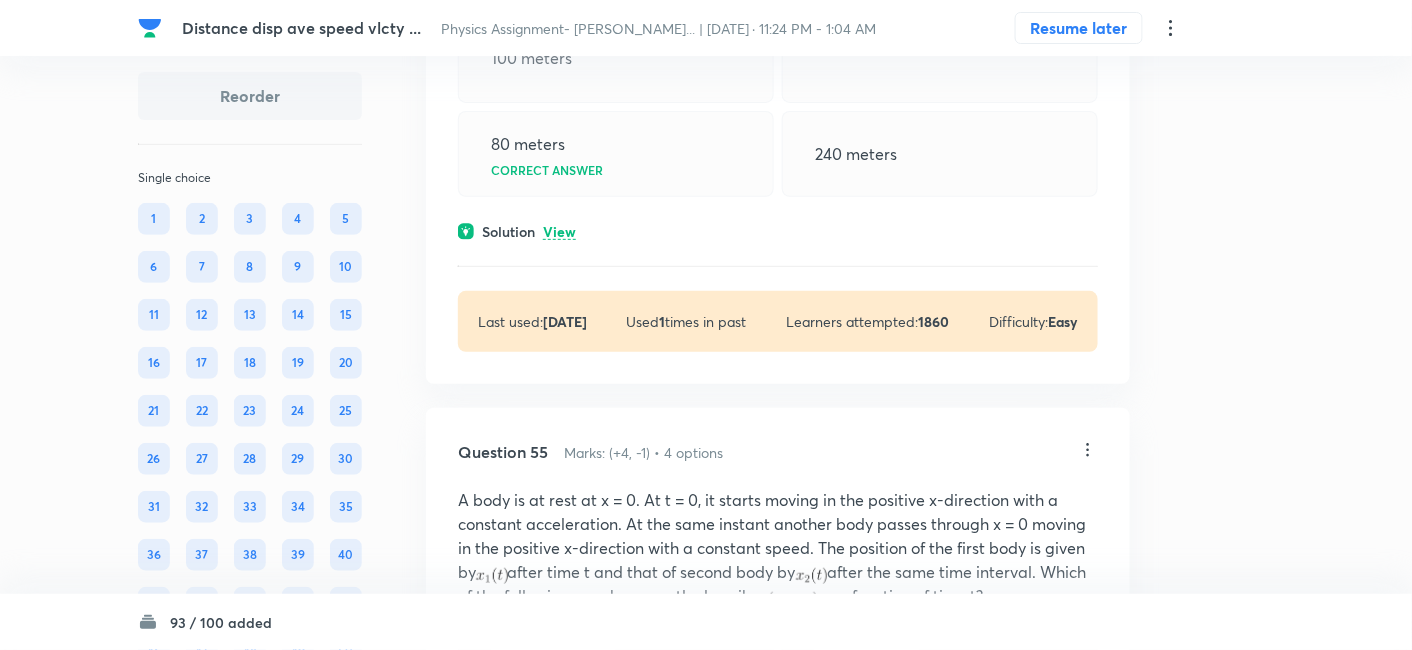 click on "View" at bounding box center [559, 232] 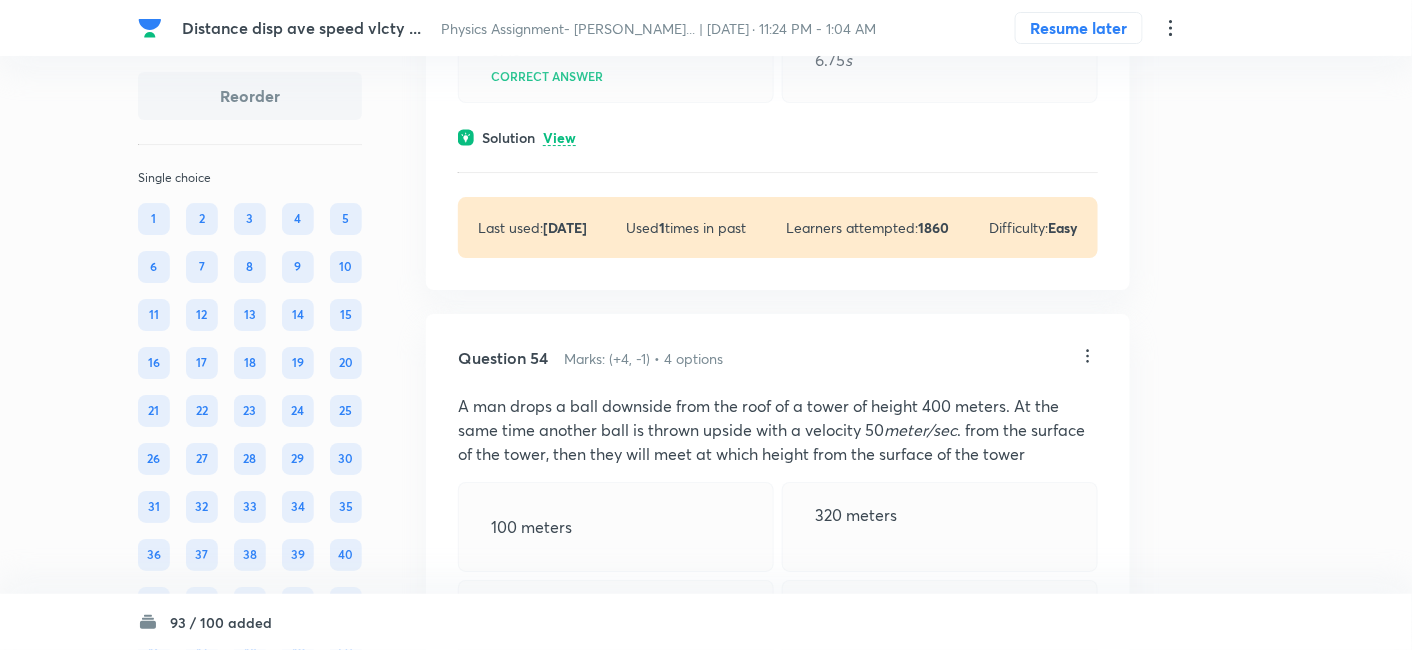 scroll, scrollTop: 30665, scrollLeft: 0, axis: vertical 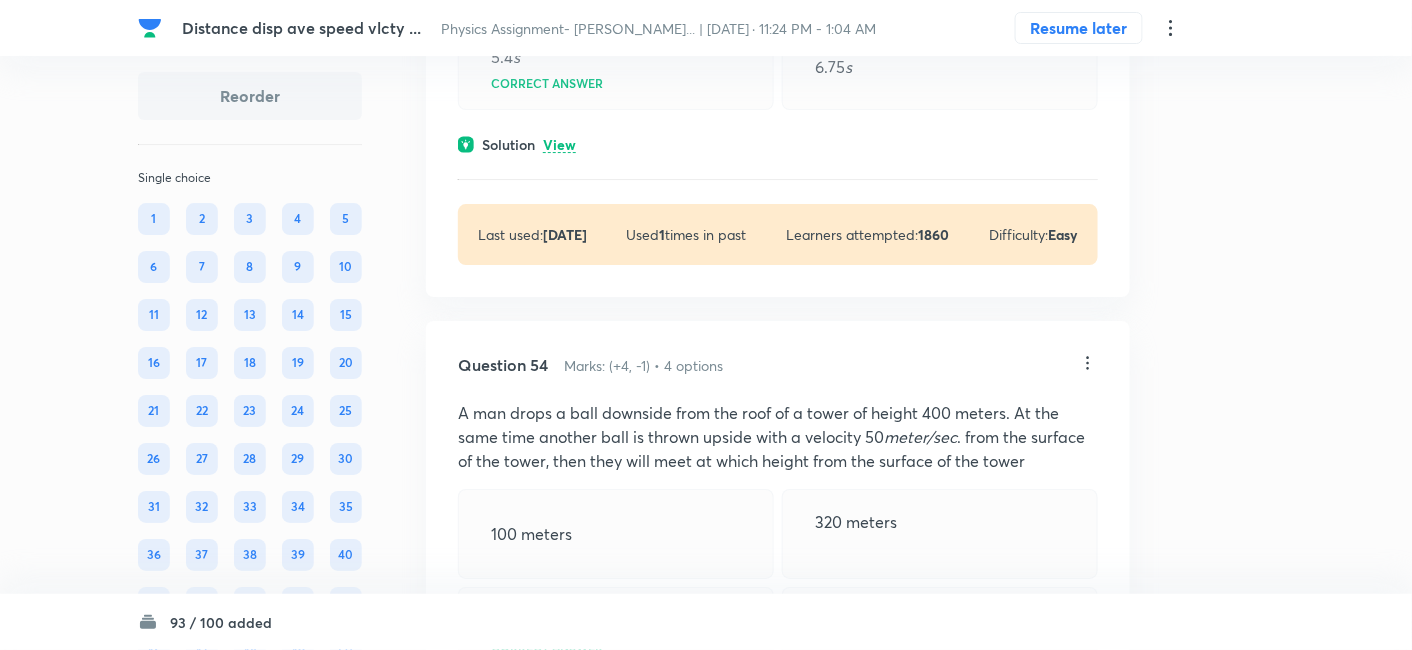 click on "View" at bounding box center [559, 145] 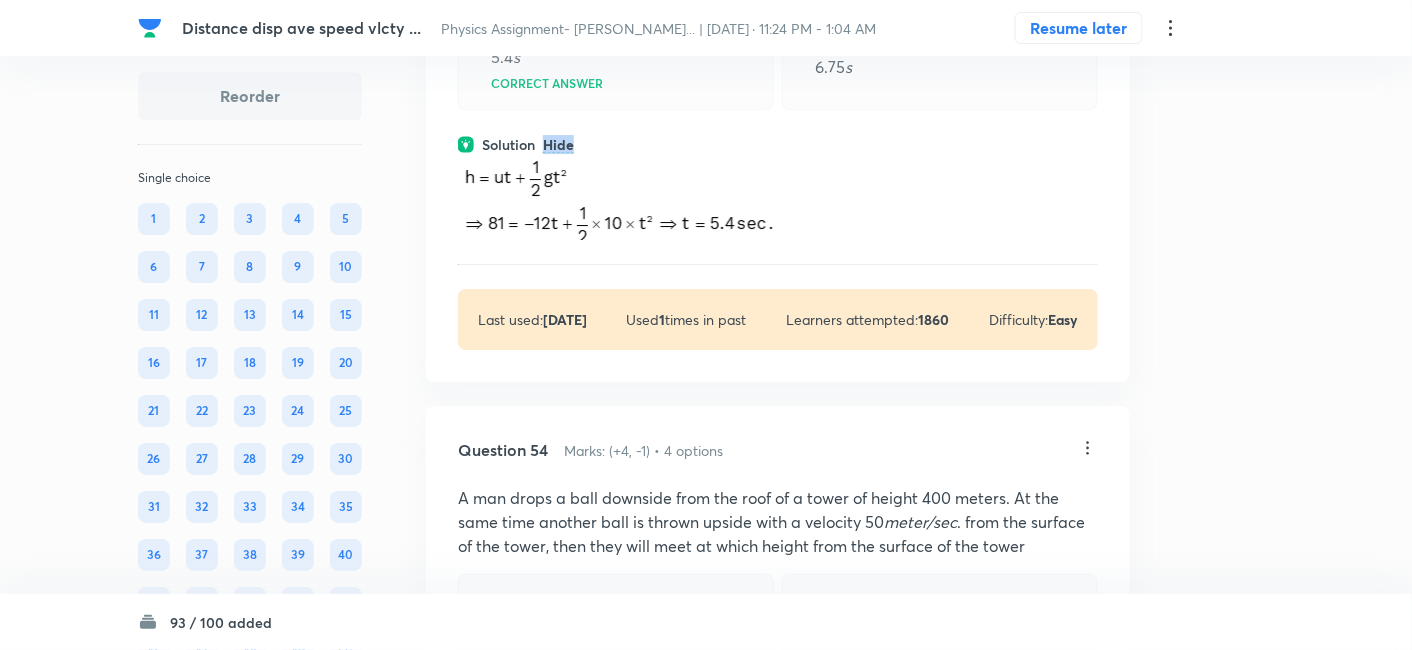 click on "Hide" at bounding box center [558, 145] 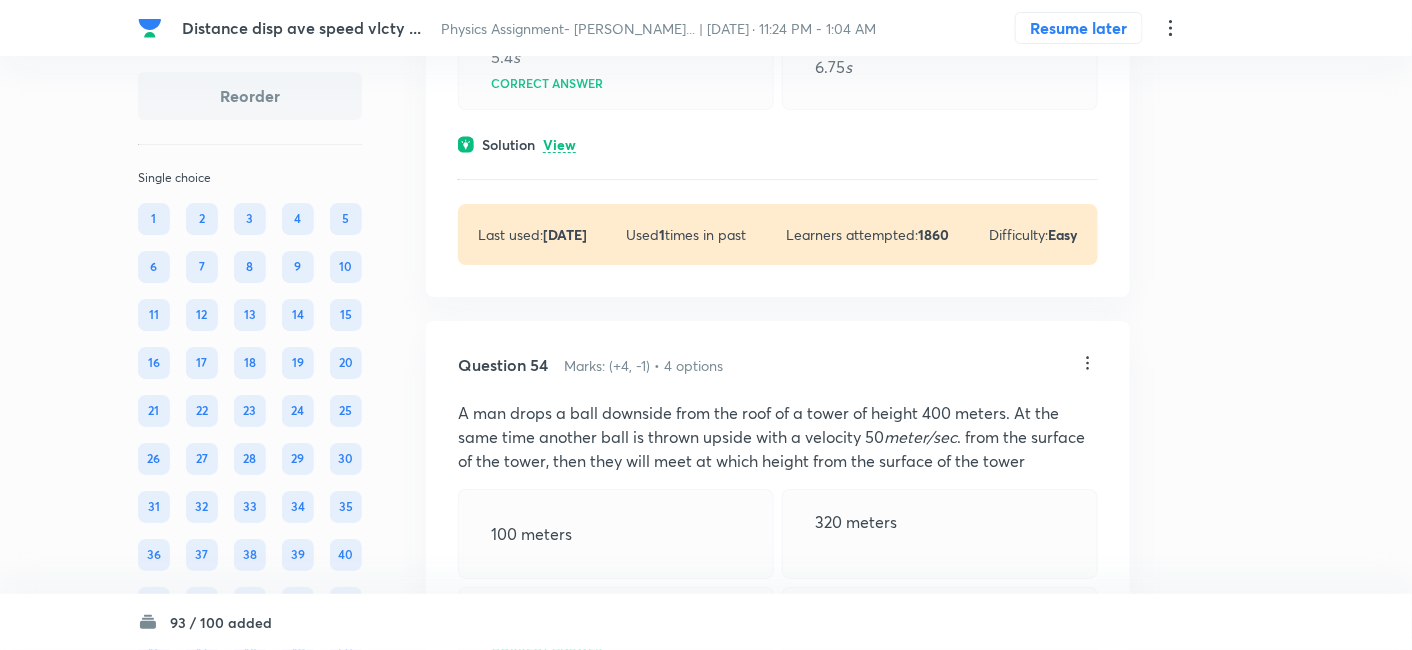 click on "View" at bounding box center (559, 145) 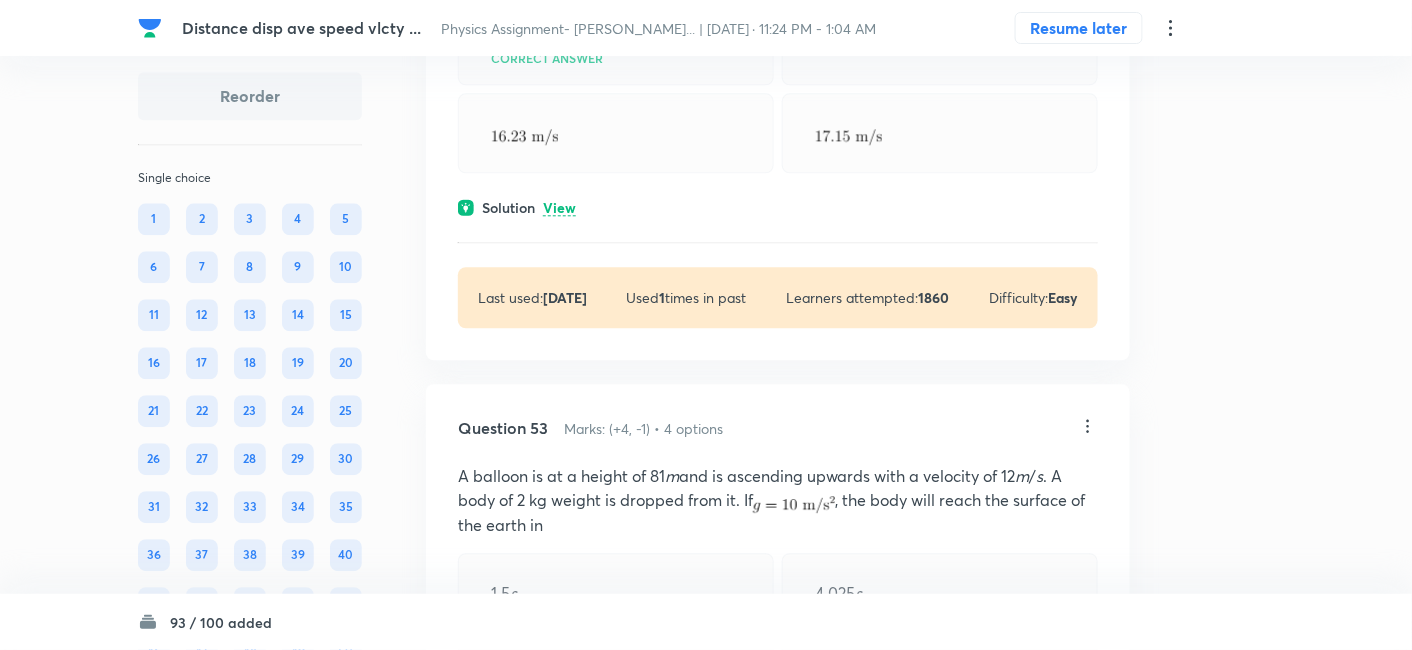 scroll, scrollTop: 30046, scrollLeft: 0, axis: vertical 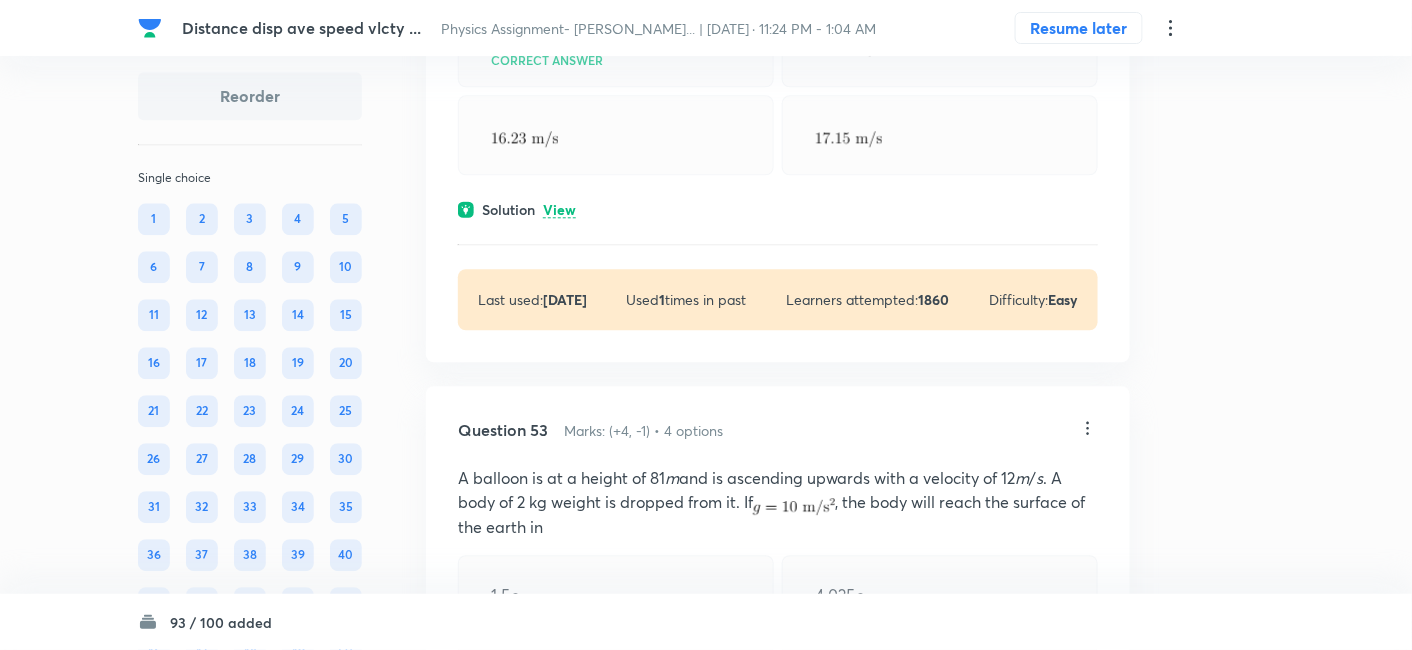 click on "View" at bounding box center (559, 210) 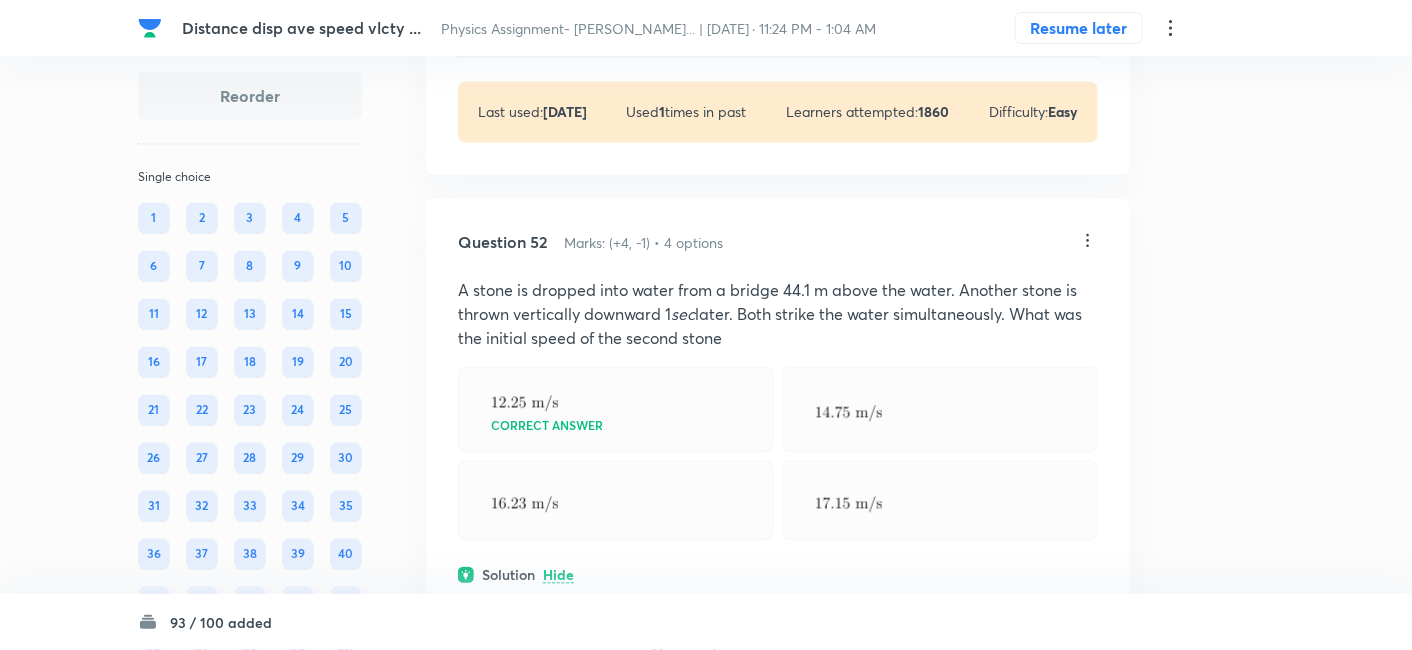 scroll, scrollTop: 29666, scrollLeft: 0, axis: vertical 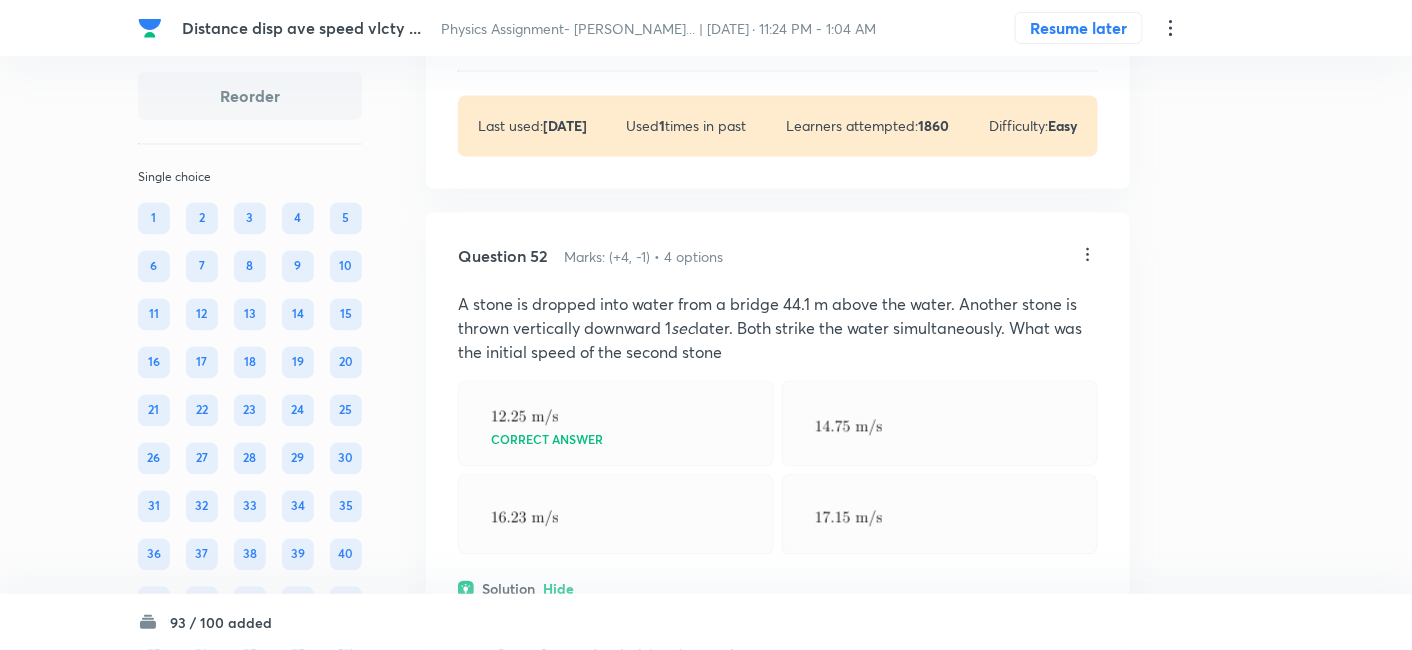 click on "View" at bounding box center [559, 37] 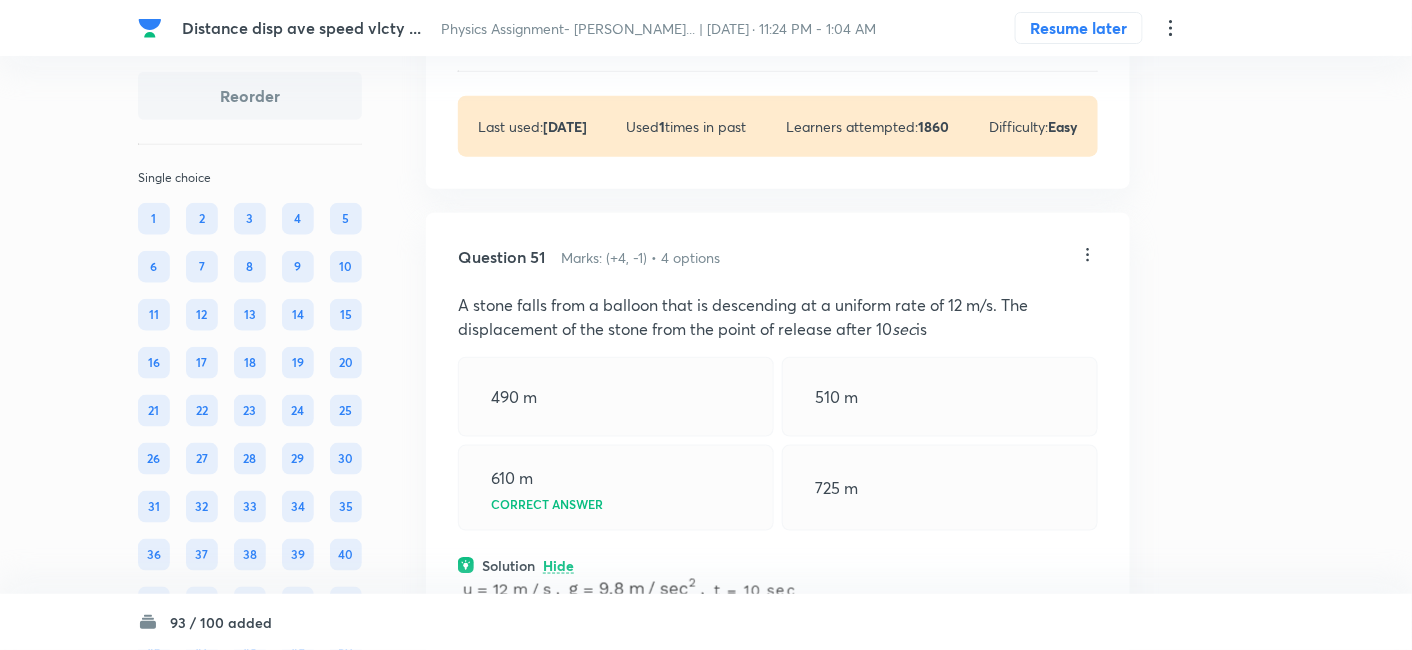scroll, scrollTop: 29126, scrollLeft: 0, axis: vertical 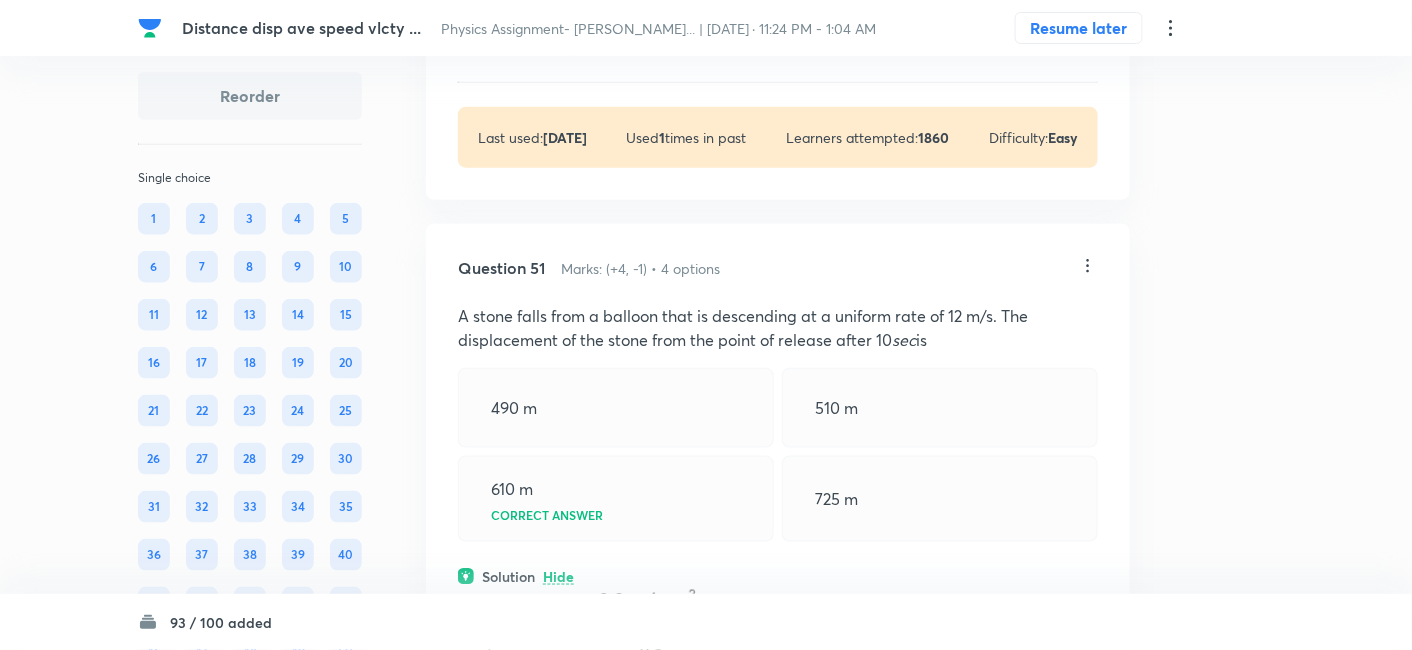 click on "View" at bounding box center (559, 48) 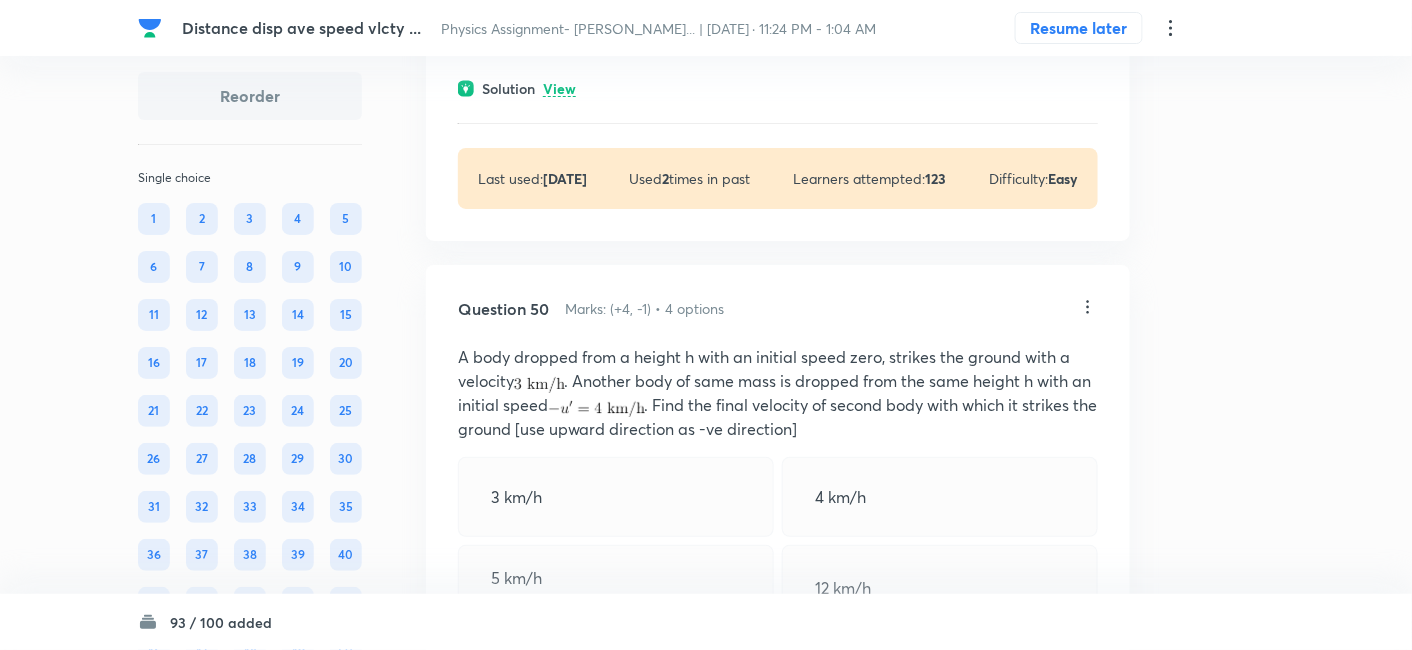 scroll, scrollTop: 28506, scrollLeft: 0, axis: vertical 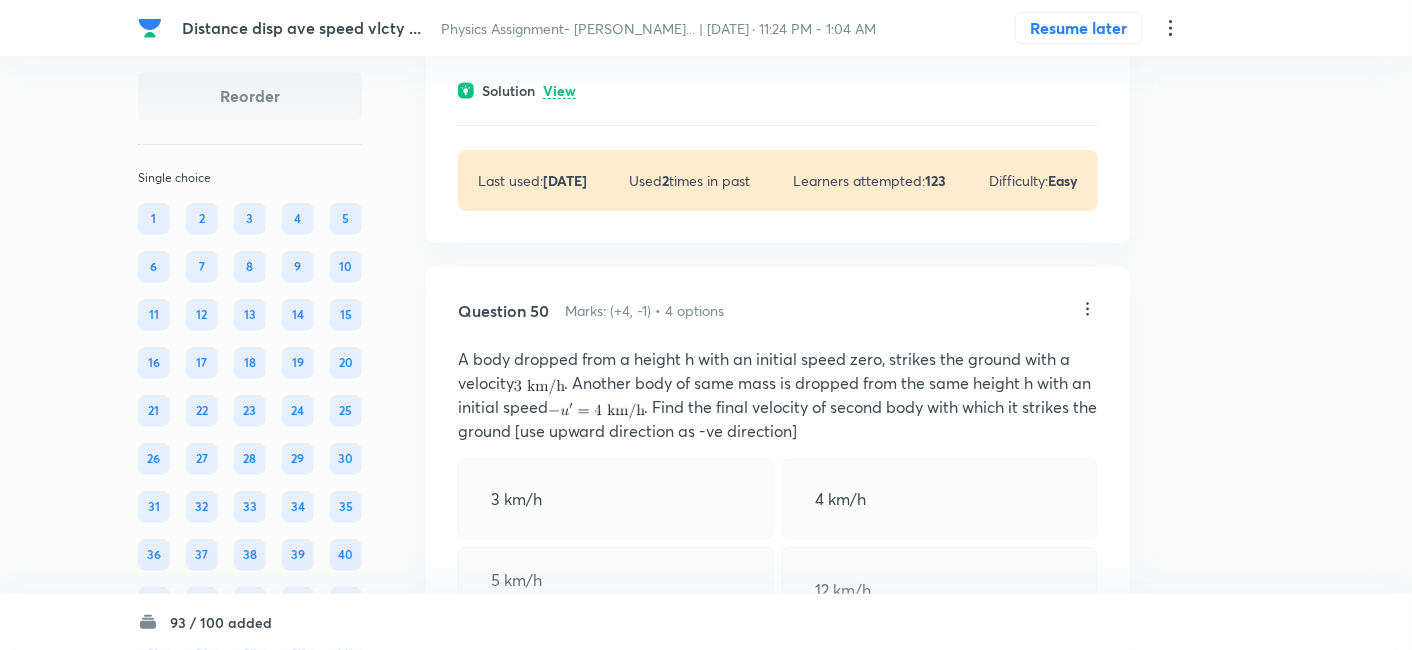 click on "View" at bounding box center (559, 91) 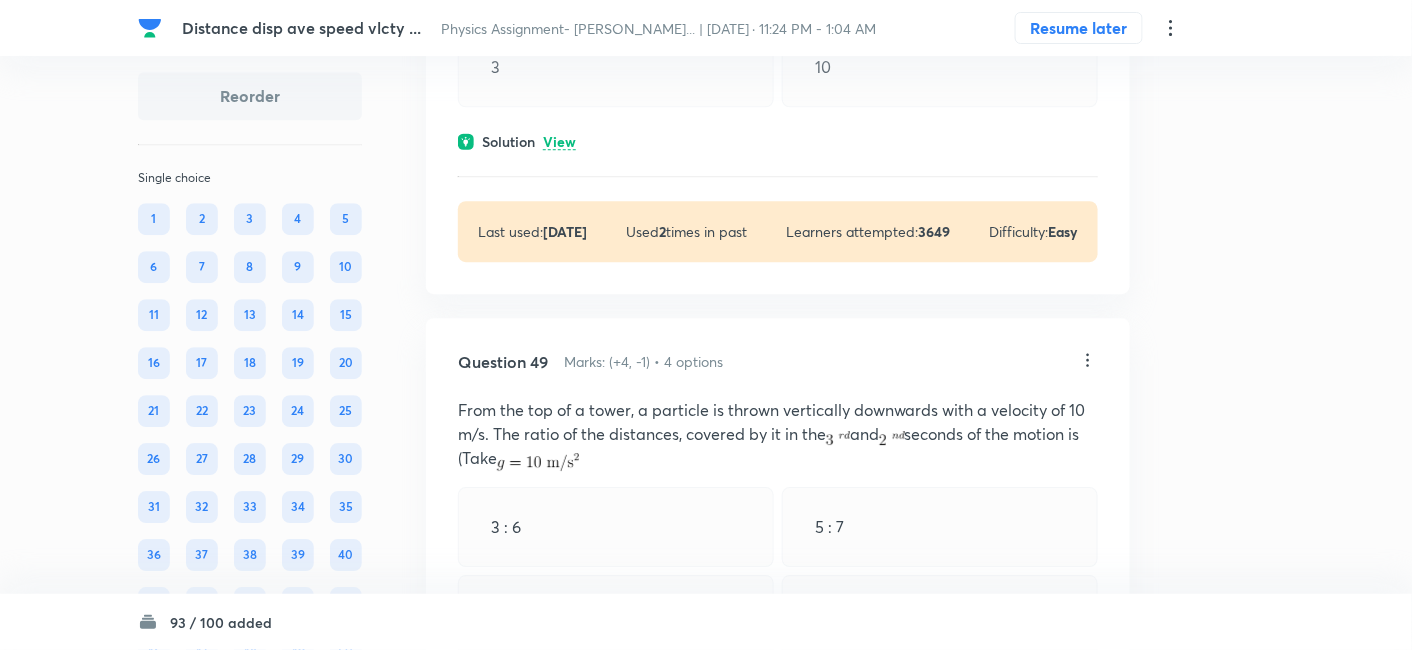 scroll, scrollTop: 27897, scrollLeft: 0, axis: vertical 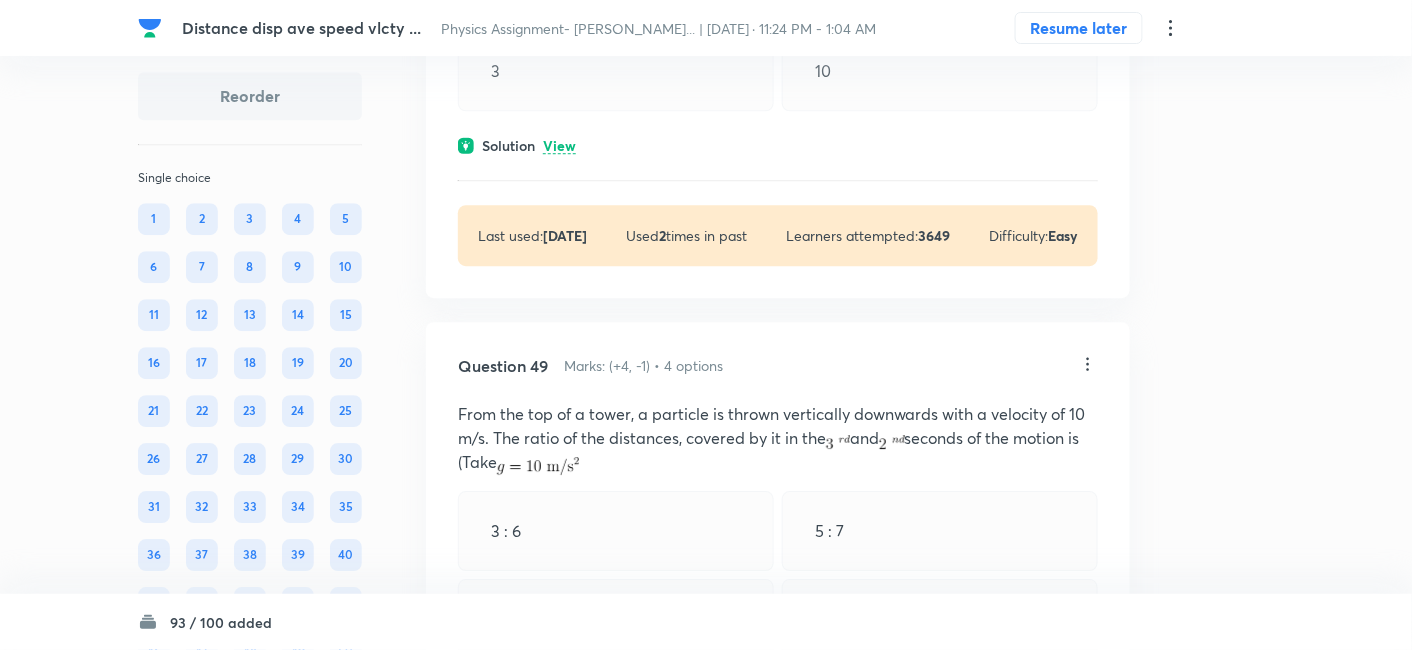 click on "View" at bounding box center (559, 146) 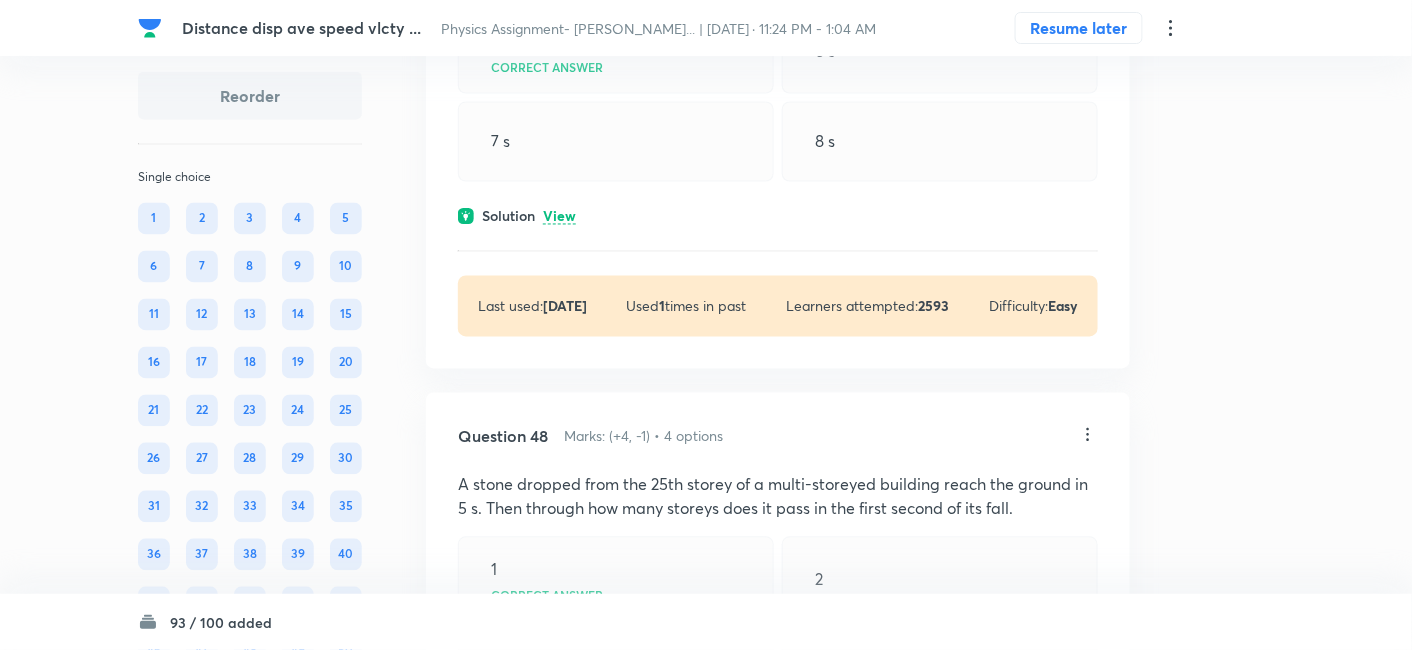 scroll, scrollTop: 27284, scrollLeft: 0, axis: vertical 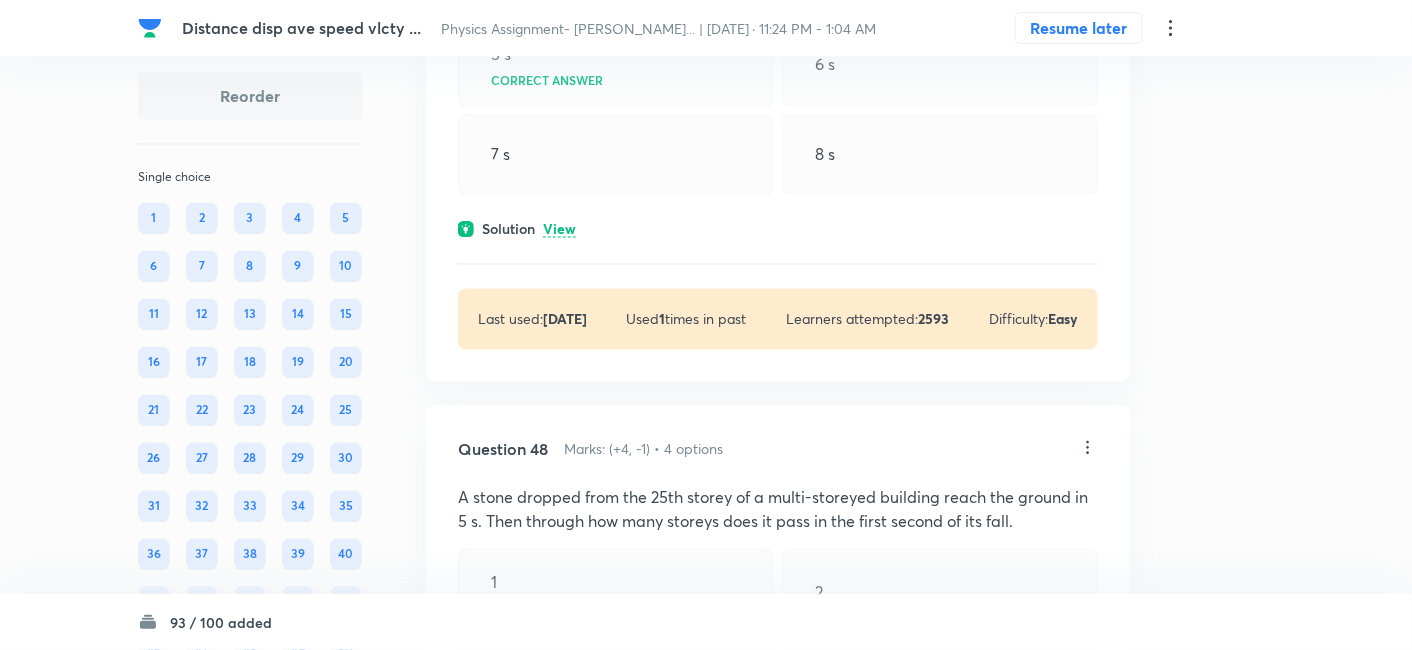 click on "View" at bounding box center (559, 230) 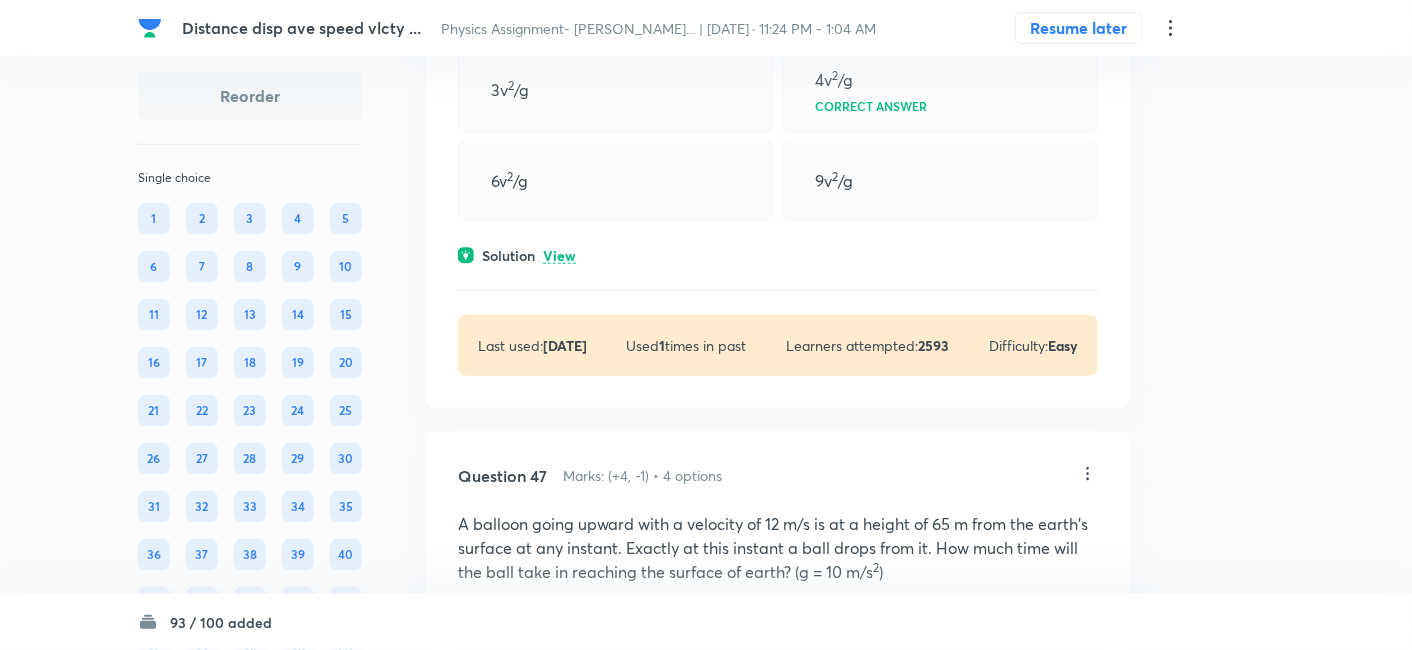 scroll, scrollTop: 26700, scrollLeft: 0, axis: vertical 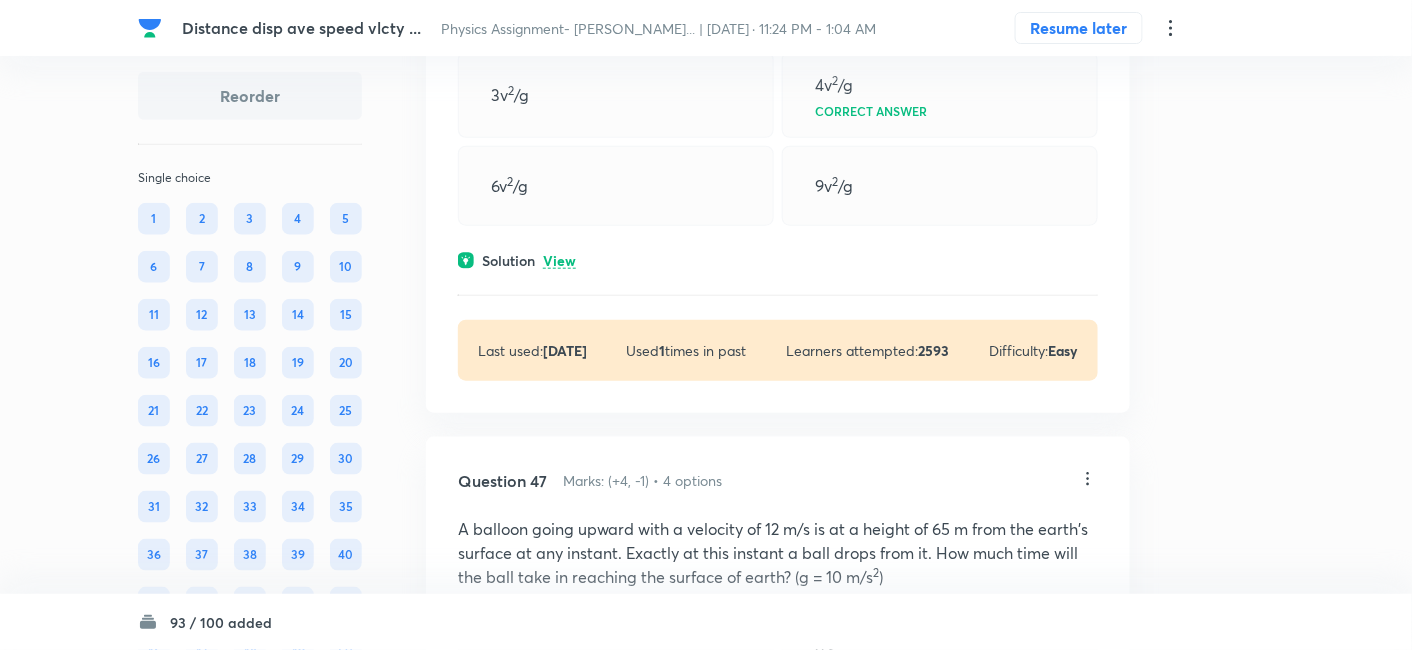 click on "View" at bounding box center (559, 261) 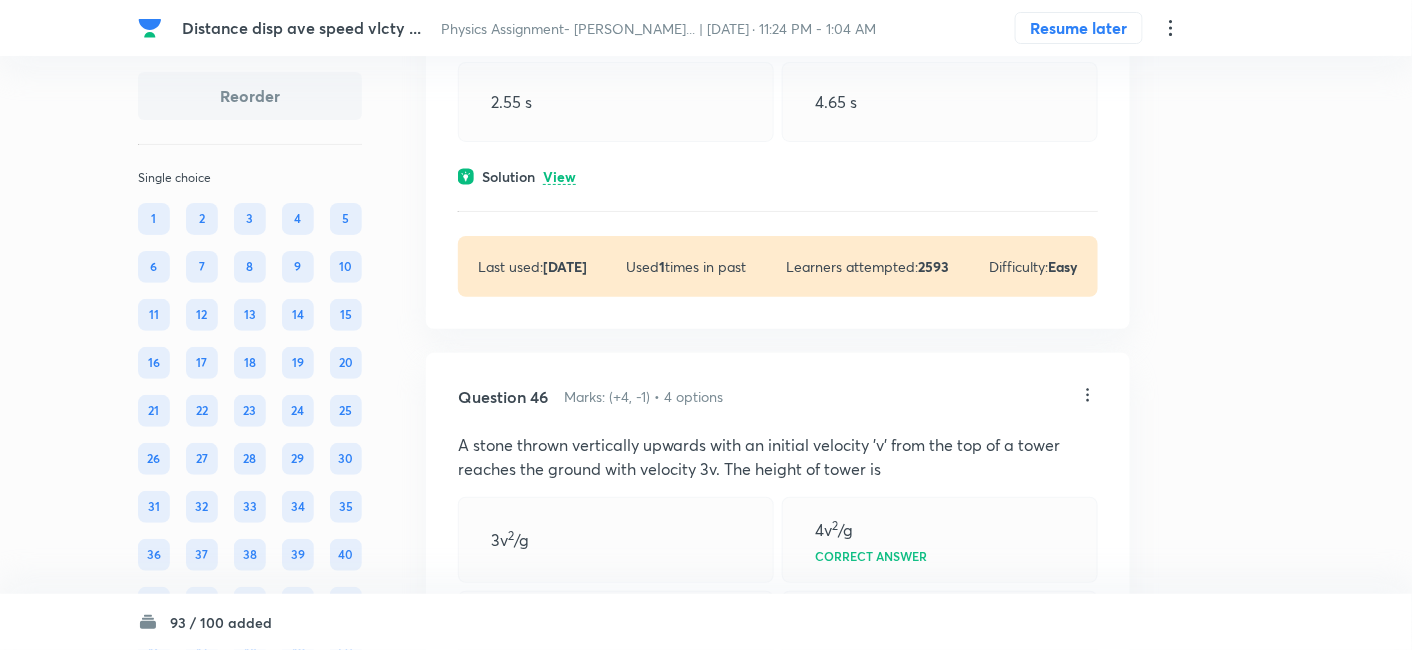 scroll, scrollTop: 26248, scrollLeft: 0, axis: vertical 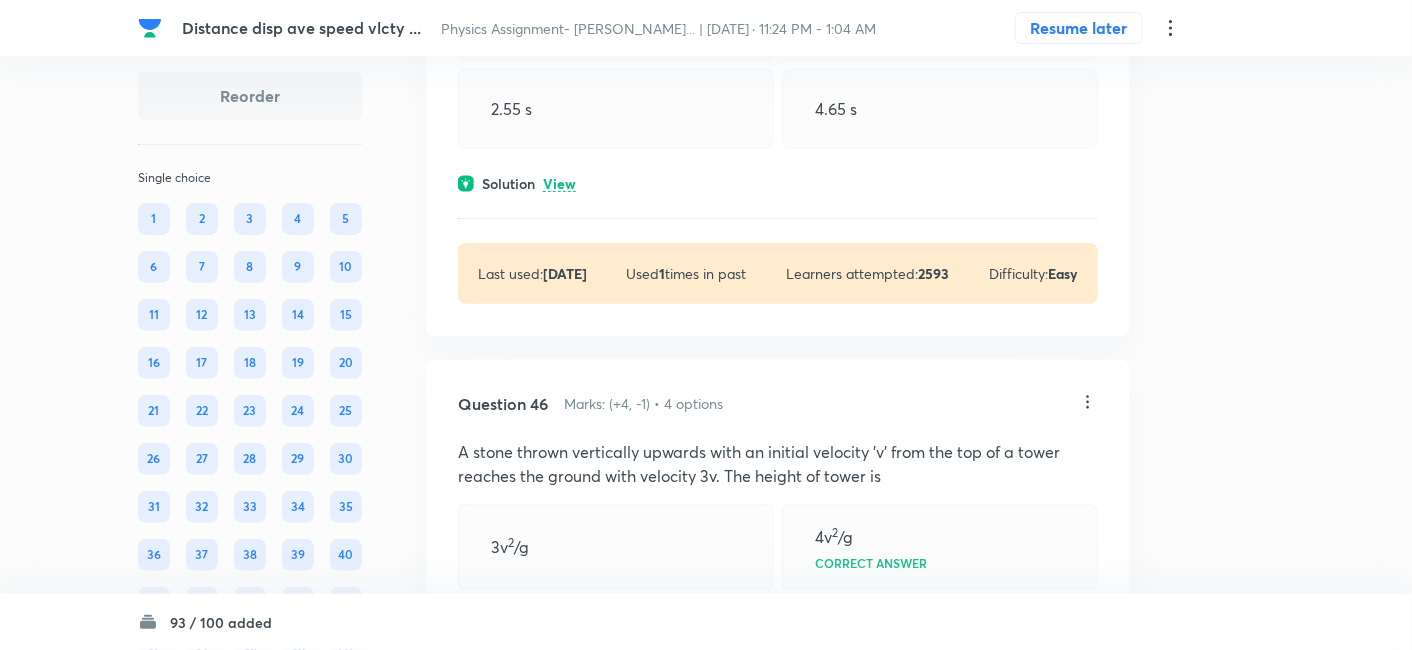 click on "View" at bounding box center [559, 184] 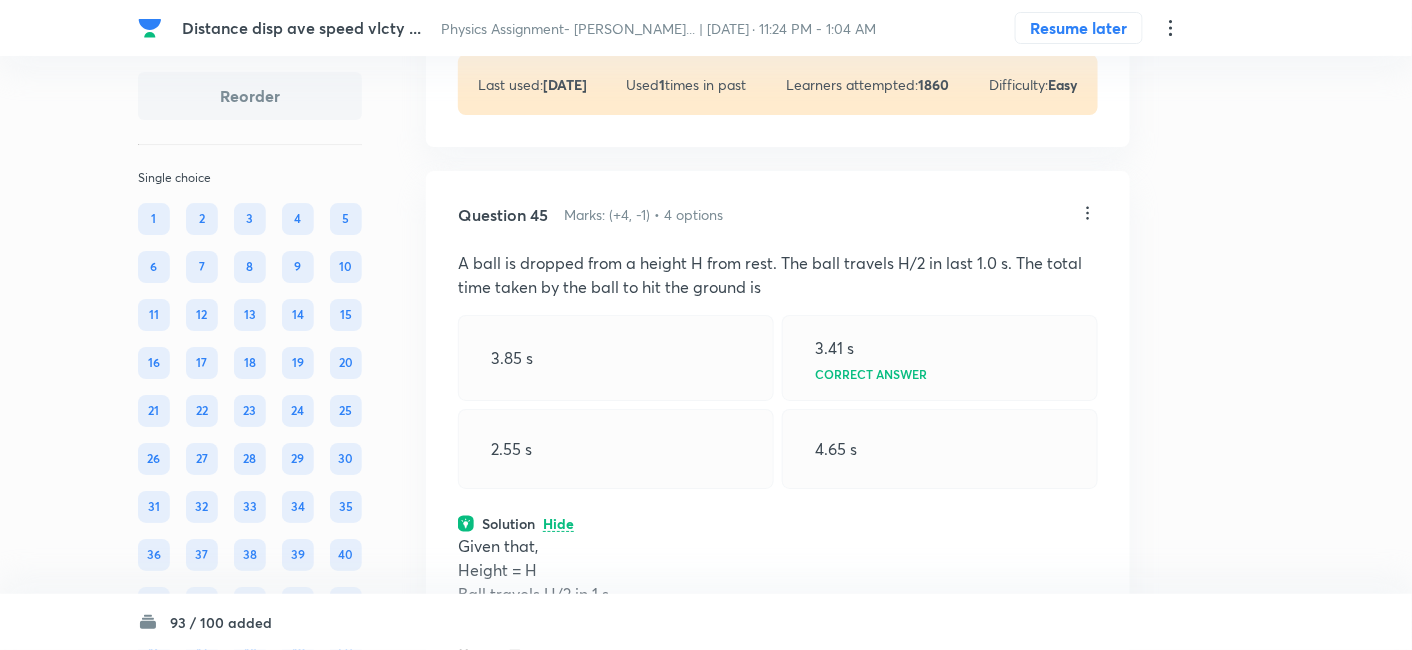 scroll, scrollTop: 25900, scrollLeft: 0, axis: vertical 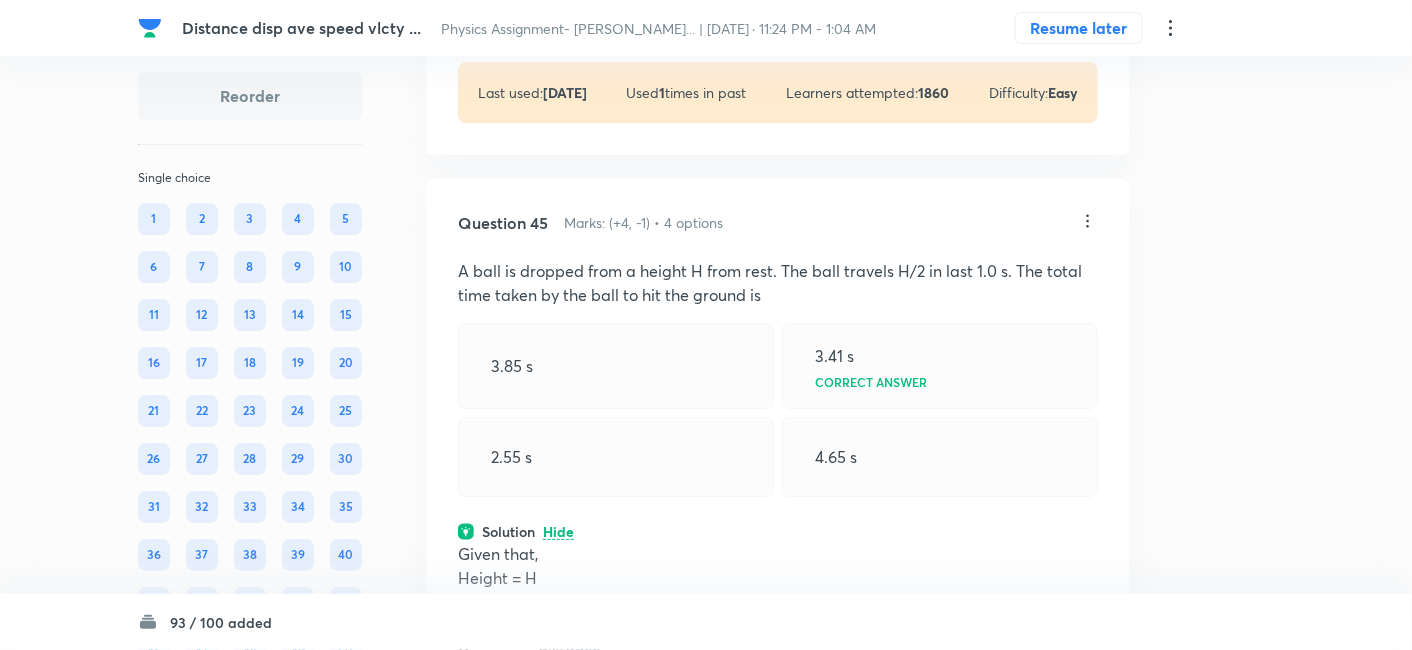 click on "A ball is dropped from a height H from rest. The ball travels H/2 in last 1.0 s. The total time taken by the ball to hit the ground is" at bounding box center (778, 283) 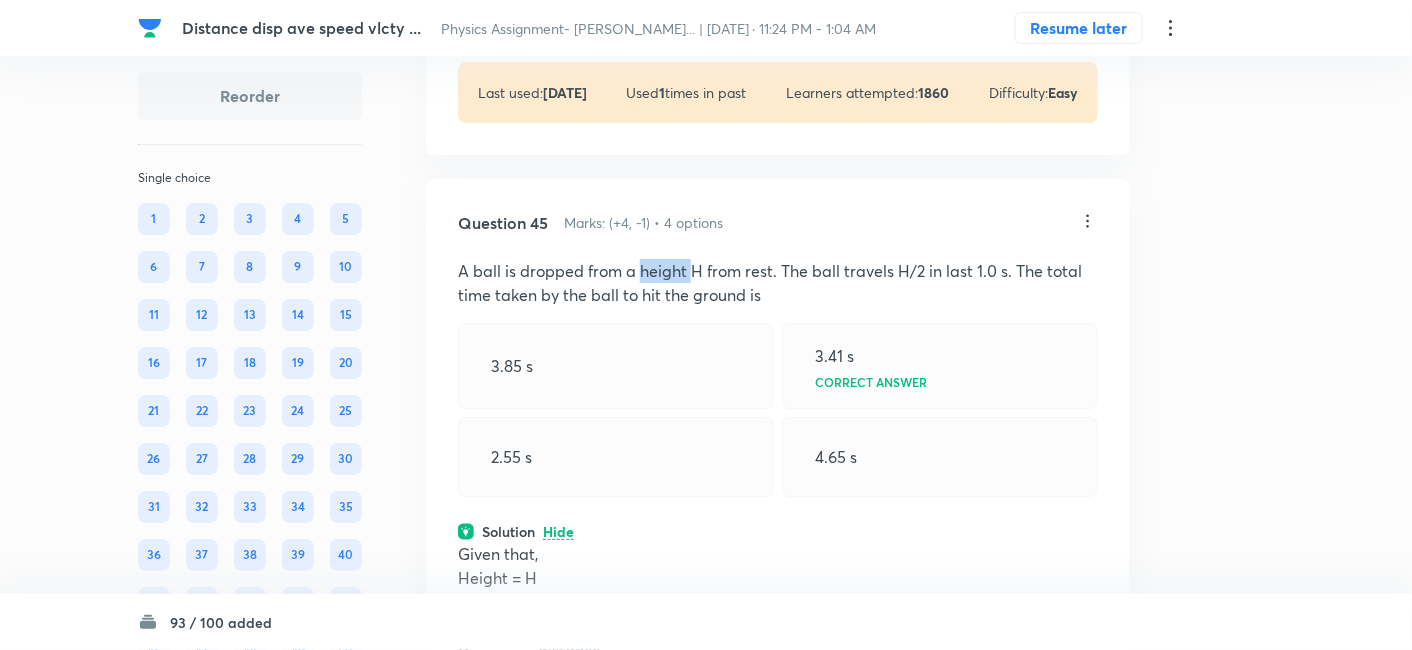 click on "A ball is dropped from a height H from rest. The ball travels H/2 in last 1.0 s. The total time taken by the ball to hit the ground is" at bounding box center (778, 283) 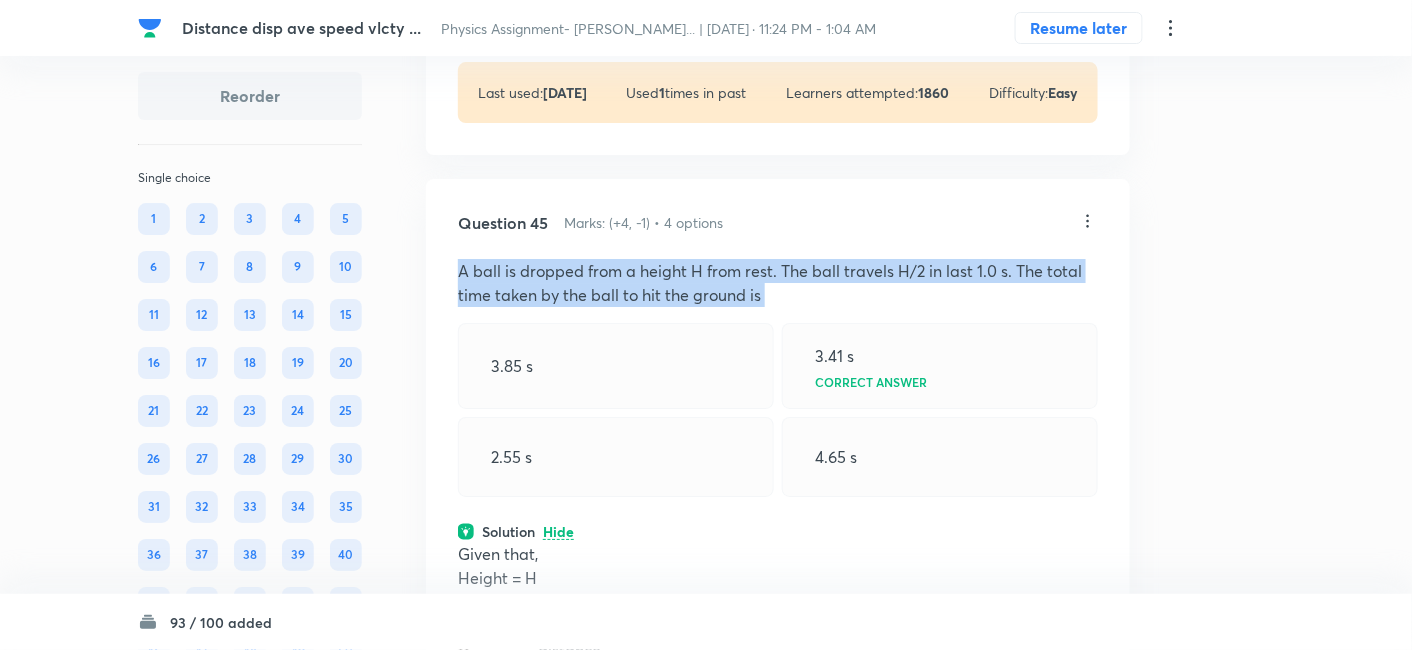 click on "A ball is dropped from a height H from rest. The ball travels H/2 in last 1.0 s. The total time taken by the ball to hit the ground is" at bounding box center [778, 283] 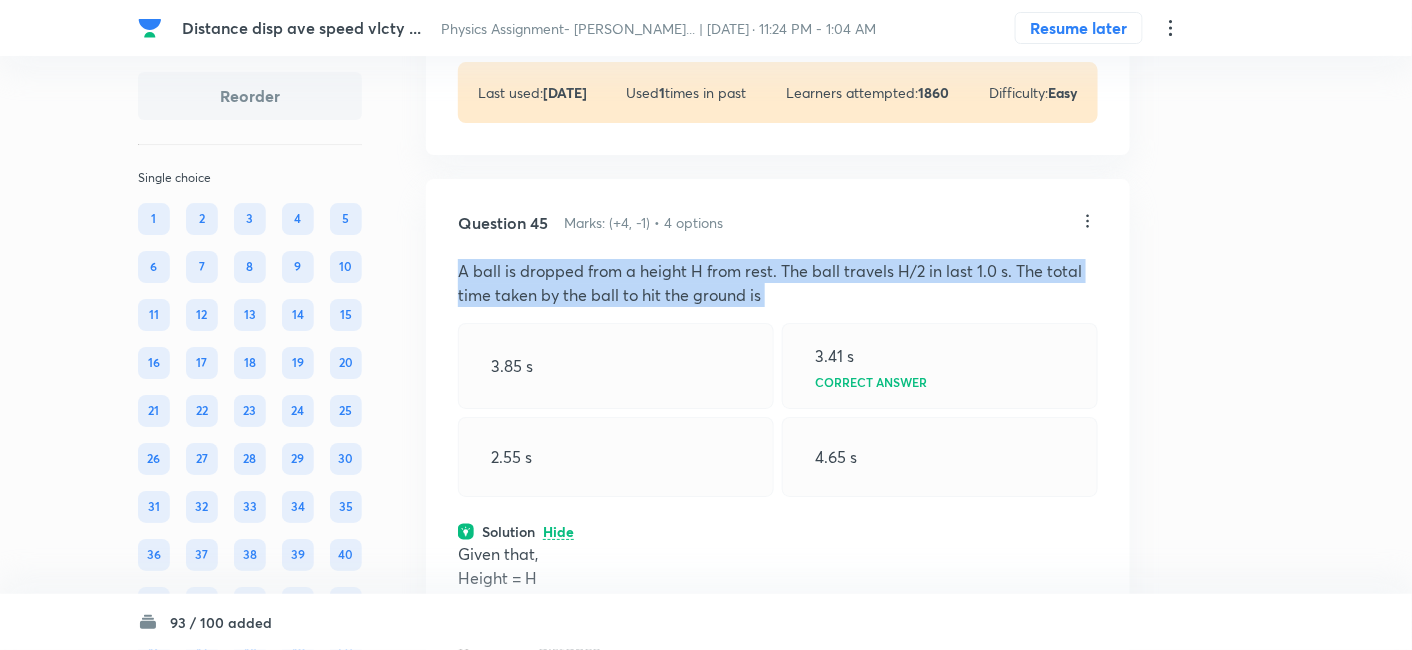 copy on "A ball is dropped from a height H from rest. The ball travels H/2 in last 1.0 s. The total time taken by the ball to hit the ground is" 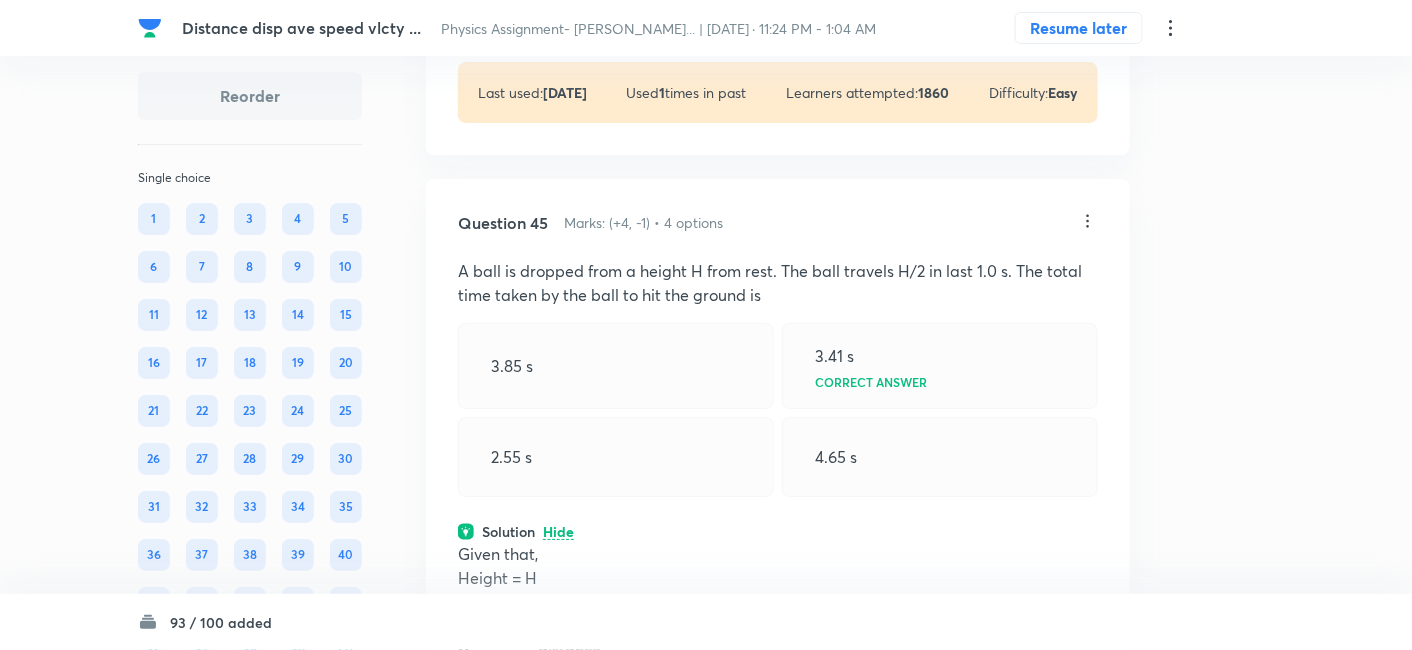 click on "Question 44 Marks: (+4, -1) • 4 options A ball is dropped on the floor from a height of 10  m . It rebounds to a height of 2.5  m . If the ball is in contact with the floor for 0.01  sec , the average acceleration during contact is 2100 m/sec 2  downwards 2100 m/sec 2  upwards Correct answer 1400 m/sec 2 700 m/sec 2 Solution View Last used:  1 year ago Used  1  times in past Learners attempted:  1860 Difficulty: Easy" at bounding box center [778, -192] 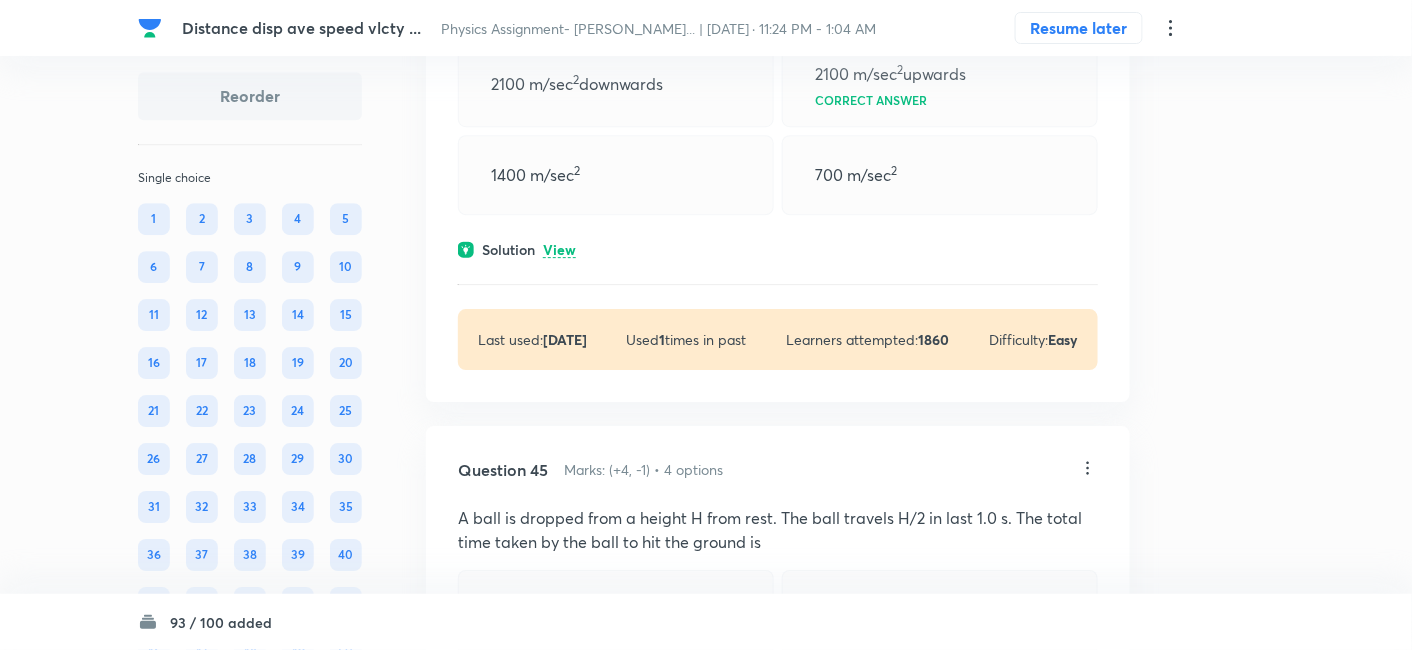 scroll, scrollTop: 25608, scrollLeft: 0, axis: vertical 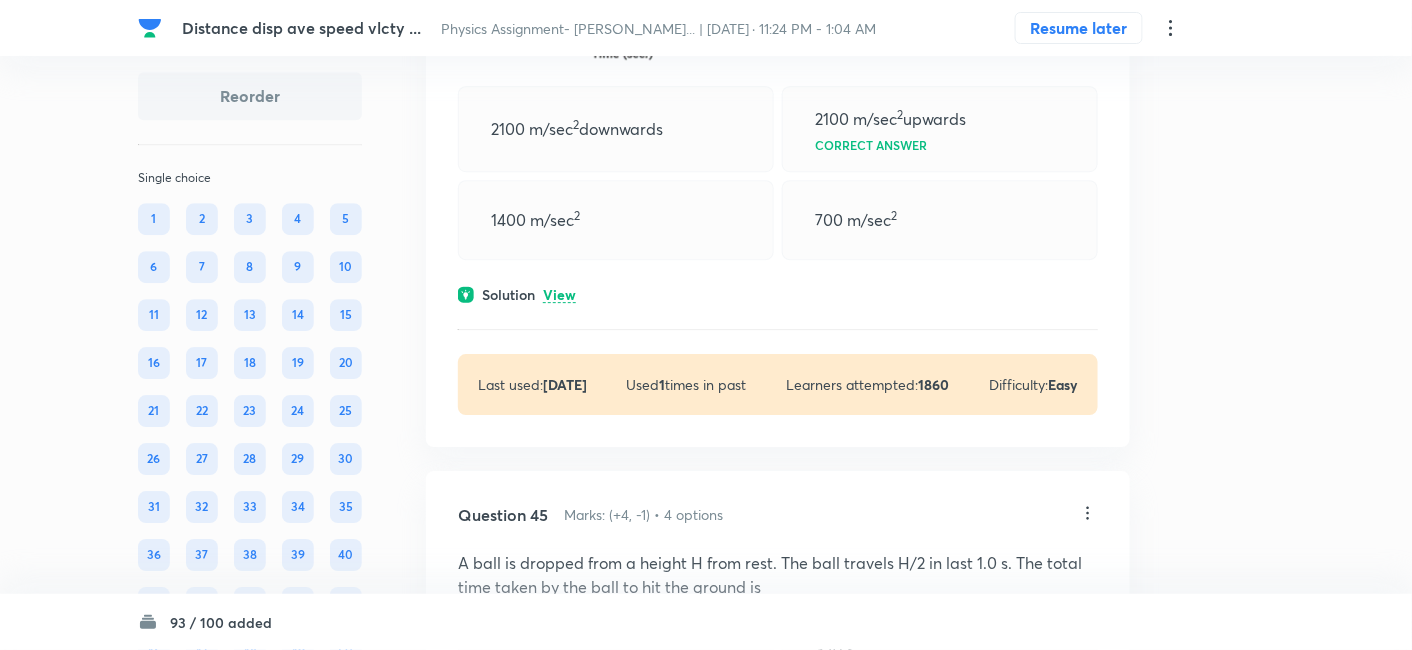 click on "View" at bounding box center (559, 295) 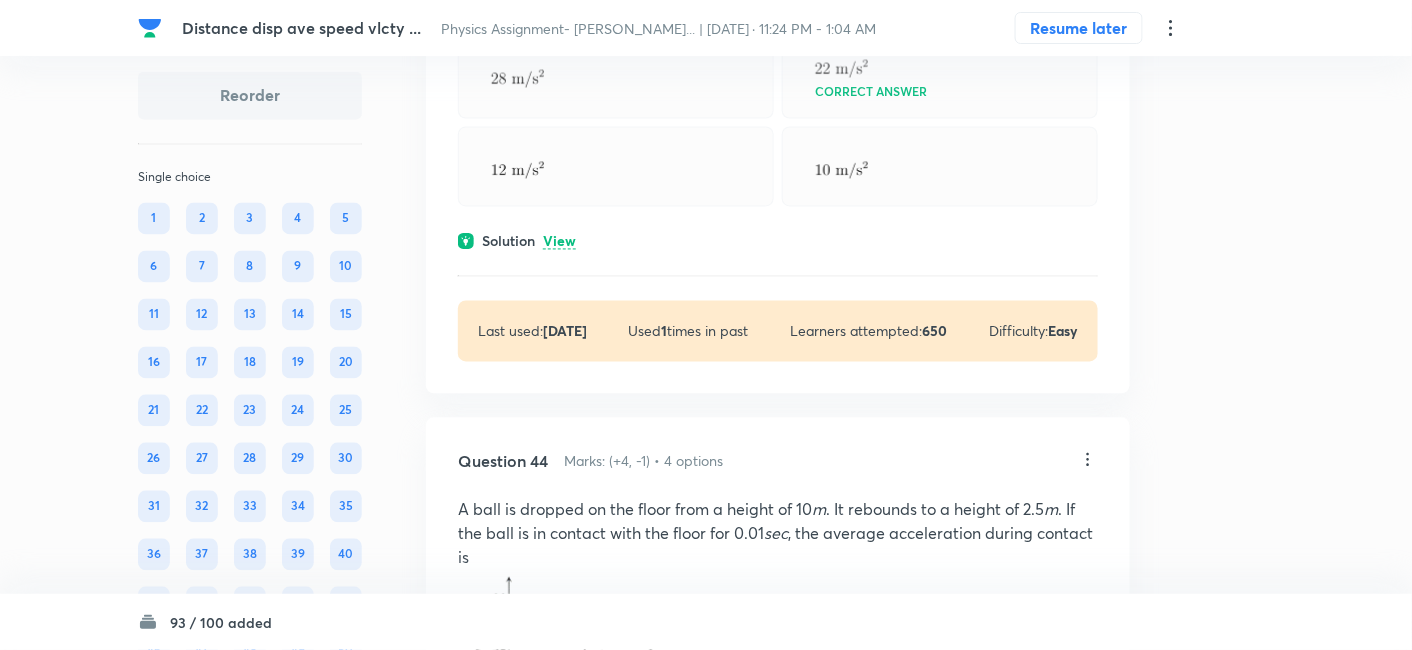 scroll, scrollTop: 24904, scrollLeft: 0, axis: vertical 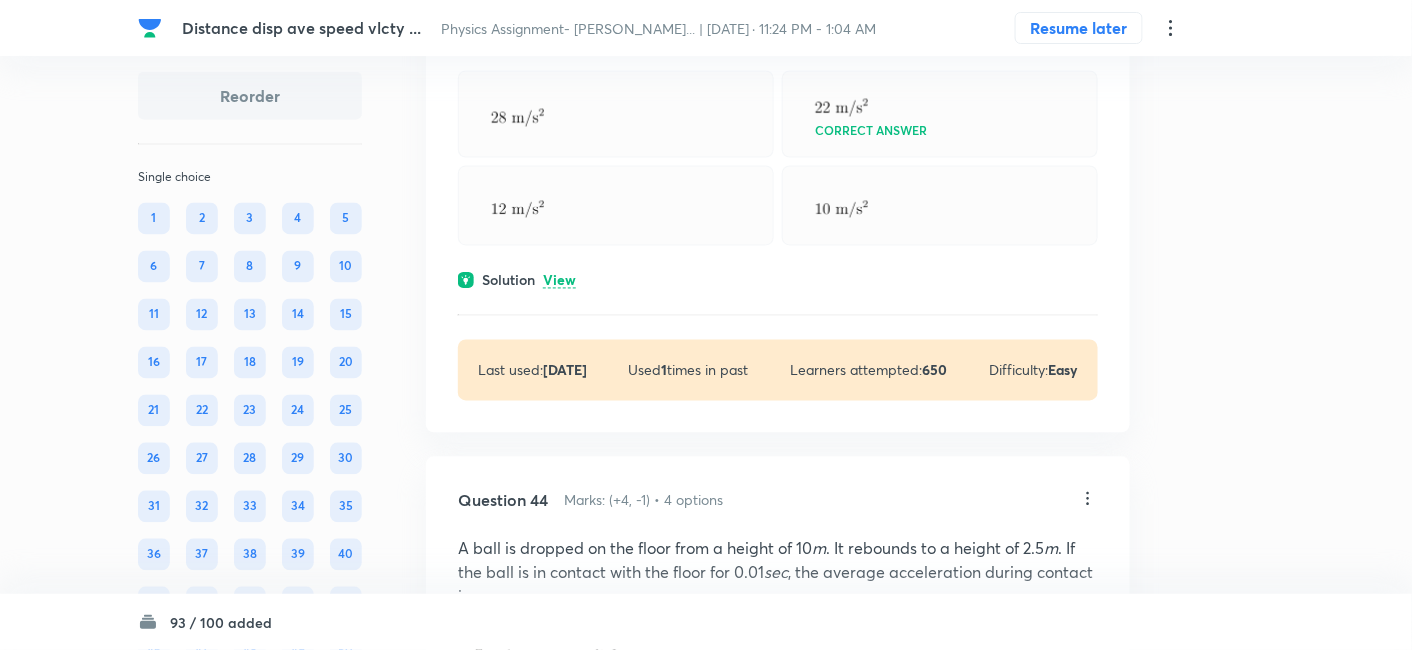 click on "Solution View" at bounding box center (778, 280) 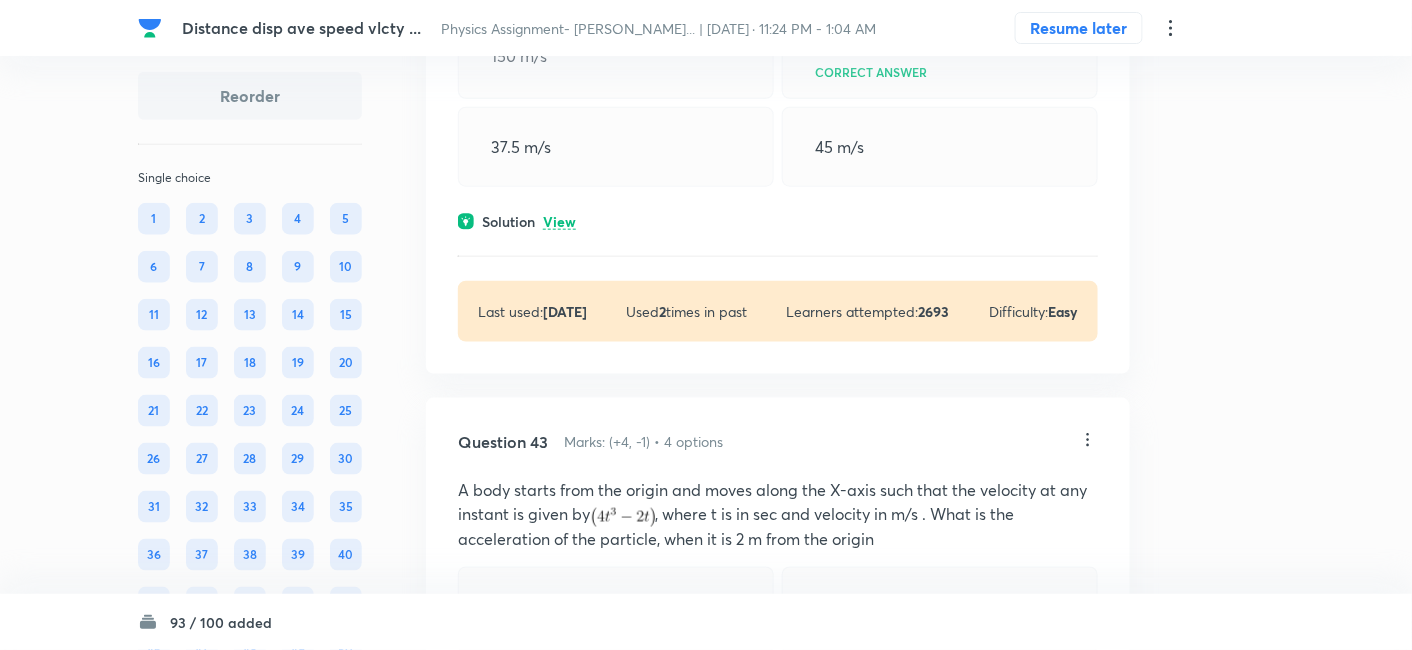scroll, scrollTop: 24406, scrollLeft: 0, axis: vertical 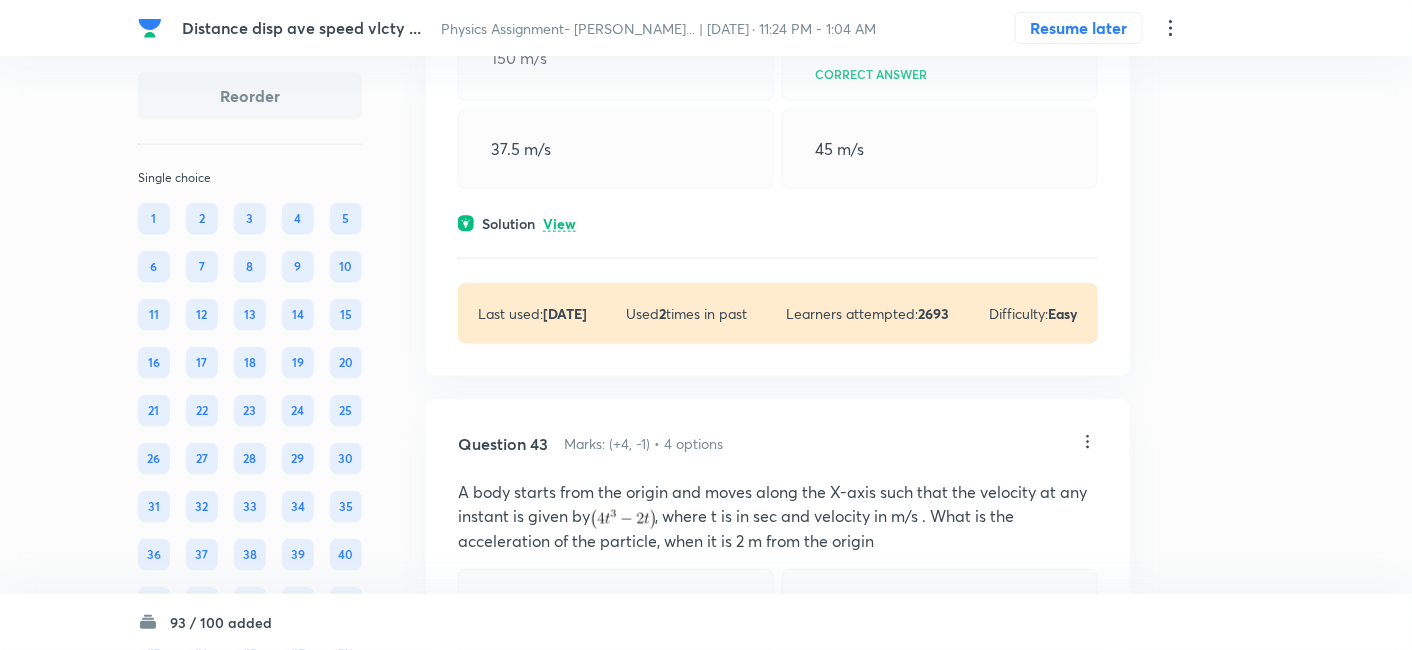 click on "View" at bounding box center [559, 224] 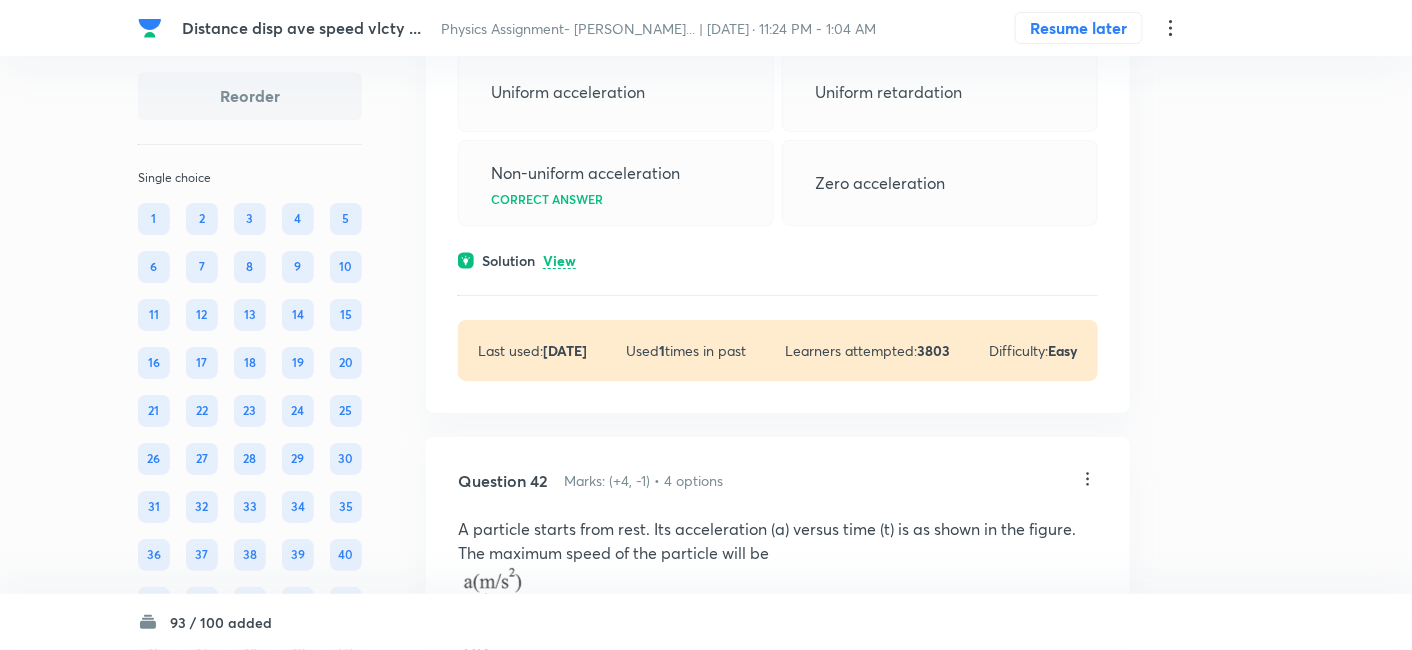 scroll, scrollTop: 23595, scrollLeft: 0, axis: vertical 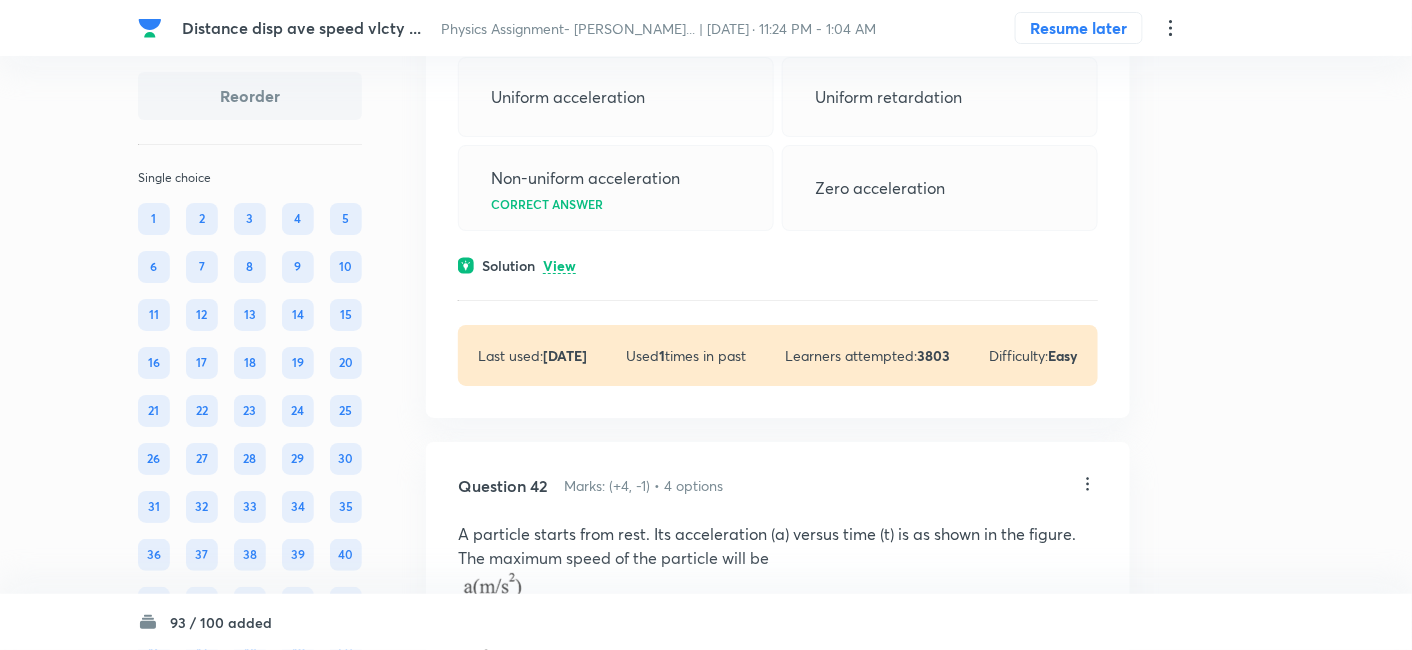 click on "View" at bounding box center [559, 266] 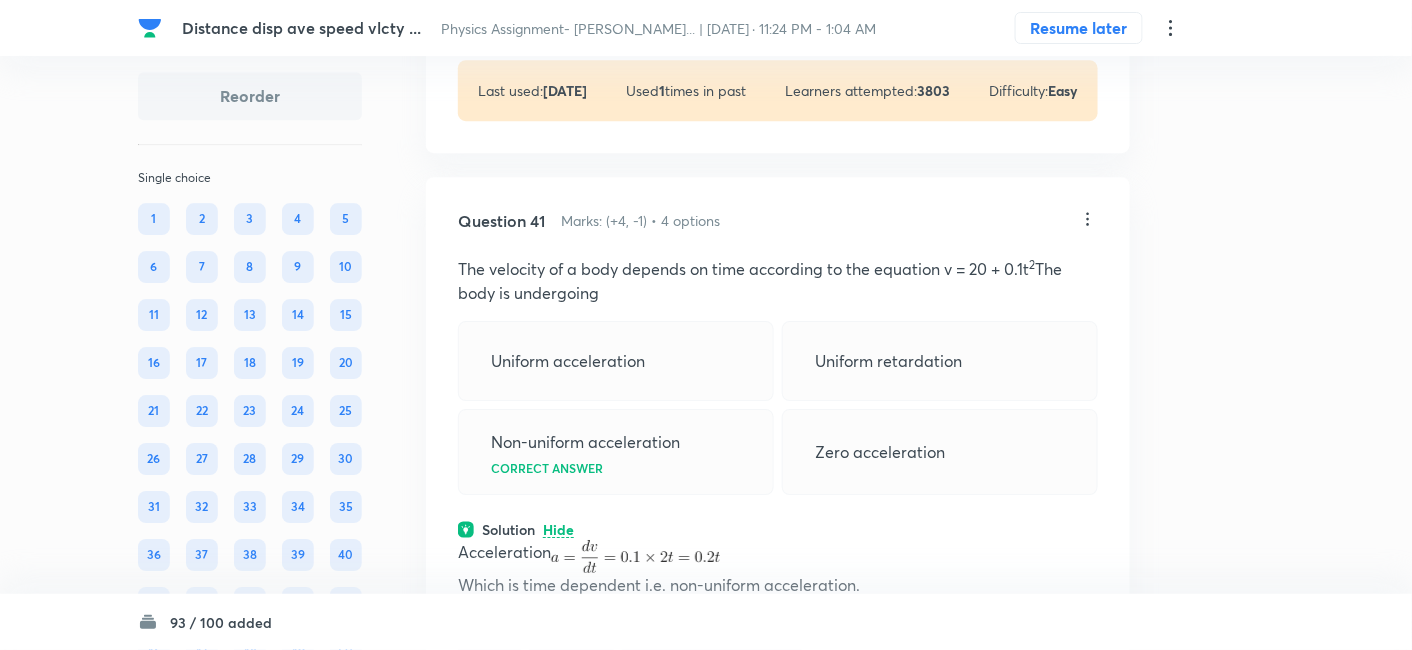 scroll, scrollTop: 23328, scrollLeft: 0, axis: vertical 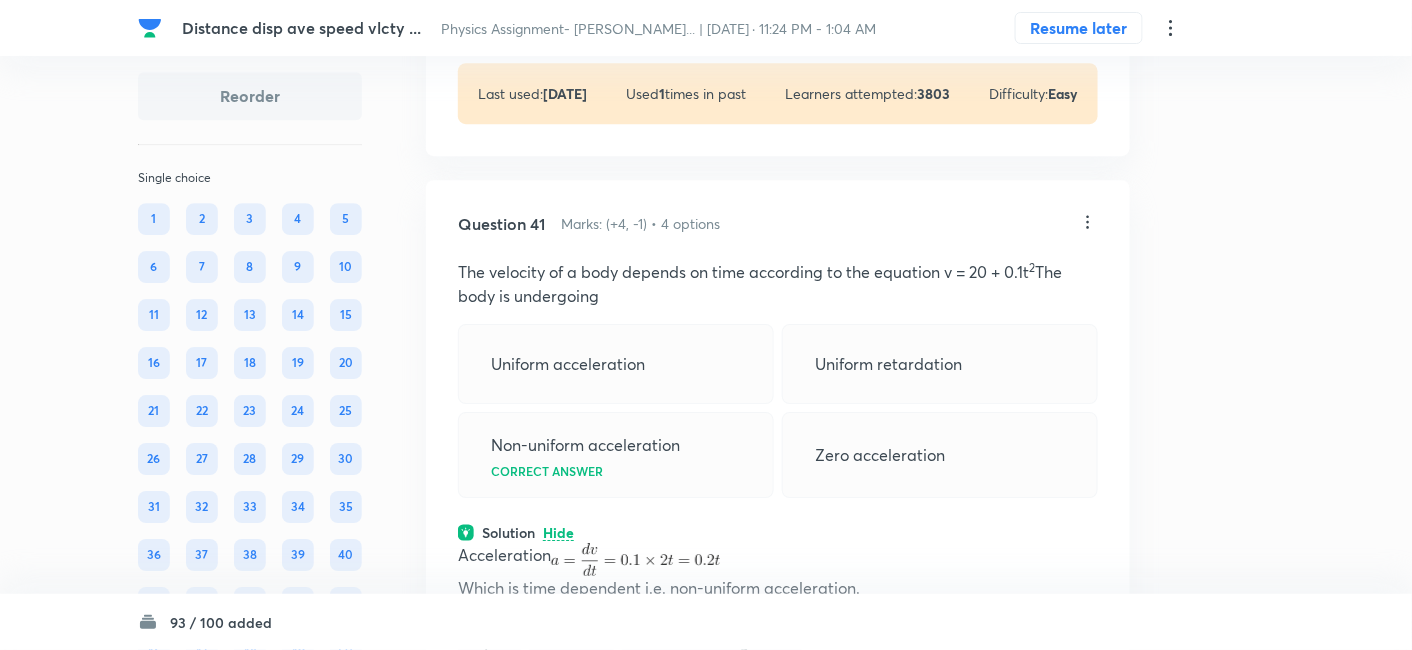 click 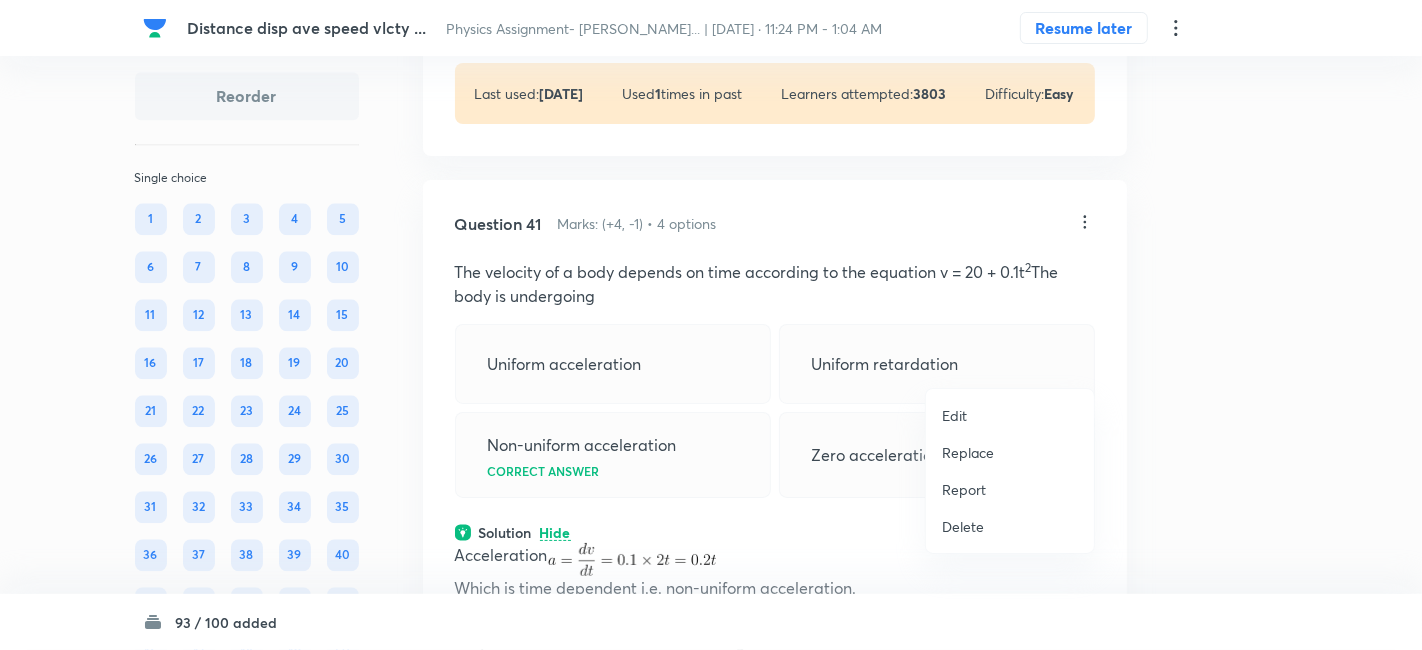 click at bounding box center [711, 325] 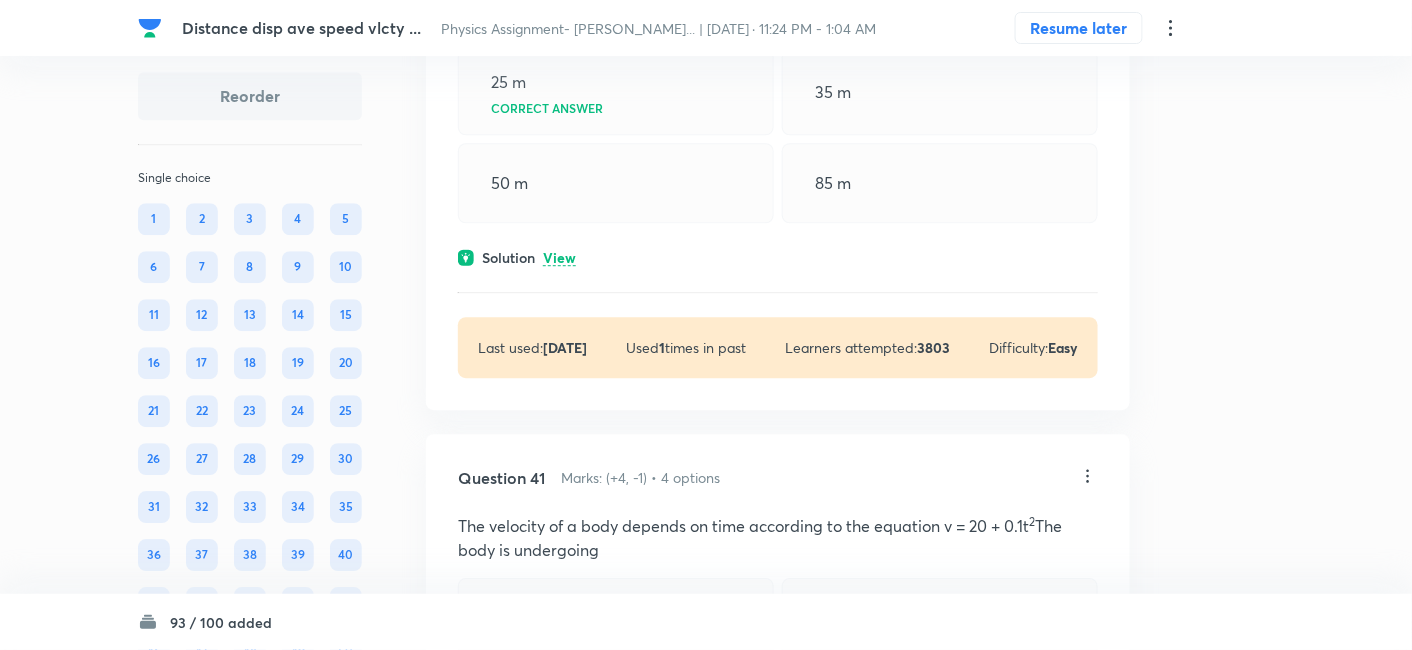 scroll, scrollTop: 23073, scrollLeft: 0, axis: vertical 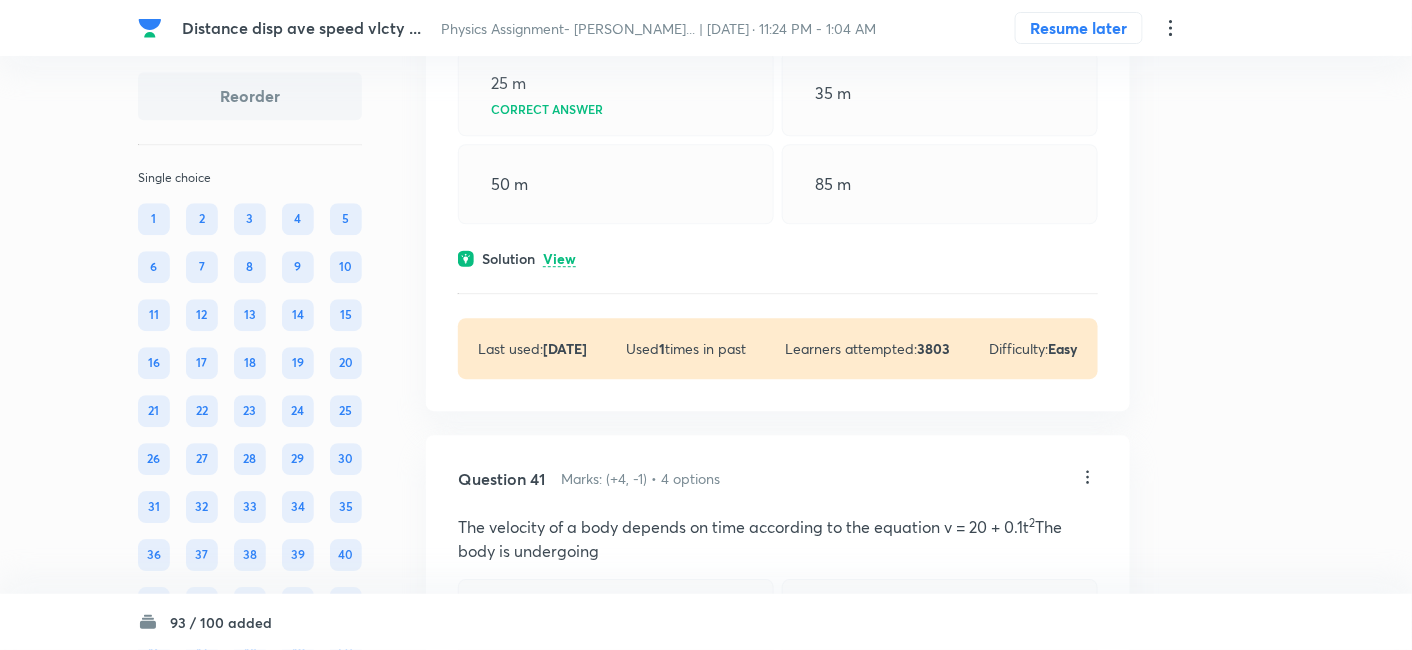 click on "View" at bounding box center [559, 259] 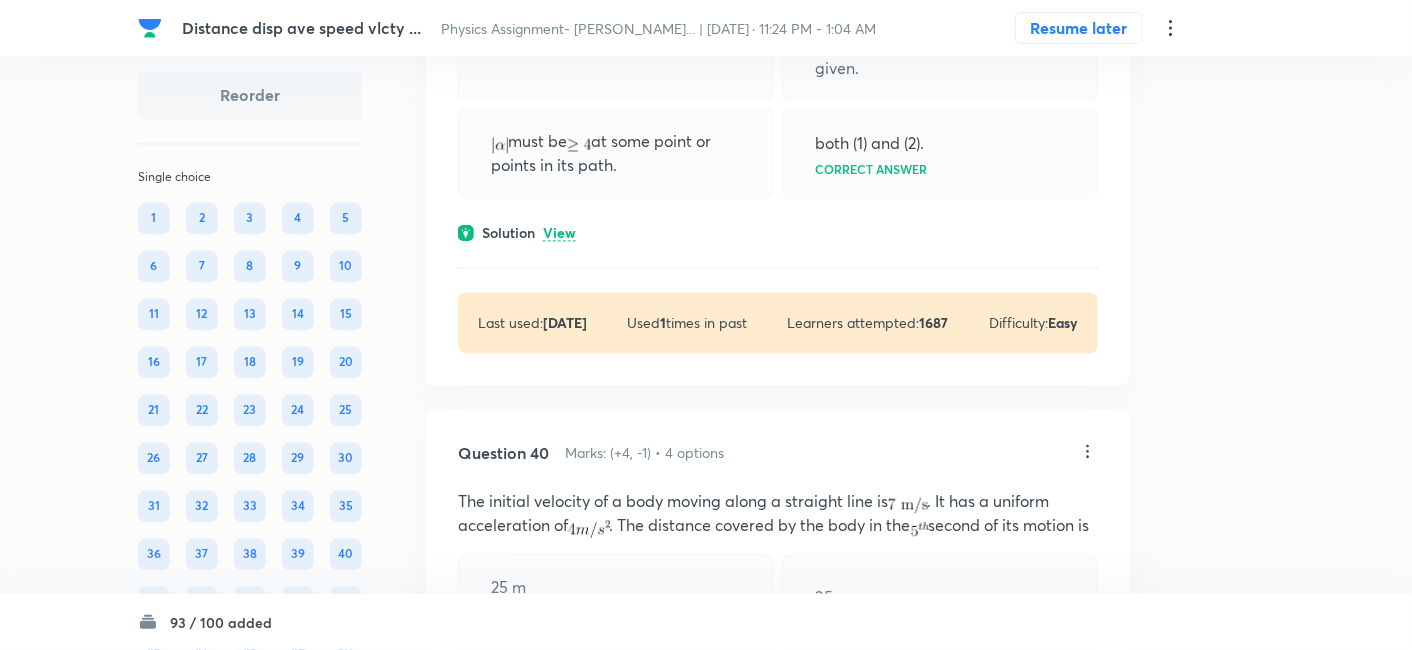 scroll, scrollTop: 22564, scrollLeft: 0, axis: vertical 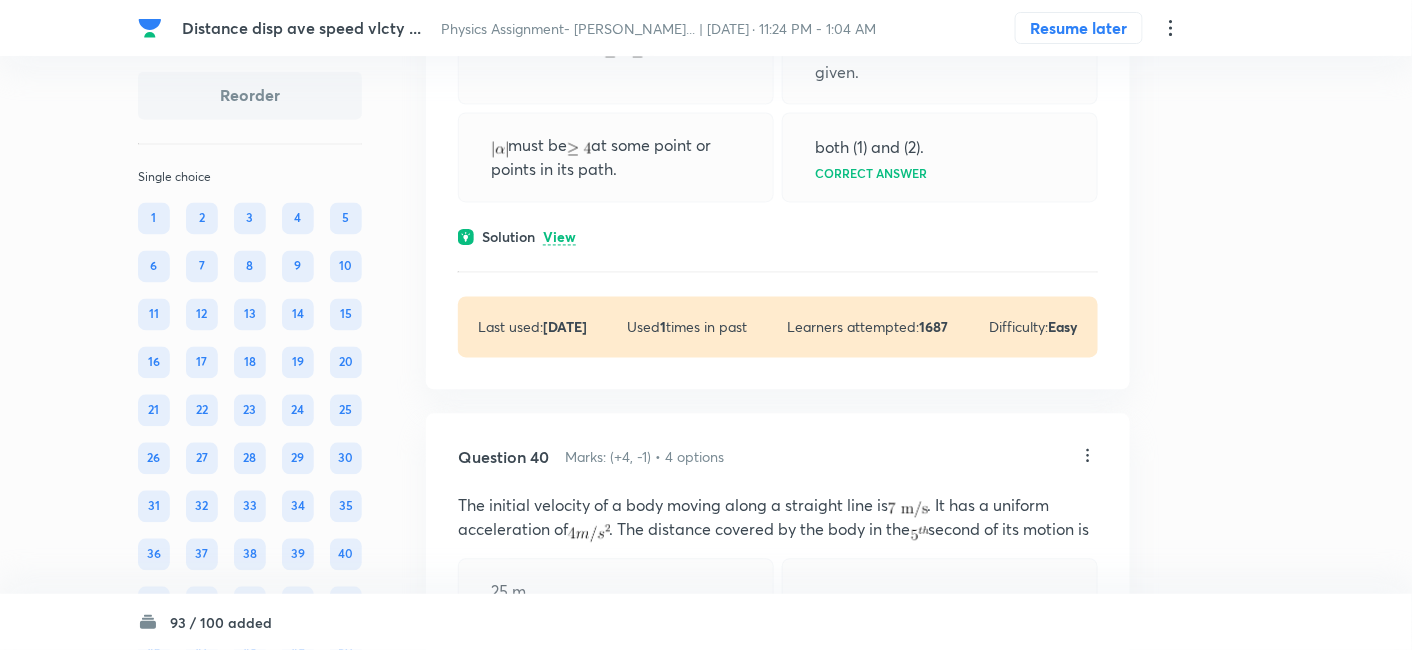 click on "View" at bounding box center [559, 238] 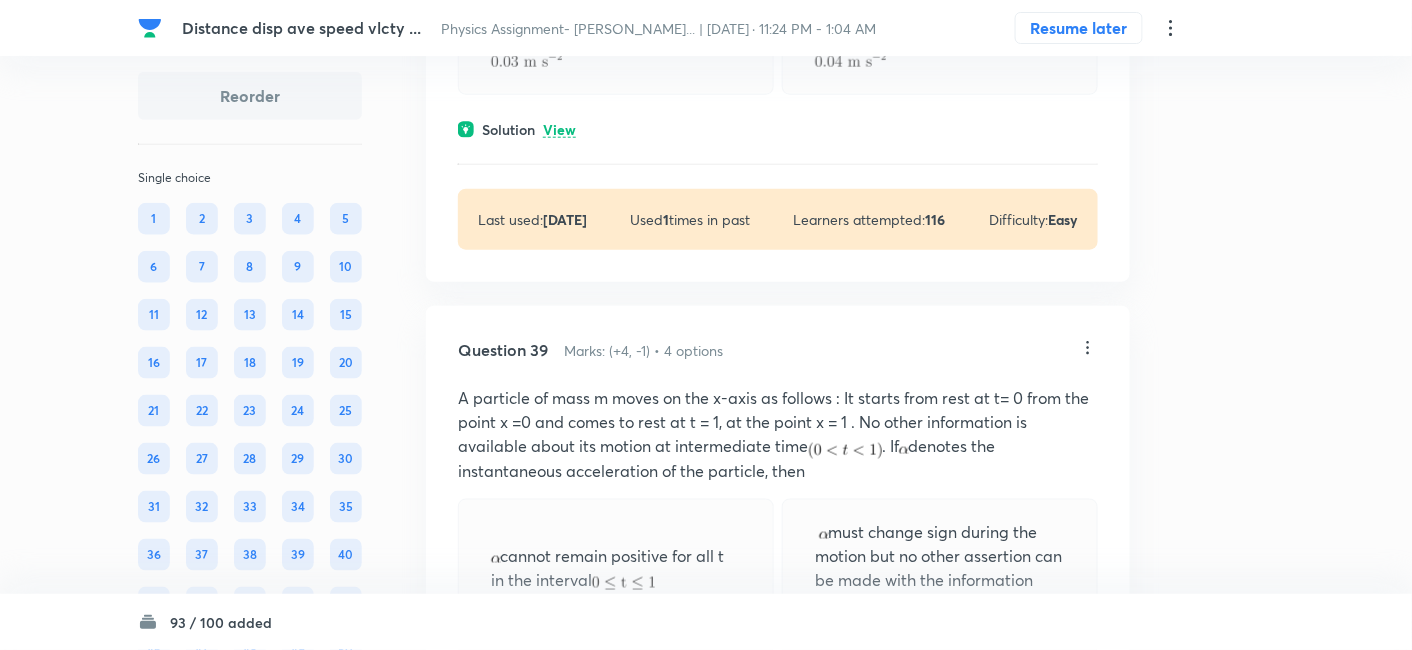 scroll, scrollTop: 22028, scrollLeft: 0, axis: vertical 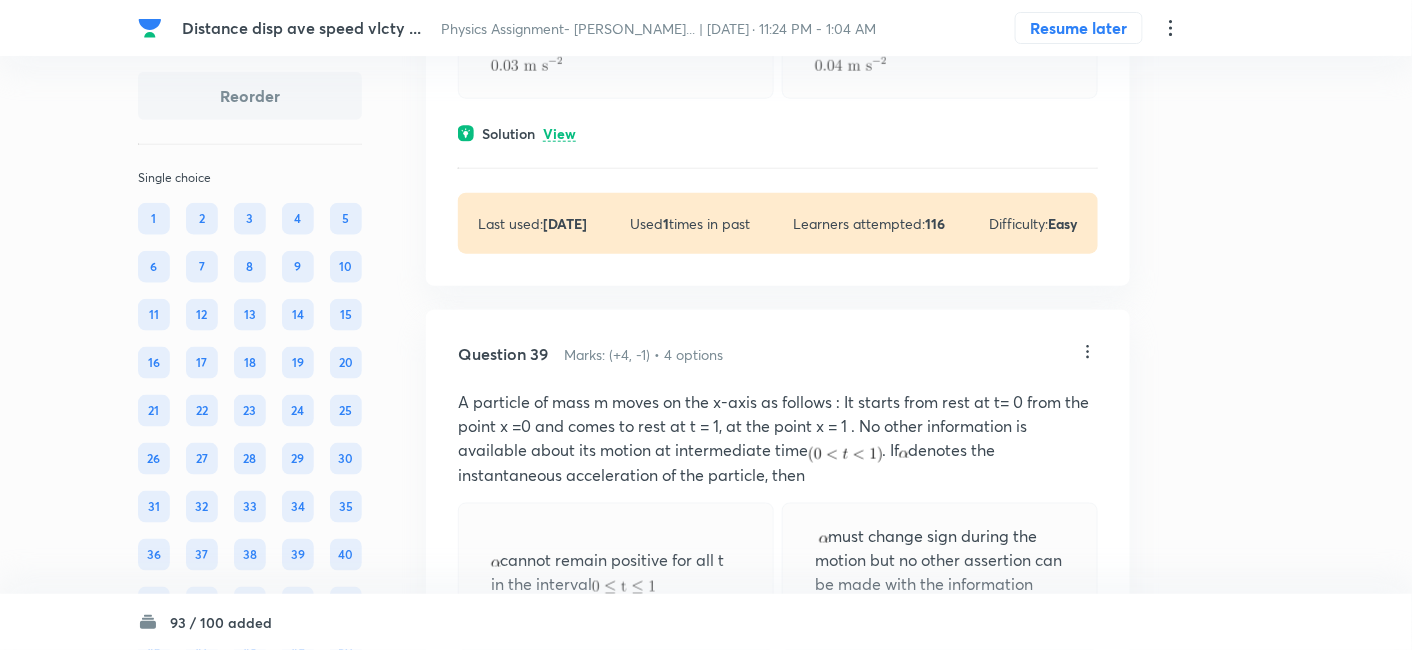 click on "View" at bounding box center (559, 134) 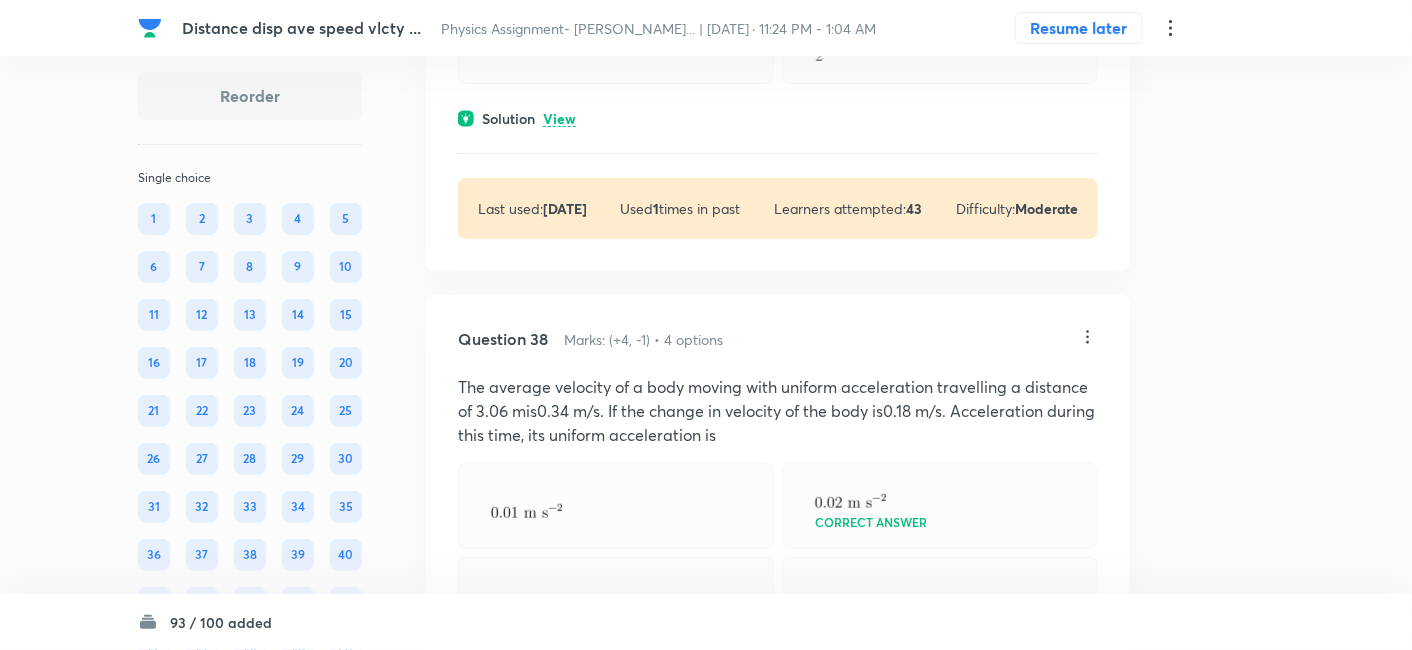 scroll, scrollTop: 21488, scrollLeft: 0, axis: vertical 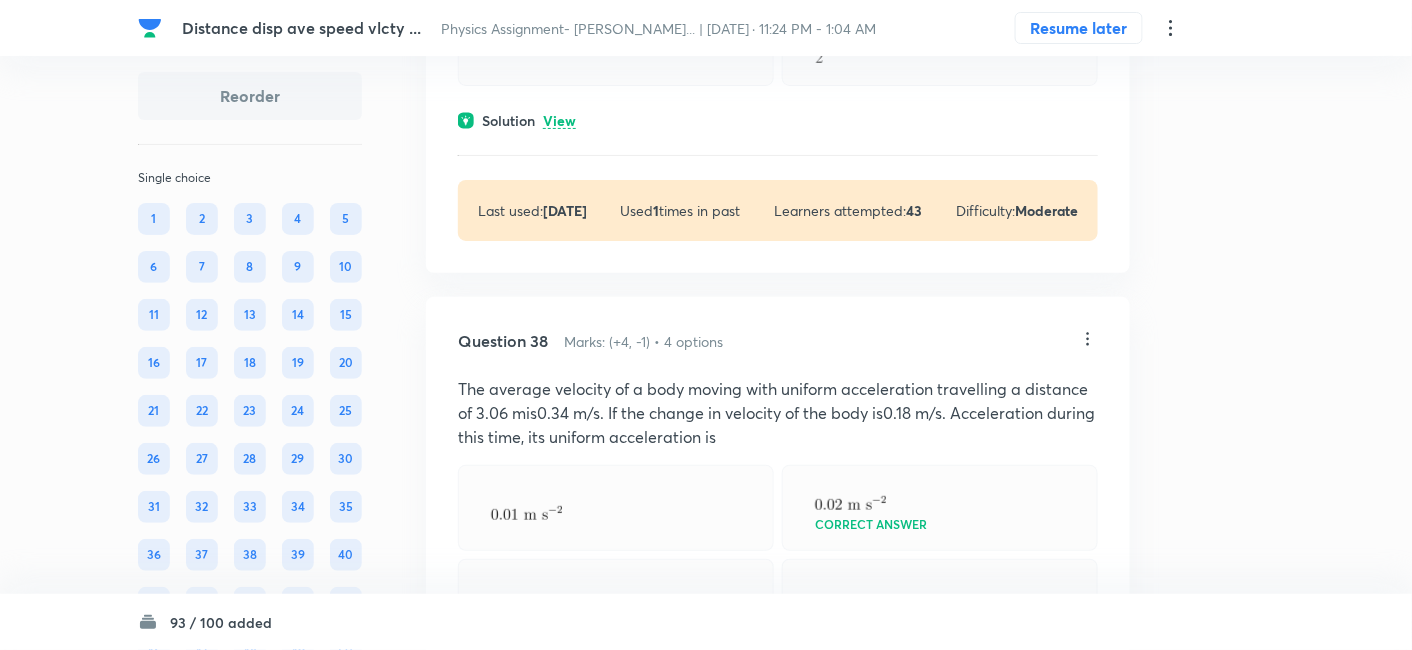 click on "View" at bounding box center [559, 121] 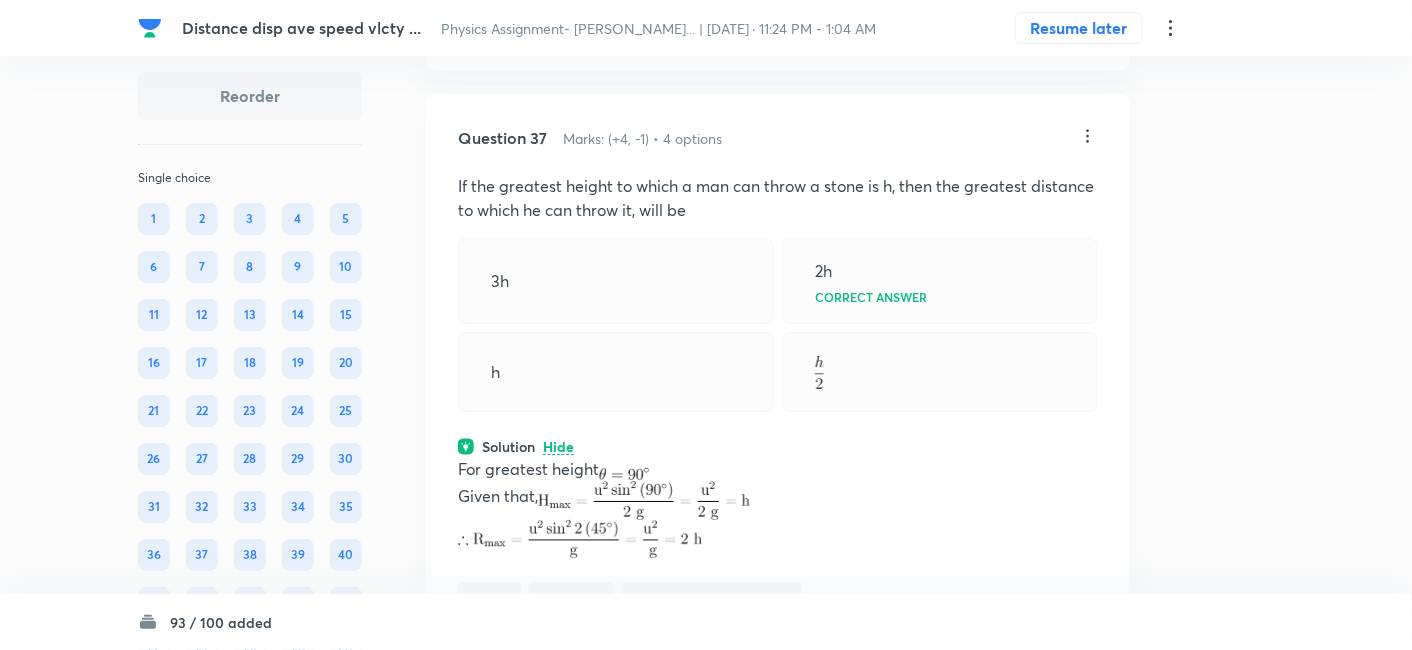 scroll, scrollTop: 21172, scrollLeft: 0, axis: vertical 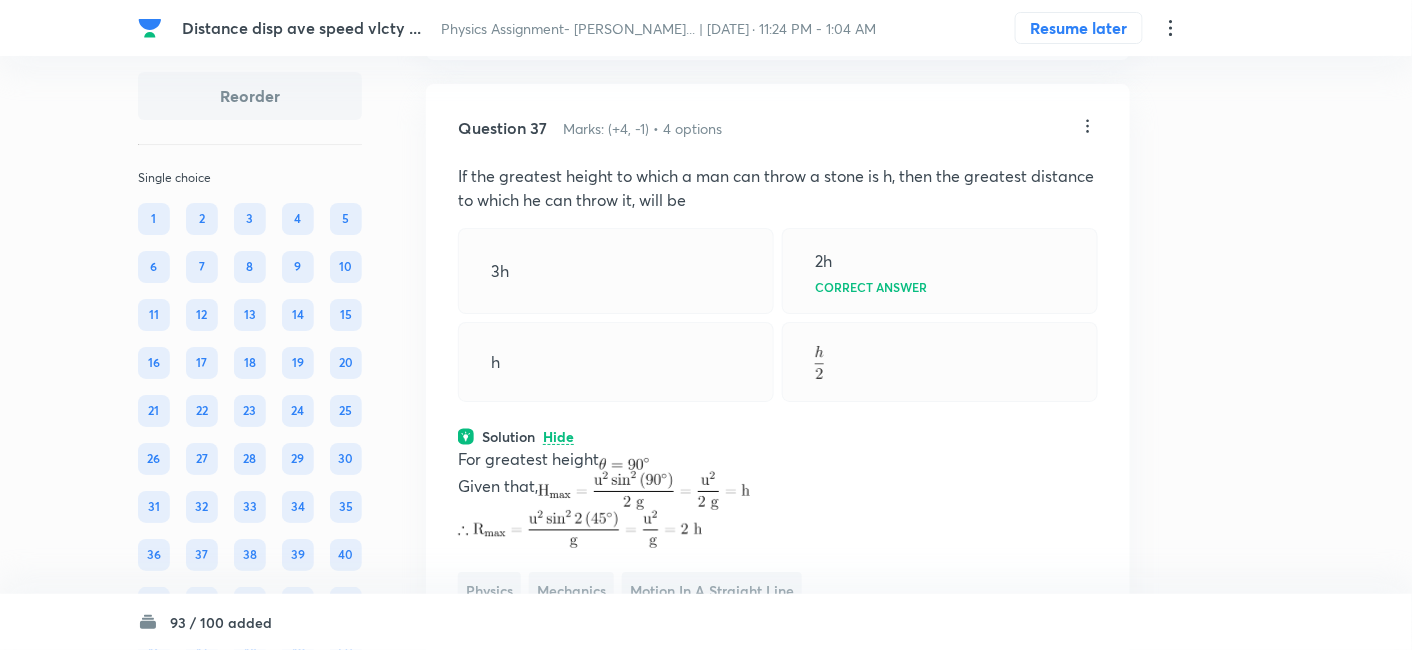 click 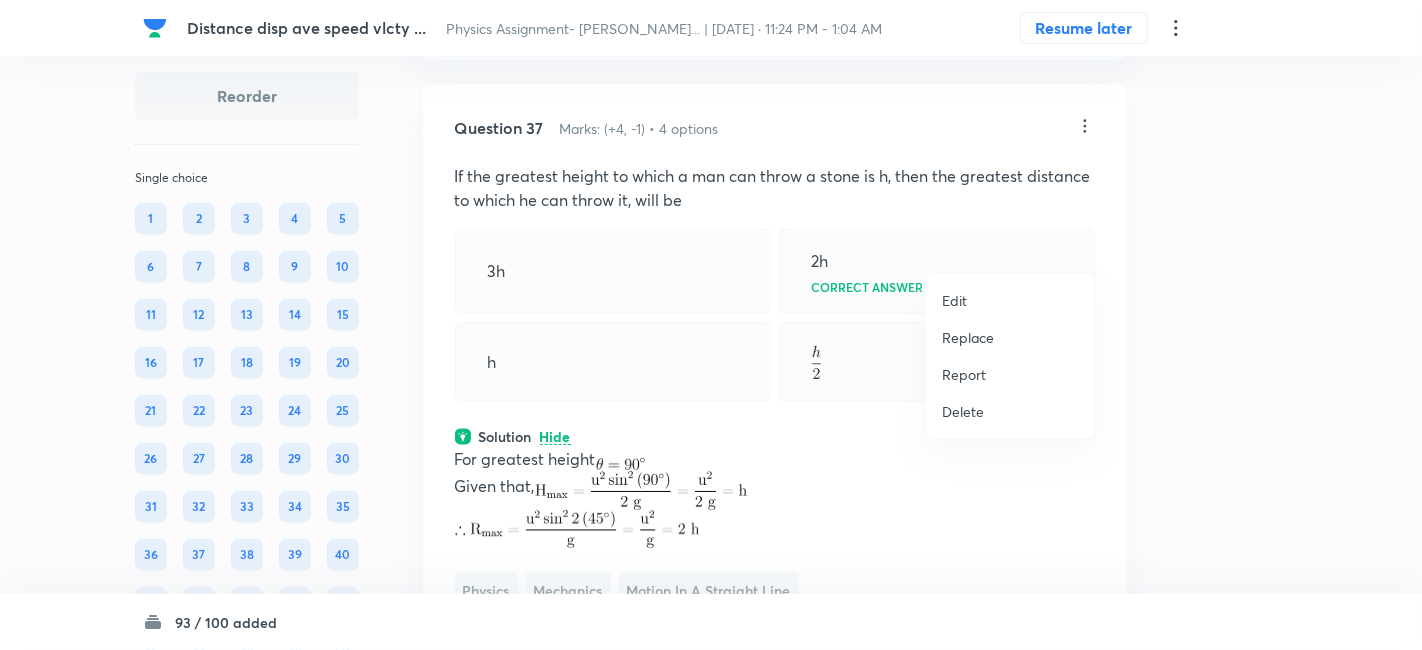 click on "Replace" at bounding box center [968, 337] 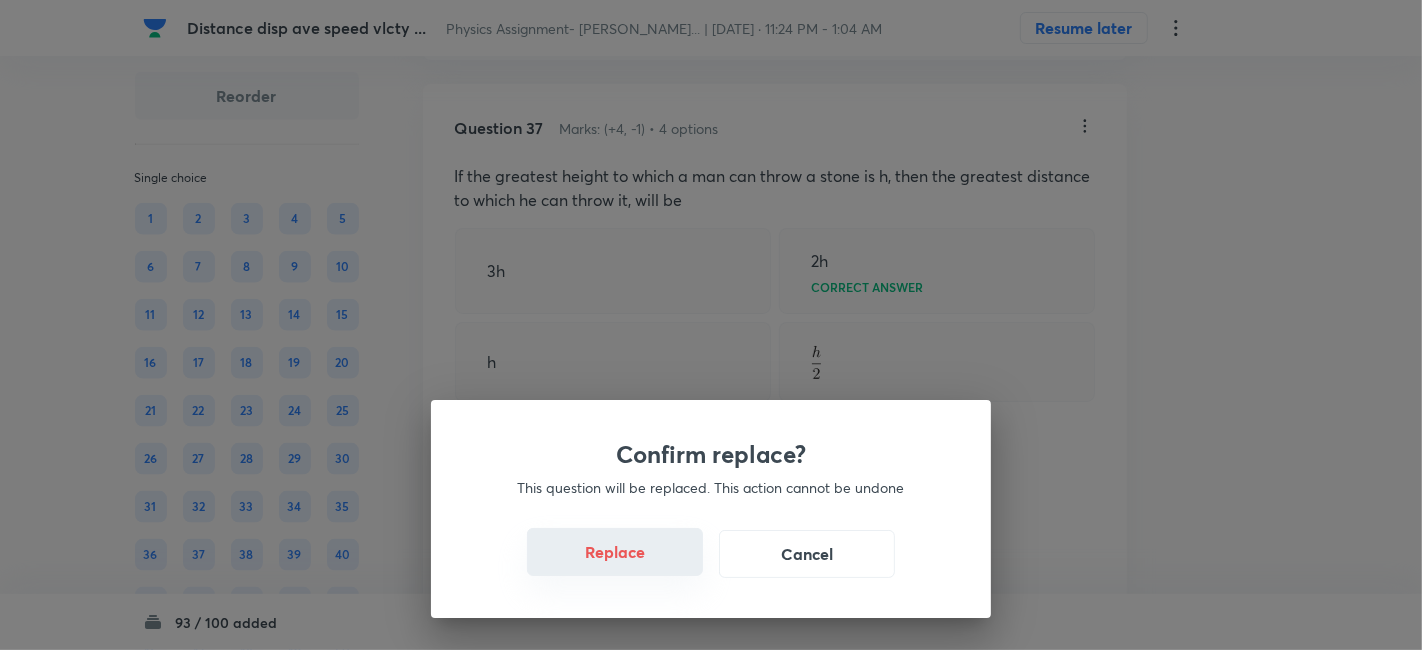 click on "Replace" at bounding box center [615, 552] 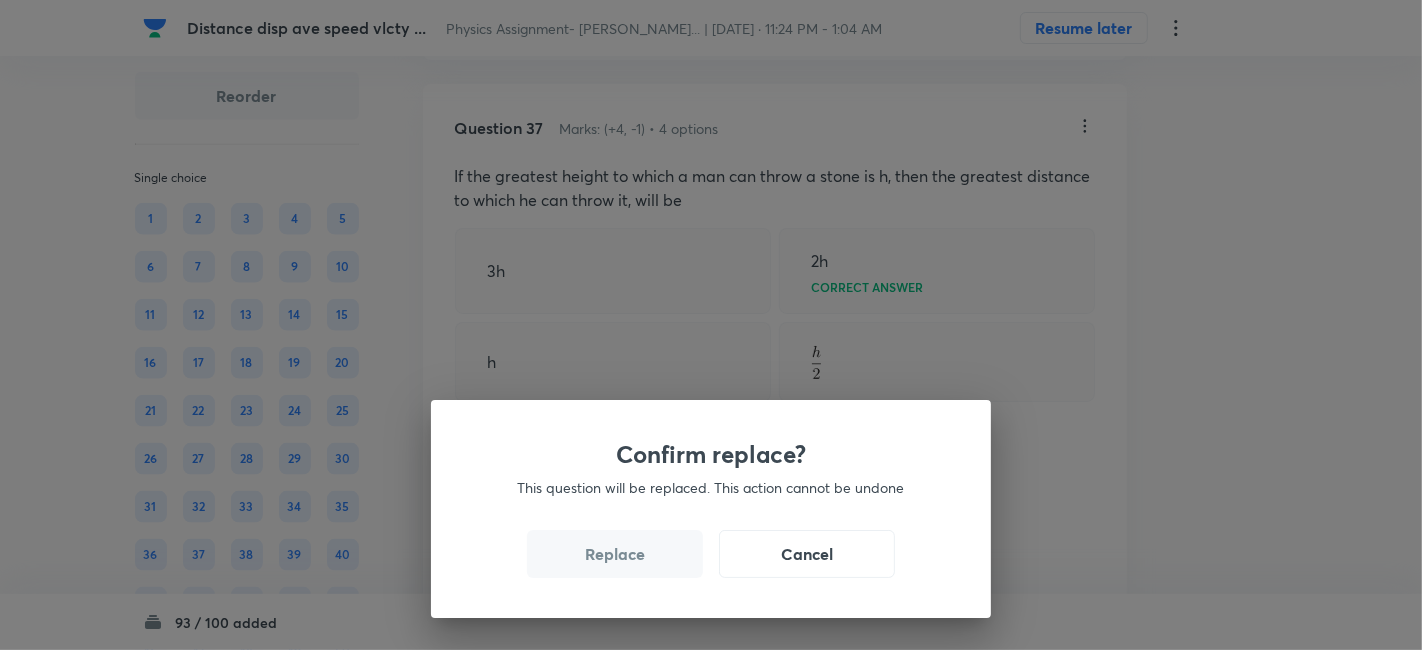 click on "Replace" at bounding box center [615, 554] 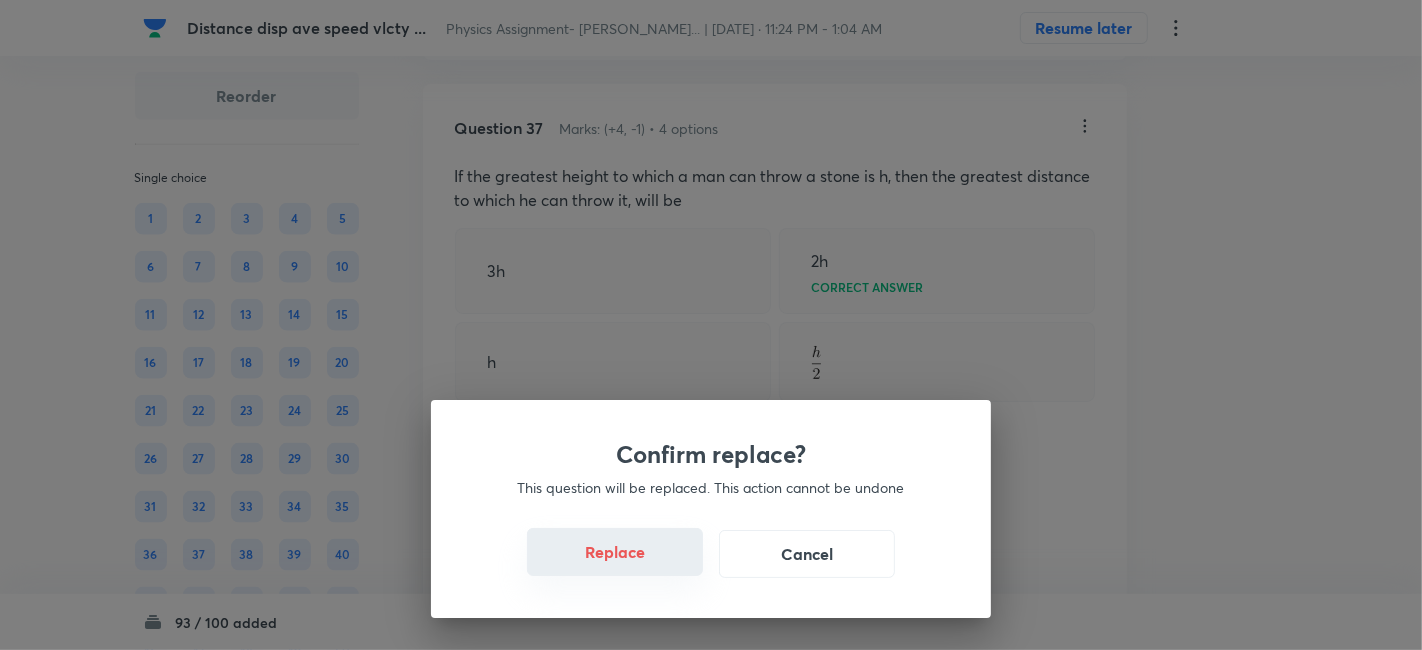 click on "Replace" at bounding box center [615, 552] 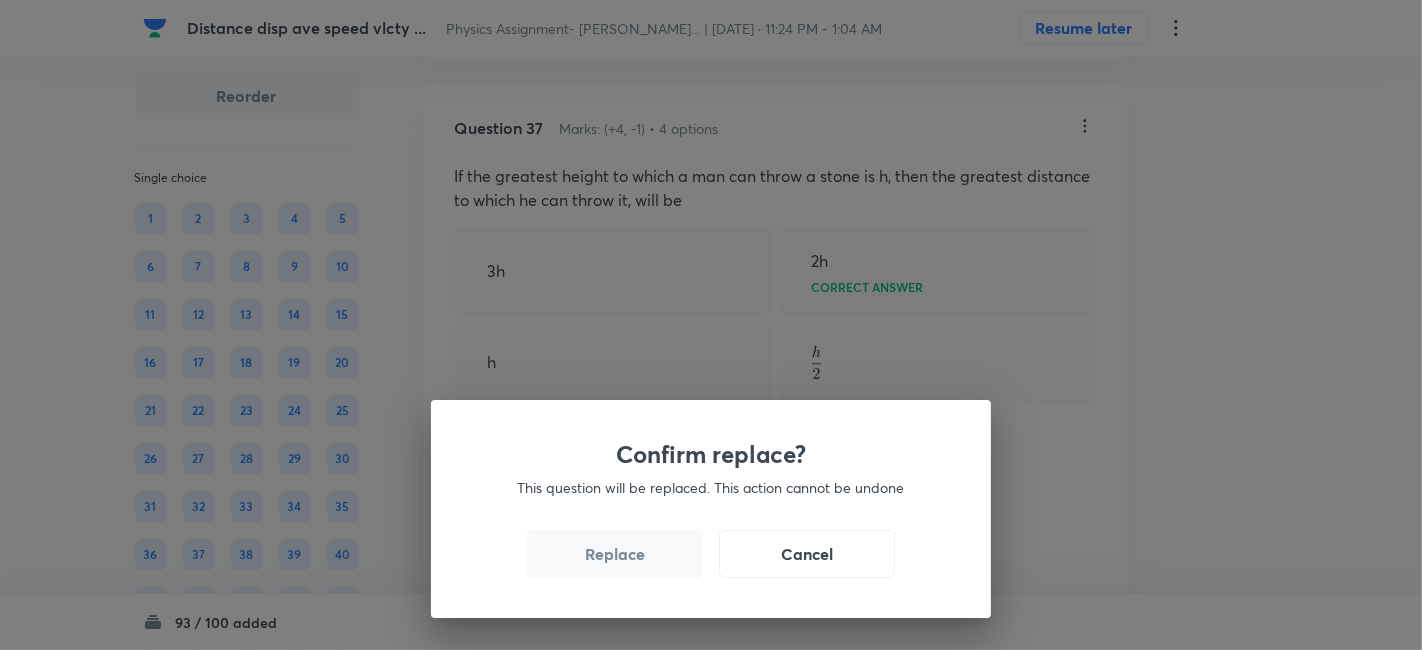 click on "Replace" at bounding box center [615, 554] 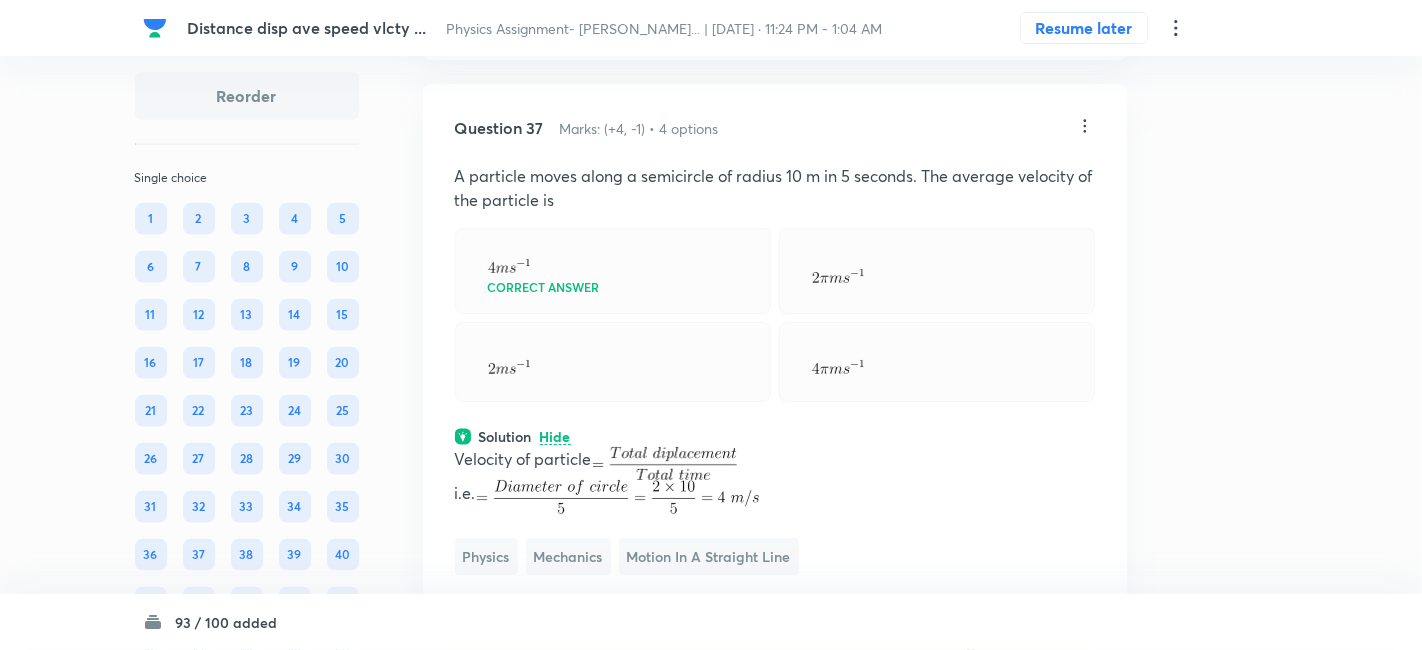 click on "Confirm replace? This question will be replaced. This action cannot be undone Replace Cancel" at bounding box center (711, 975) 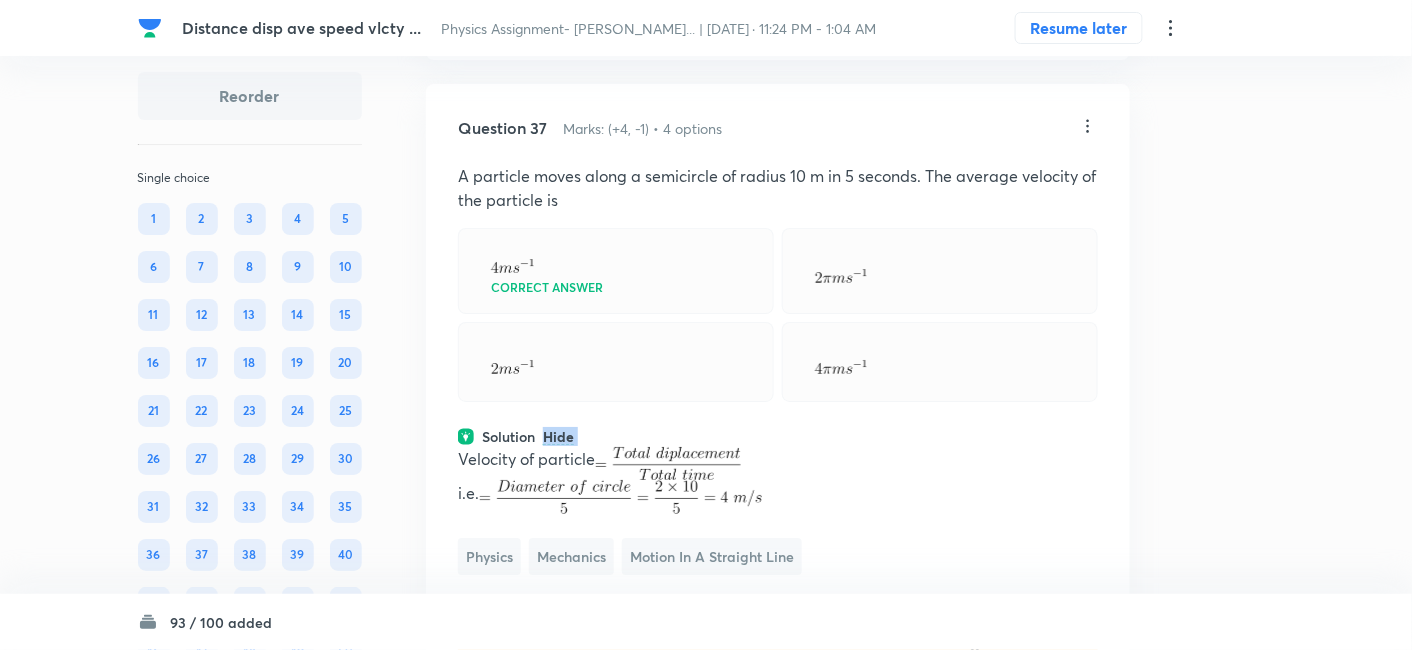 click on "Solution Hide" at bounding box center (778, 436) 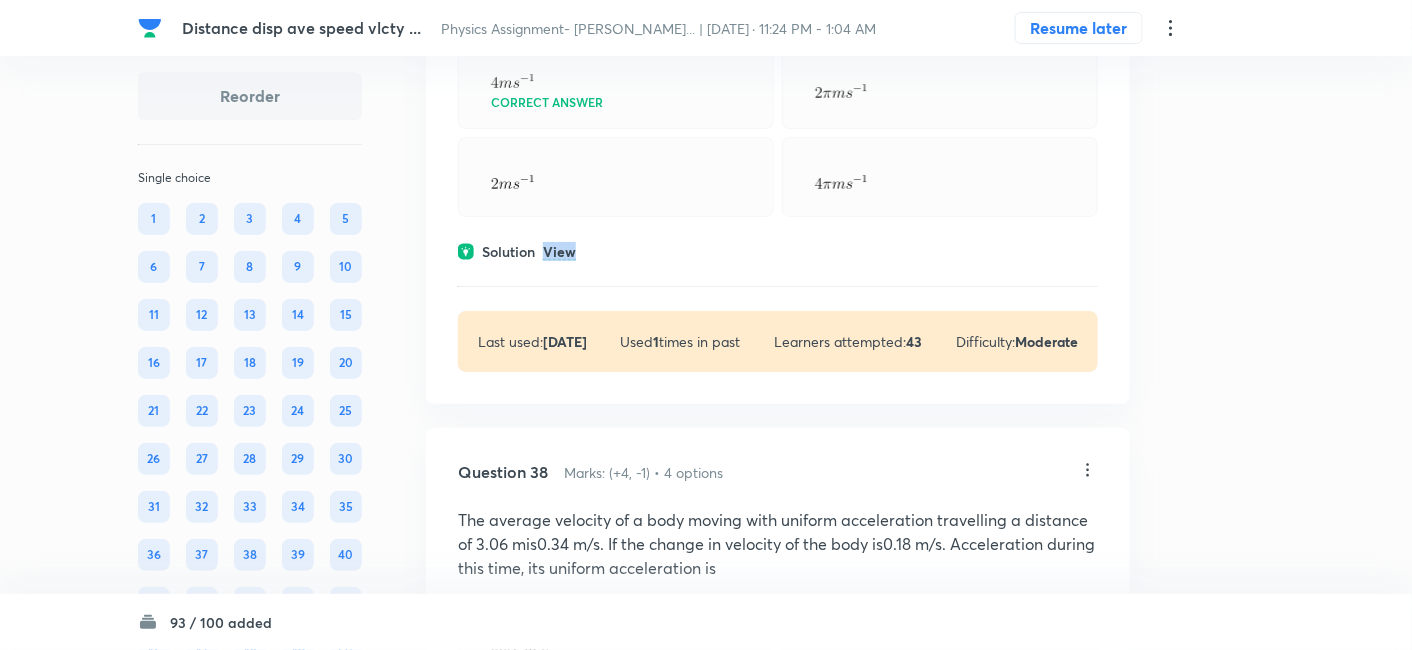 scroll, scrollTop: 21360, scrollLeft: 0, axis: vertical 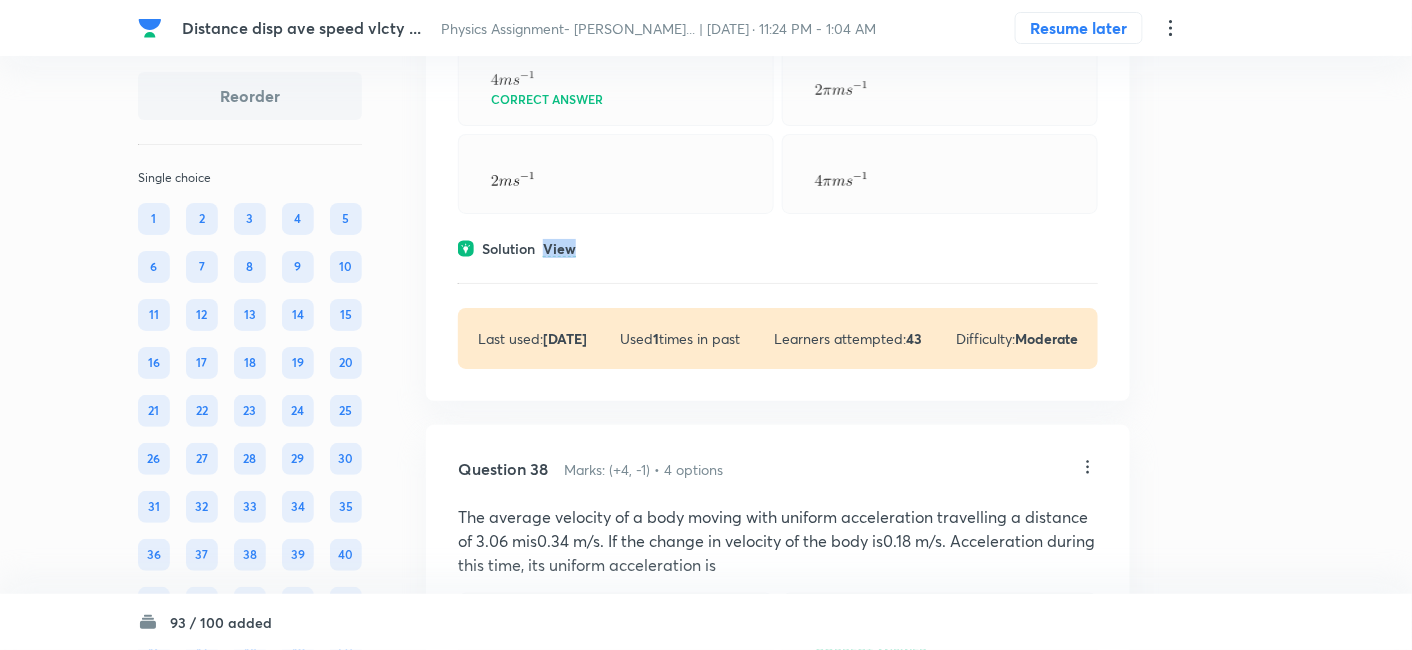 click on "View" at bounding box center (559, 249) 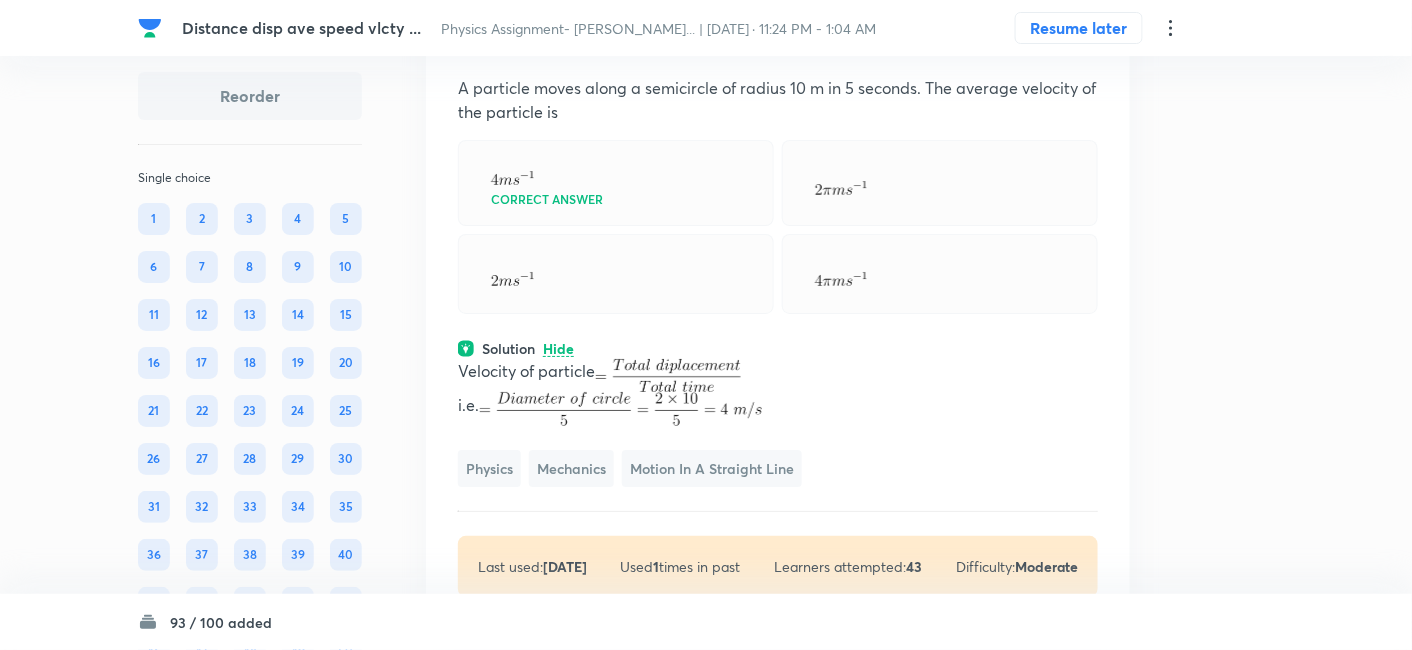 scroll, scrollTop: 21259, scrollLeft: 0, axis: vertical 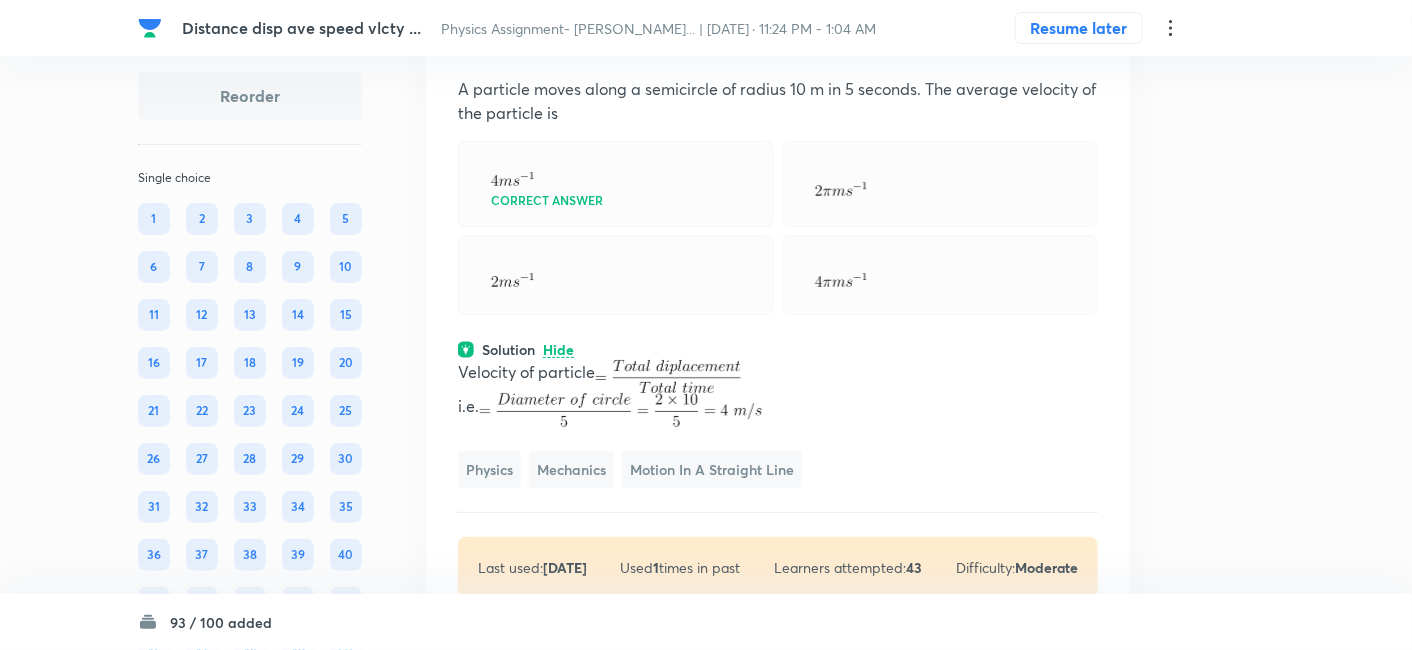 click 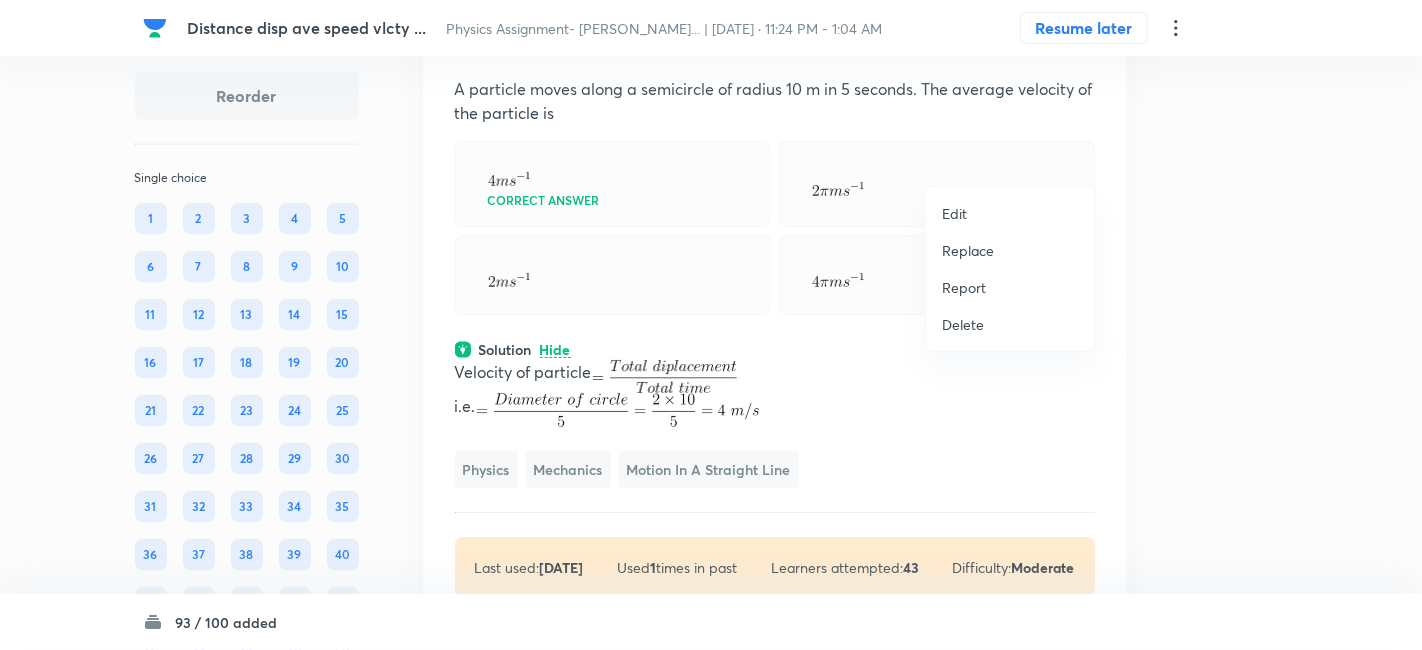 click on "Replace" at bounding box center (968, 250) 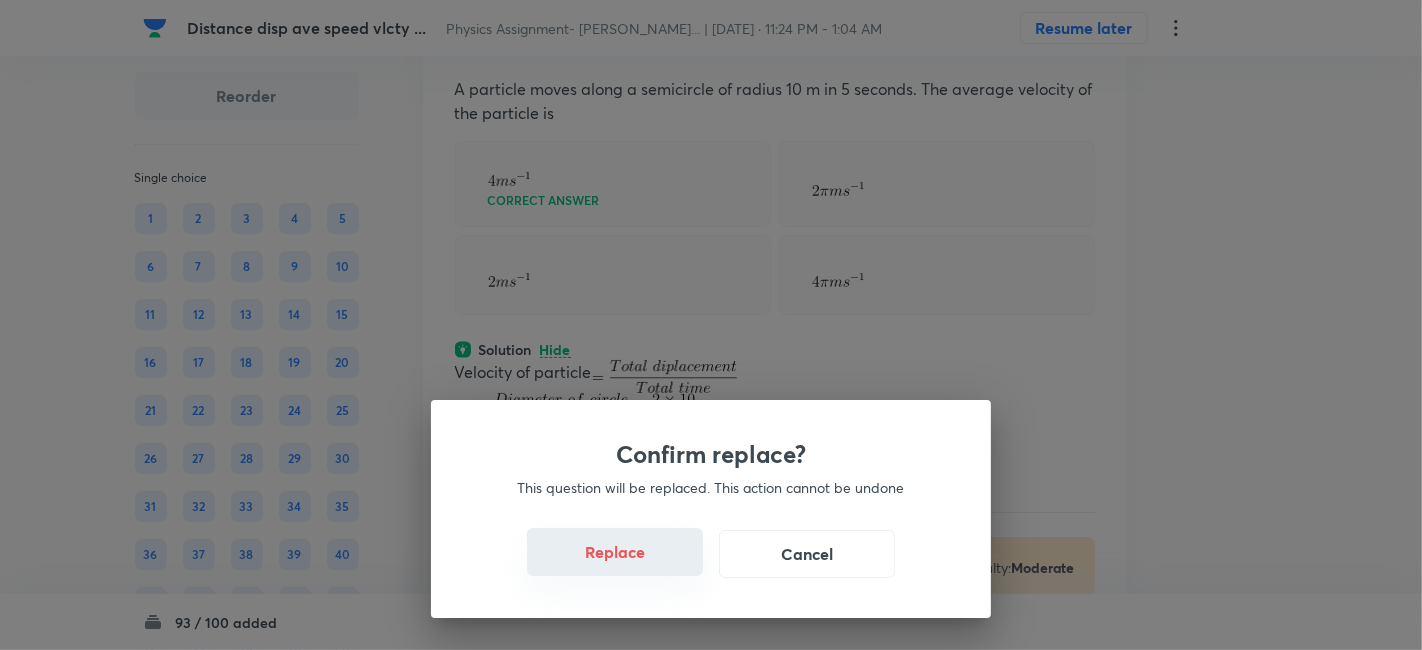 click on "Replace" at bounding box center [615, 552] 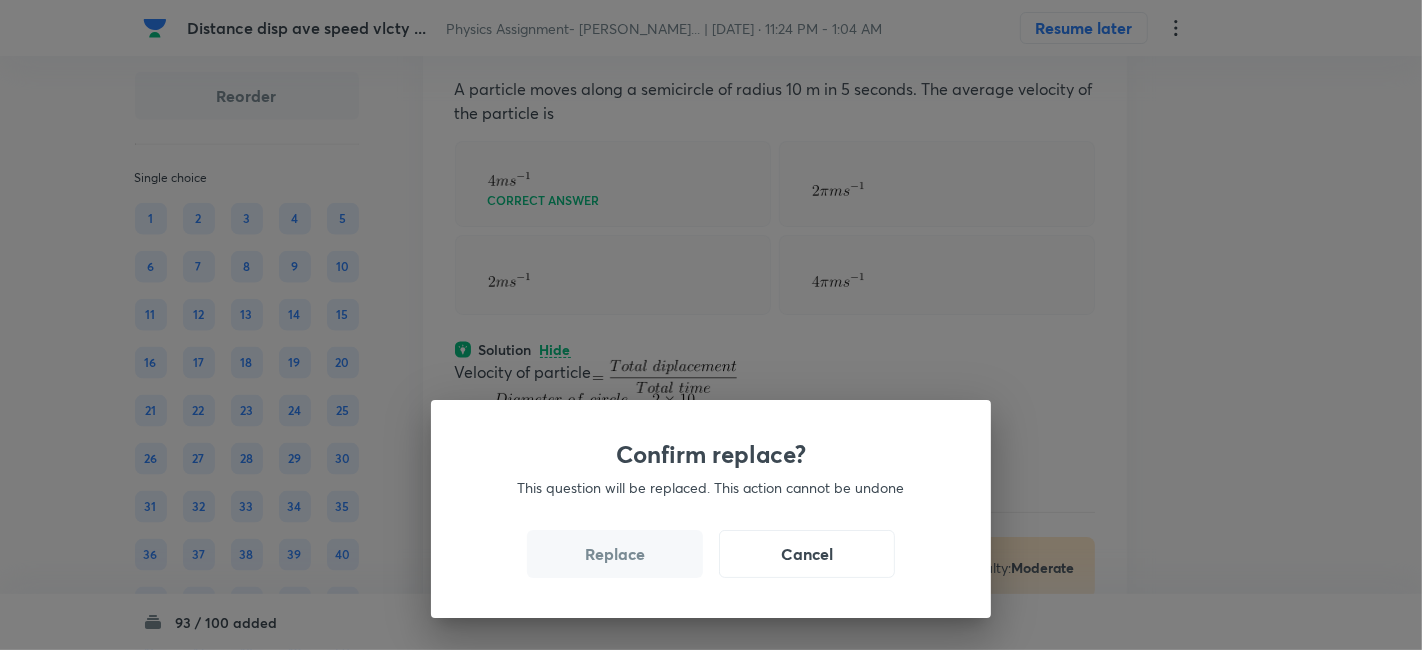 click on "Replace" at bounding box center (615, 554) 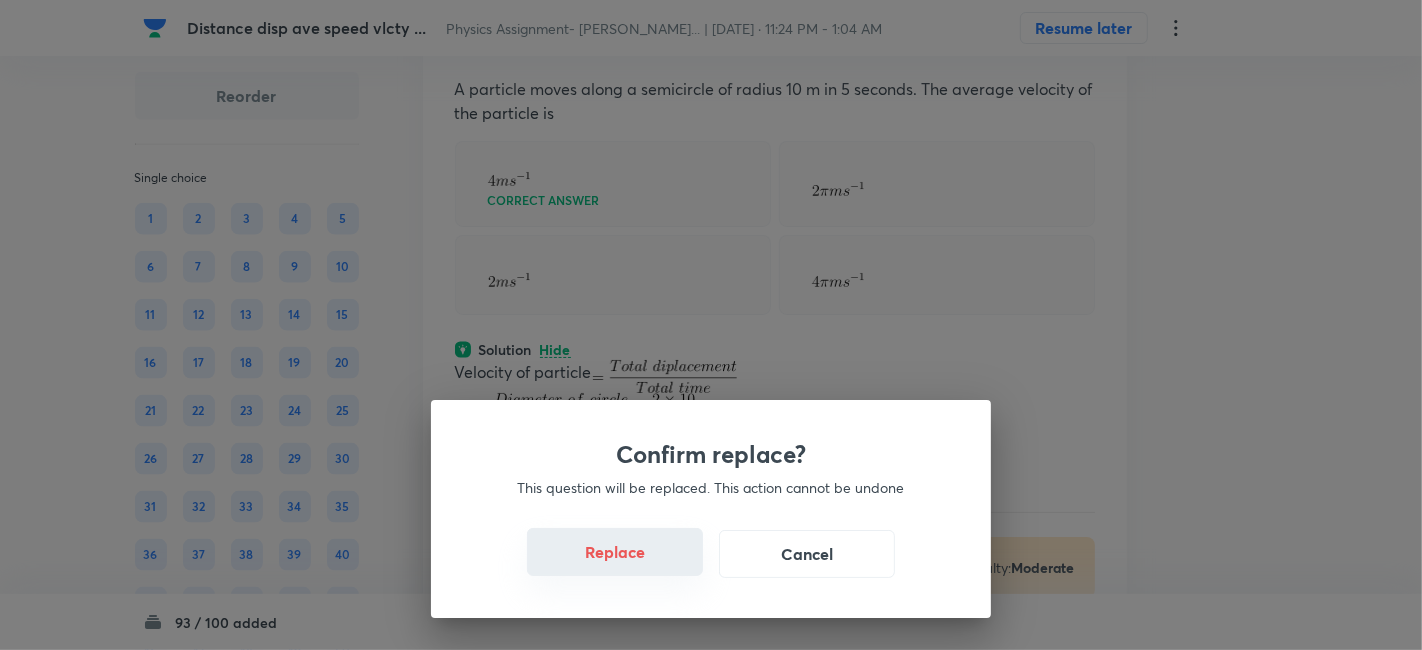click on "Replace" at bounding box center (615, 552) 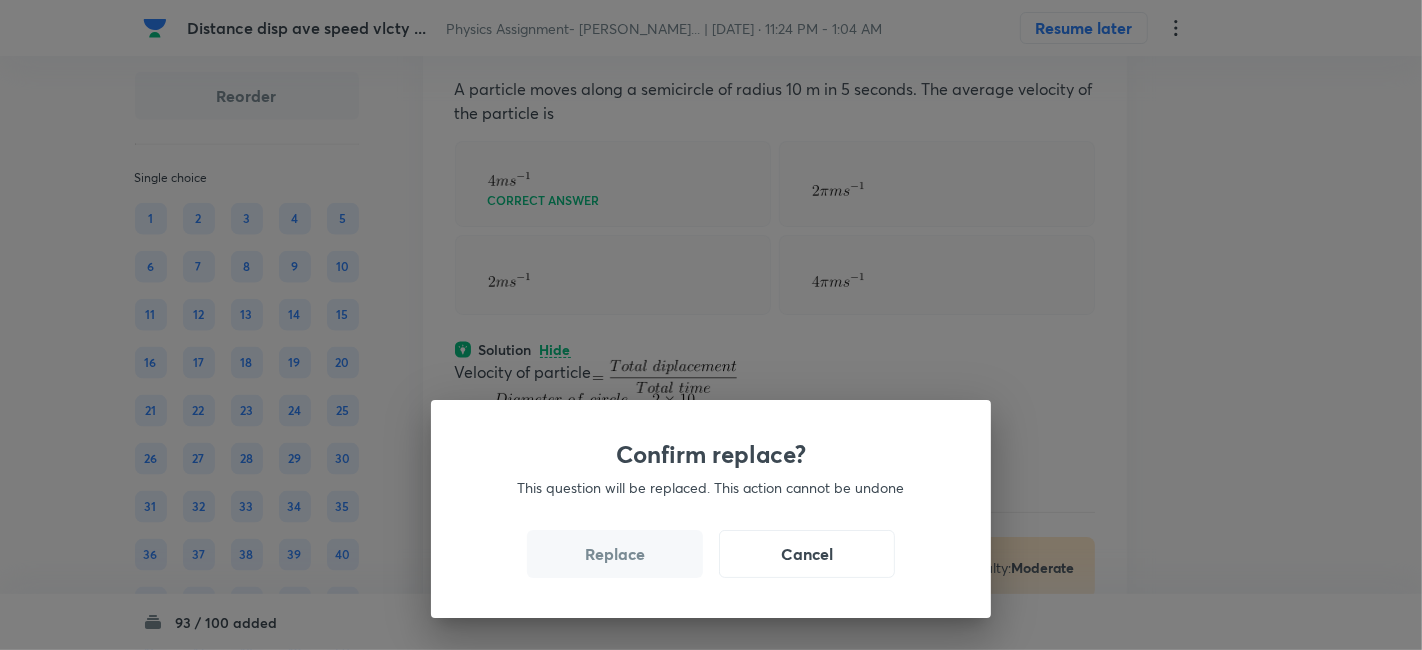 click on "Replace" at bounding box center [615, 554] 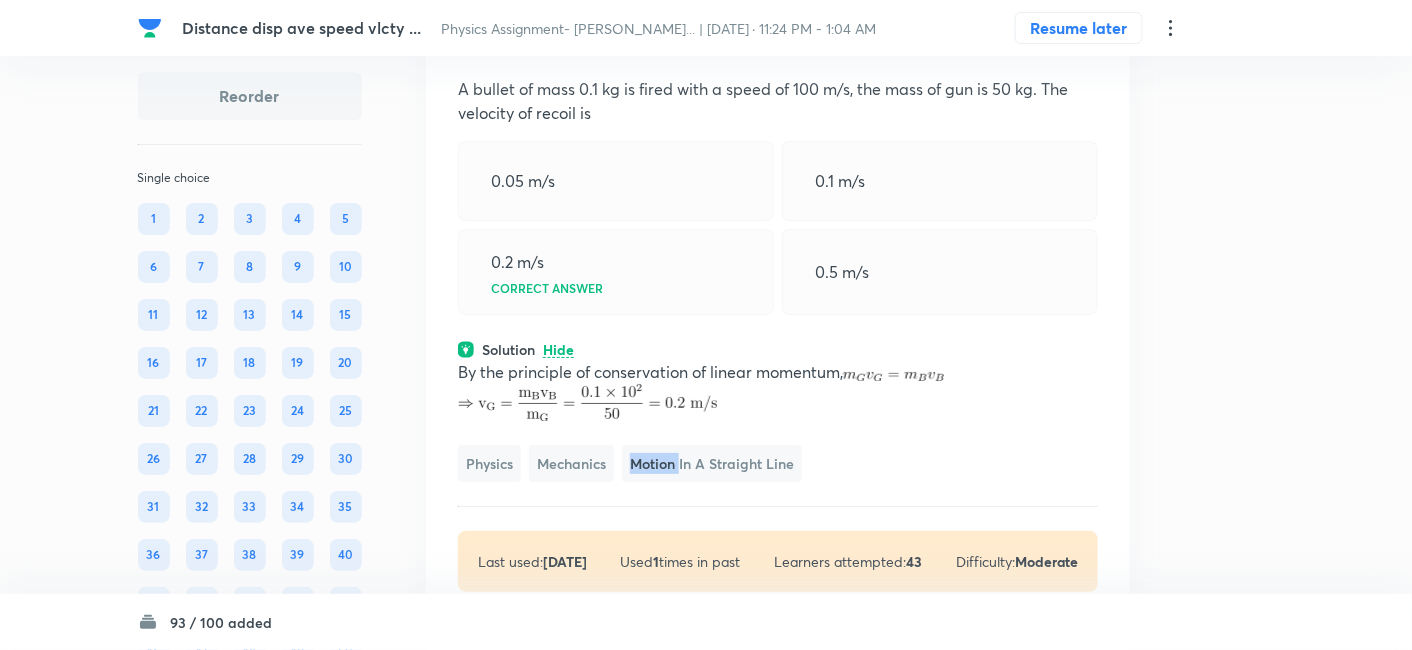click on "Motion in a Straight Line" at bounding box center (712, 463) 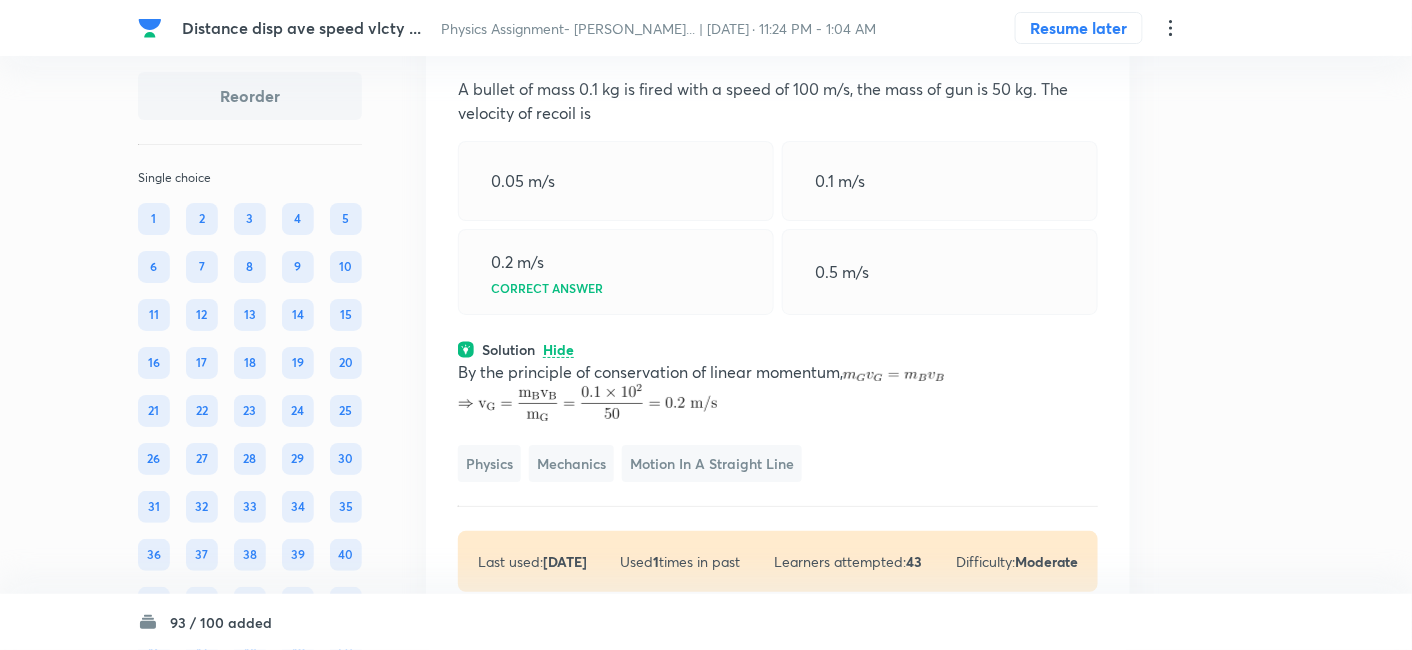 click on "Motion in a Straight Line" at bounding box center [712, 463] 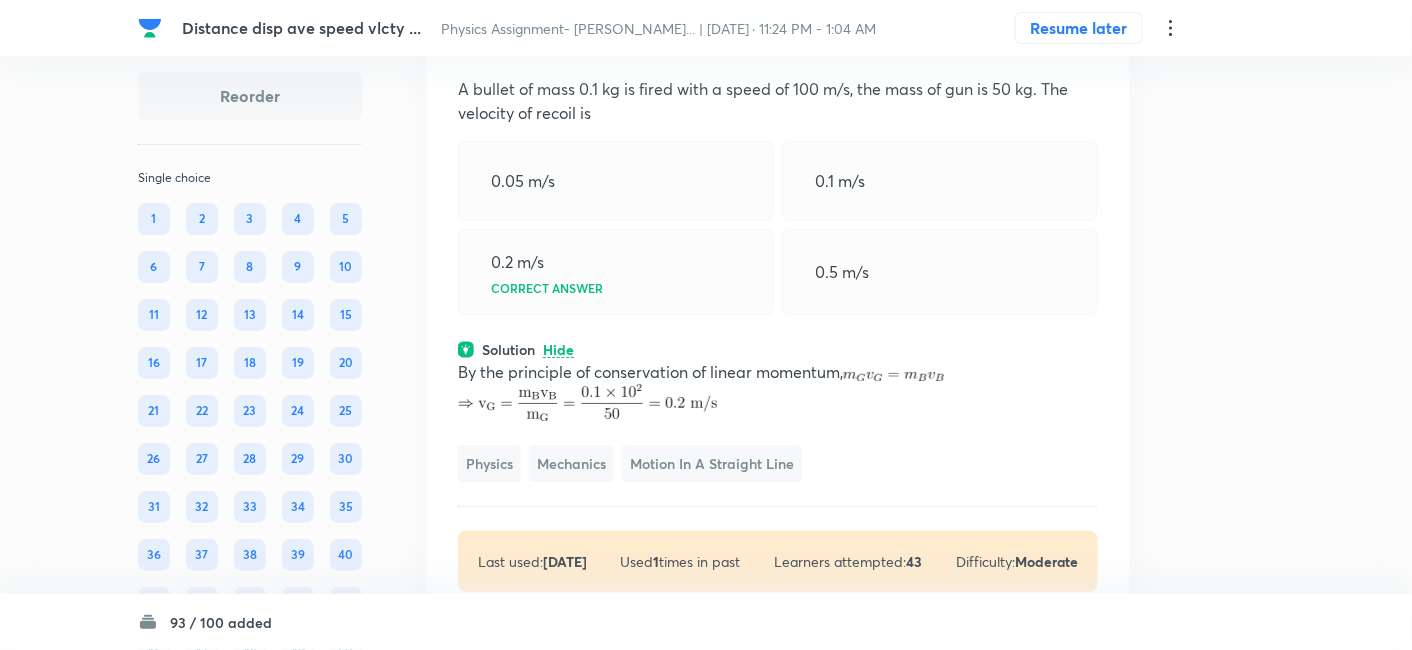 click 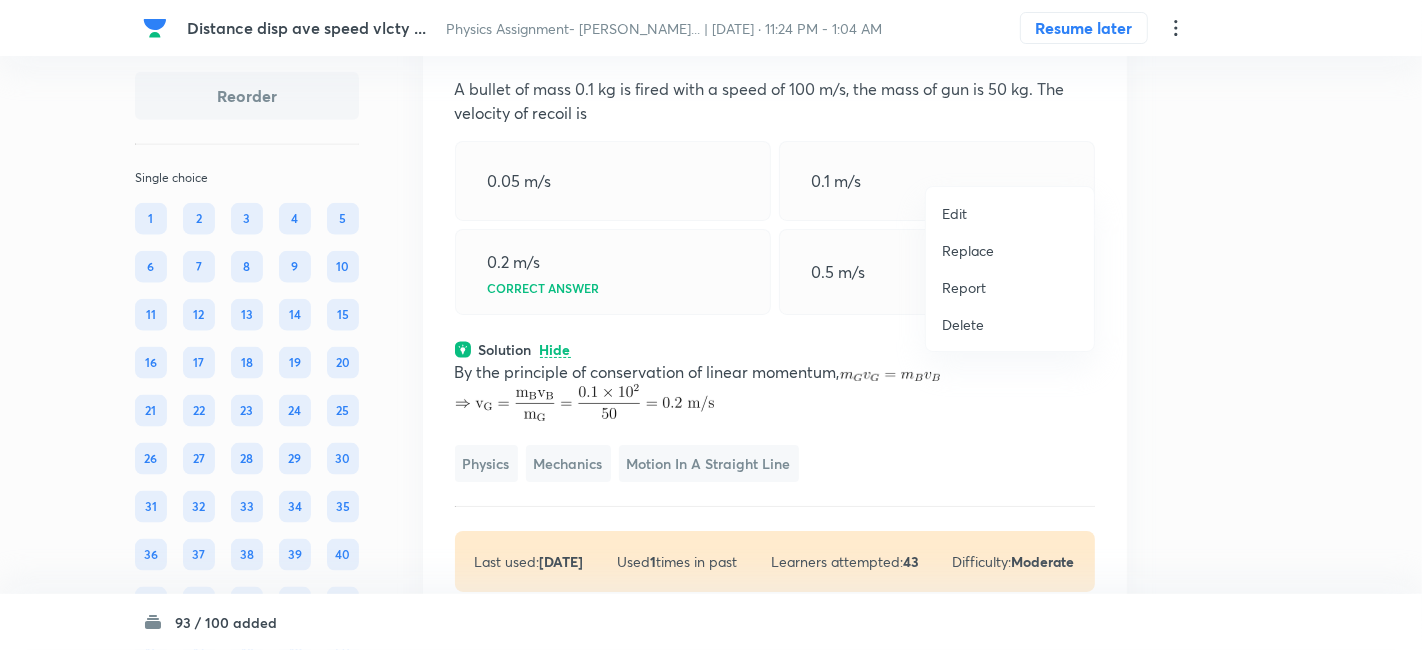click on "Replace" at bounding box center [968, 250] 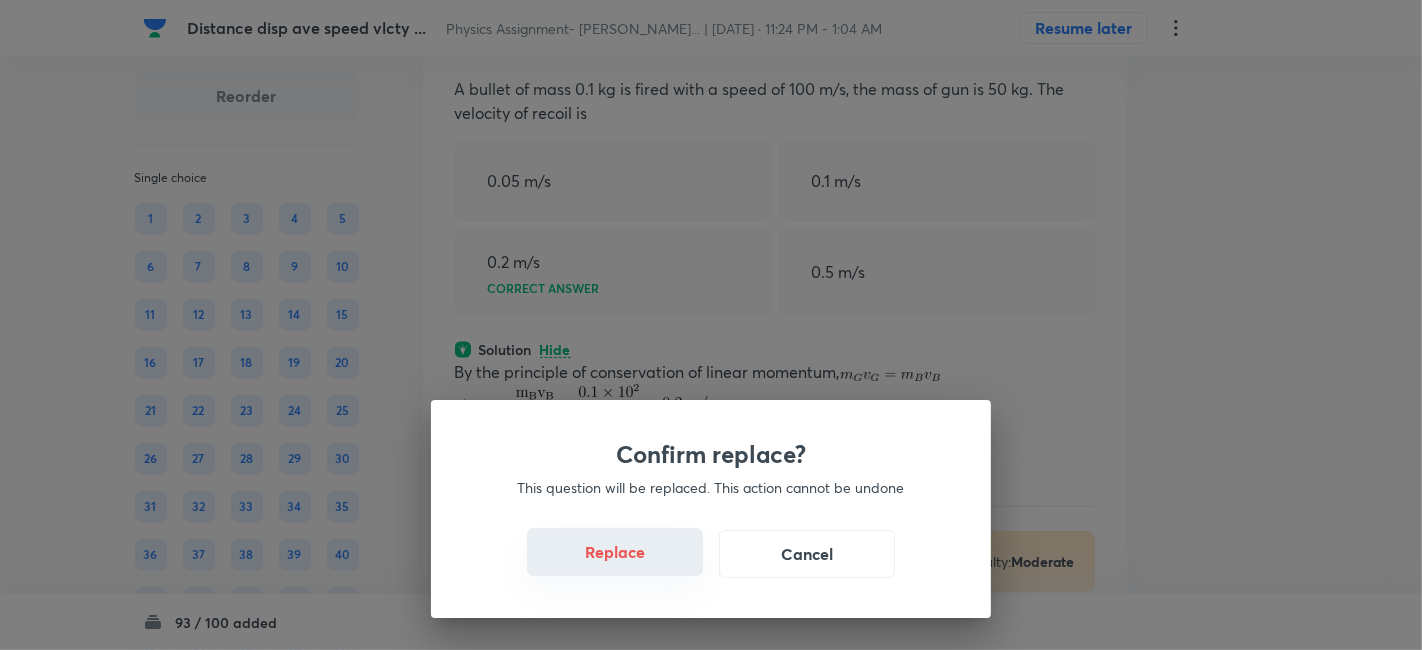 click on "Replace" at bounding box center [615, 552] 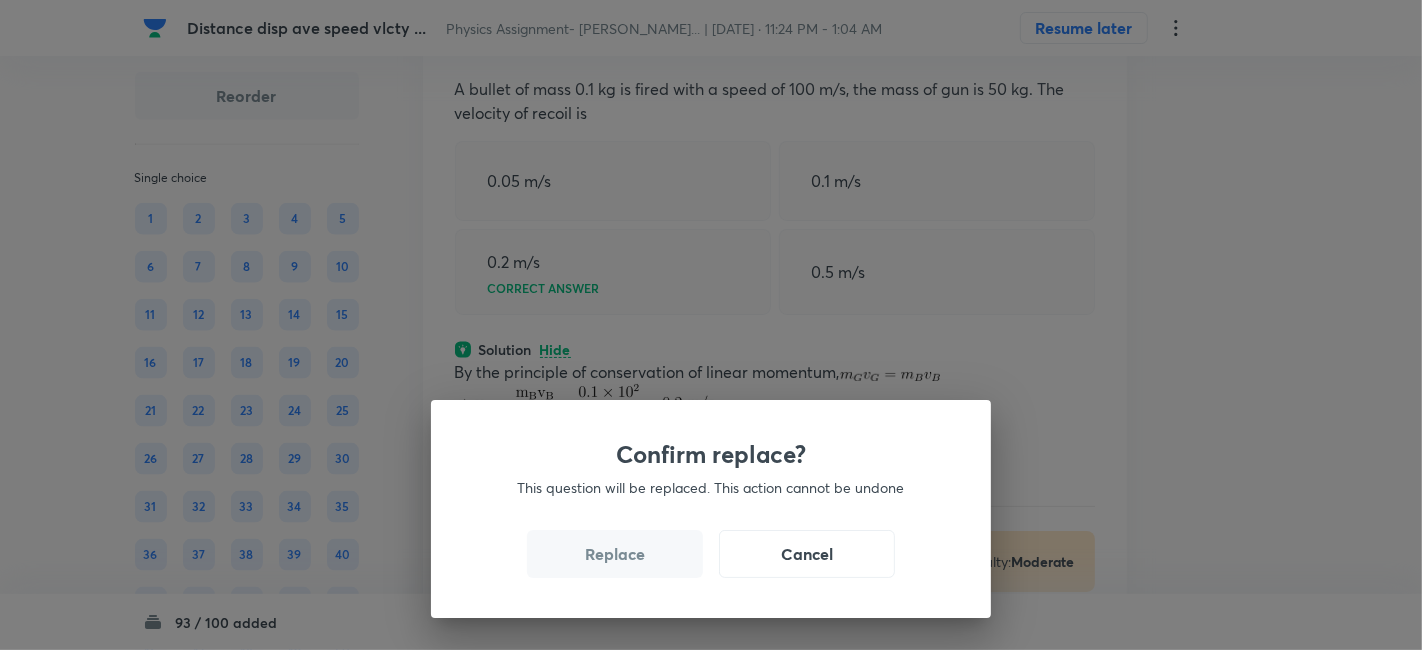 click on "Replace" at bounding box center (615, 554) 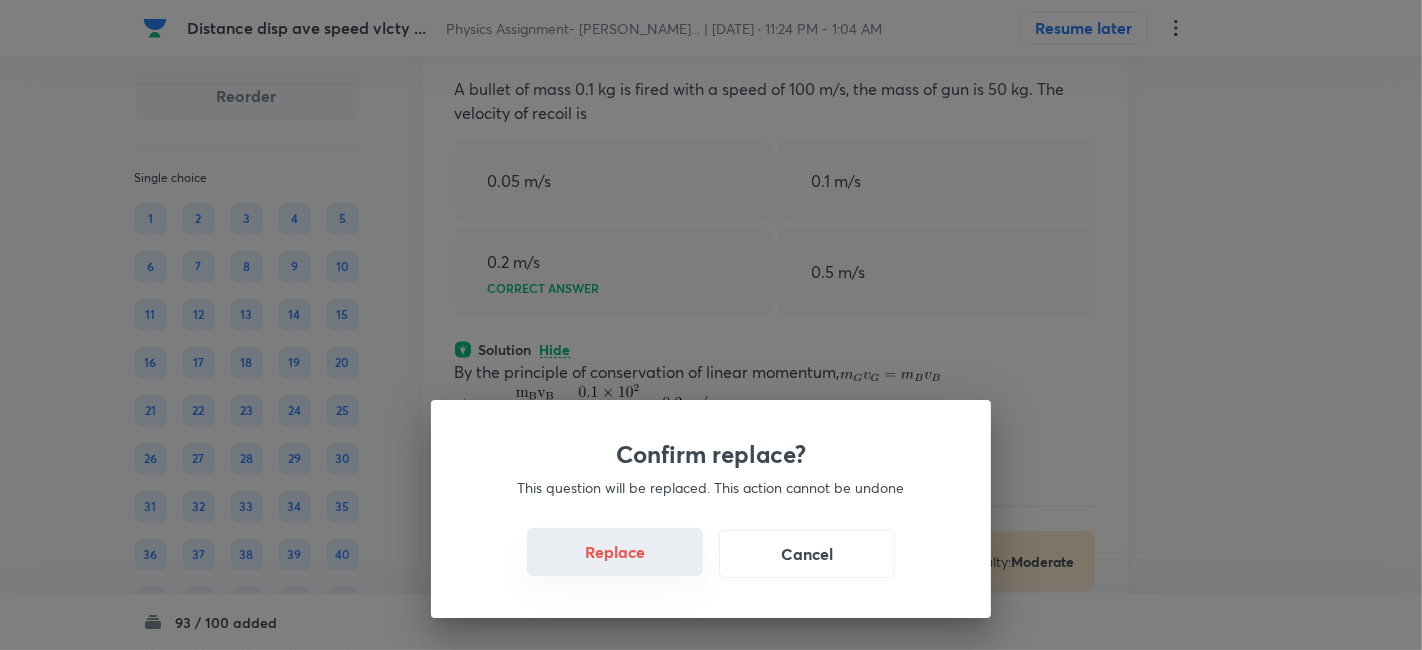 click on "Replace" at bounding box center (615, 552) 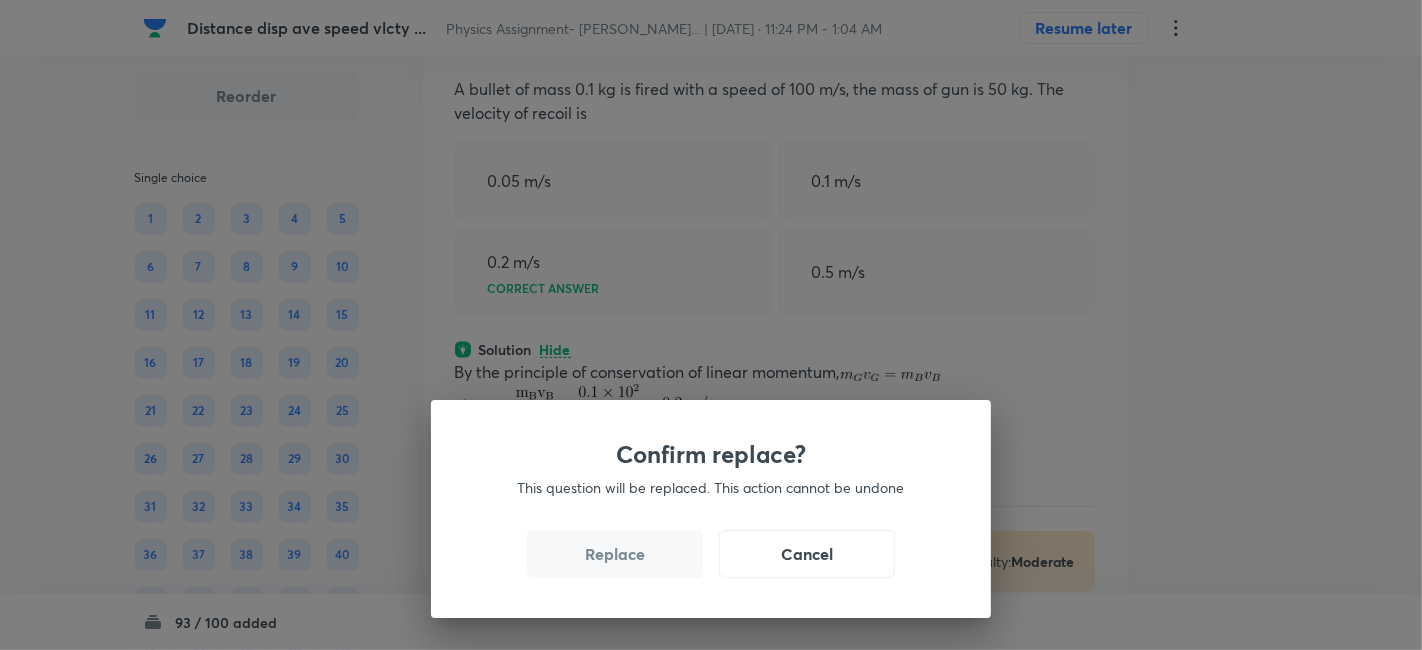 click on "Replace" at bounding box center (615, 554) 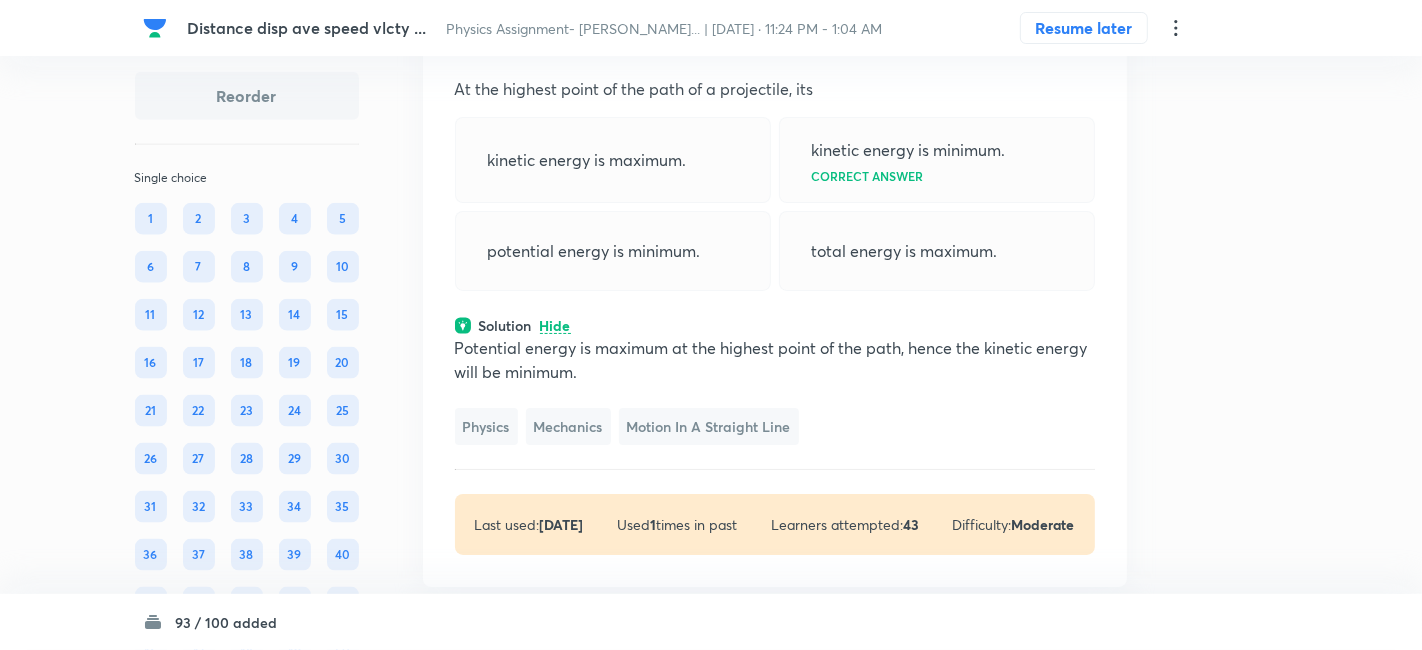 click on "Replace" at bounding box center [615, 1204] 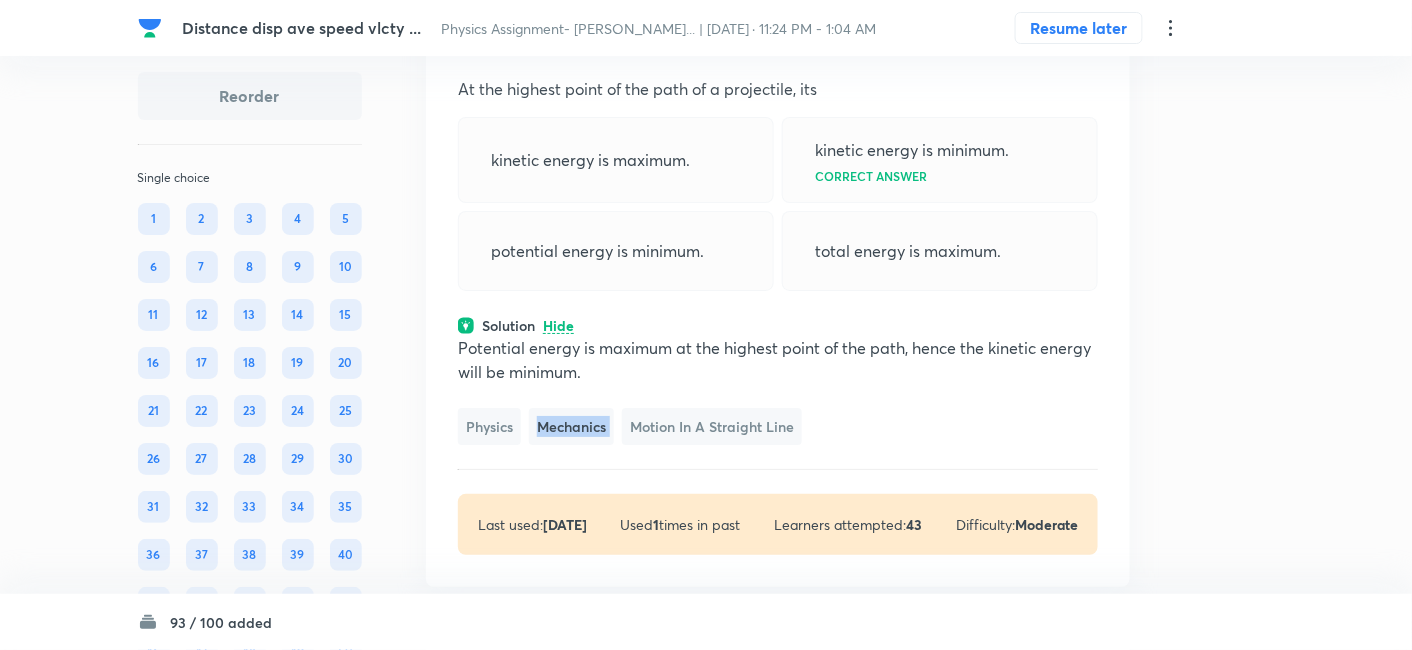 click on "Physics Mechanics Motion in a Straight Line" at bounding box center (778, 426) 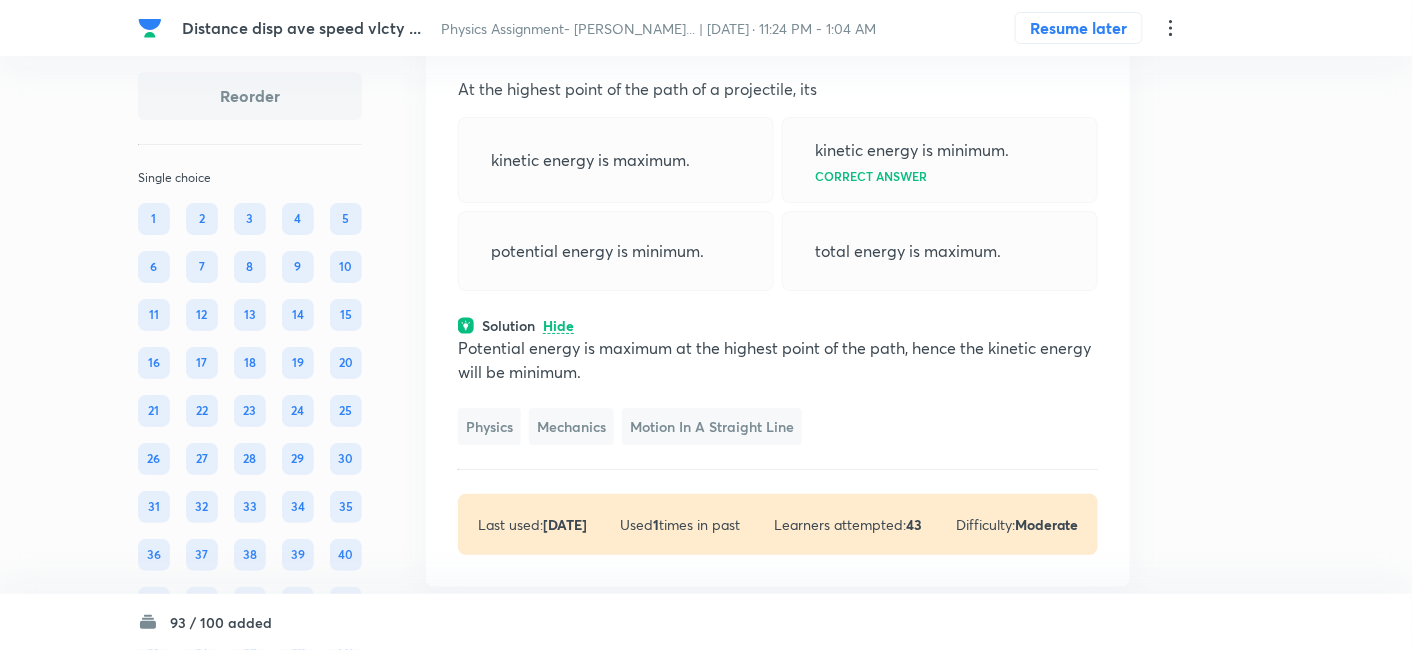 click 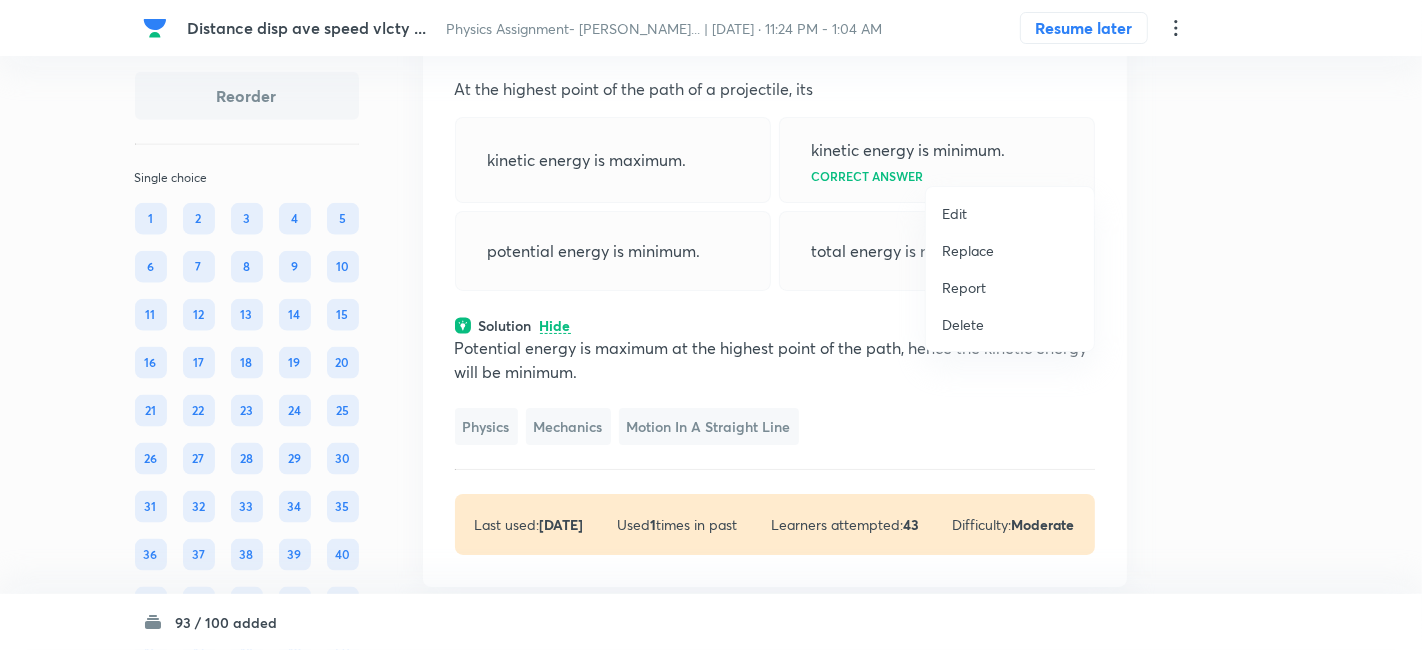 click on "Replace" at bounding box center (968, 250) 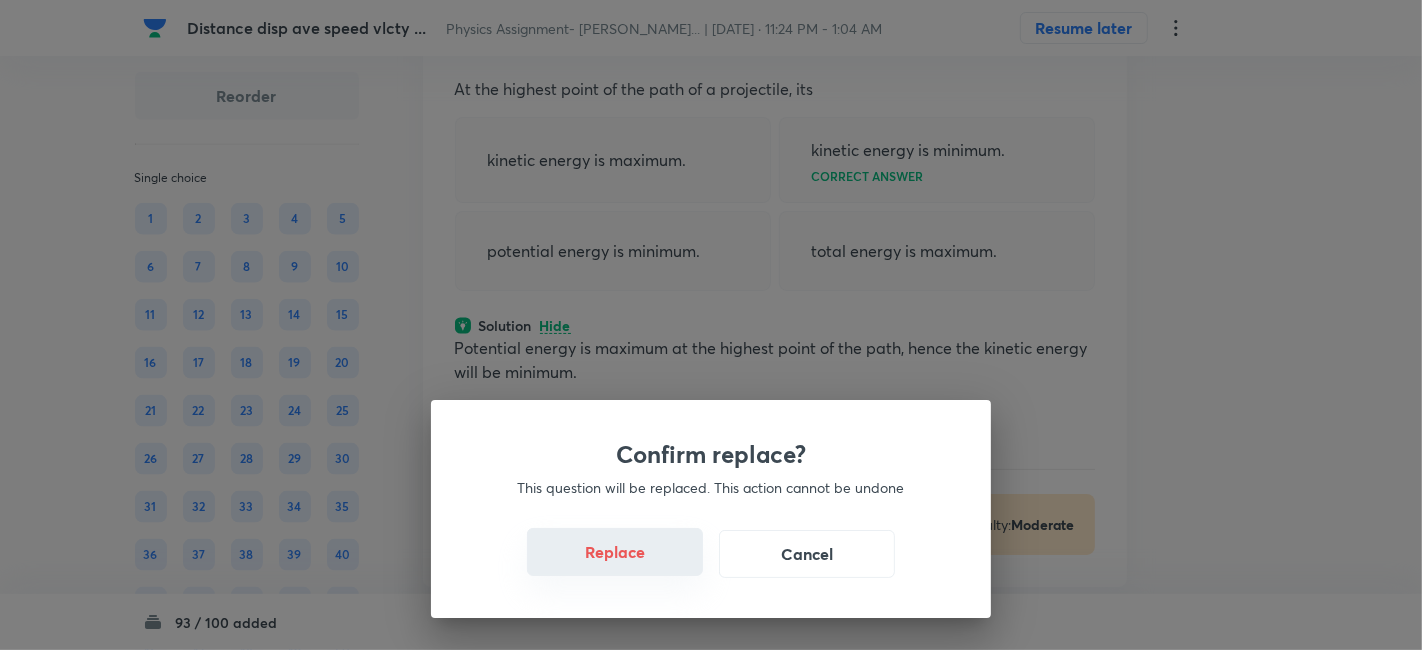 click on "Replace" at bounding box center [615, 552] 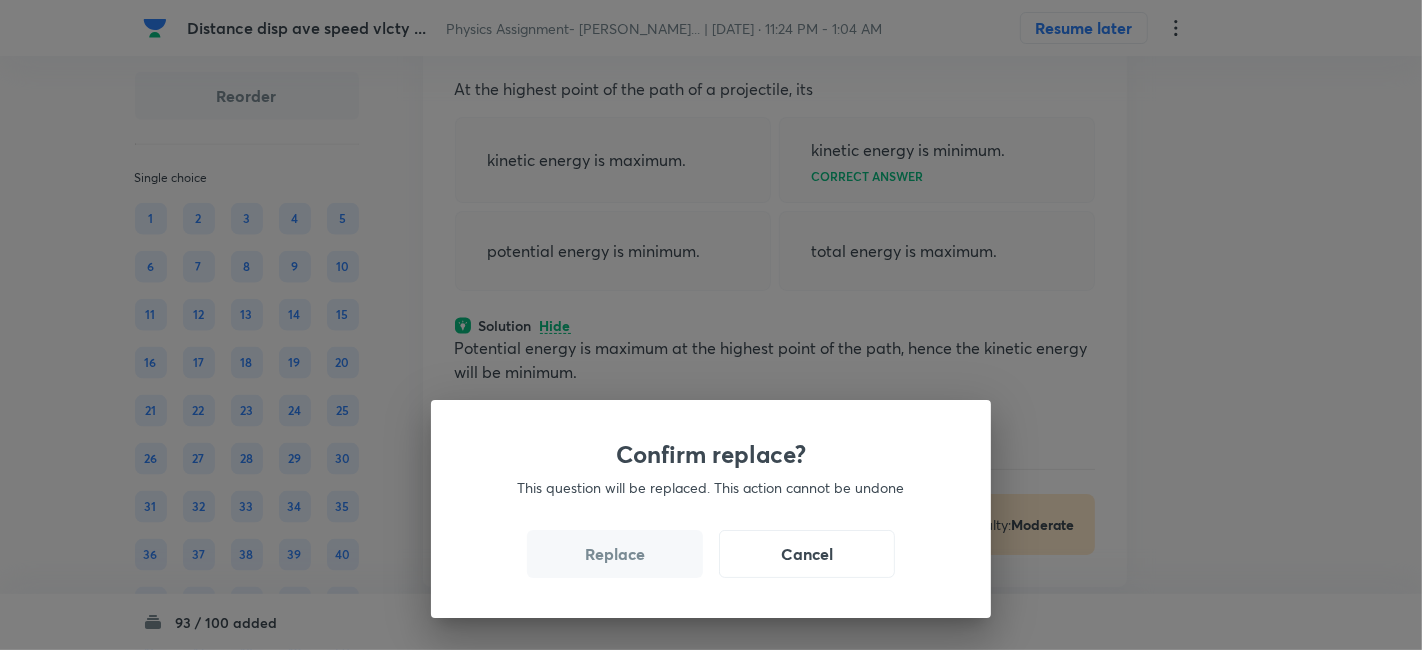 click on "Replace" at bounding box center [615, 554] 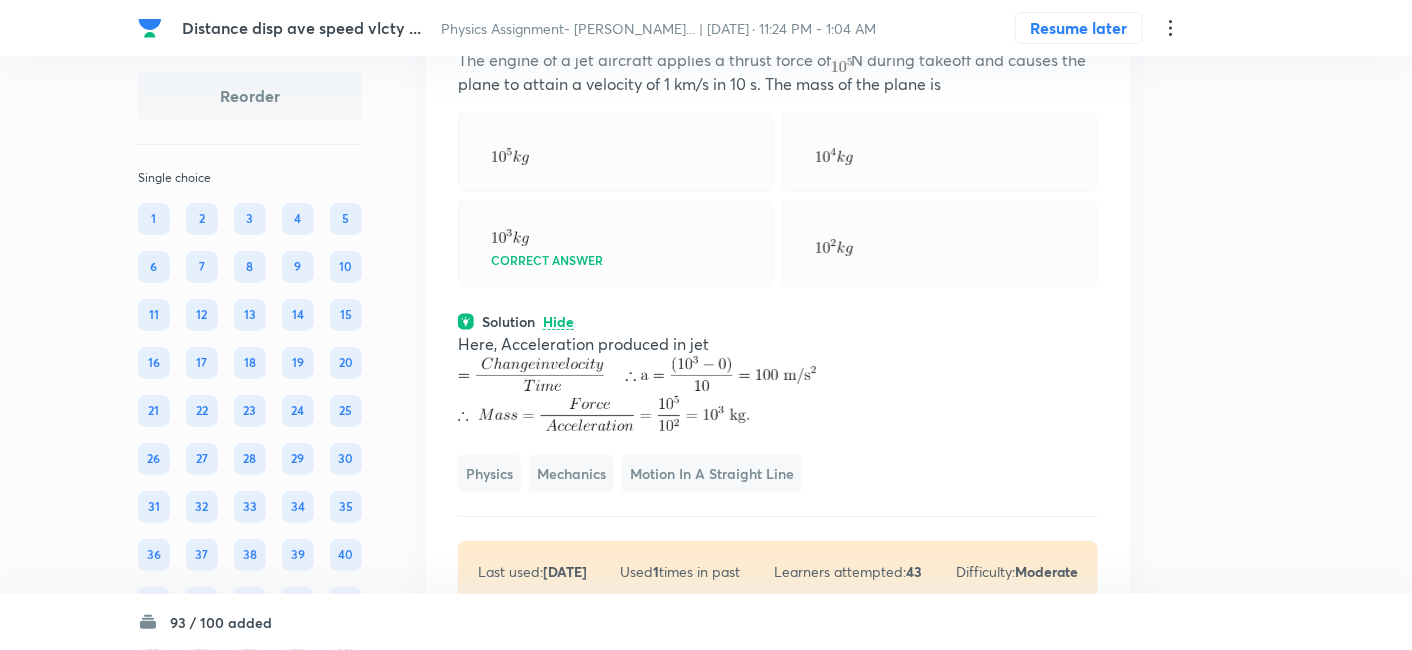 scroll, scrollTop: 21279, scrollLeft: 0, axis: vertical 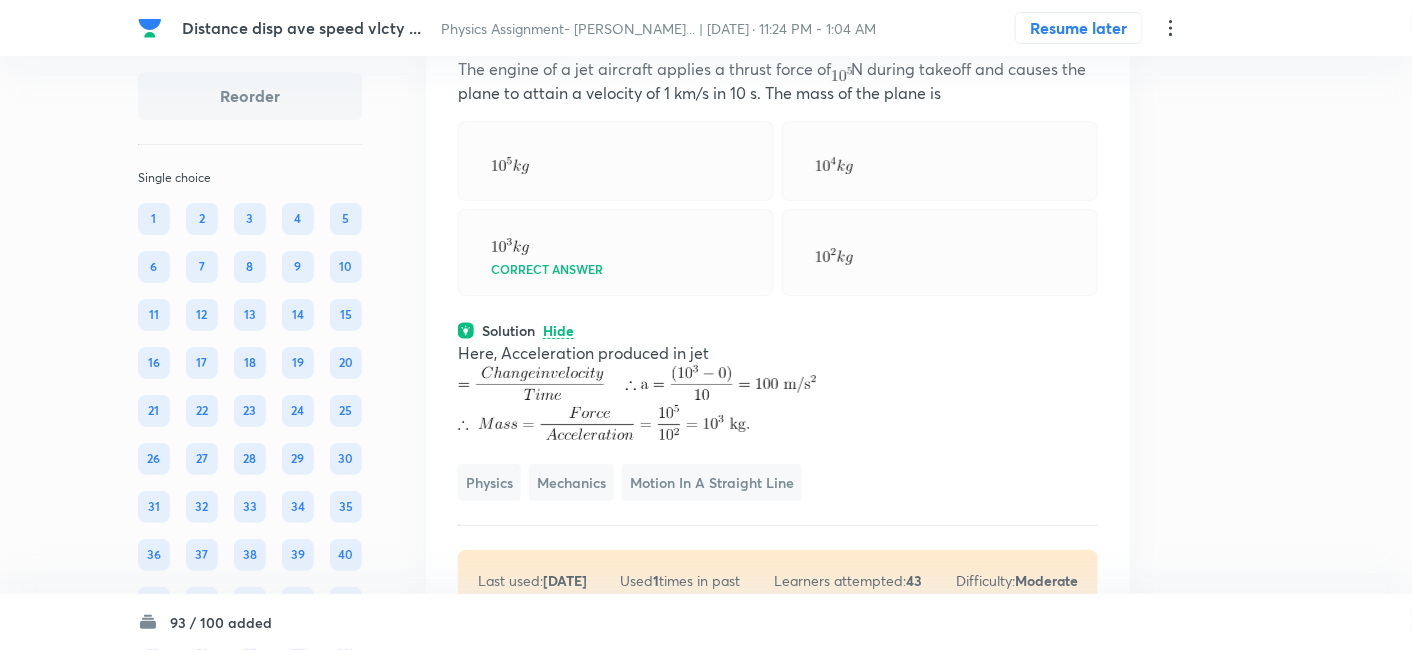 click 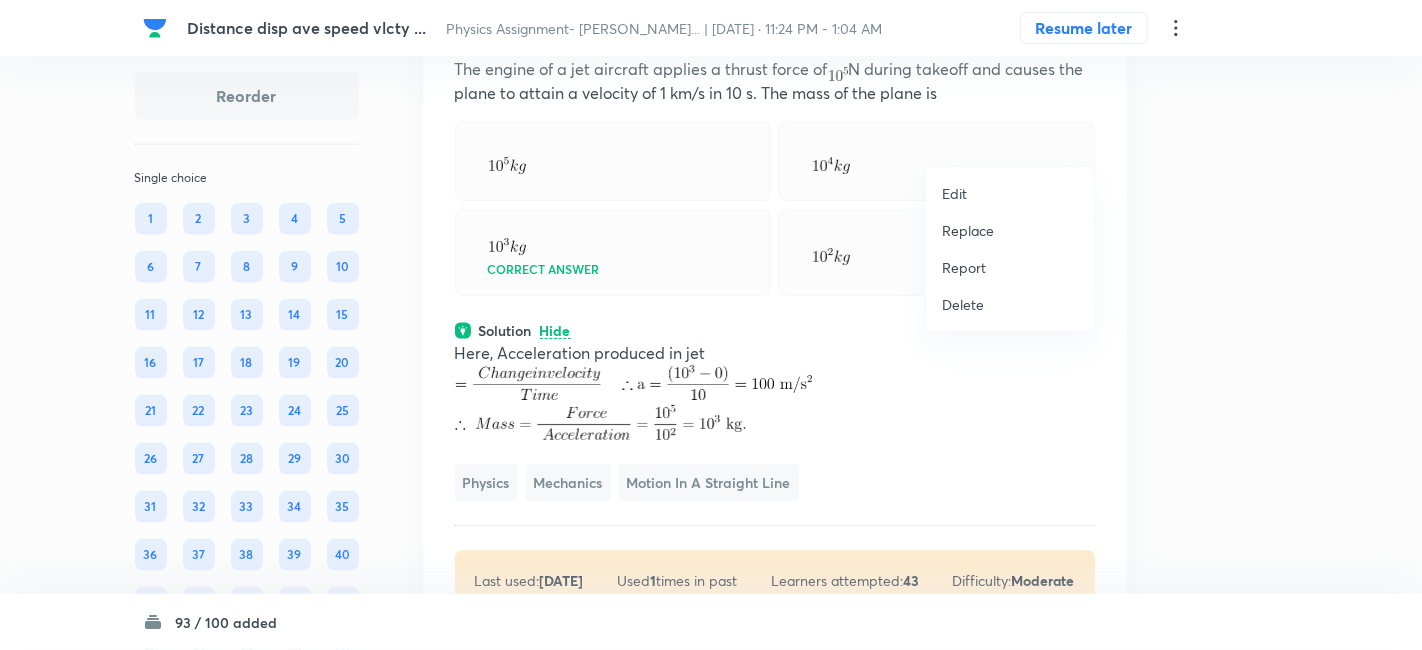click on "Replace" at bounding box center [968, 230] 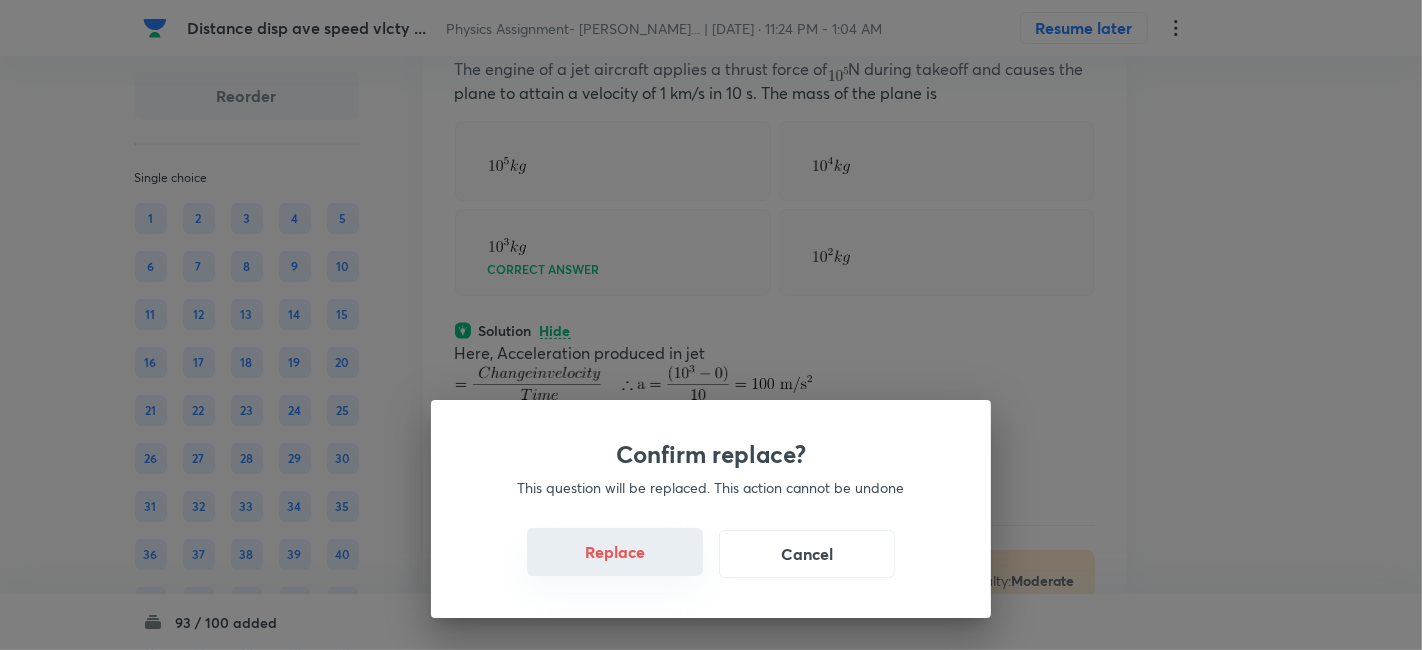 click on "Replace" at bounding box center [615, 552] 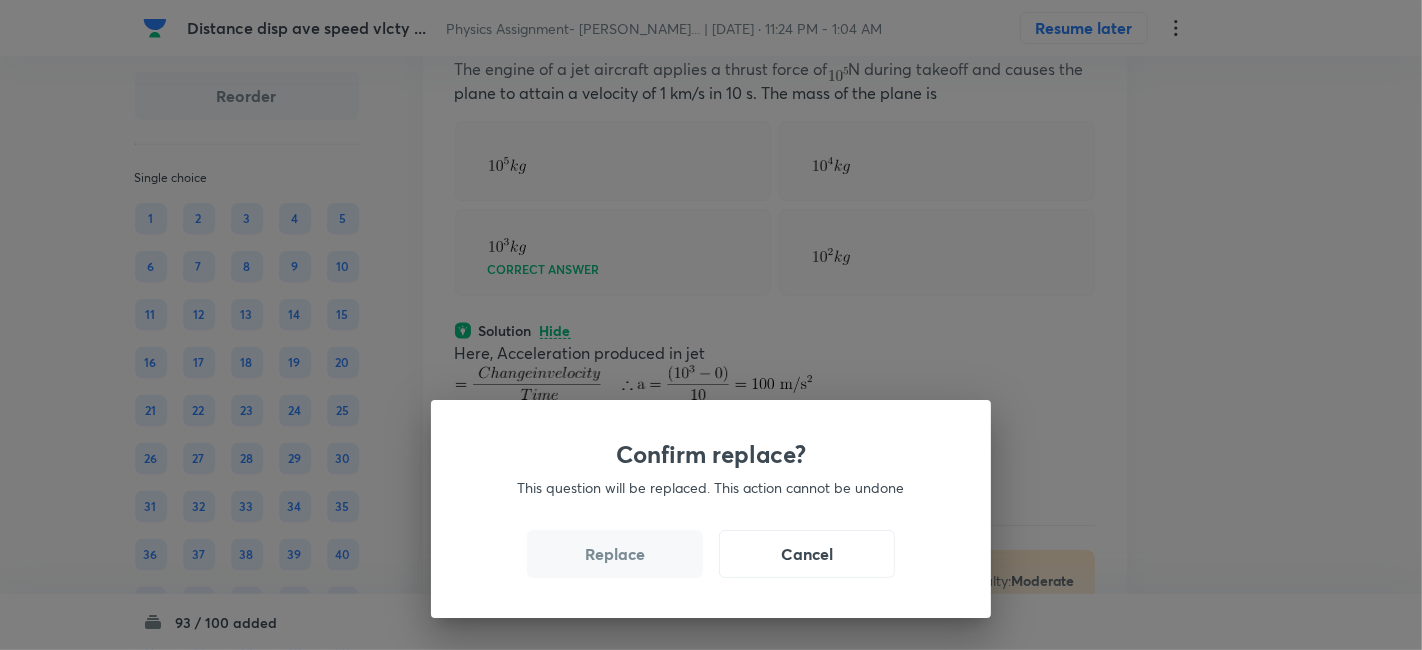 click on "Replace" at bounding box center [615, 554] 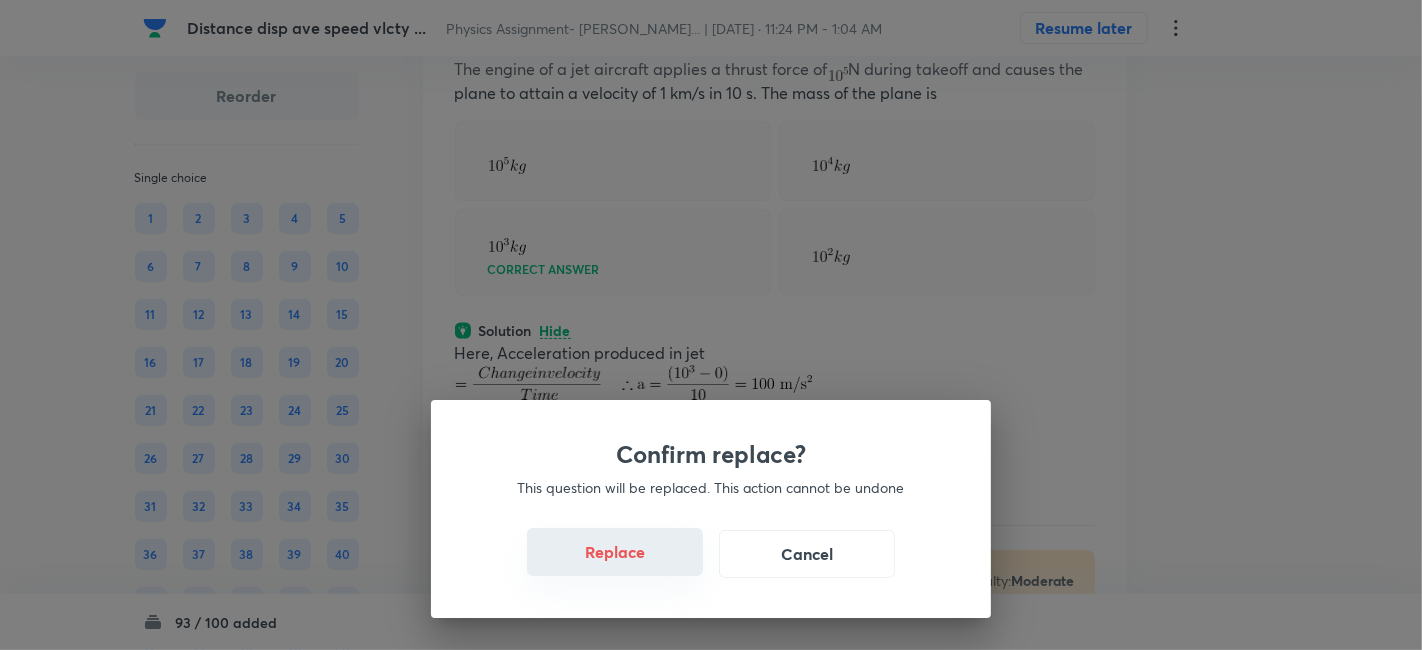 click on "Replace" at bounding box center (615, 552) 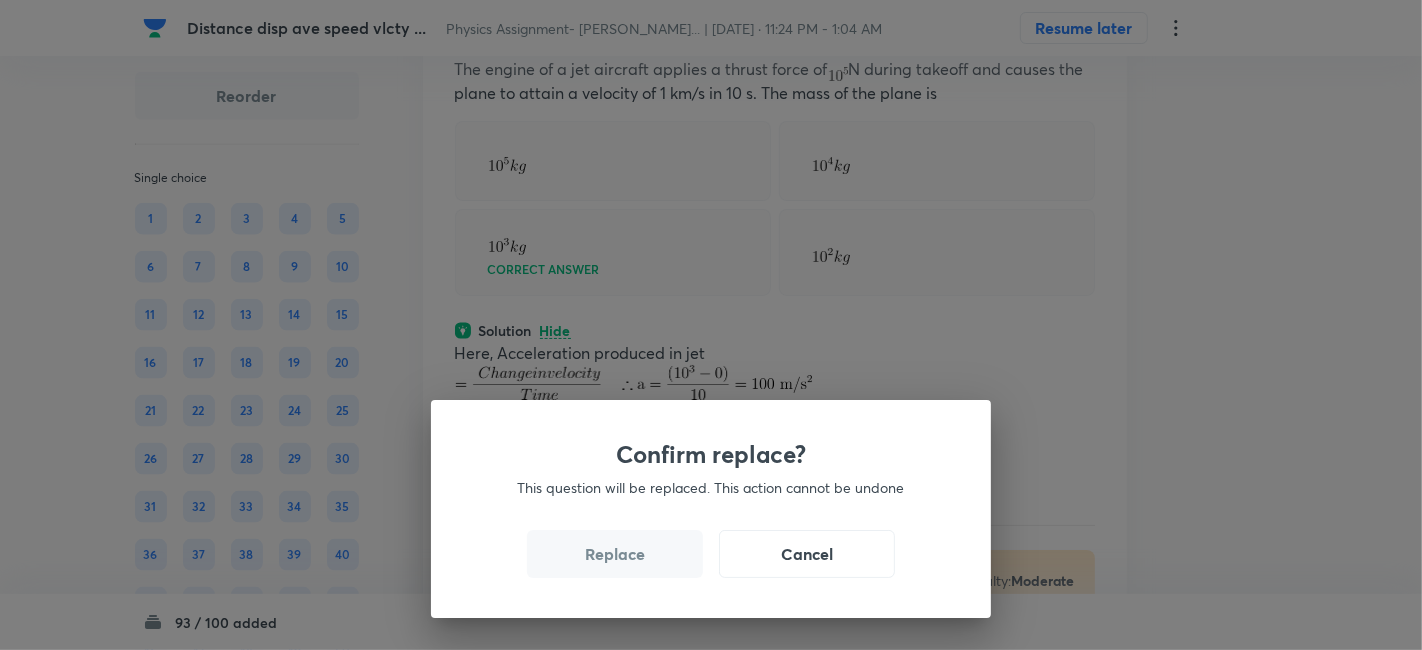 click on "Replace" at bounding box center [615, 554] 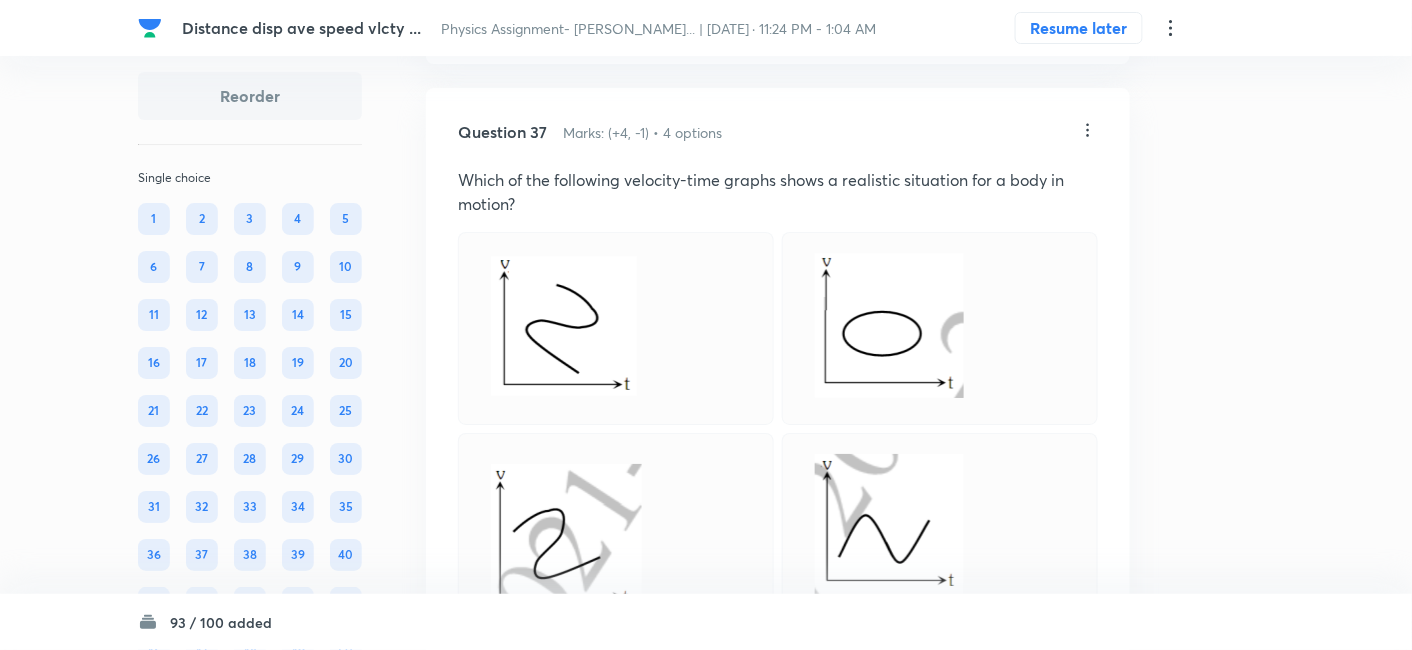 scroll, scrollTop: 21160, scrollLeft: 0, axis: vertical 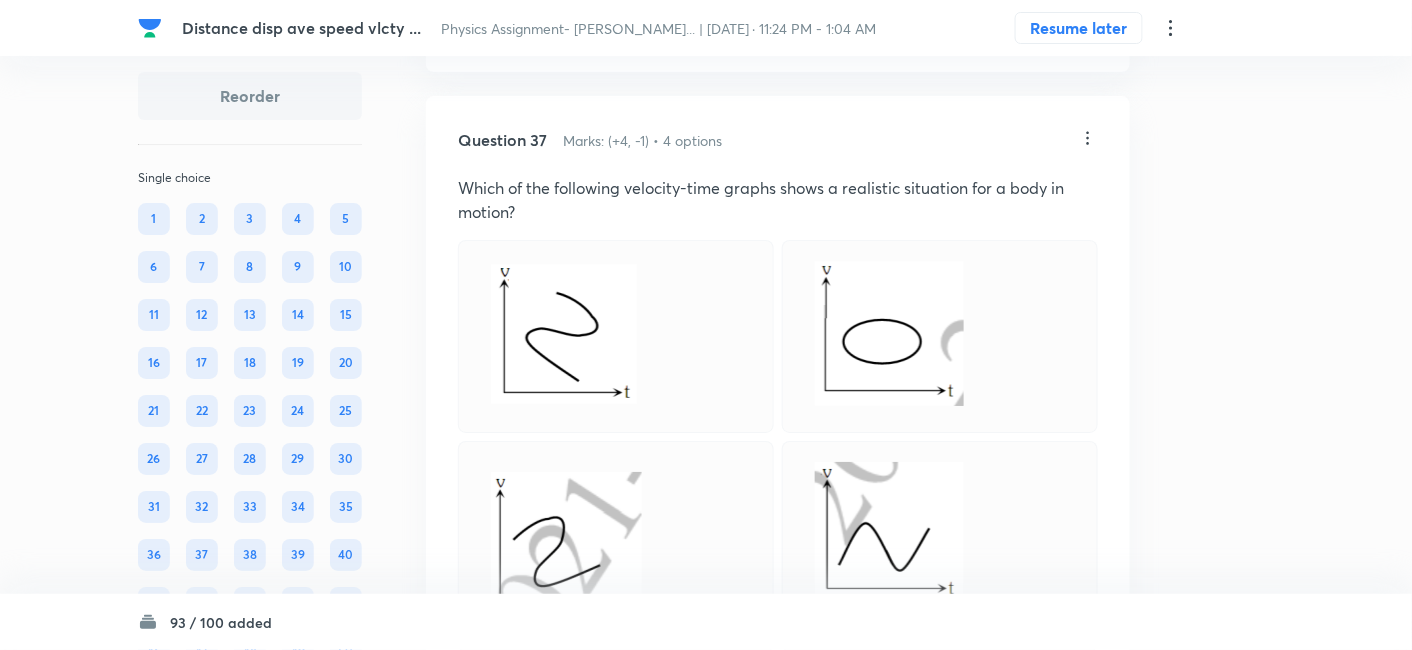 click 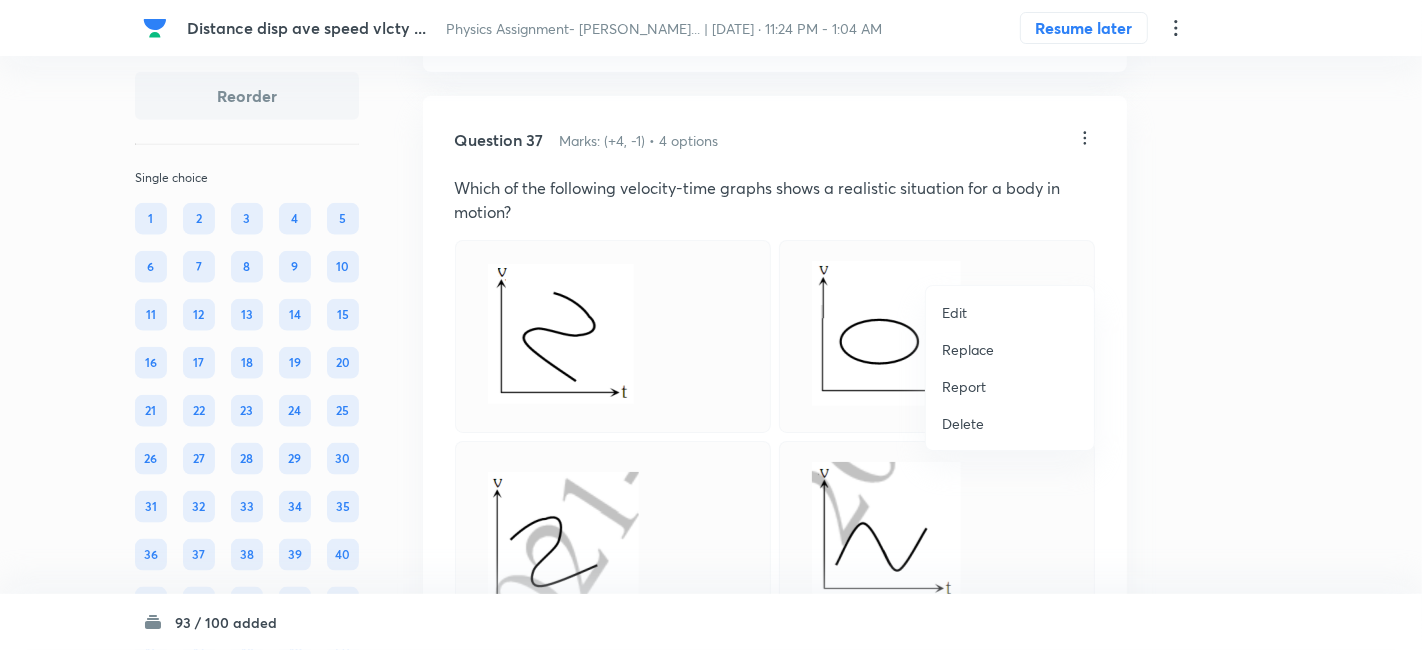 click on "Replace" at bounding box center (968, 349) 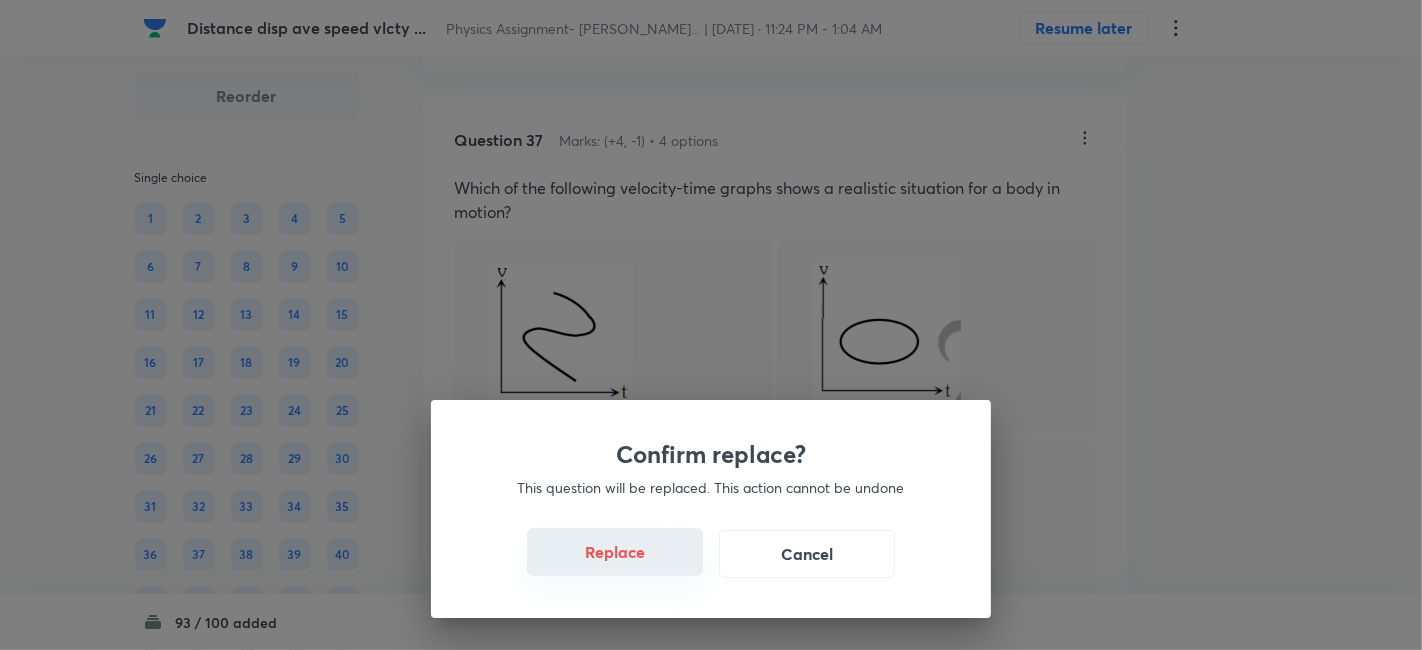 click on "Replace" at bounding box center [615, 552] 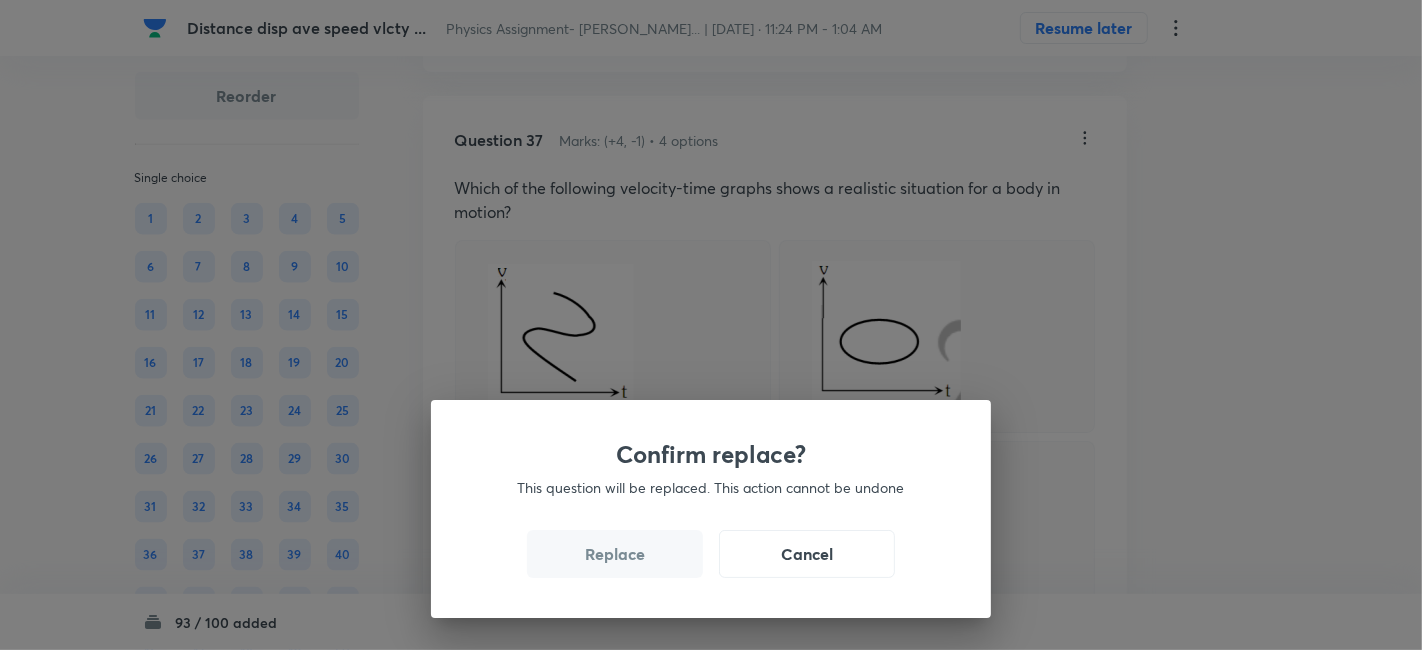 click on "Replace" at bounding box center [615, 554] 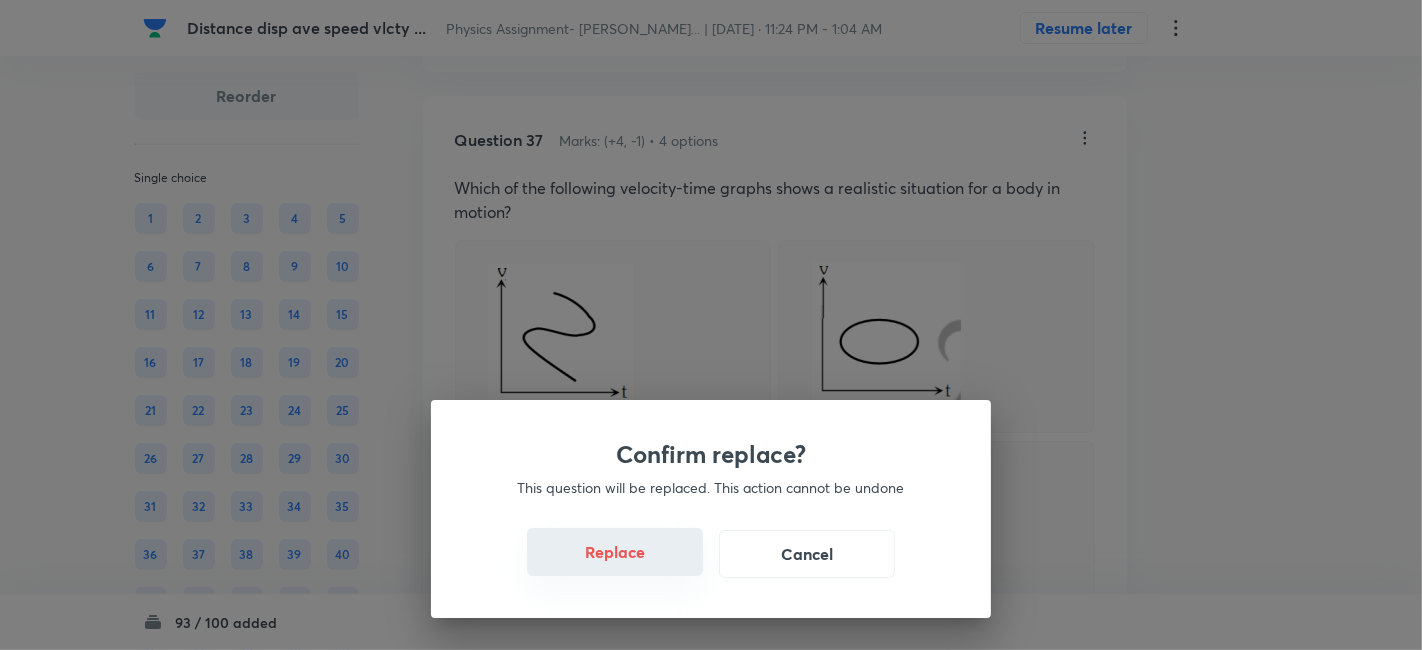 click on "Replace" at bounding box center (615, 552) 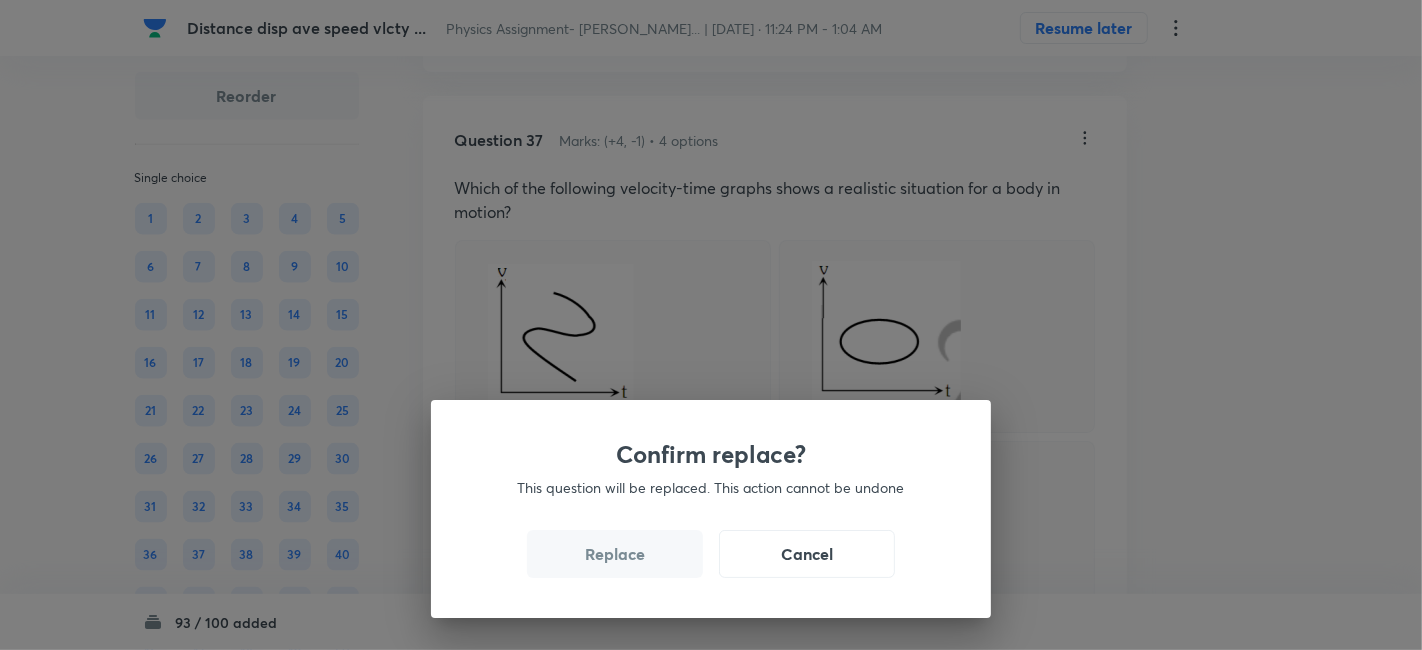 click on "Replace" at bounding box center [615, 554] 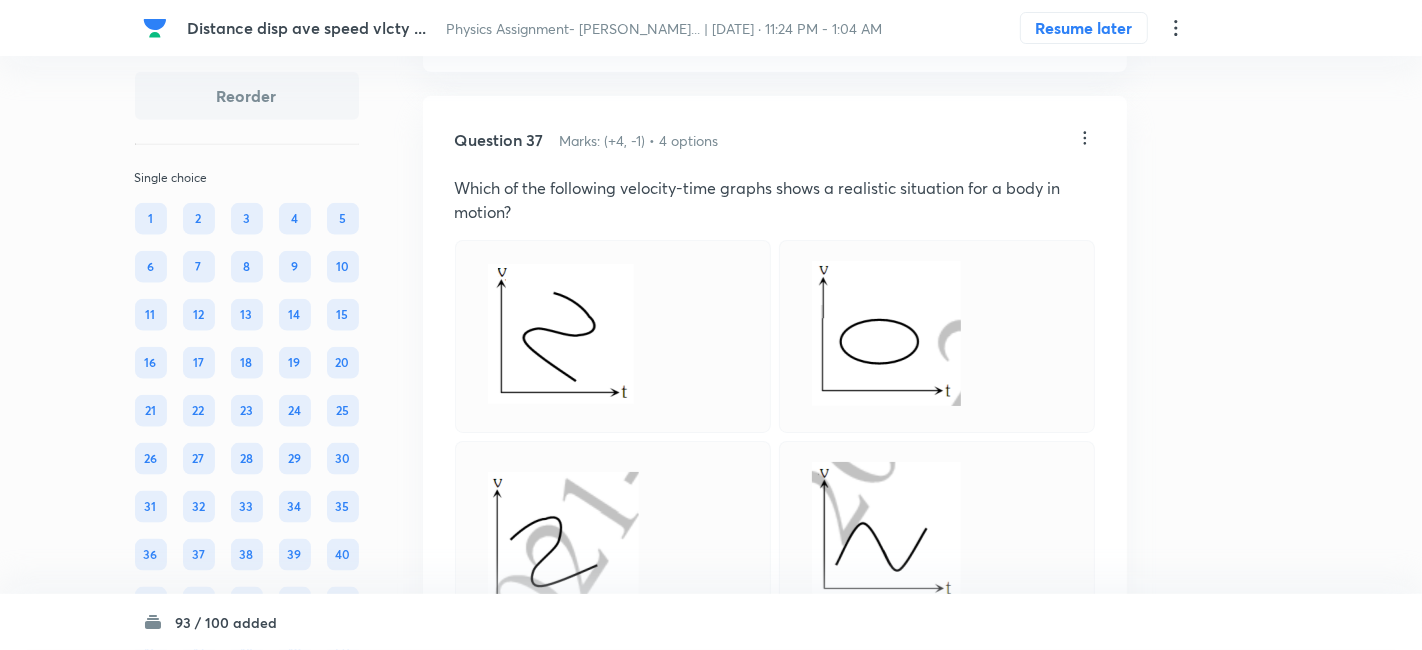 click on "Confirm replace? This question will be replaced. This action cannot be undone Replace Cancel" at bounding box center [711, 325] 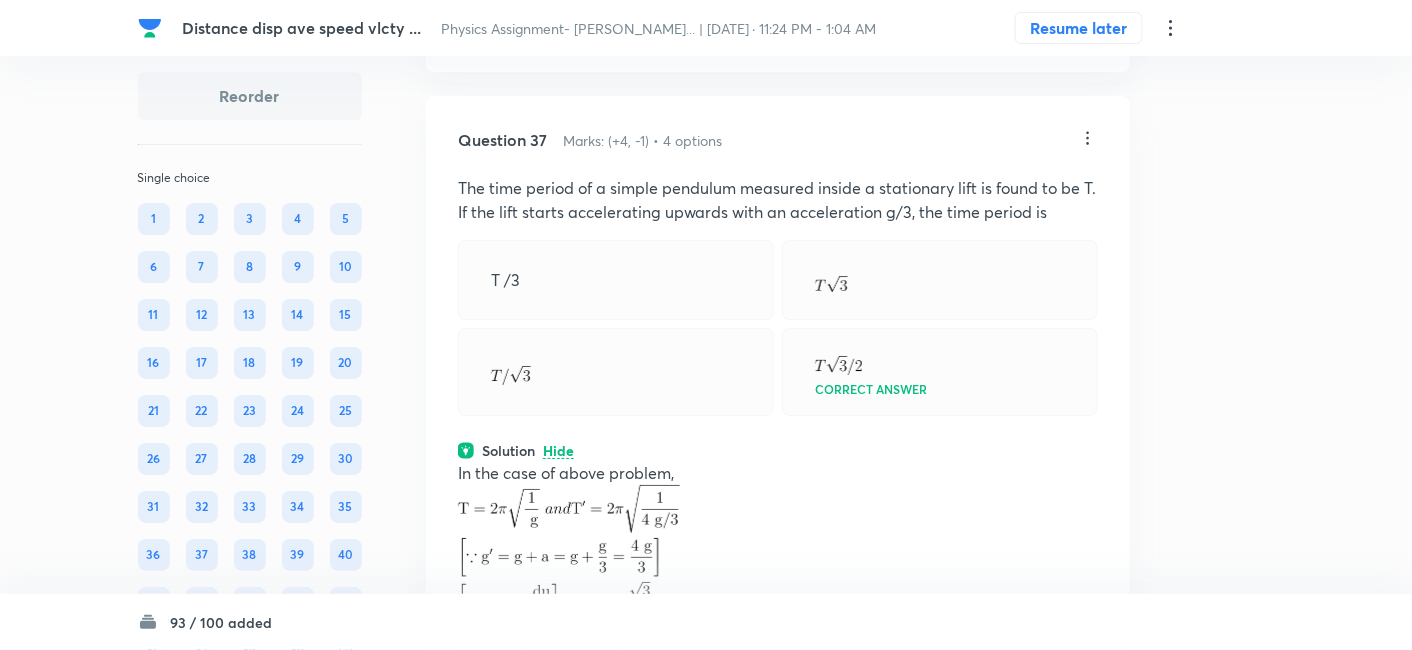 click on "Question 37 Marks: (+4, -1) • 4 options The time period of a simple pendulum measured inside a stationary lift is found to be T. If the lift starts accelerating upwards with an acceleration g/3, the time period is T /3 Correct answer Solution Hide In the case of above problem, Physics Mechanics Motion in a Straight Line Last used:  3 years ago Used  1  times in past Learners attempted:  43 Difficulty: Moderate" at bounding box center (778, 460) 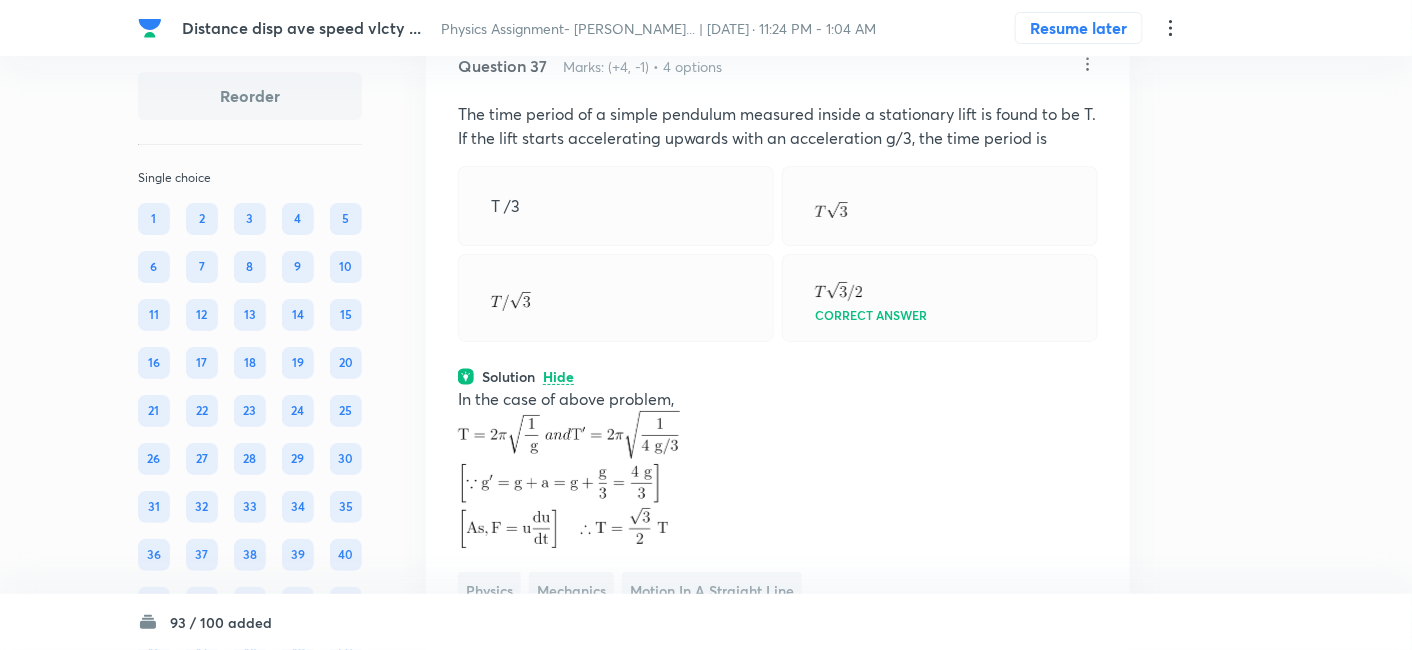 scroll, scrollTop: 21230, scrollLeft: 0, axis: vertical 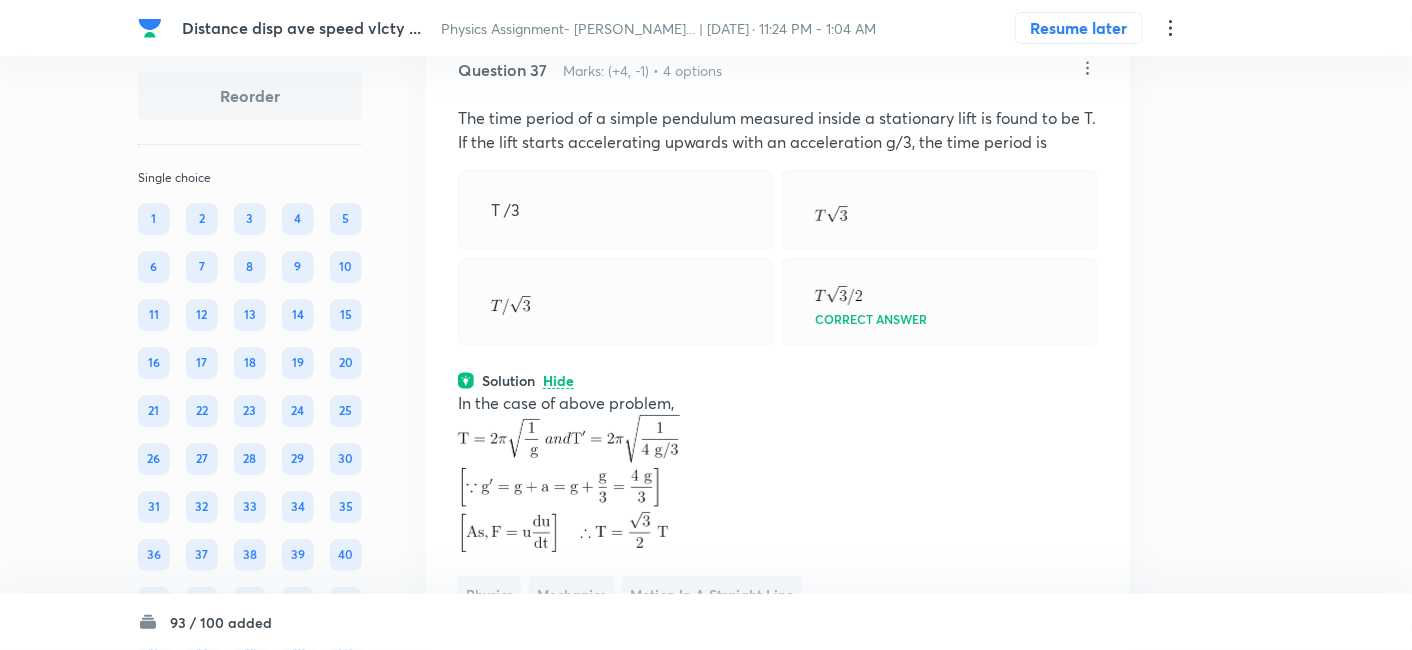 click 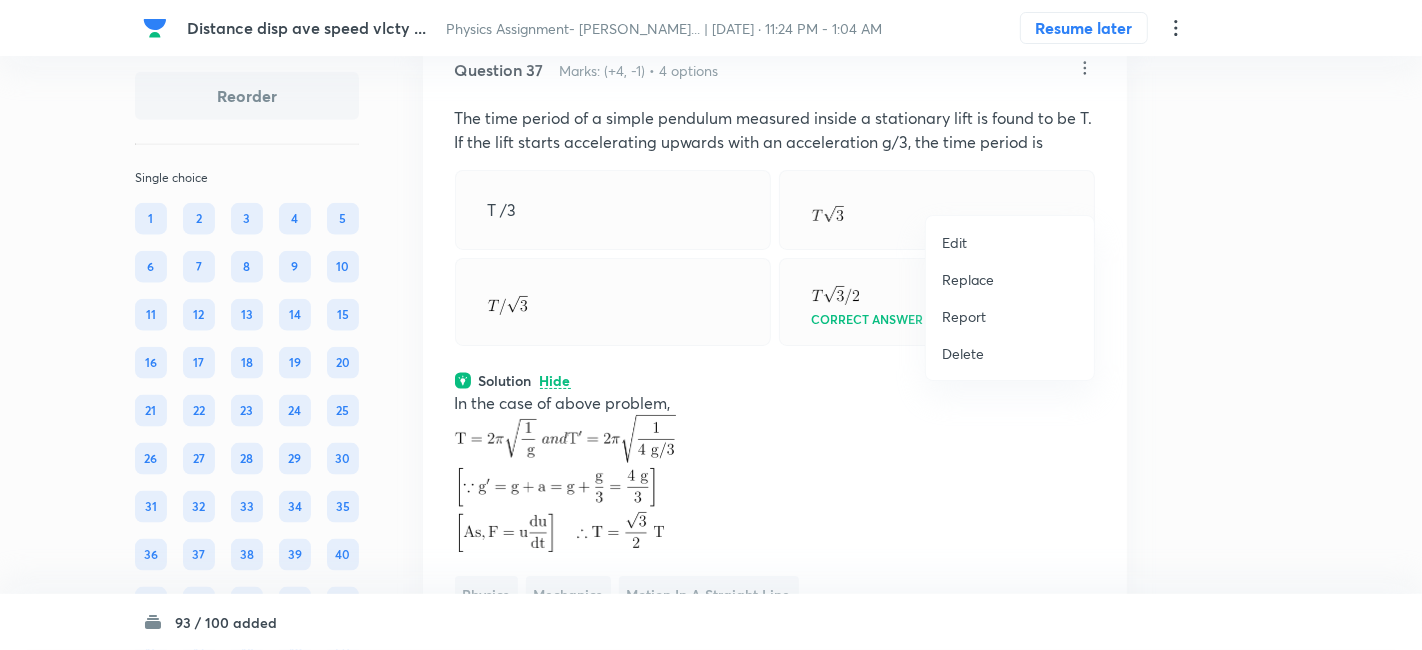 click on "Replace" at bounding box center [968, 279] 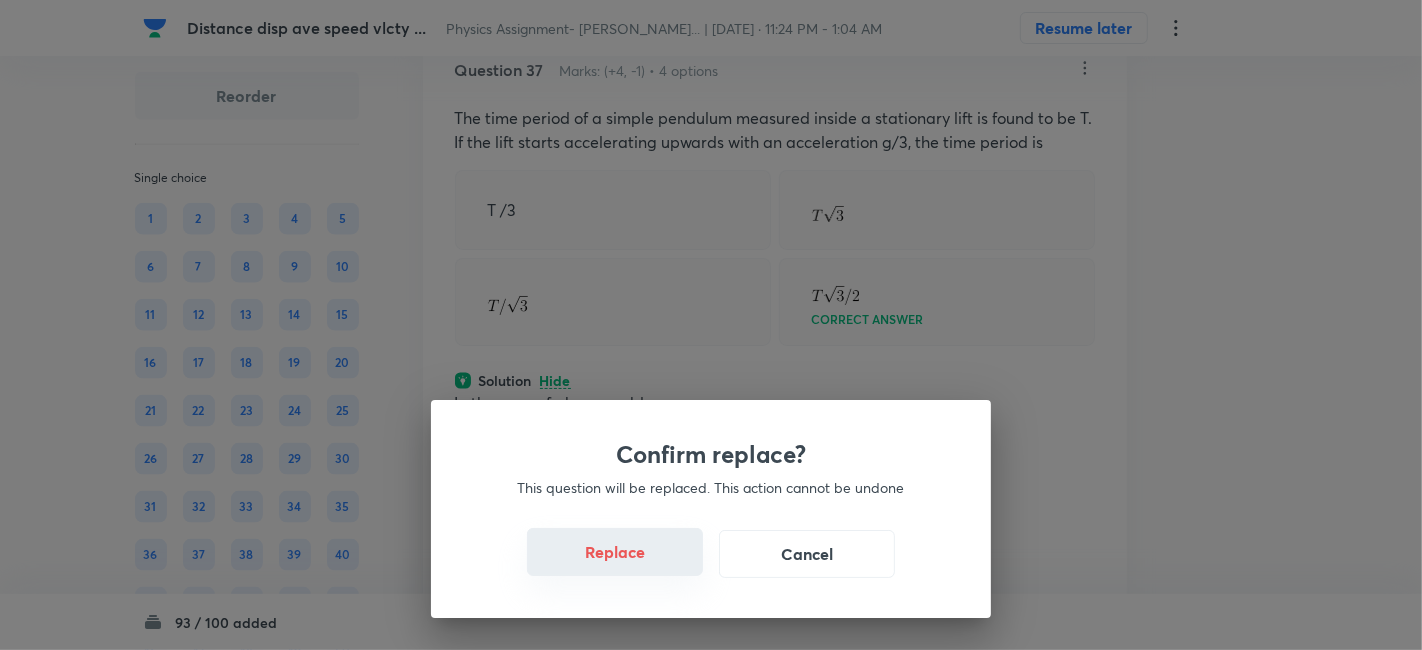 click on "Replace" at bounding box center (615, 552) 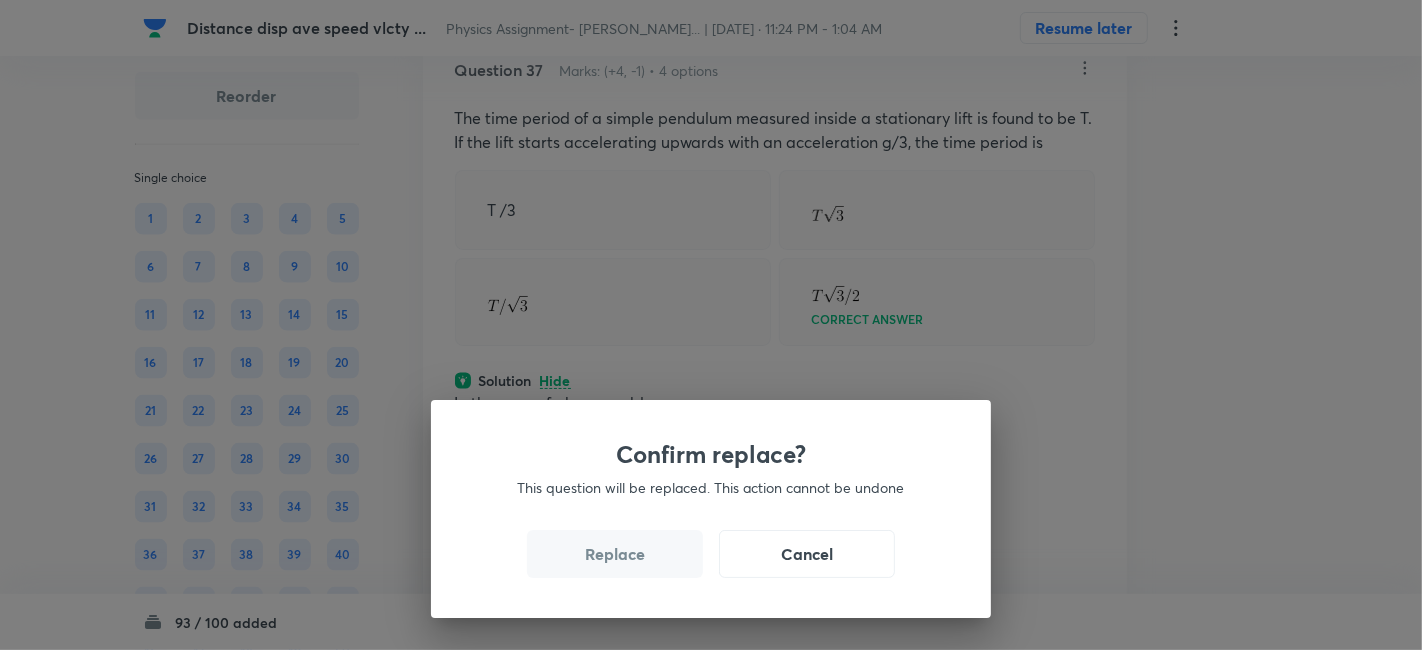 click on "Replace" at bounding box center [615, 554] 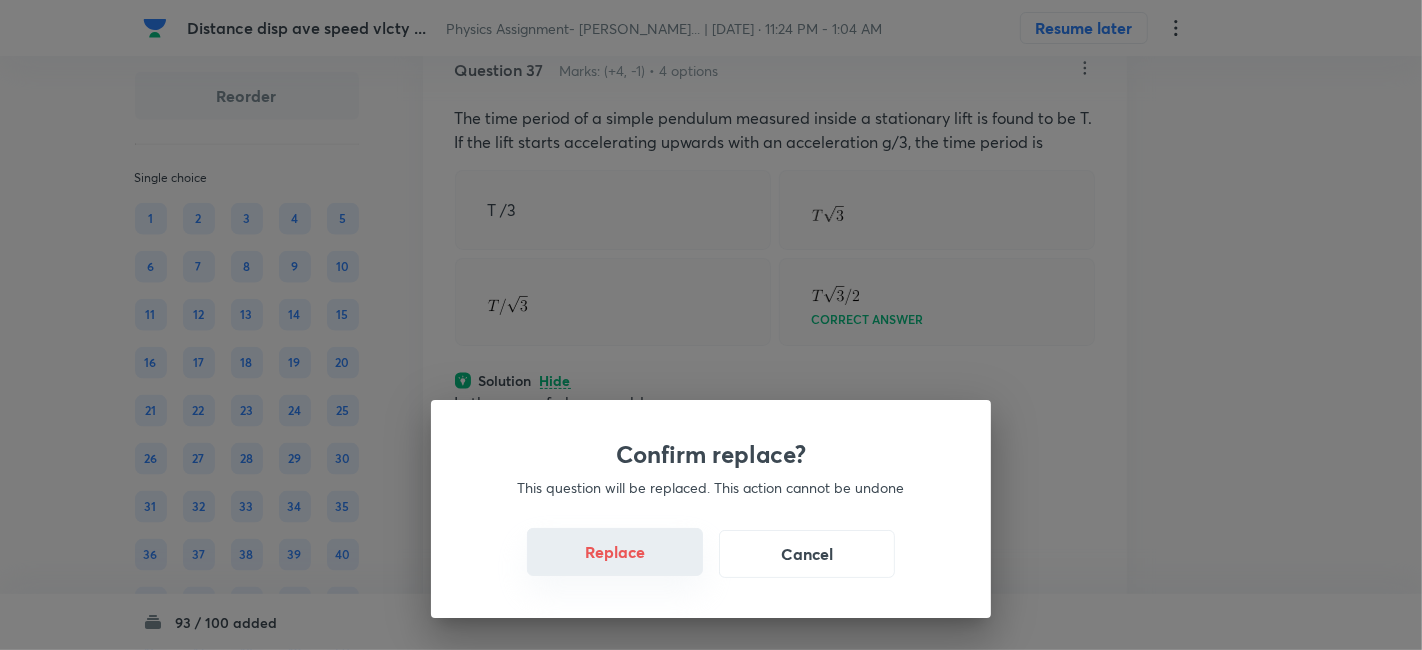 click on "Replace" at bounding box center [615, 552] 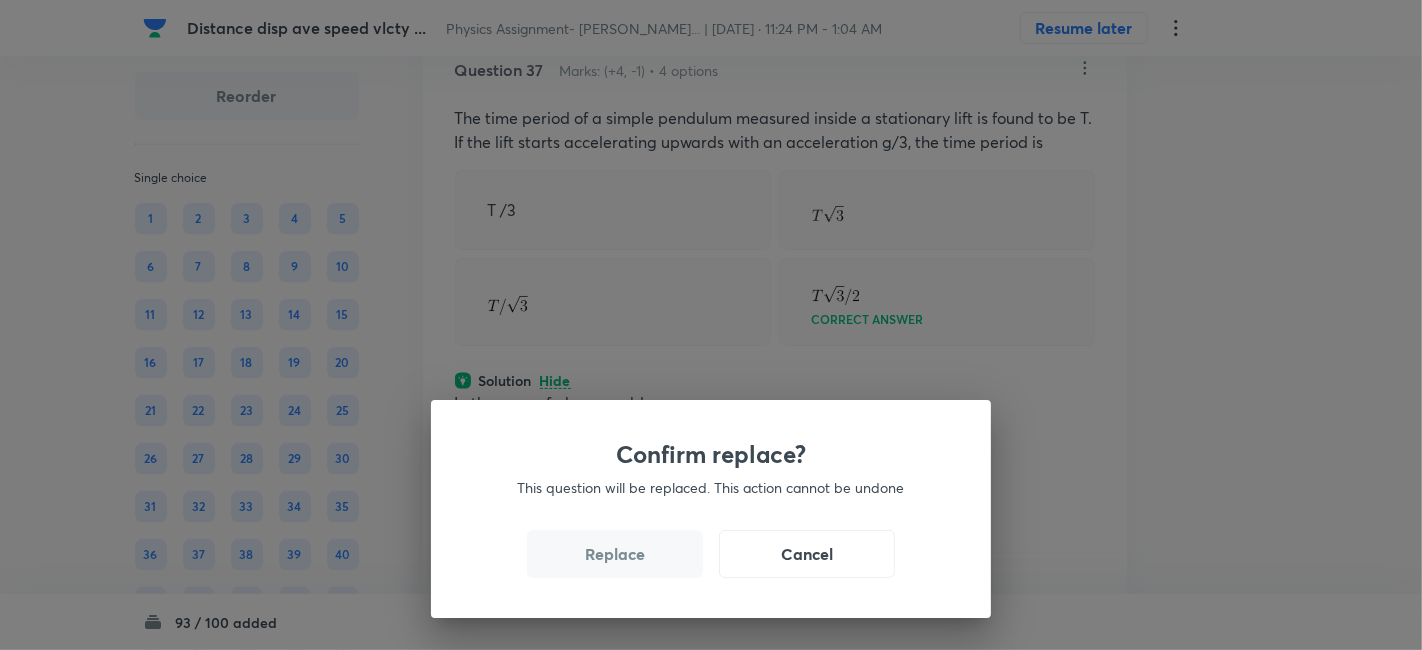 click on "Replace" at bounding box center [615, 554] 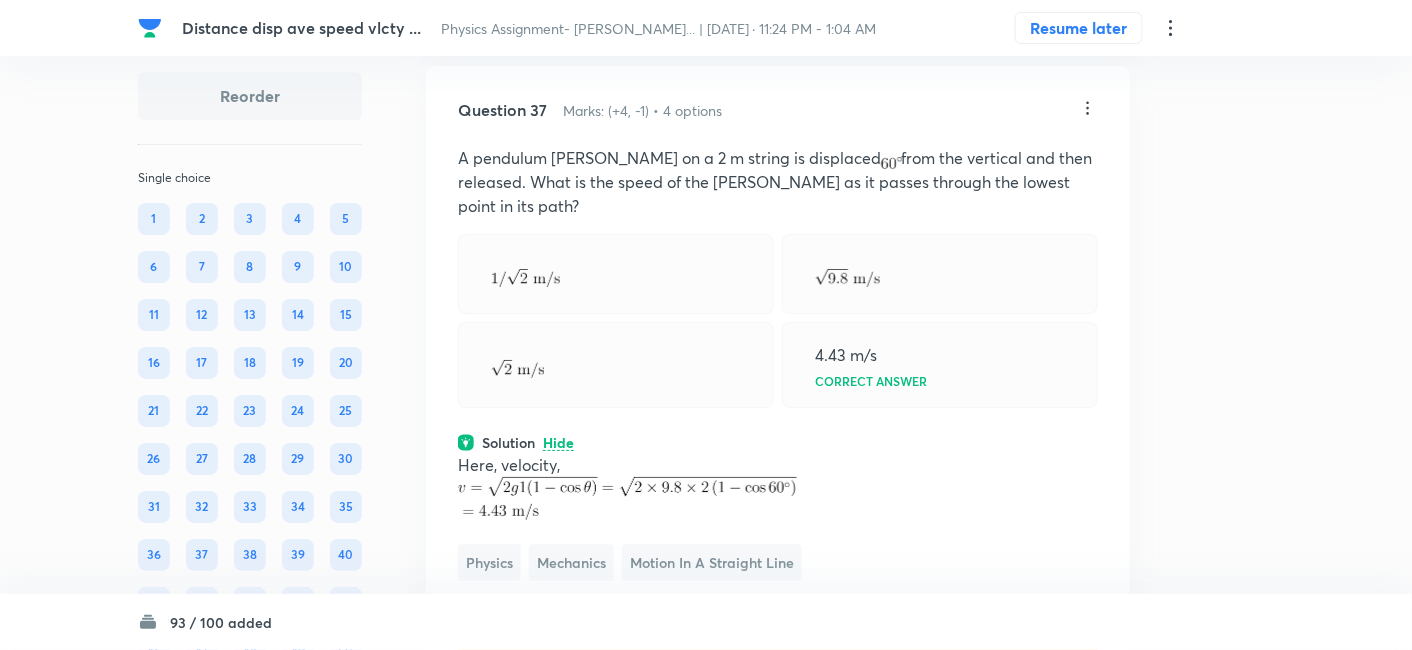 scroll, scrollTop: 21188, scrollLeft: 0, axis: vertical 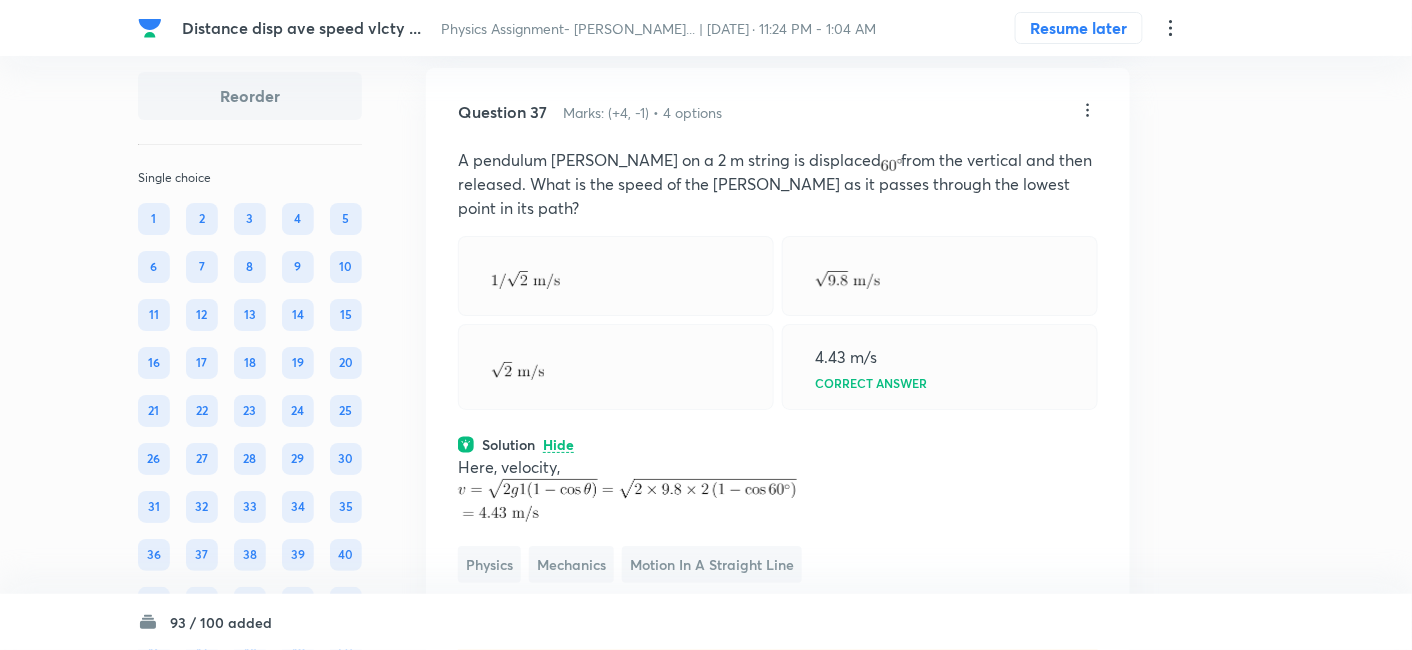 click 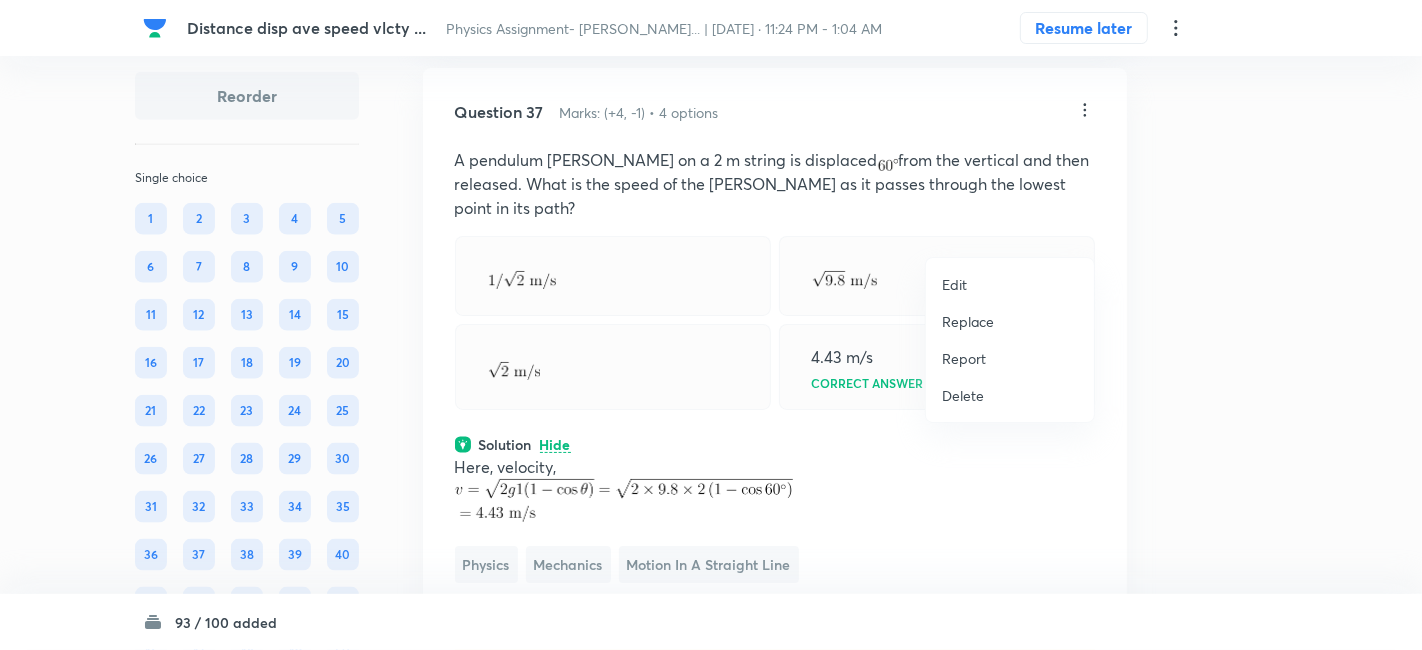 click on "Replace" at bounding box center (968, 321) 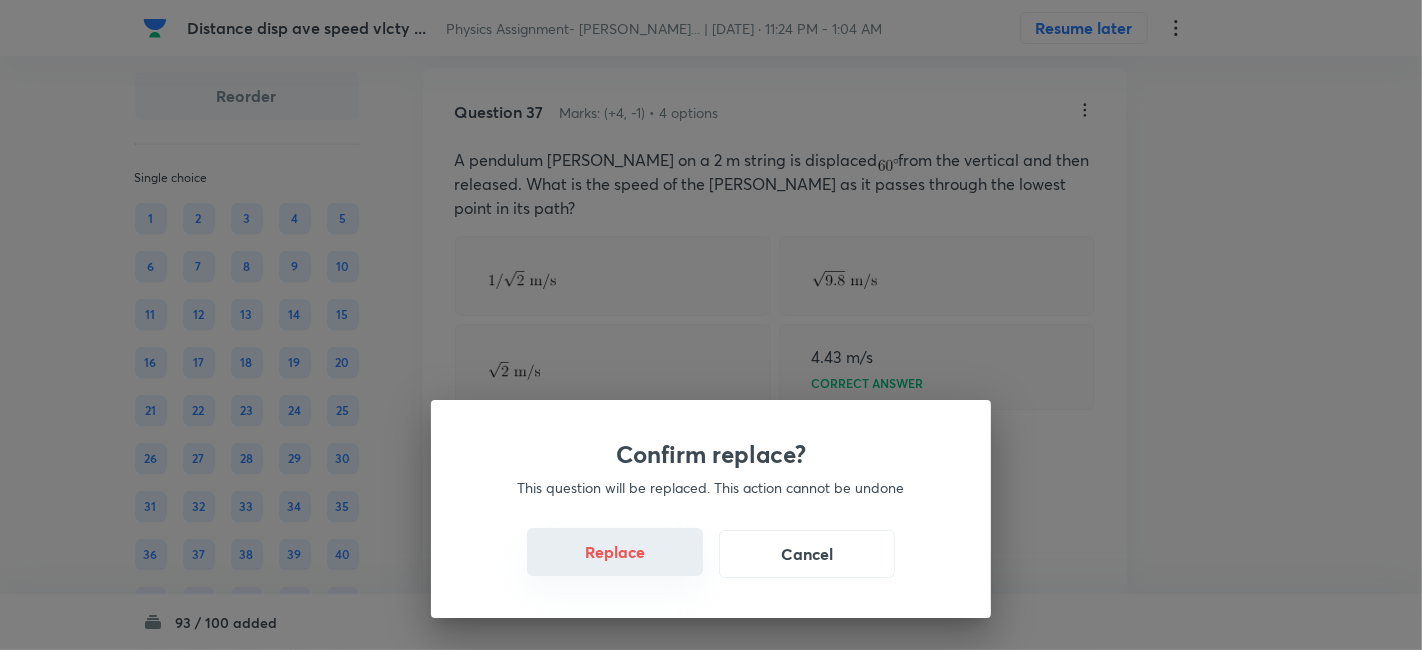 click on "Replace" at bounding box center [615, 552] 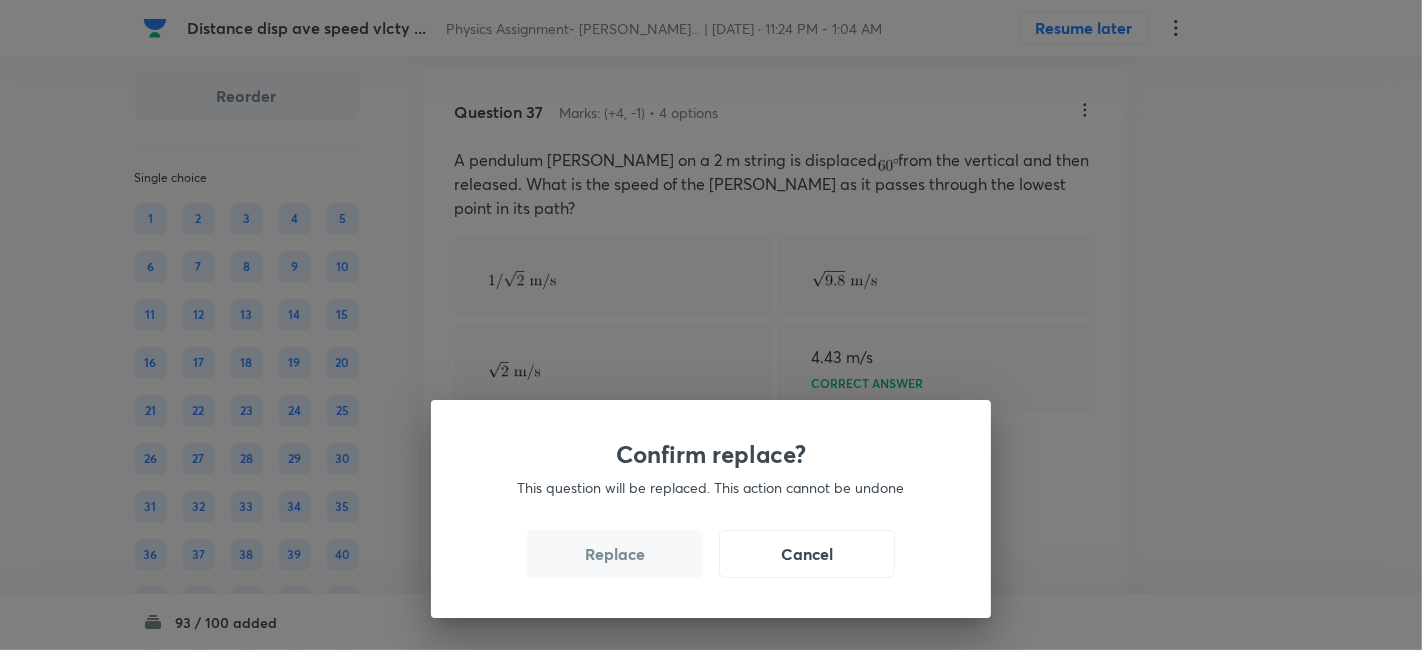 click on "Replace" at bounding box center (615, 554) 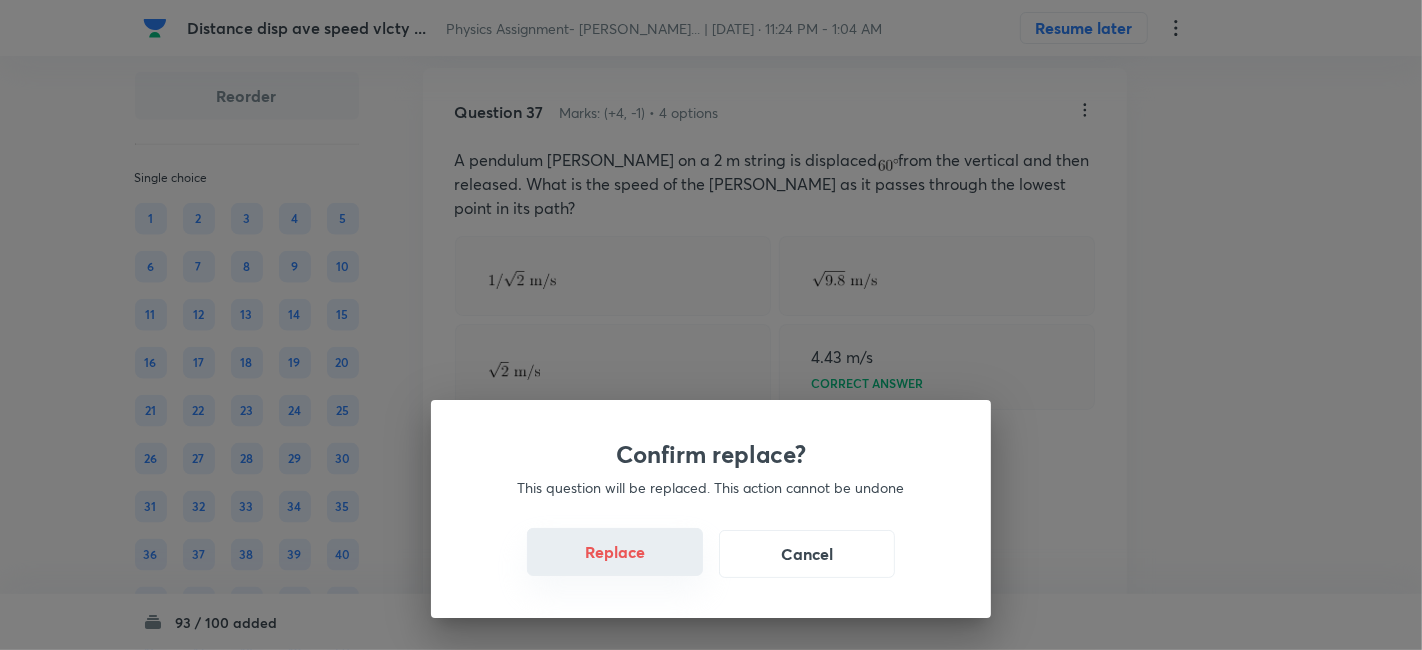 click on "Replace" at bounding box center [615, 552] 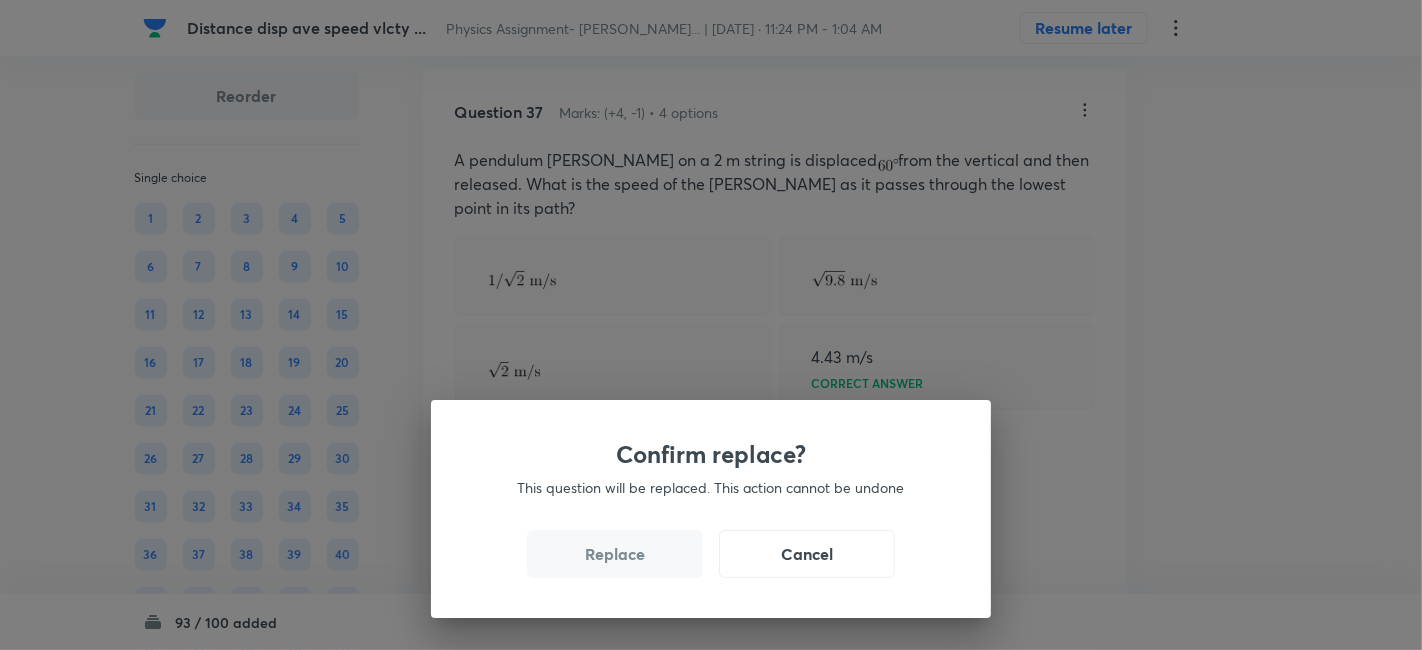 click on "Confirm replace? This question will be replaced. This action cannot be undone Replace Cancel" at bounding box center (711, 325) 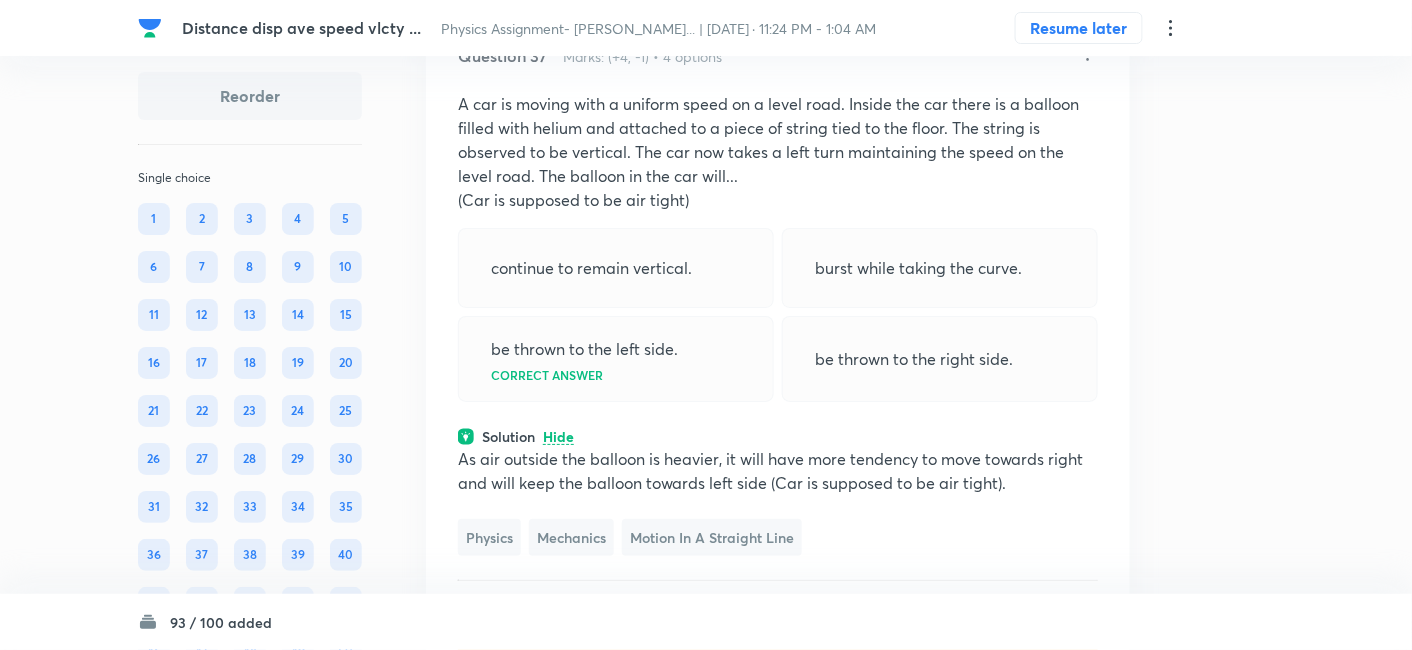 scroll, scrollTop: 21239, scrollLeft: 0, axis: vertical 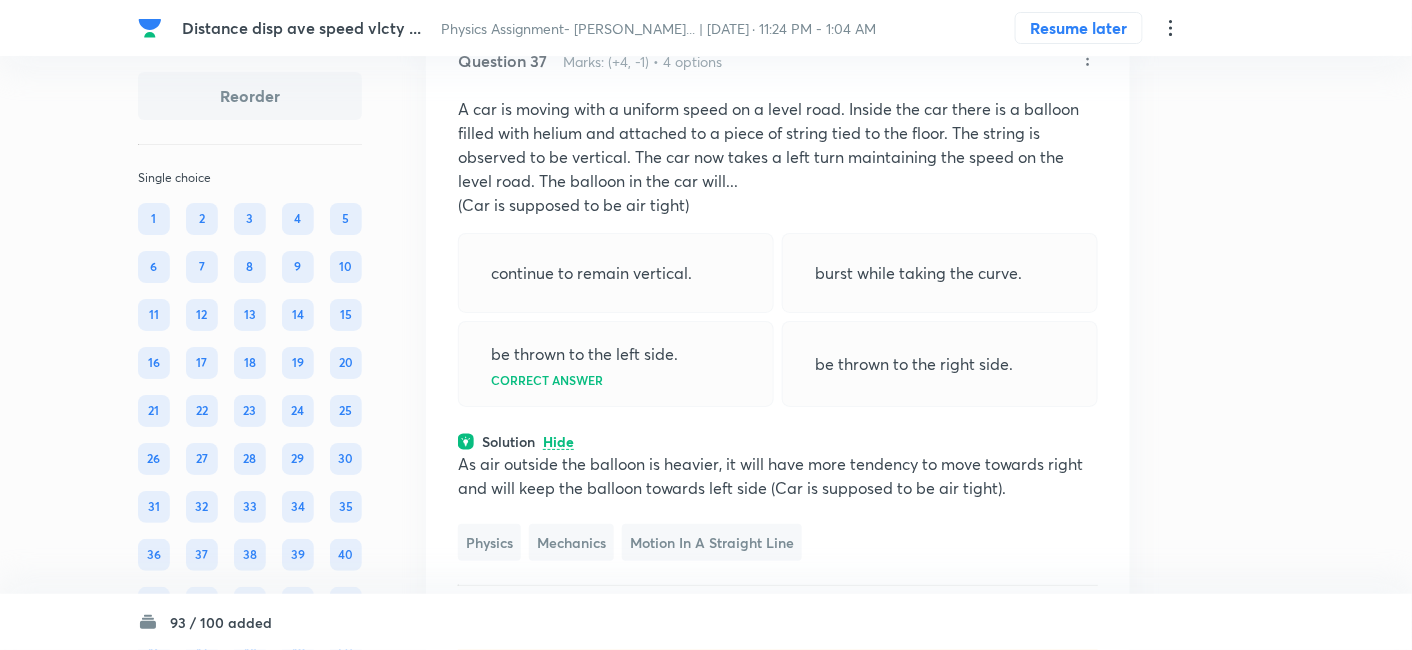 click 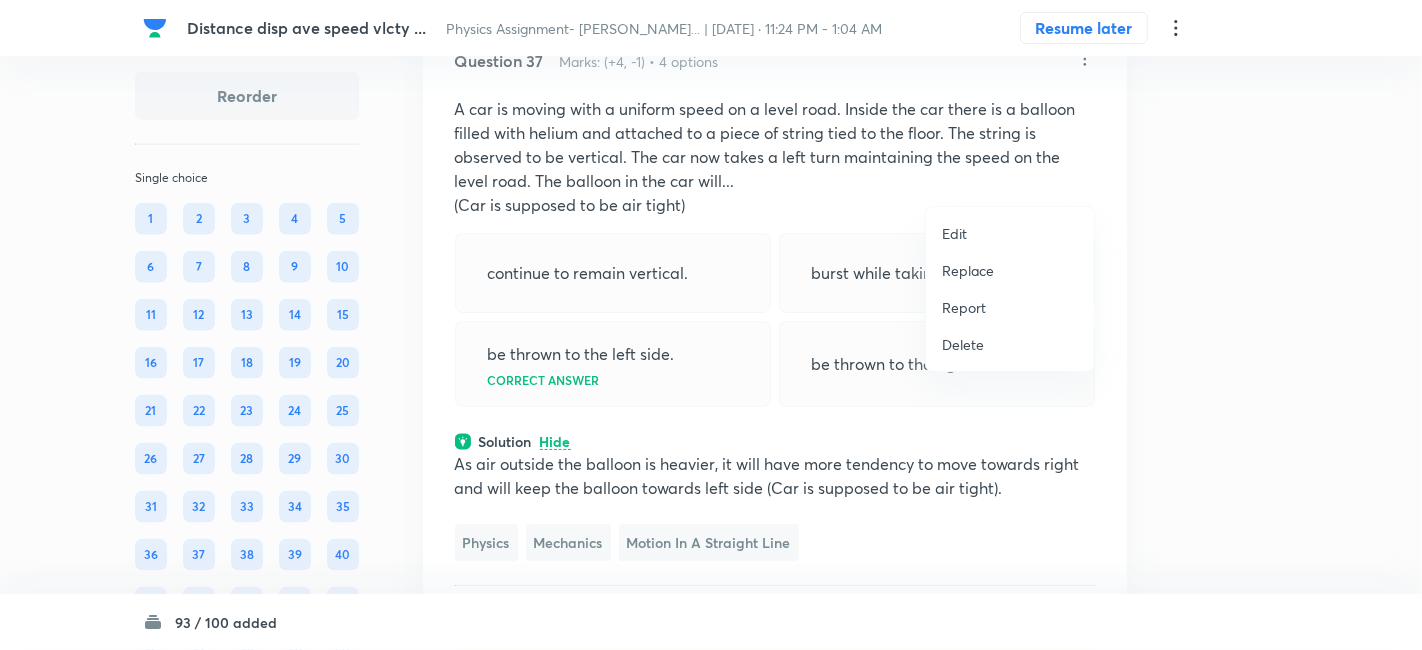 click on "Replace" at bounding box center [968, 270] 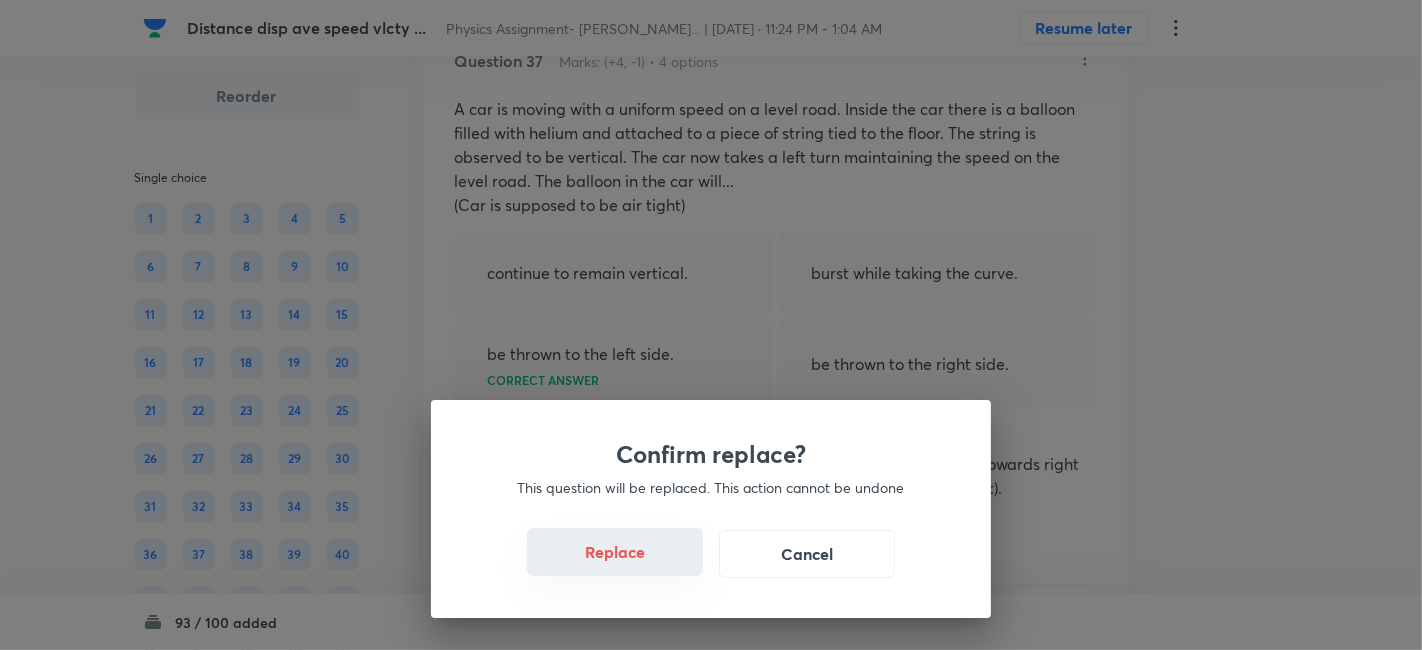 click on "Replace" at bounding box center (615, 552) 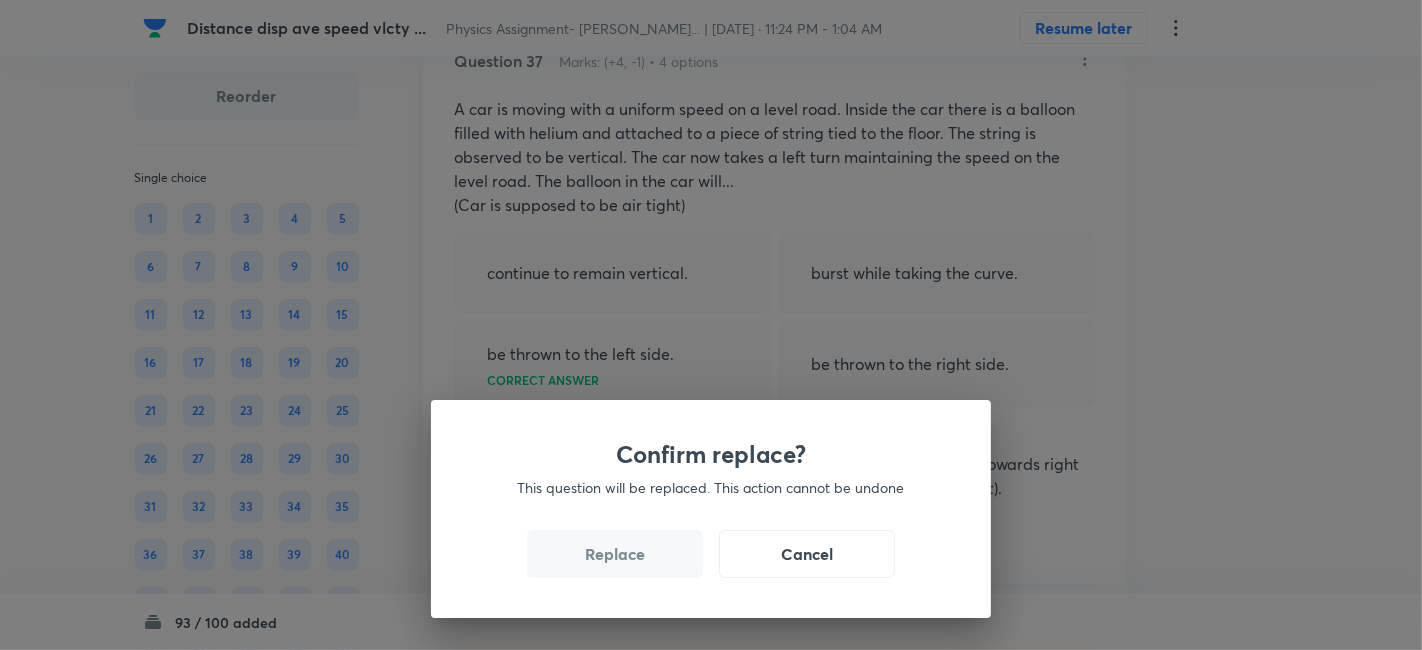 click on "Replace" at bounding box center (615, 554) 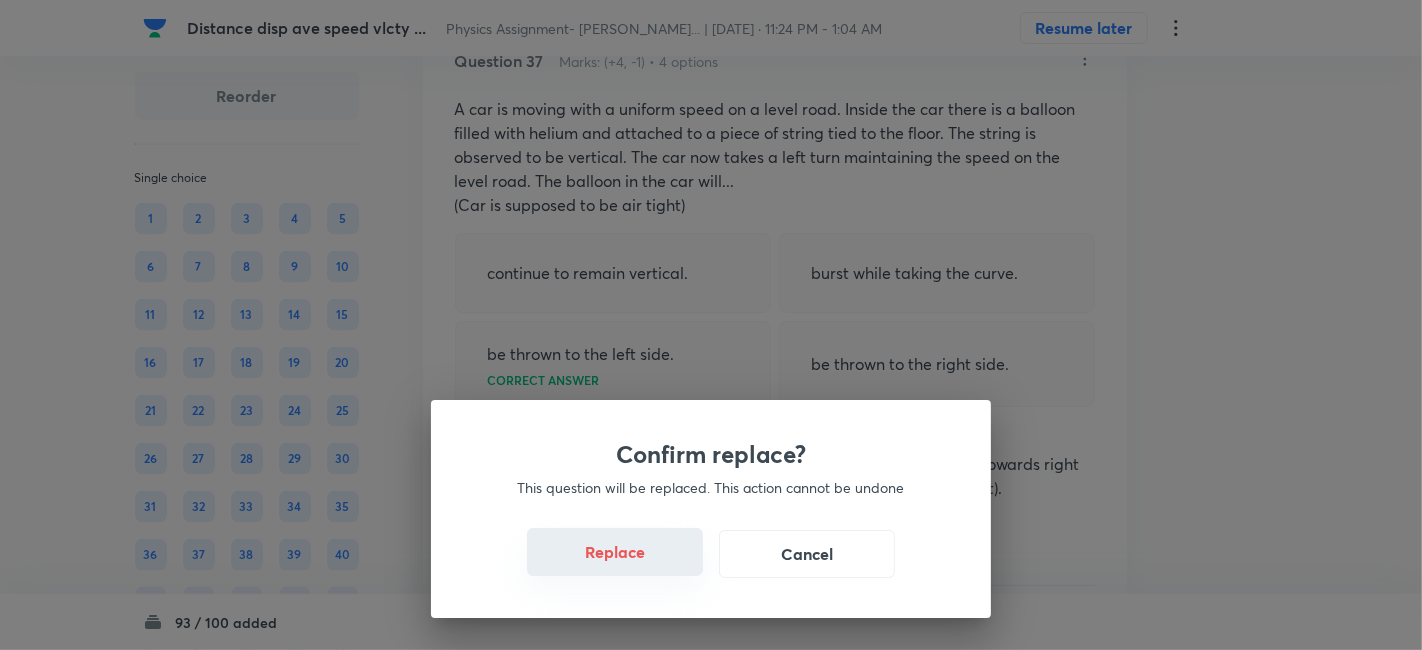 click on "Replace" at bounding box center (615, 552) 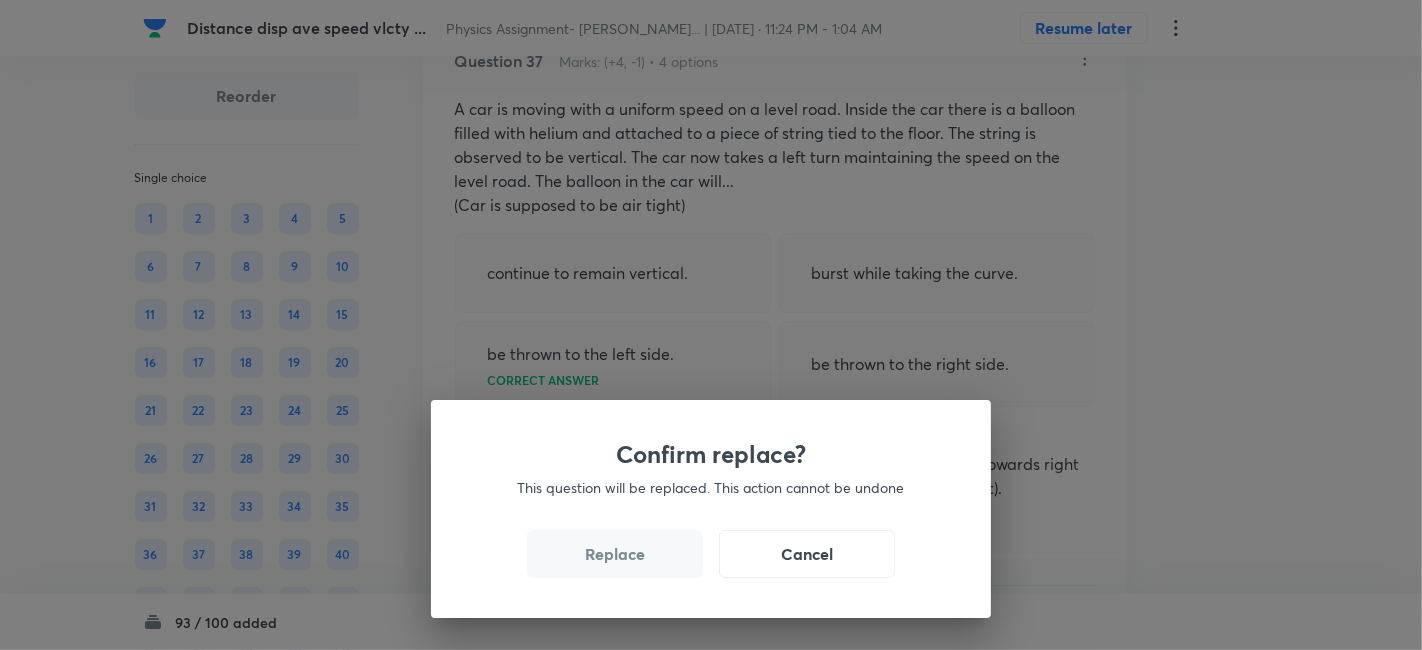 click on "Replace" at bounding box center [615, 554] 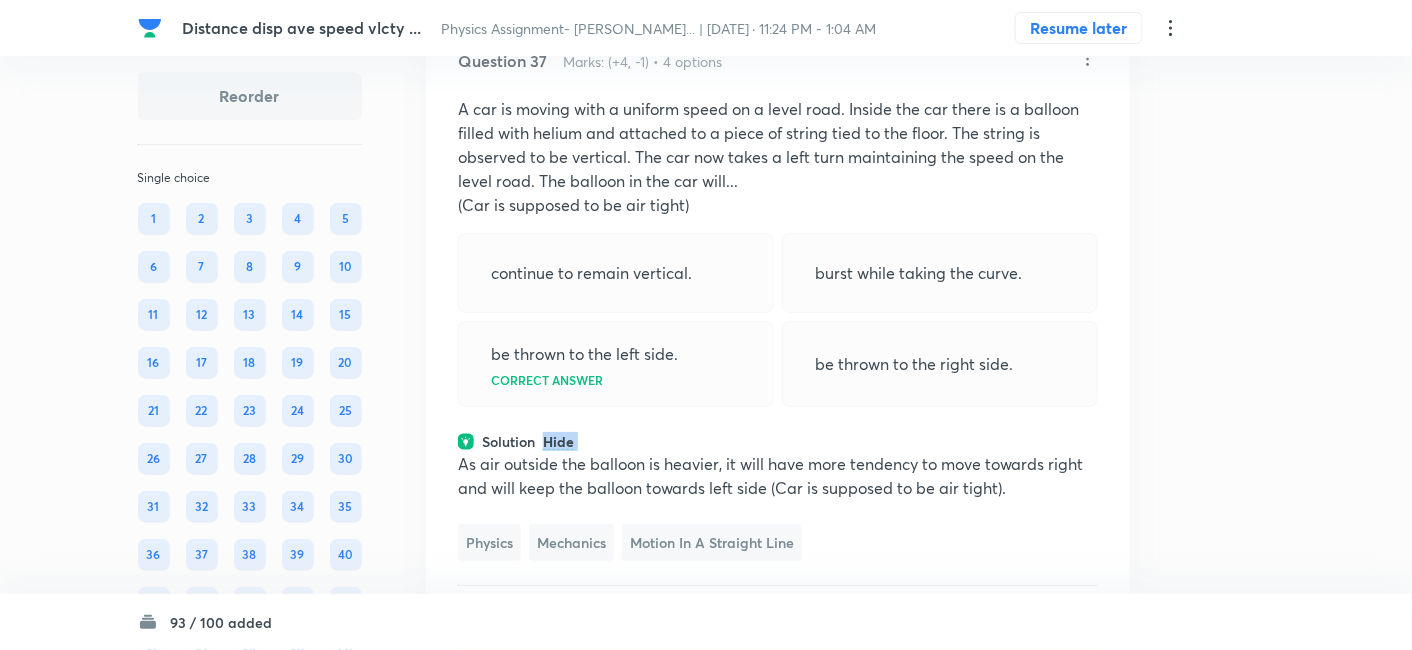 click on "Solution Hide" at bounding box center [778, 441] 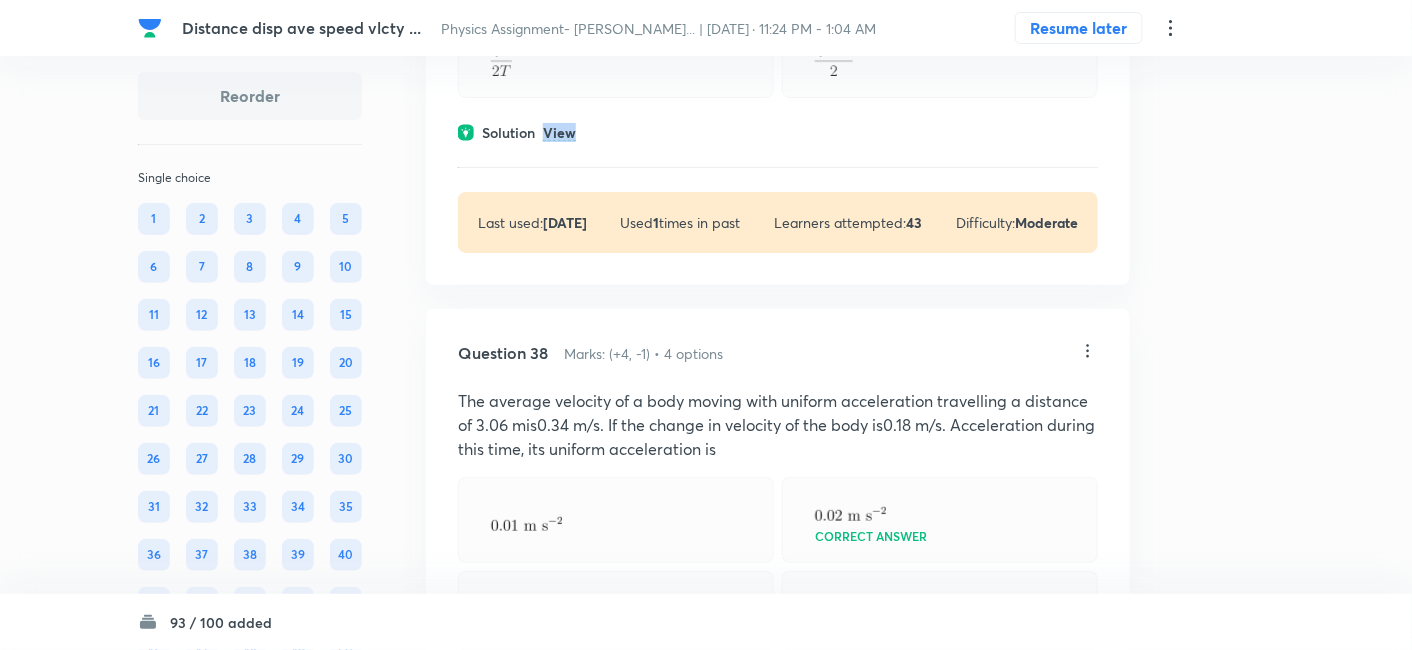 scroll, scrollTop: 21497, scrollLeft: 0, axis: vertical 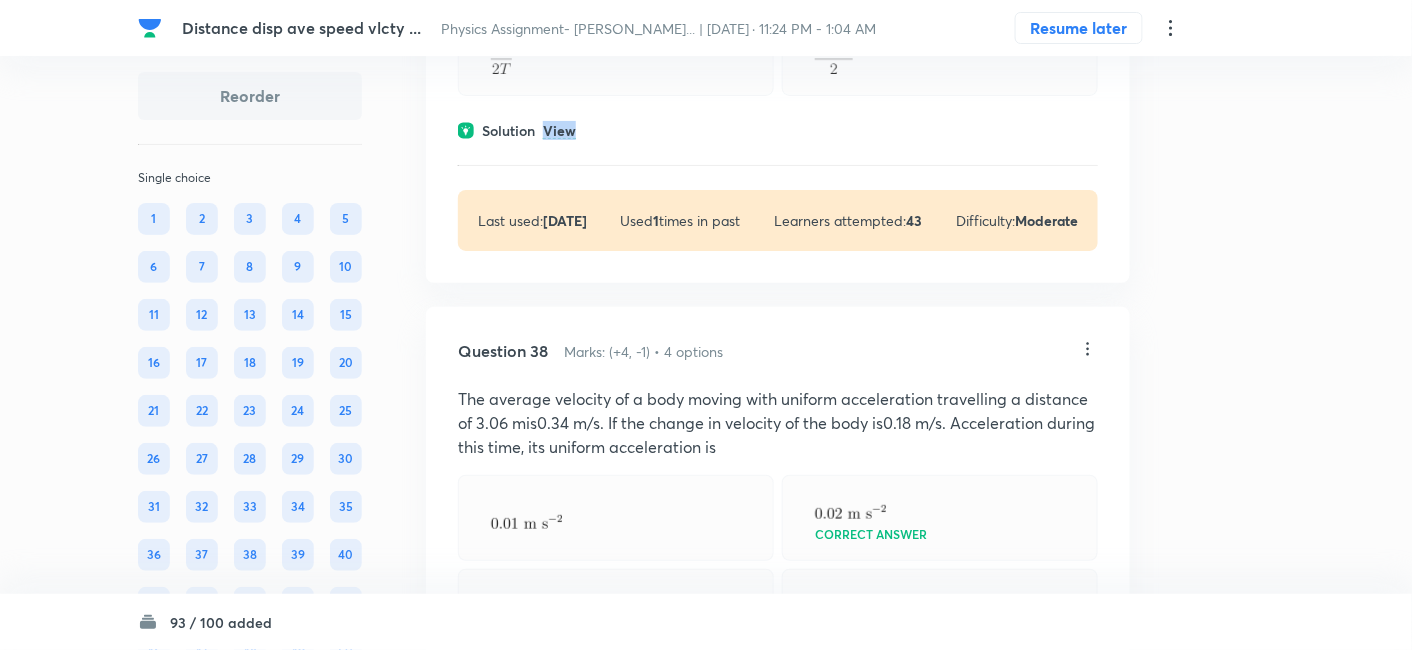 click on "View" at bounding box center (559, 131) 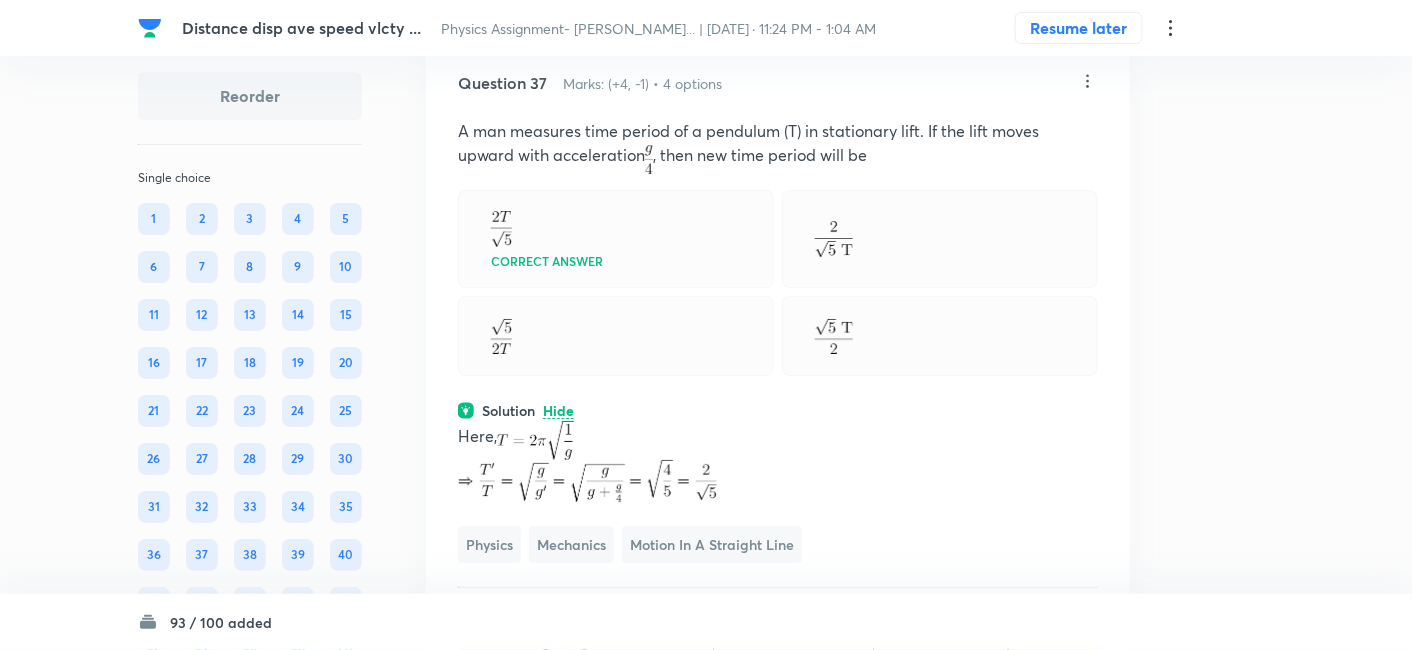 scroll, scrollTop: 21214, scrollLeft: 0, axis: vertical 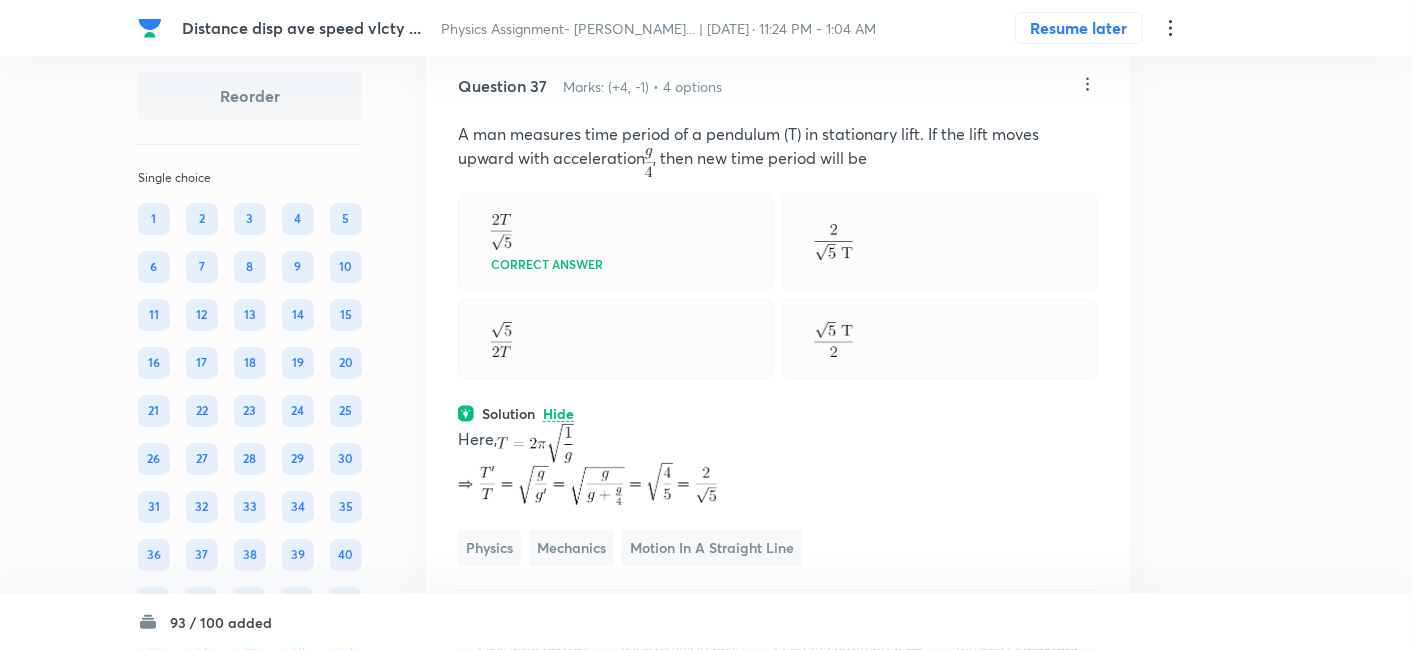 click 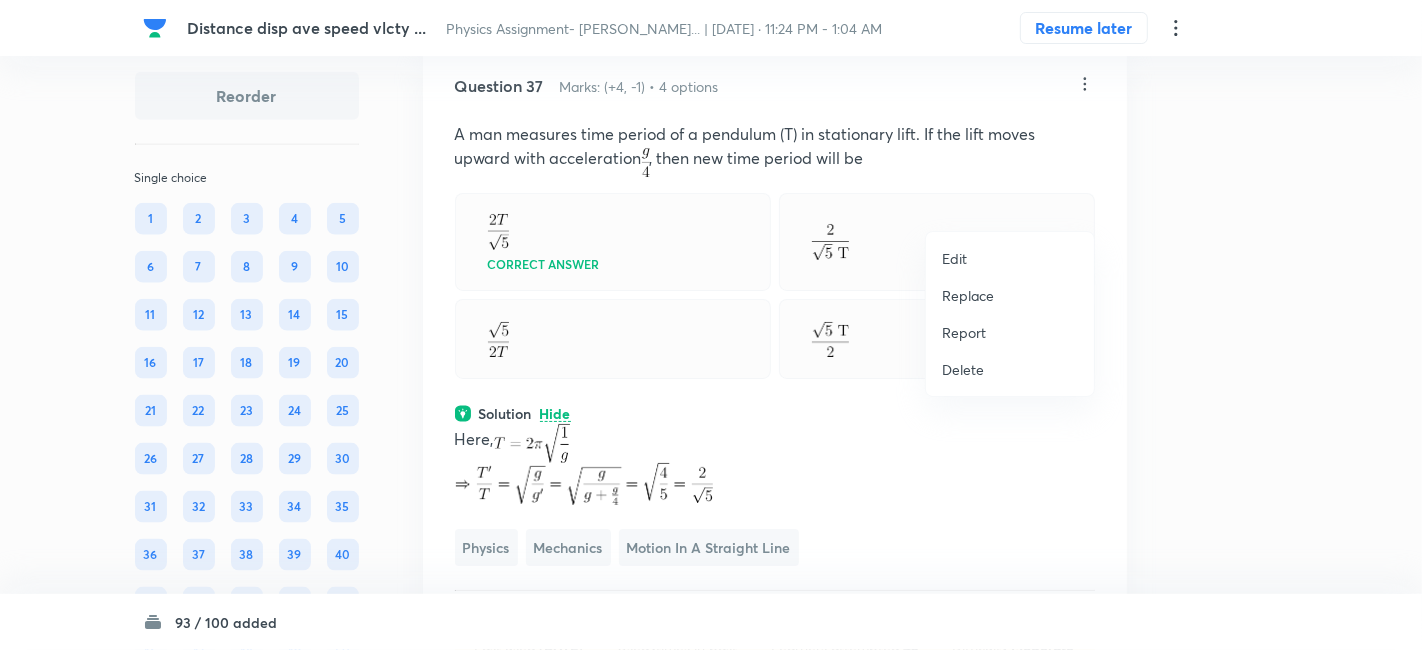 click on "Replace" at bounding box center [968, 295] 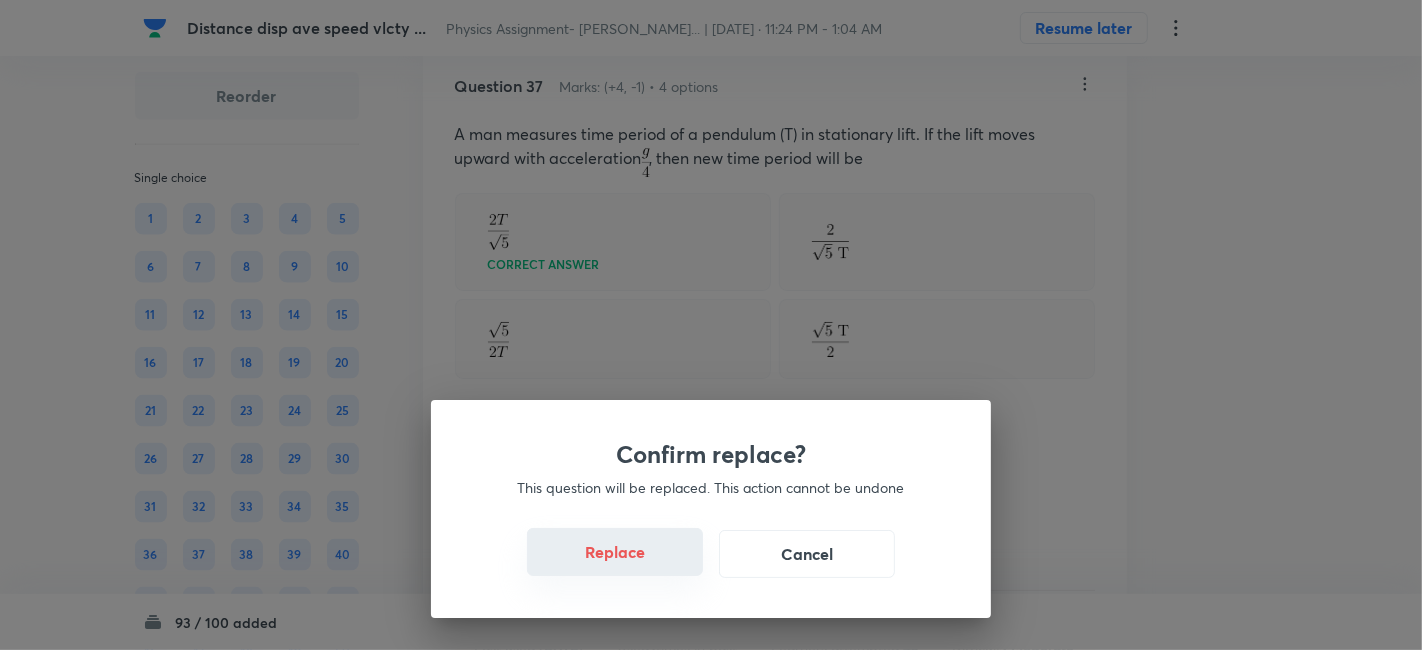 click on "Replace" at bounding box center (615, 552) 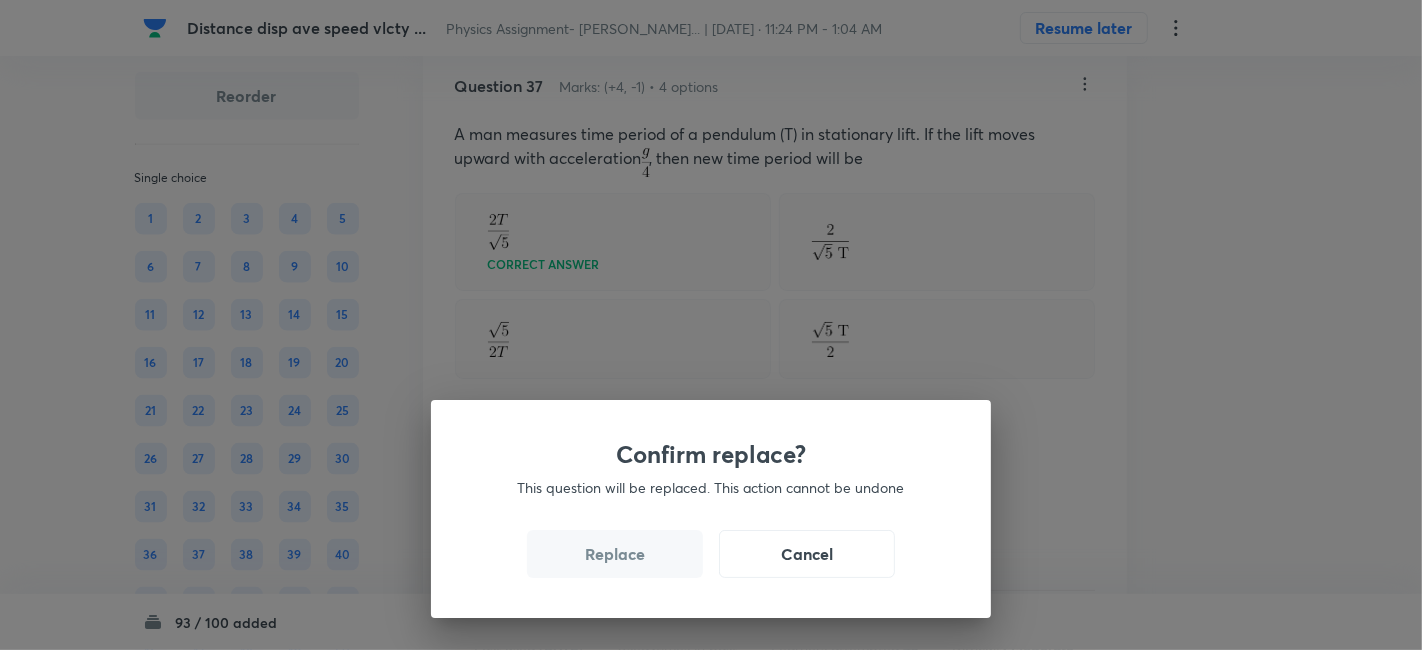 click on "Replace" at bounding box center (615, 554) 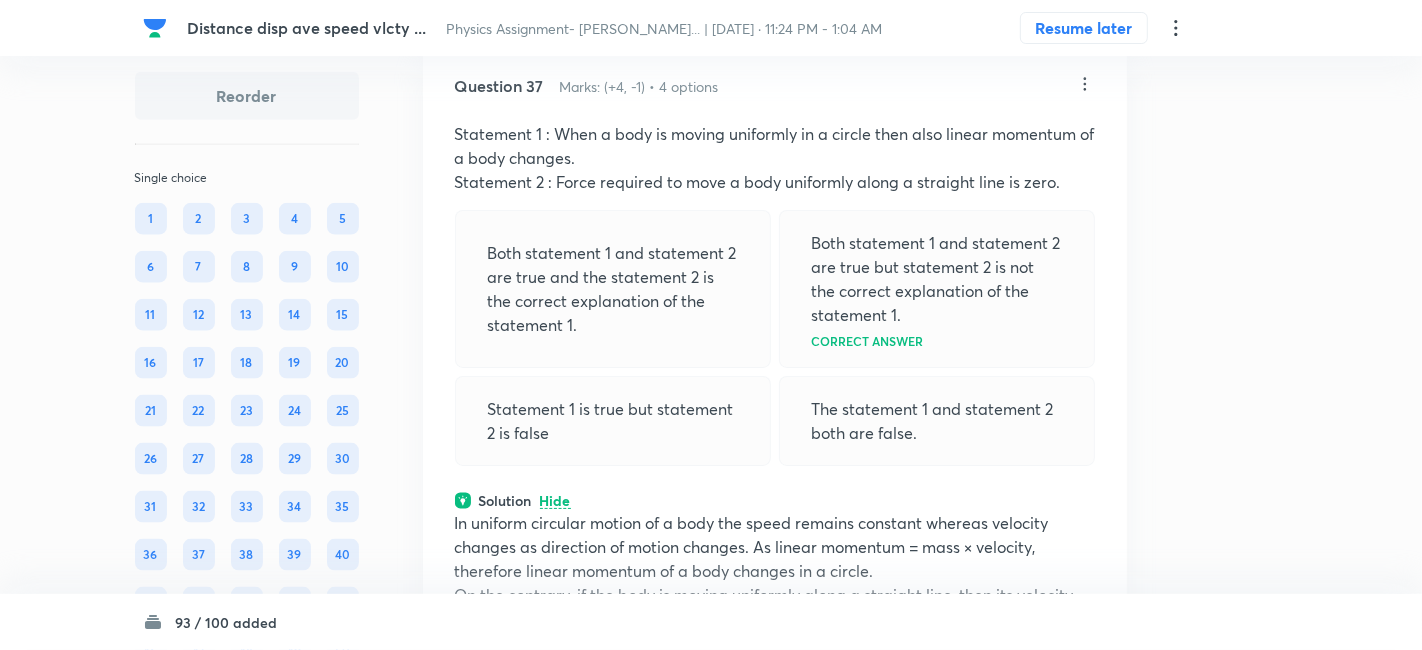 click on "Confirm replace? This question will be replaced. This action cannot be undone Replace Cancel" at bounding box center [711, 1159] 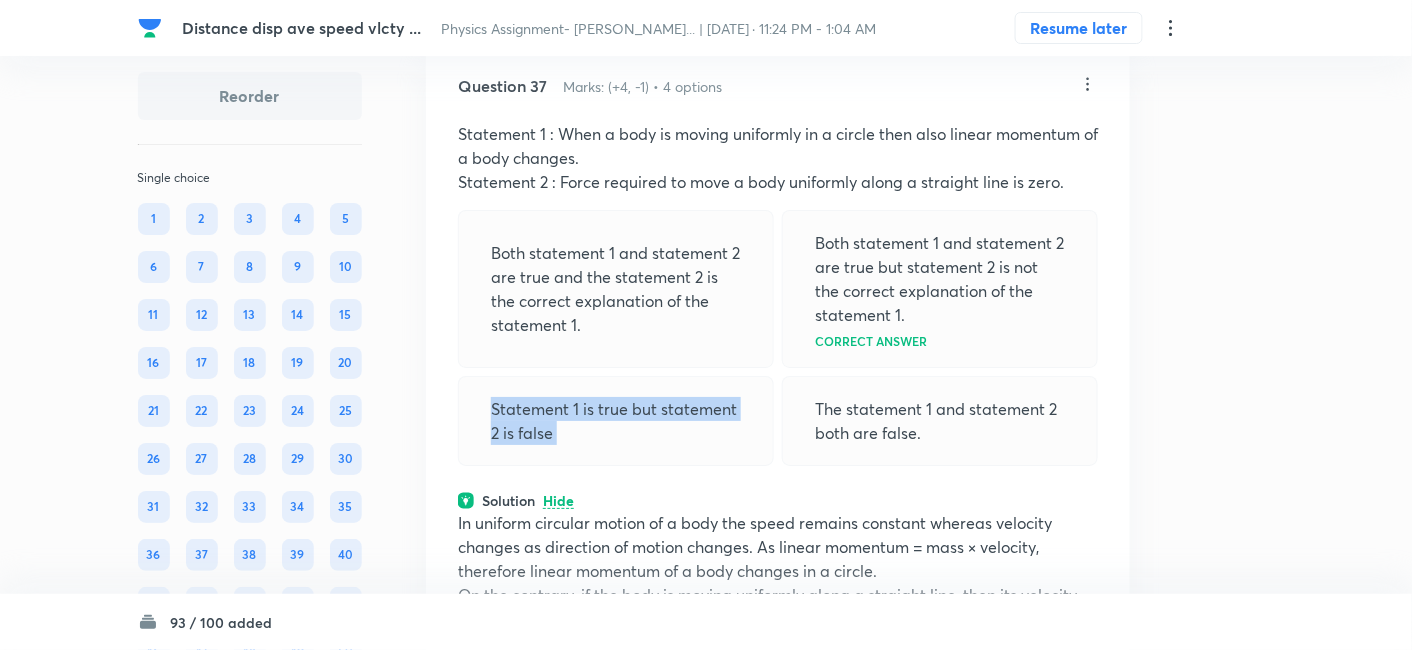 click on "Statement 1 is true but statement 2 is false" at bounding box center (616, 421) 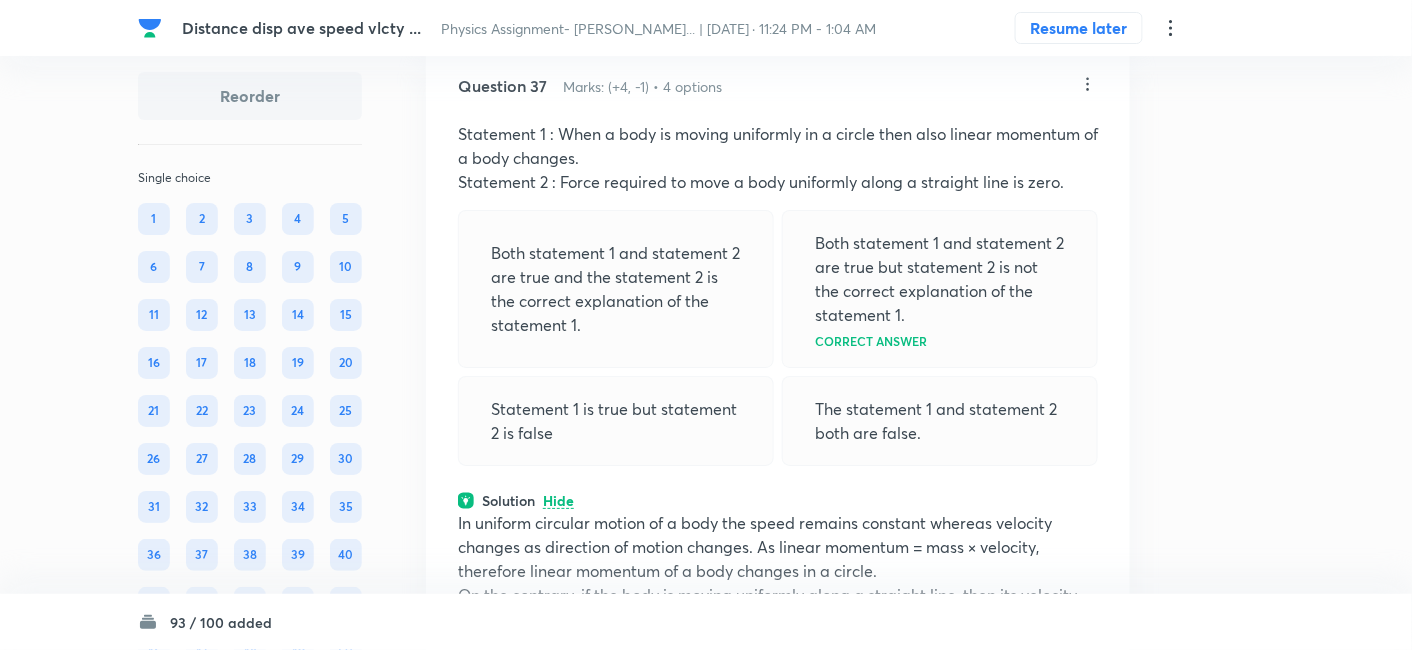 click on "Both statement 1 and statement 2 are true and the statement 2 is the correct explanation of the statement 1." at bounding box center (616, 289) 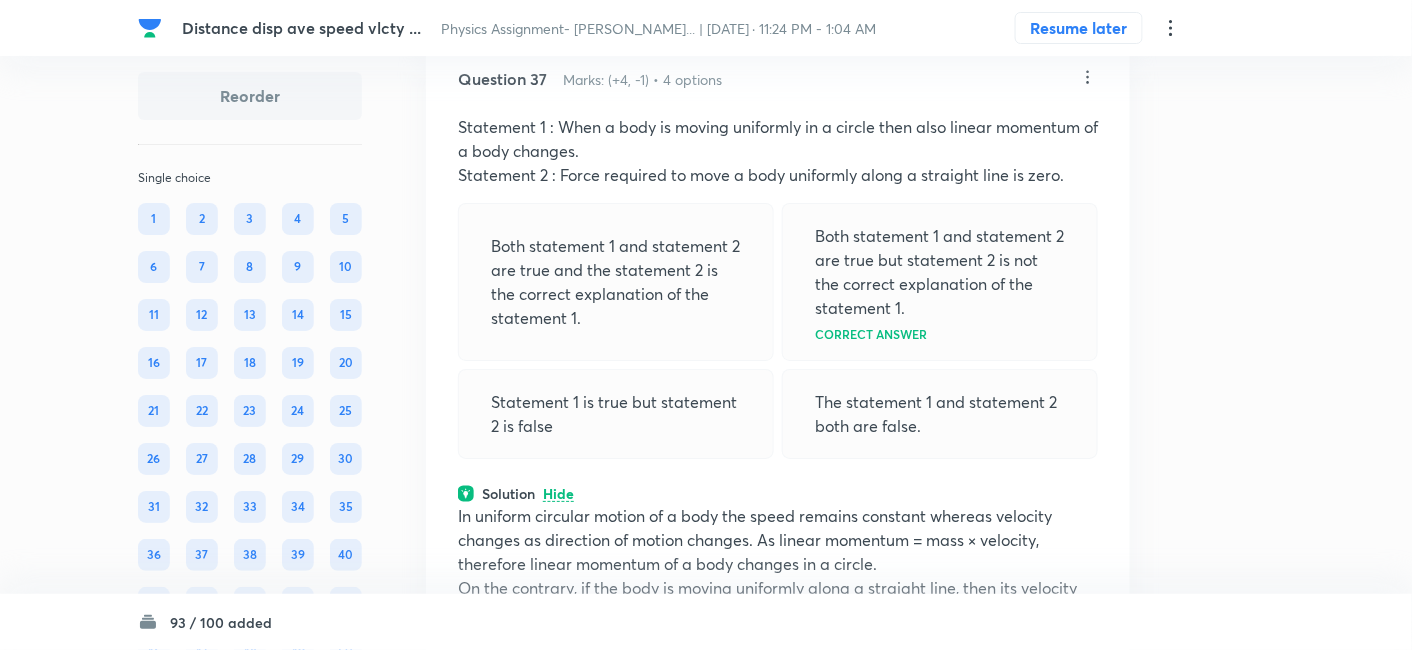scroll, scrollTop: 21217, scrollLeft: 0, axis: vertical 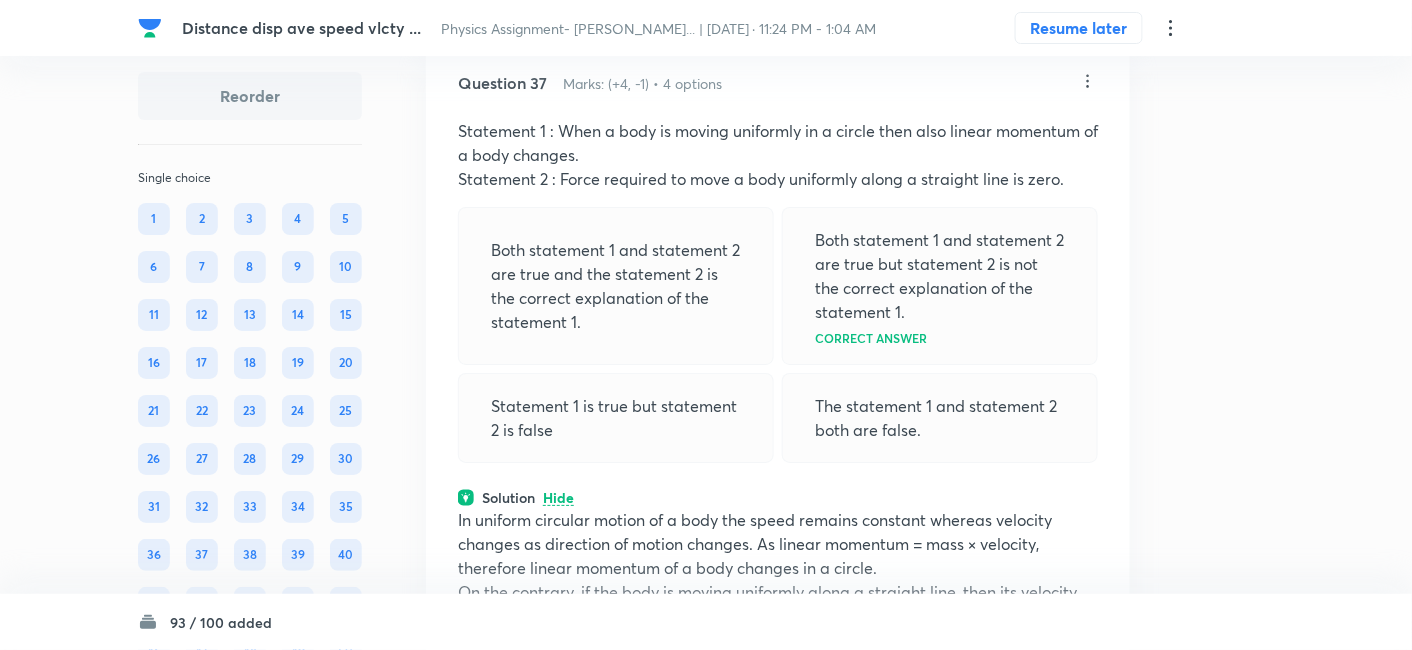click 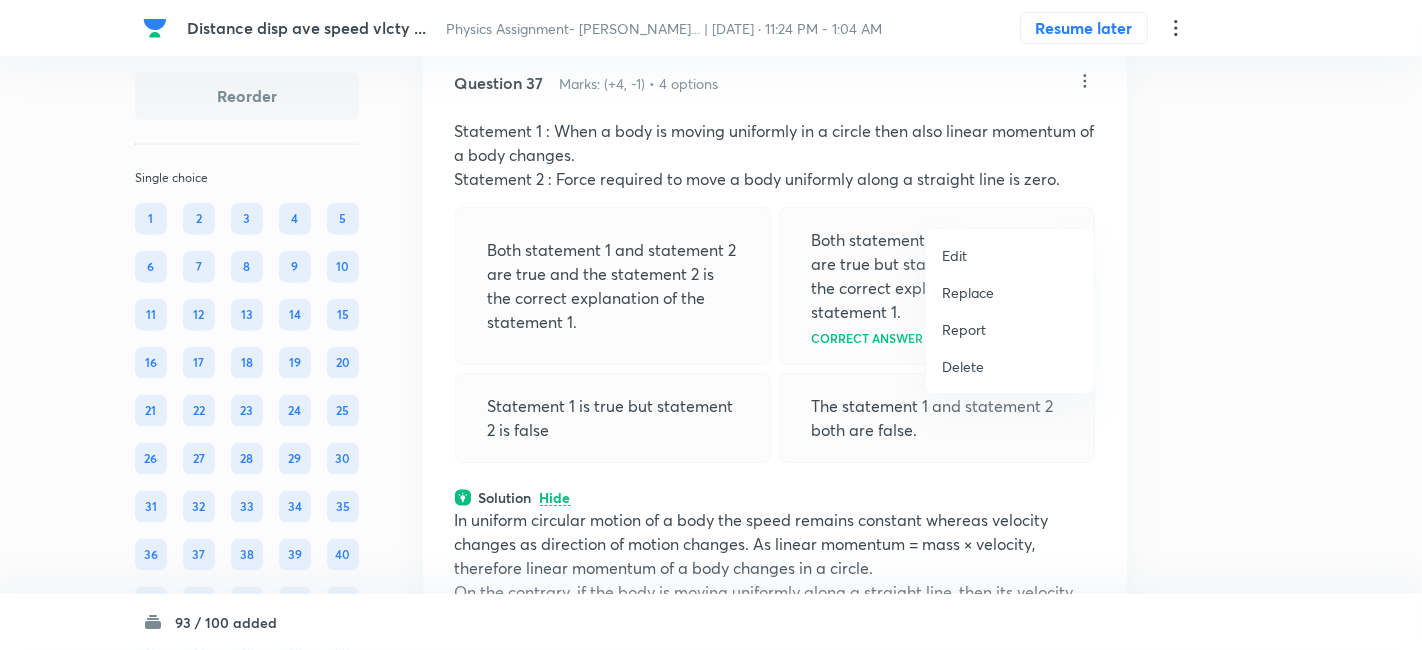 click on "Replace" at bounding box center (968, 292) 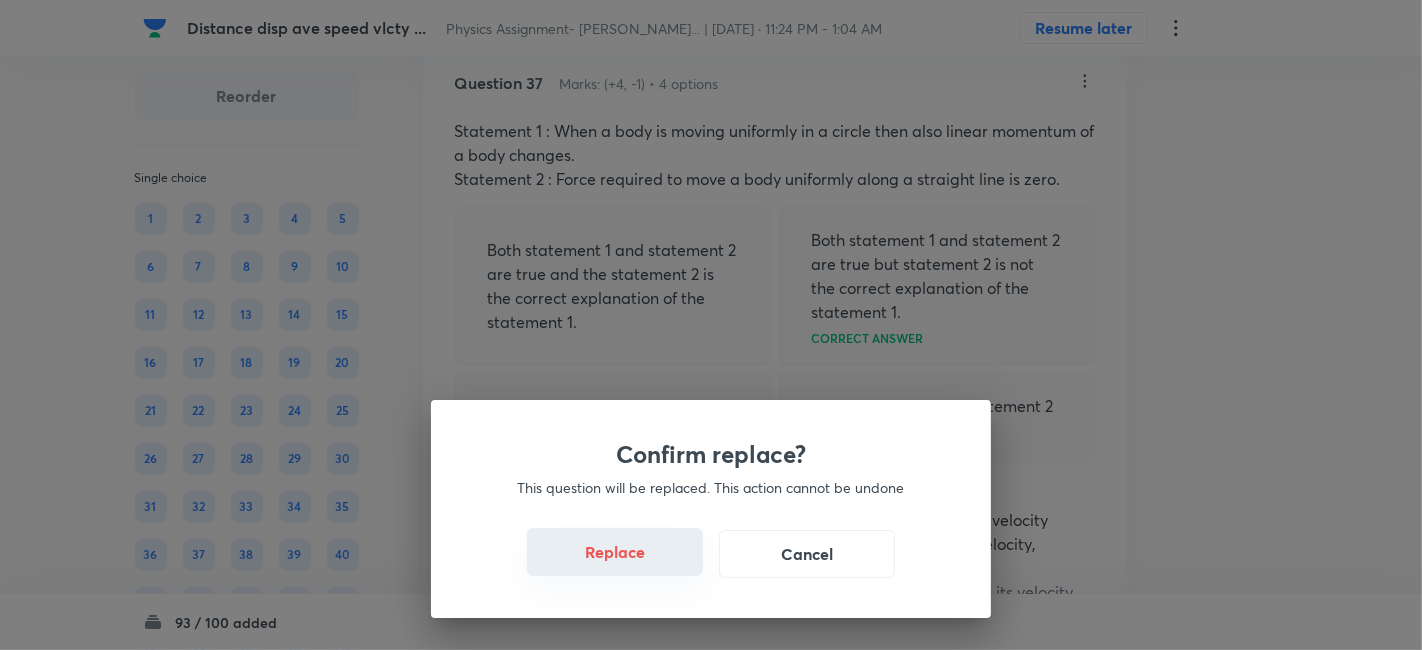 click on "Replace" at bounding box center (615, 552) 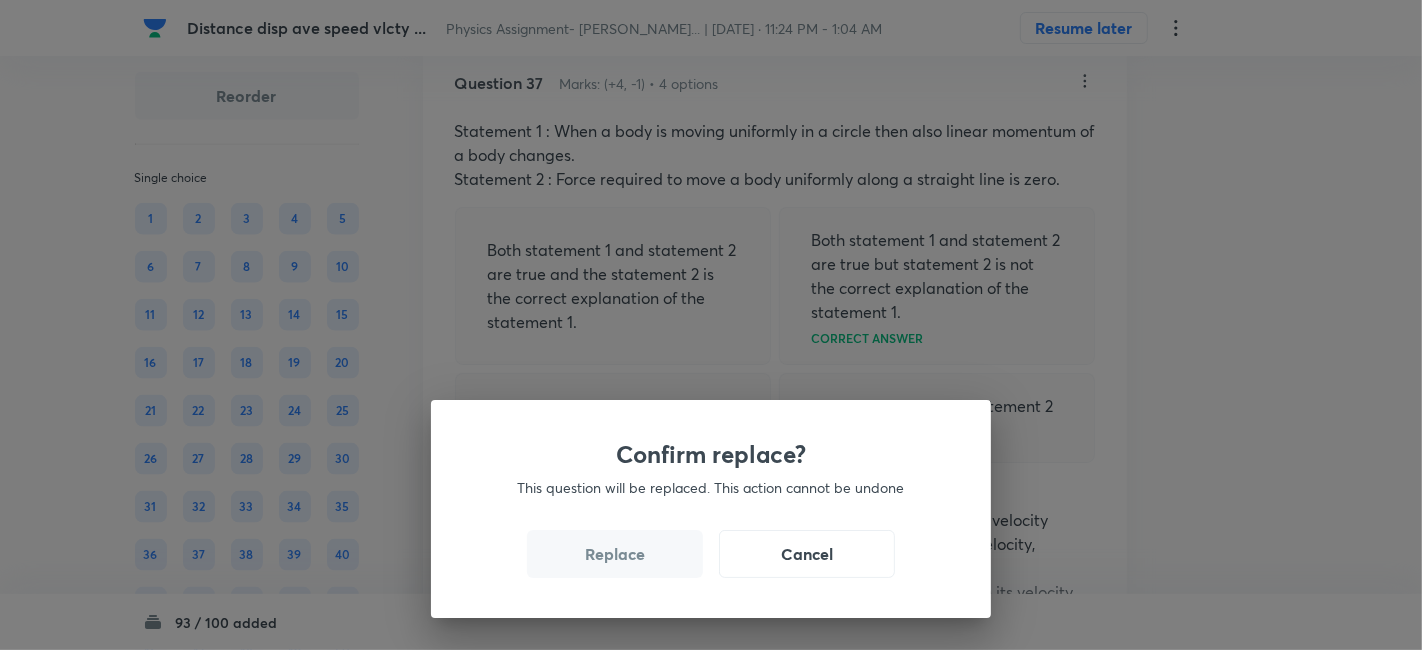 click on "Replace" at bounding box center [615, 554] 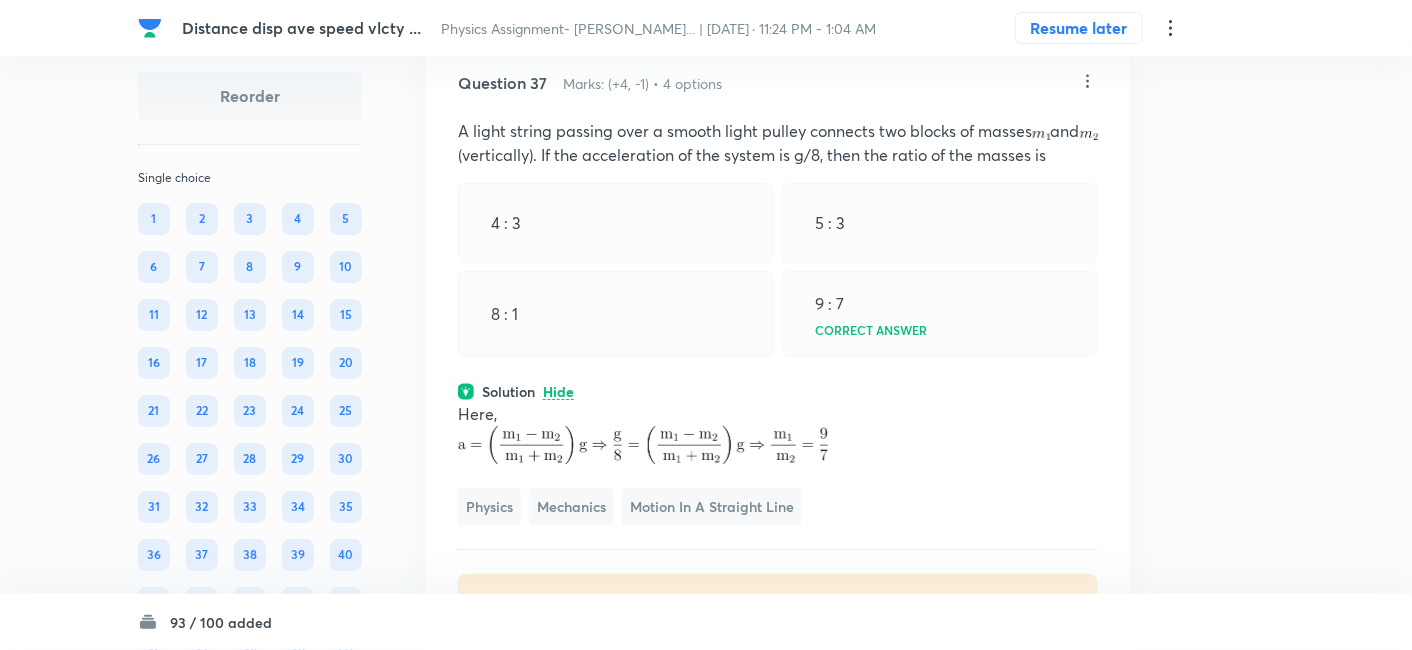 click 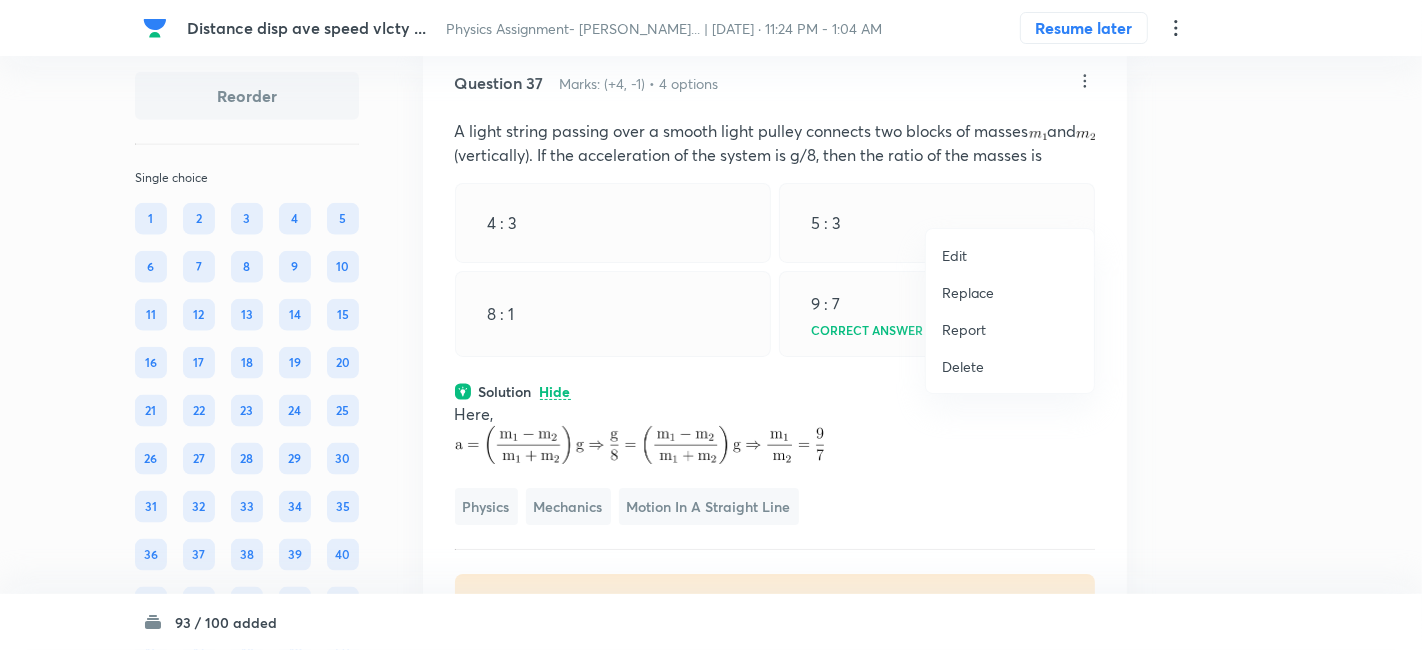 click on "Replace" at bounding box center (968, 292) 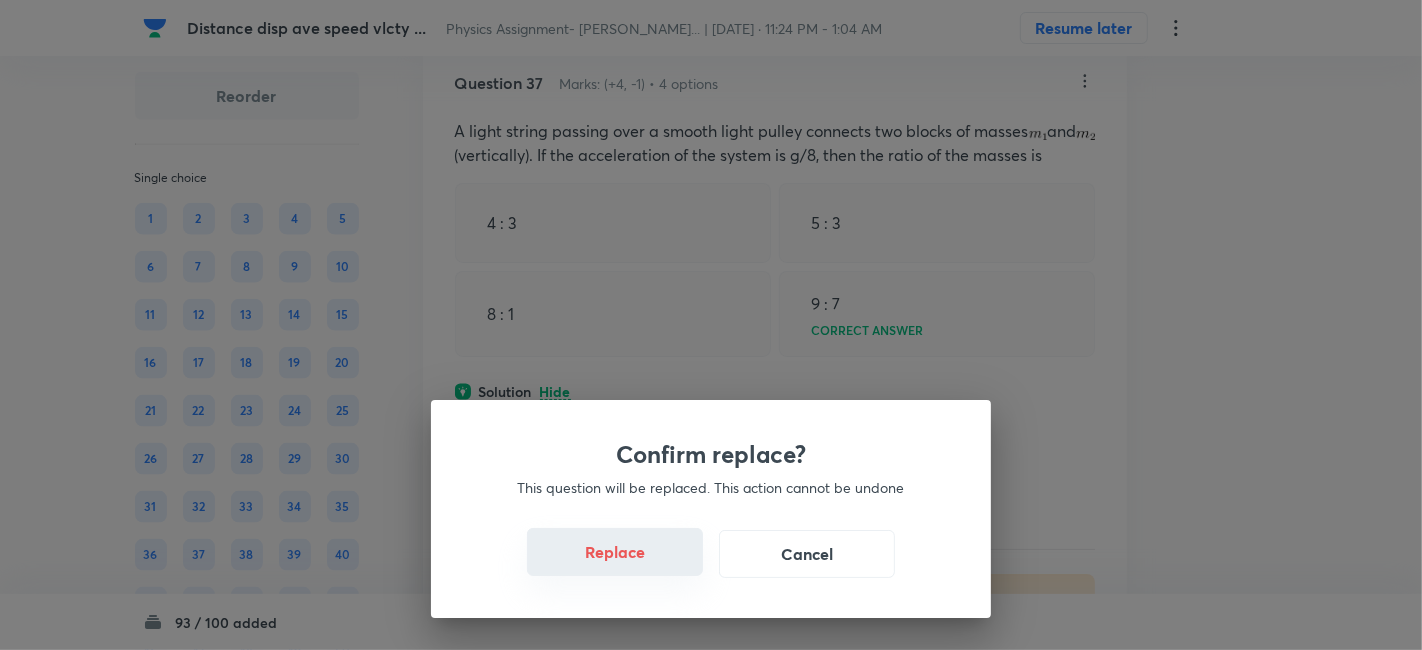 click on "Replace" at bounding box center [615, 552] 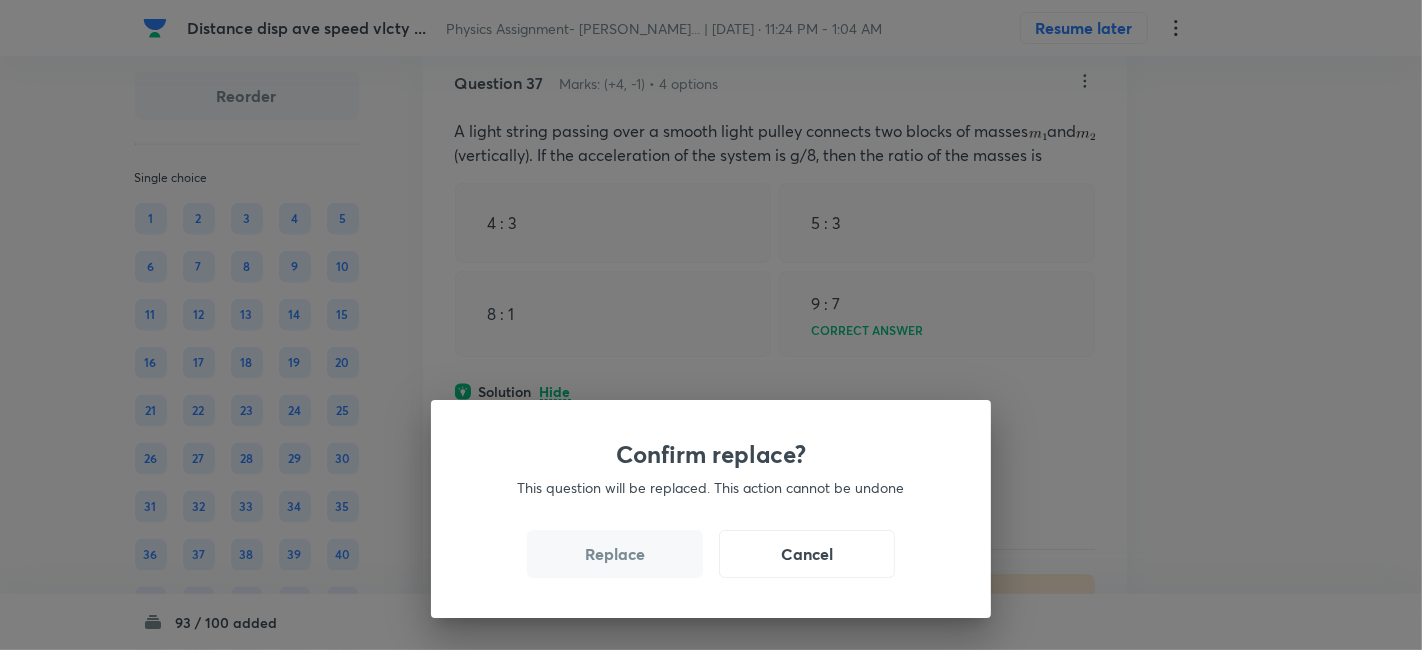 click on "Replace" at bounding box center (615, 554) 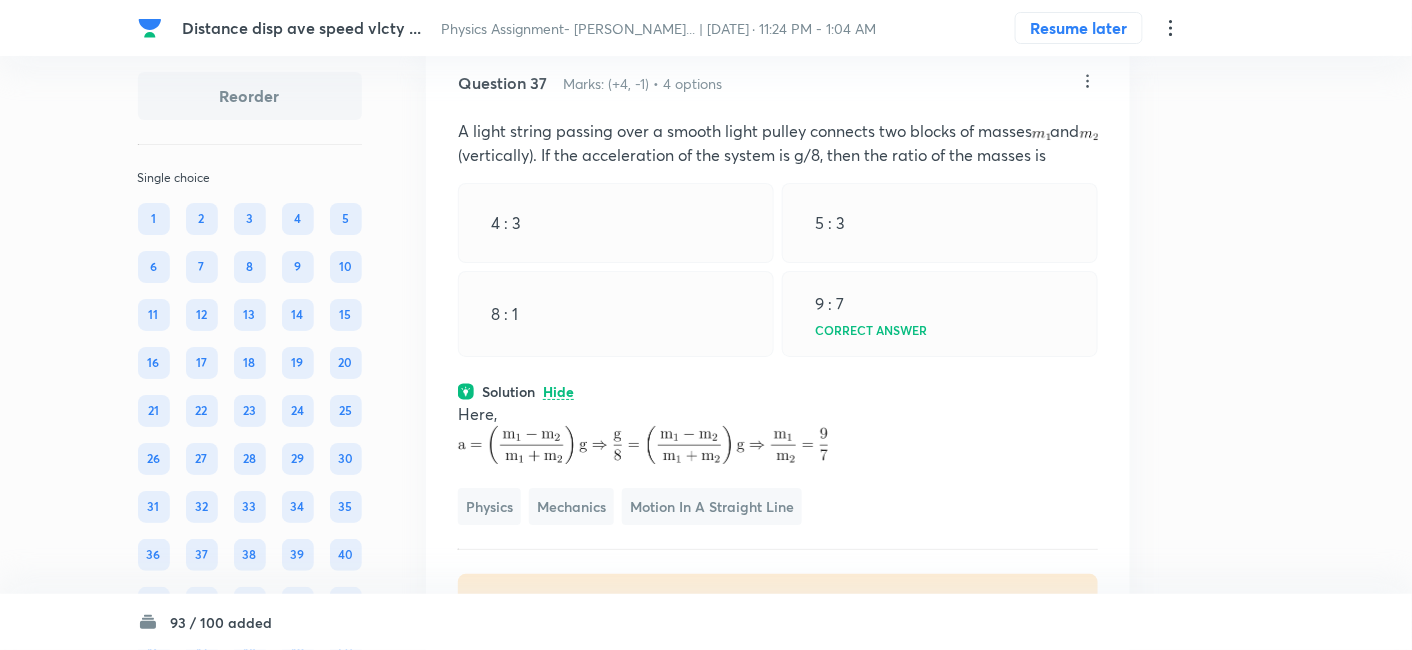 click at bounding box center [643, 445] 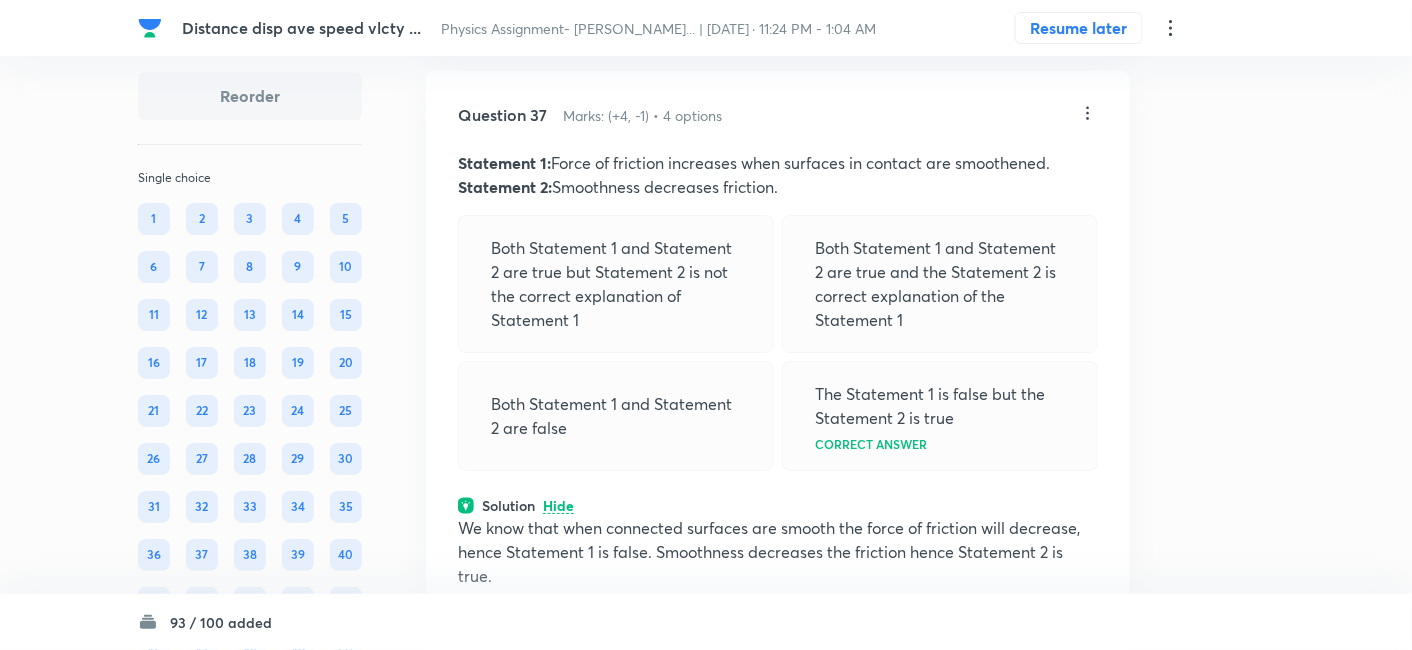 scroll, scrollTop: 21164, scrollLeft: 0, axis: vertical 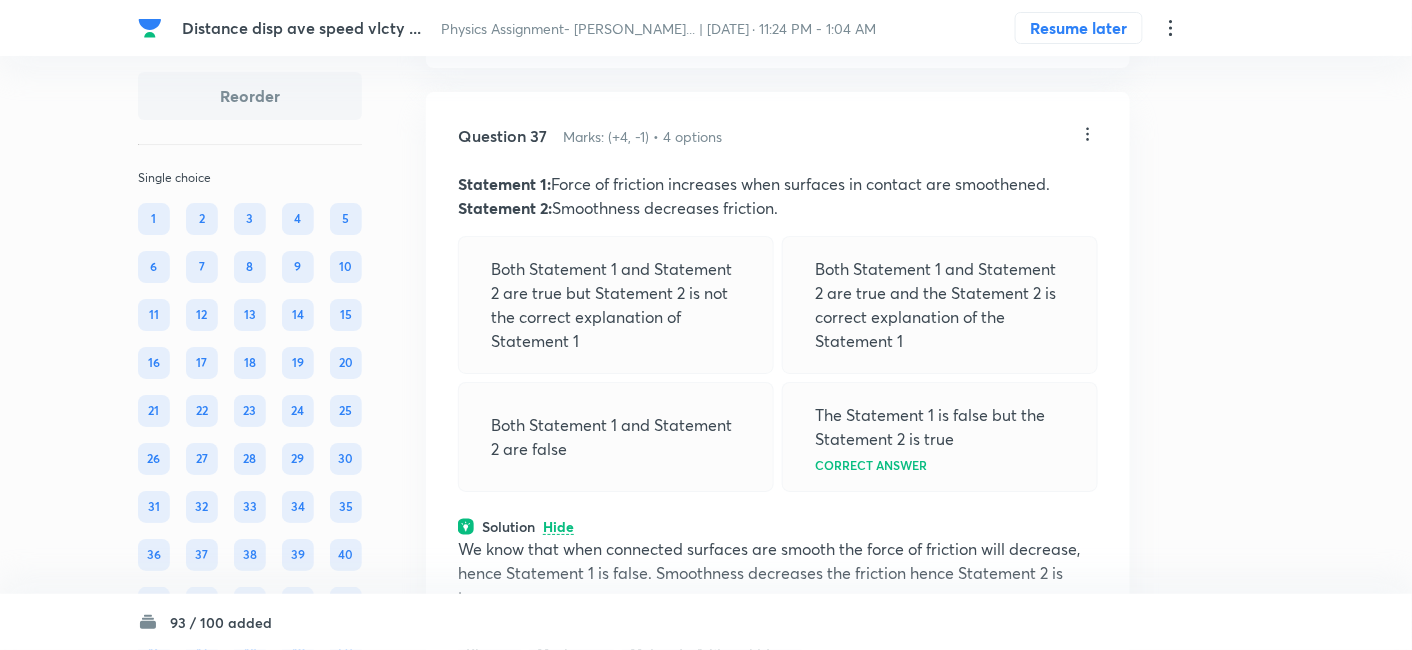click 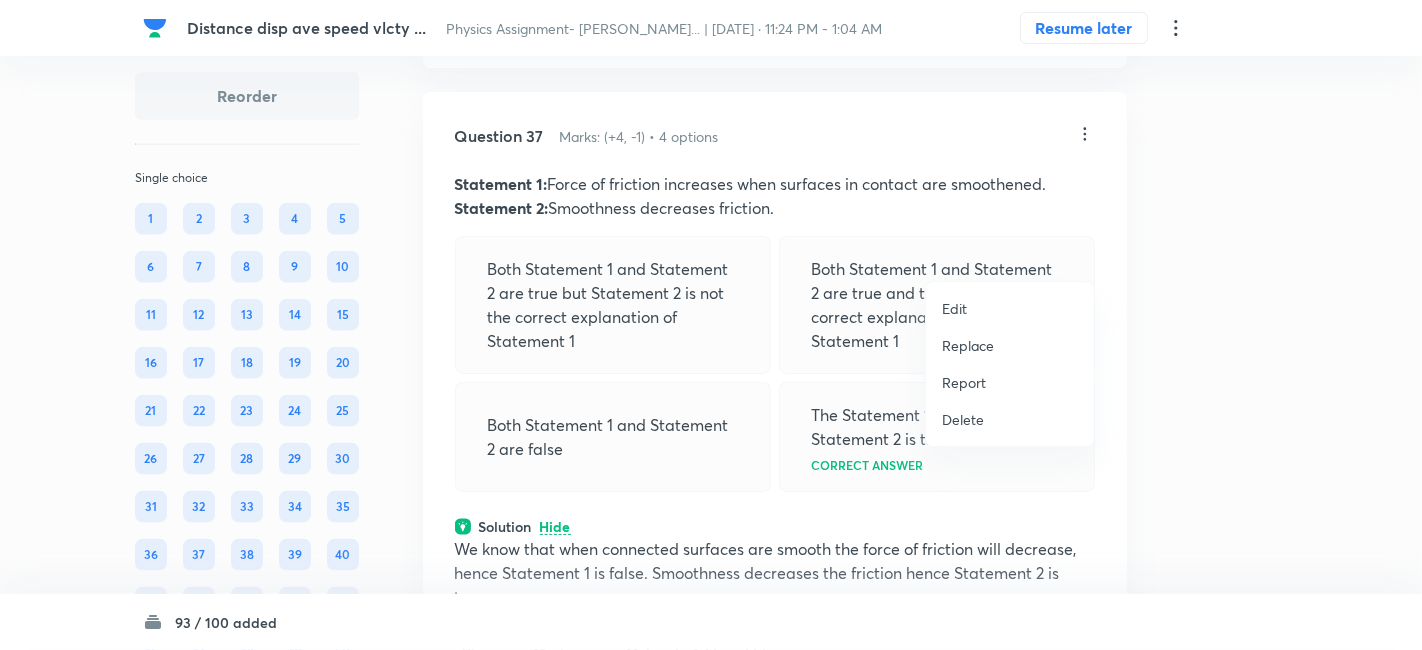 click on "Replace" at bounding box center [968, 345] 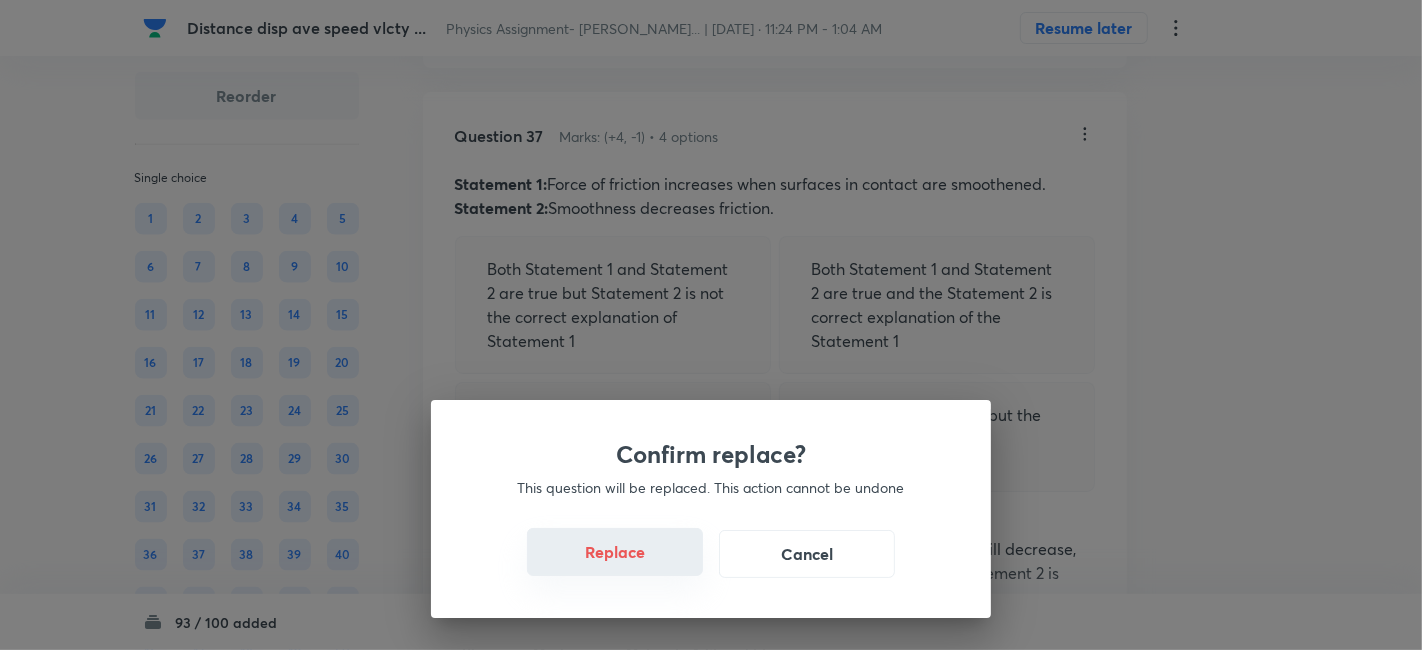 click on "Replace" at bounding box center (615, 552) 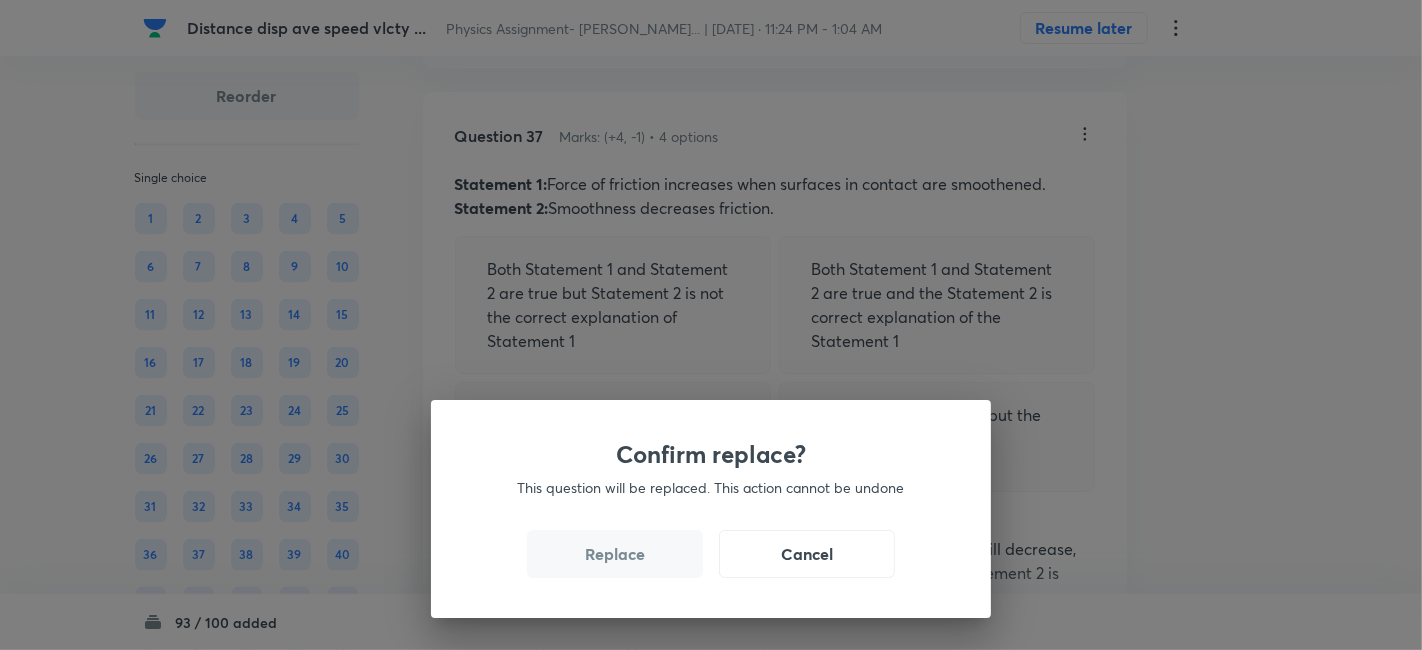 click on "Replace" at bounding box center (615, 554) 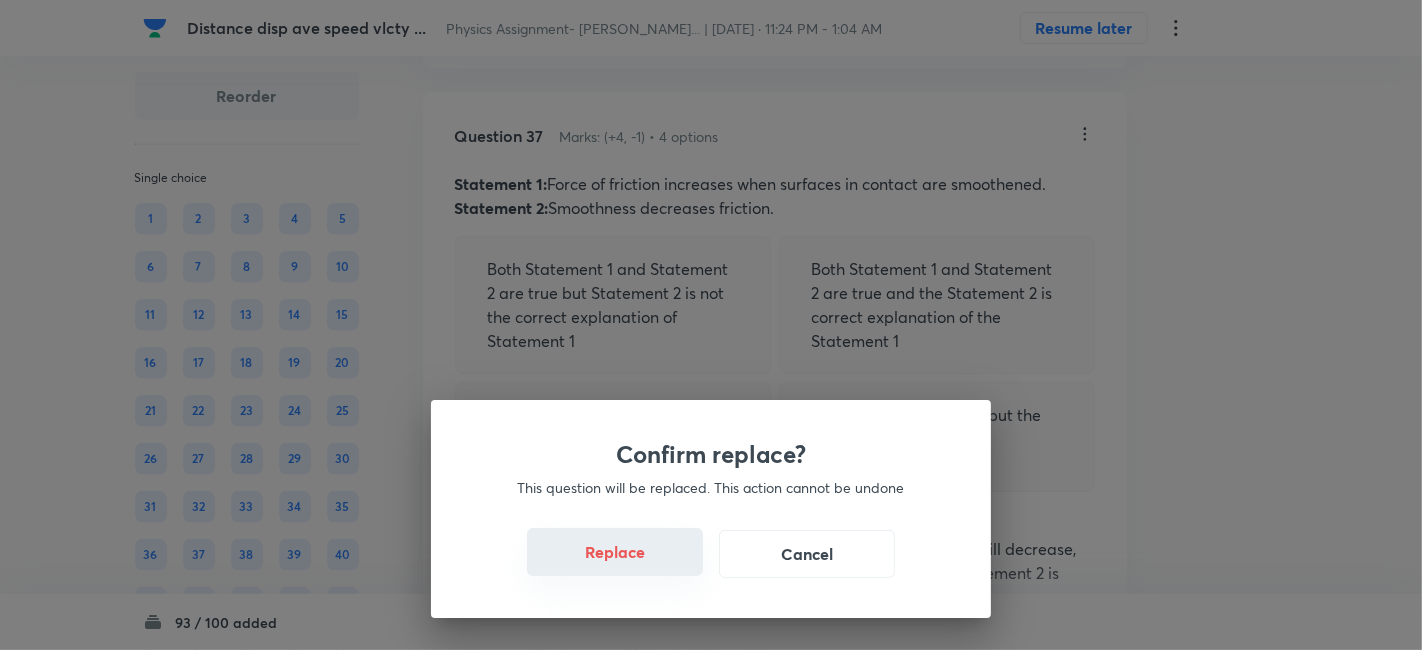 click on "Replace" at bounding box center (615, 552) 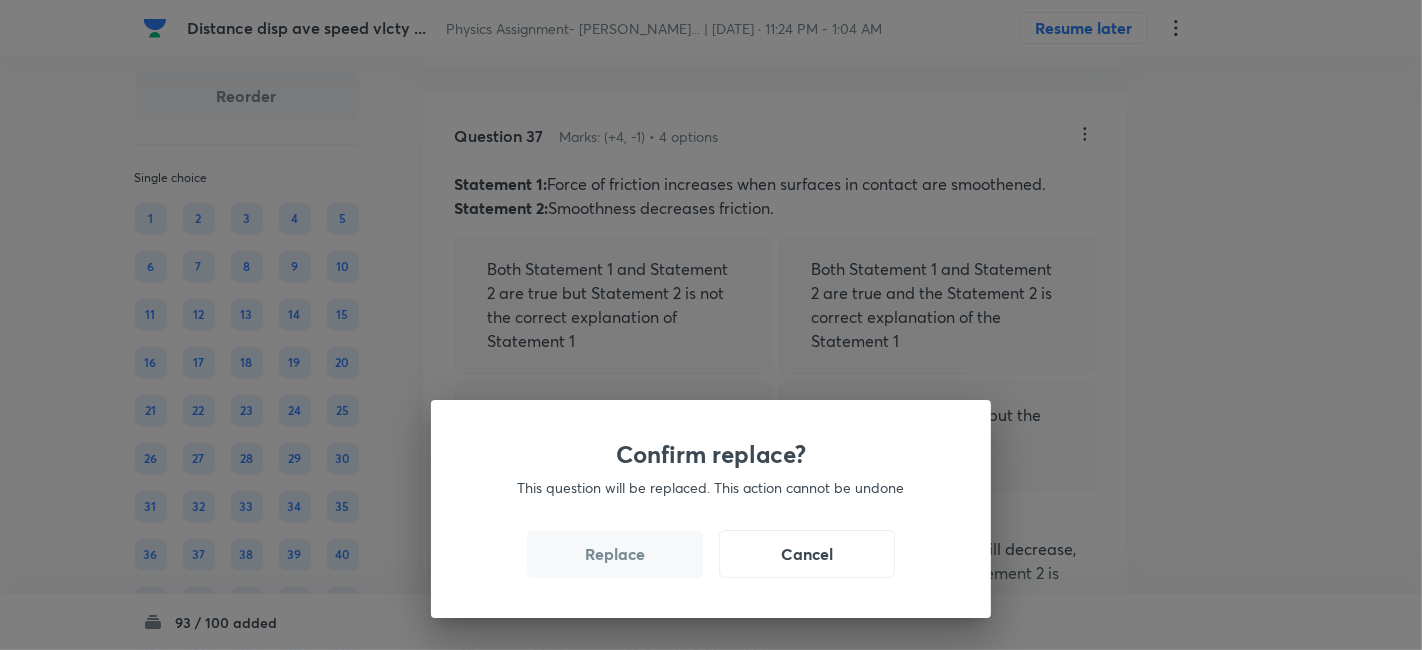 click on "Replace" at bounding box center (615, 554) 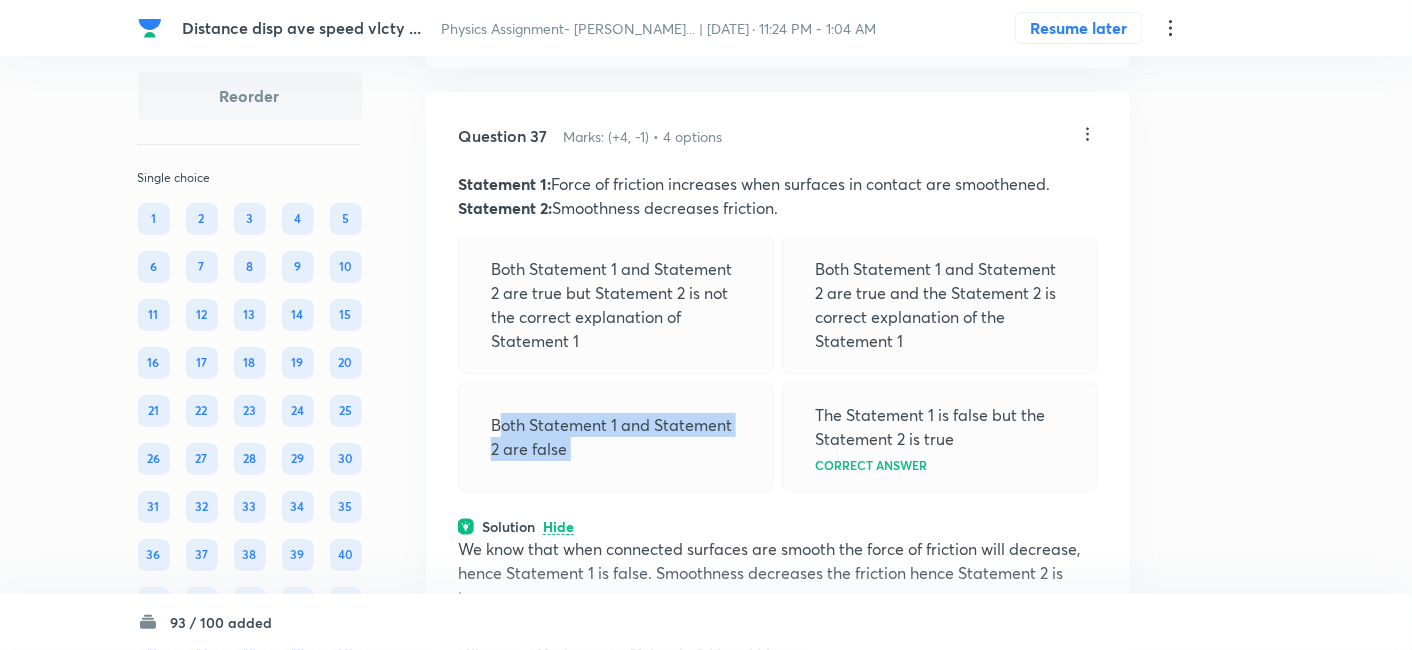 click on "Both Statement 1 and Statement 2 are false" at bounding box center (616, 437) 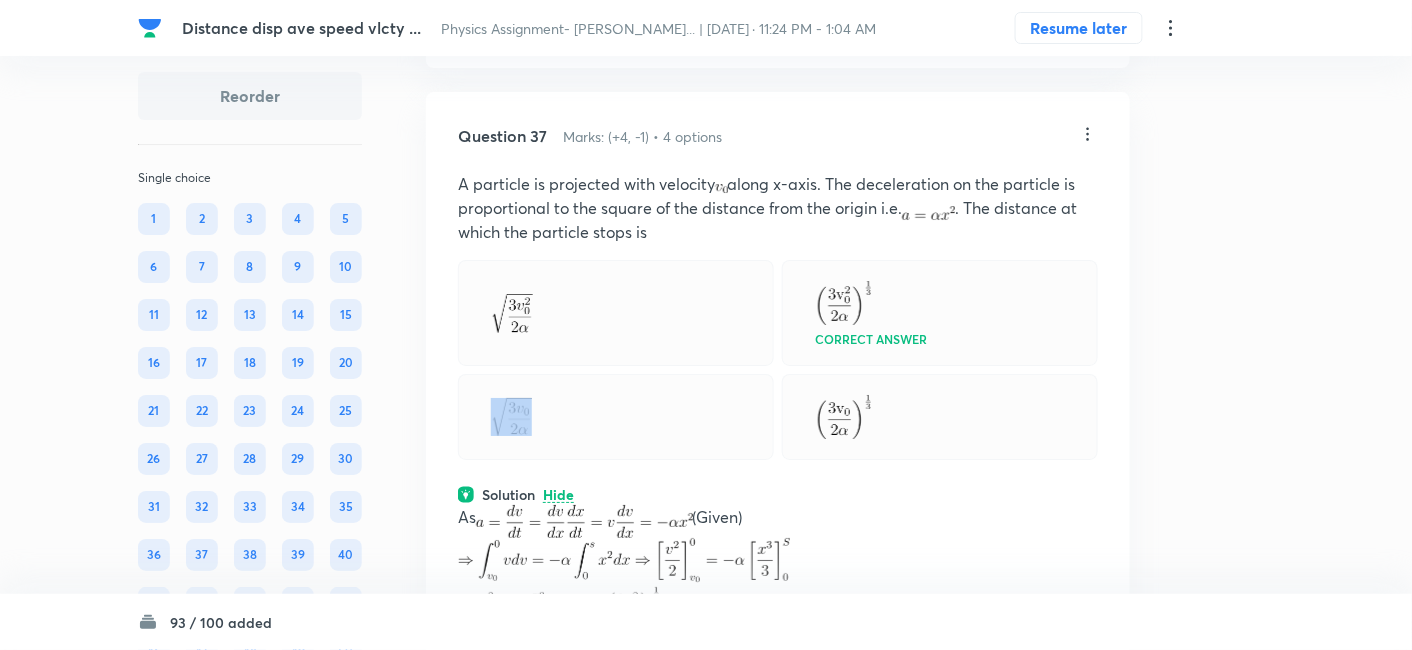 click at bounding box center [616, 417] 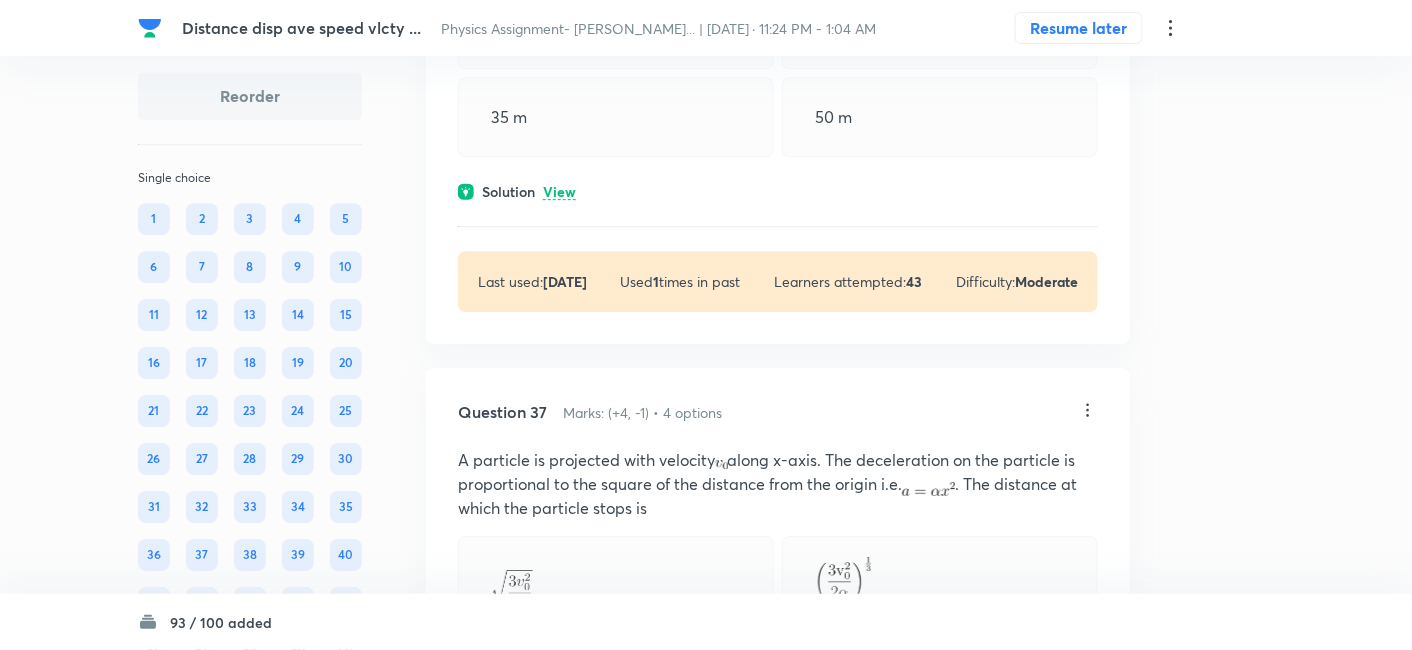 scroll, scrollTop: 20888, scrollLeft: 0, axis: vertical 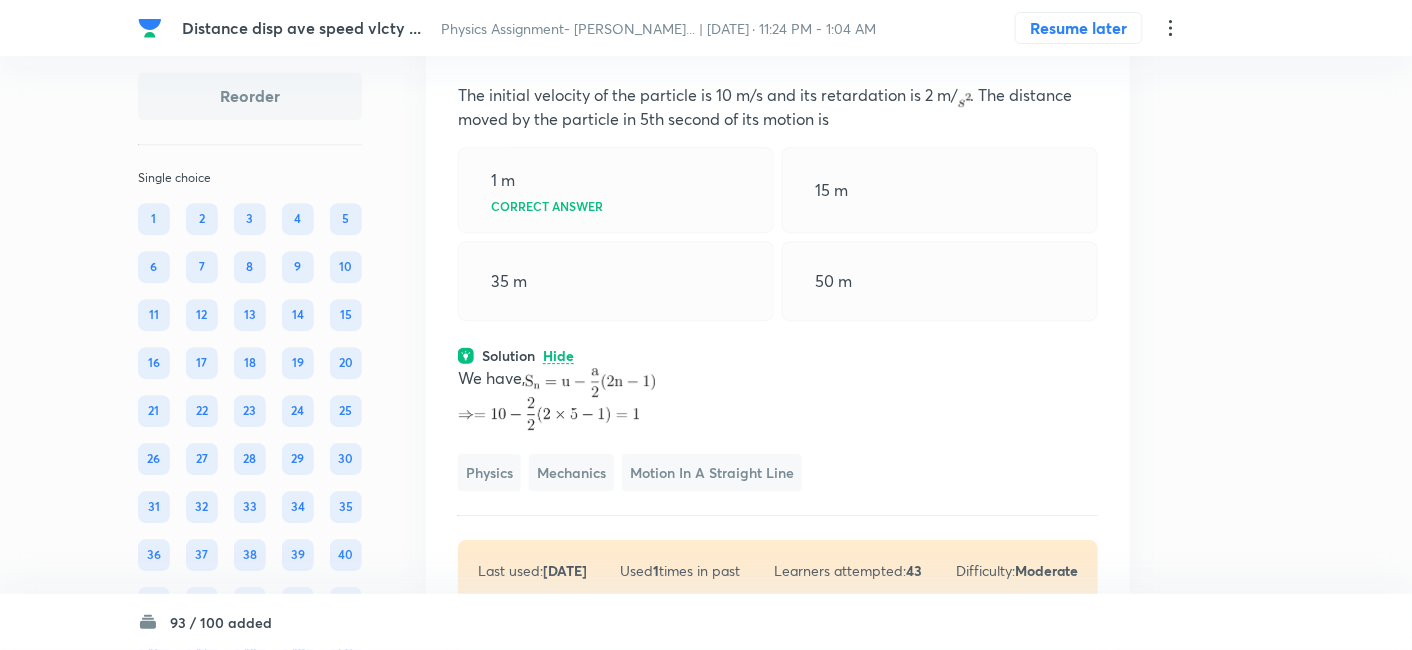 click 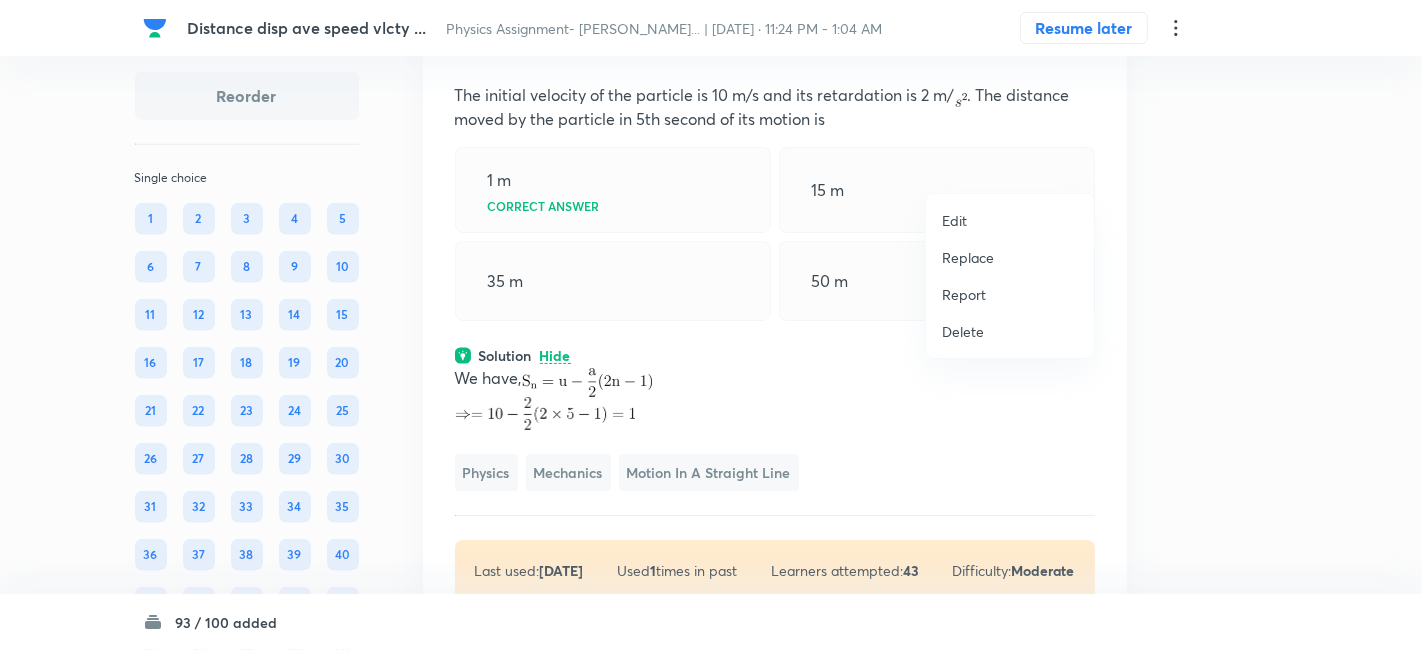 click on "Replace" at bounding box center (968, 257) 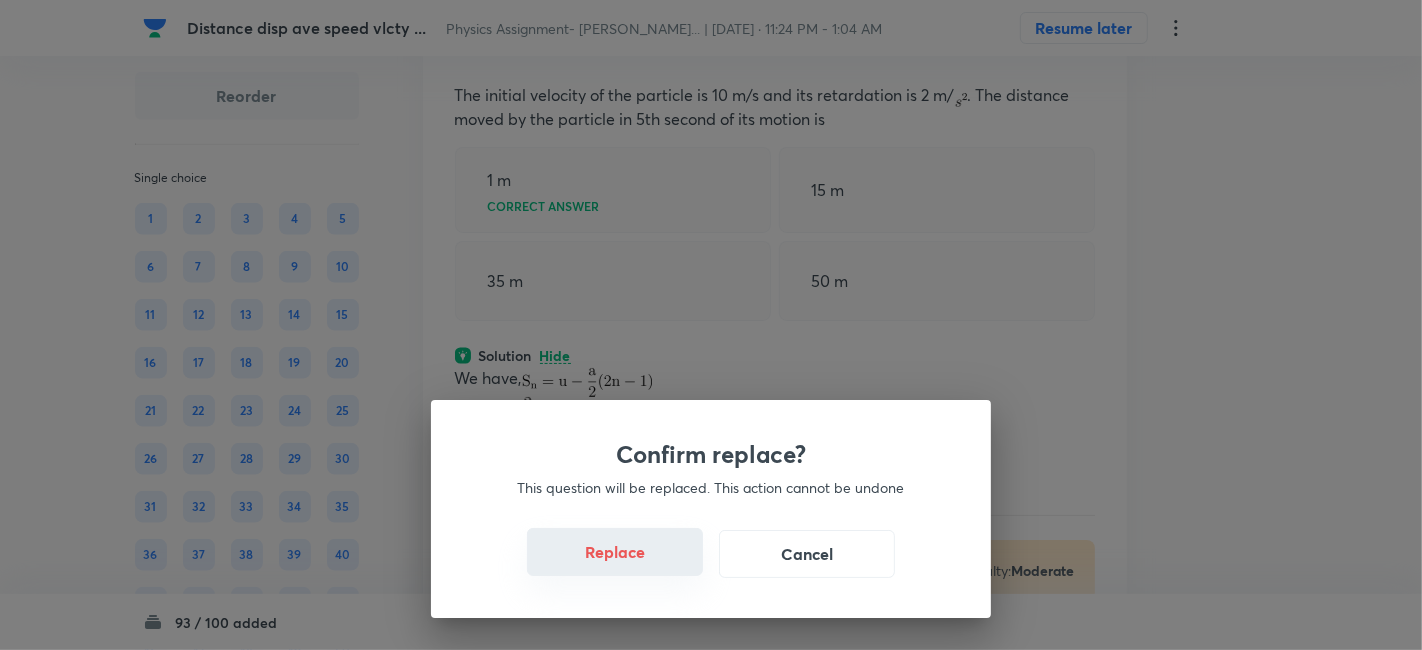 click on "Replace" at bounding box center [615, 552] 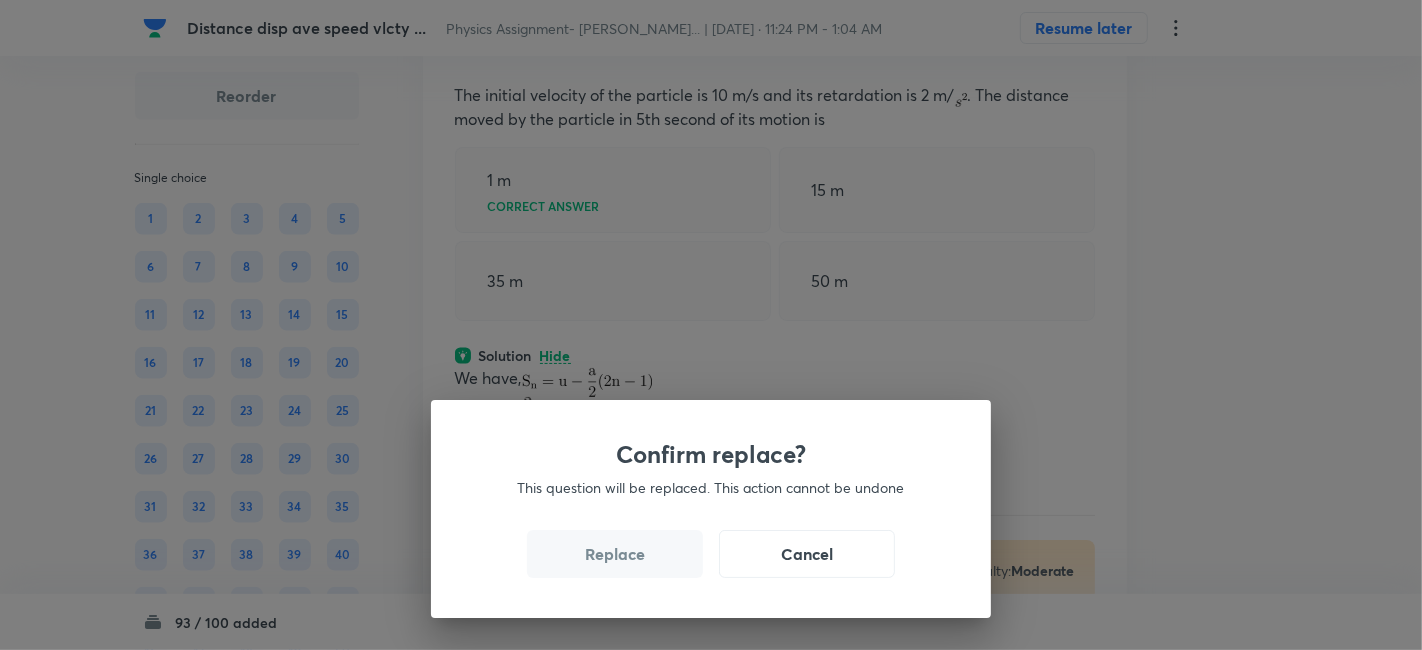 click on "Replace" at bounding box center (615, 554) 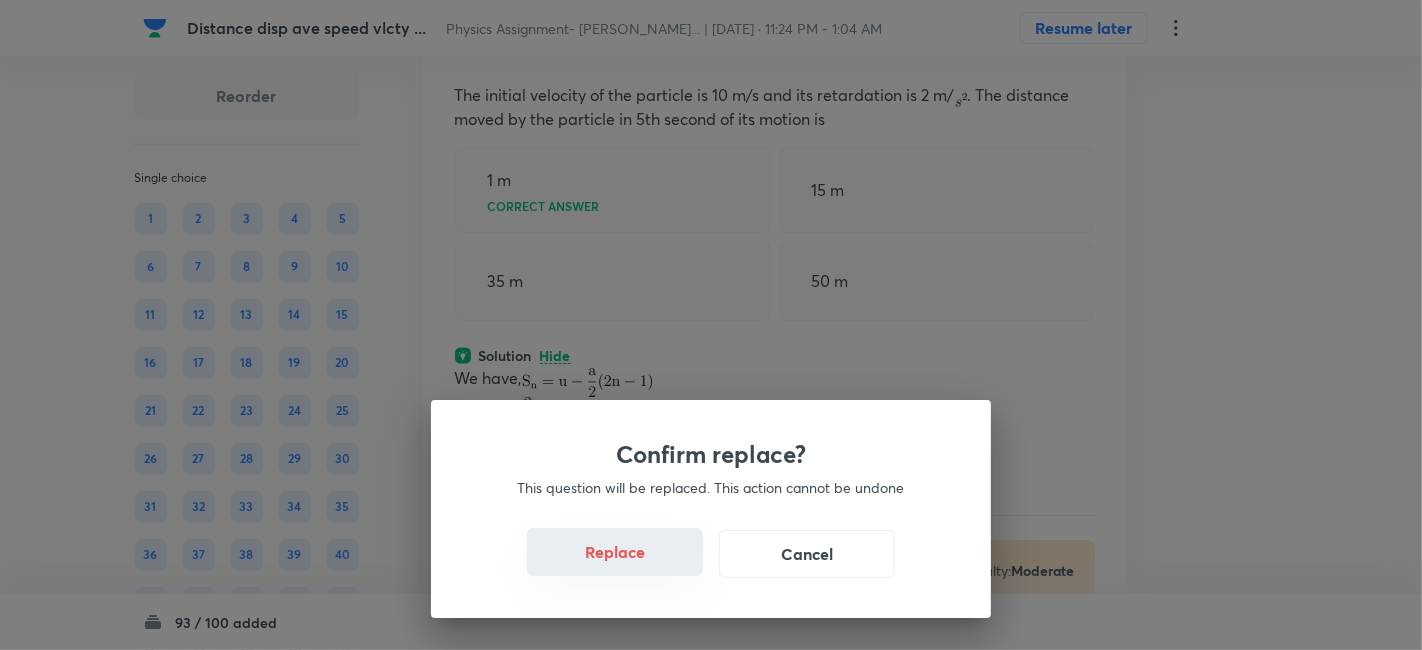 click on "Replace" at bounding box center [615, 552] 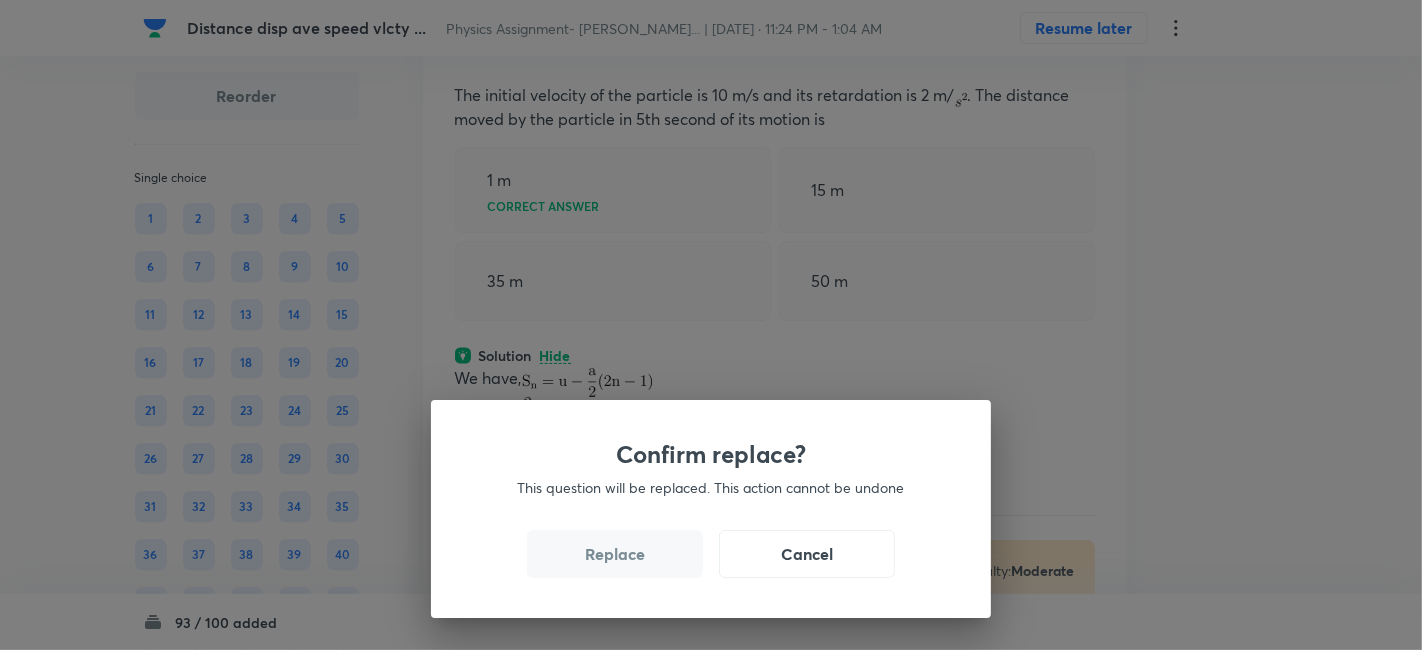 click on "Replace" at bounding box center (615, 554) 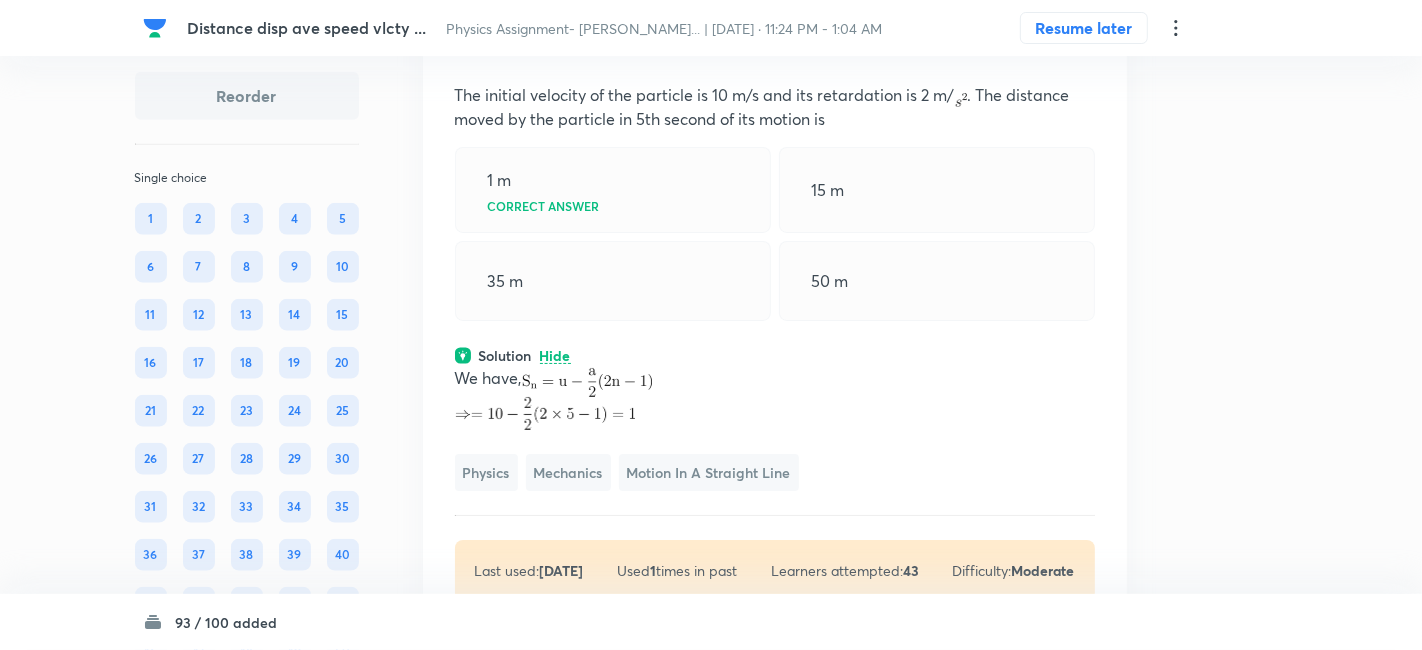 click on "Confirm replace? This question will be replaced. This action cannot be undone Replace Cancel" at bounding box center [711, 1159] 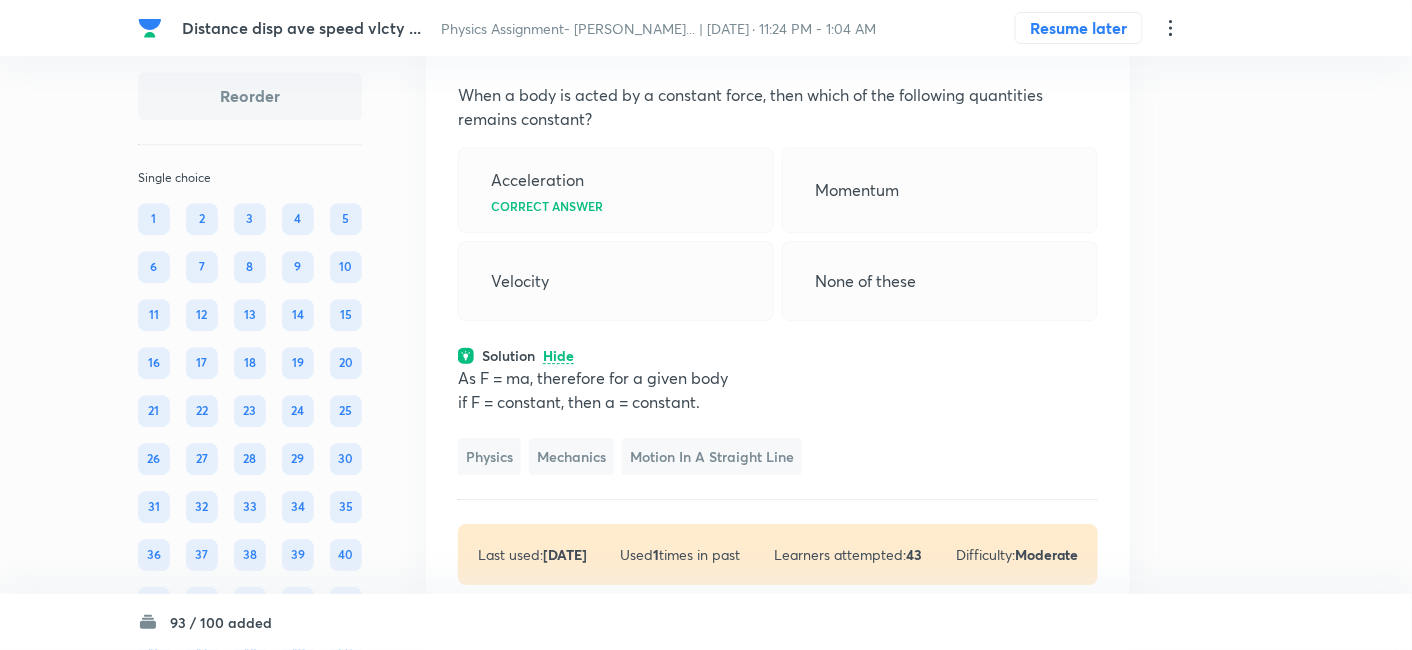 click 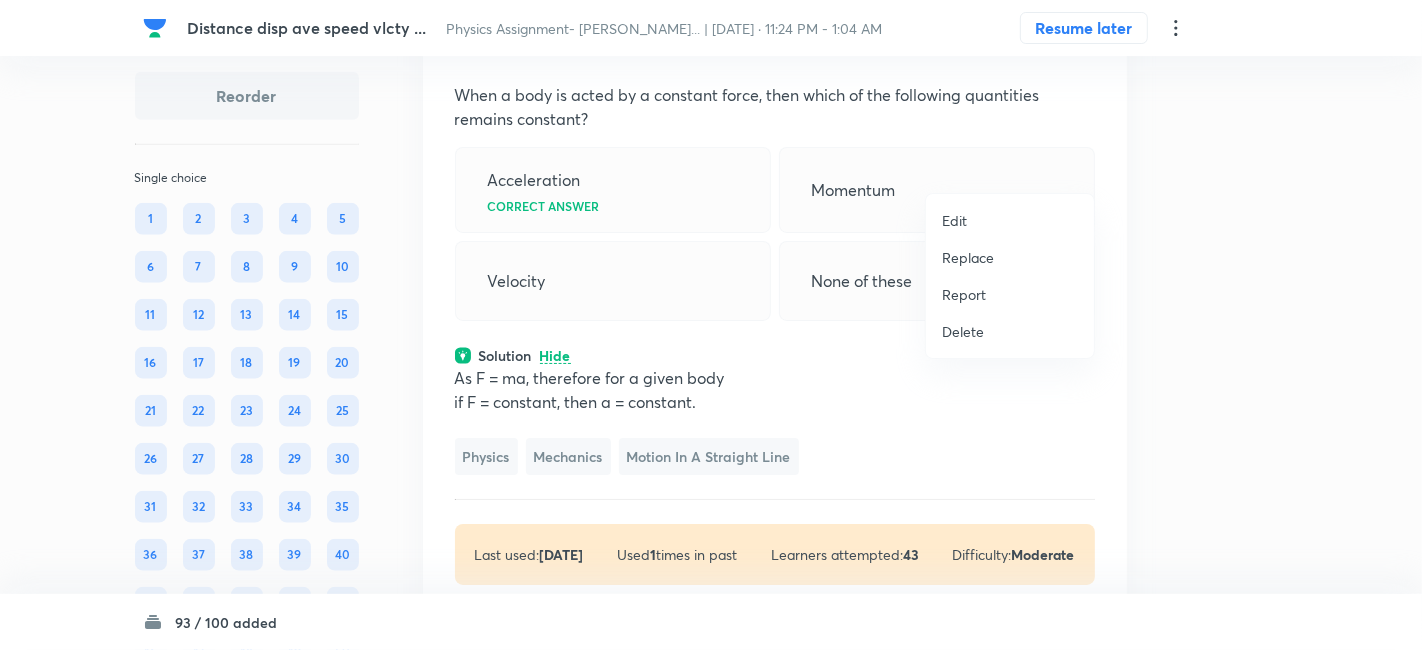 click on "Replace" at bounding box center [968, 257] 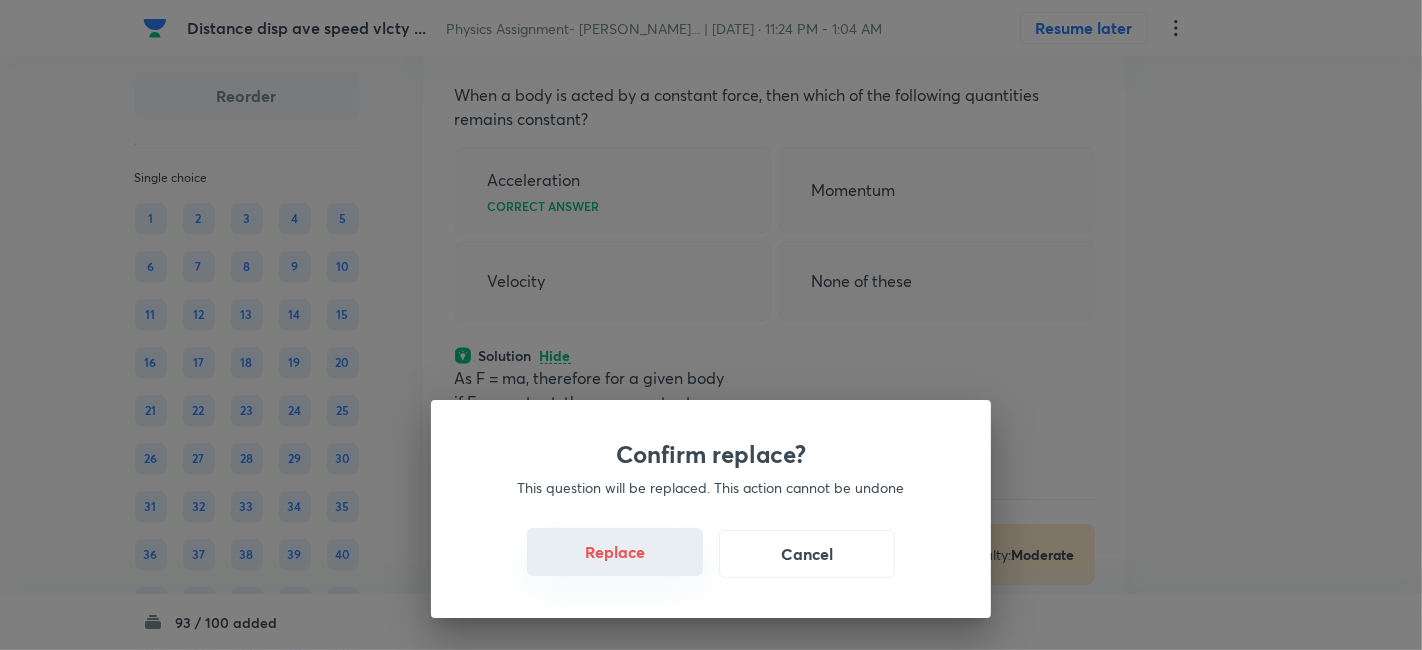 click on "Replace" at bounding box center [615, 552] 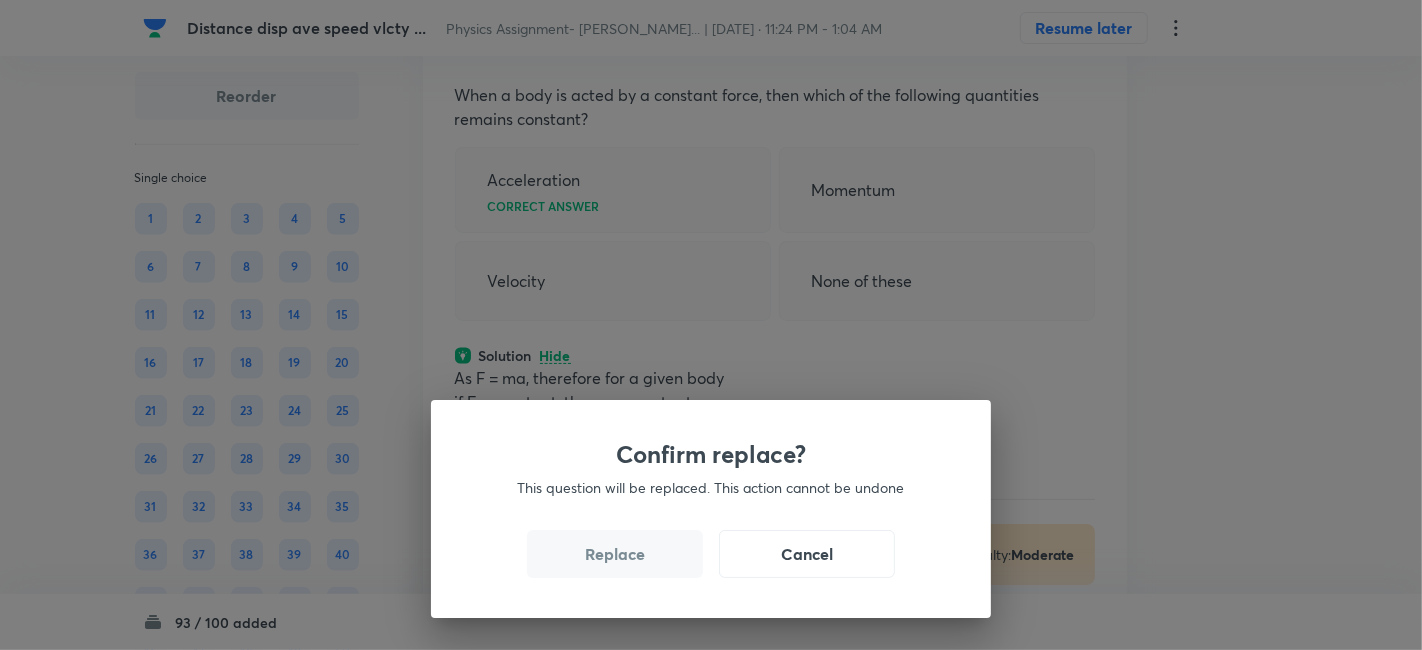 click on "Replace" at bounding box center (615, 554) 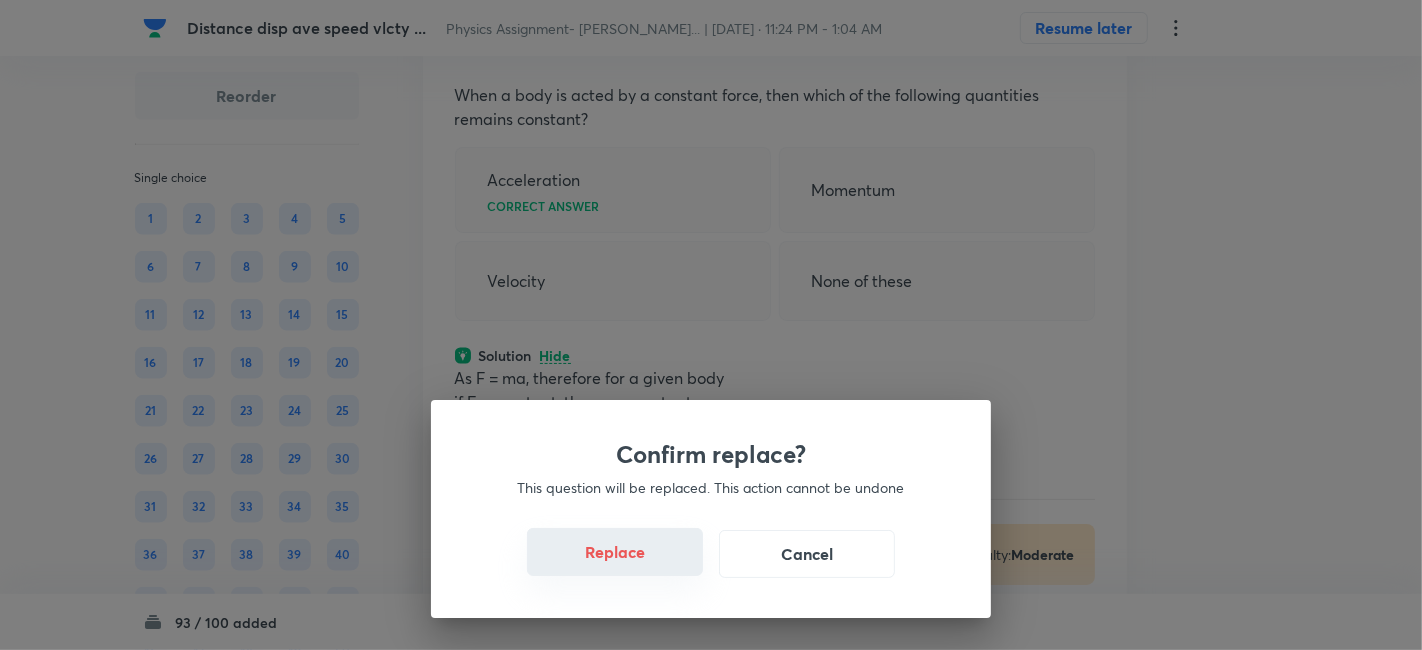click on "Replace" at bounding box center (615, 552) 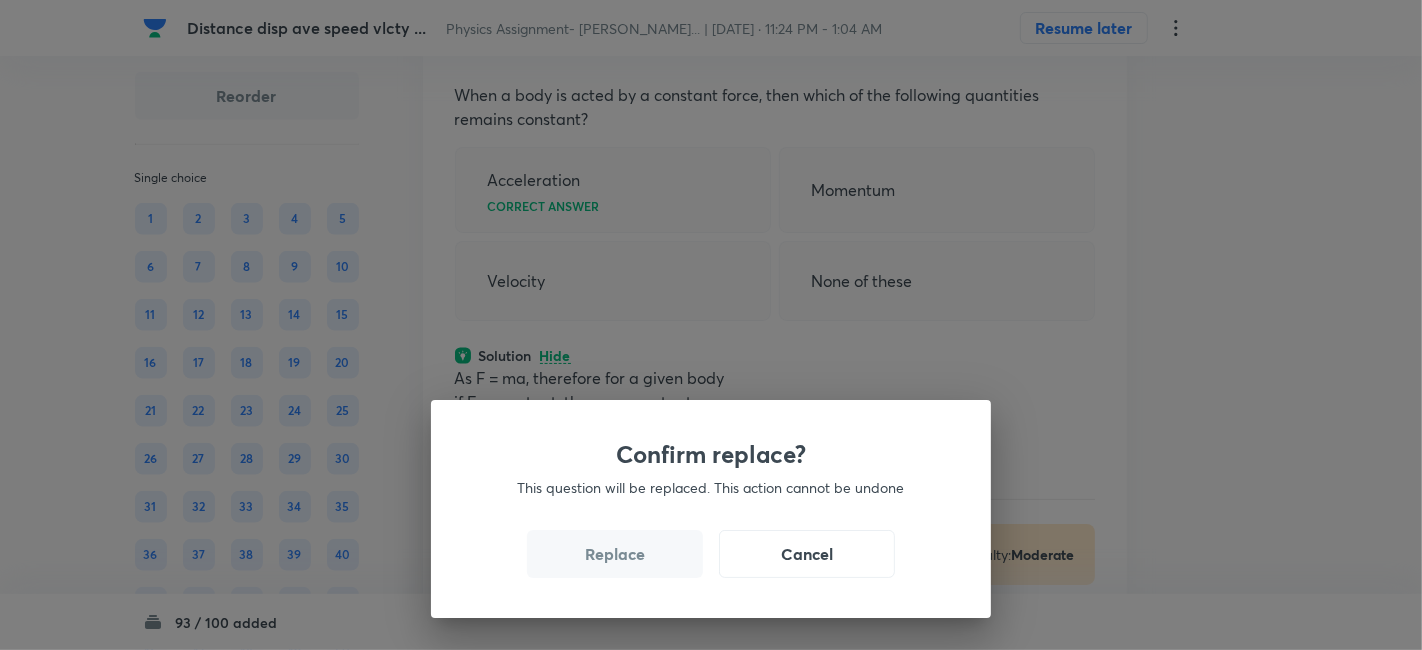 click on "Replace" at bounding box center [615, 554] 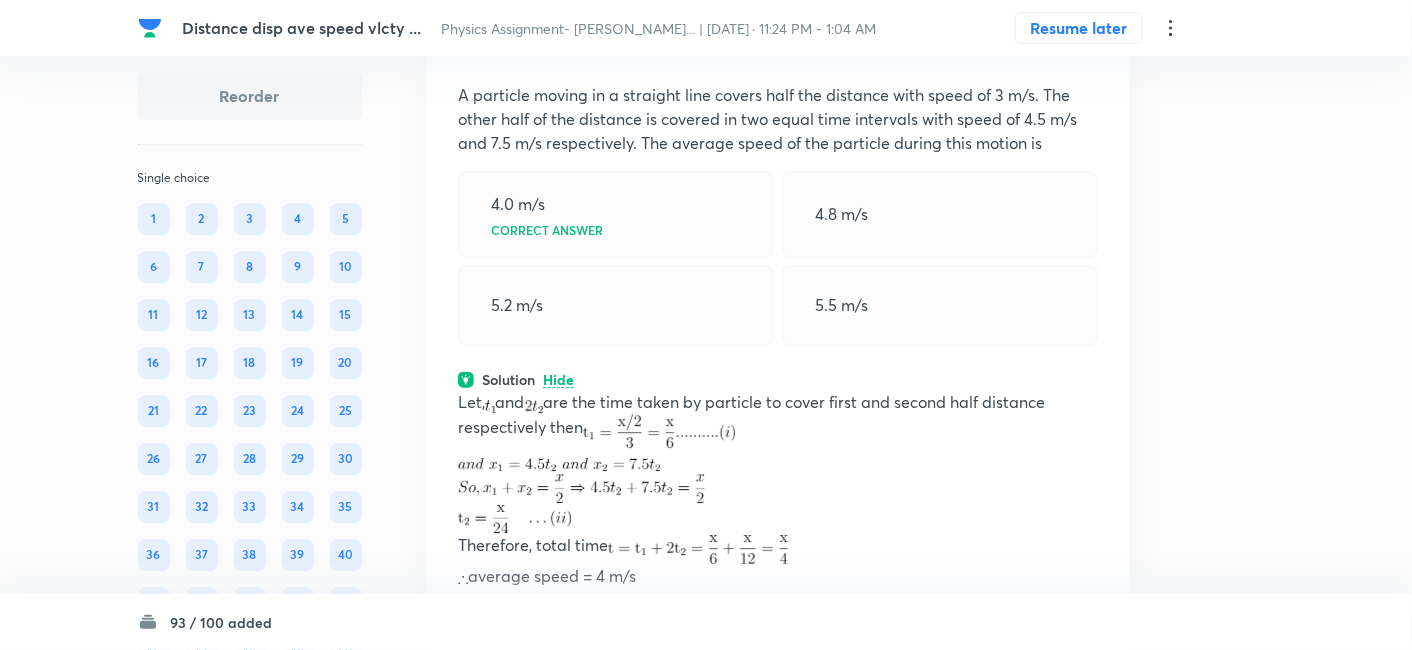 click at bounding box center (659, 431) 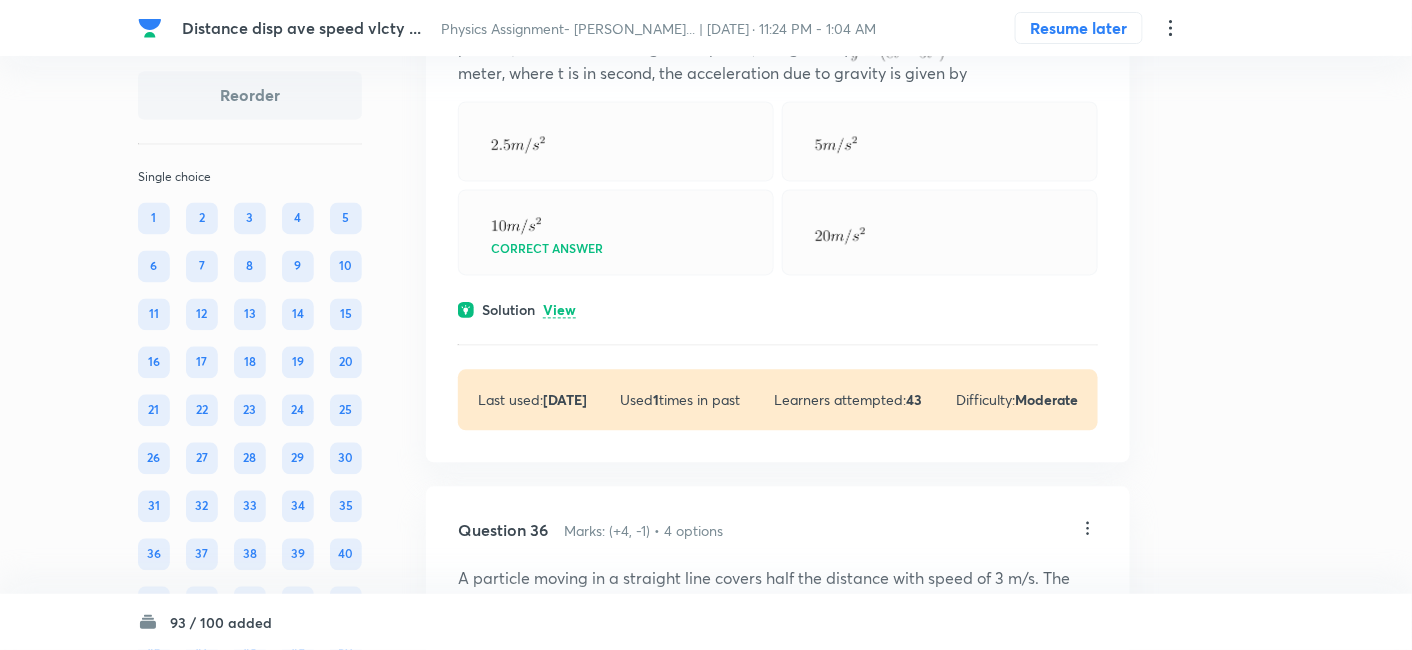 scroll, scrollTop: 20239, scrollLeft: 0, axis: vertical 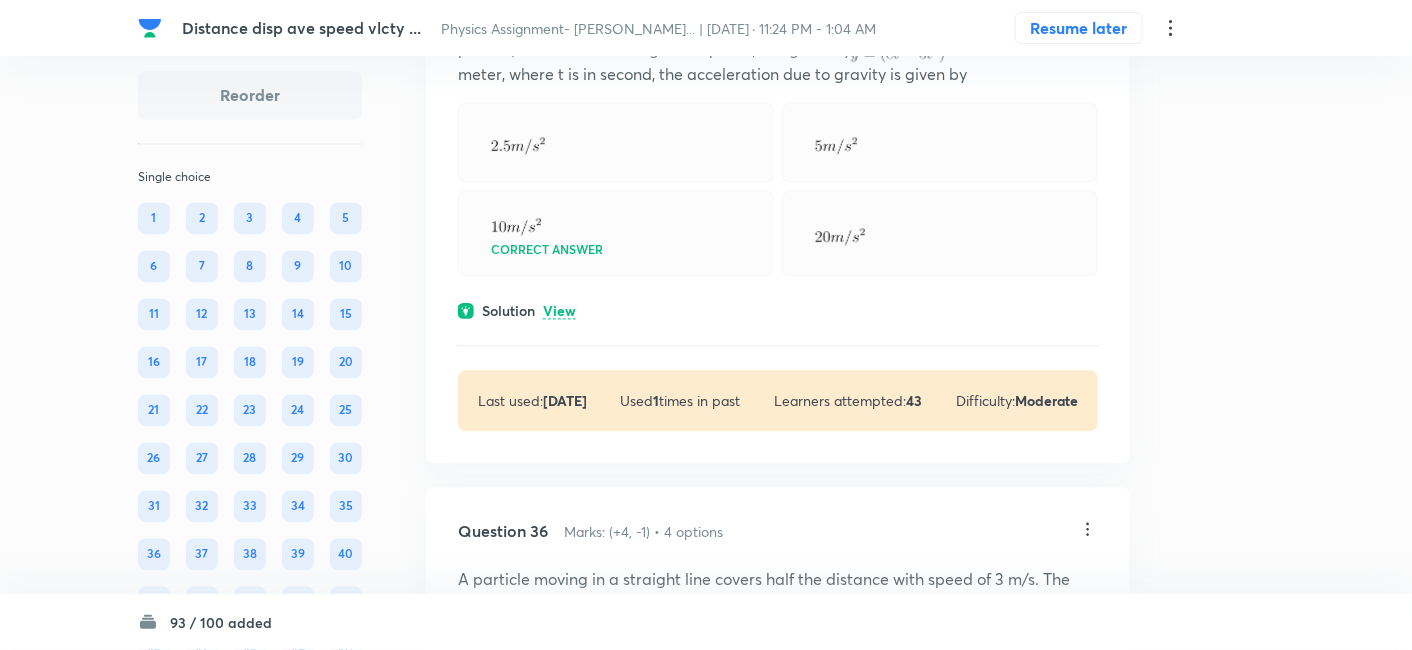 click on "View" at bounding box center [559, 312] 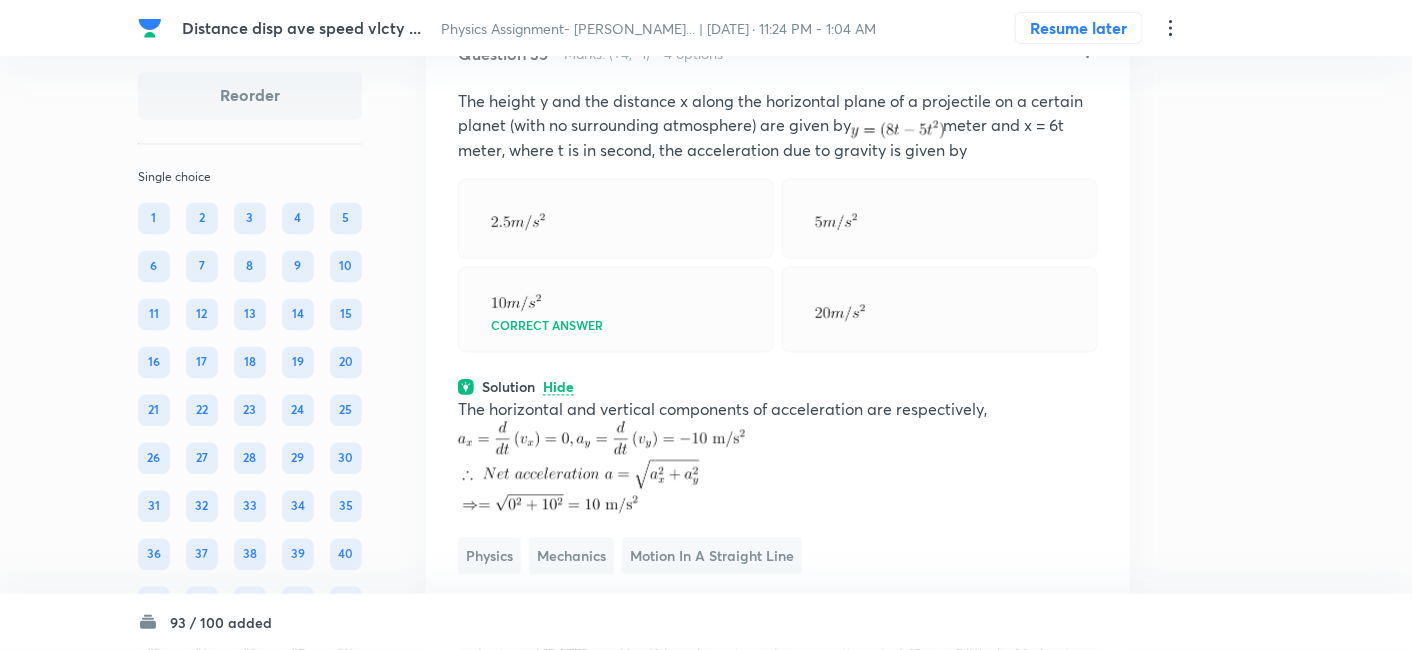 scroll, scrollTop: 20139, scrollLeft: 0, axis: vertical 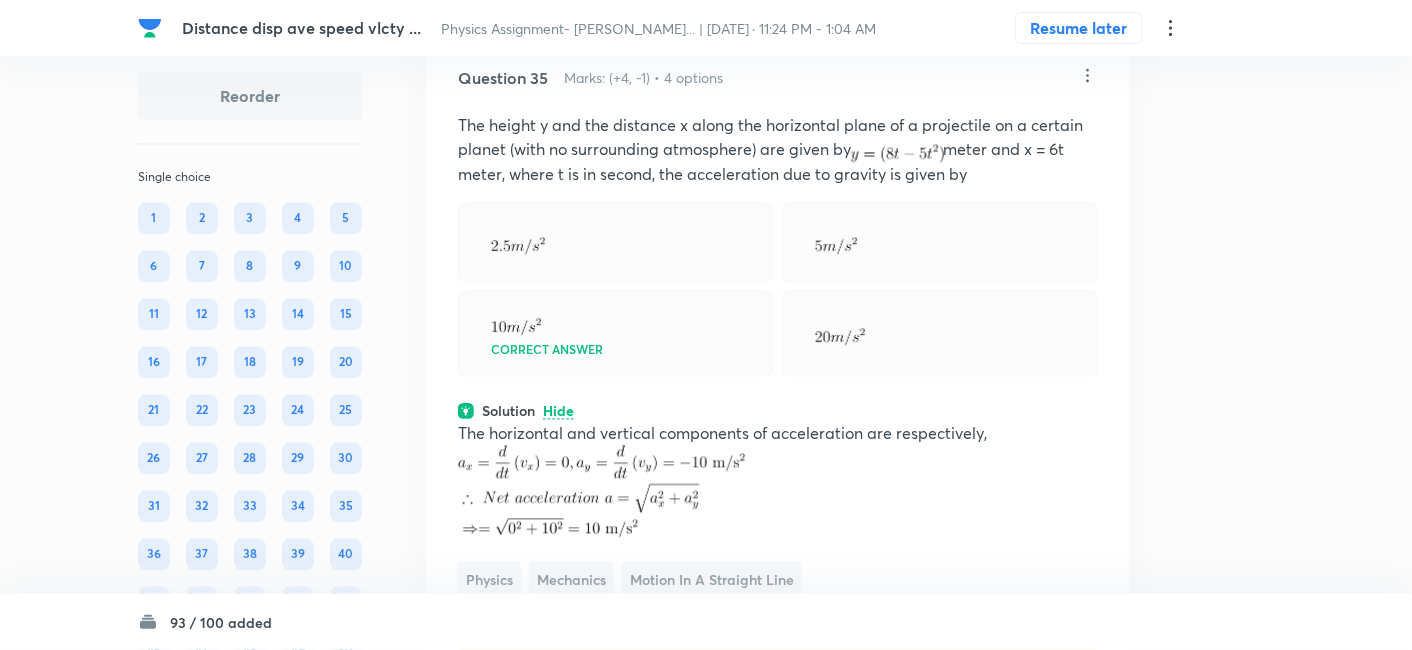 click 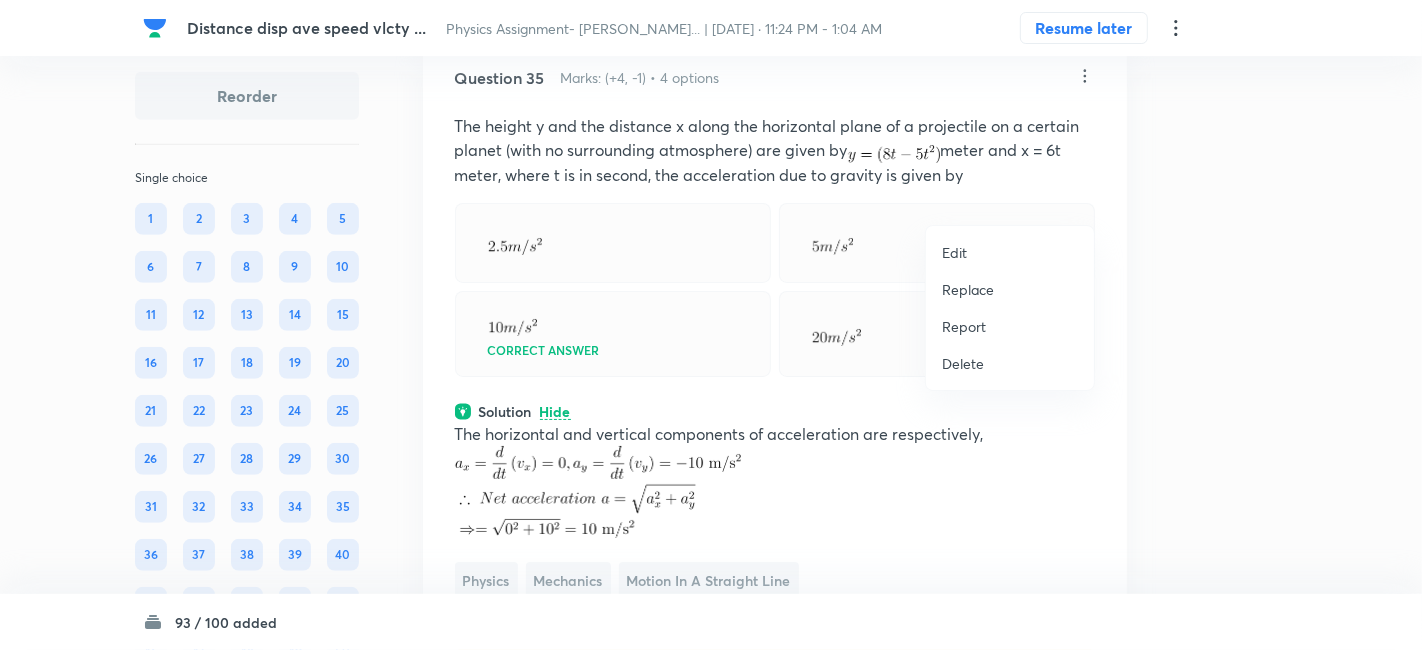 click on "Replace" at bounding box center [968, 289] 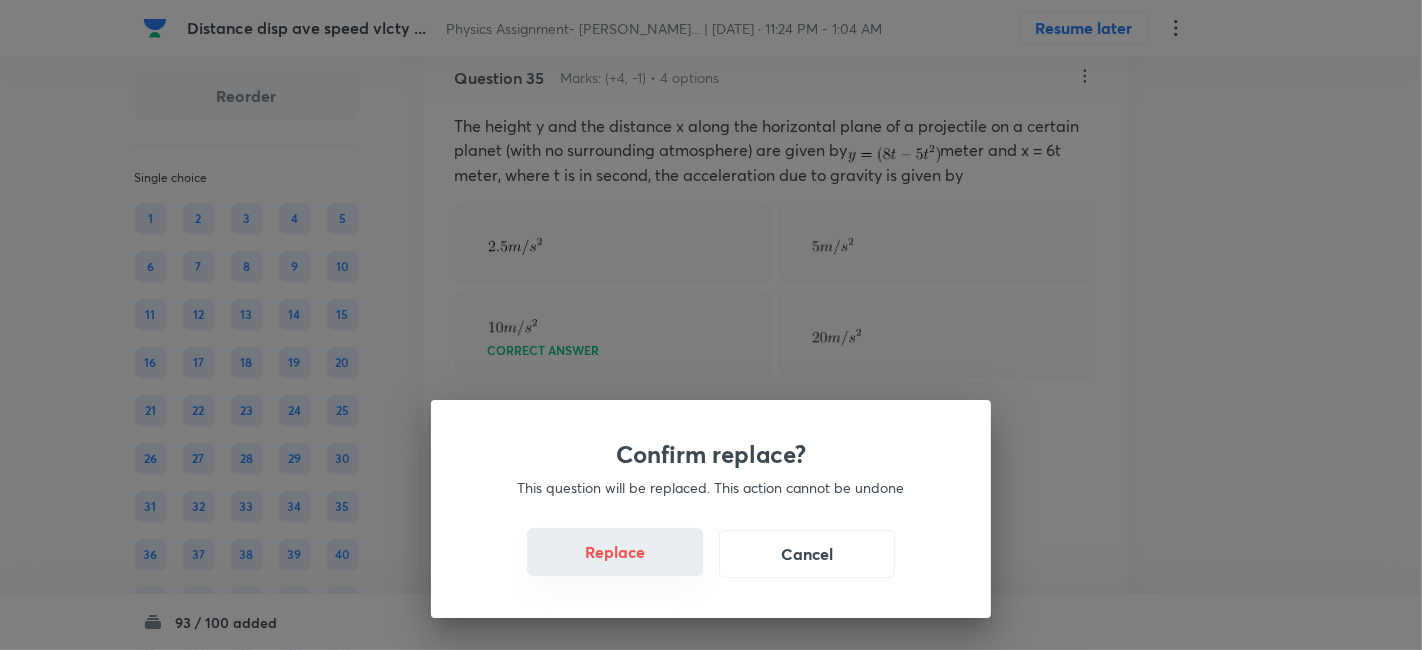click on "Replace" at bounding box center [615, 552] 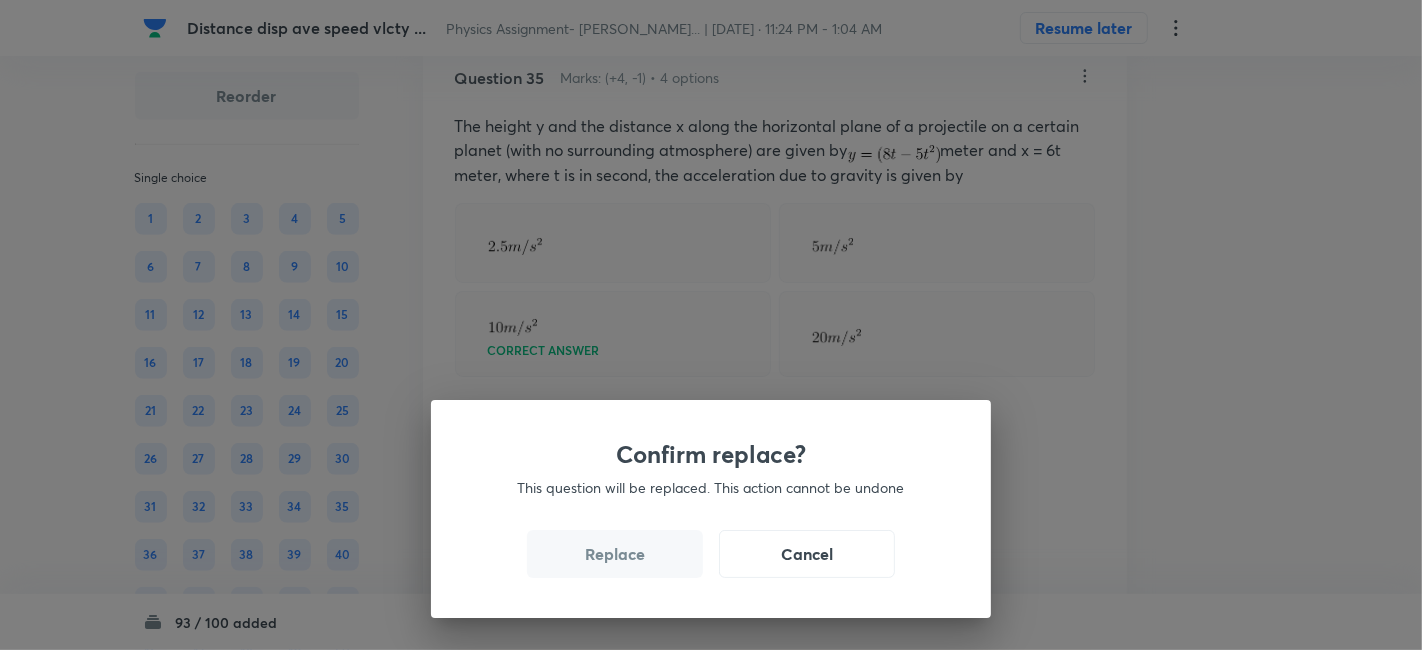 click on "Replace" at bounding box center (615, 554) 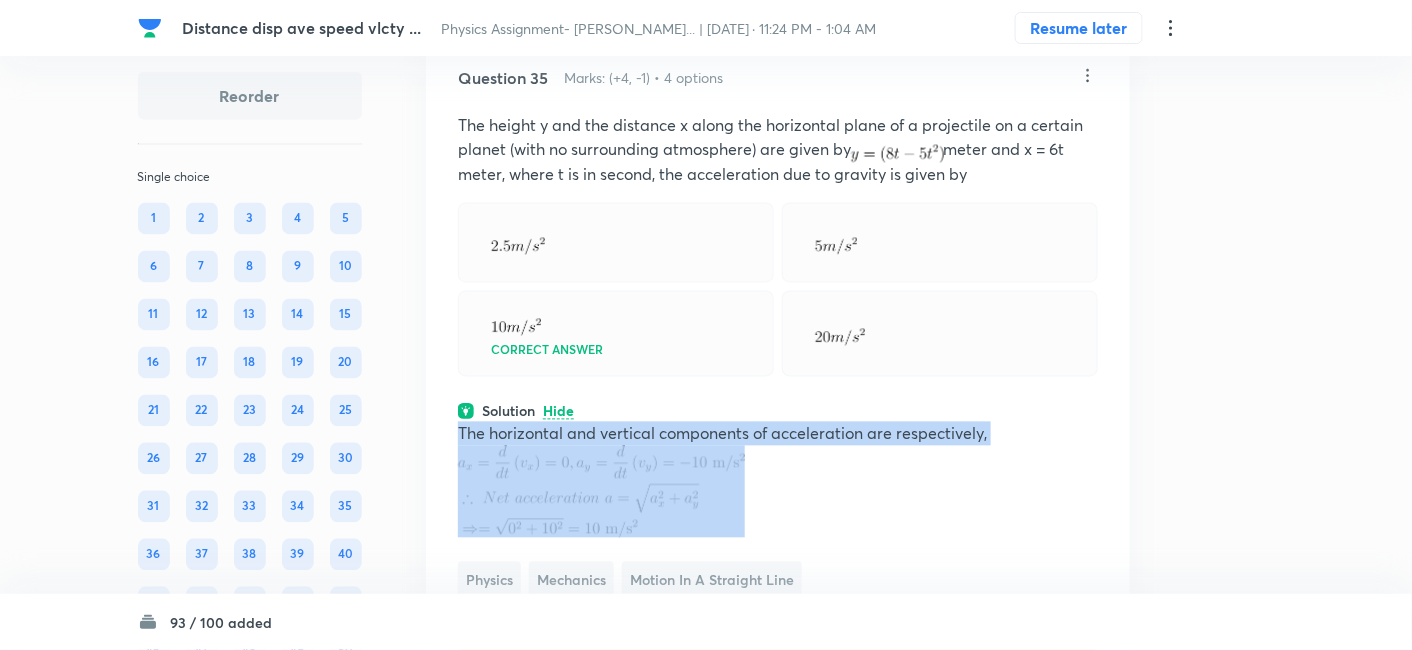 click on "The horizontal and vertical components of acceleration are respectively," at bounding box center (778, 434) 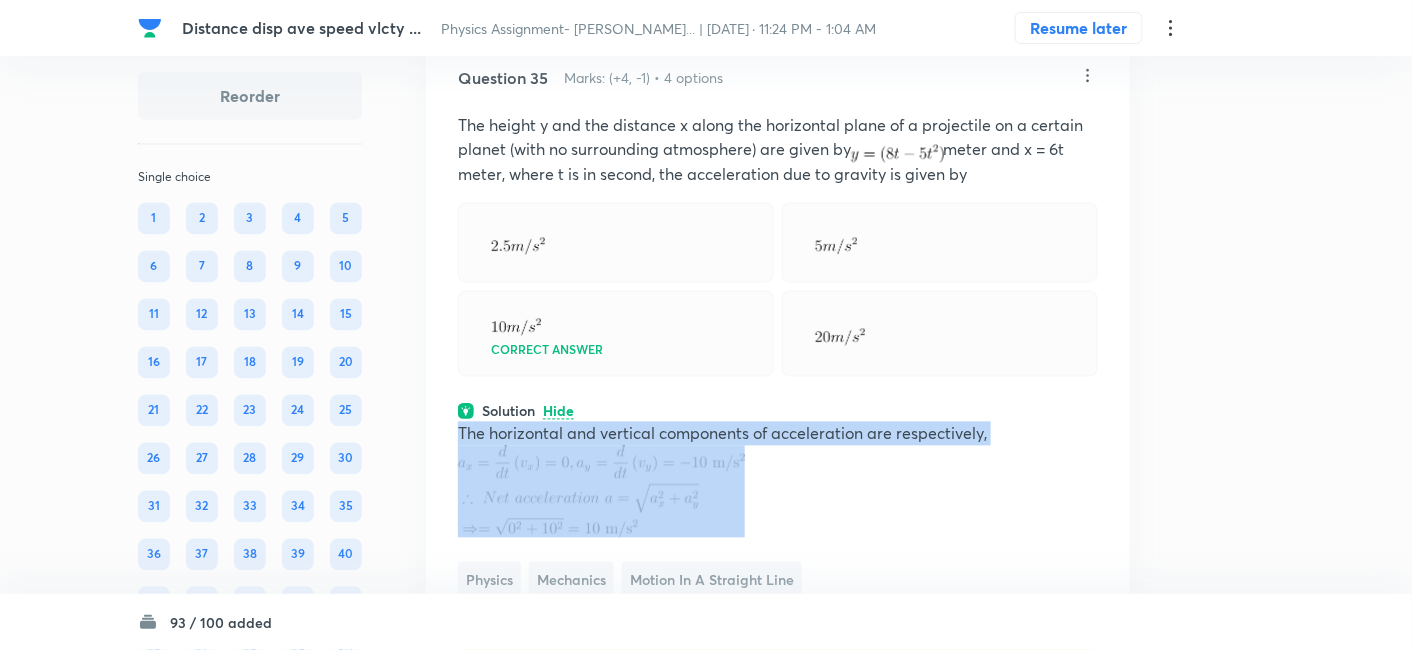 click on "The horizontal and vertical components of acceleration are respectively," at bounding box center [778, 434] 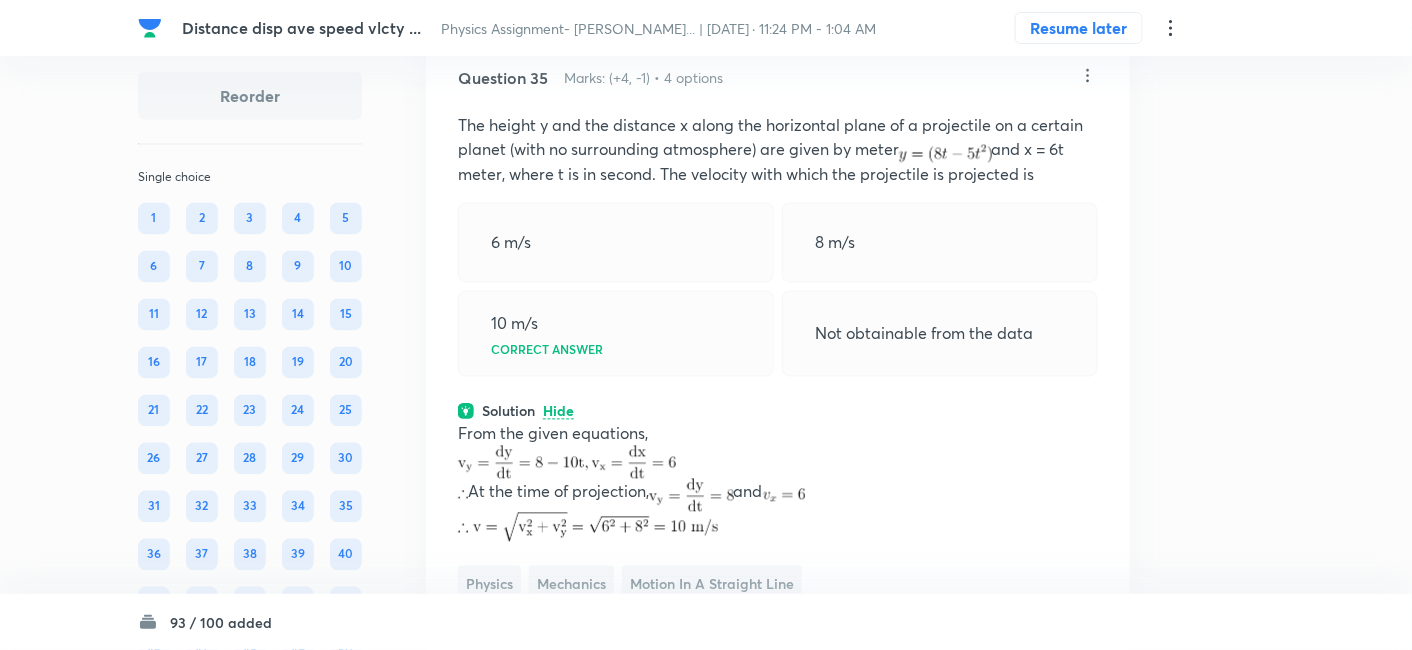 click on "From the given equations," at bounding box center (778, 434) 